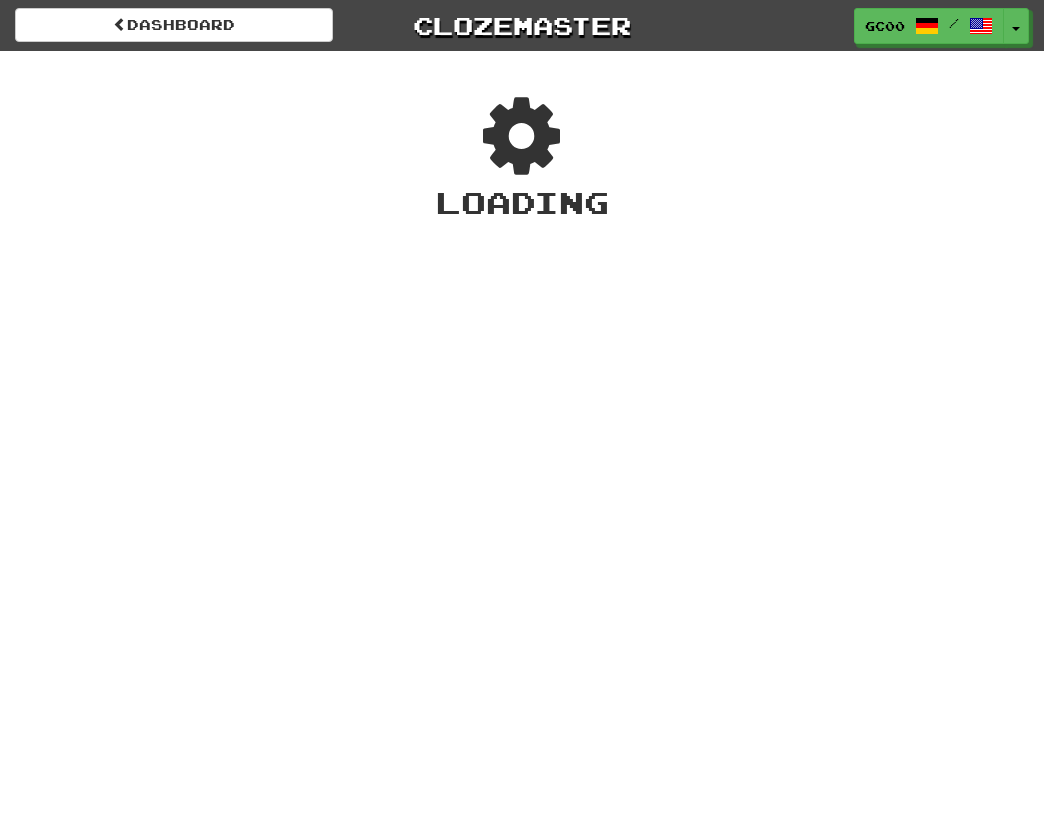 scroll, scrollTop: 0, scrollLeft: 0, axis: both 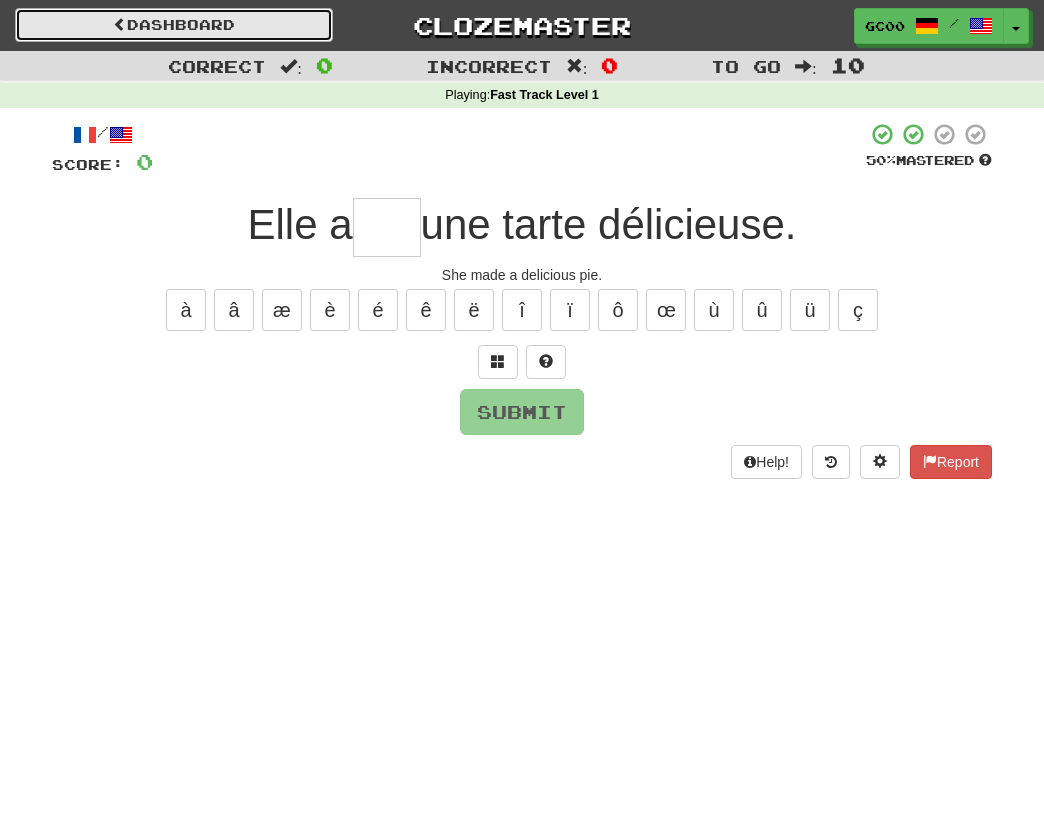 click on "Dashboard" at bounding box center (174, 25) 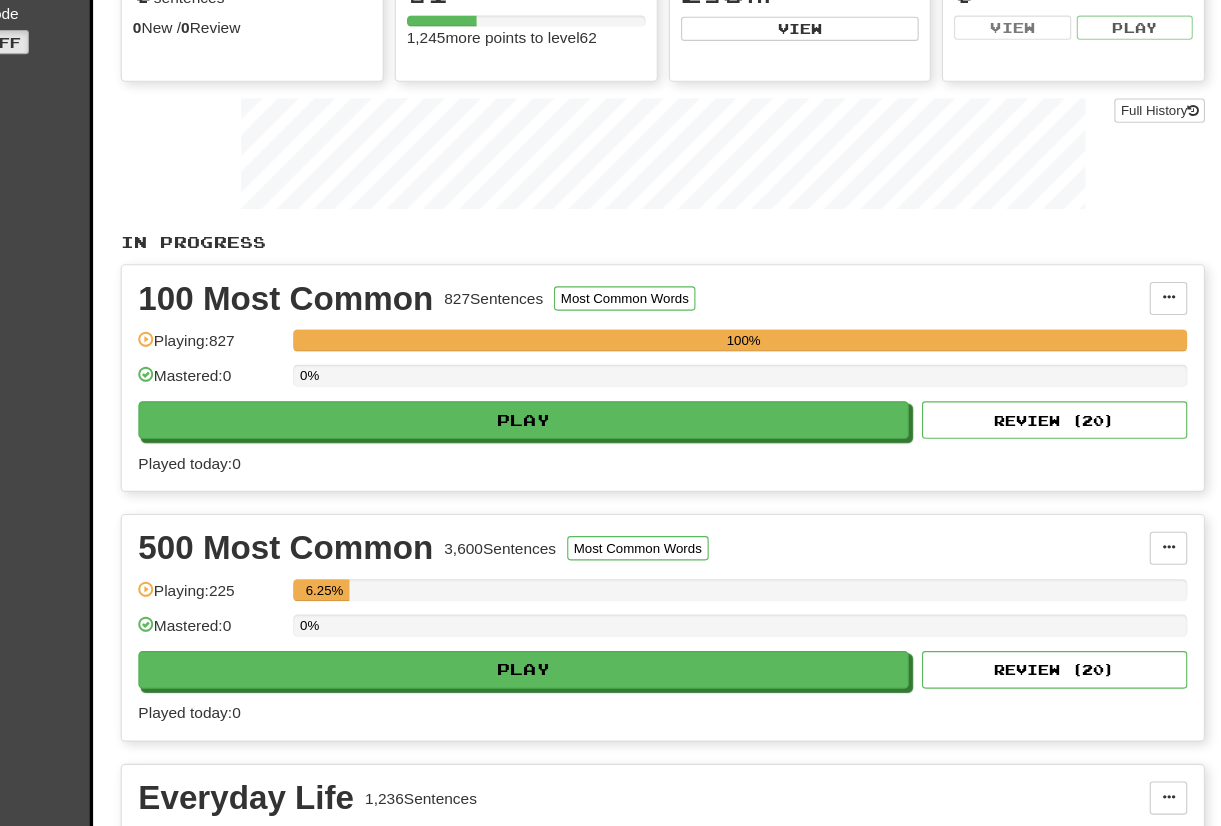 scroll, scrollTop: 184, scrollLeft: 0, axis: vertical 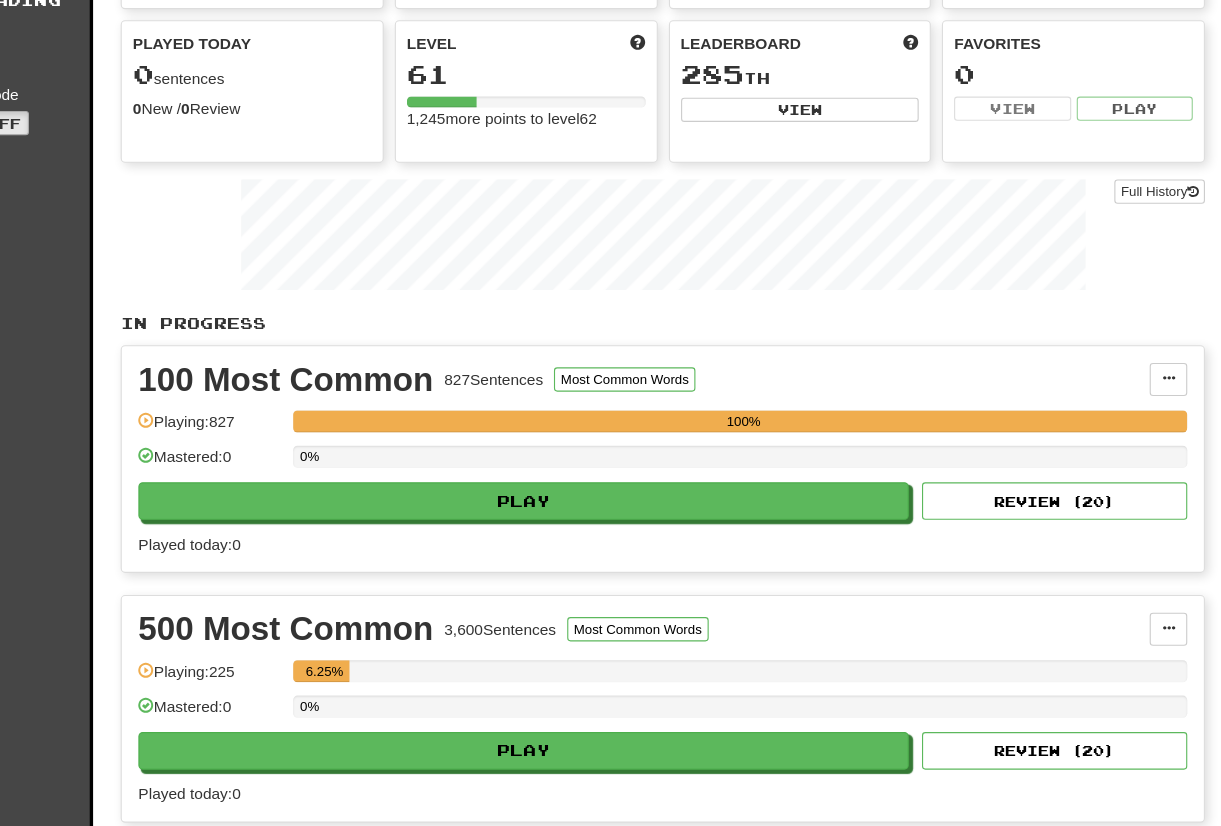 click on "100 Most Common 827  Sentences Most Common Words Manage Sentences Unpin from Dashboard  Playing:  827 100%  Mastered:  0 0% Play Review ( 20 ) Played today:  0" at bounding box center (715, 415) 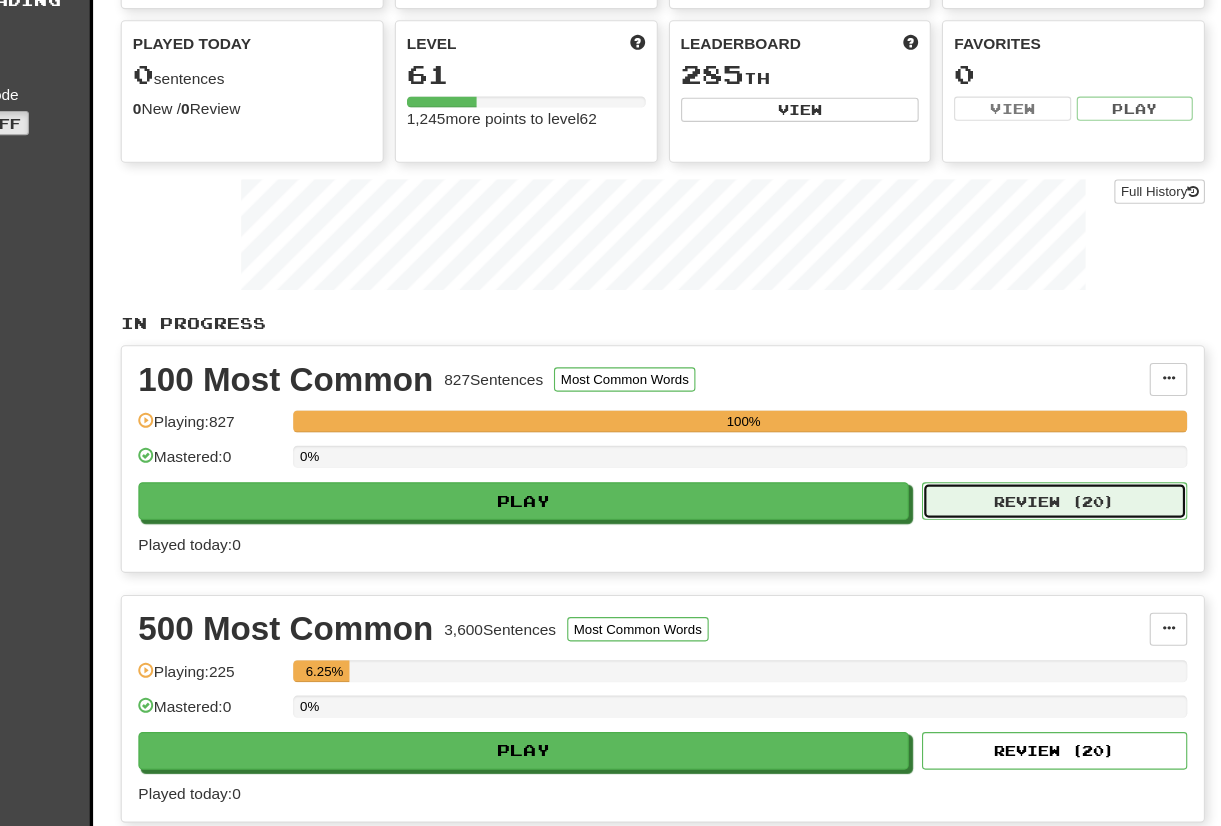 click on "Review ( 20 )" at bounding box center [1070, 453] 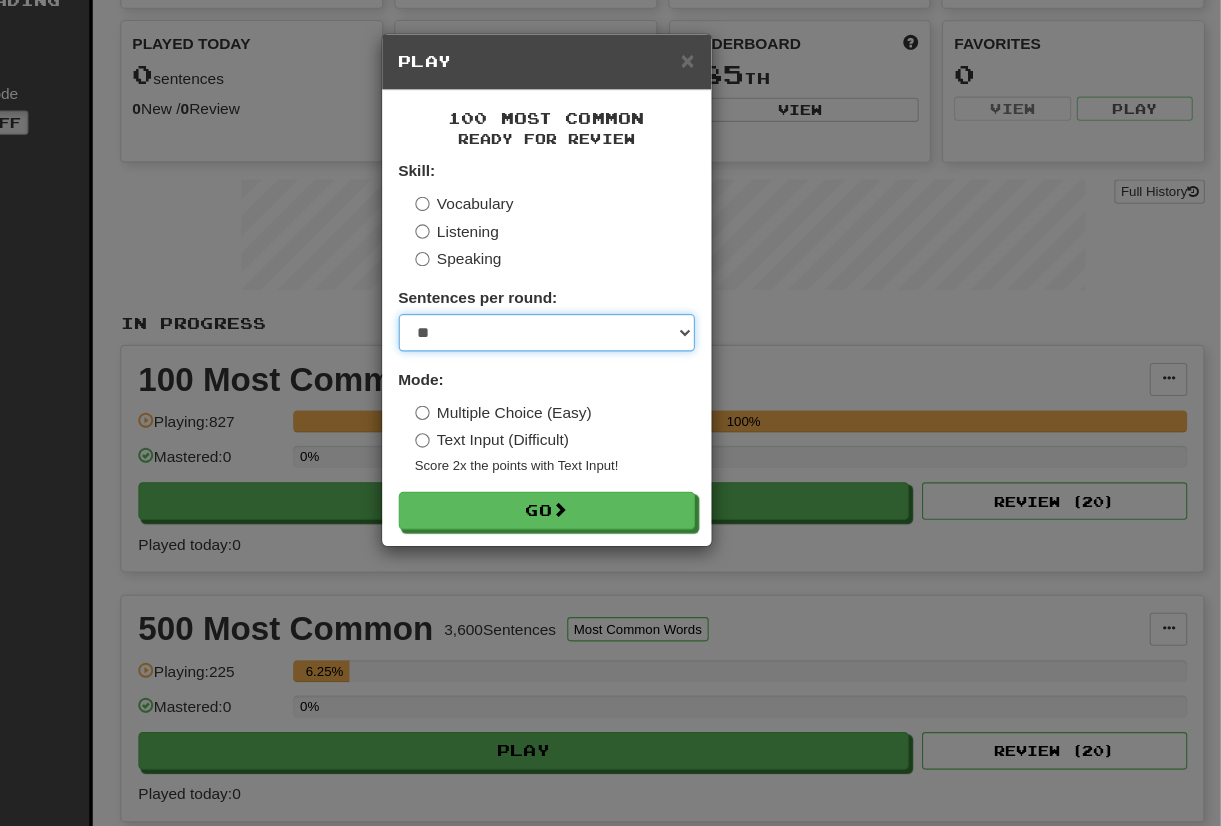 click on "* ** ** ** ** ** *** ********" at bounding box center (611, 301) 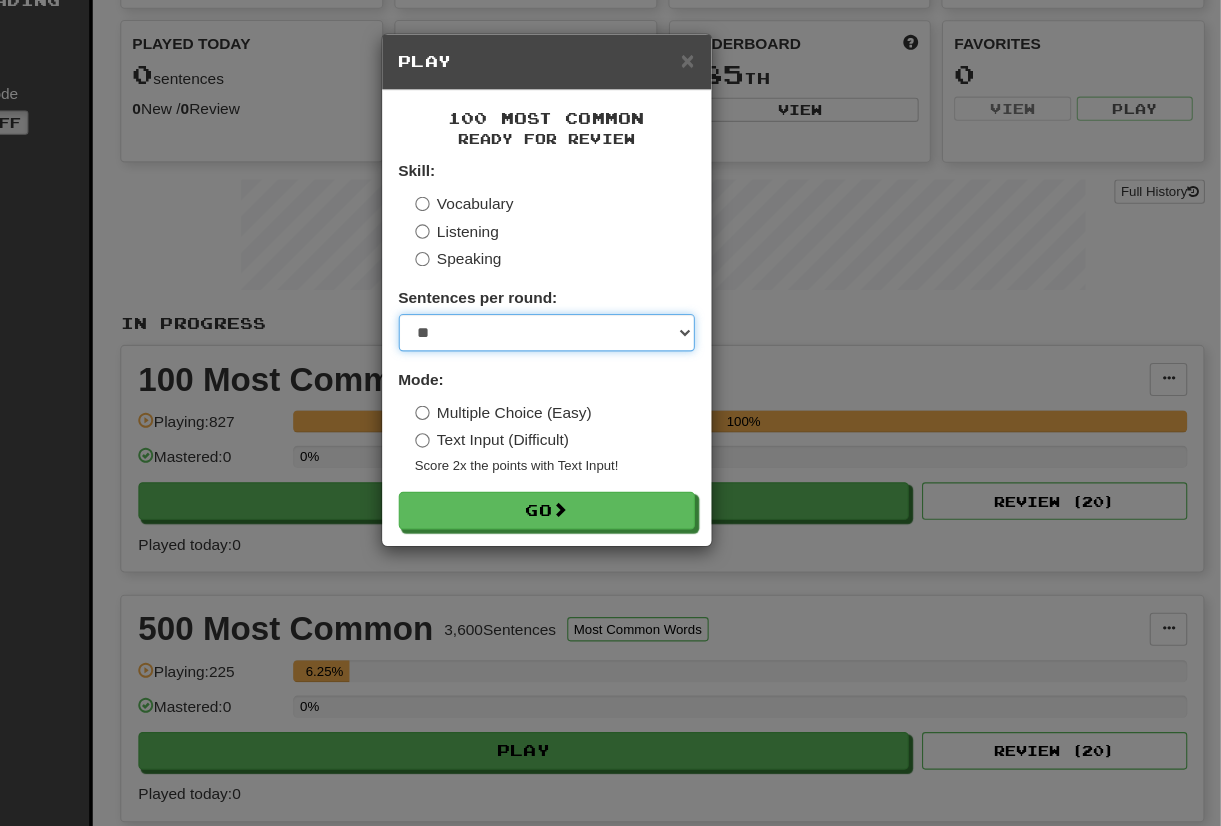 select on "**" 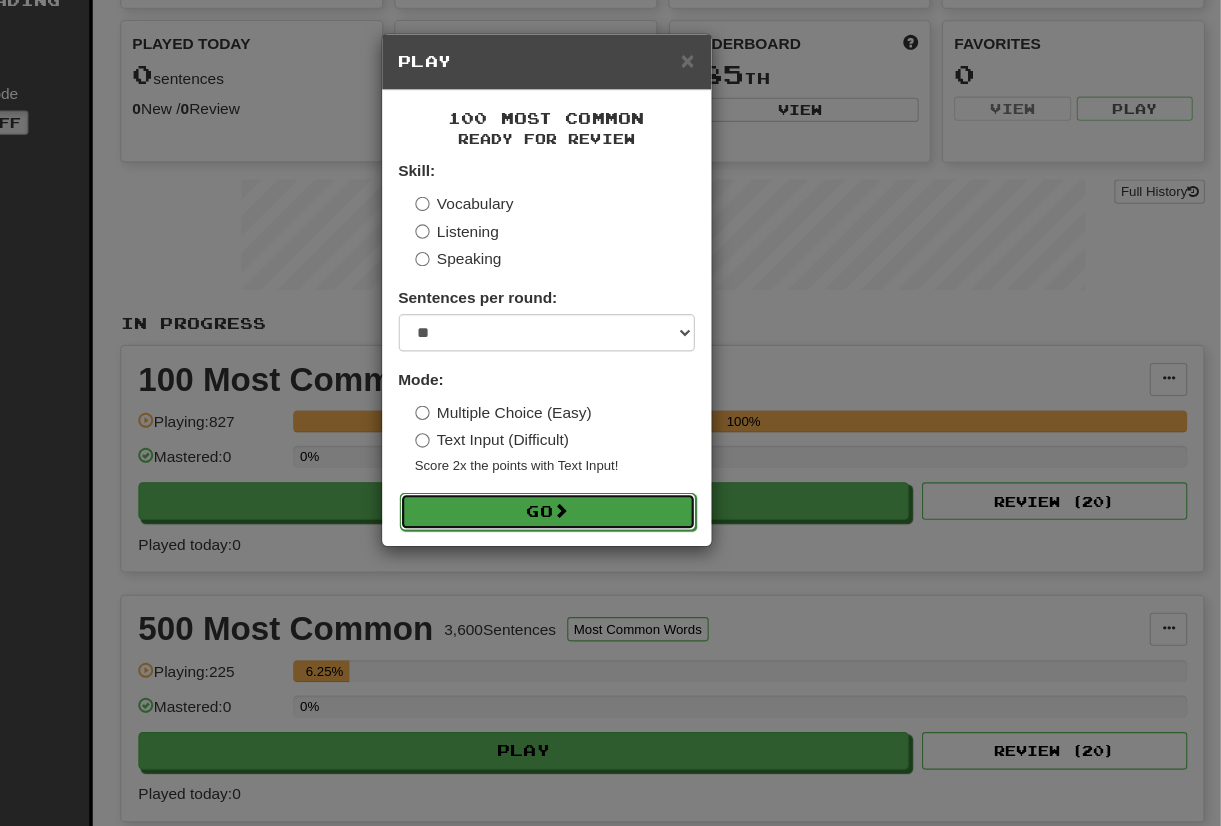 click on "Go" at bounding box center (612, 463) 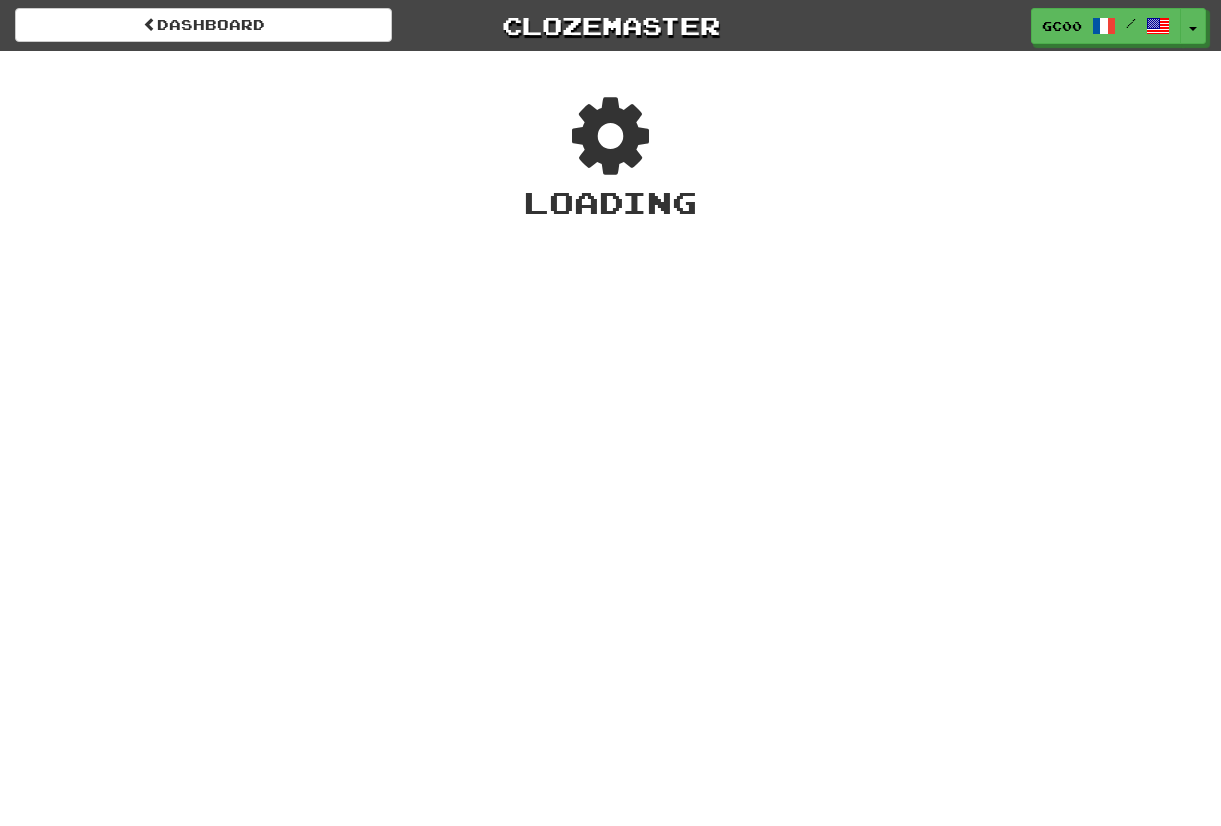 scroll, scrollTop: 0, scrollLeft: 0, axis: both 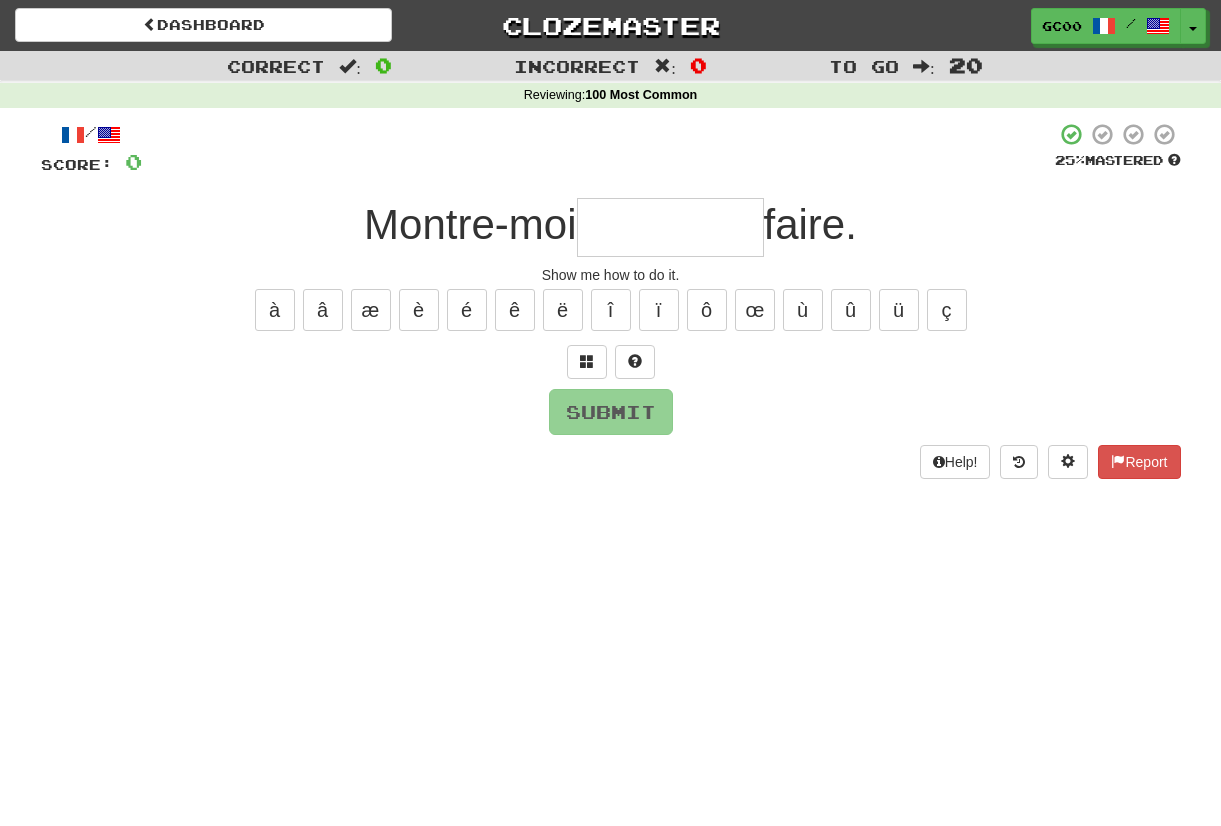 click at bounding box center [670, 227] 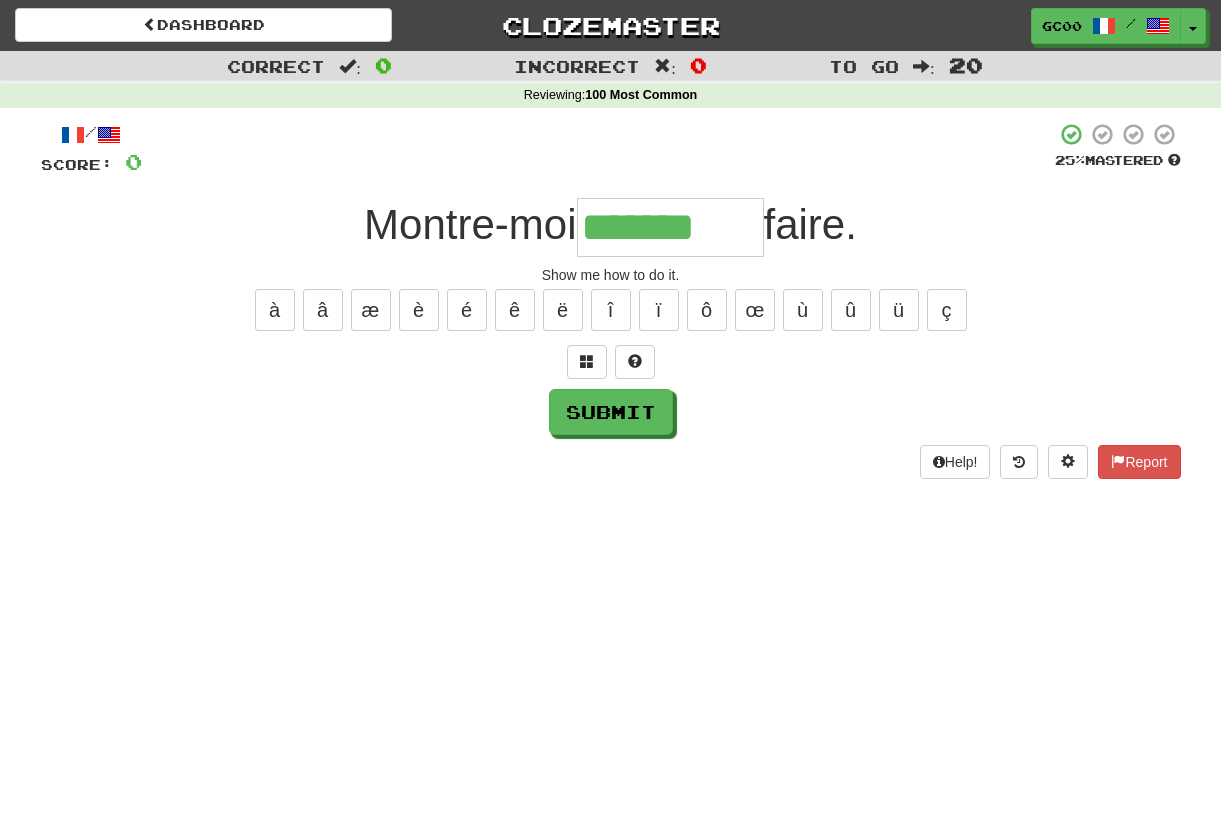 type on "*******" 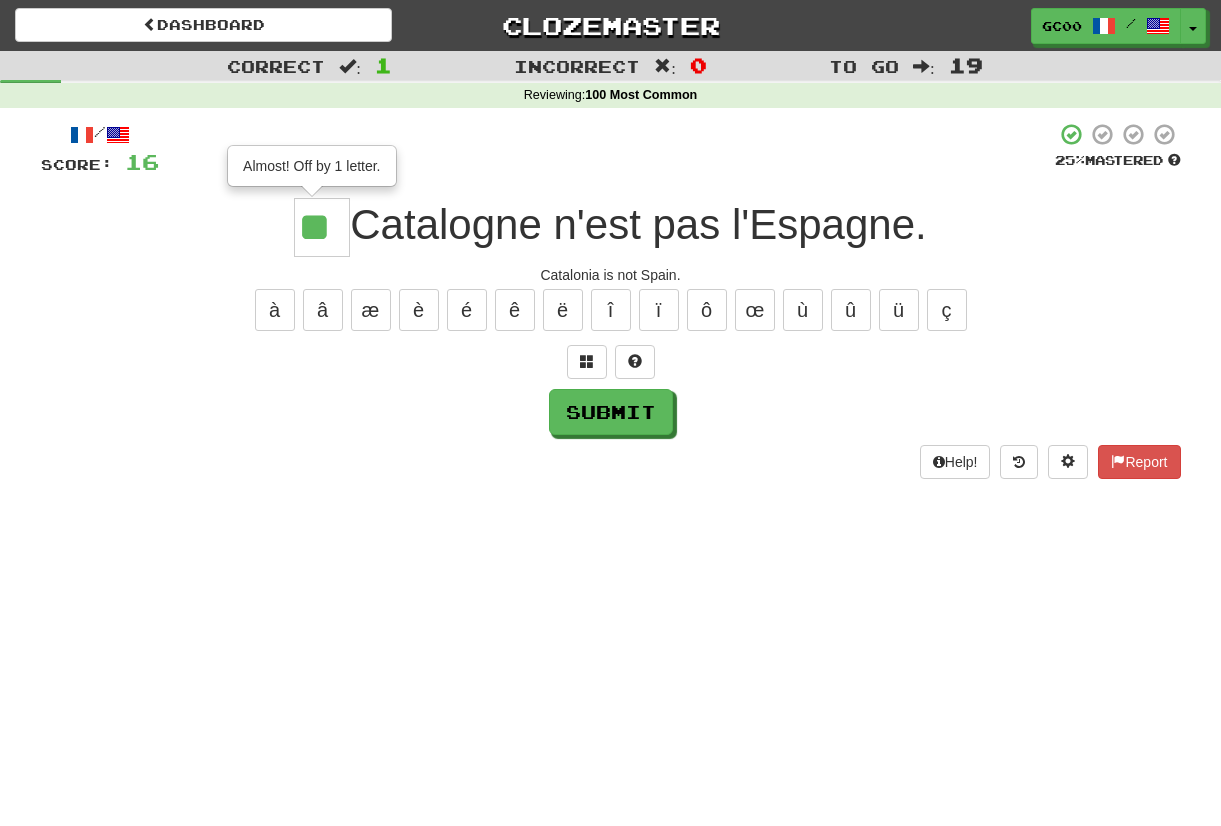 type on "**" 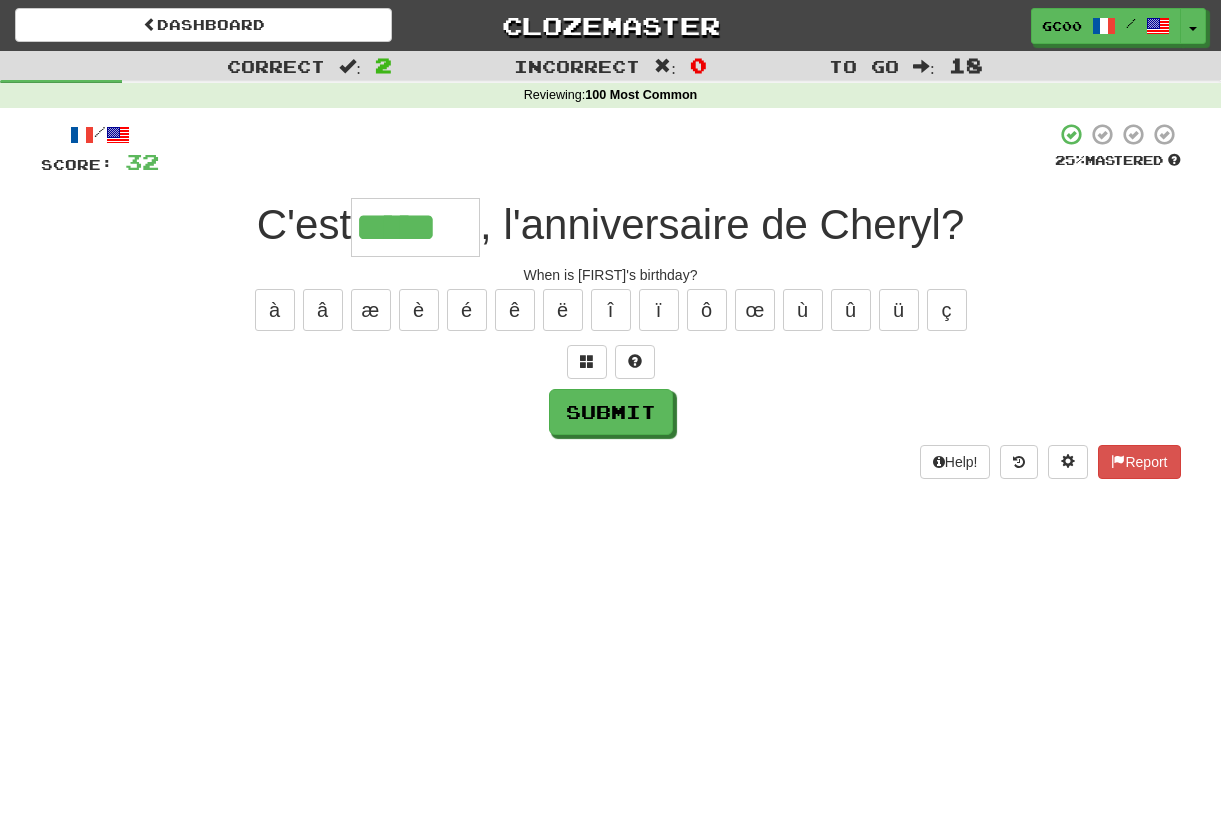 type on "*****" 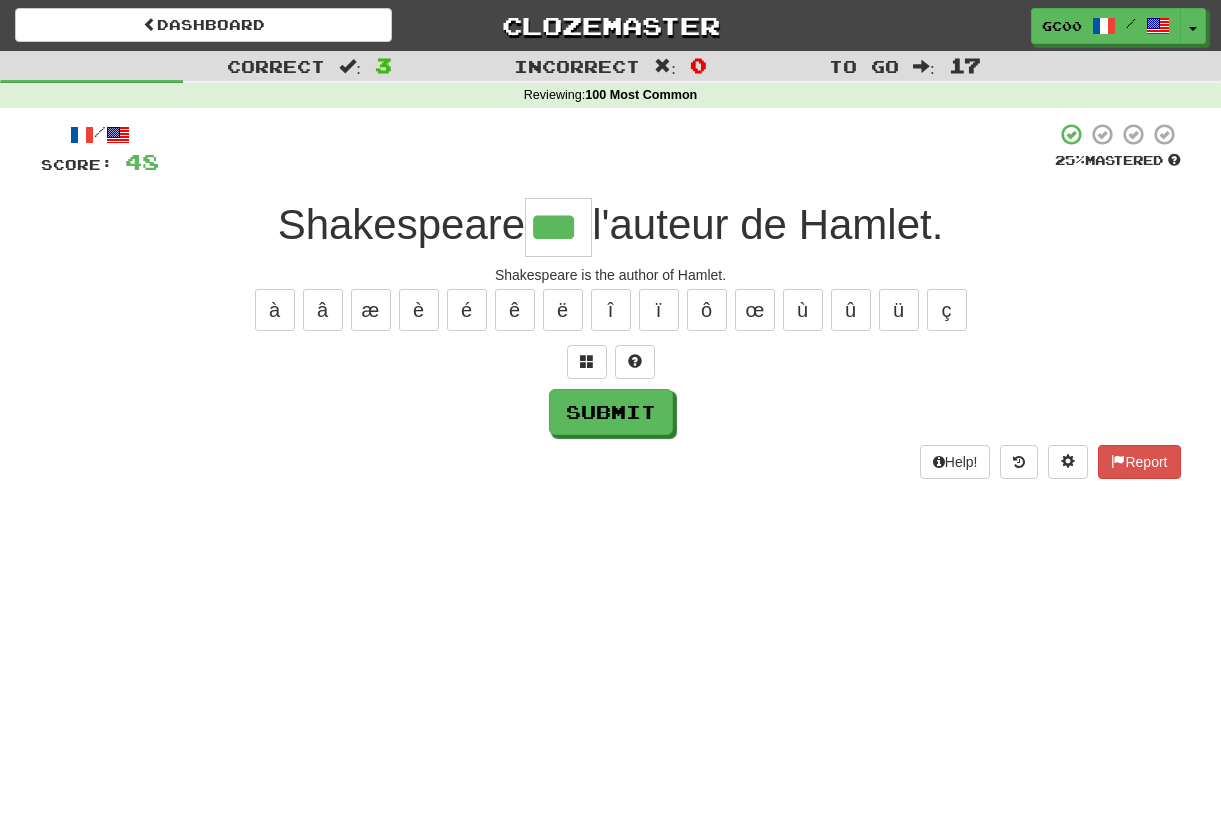 type on "***" 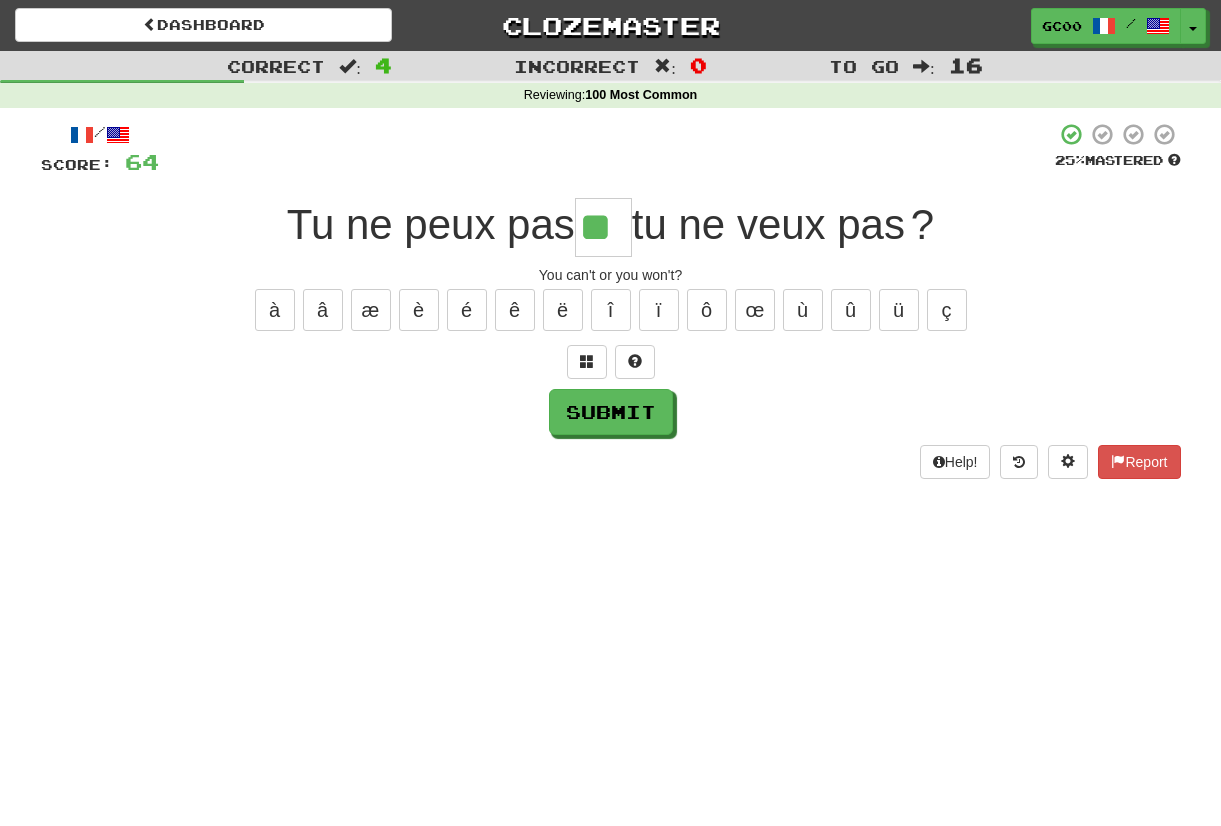 type on "**" 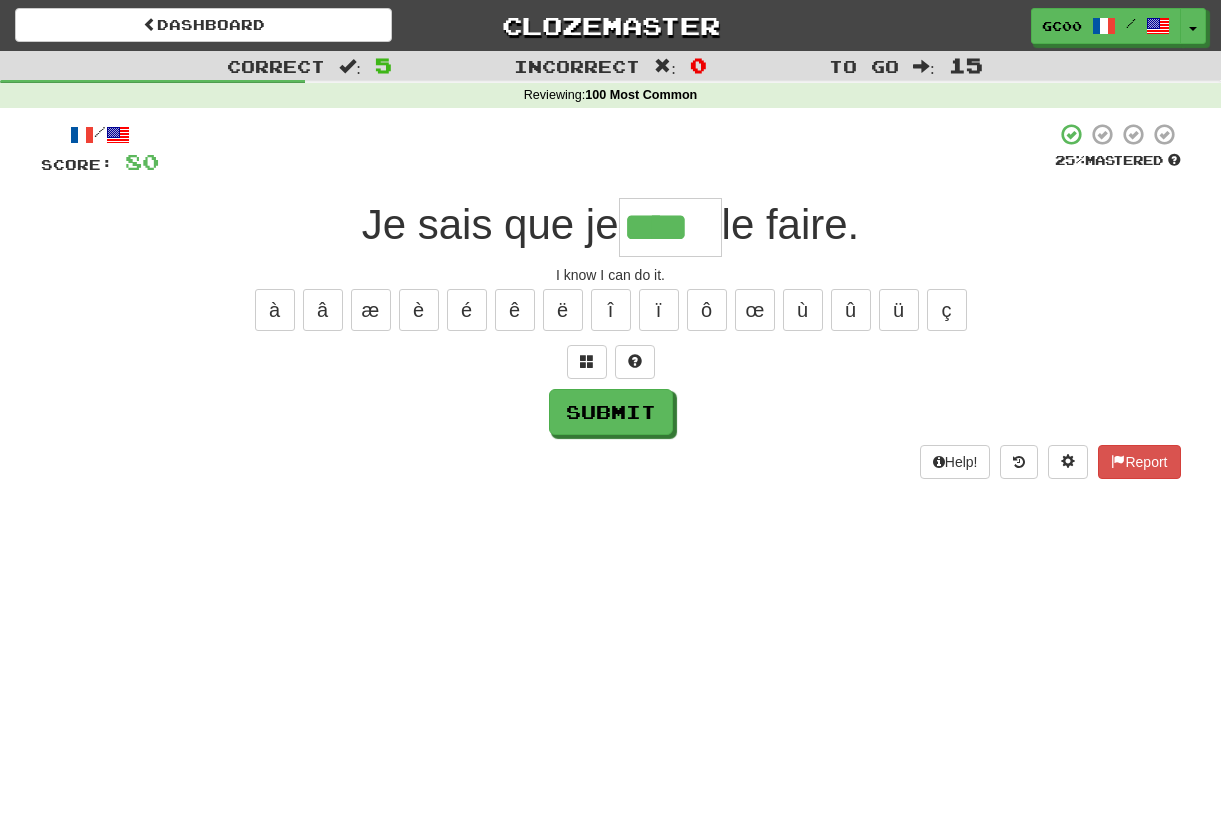 type on "****" 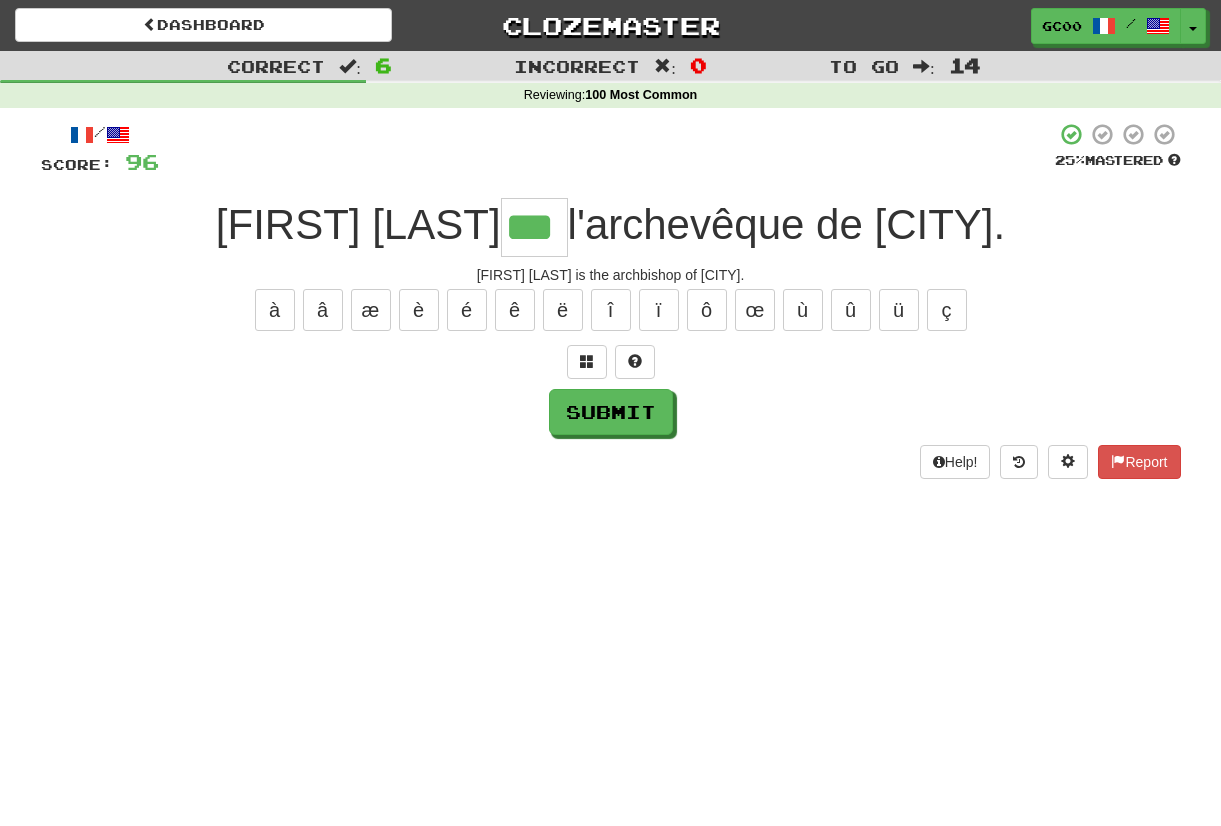 type on "***" 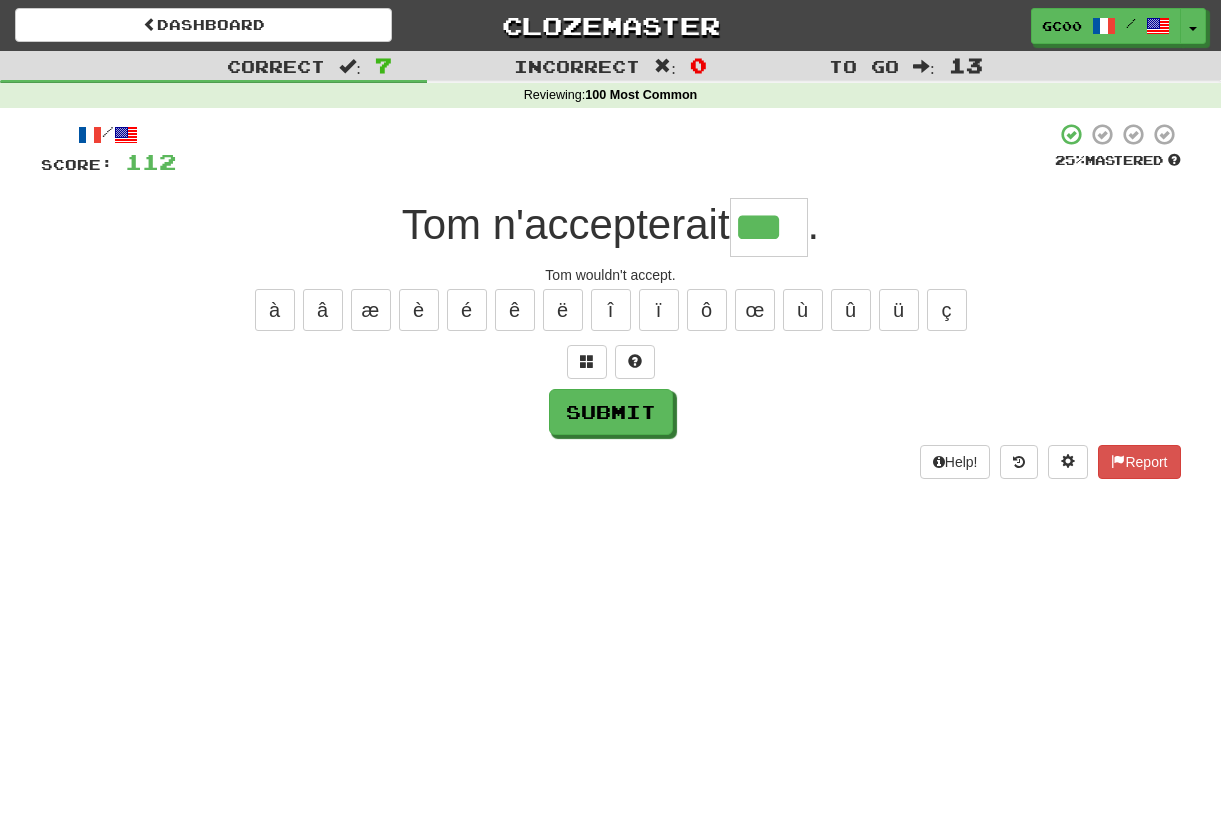 type on "***" 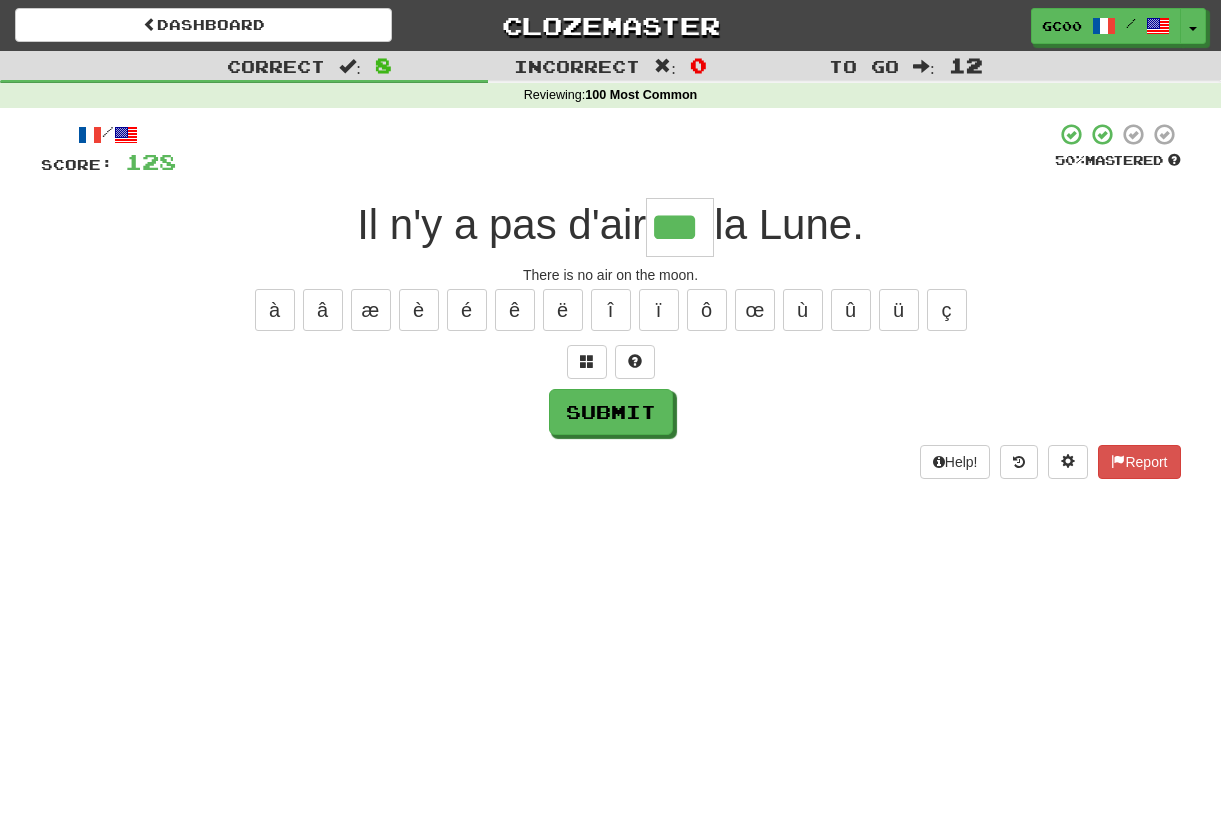 type on "***" 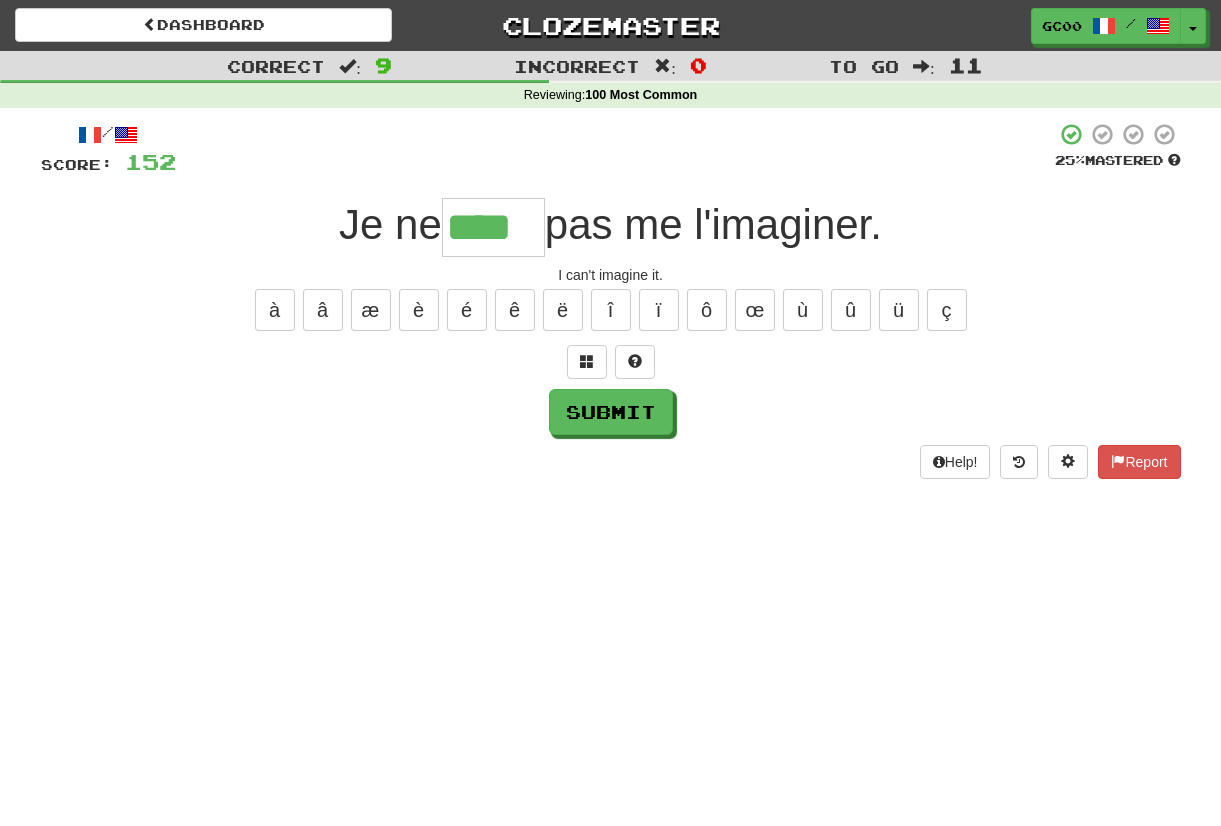 type on "****" 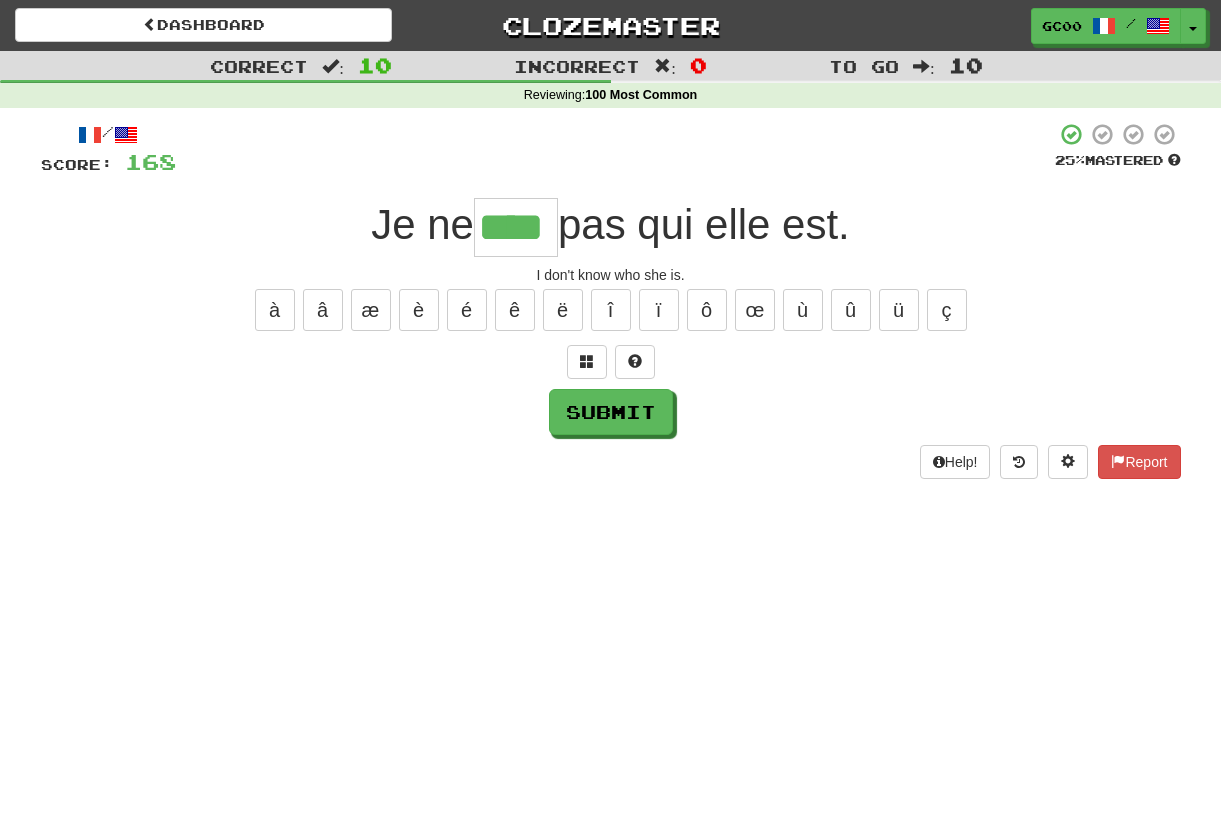 type on "****" 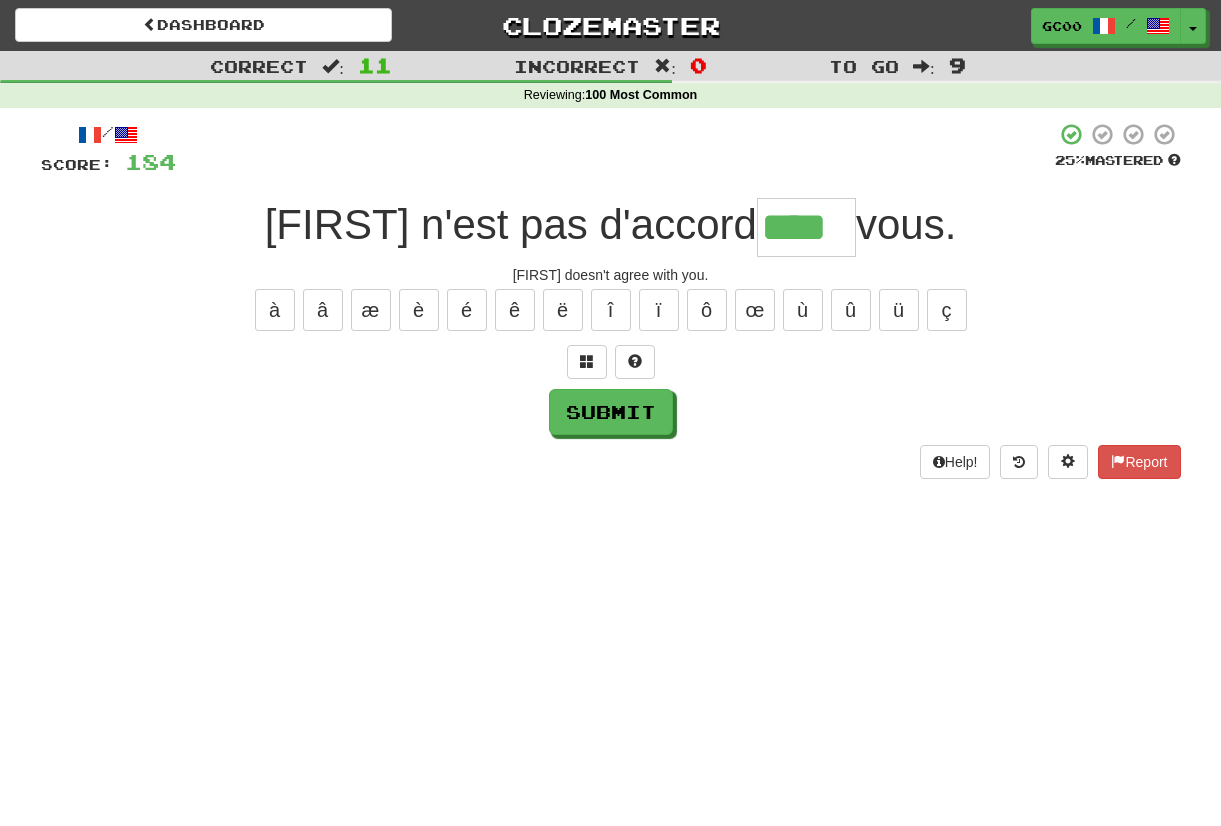 type on "****" 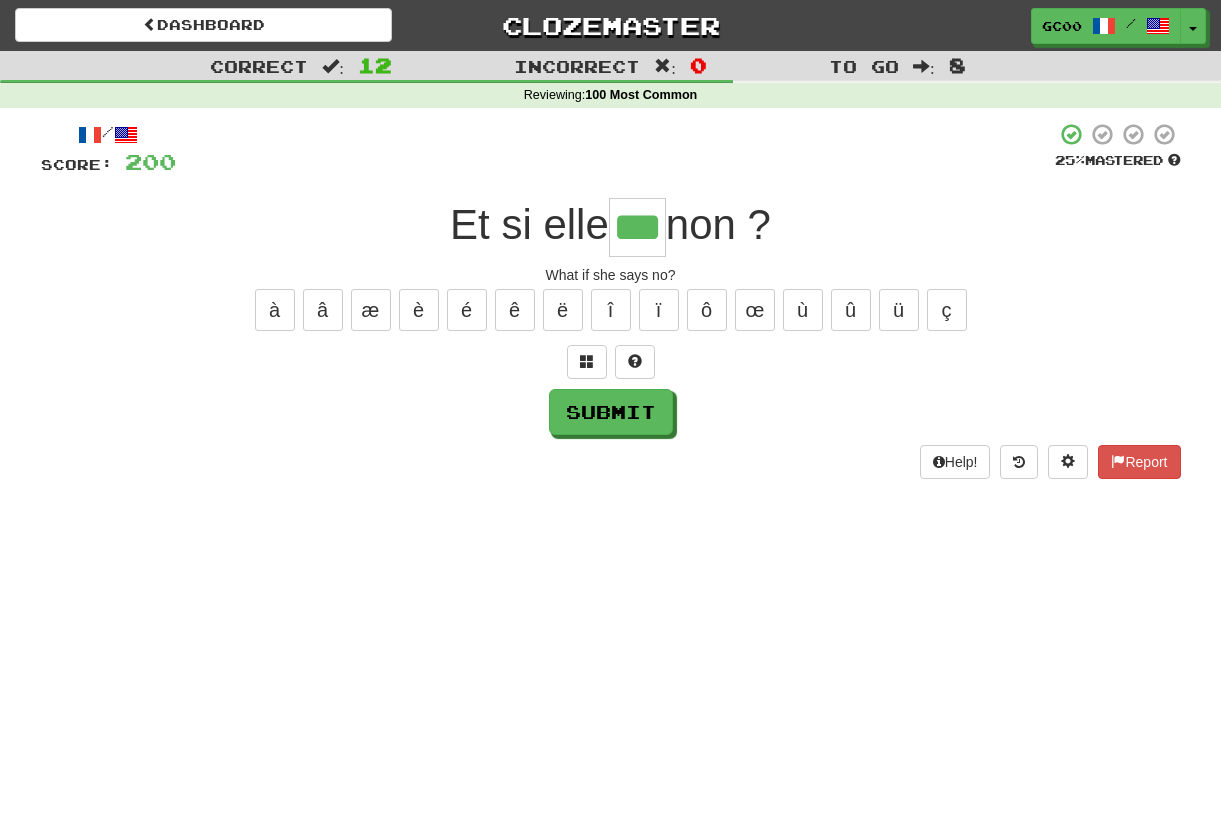 type on "***" 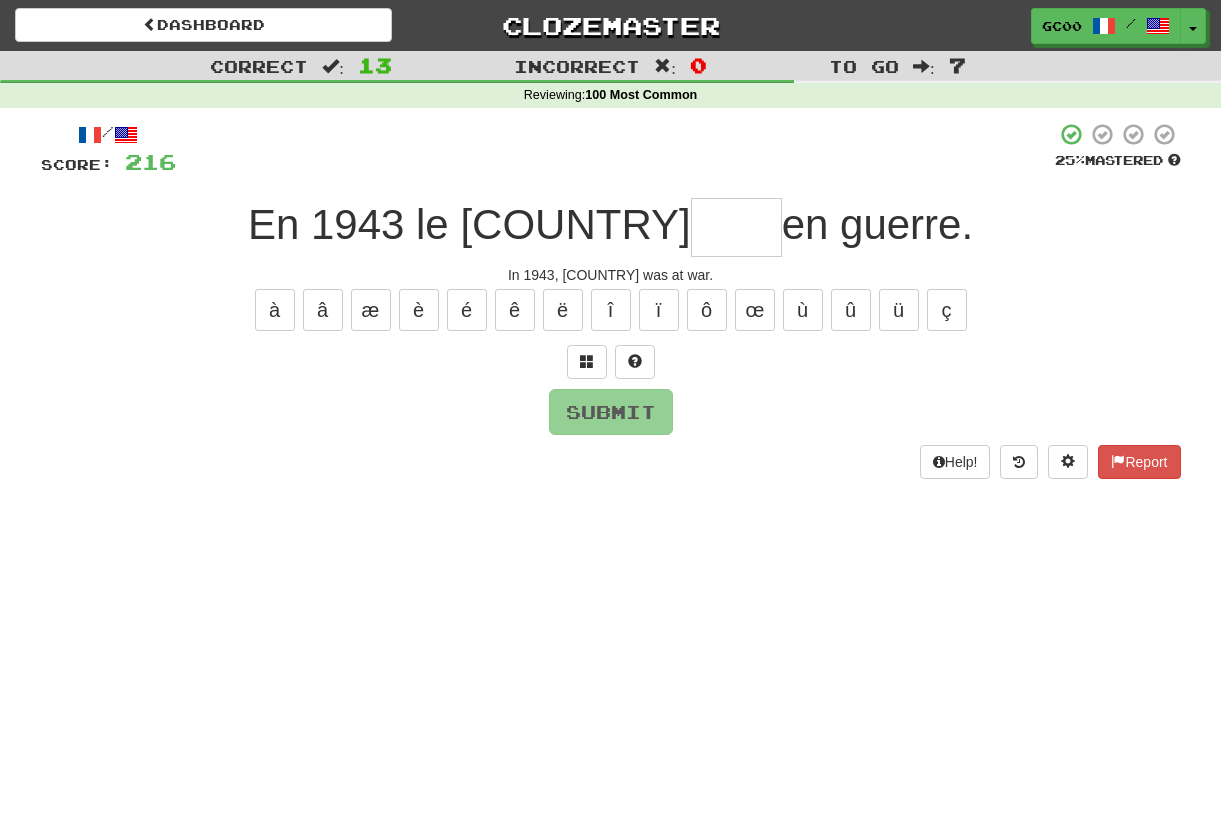 type on "*" 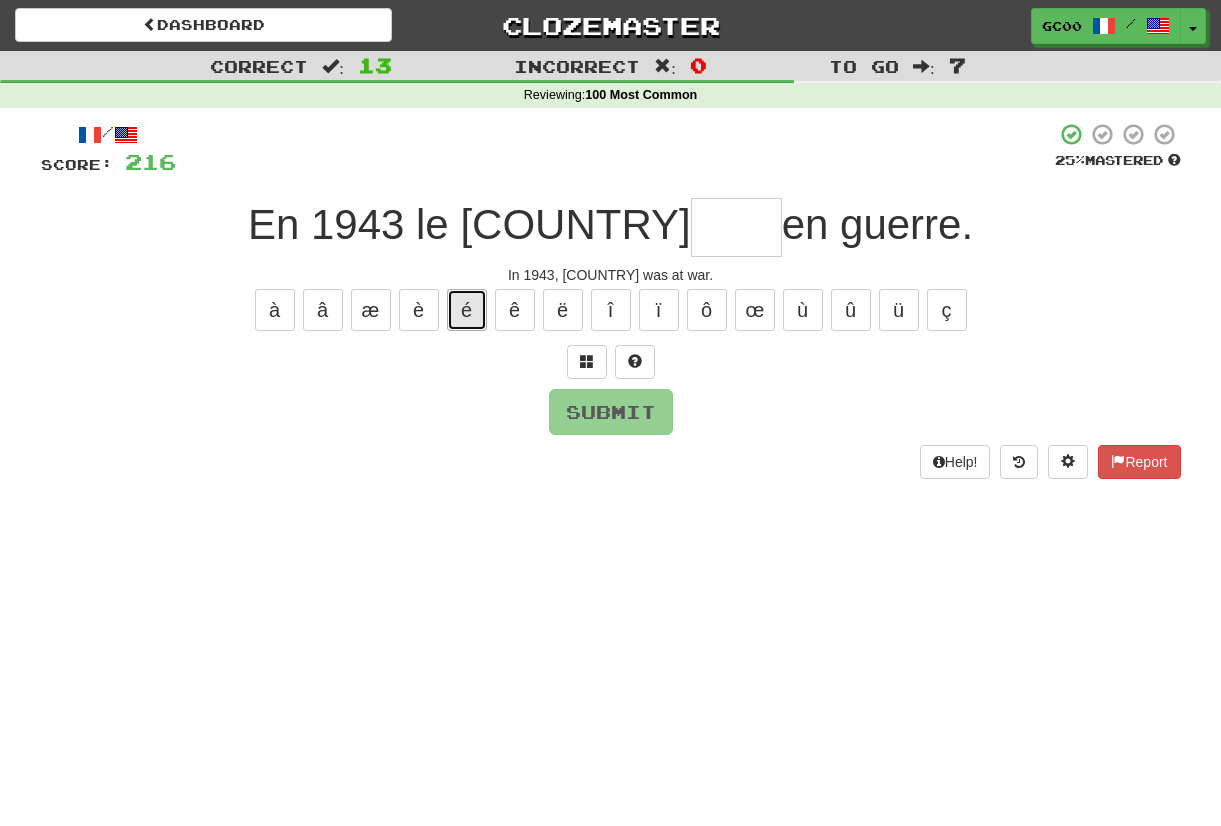 click on "é" at bounding box center [467, 310] 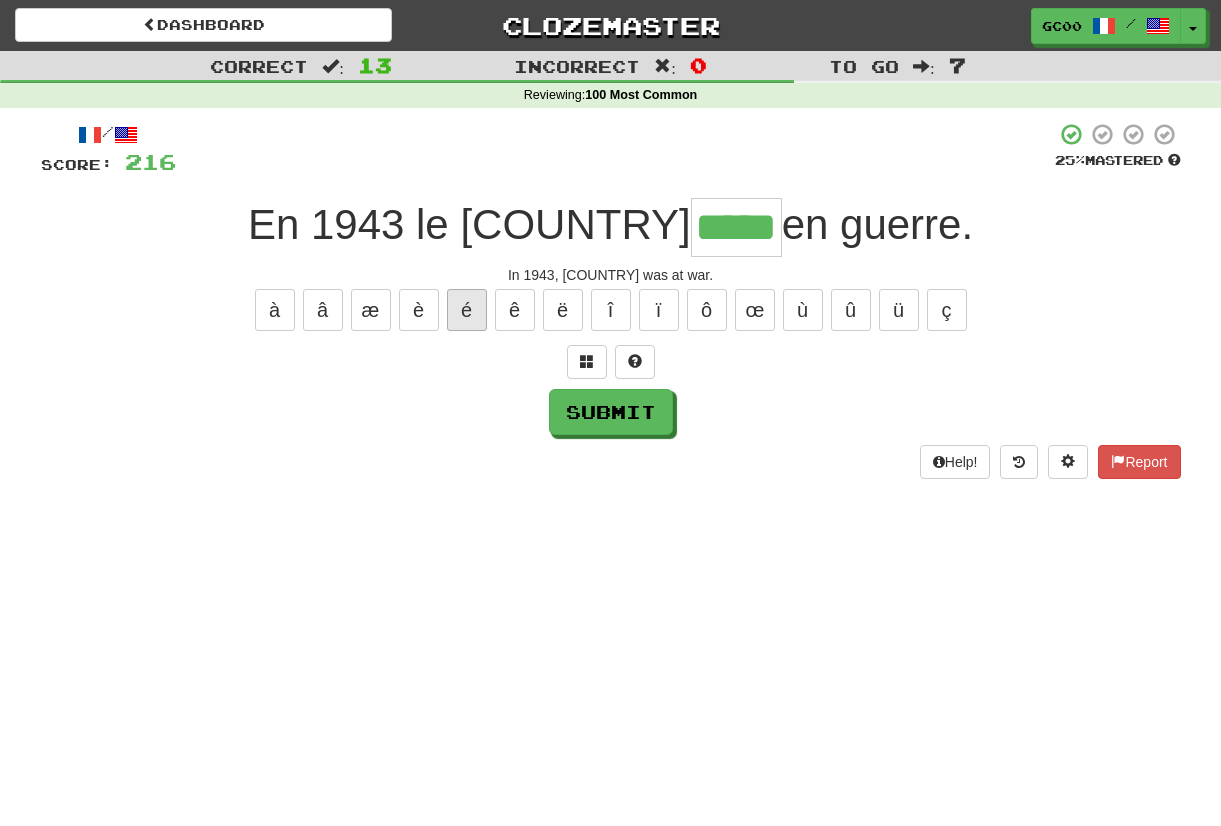 type on "*****" 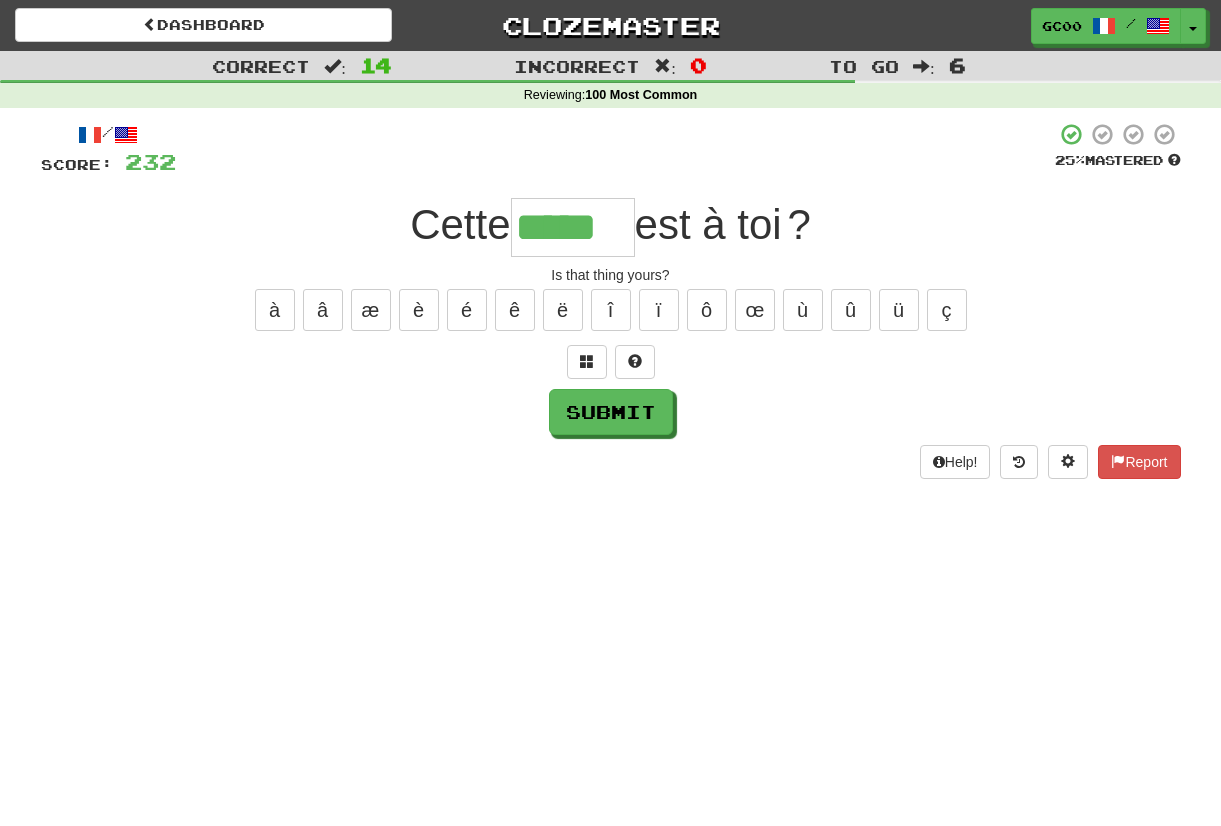type on "*****" 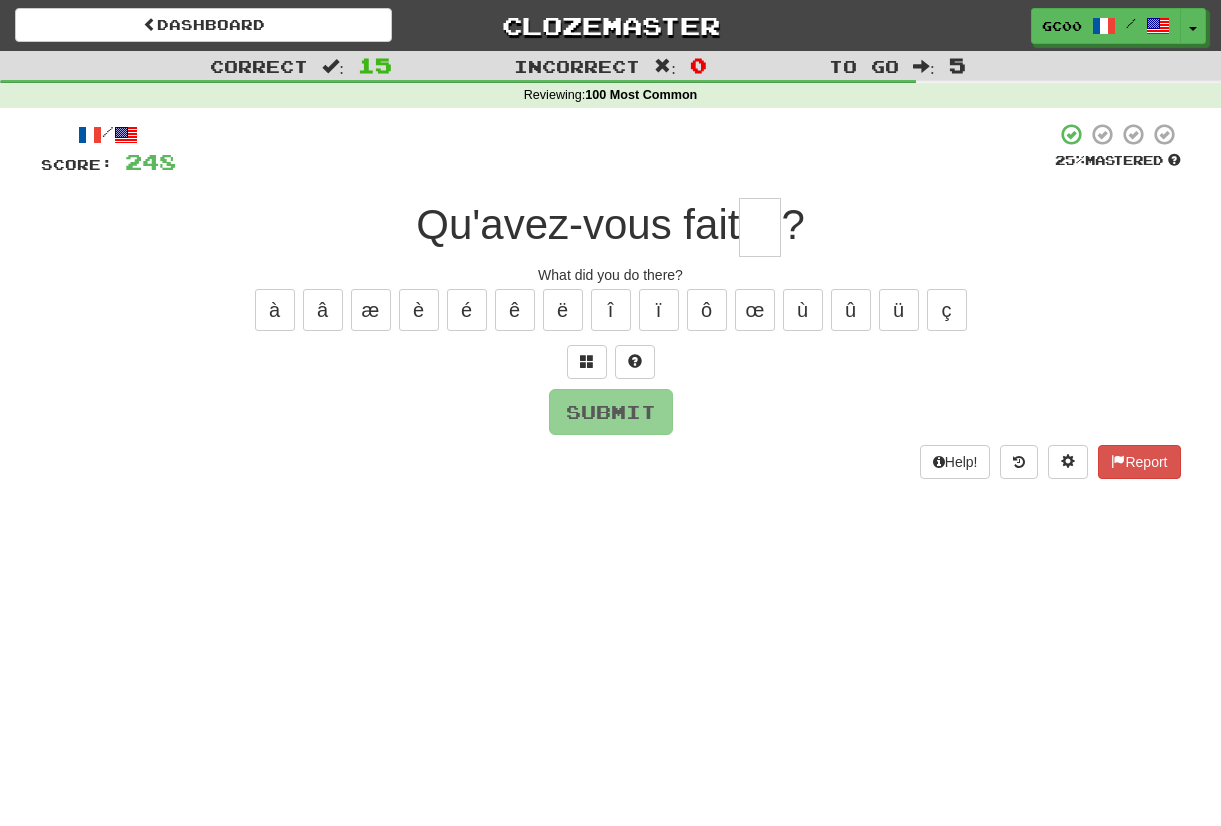 type on "*" 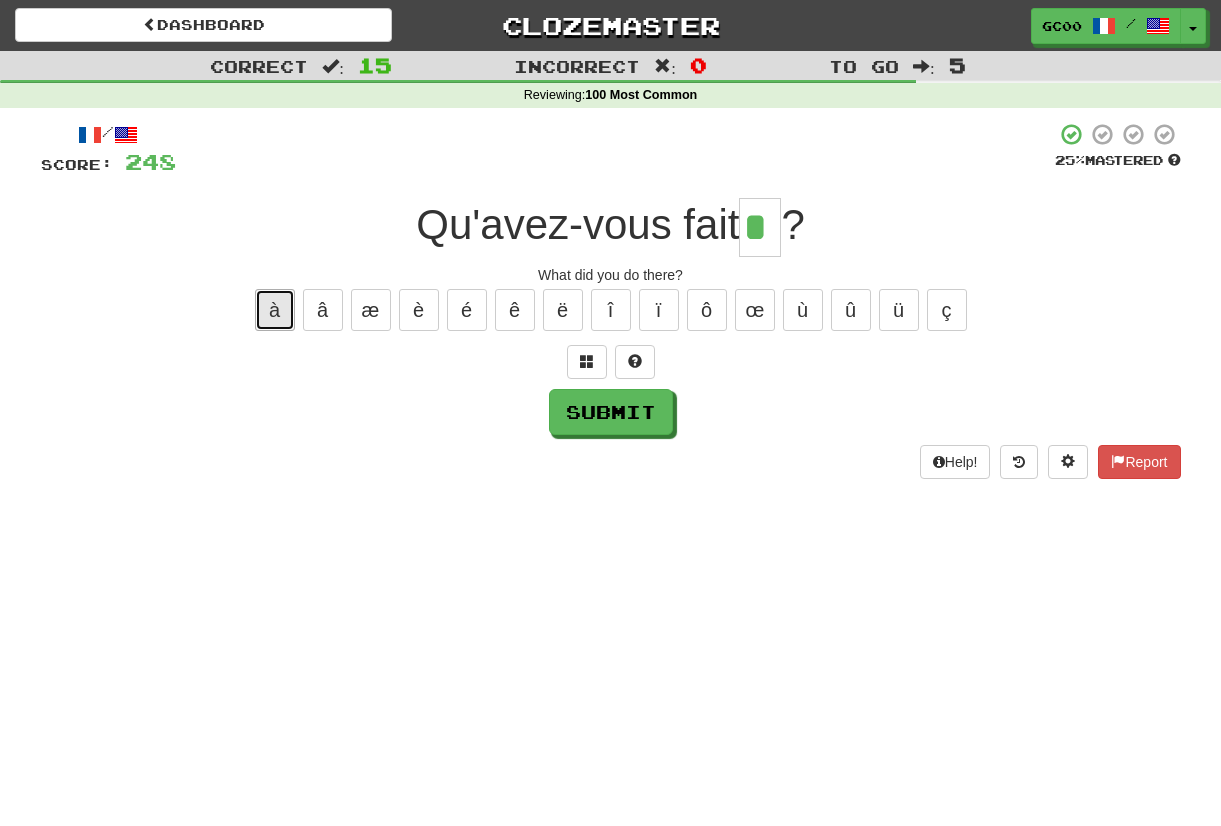 click on "à" at bounding box center (275, 310) 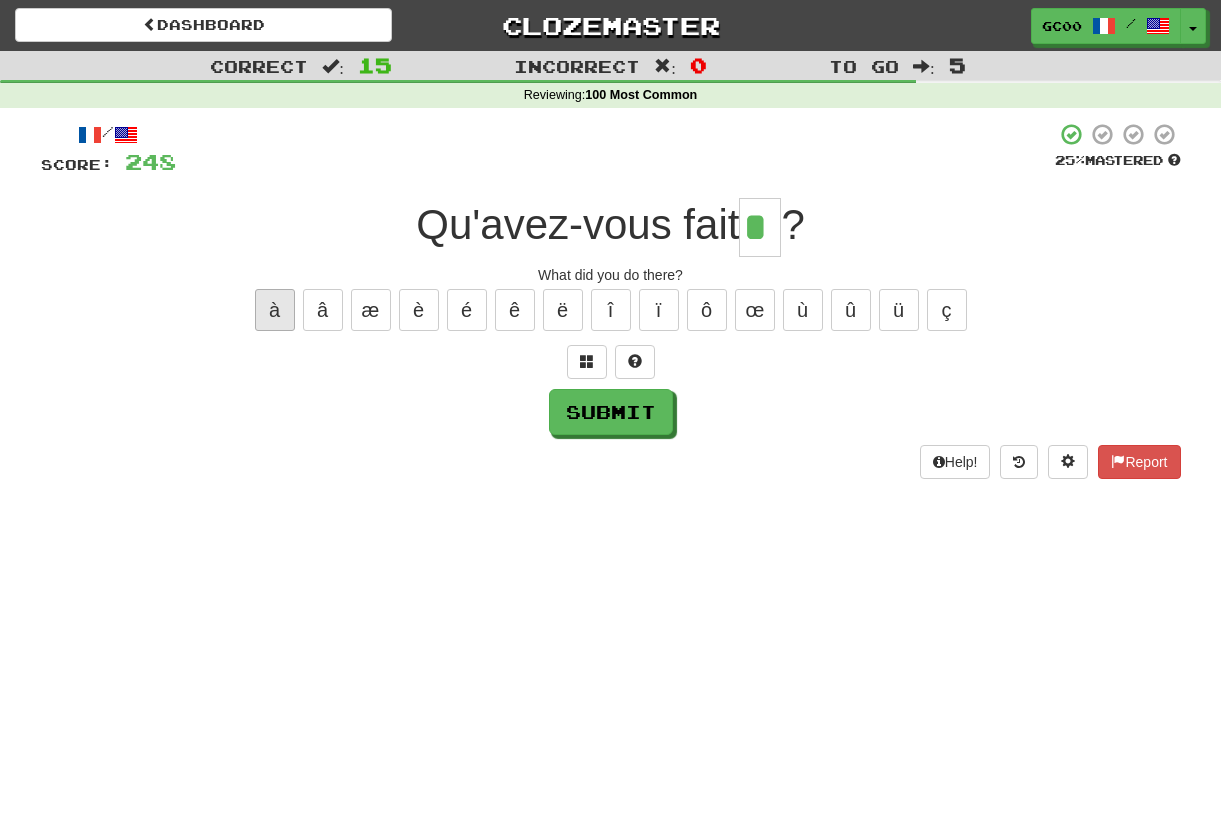 type on "**" 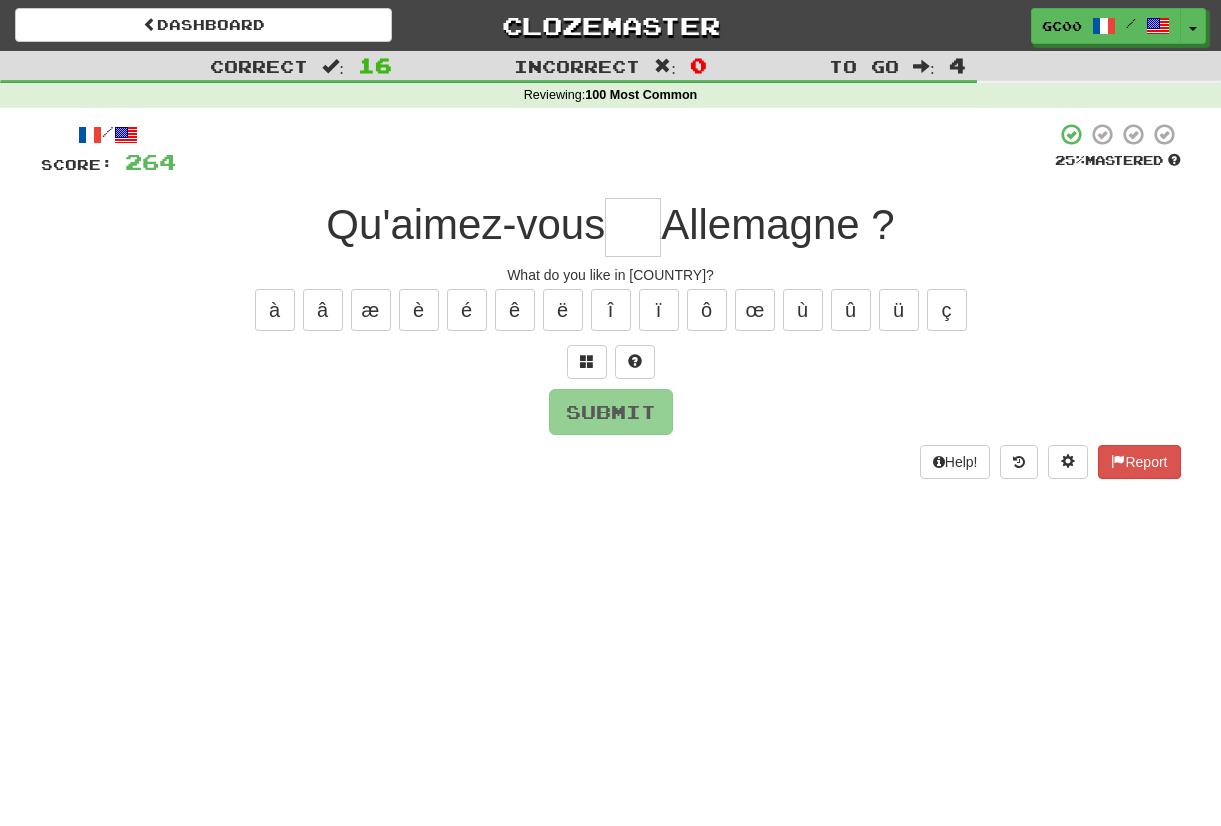 type on "*" 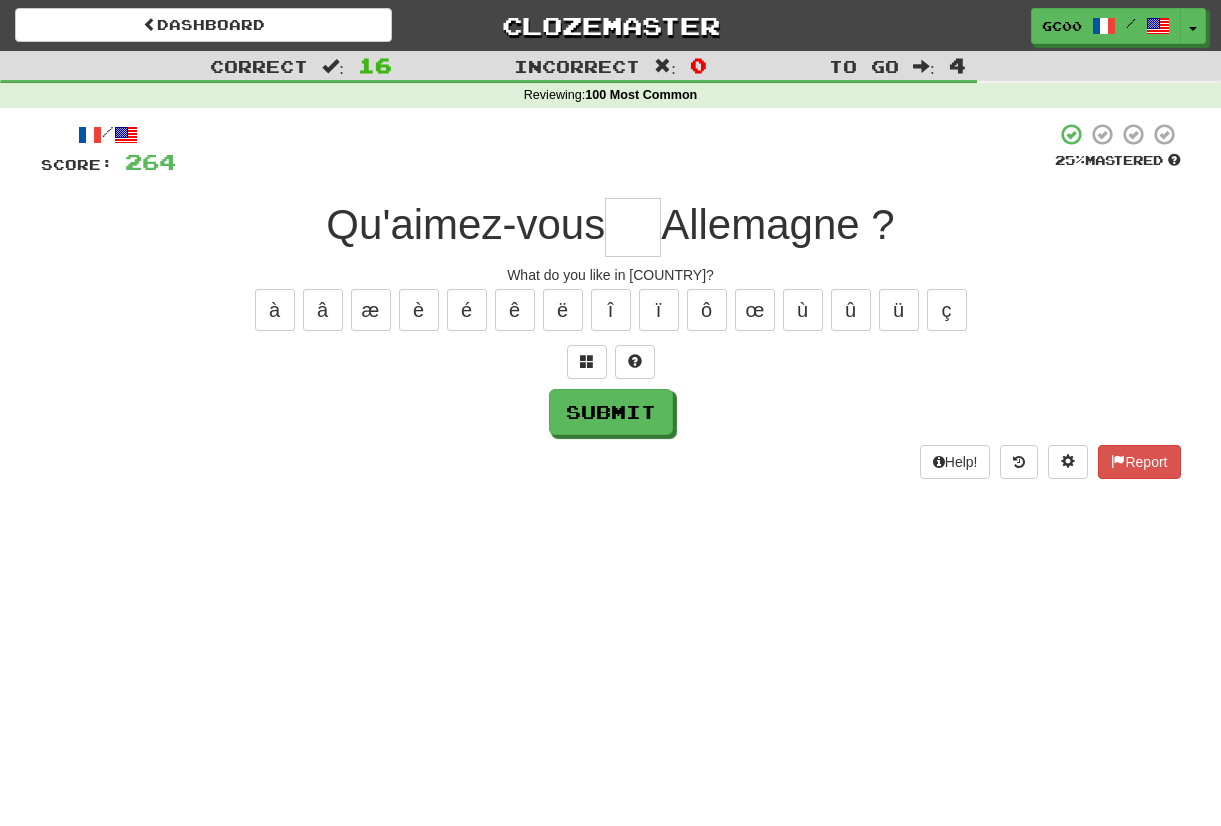 type on "*" 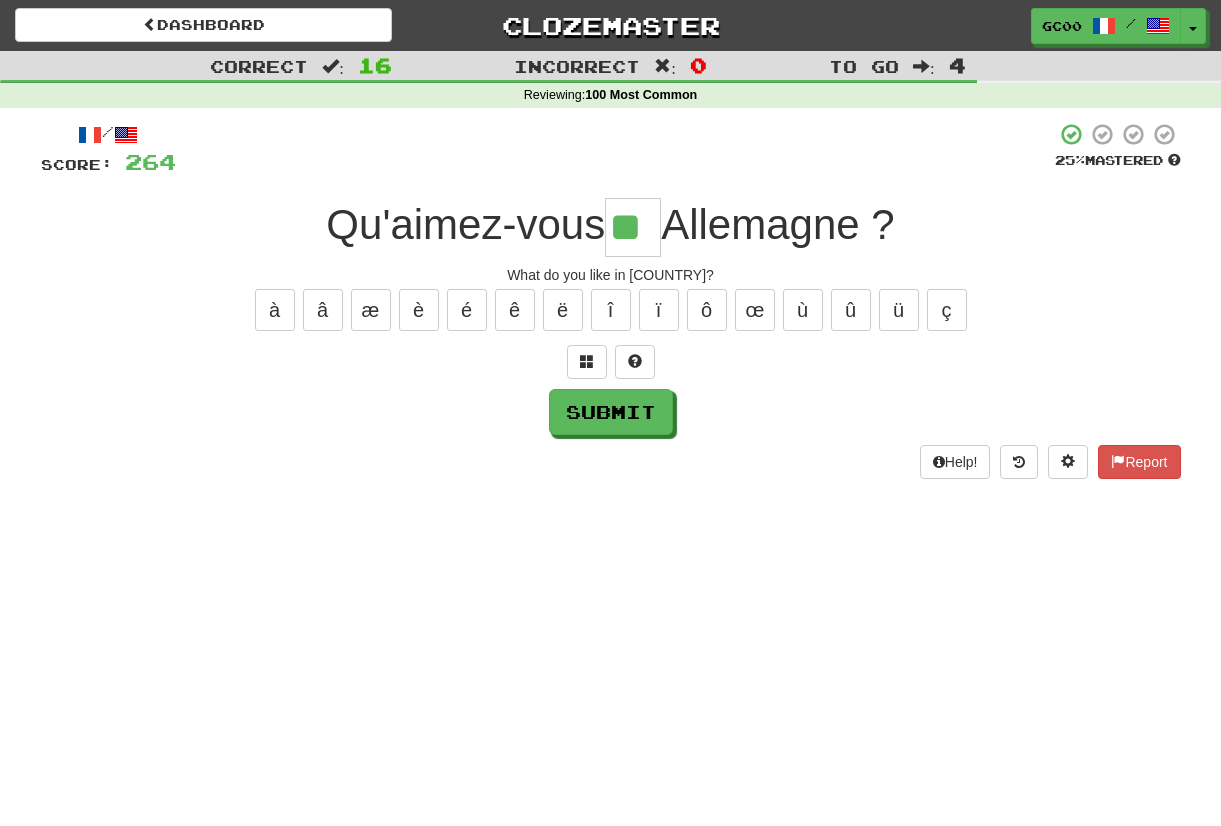 type on "**" 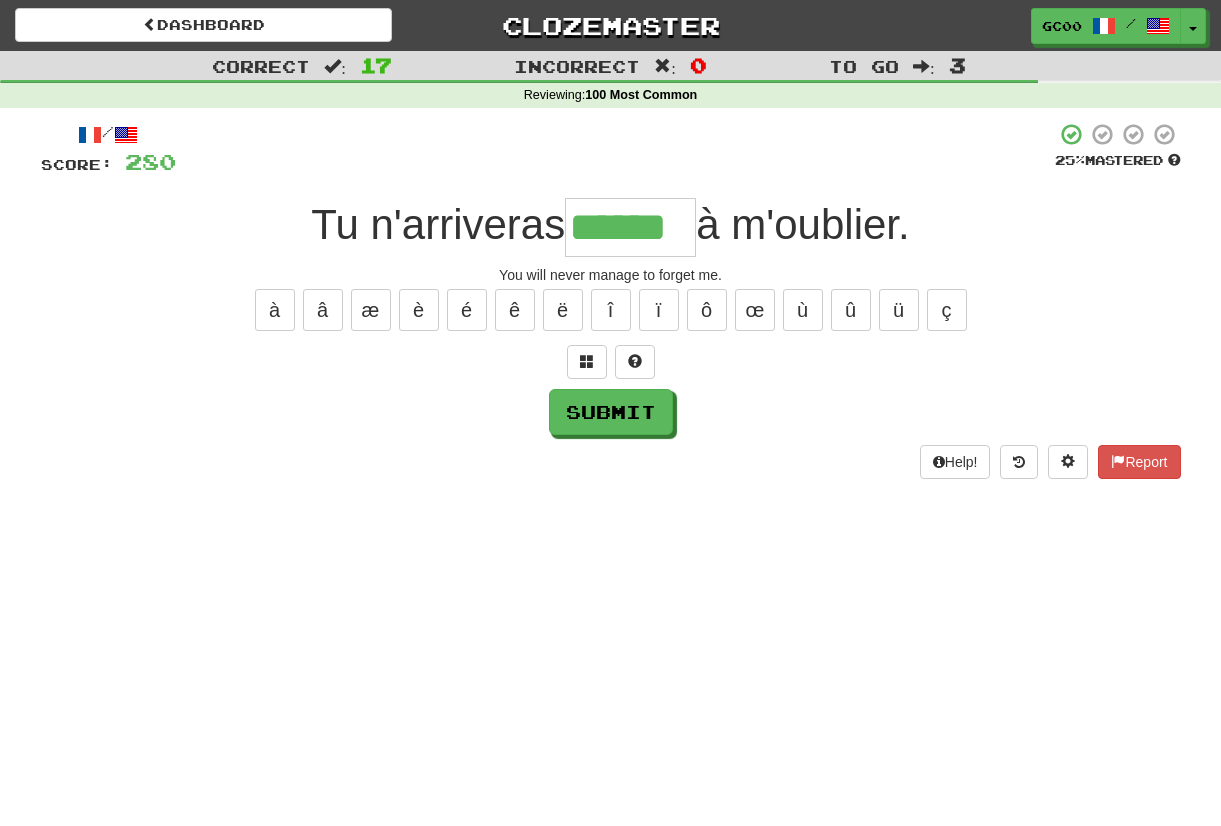 type on "******" 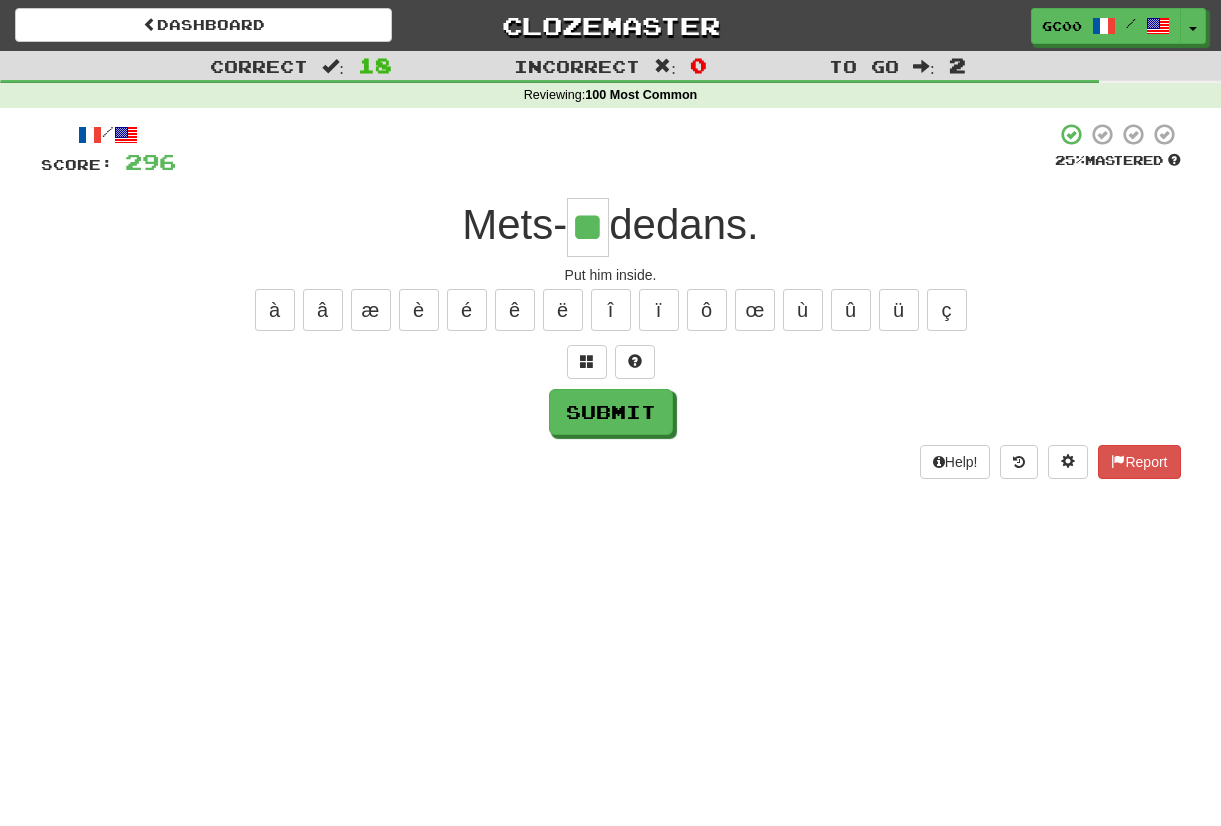 type on "**" 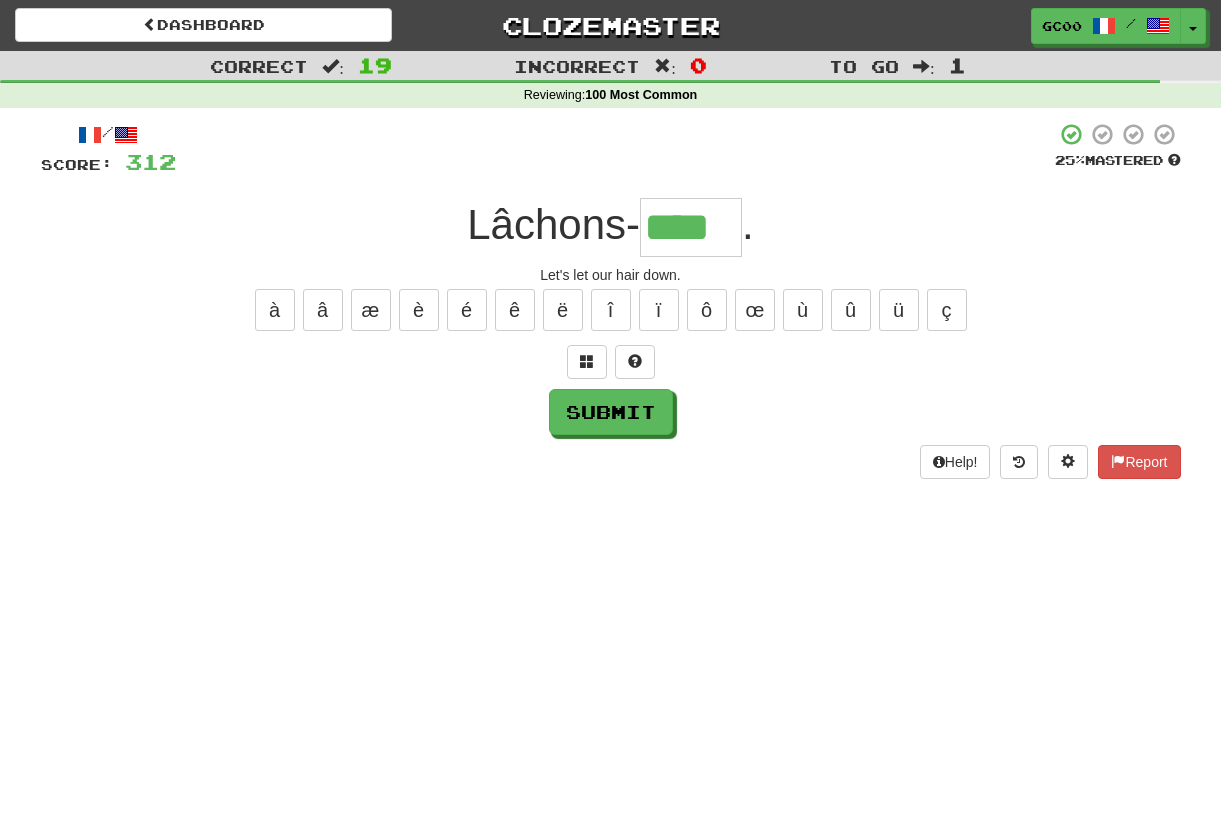 type on "****" 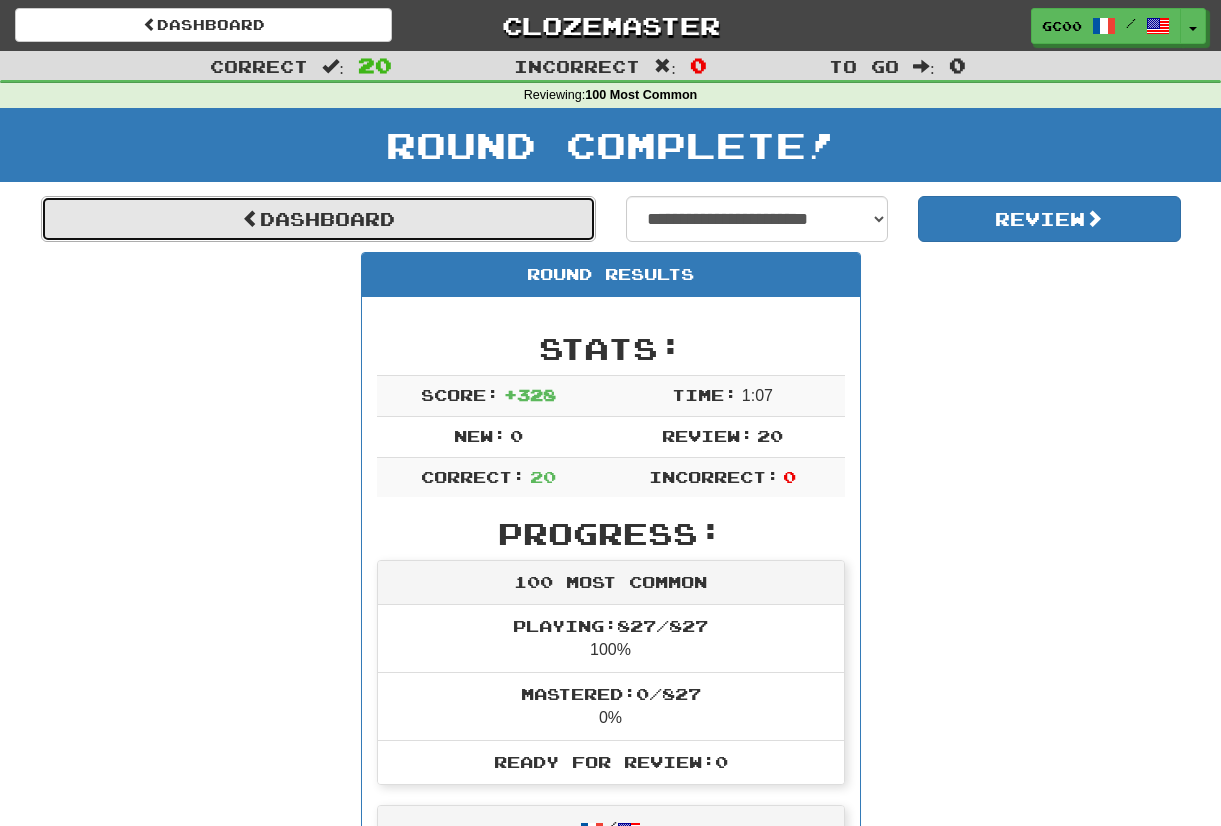 click on "Dashboard" at bounding box center [318, 219] 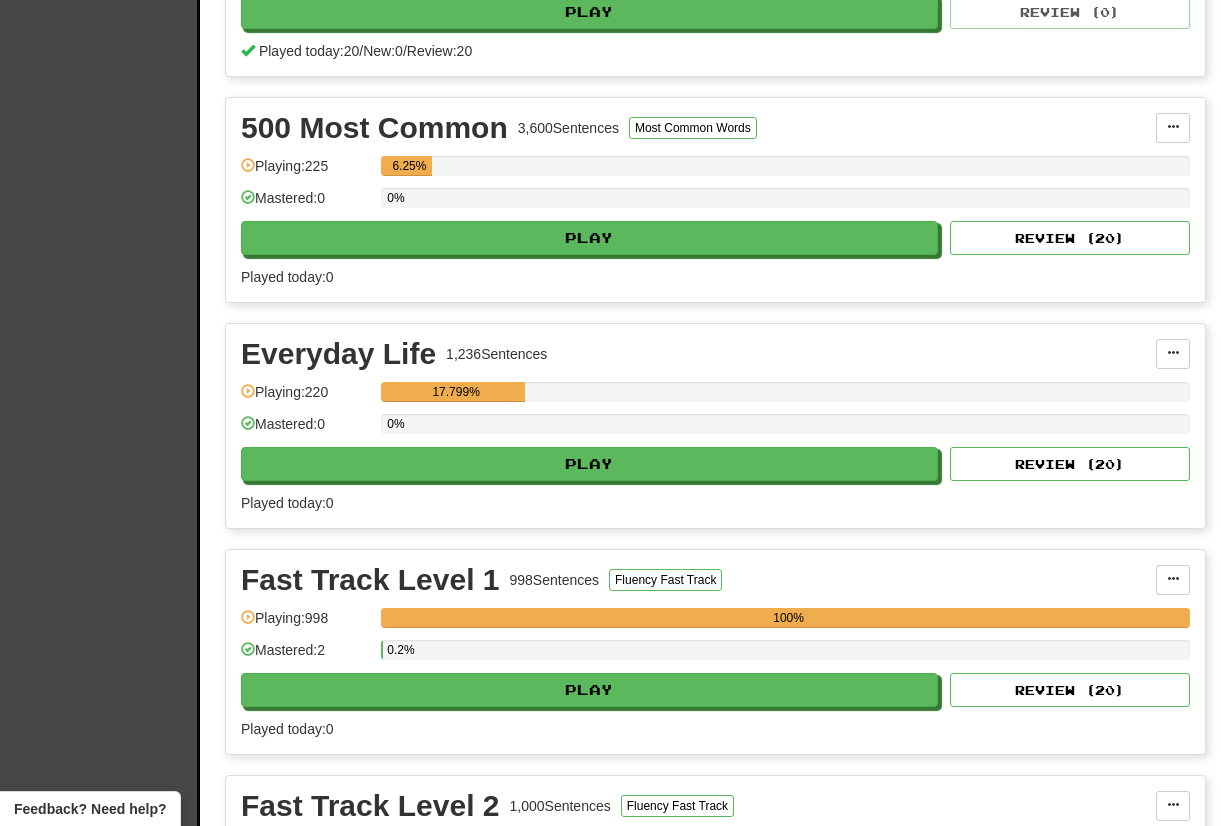 scroll, scrollTop: 623, scrollLeft: 0, axis: vertical 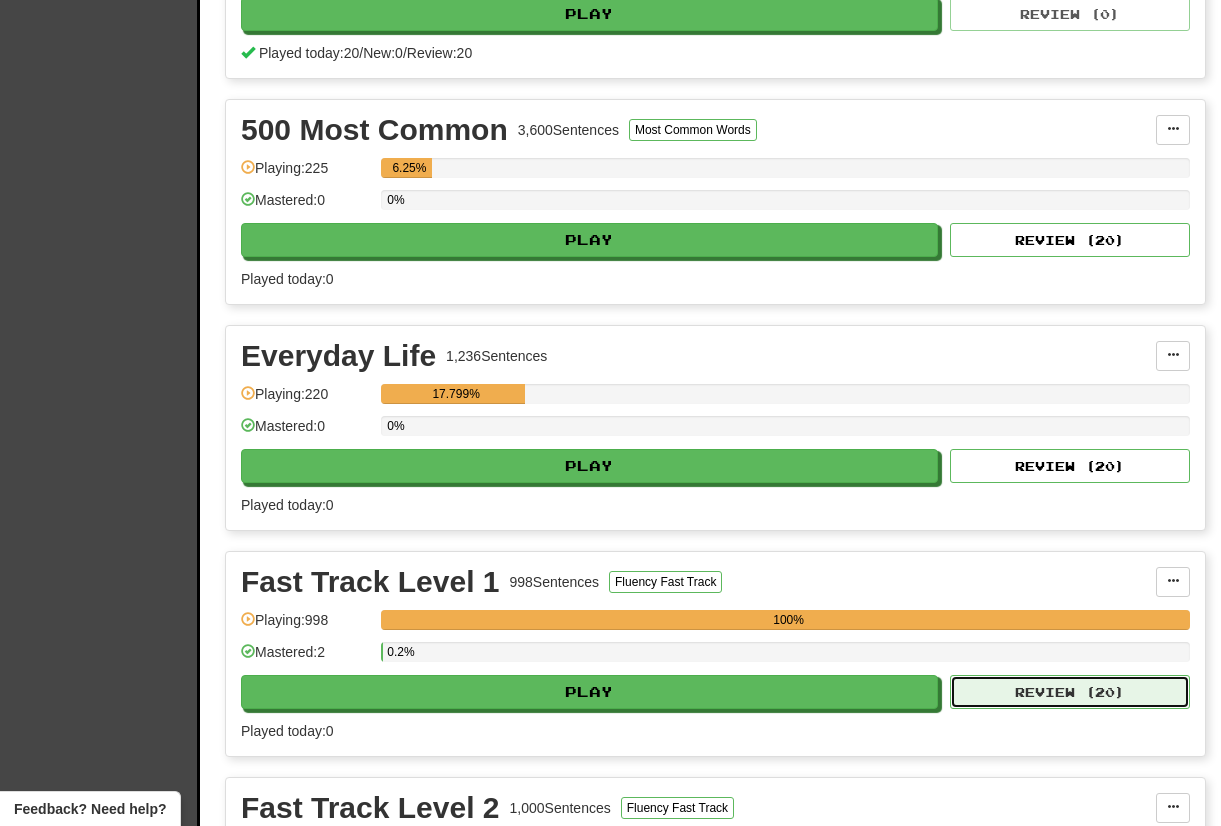 click on "Review ( 20 )" at bounding box center [1070, 692] 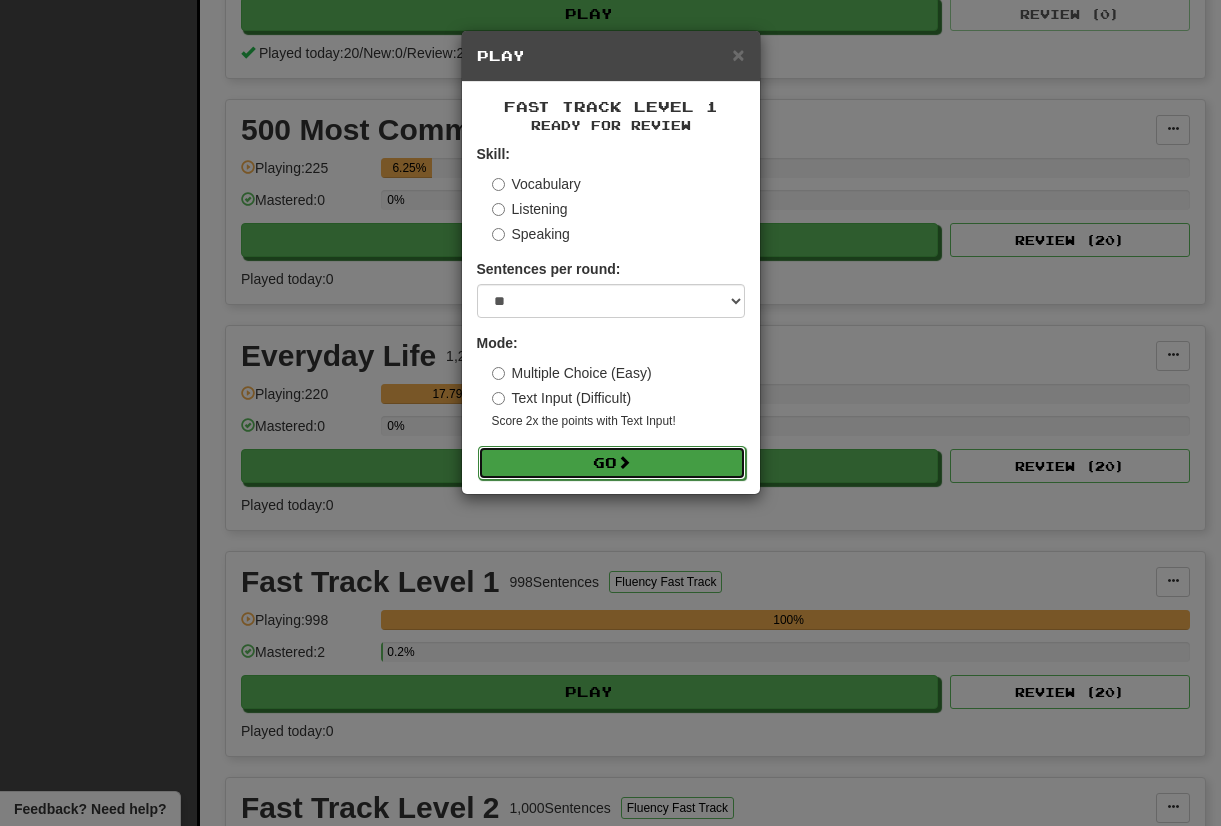 click on "Go" at bounding box center (612, 463) 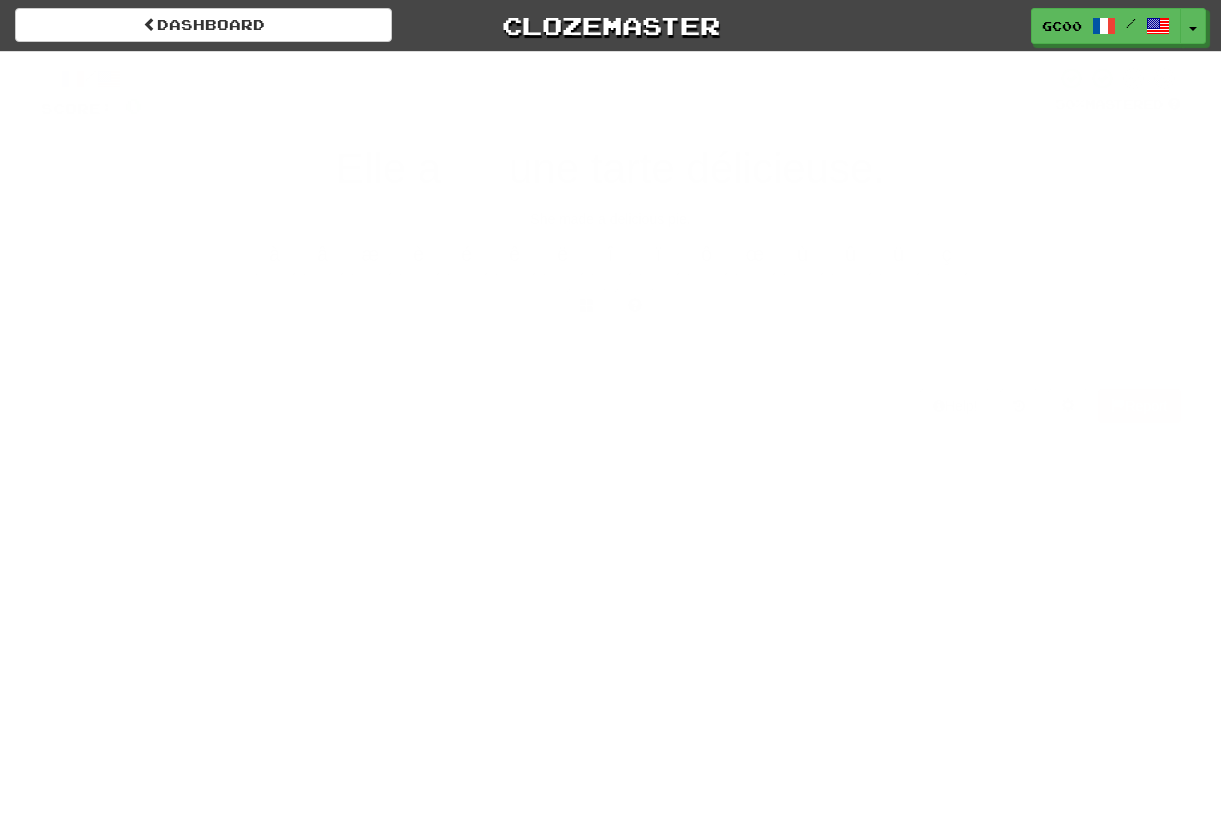 scroll, scrollTop: 0, scrollLeft: 0, axis: both 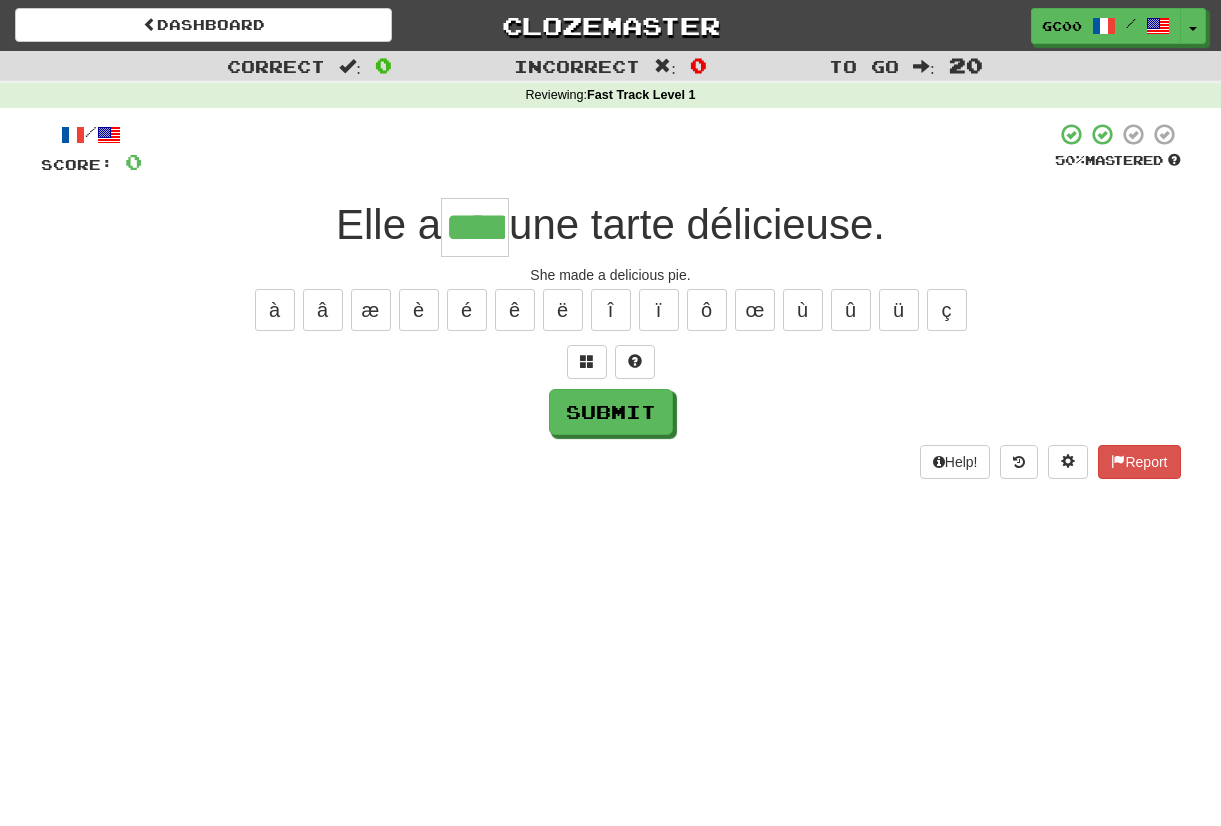 type on "****" 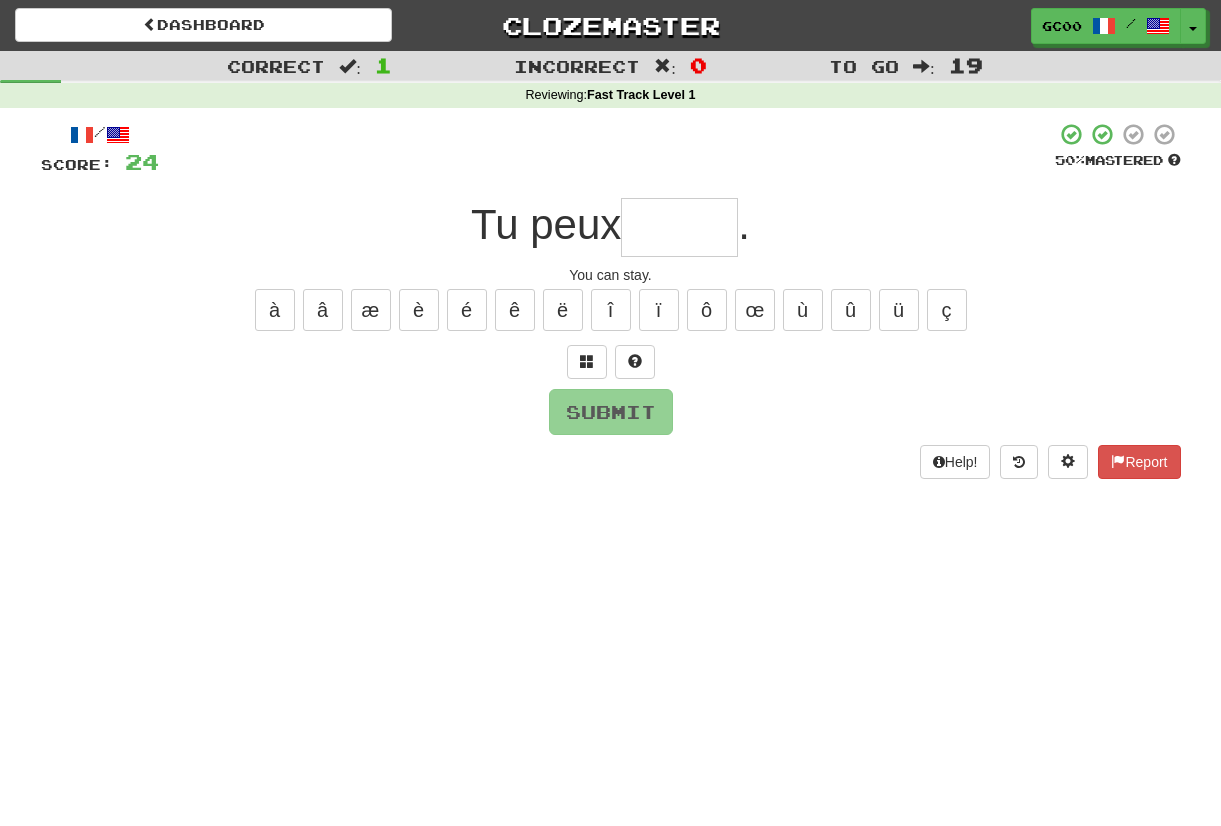 type on "*" 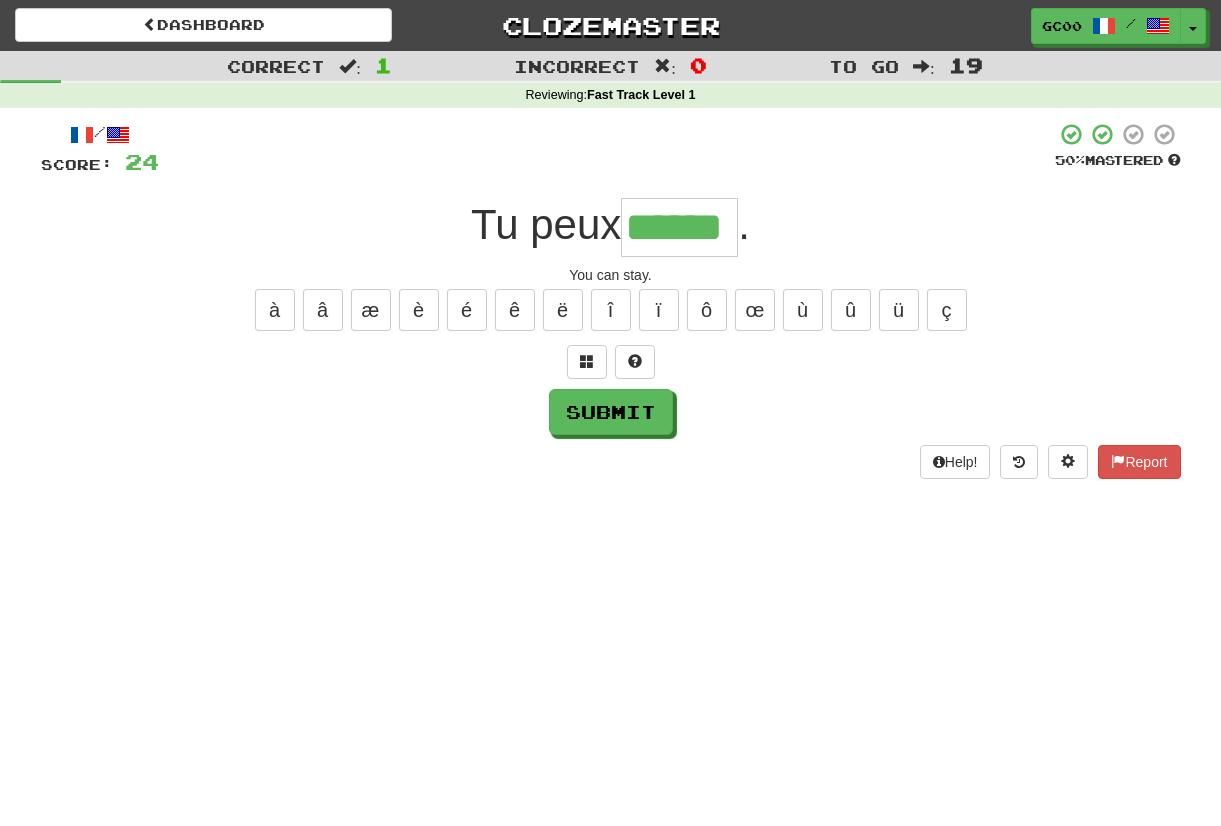 type on "******" 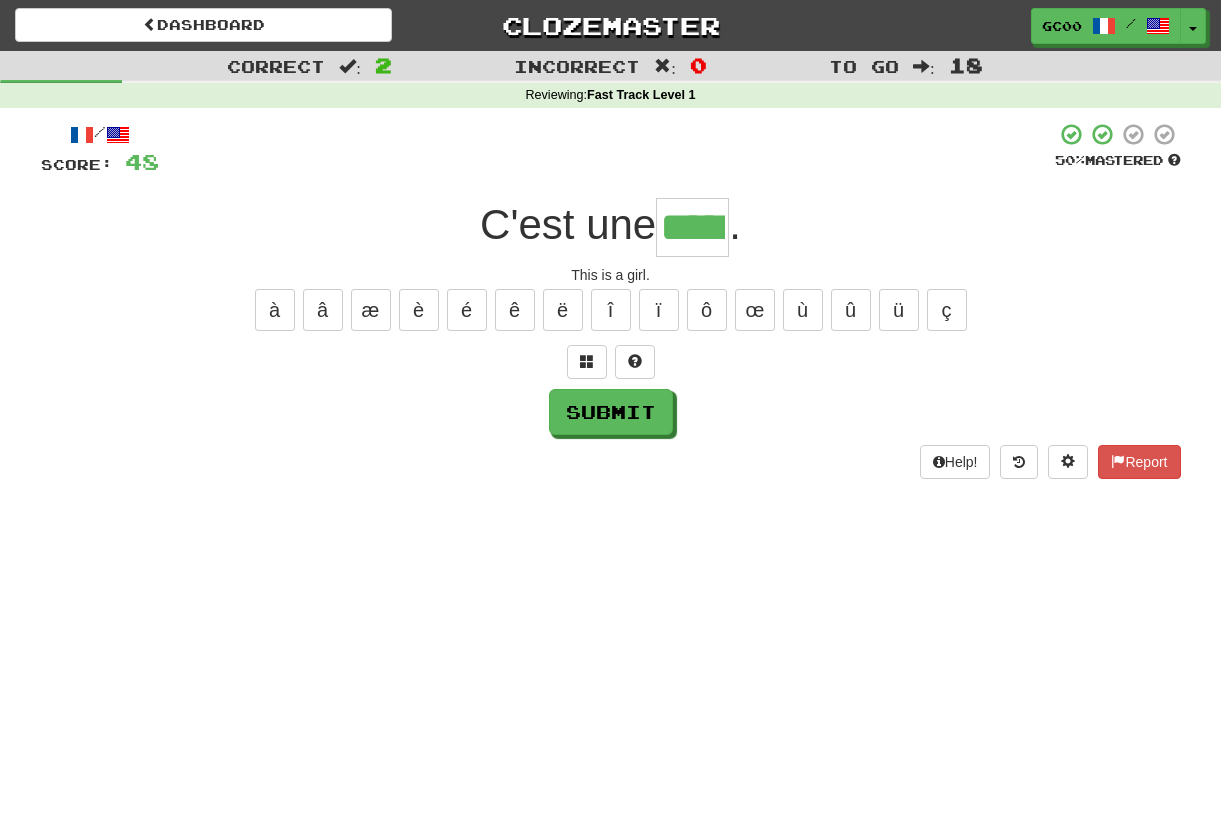 type on "*****" 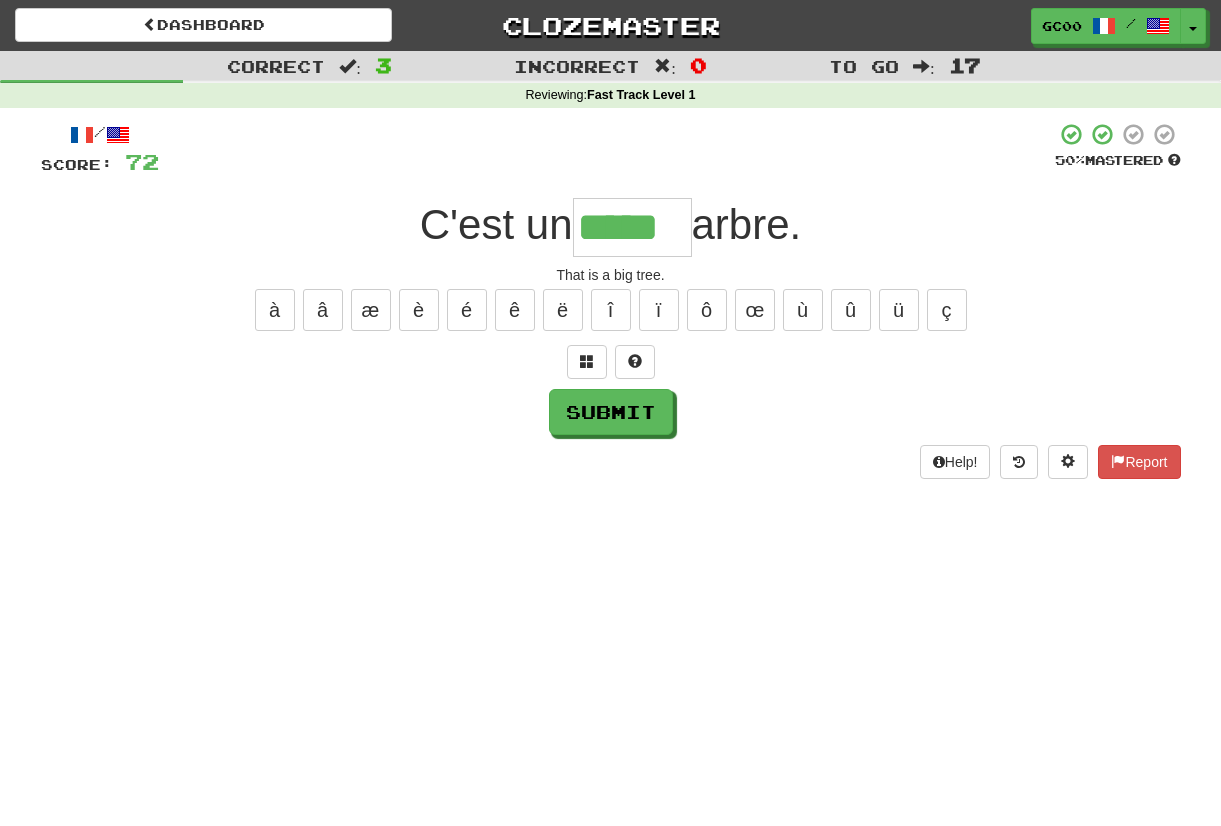 type on "*****" 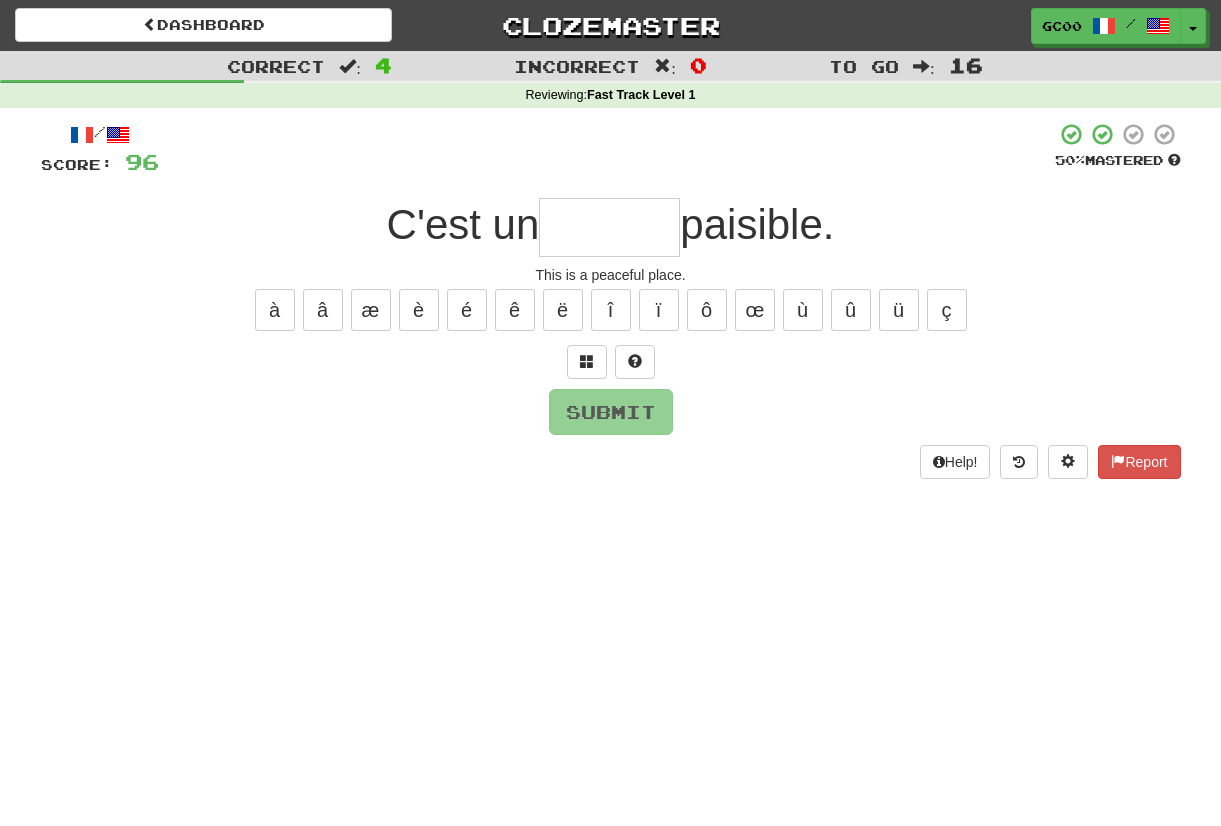 type on "*" 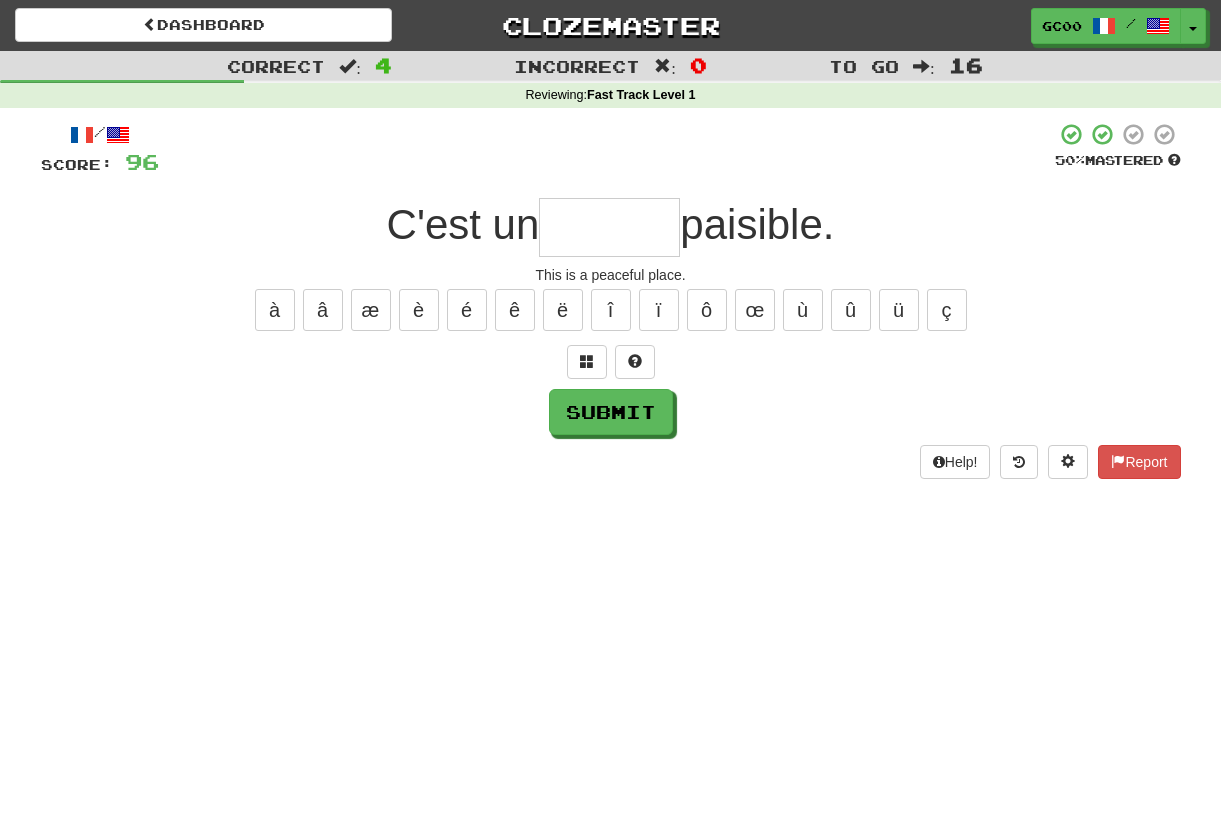 type on "*" 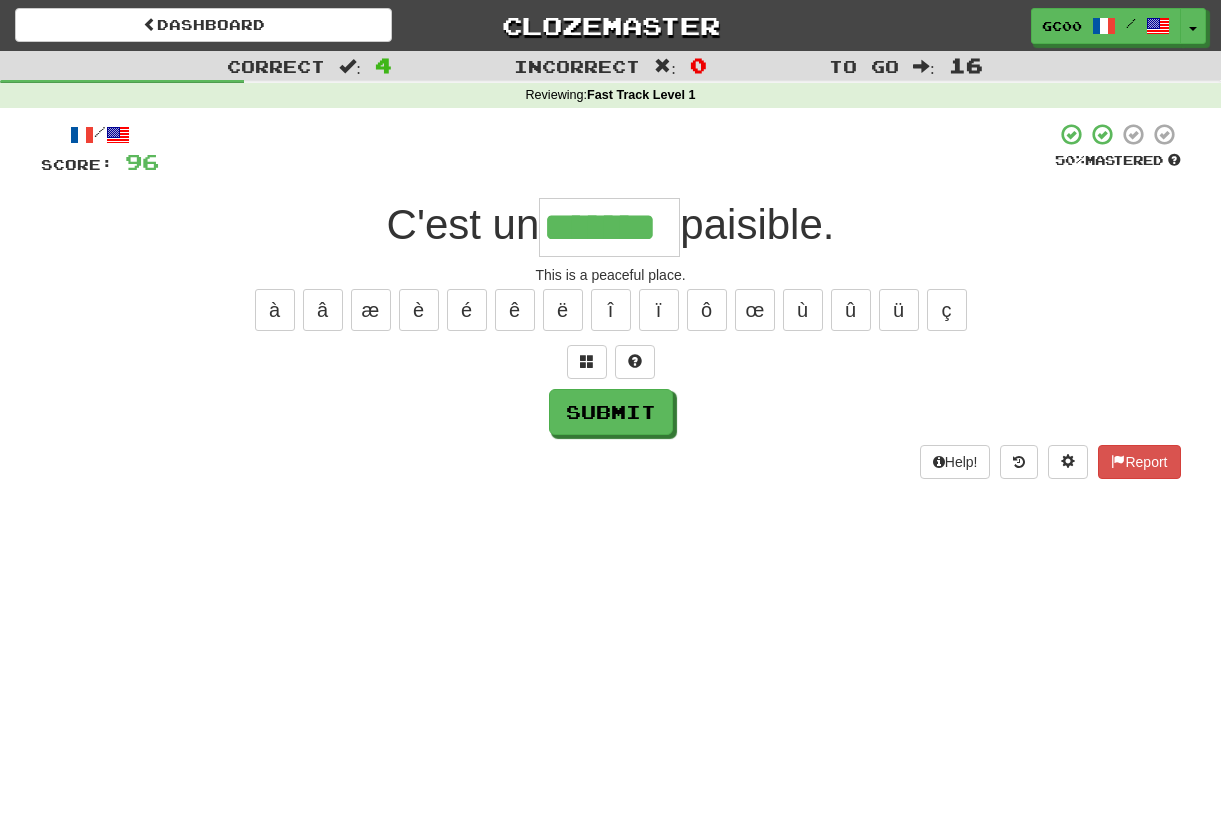 type on "*******" 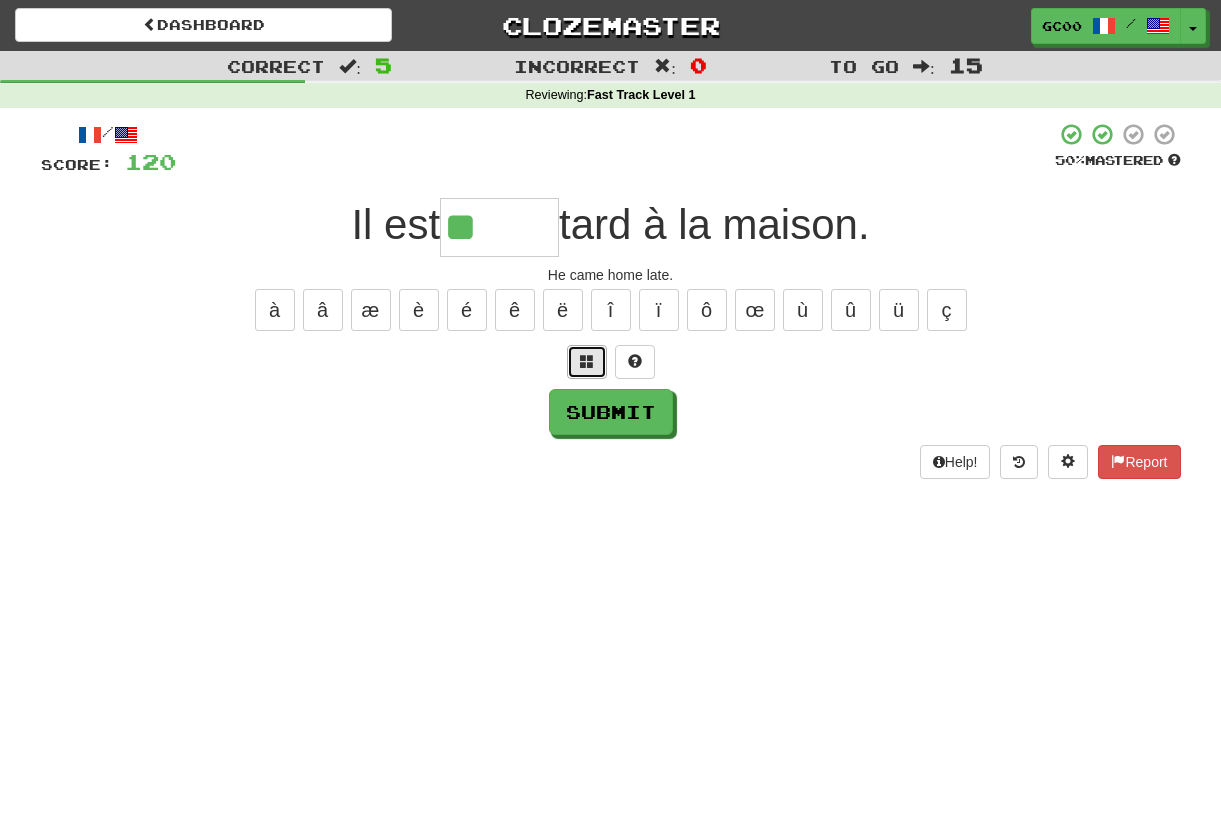 click at bounding box center (587, 362) 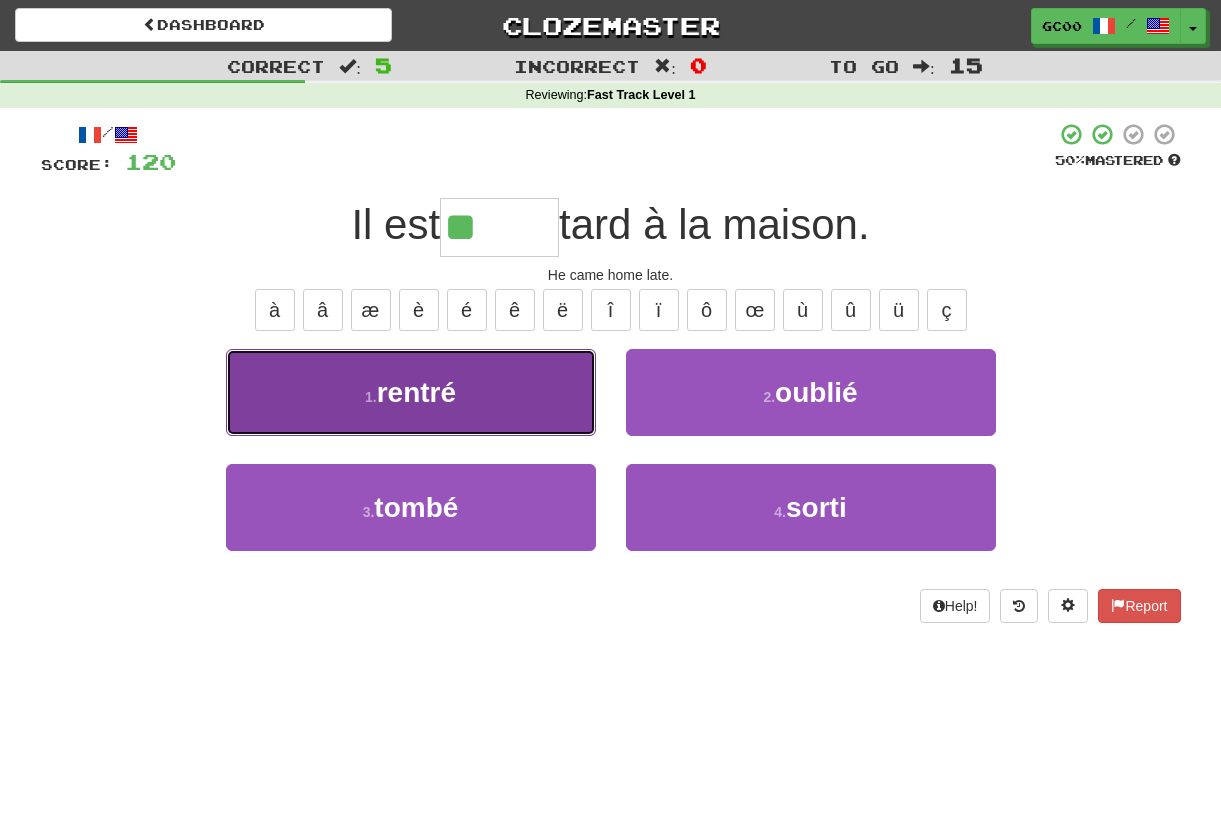 click on "1 .  rentré" at bounding box center [411, 392] 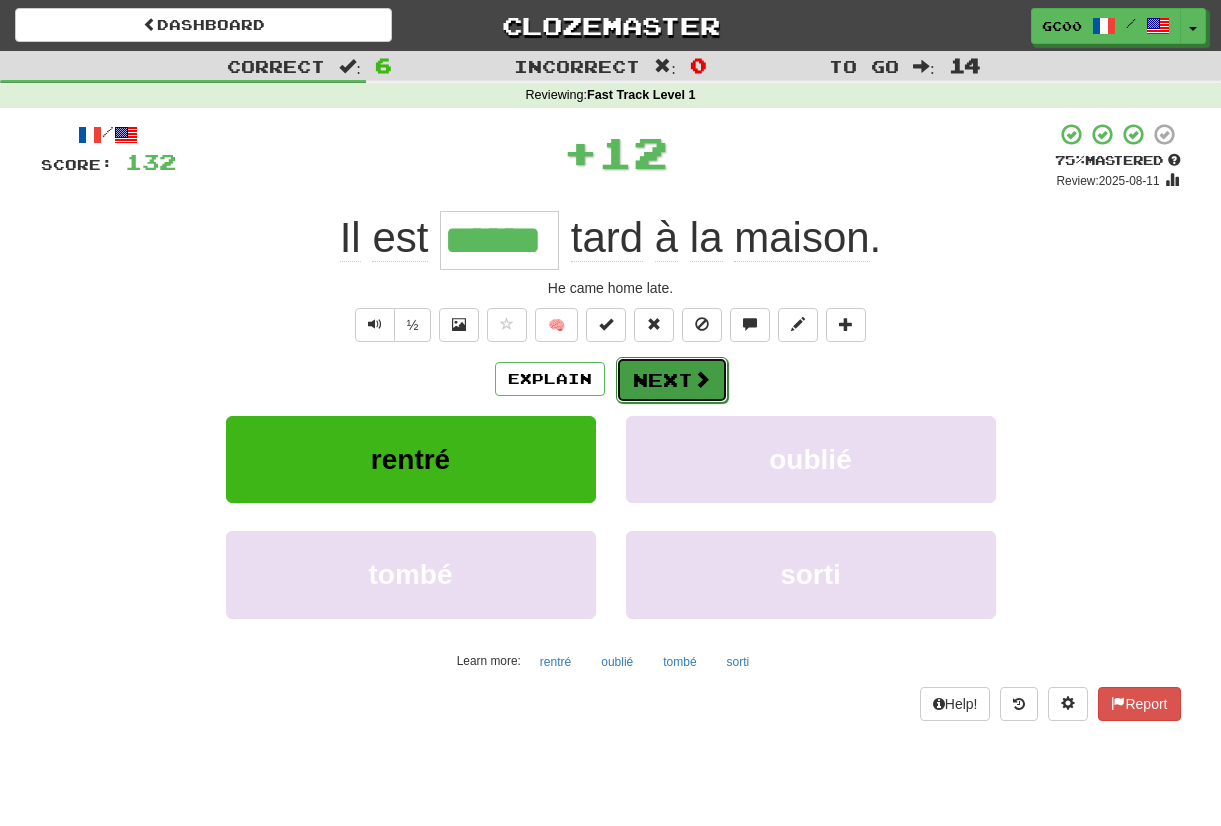 click on "Next" at bounding box center [672, 380] 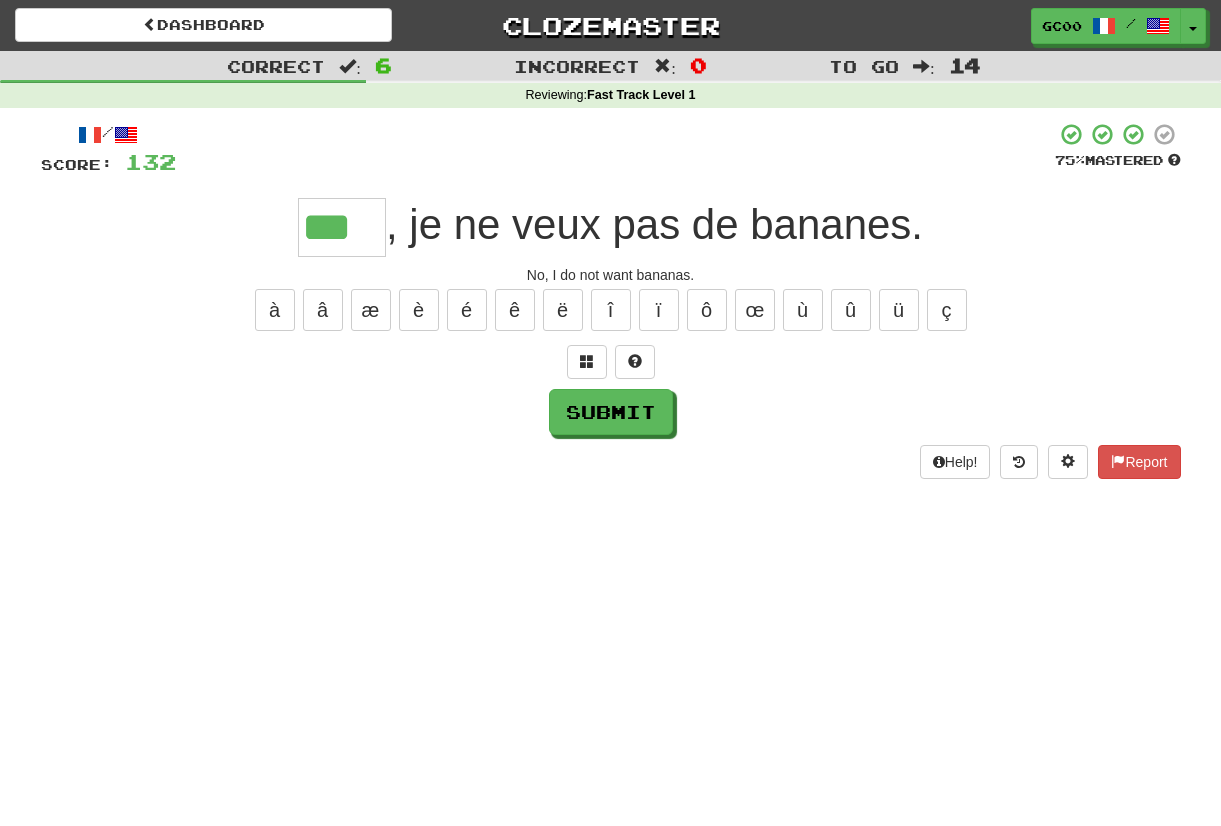 type on "***" 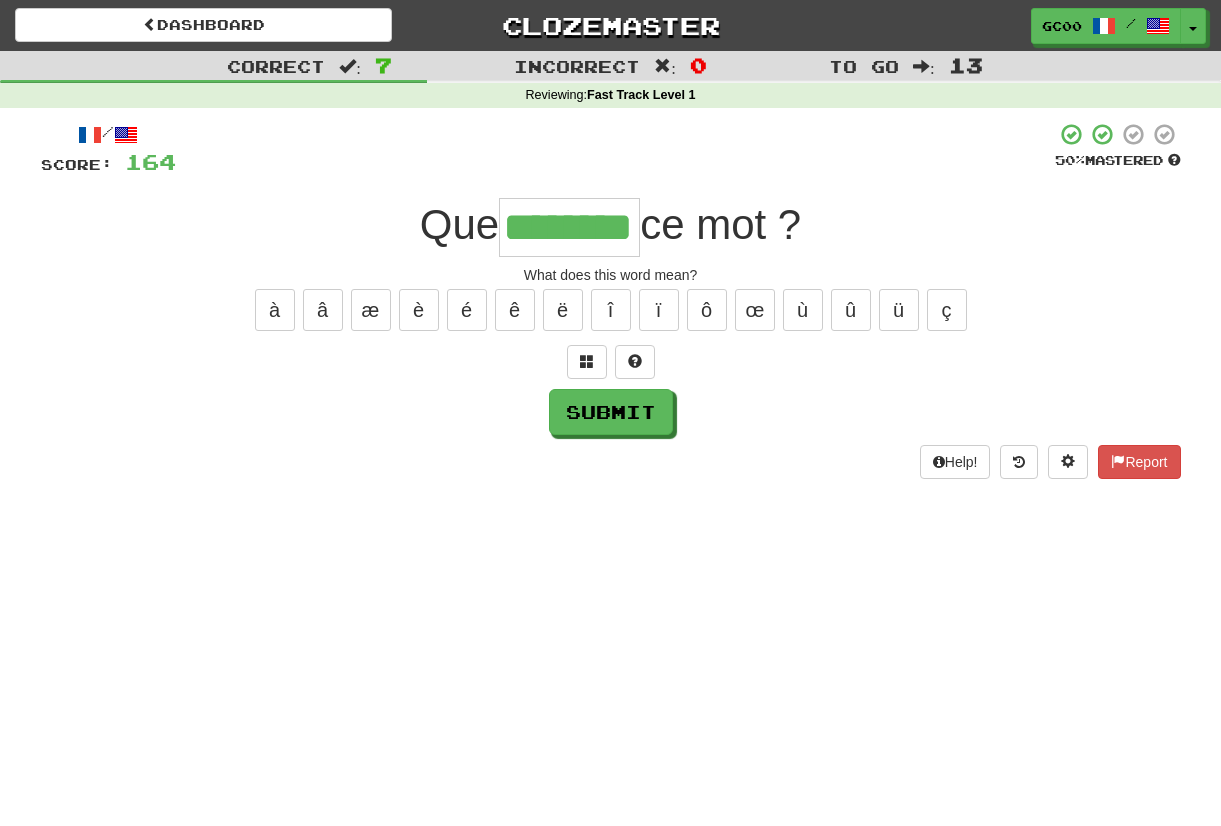type on "********" 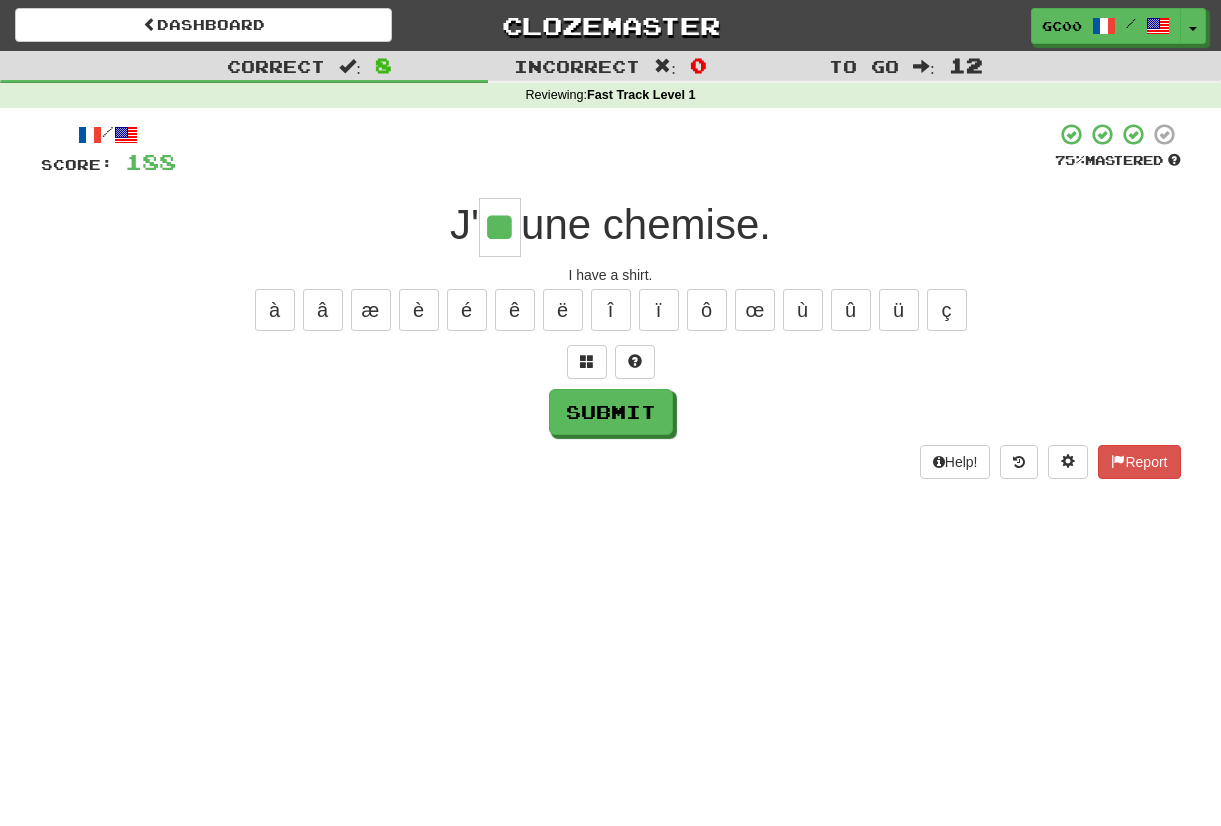 type on "**" 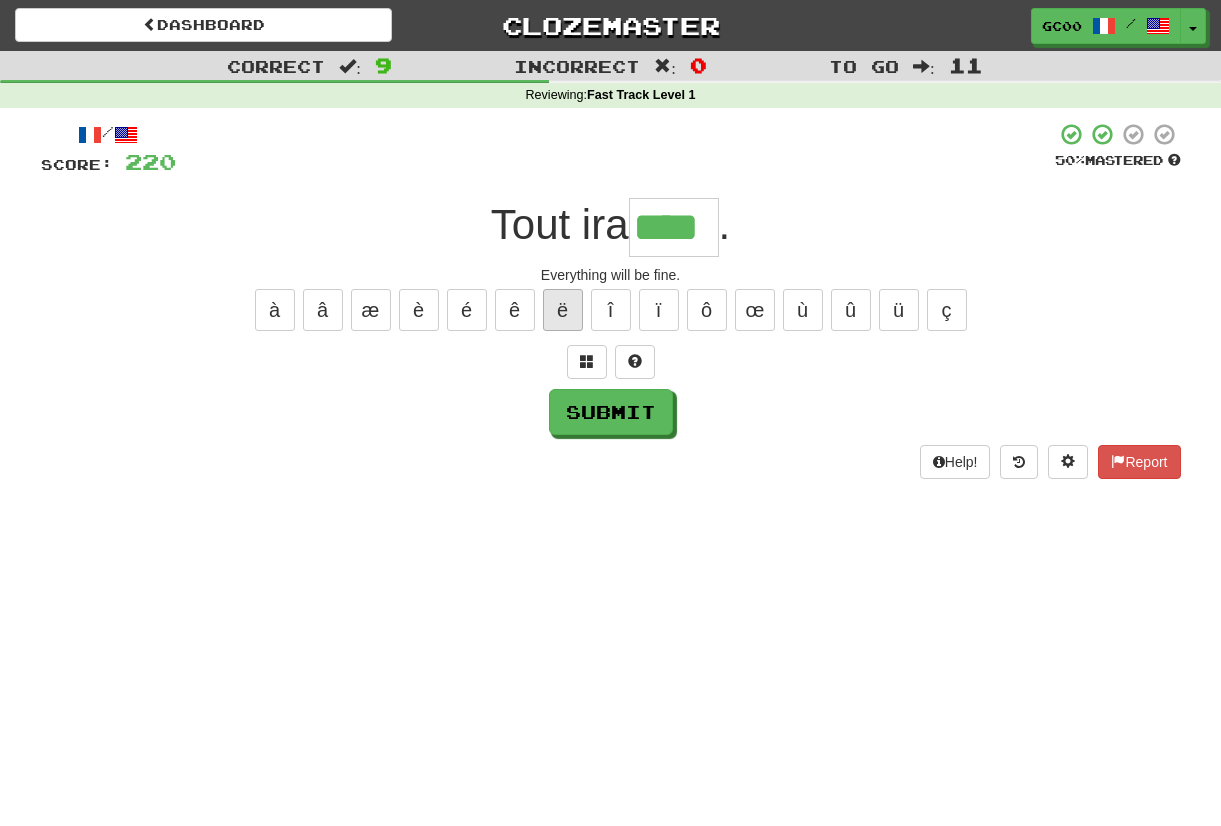type on "****" 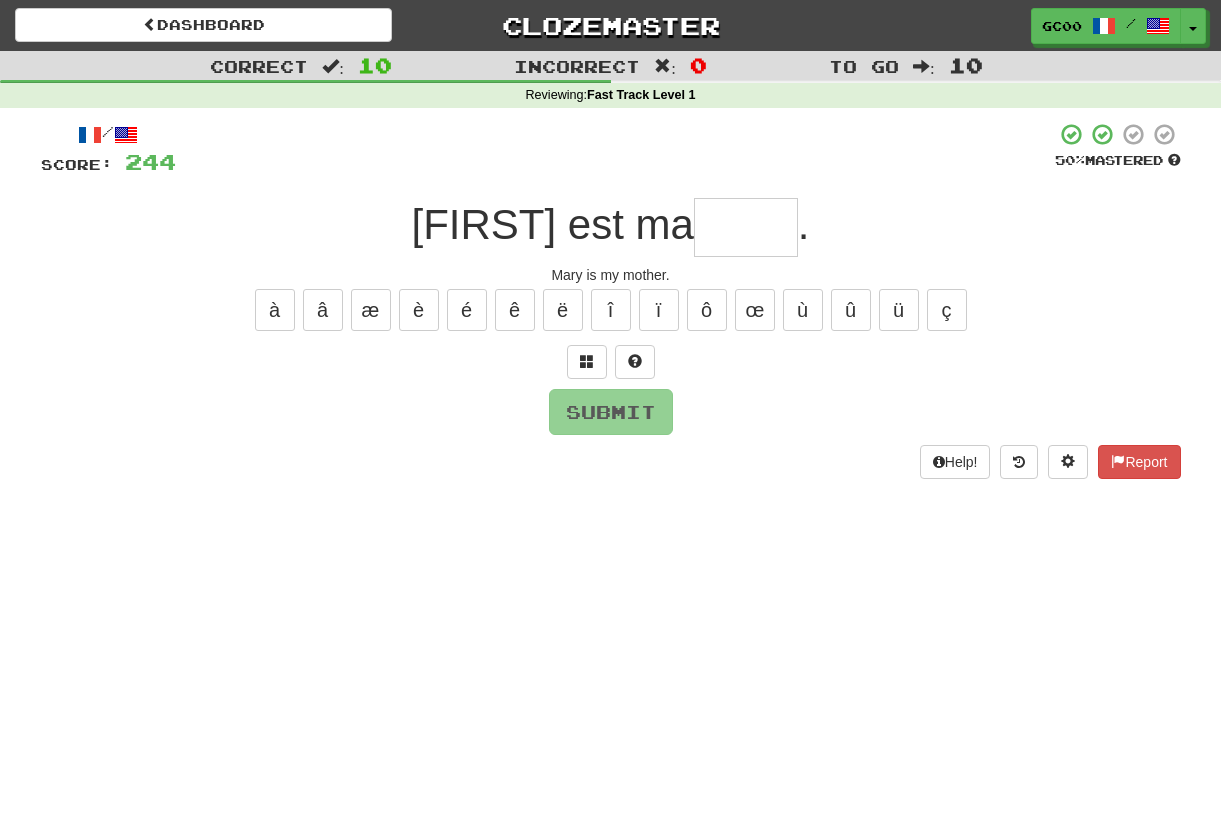 type on "*" 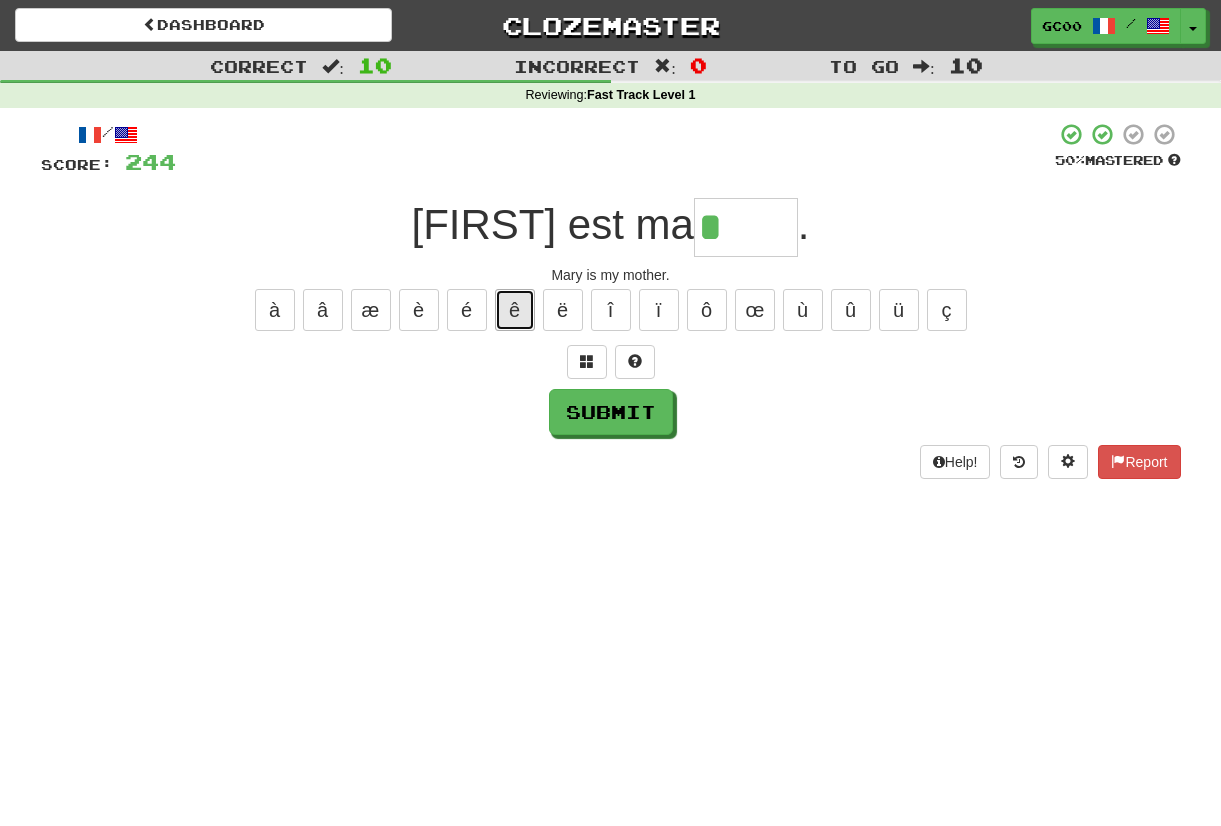 click on "ê" at bounding box center [515, 310] 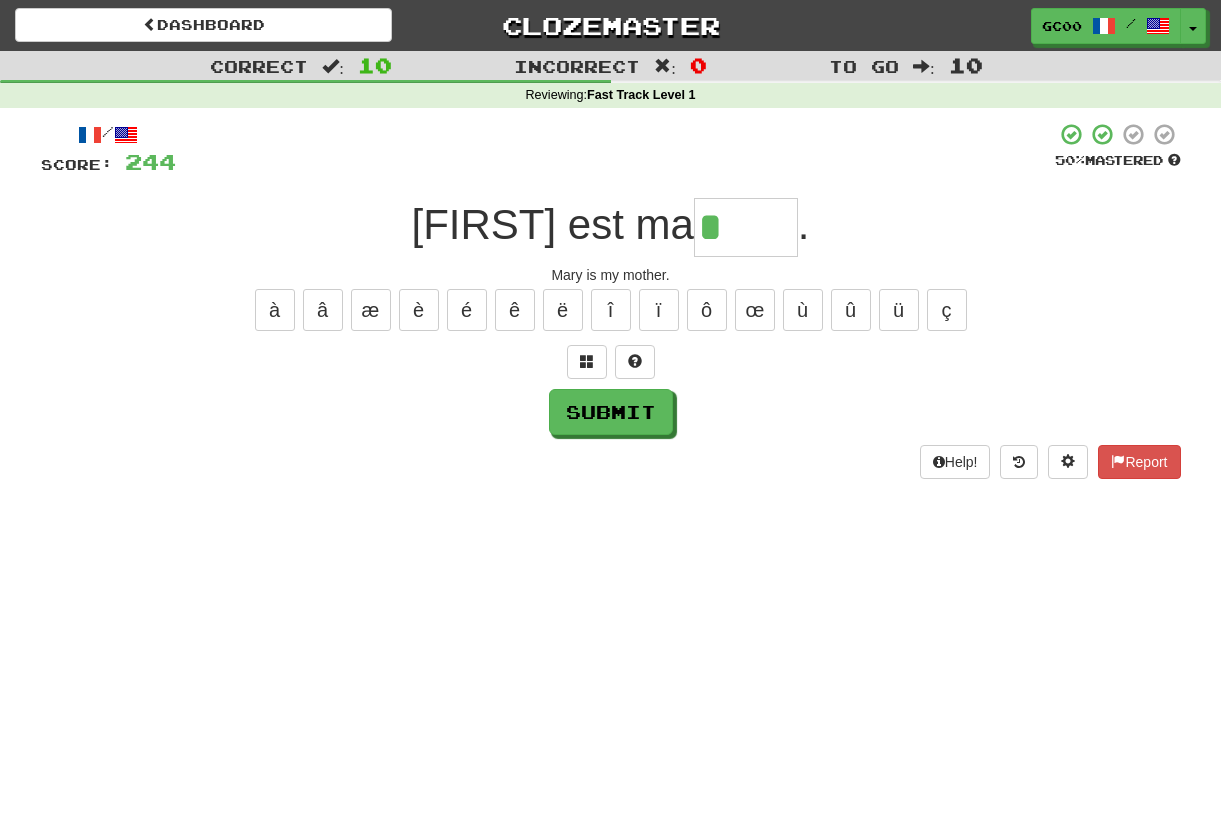 click on "à â æ è é ê ë î ï ô œ ù û ü ç" at bounding box center [611, 310] 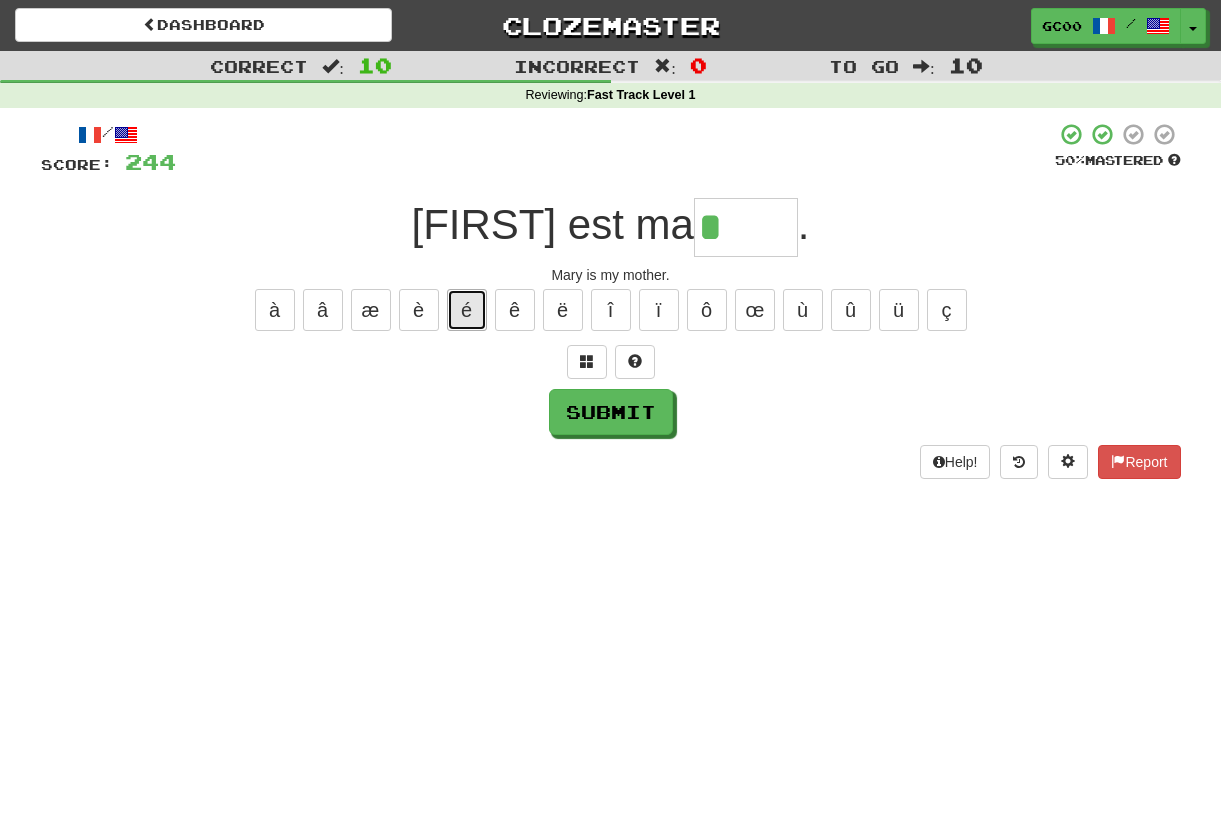 click on "é" at bounding box center (467, 310) 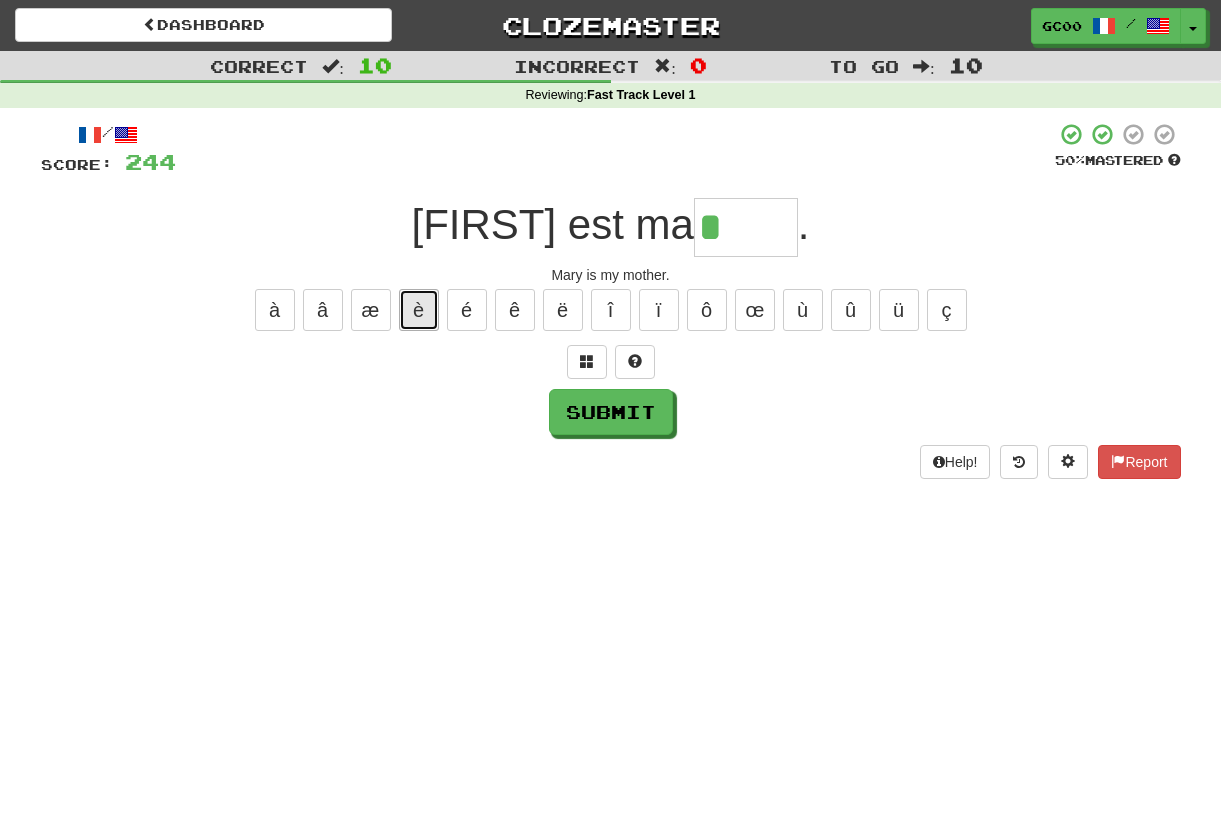 click on "è" at bounding box center (419, 310) 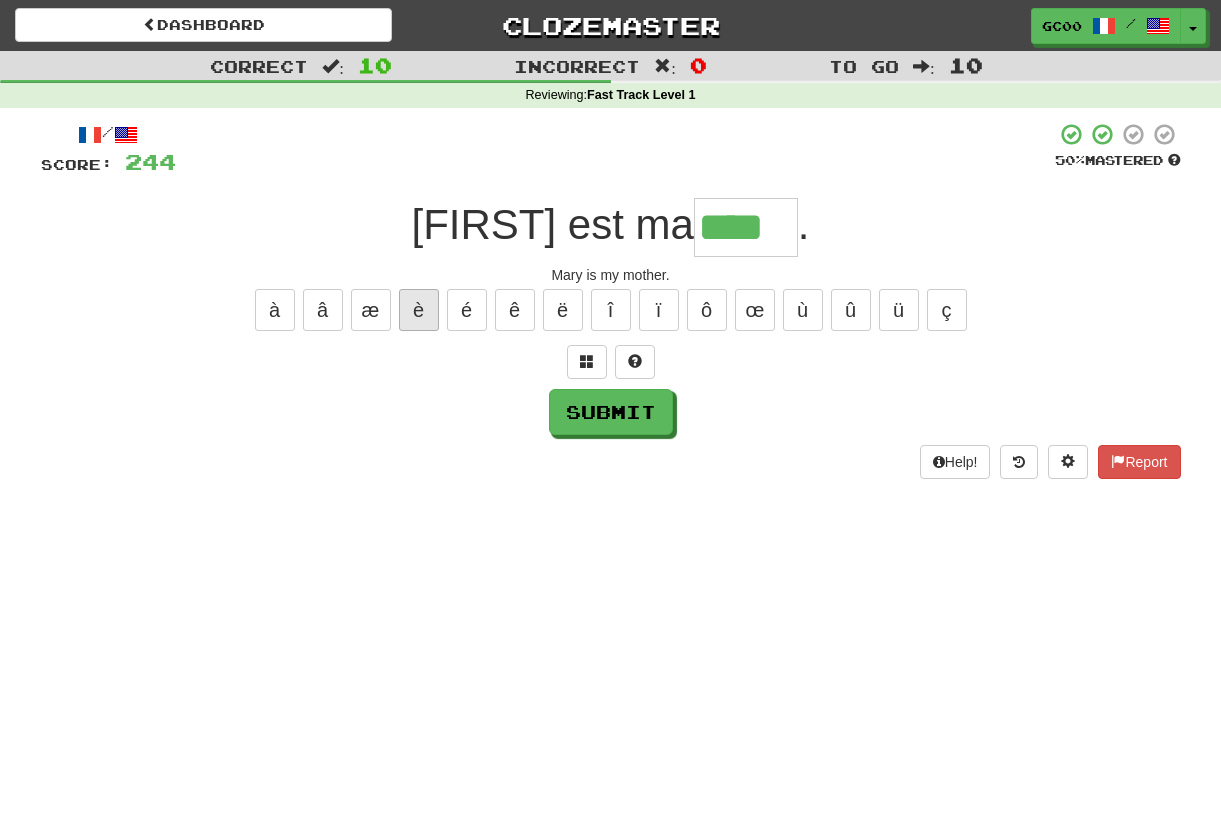 type on "****" 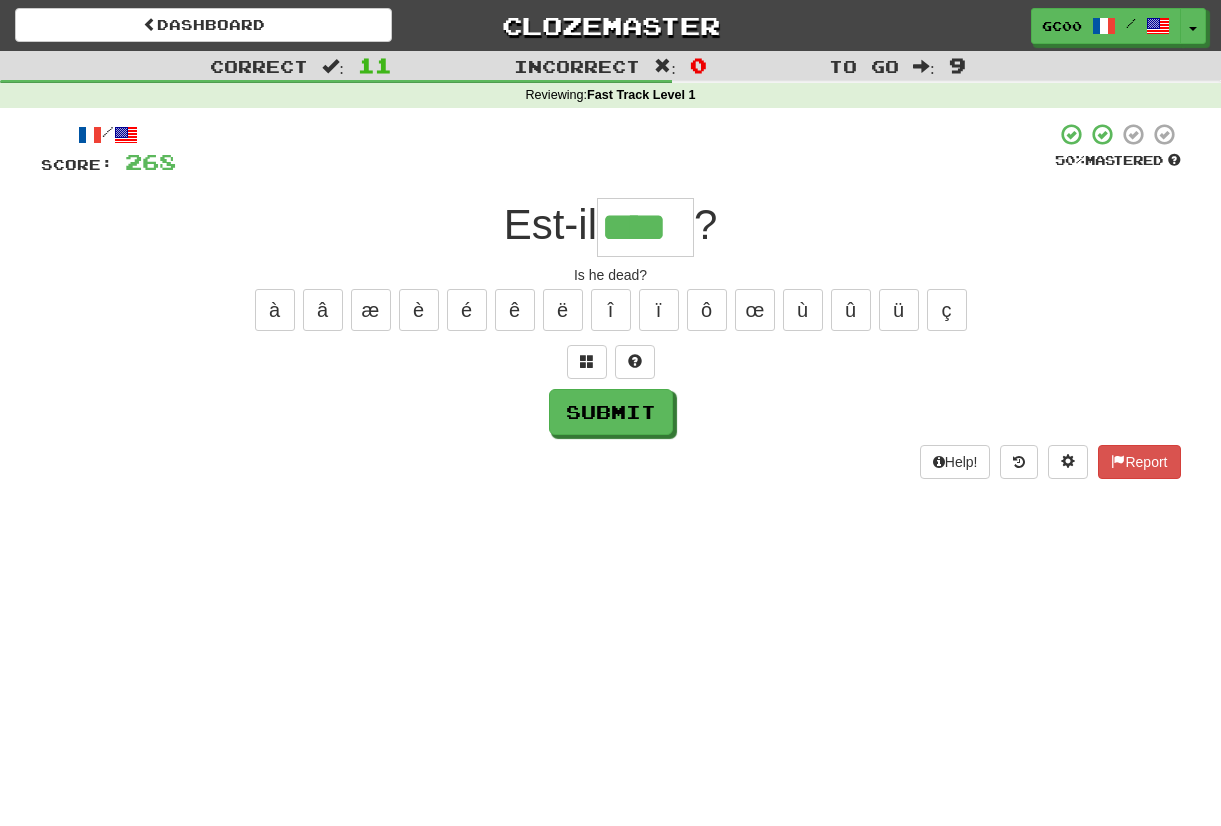 type on "****" 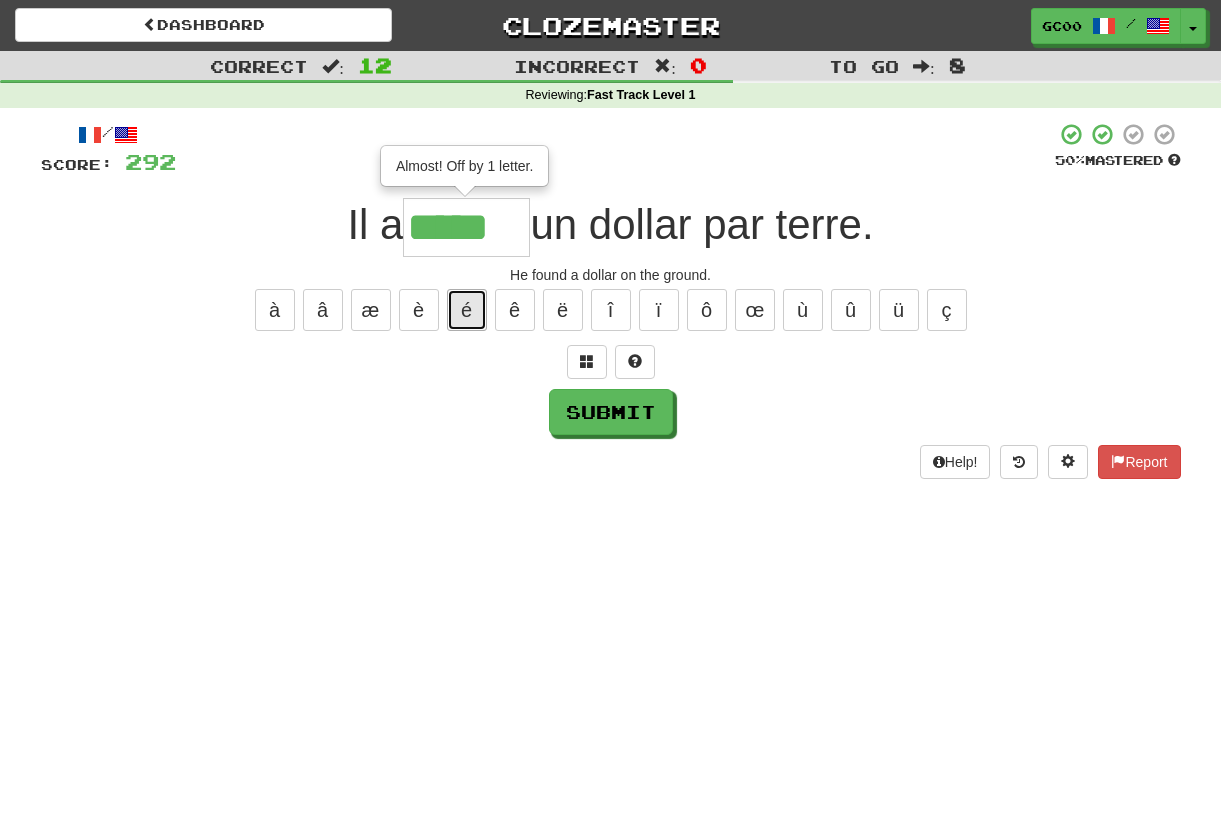 click on "é" at bounding box center (467, 310) 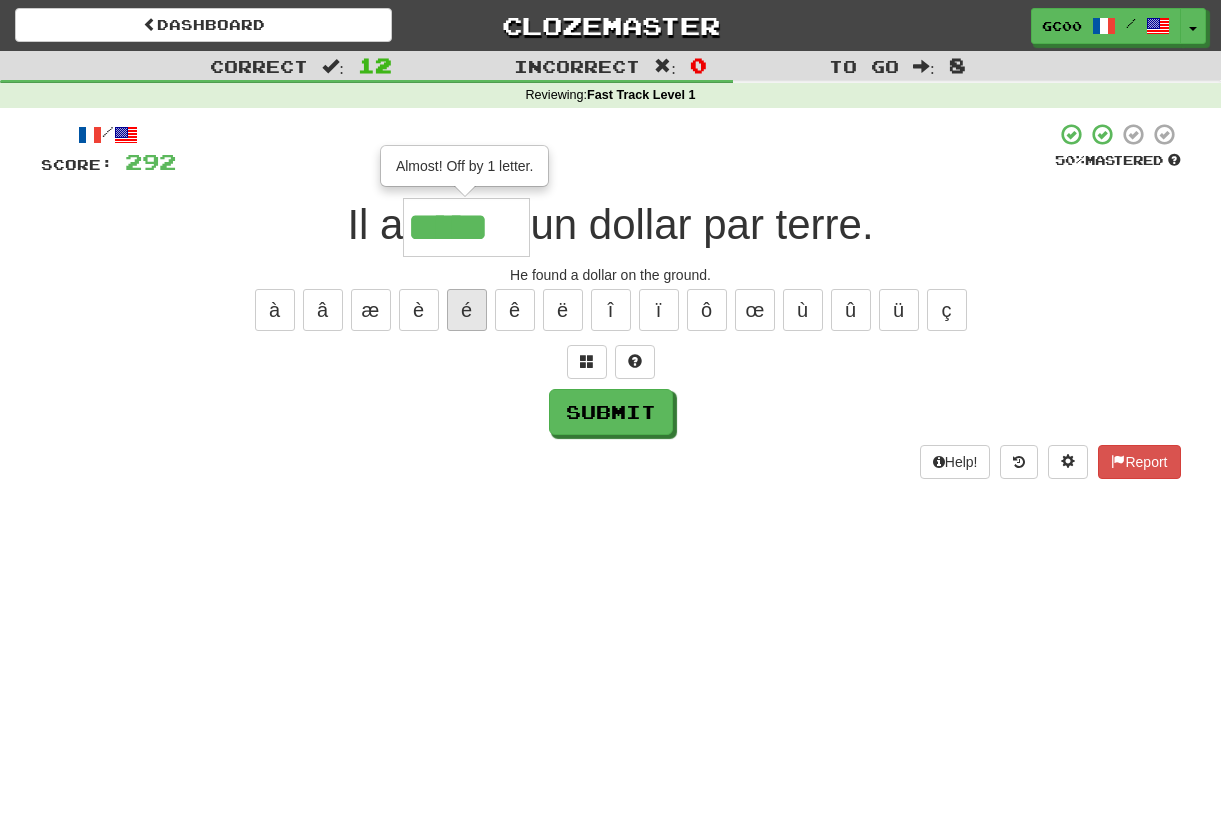 type on "******" 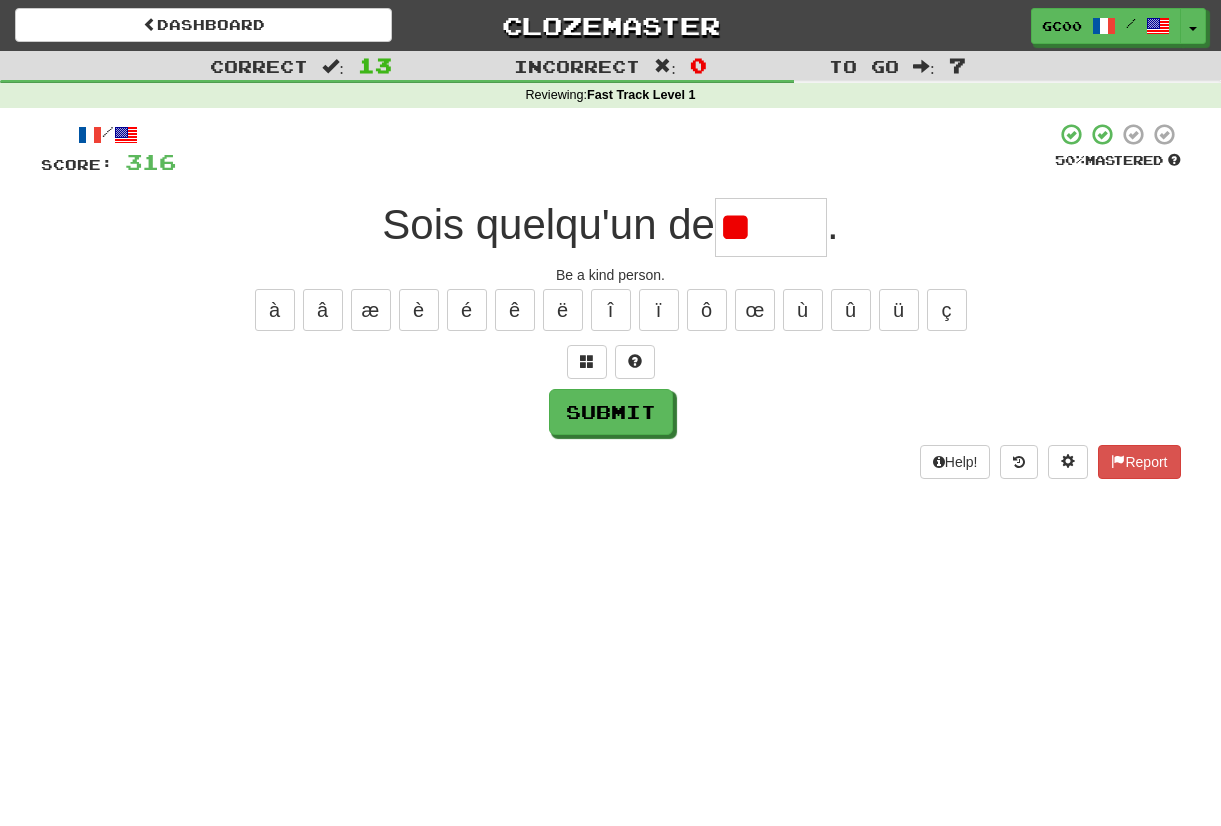 type on "*" 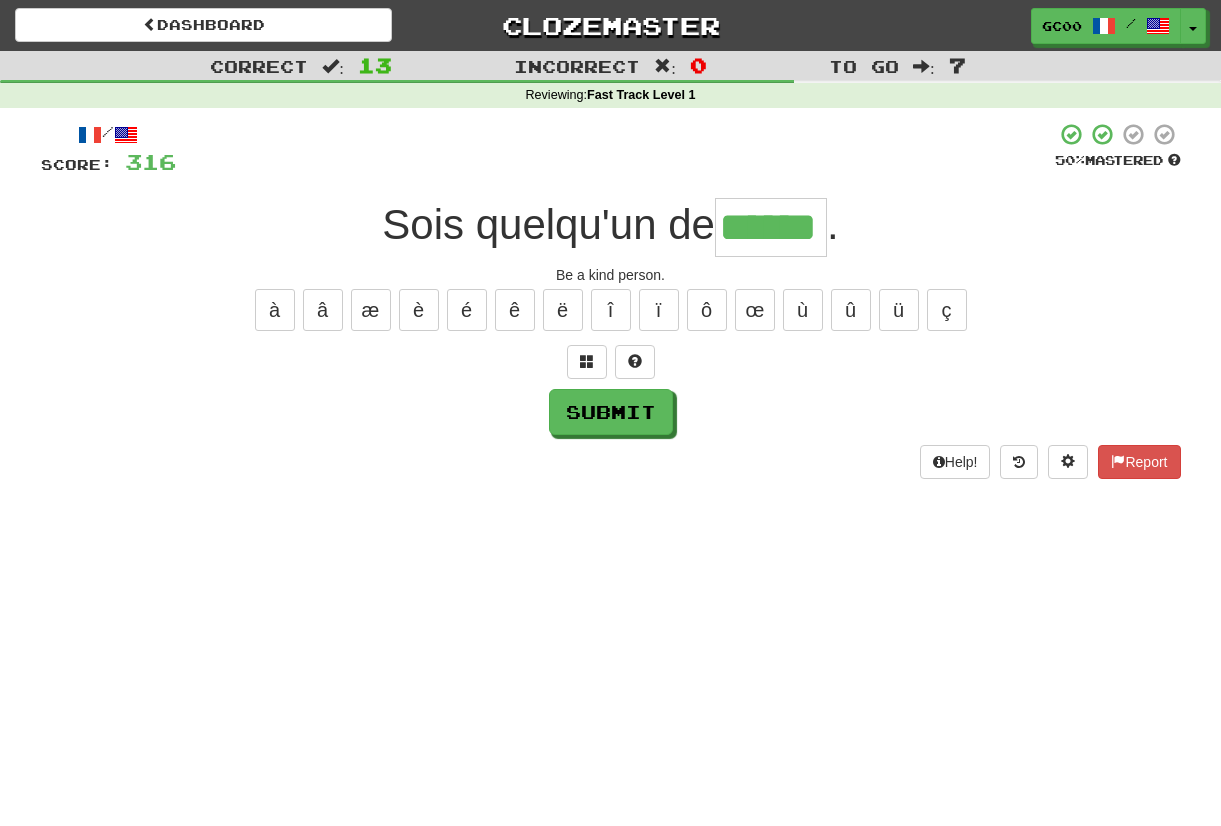 type on "******" 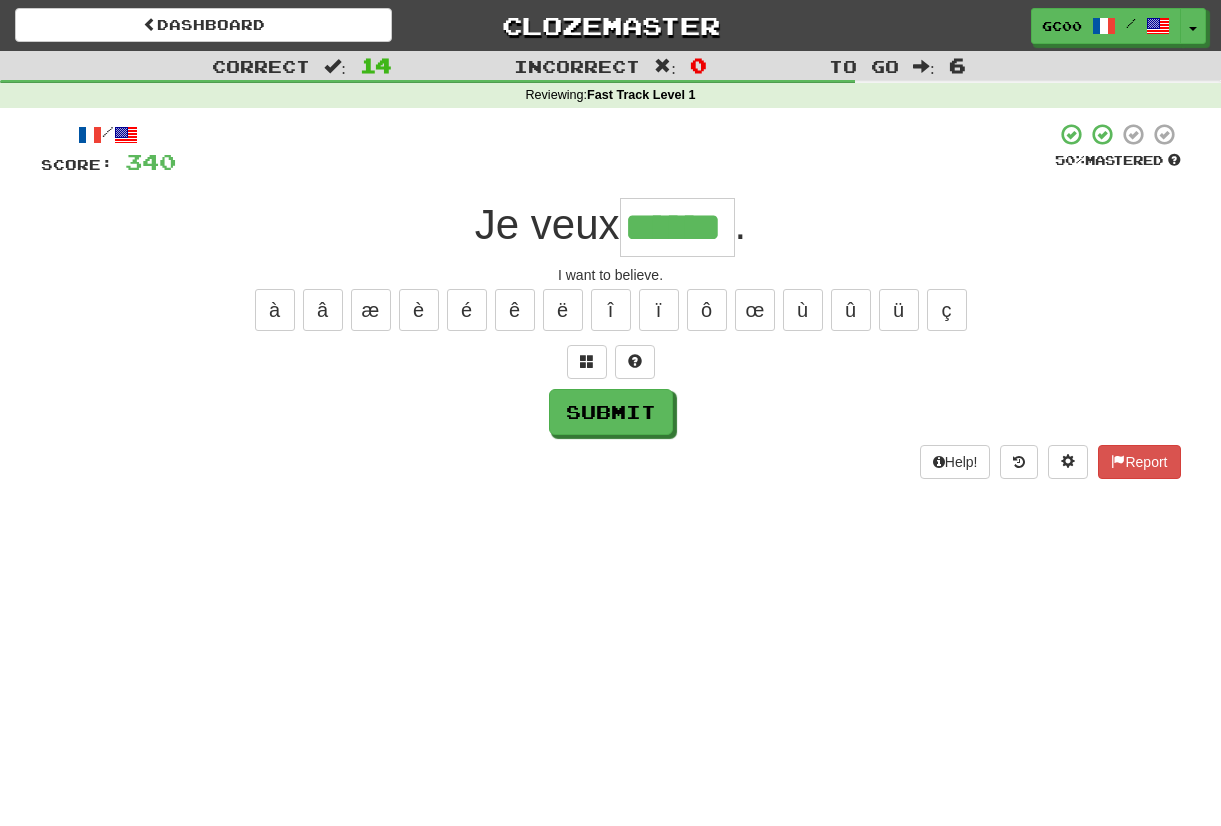 type on "******" 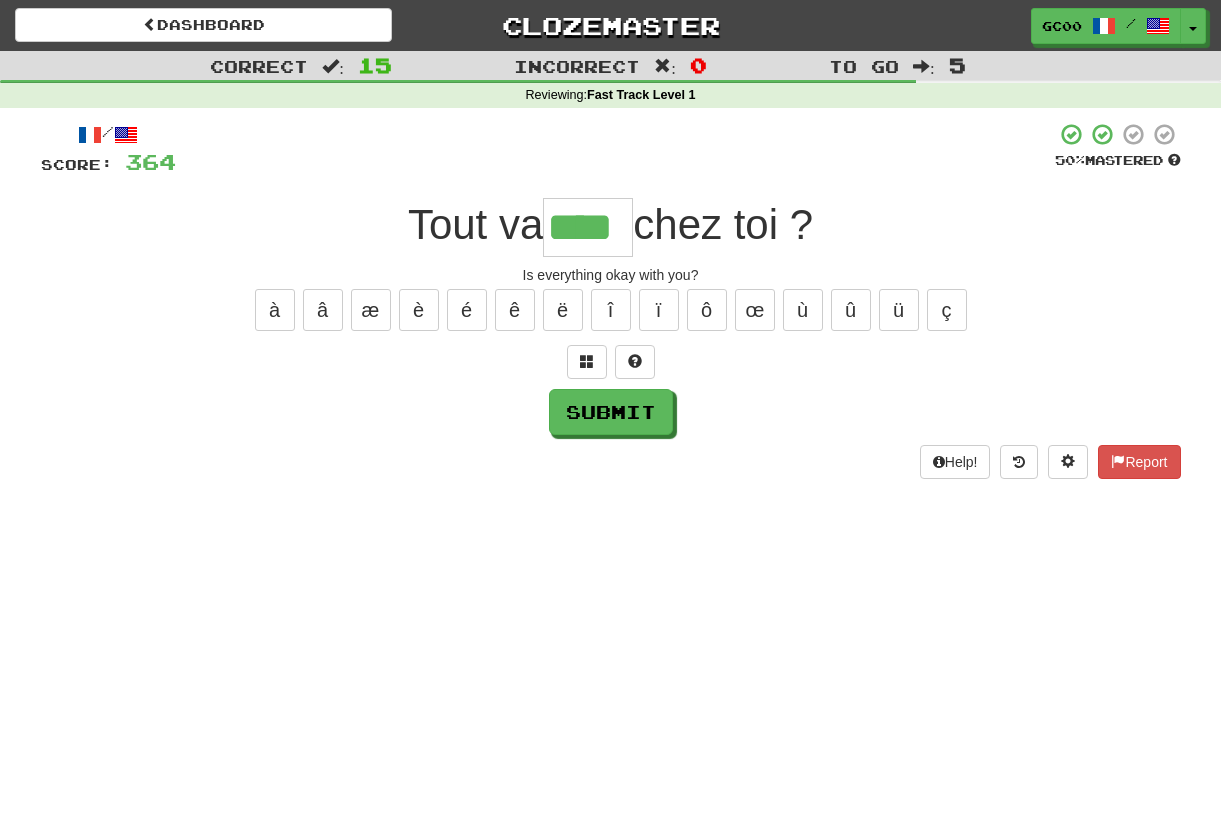 type on "****" 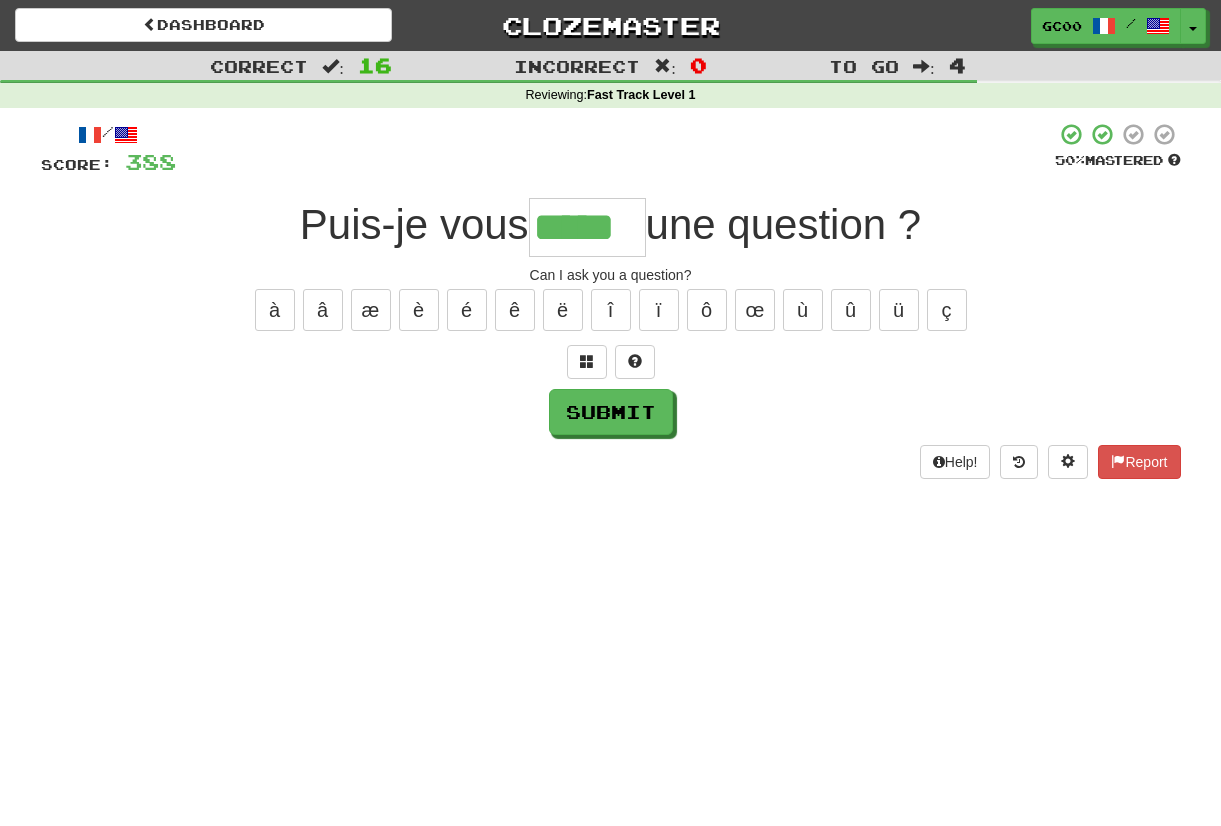 type on "*****" 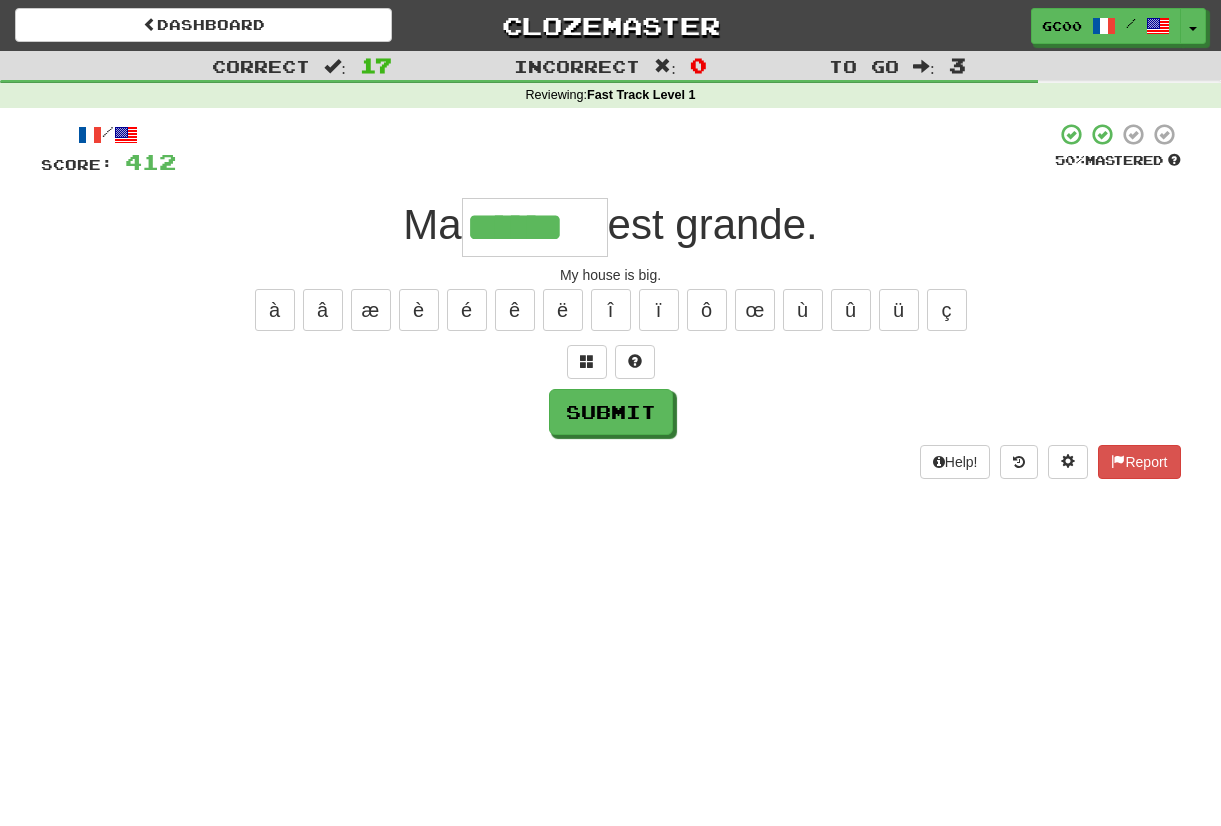 type on "******" 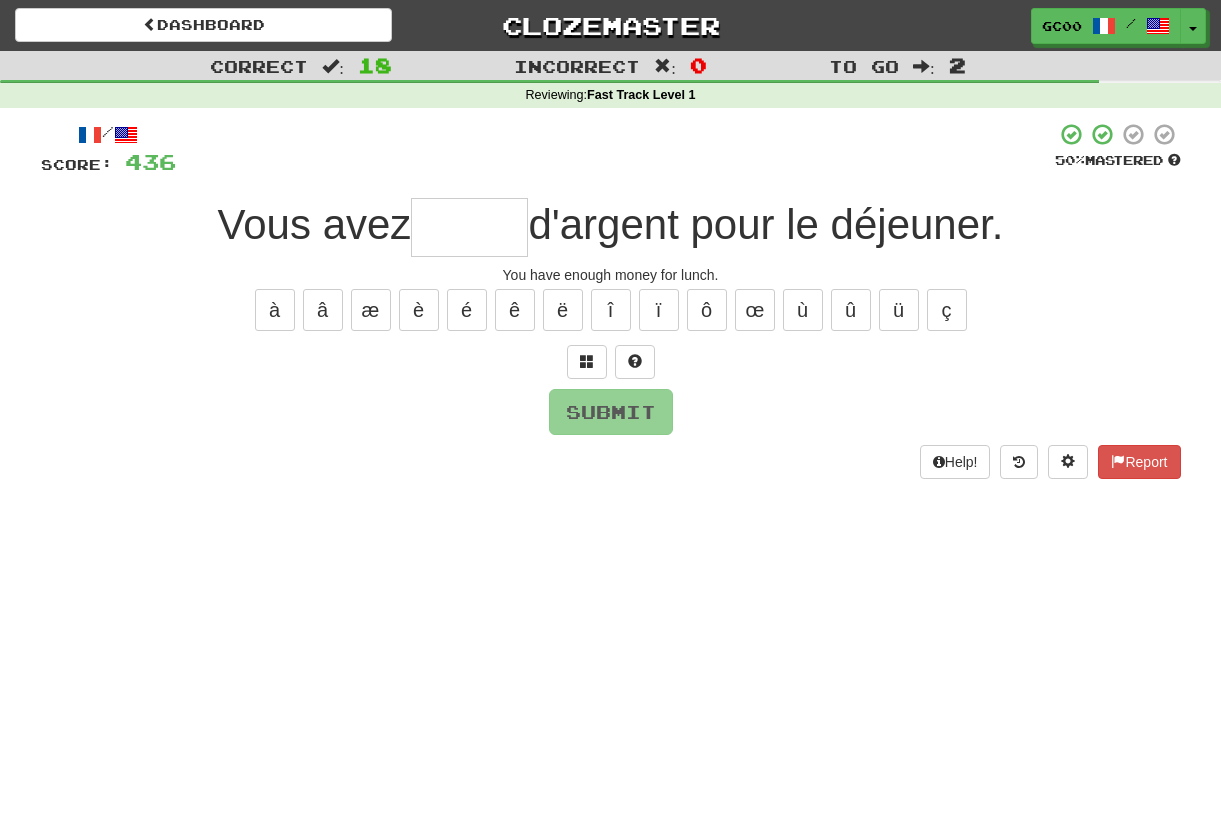 type on "*" 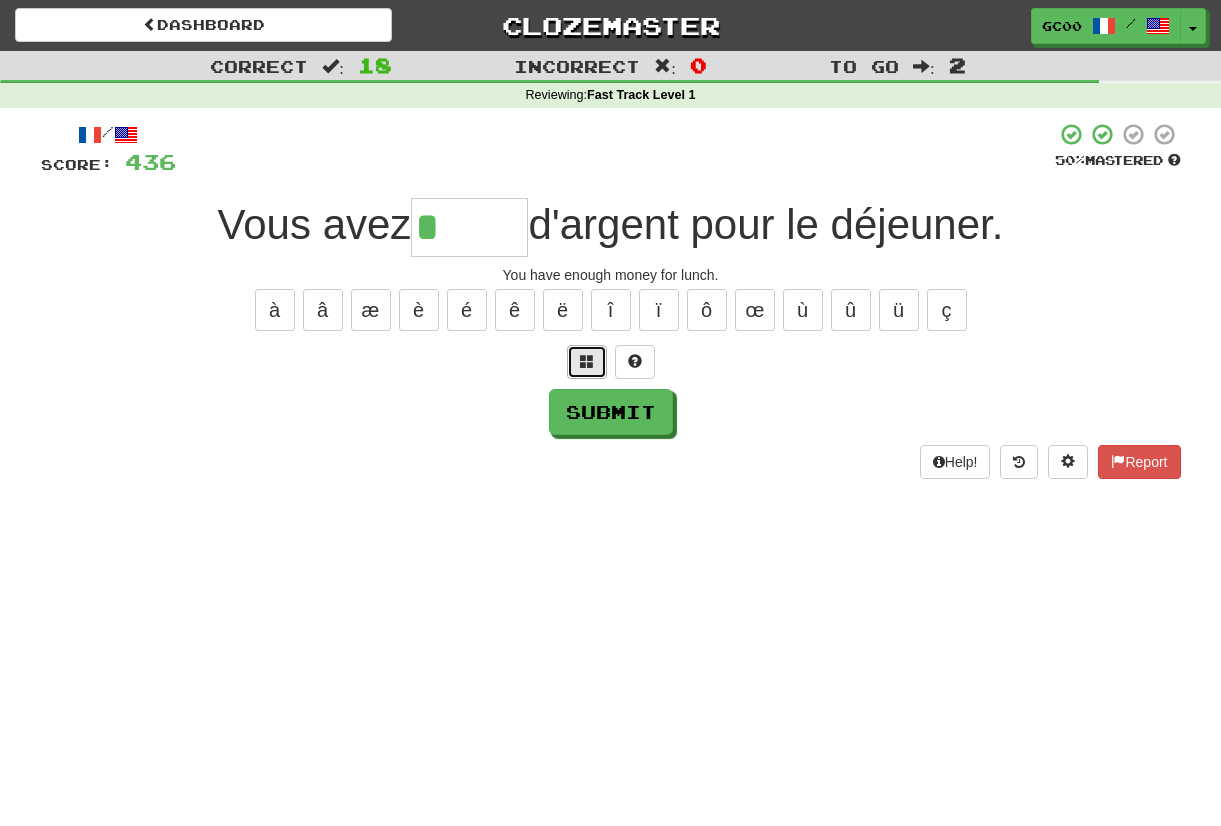 click at bounding box center [587, 362] 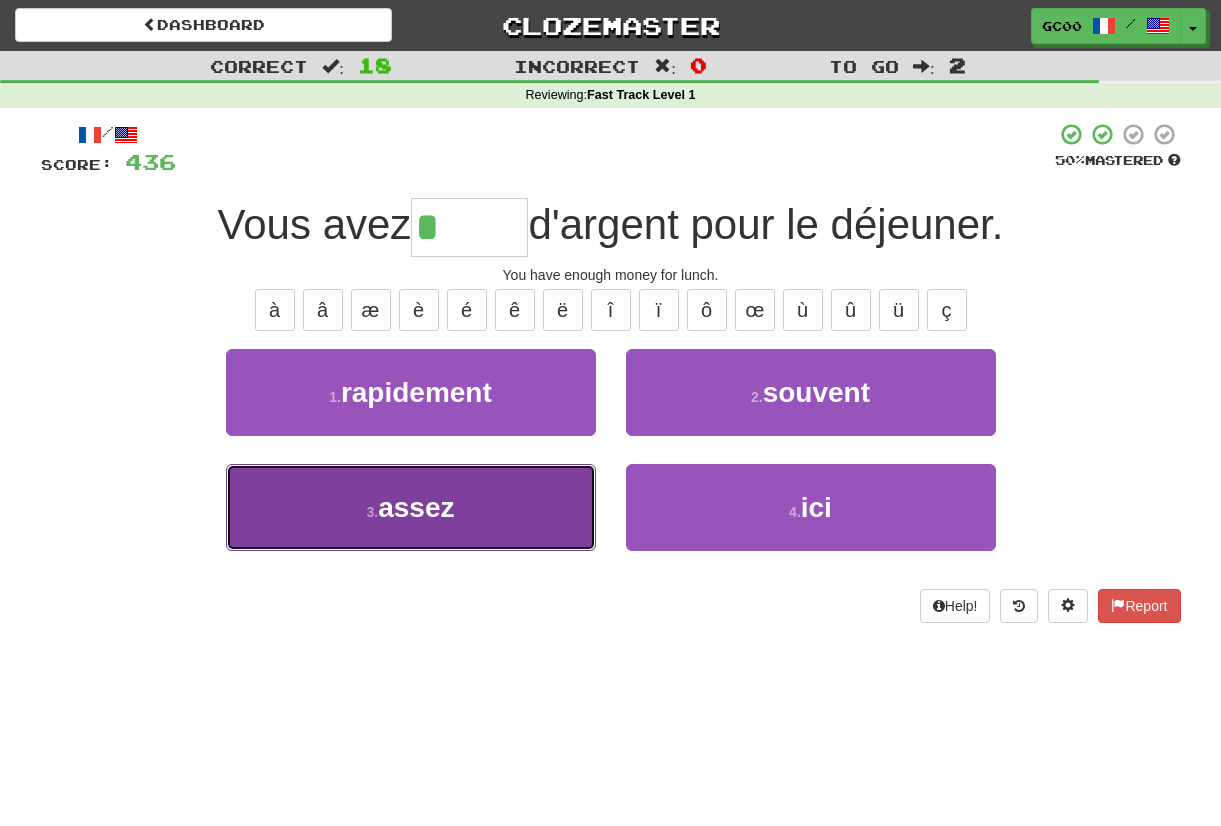 click on "3 .  assez" at bounding box center [411, 507] 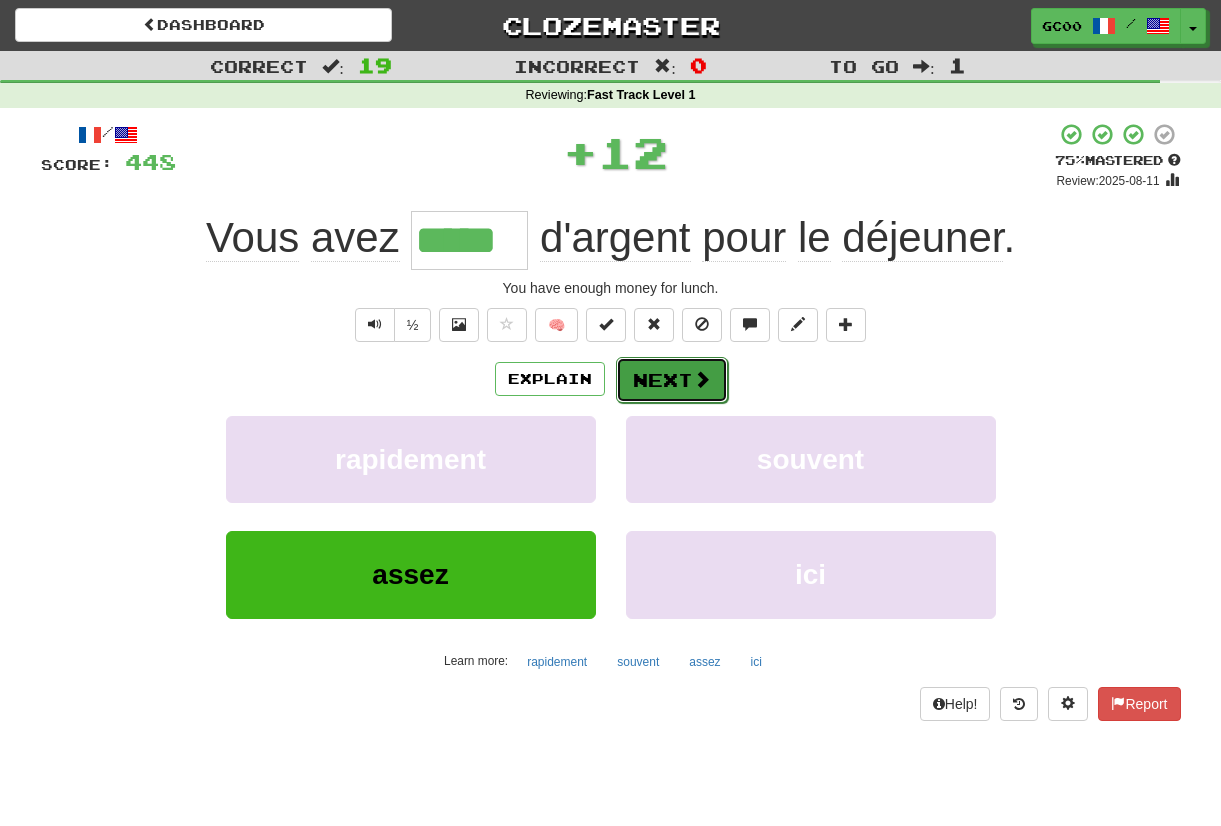 click on "Next" at bounding box center [672, 380] 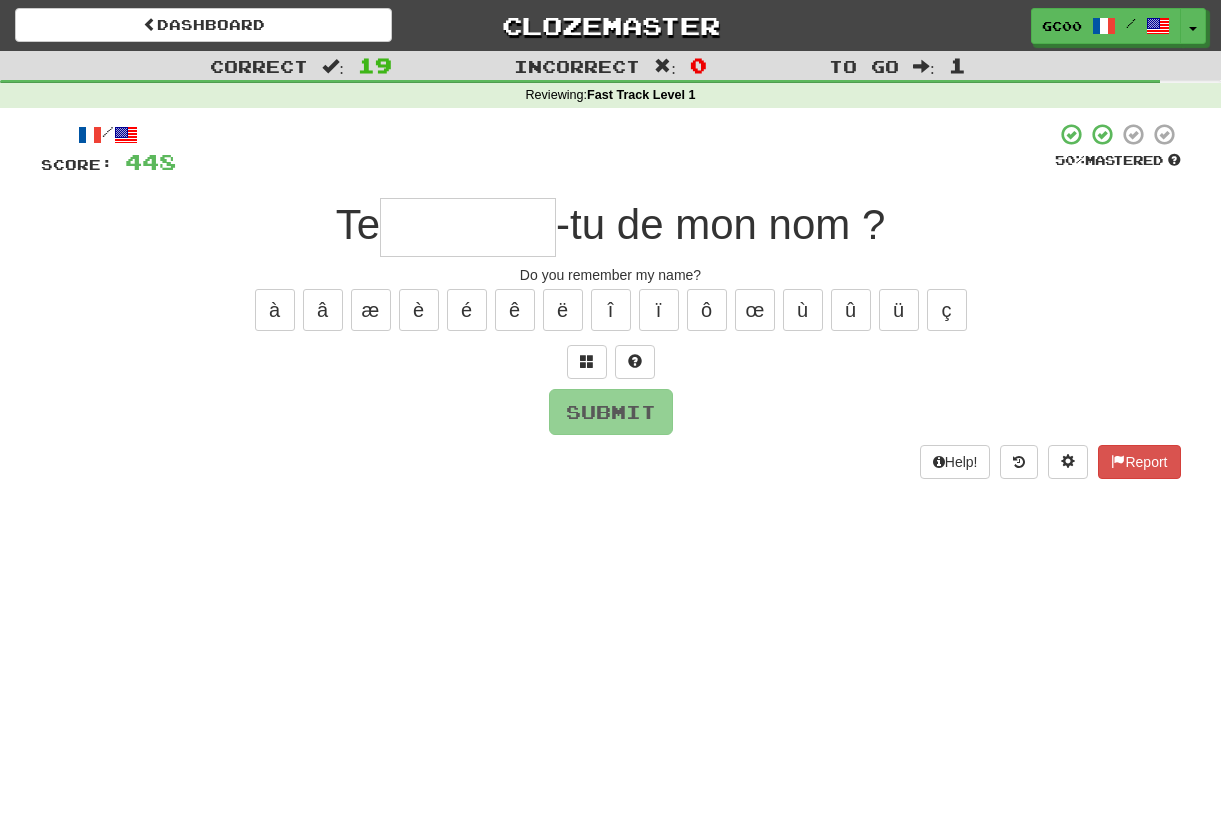 click at bounding box center [468, 227] 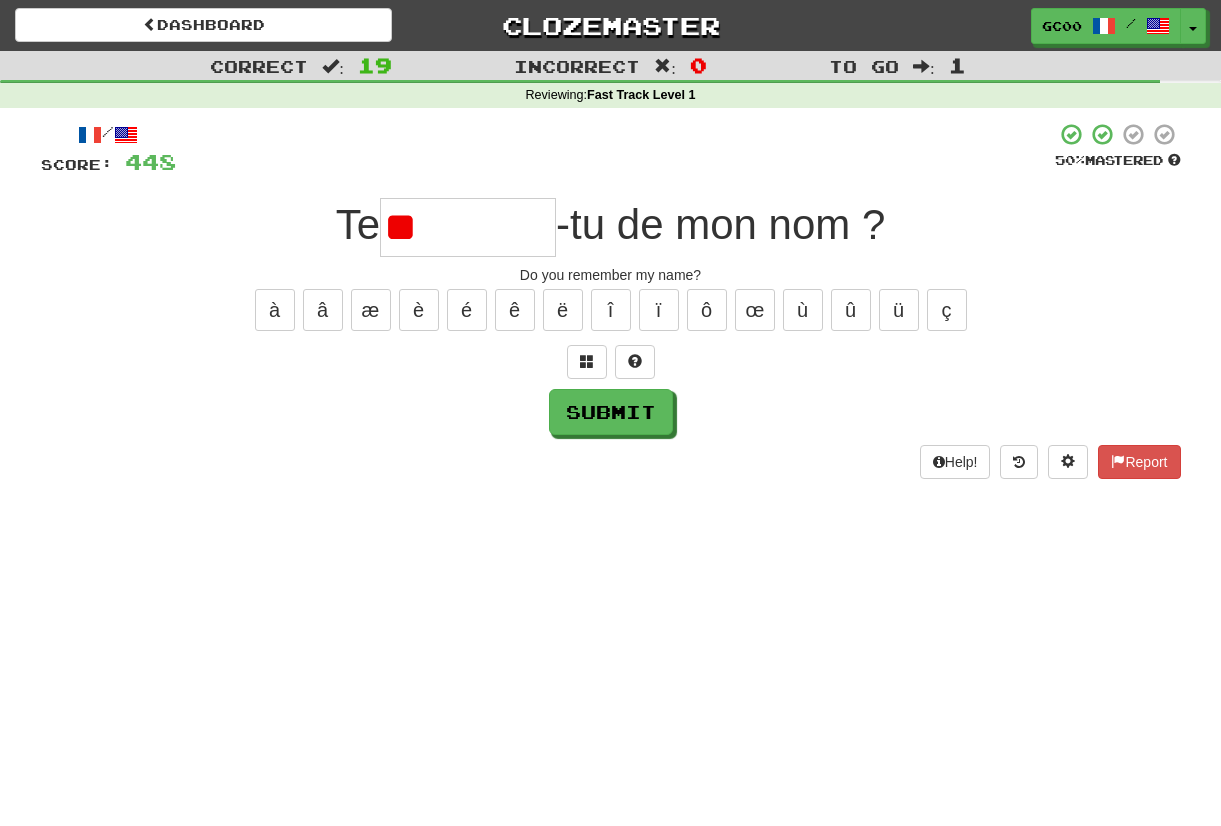 type on "*" 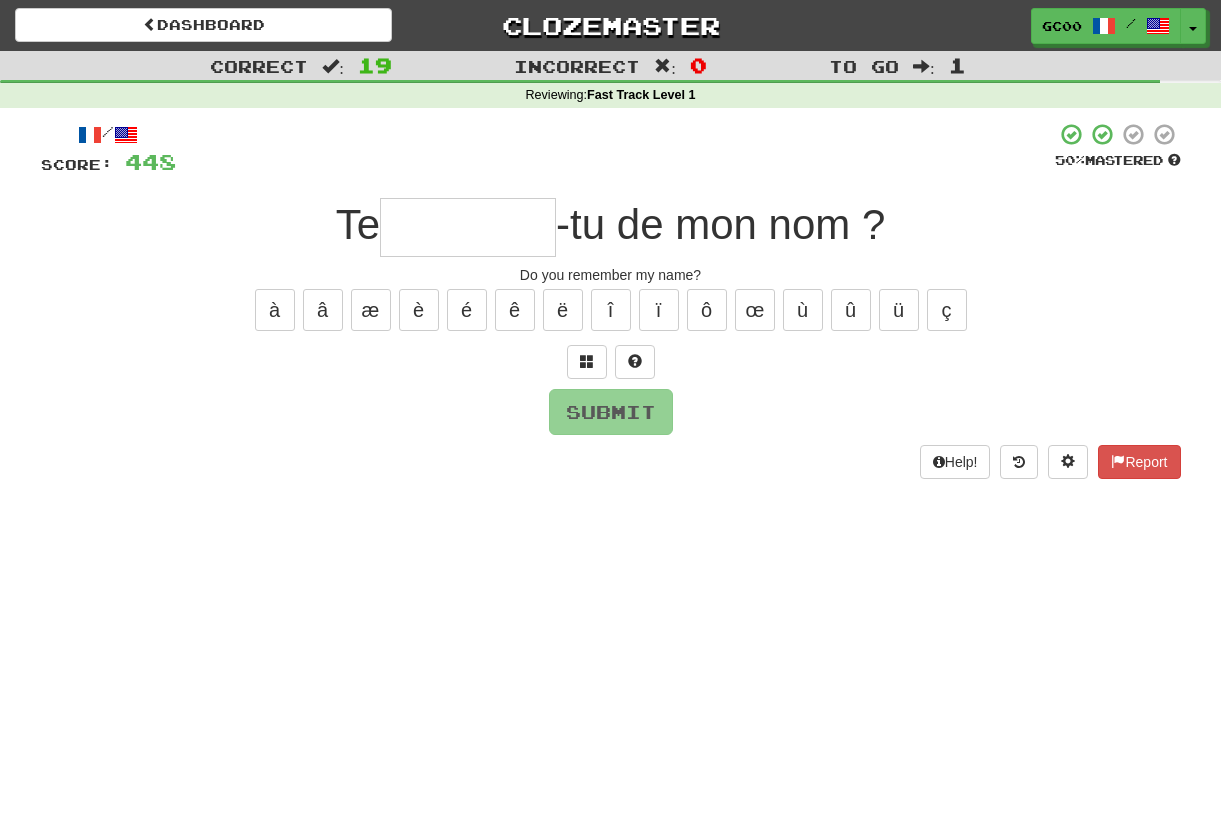 type on "*" 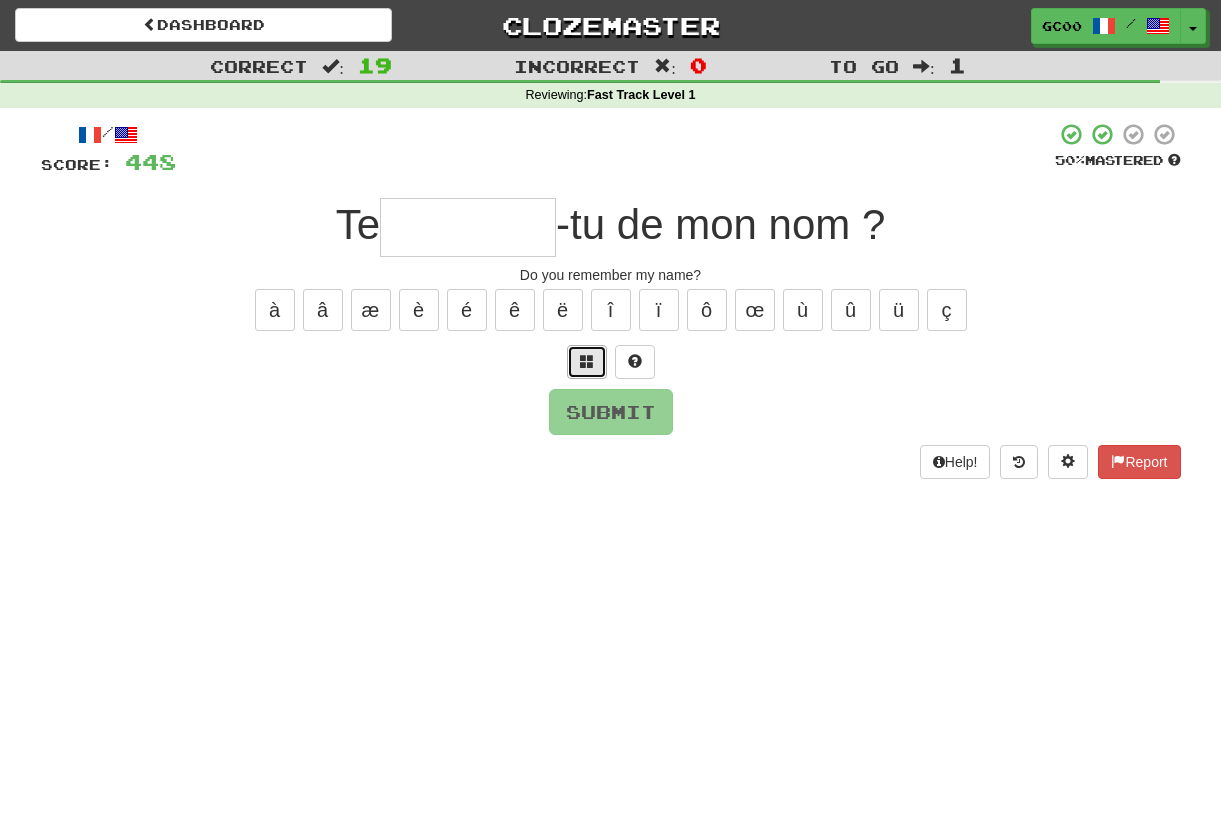 click at bounding box center [587, 361] 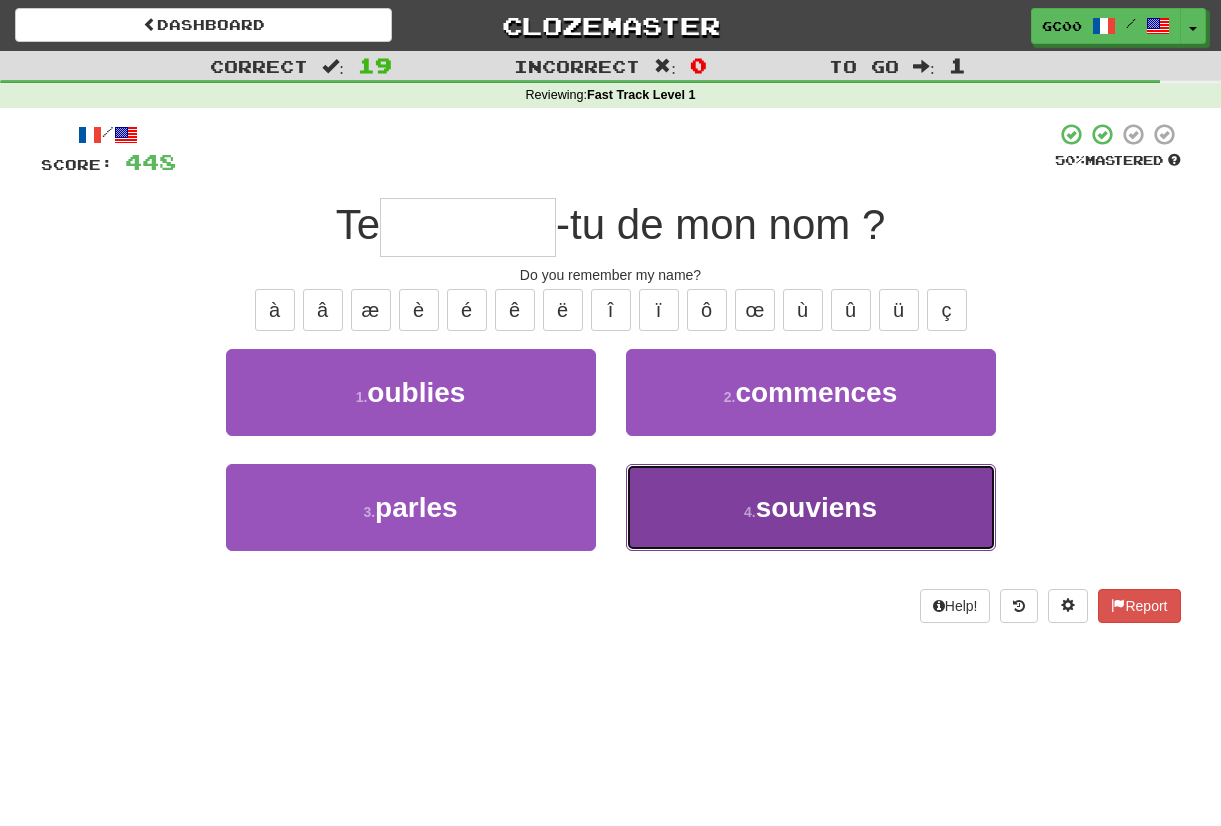 click on "4 .  souviens" at bounding box center (811, 507) 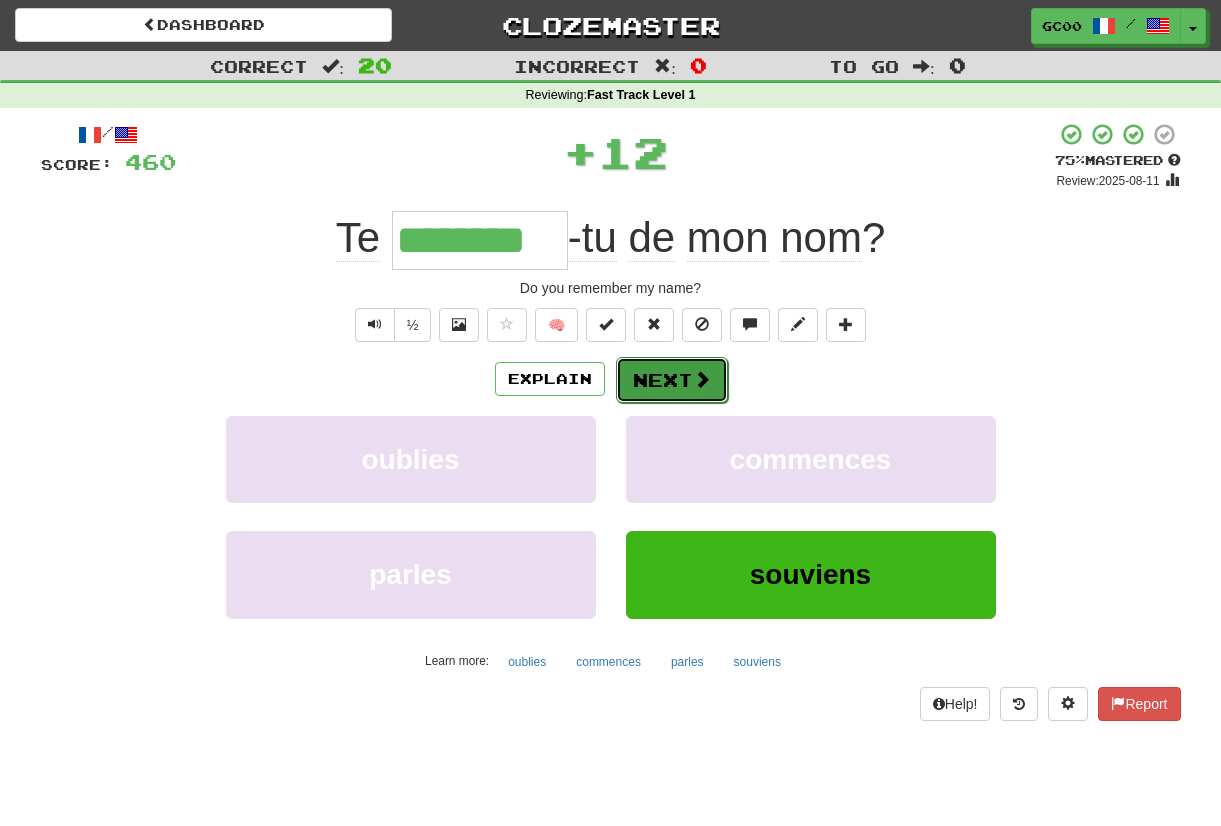 click on "Next" at bounding box center [672, 380] 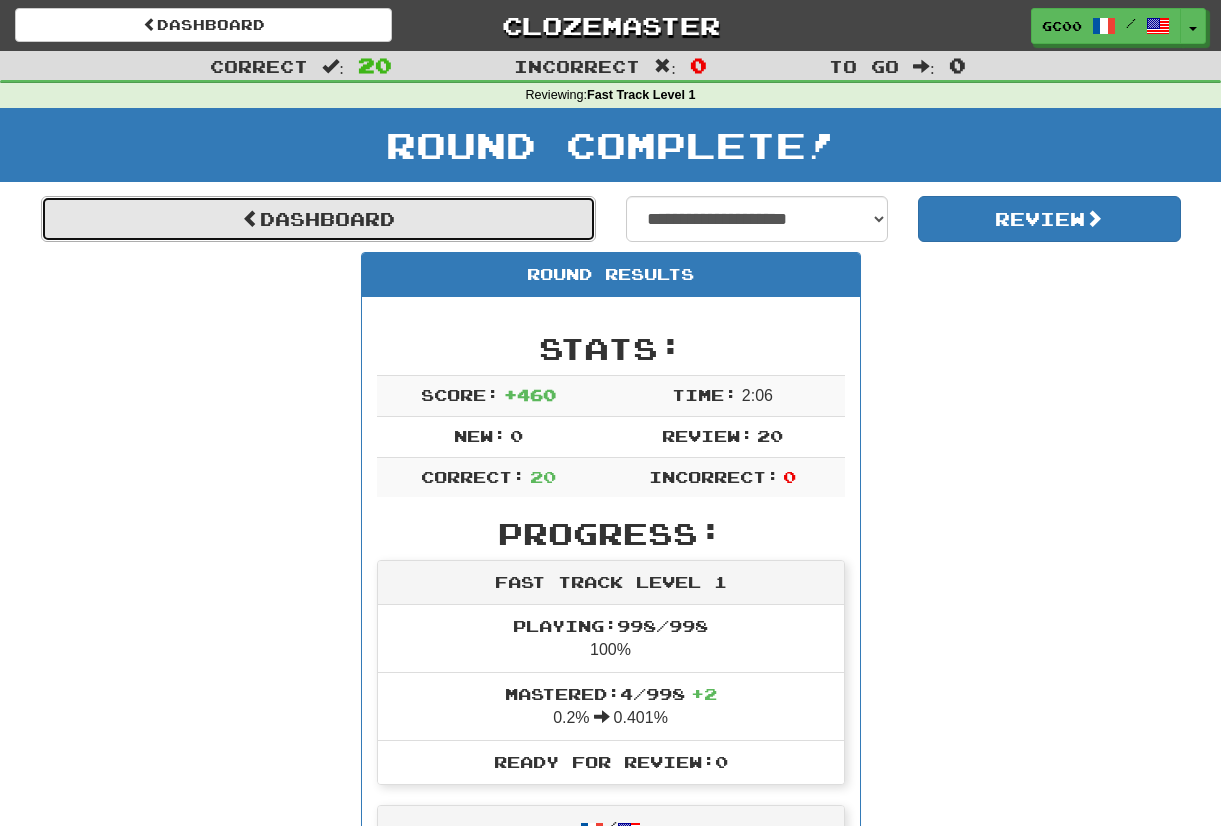 click on "Dashboard" at bounding box center [318, 219] 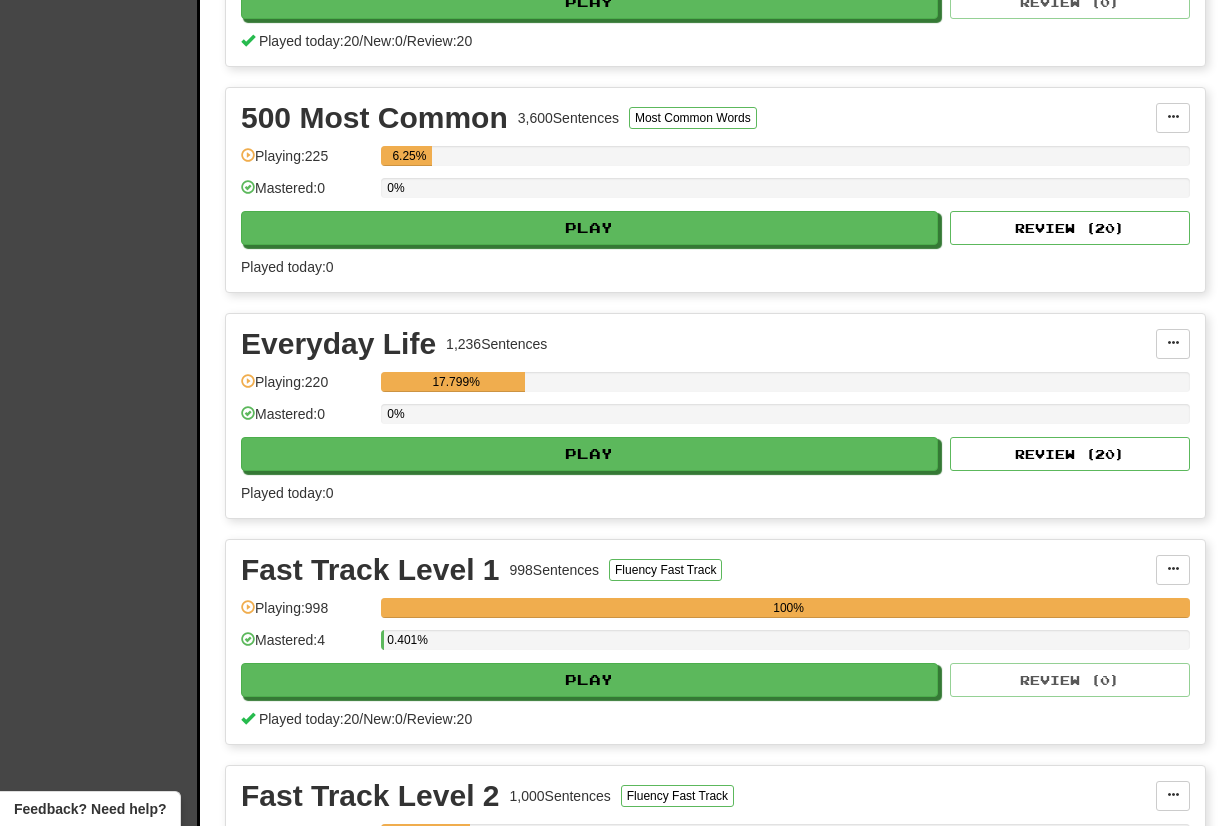 scroll, scrollTop: 633, scrollLeft: 0, axis: vertical 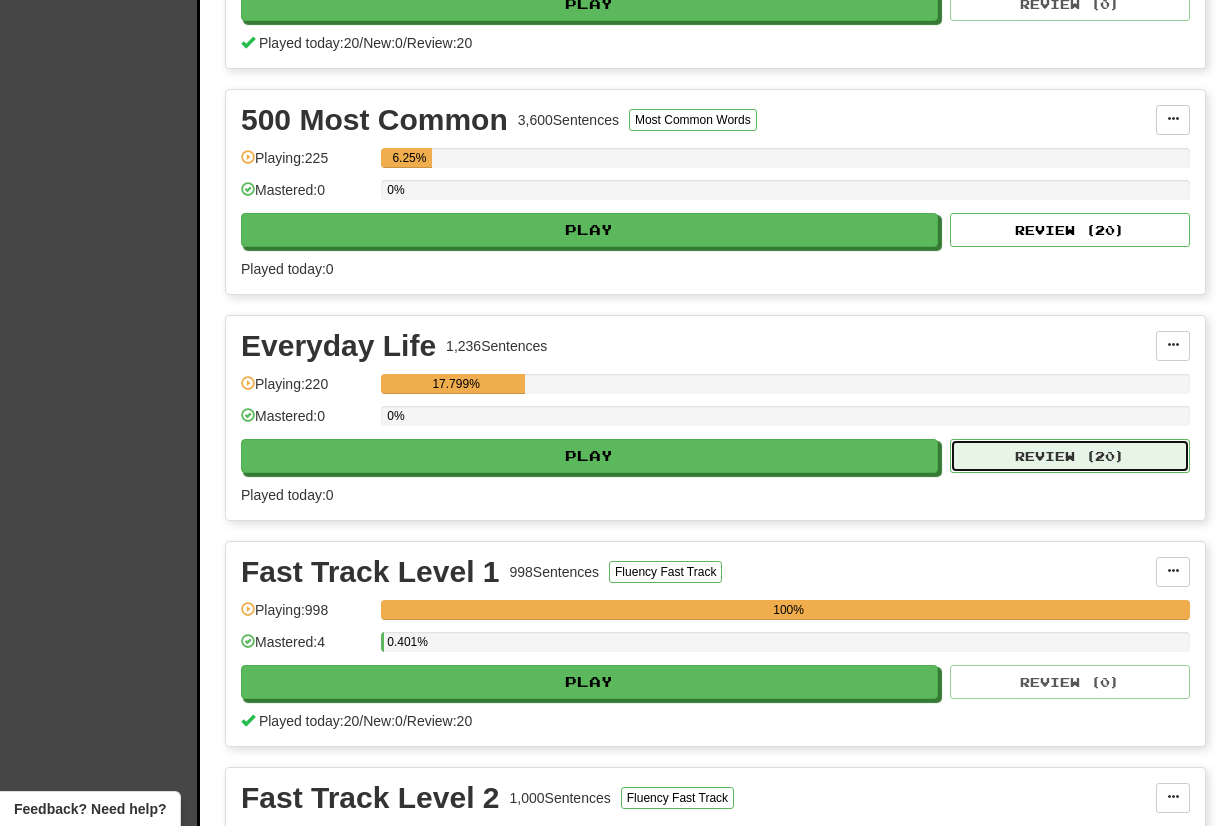 click on "Review ( 20 )" at bounding box center [1070, 456] 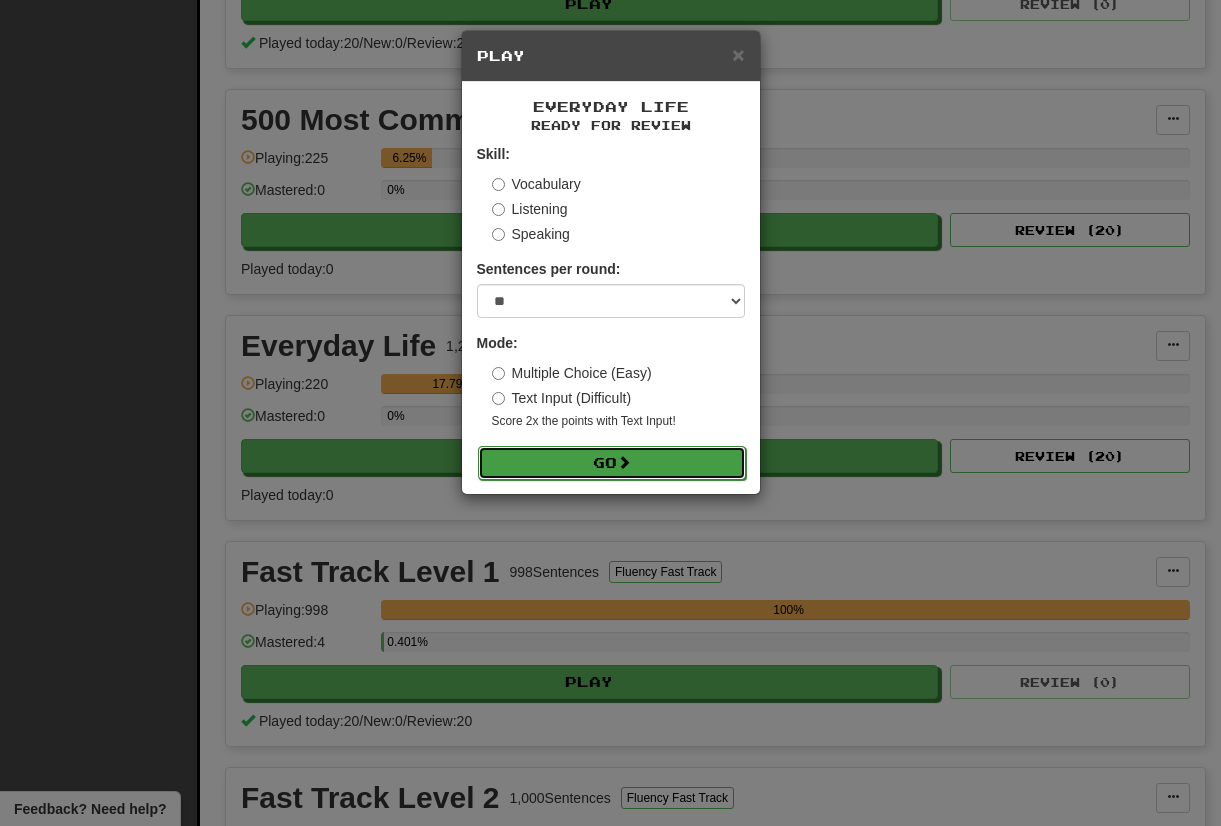 click on "Go" at bounding box center (612, 463) 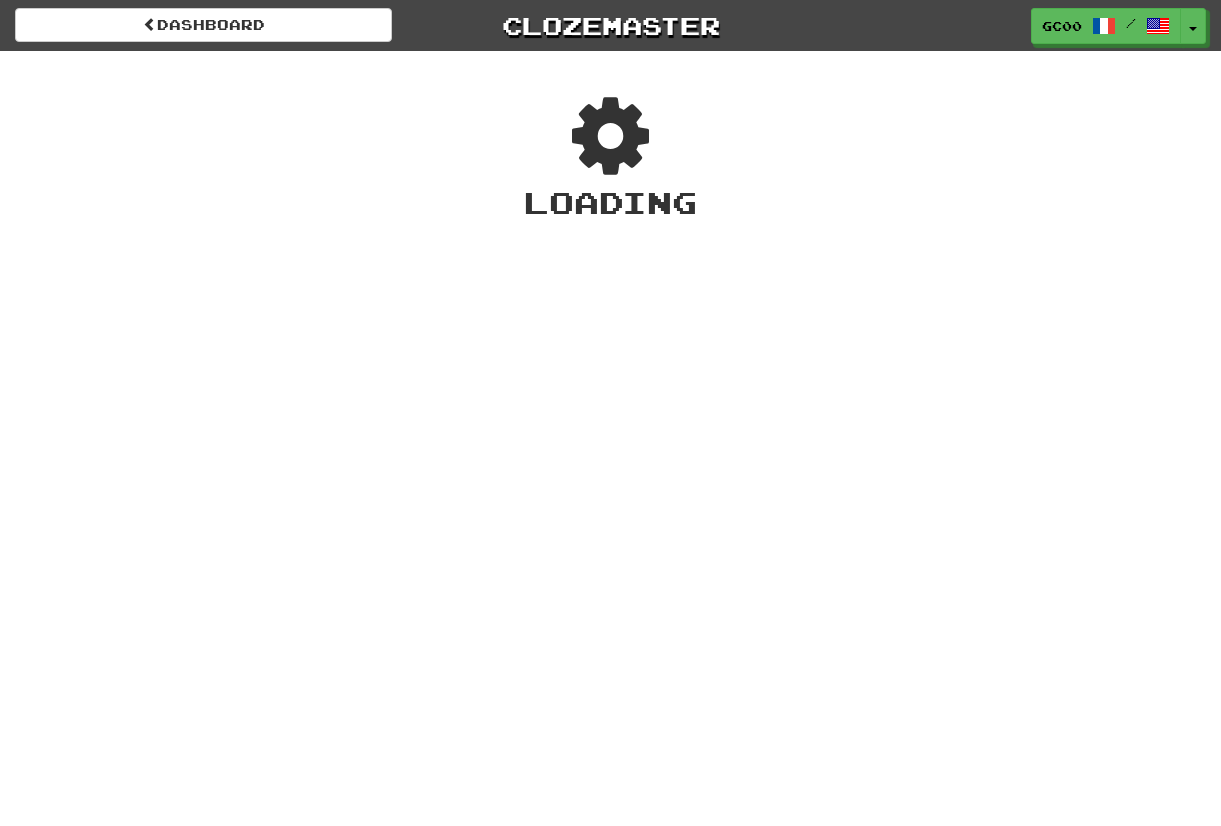 scroll, scrollTop: 0, scrollLeft: 0, axis: both 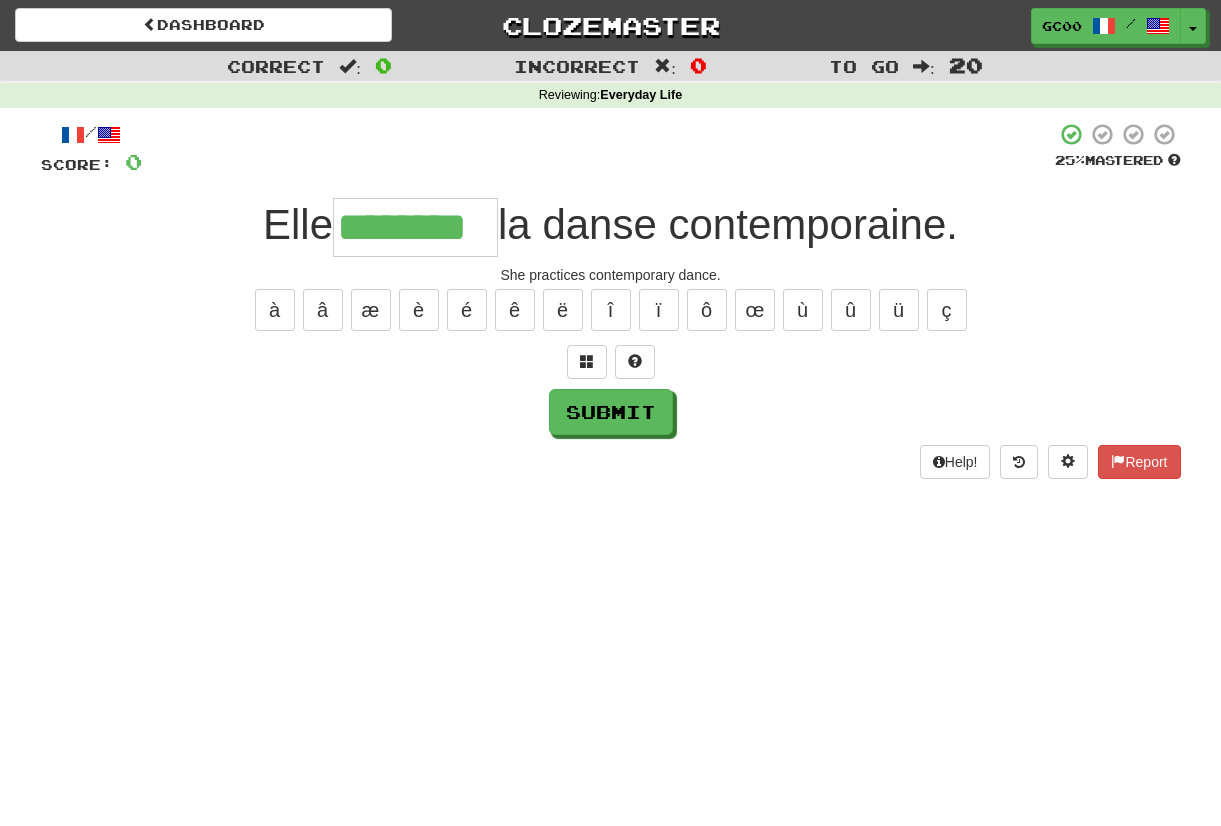 type on "********" 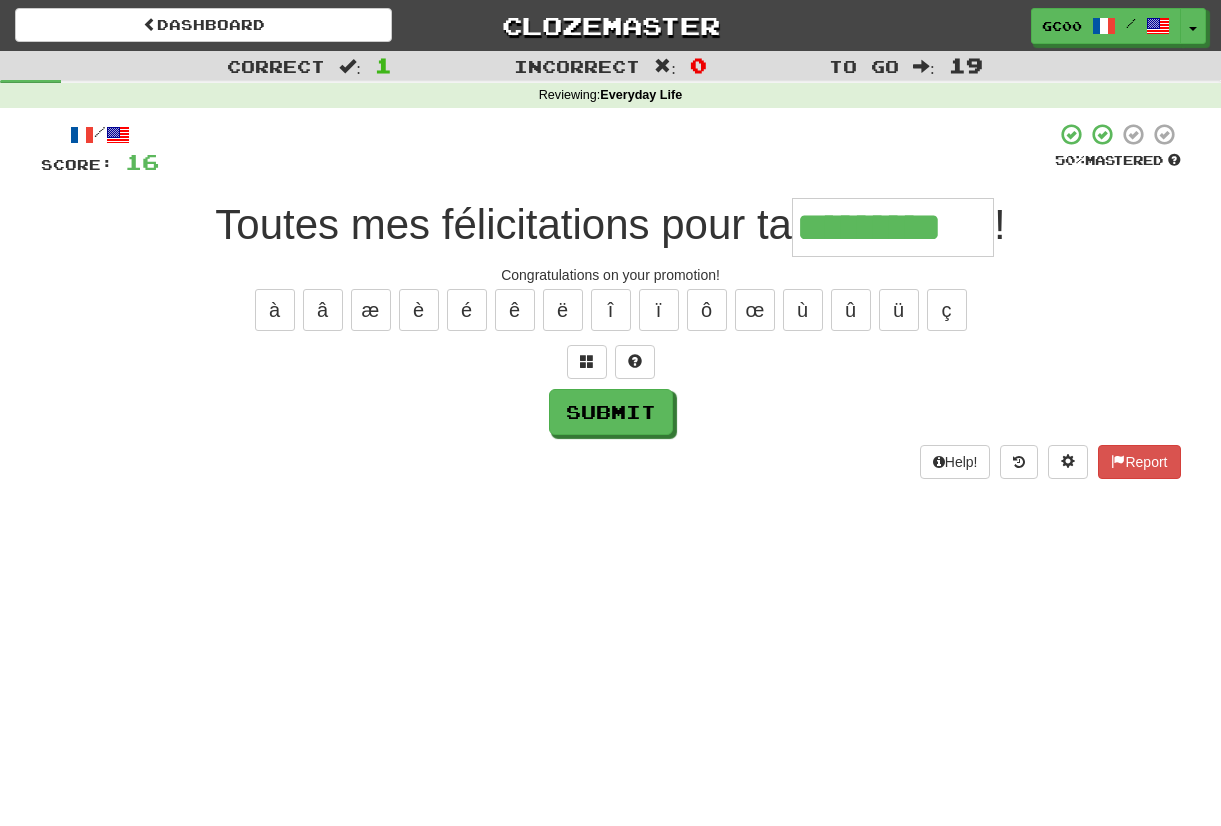 type on "*********" 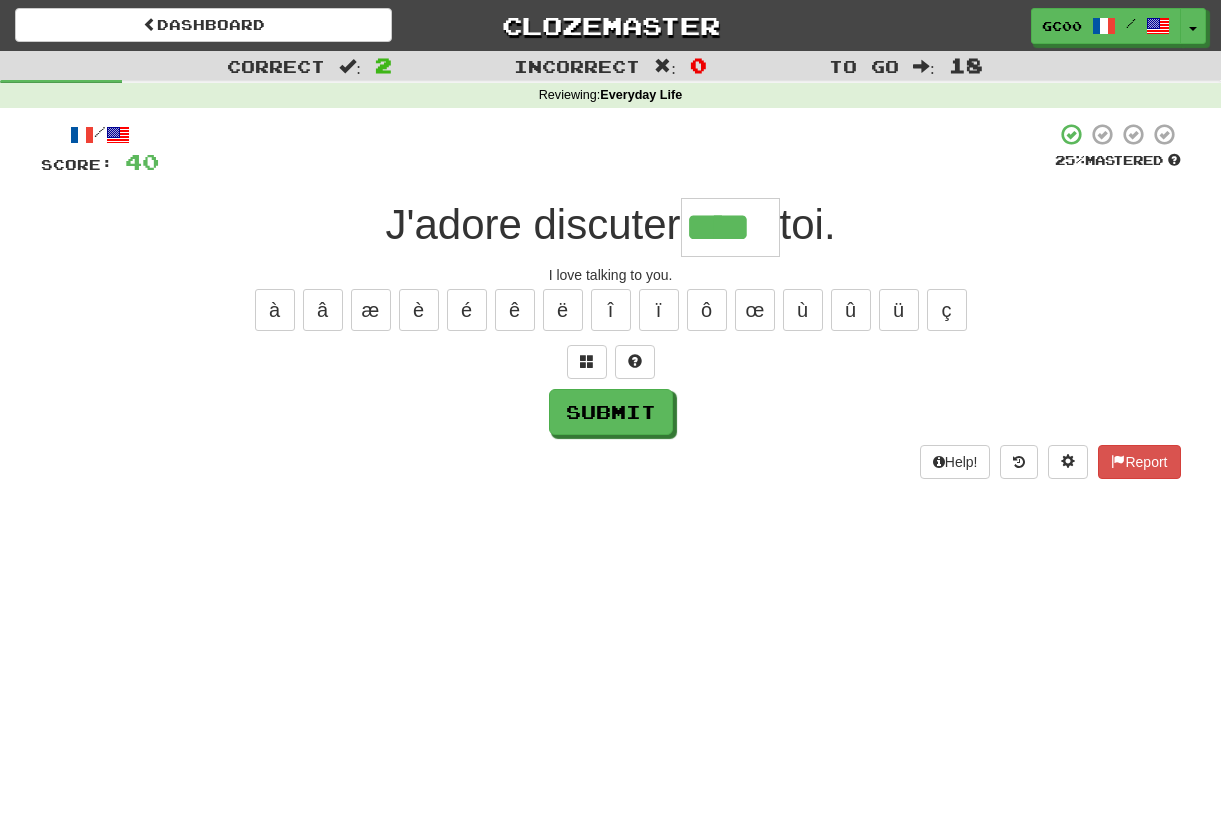 type on "****" 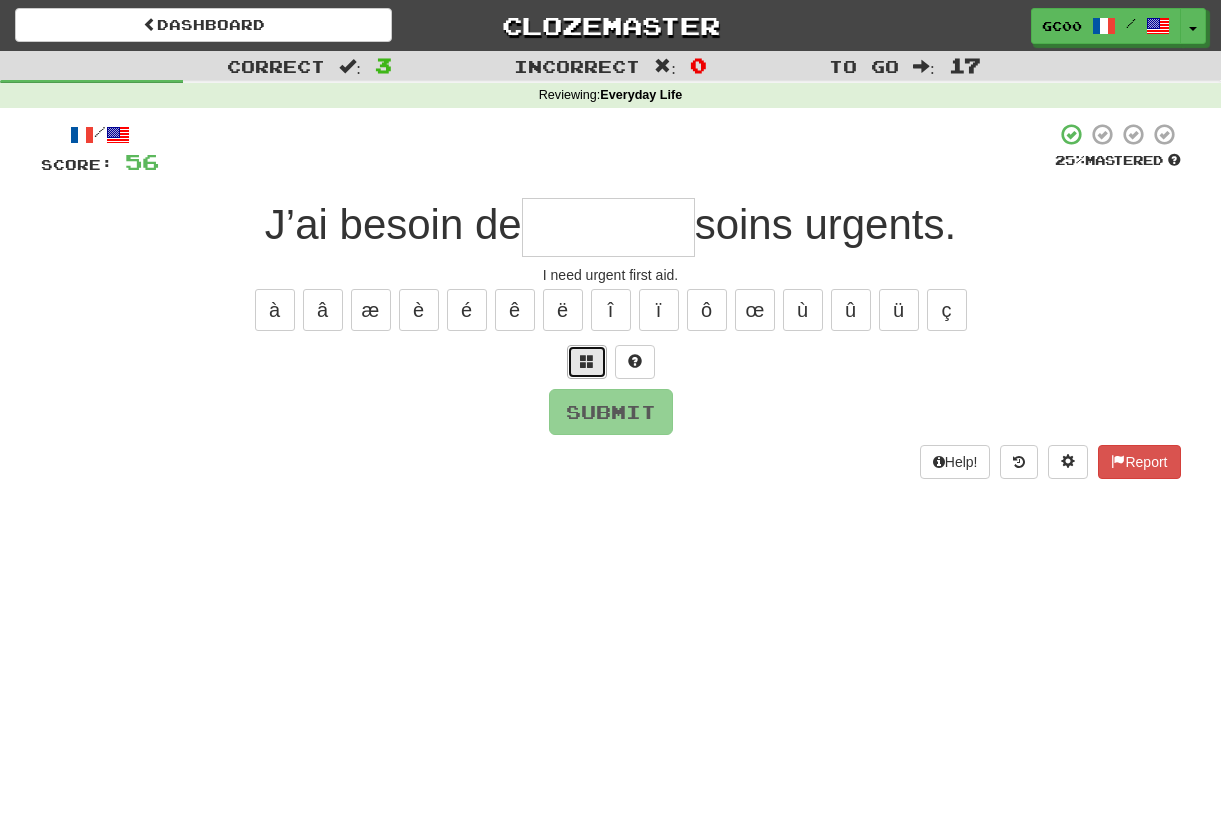 click at bounding box center (587, 362) 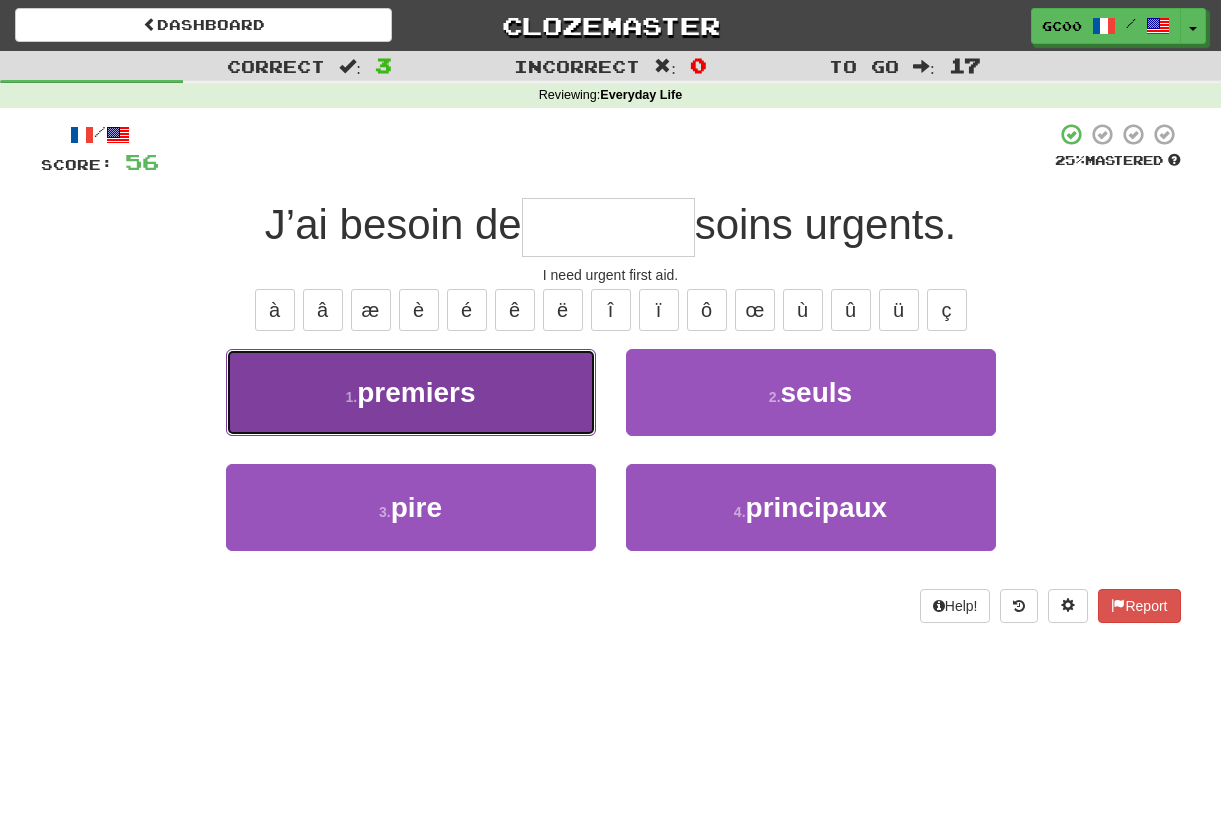 click on "1 .  premiers" at bounding box center (411, 392) 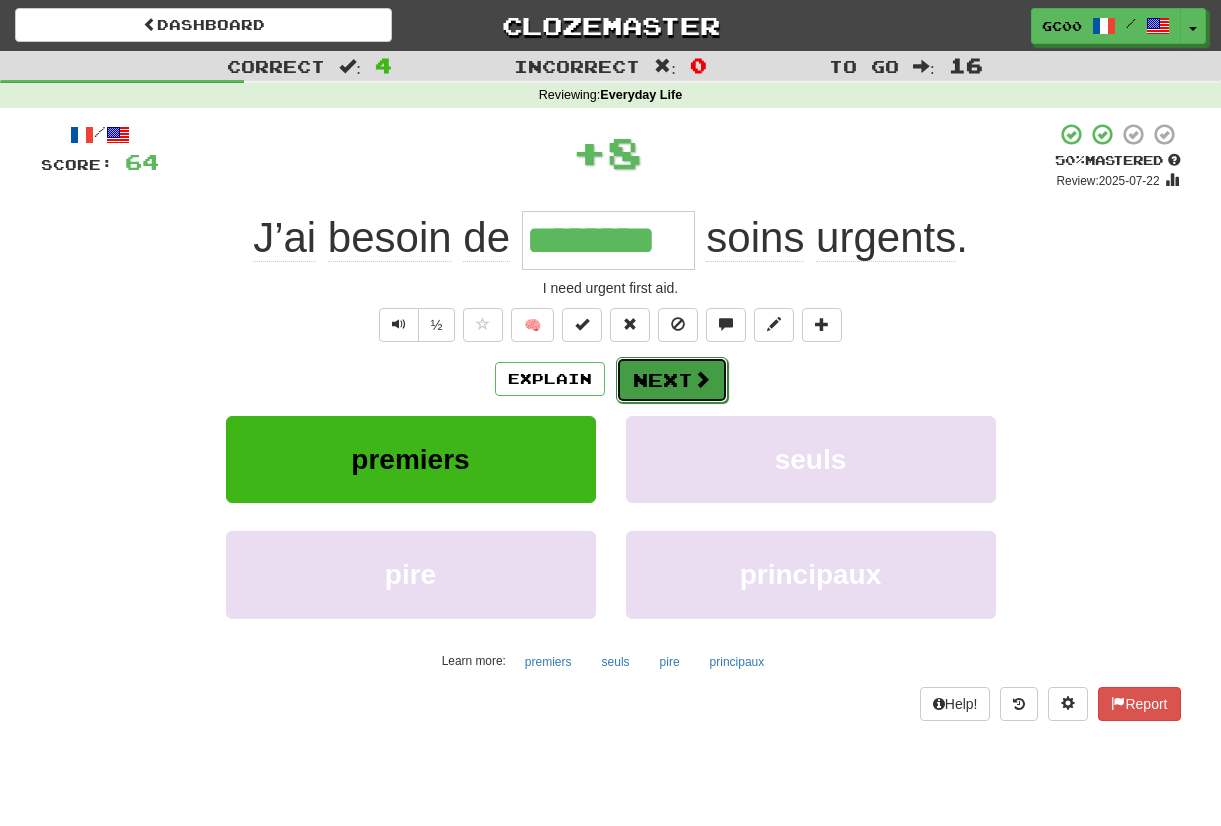 click on "Next" at bounding box center (672, 380) 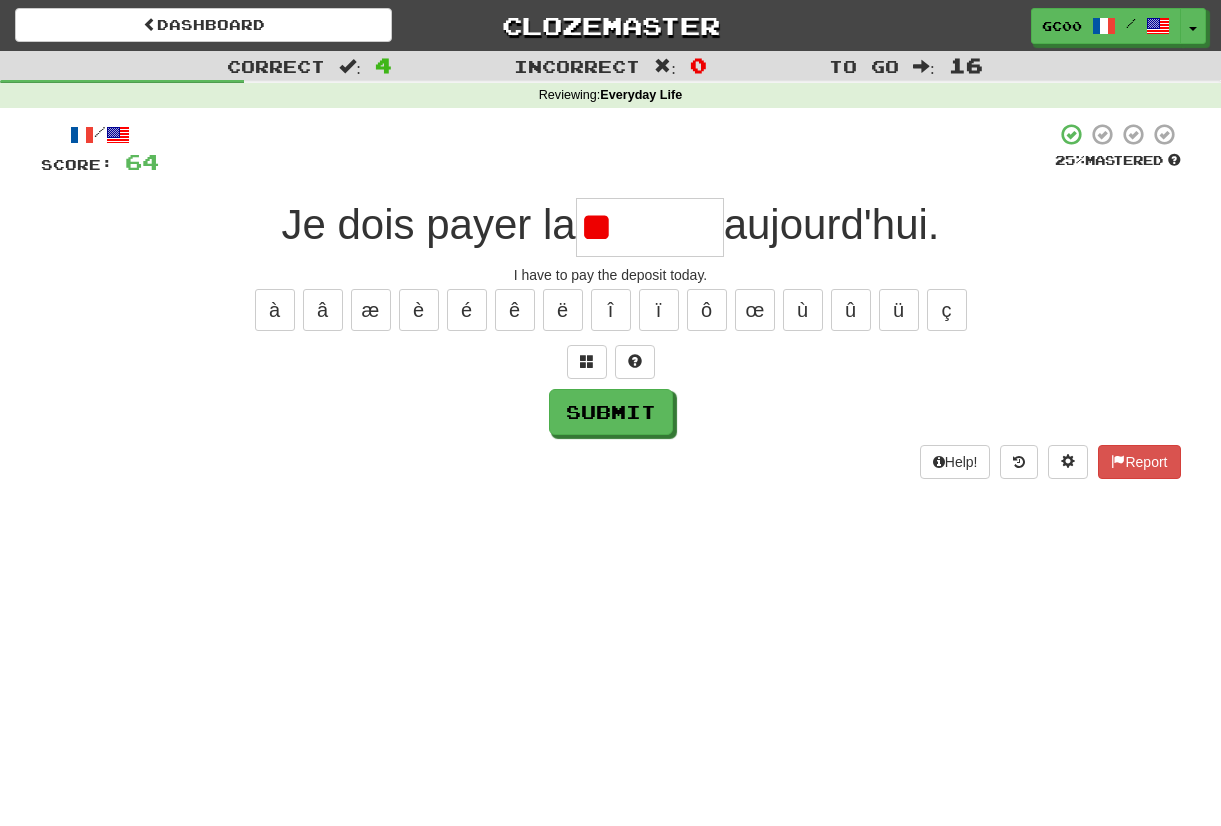 type on "*" 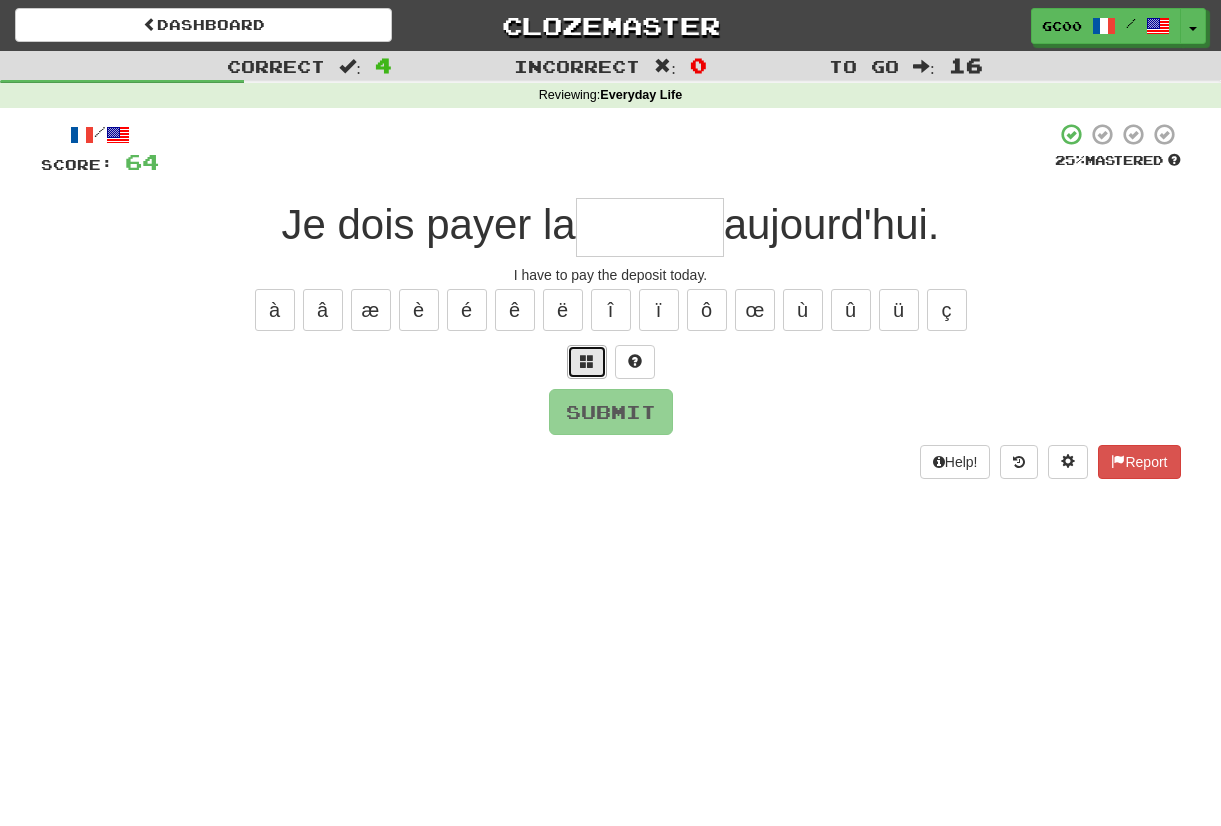 click at bounding box center (587, 362) 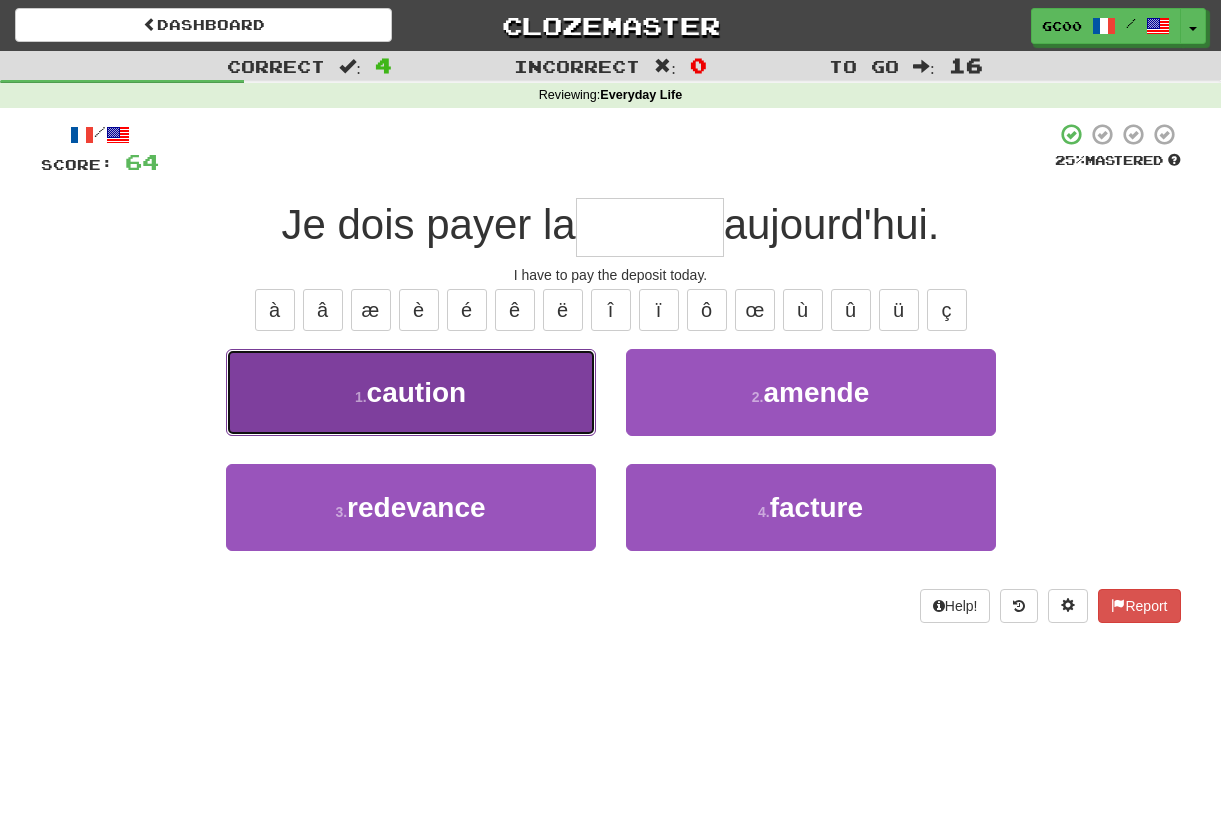 click on "1 .  caution" at bounding box center [411, 392] 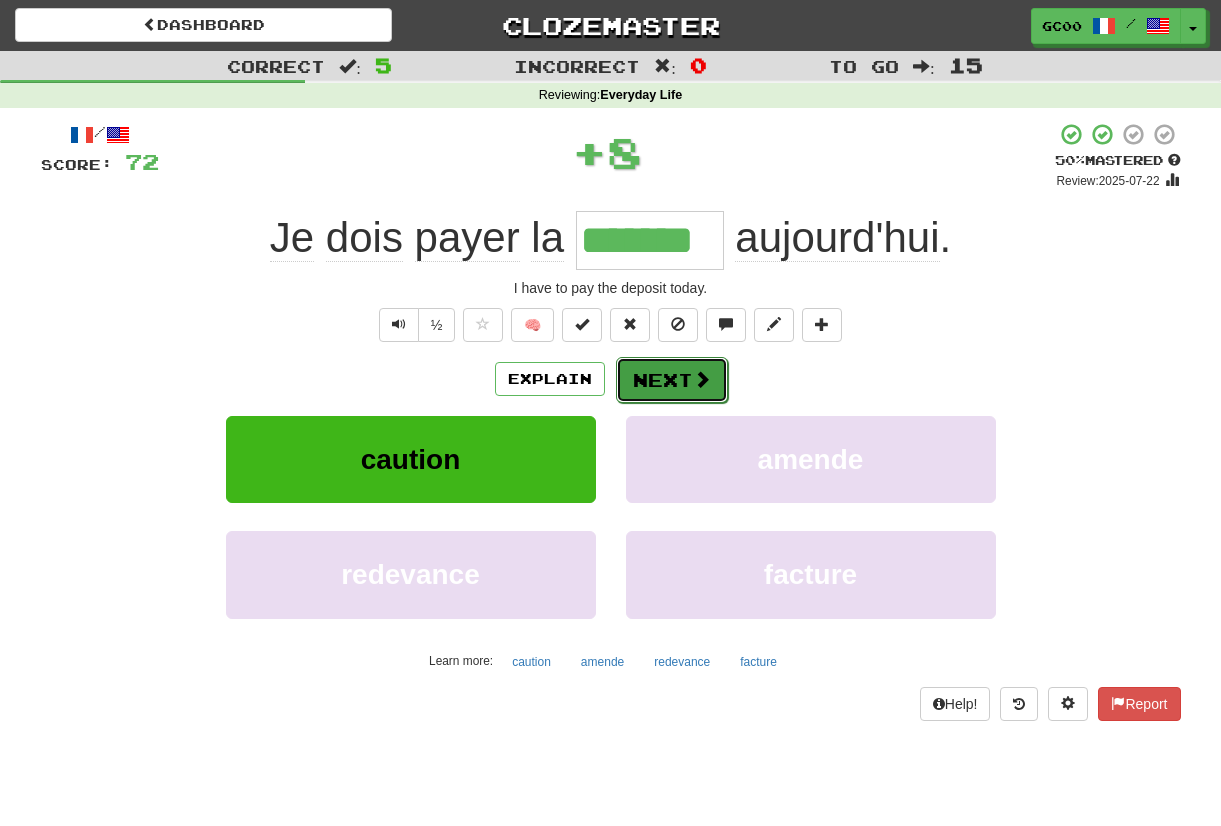 click on "Next" at bounding box center [672, 380] 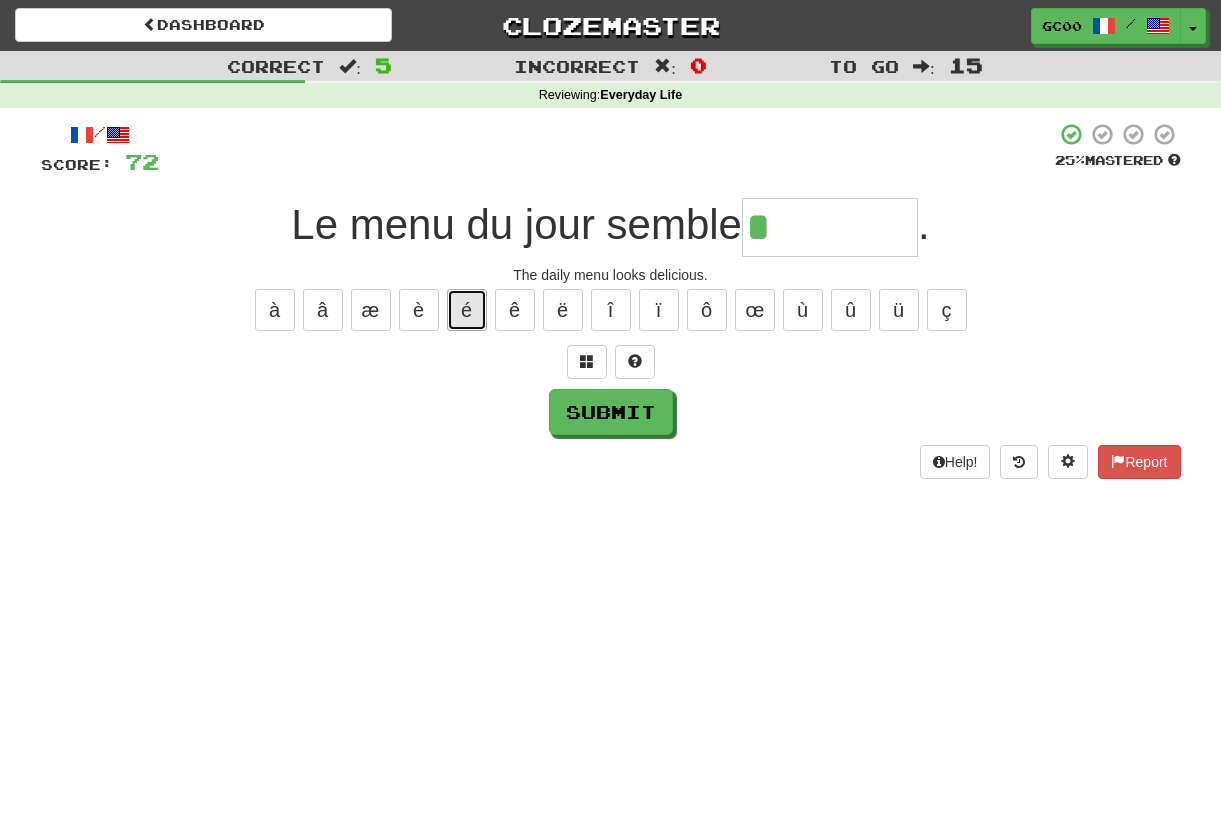 click on "é" at bounding box center (467, 310) 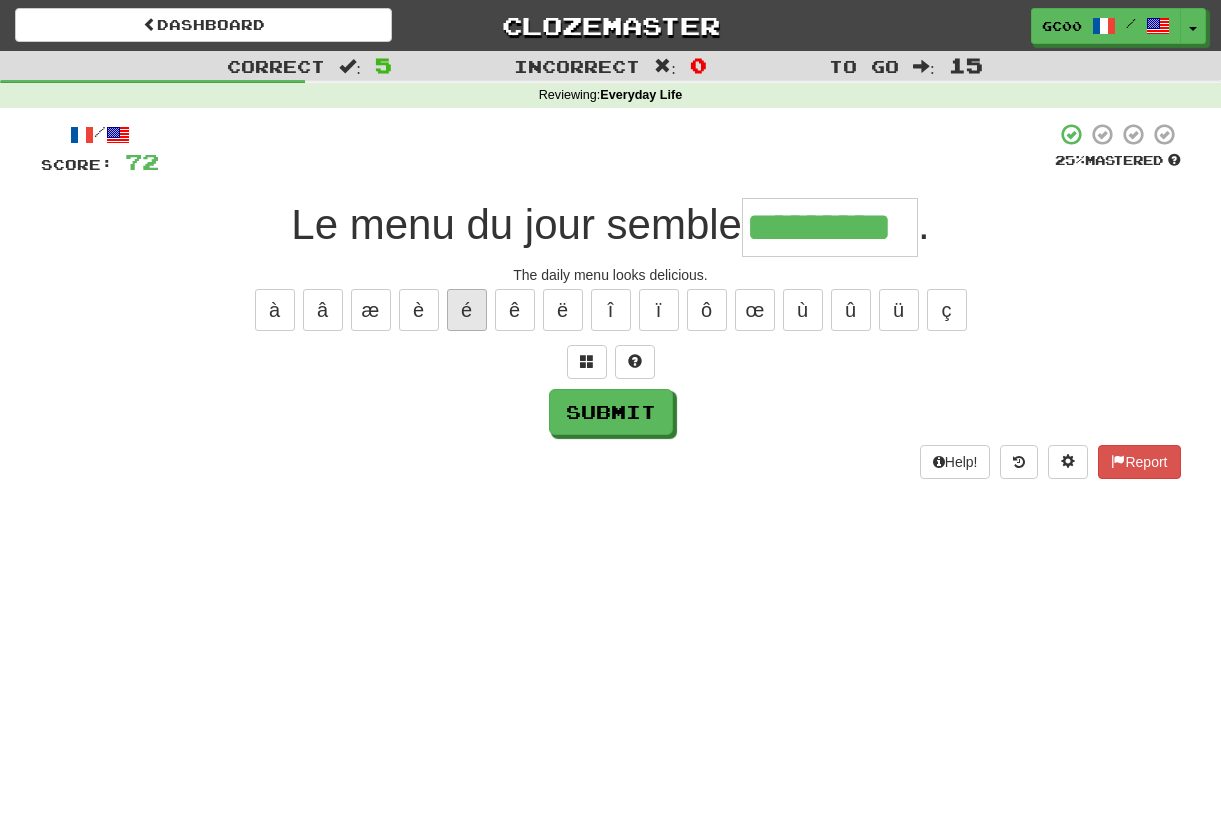 type on "*********" 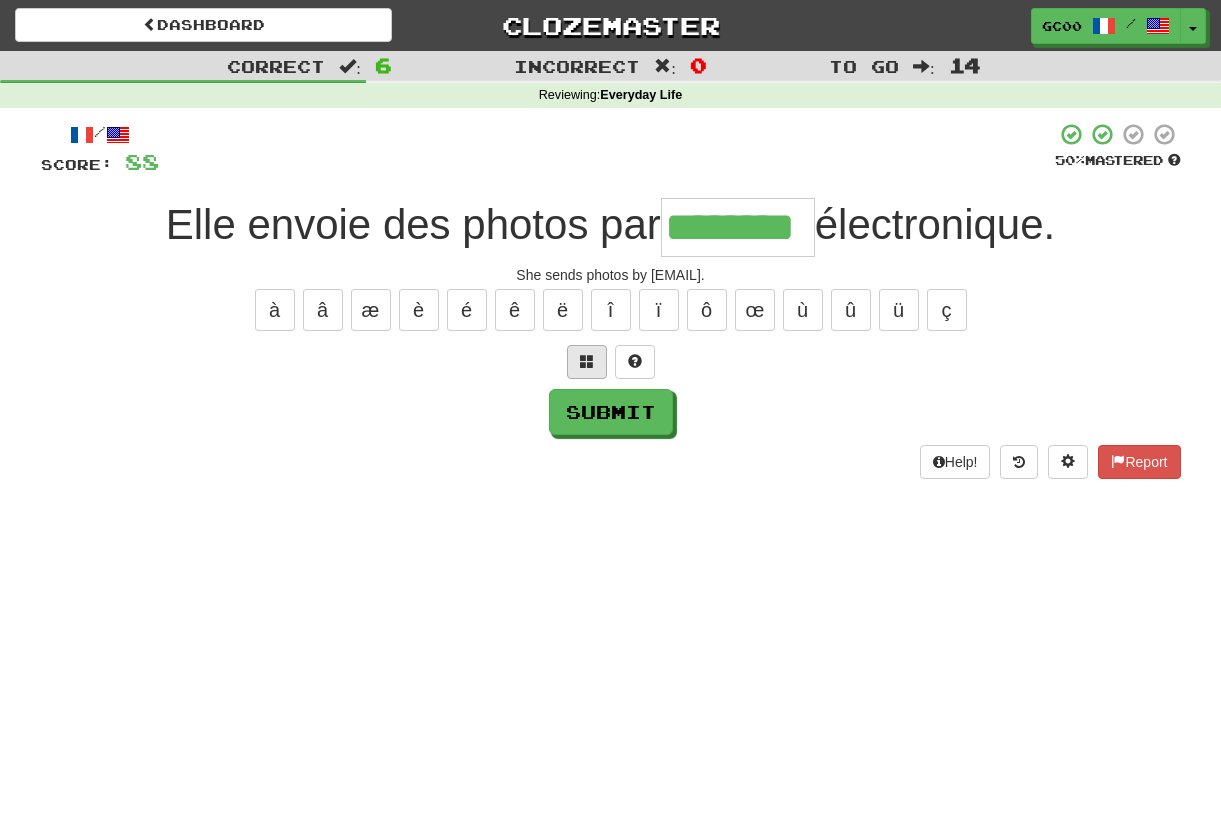 type on "********" 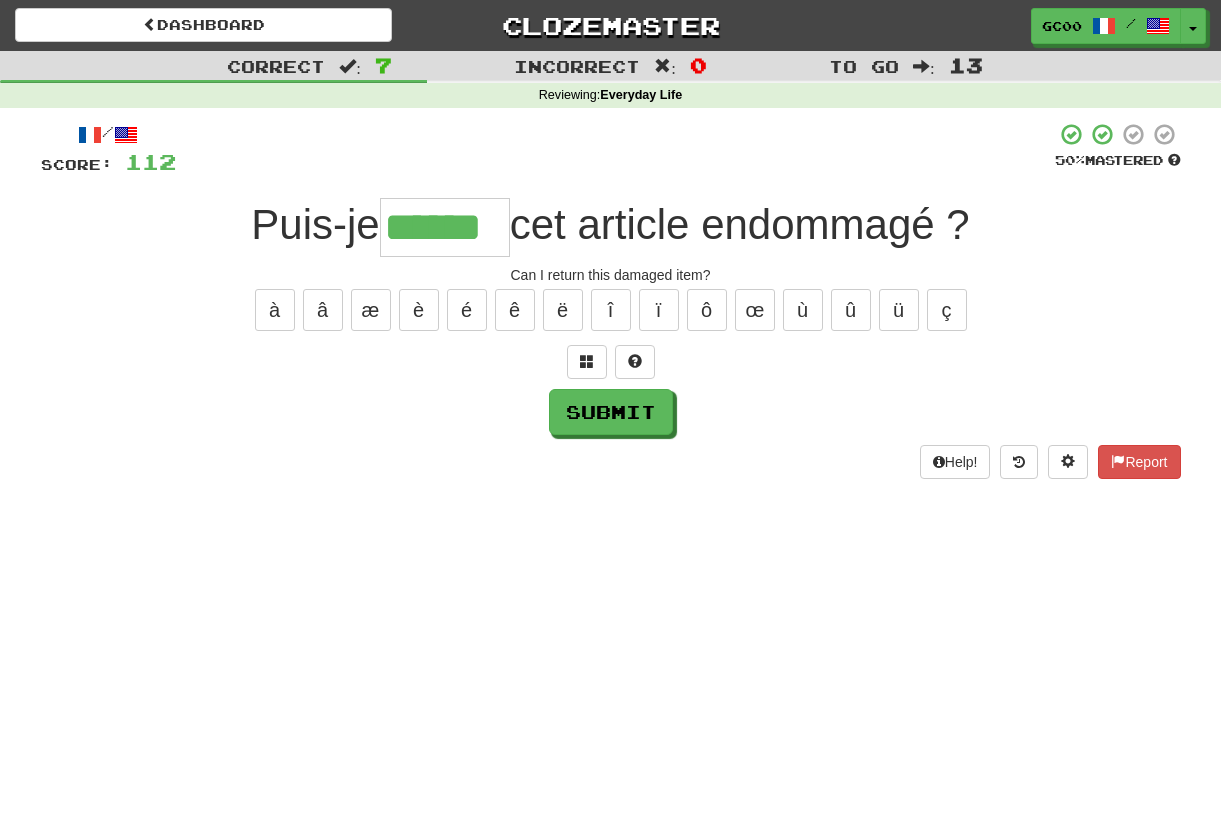 type on "******" 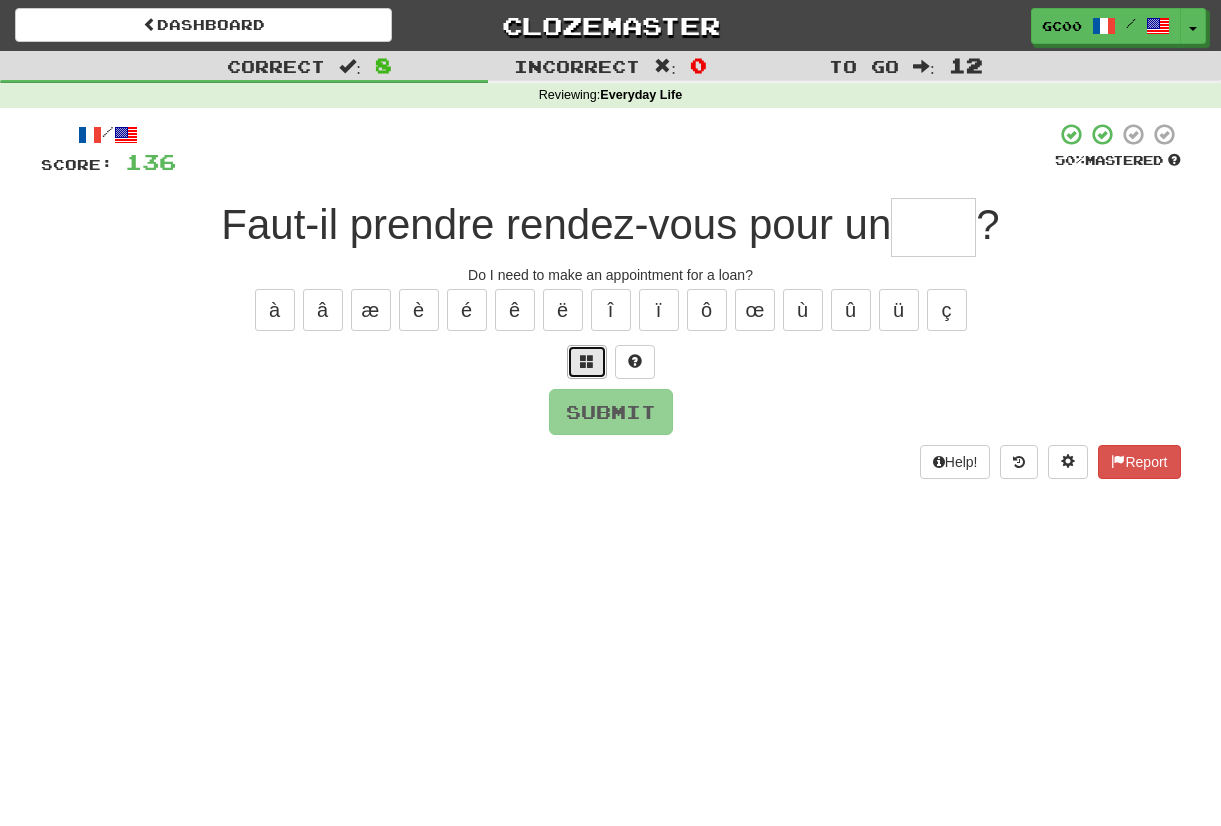 click at bounding box center (587, 361) 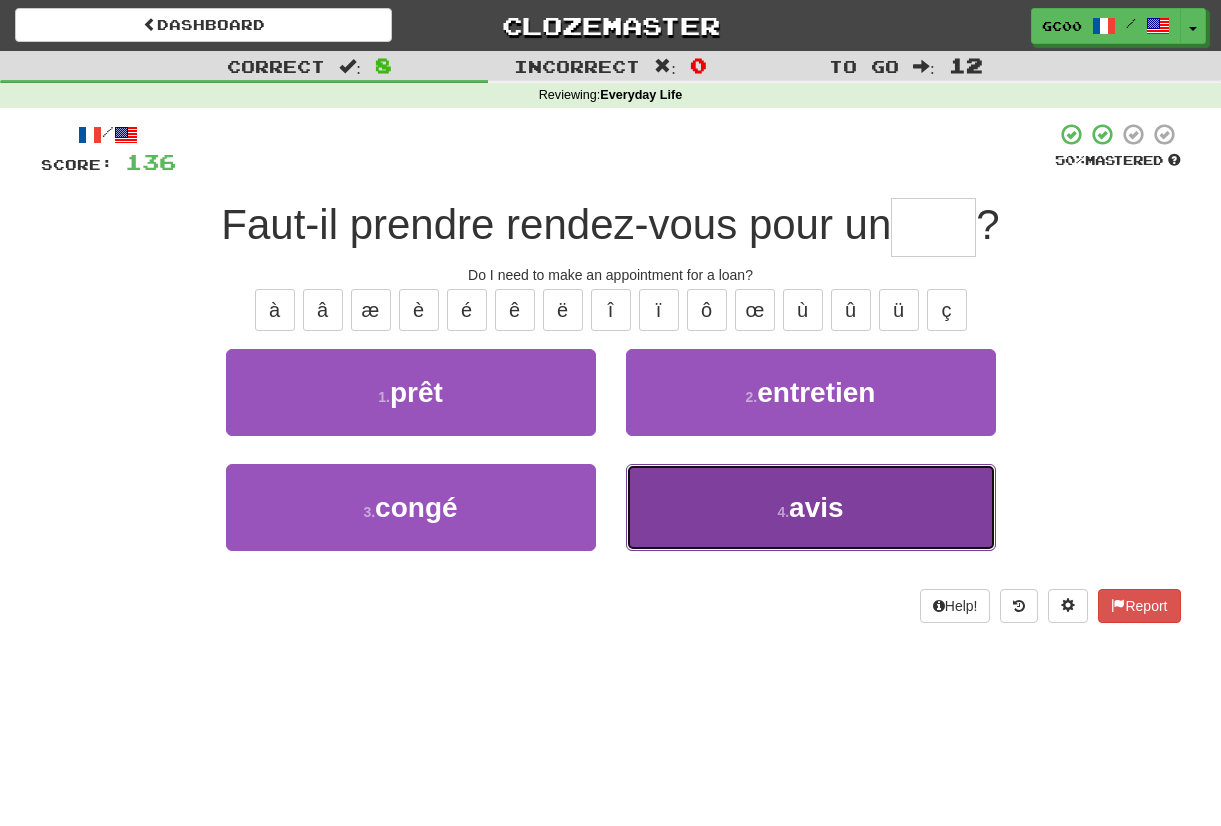 click on "4 .  avis" at bounding box center (811, 507) 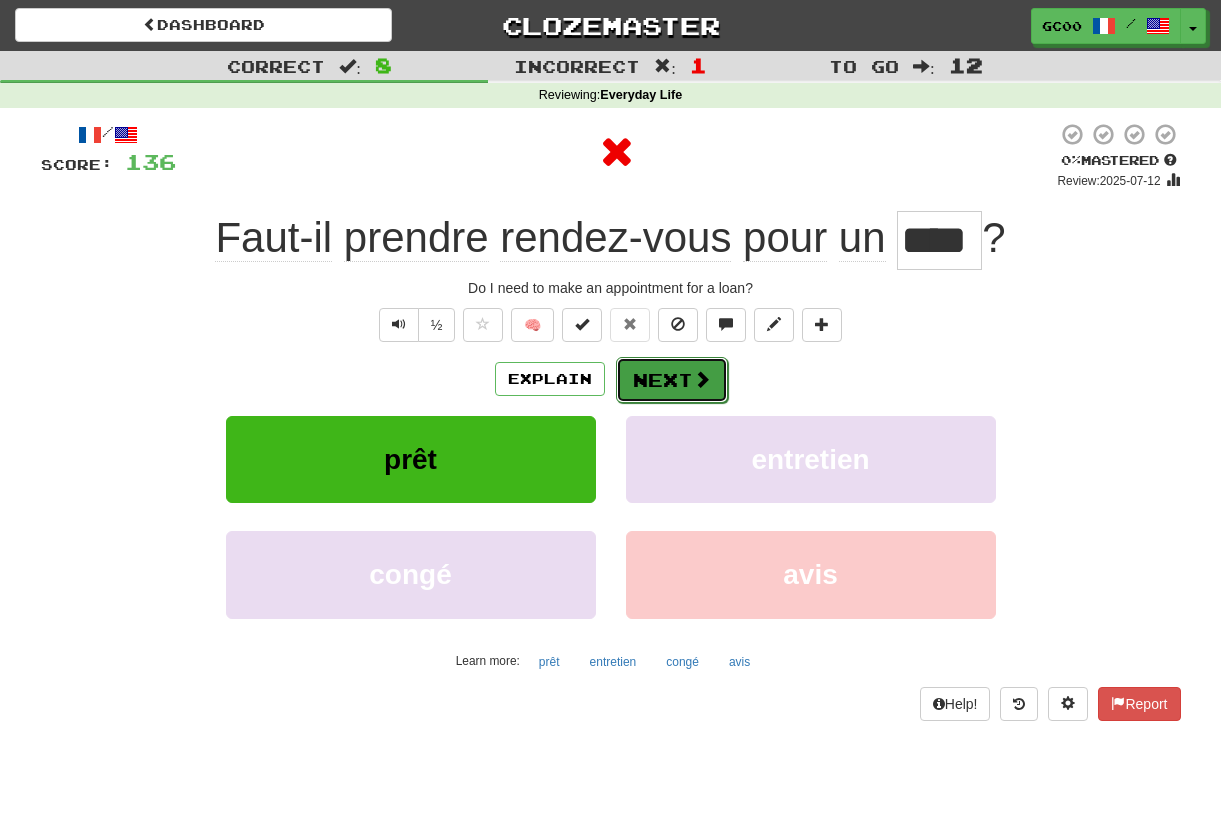 click on "Next" at bounding box center (672, 380) 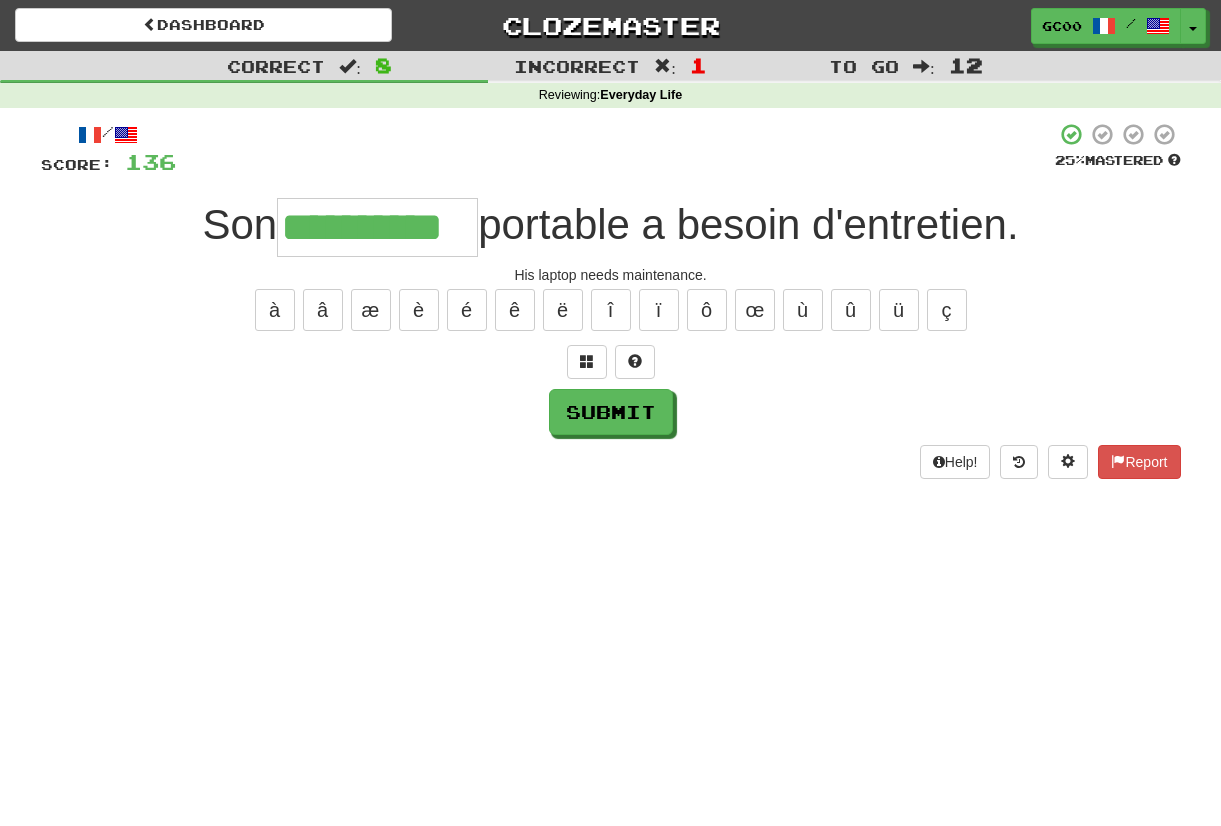 type on "**********" 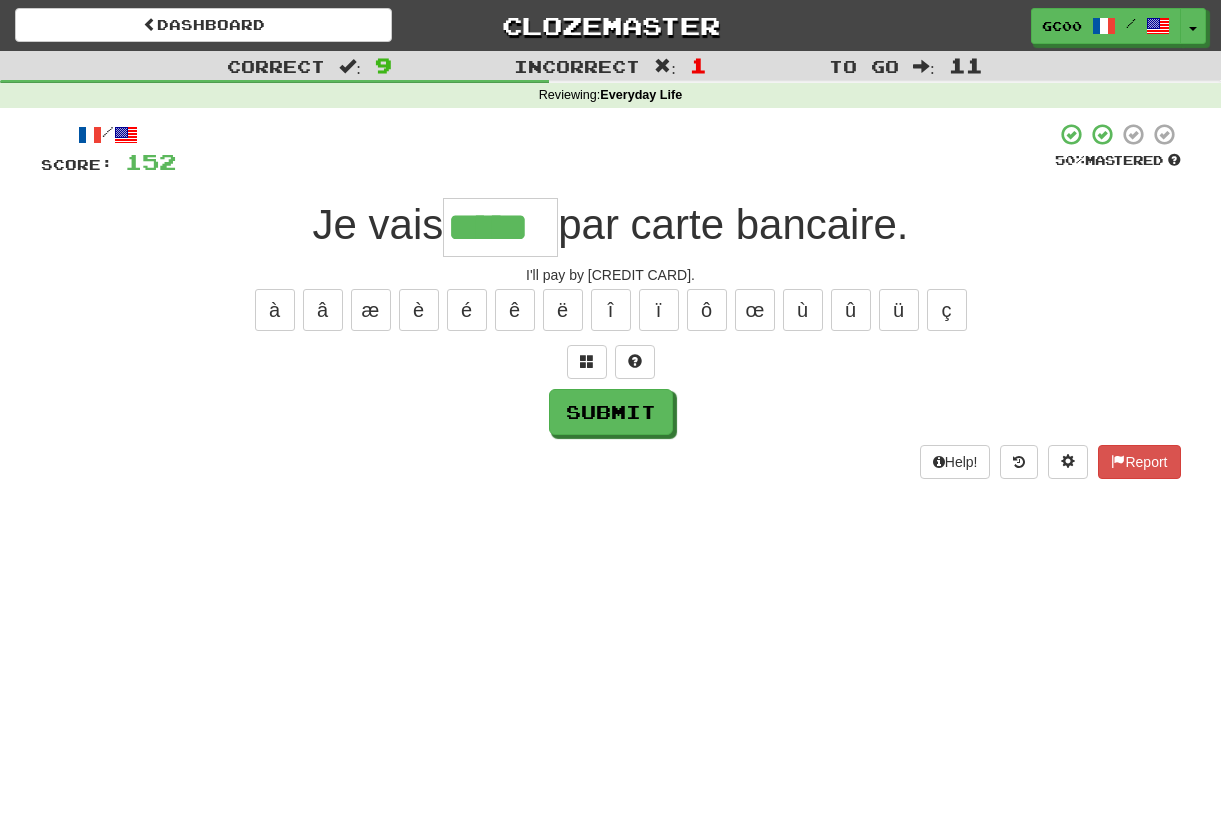 type on "*****" 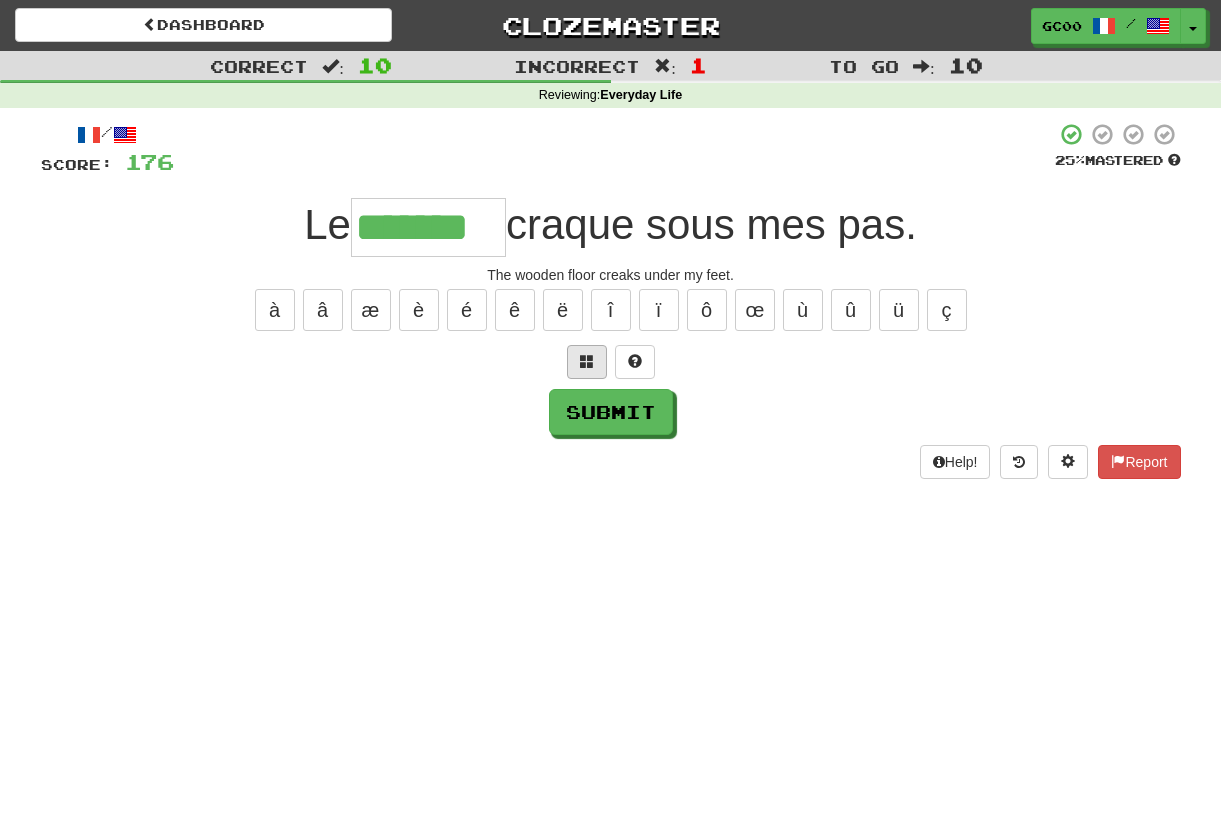 type on "*******" 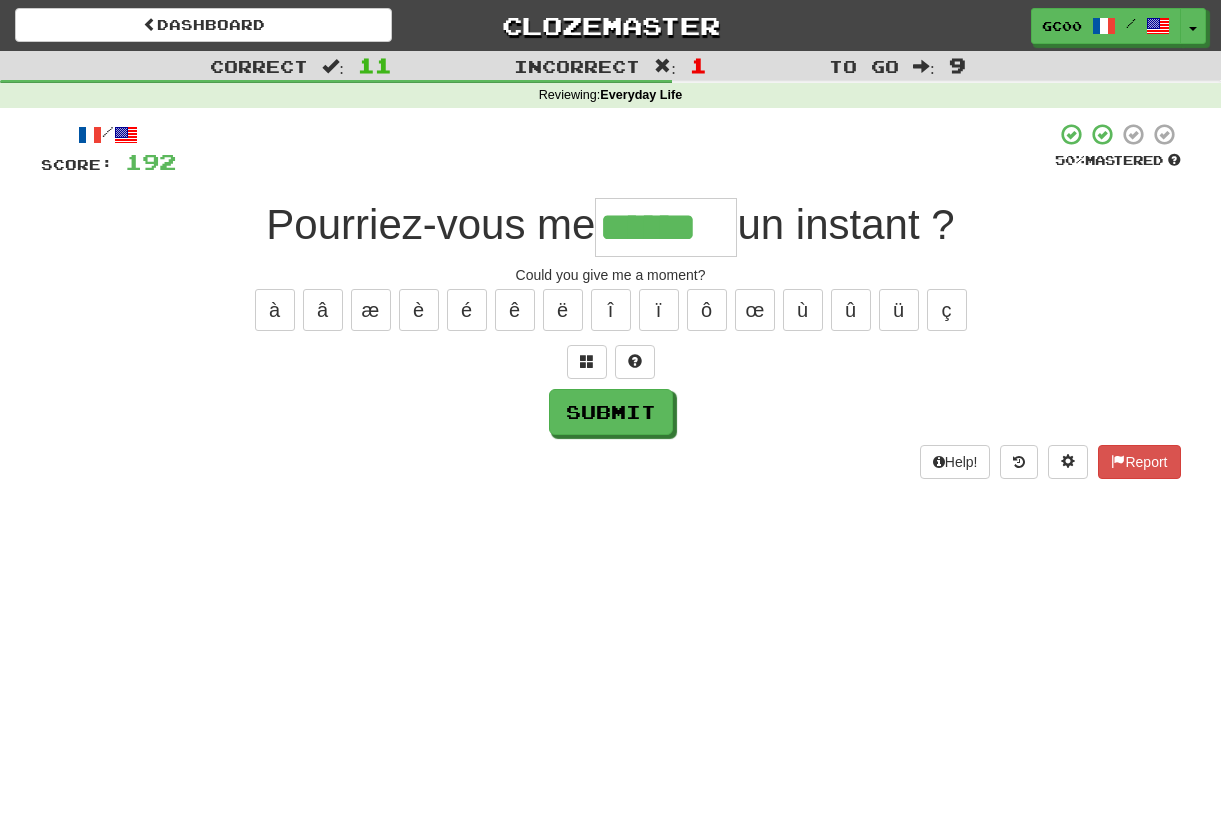 type on "******" 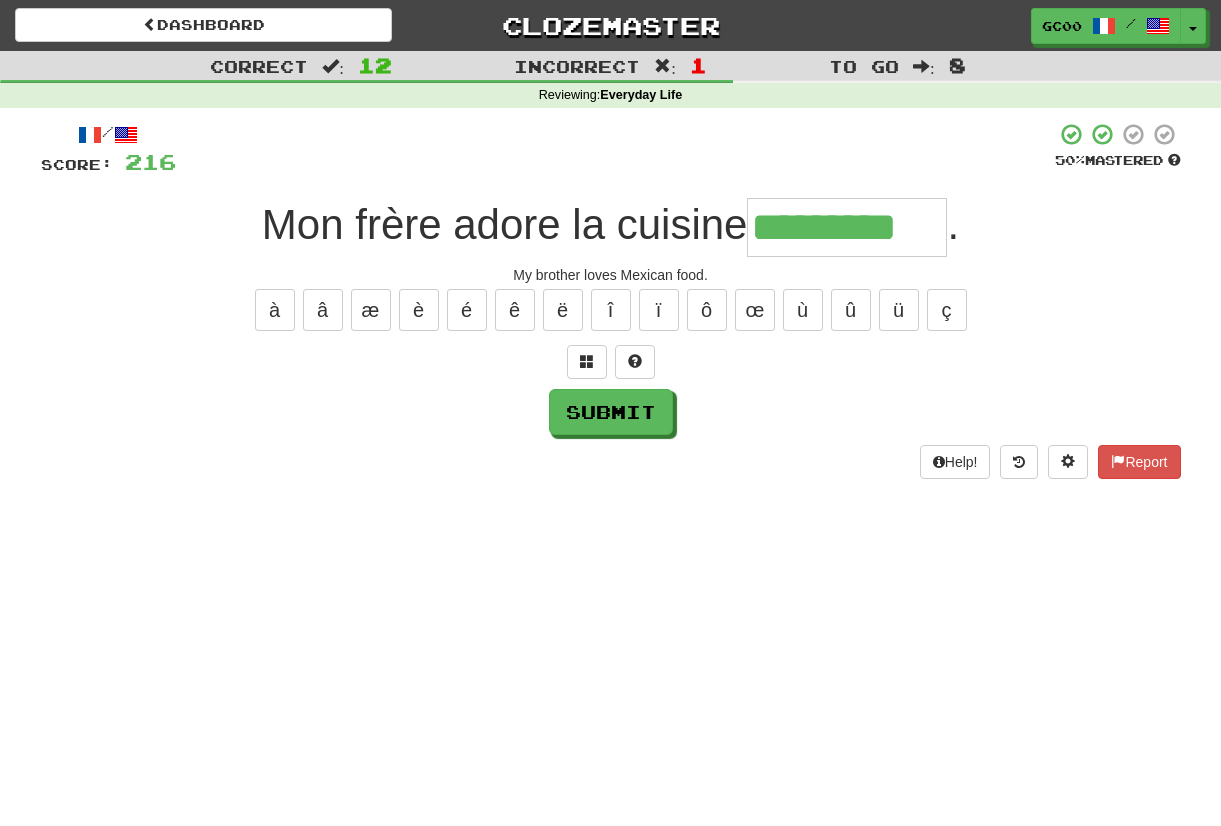 type on "*********" 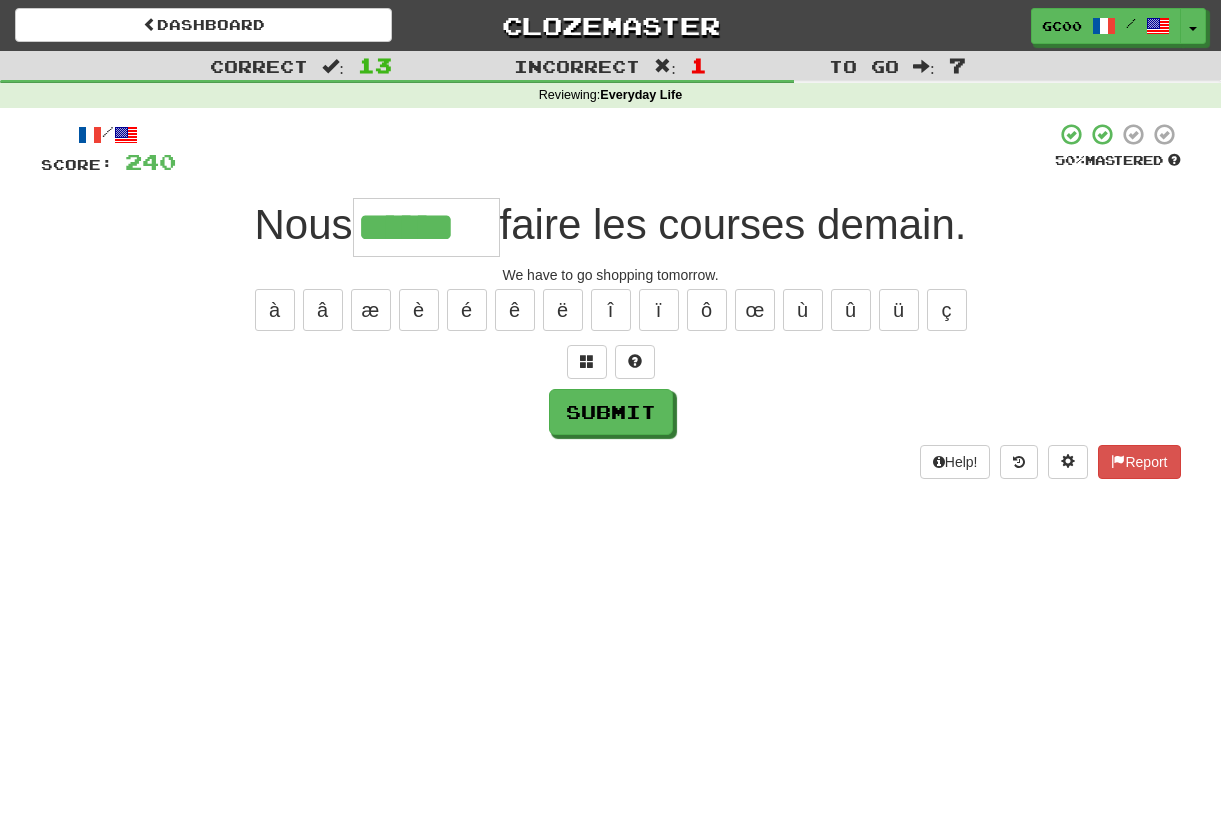 type on "******" 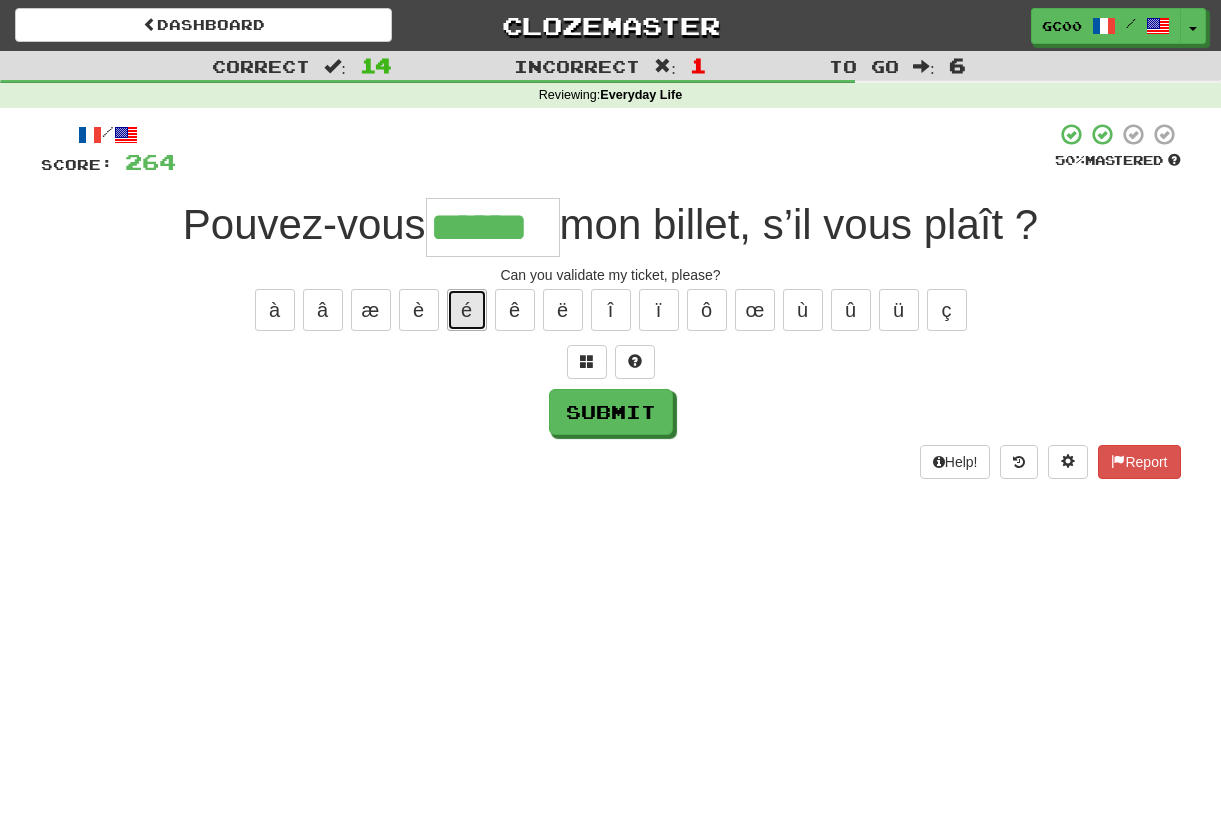 click on "é" at bounding box center [467, 310] 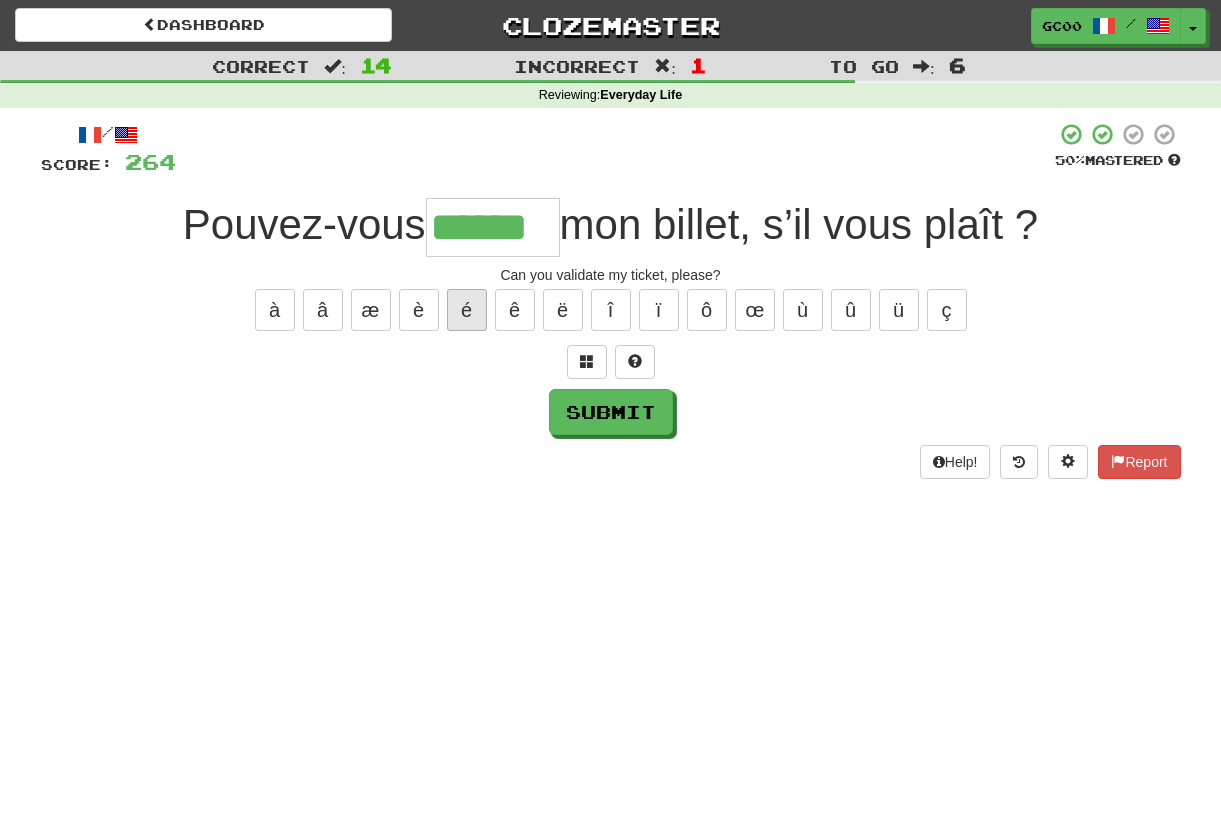 scroll, scrollTop: 0, scrollLeft: 0, axis: both 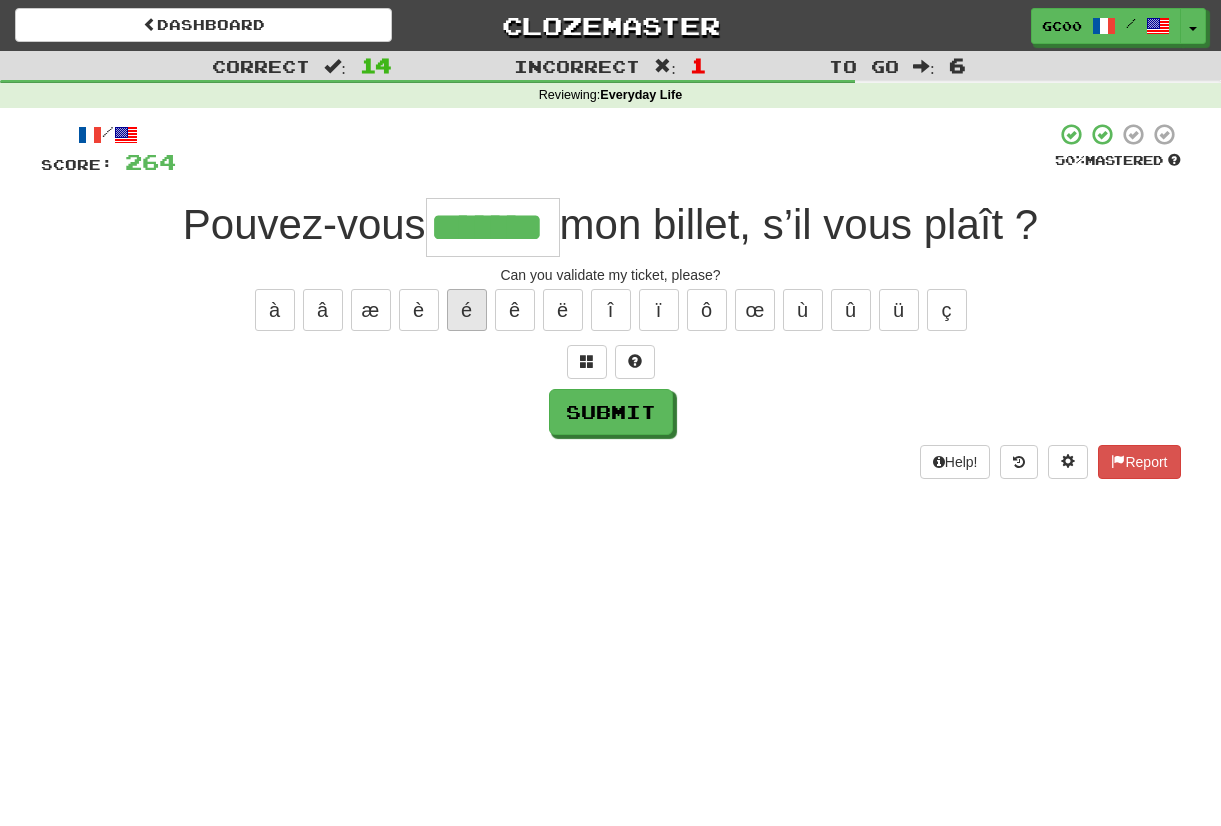 type on "*******" 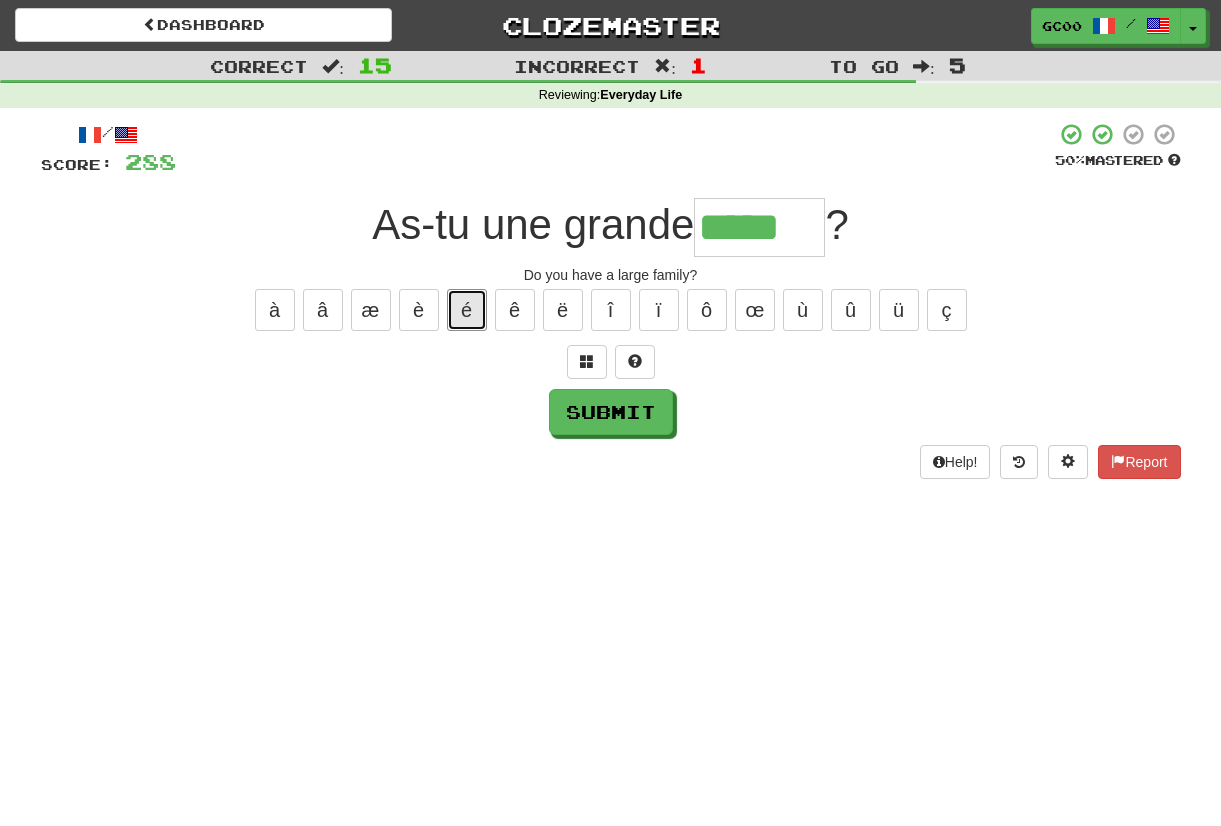 click on "é" at bounding box center [467, 310] 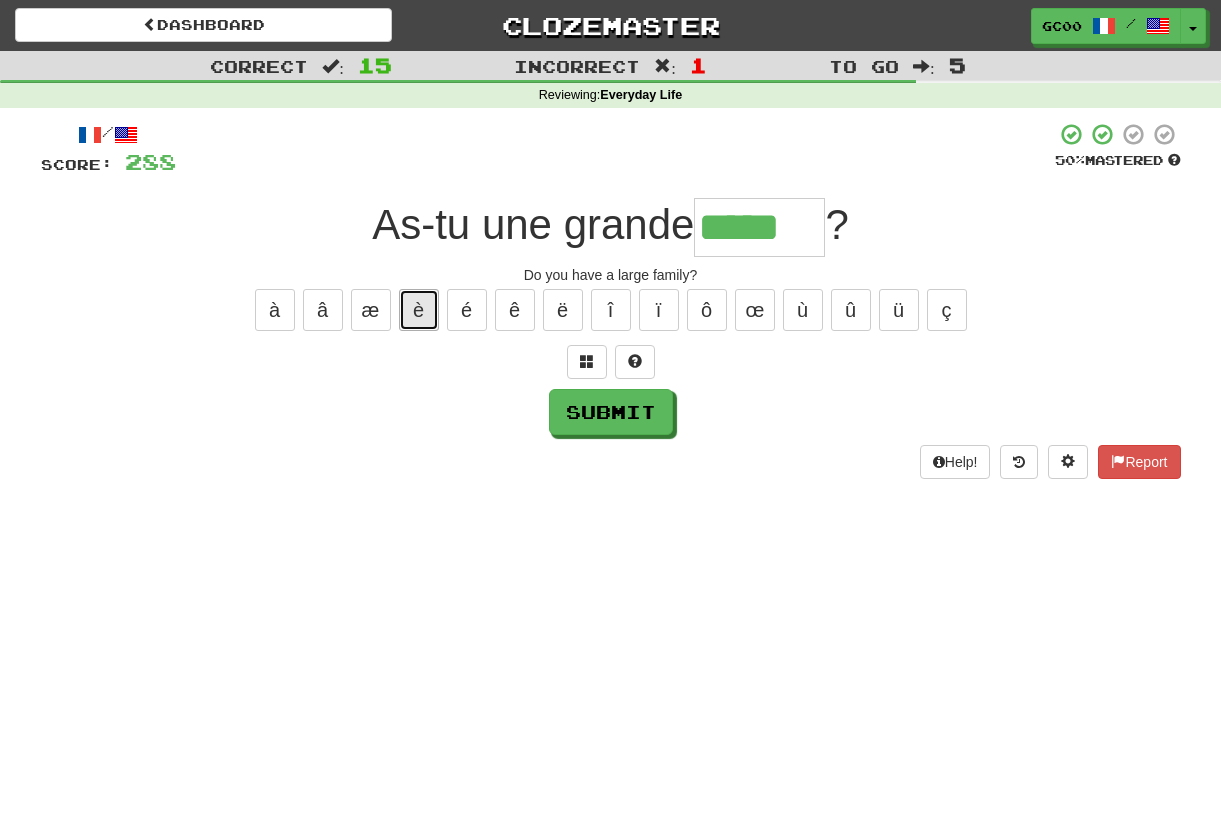 click on "è" at bounding box center (419, 310) 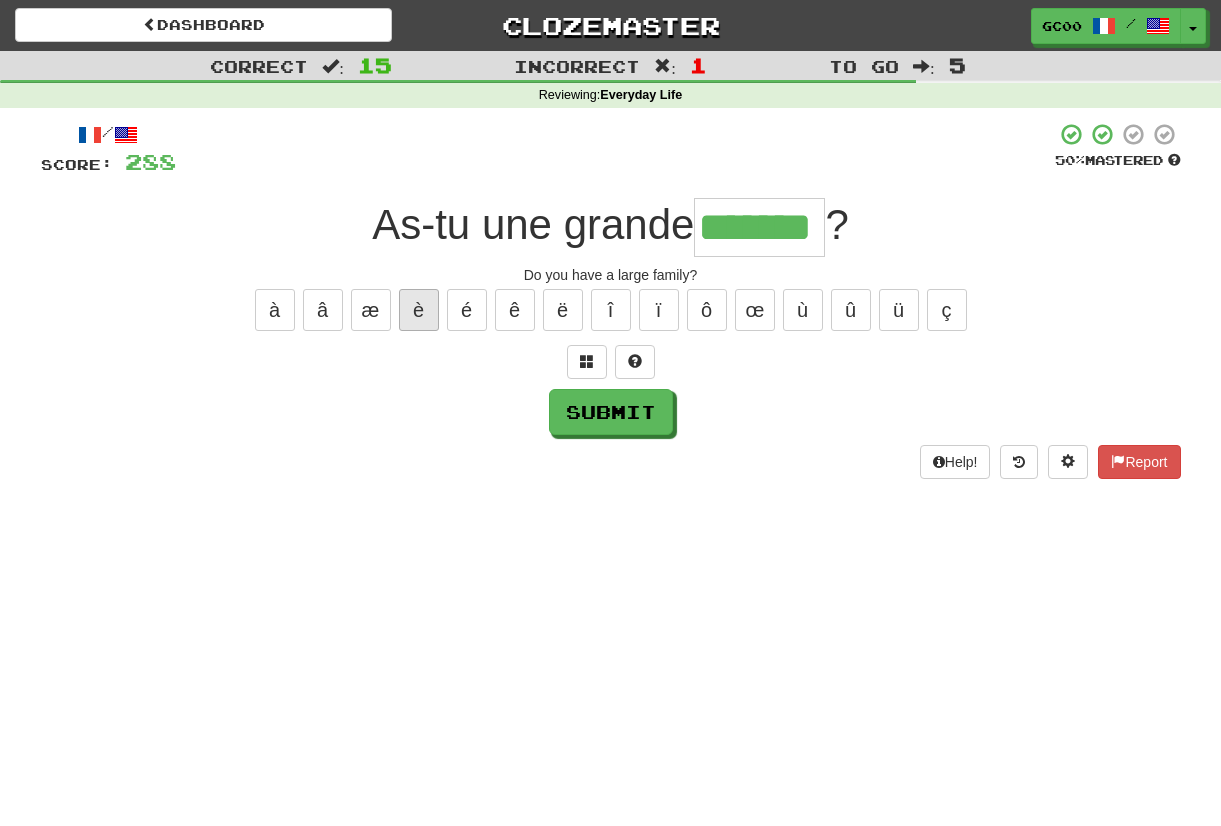 type on "*******" 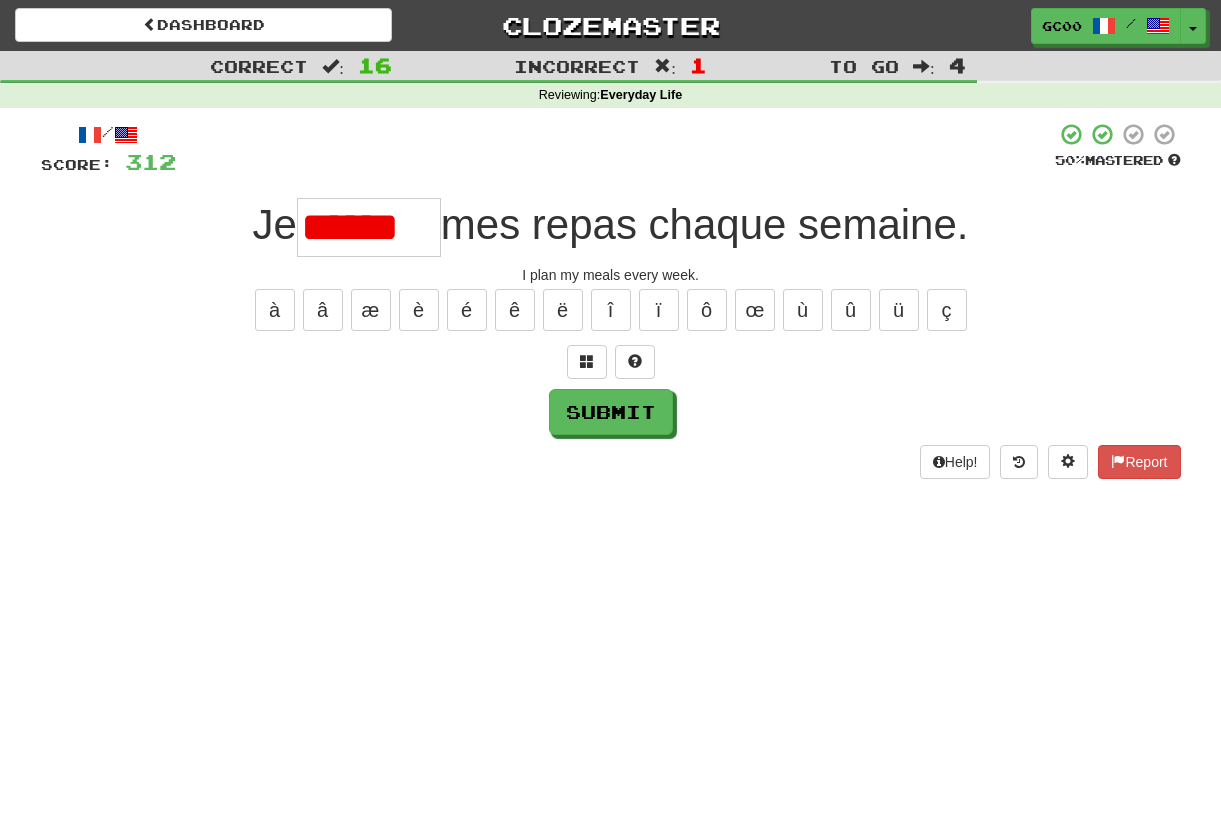 scroll, scrollTop: 0, scrollLeft: 0, axis: both 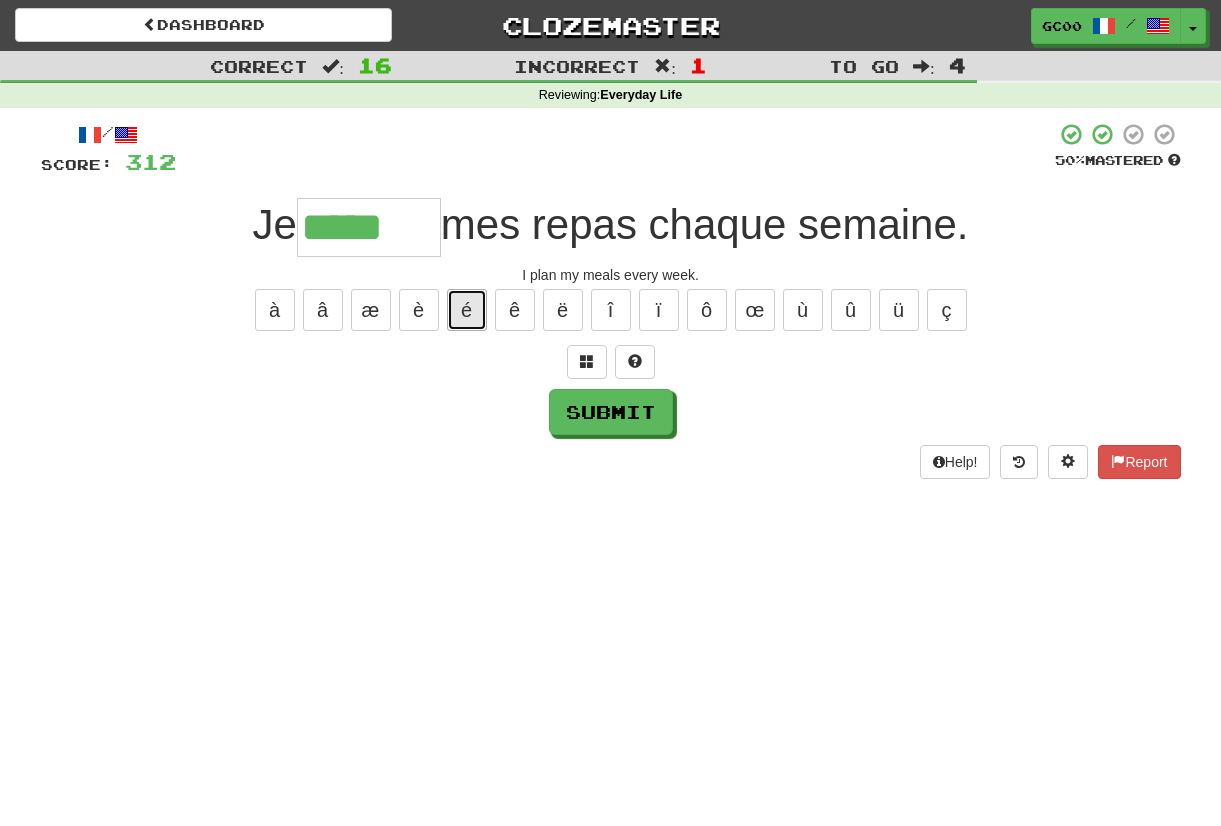 click on "é" at bounding box center [467, 310] 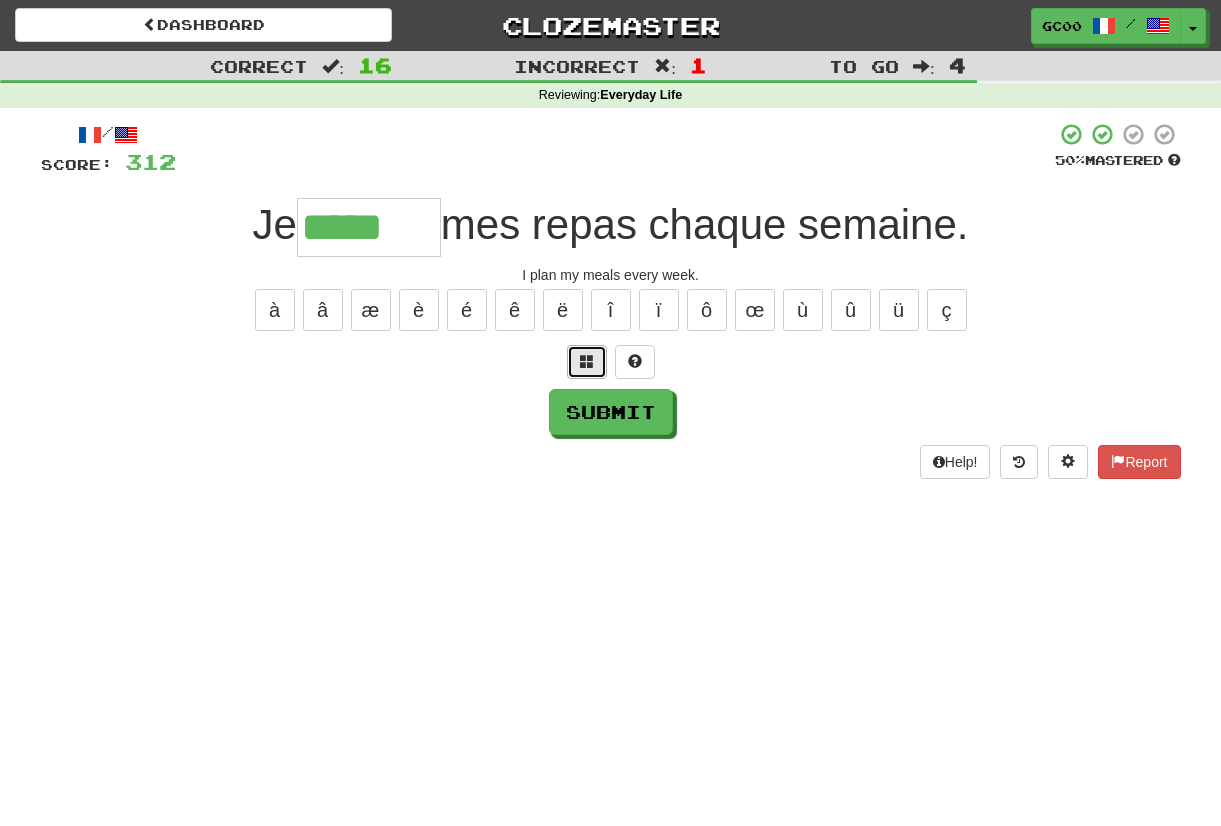 click at bounding box center (587, 361) 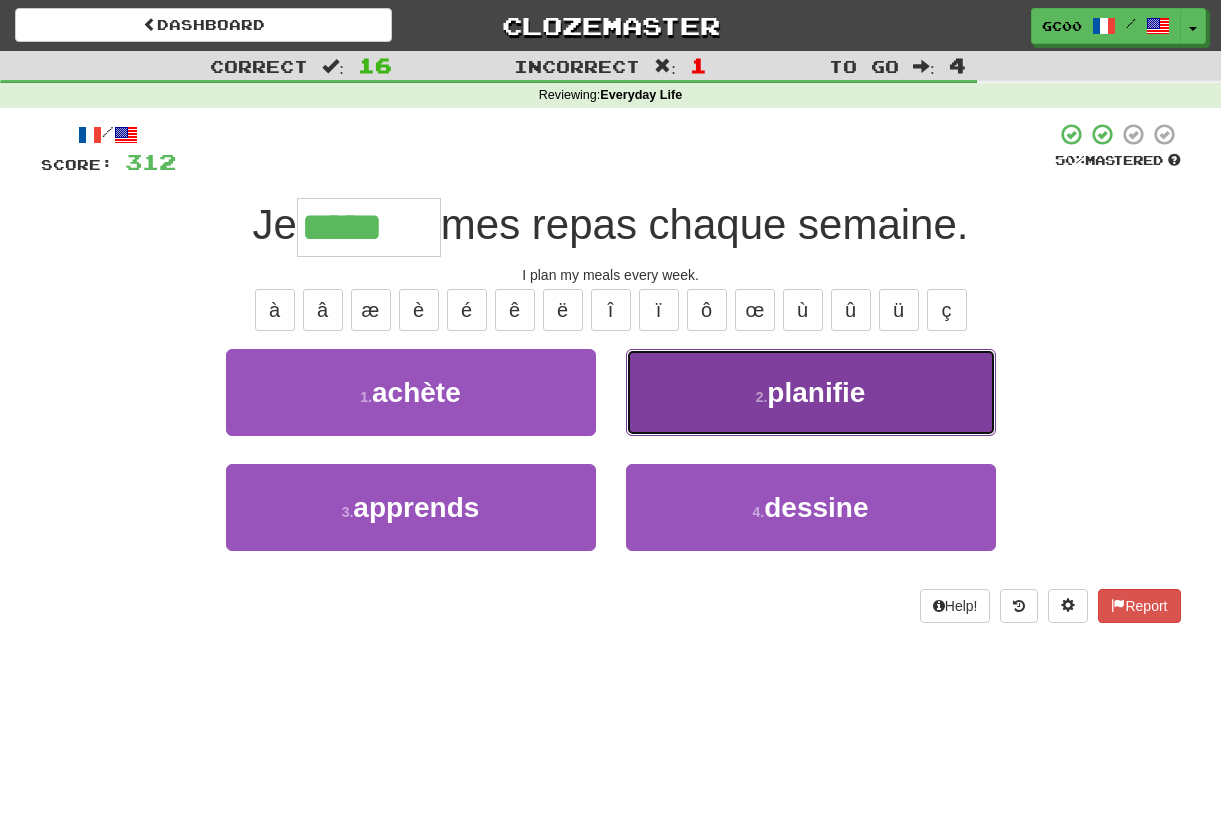 click on "2 .  planifie" at bounding box center (811, 392) 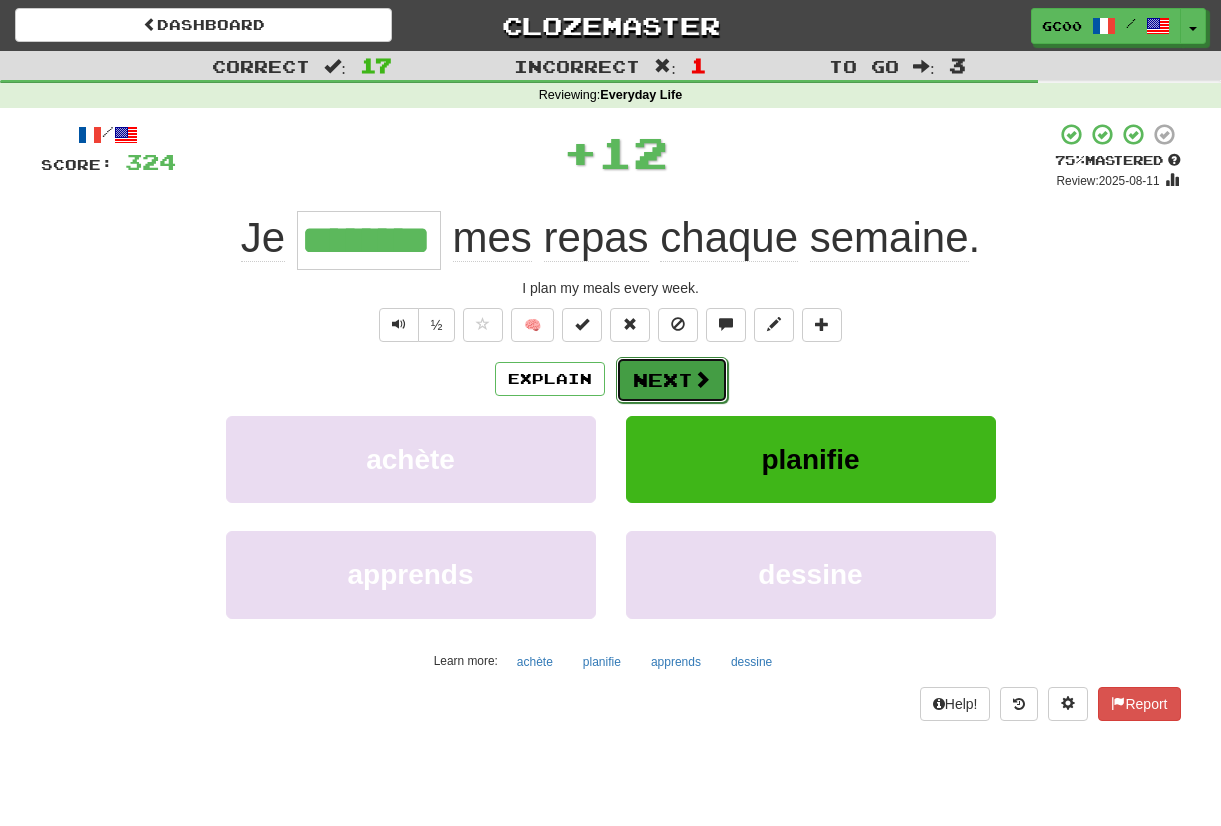 click on "Next" at bounding box center (672, 380) 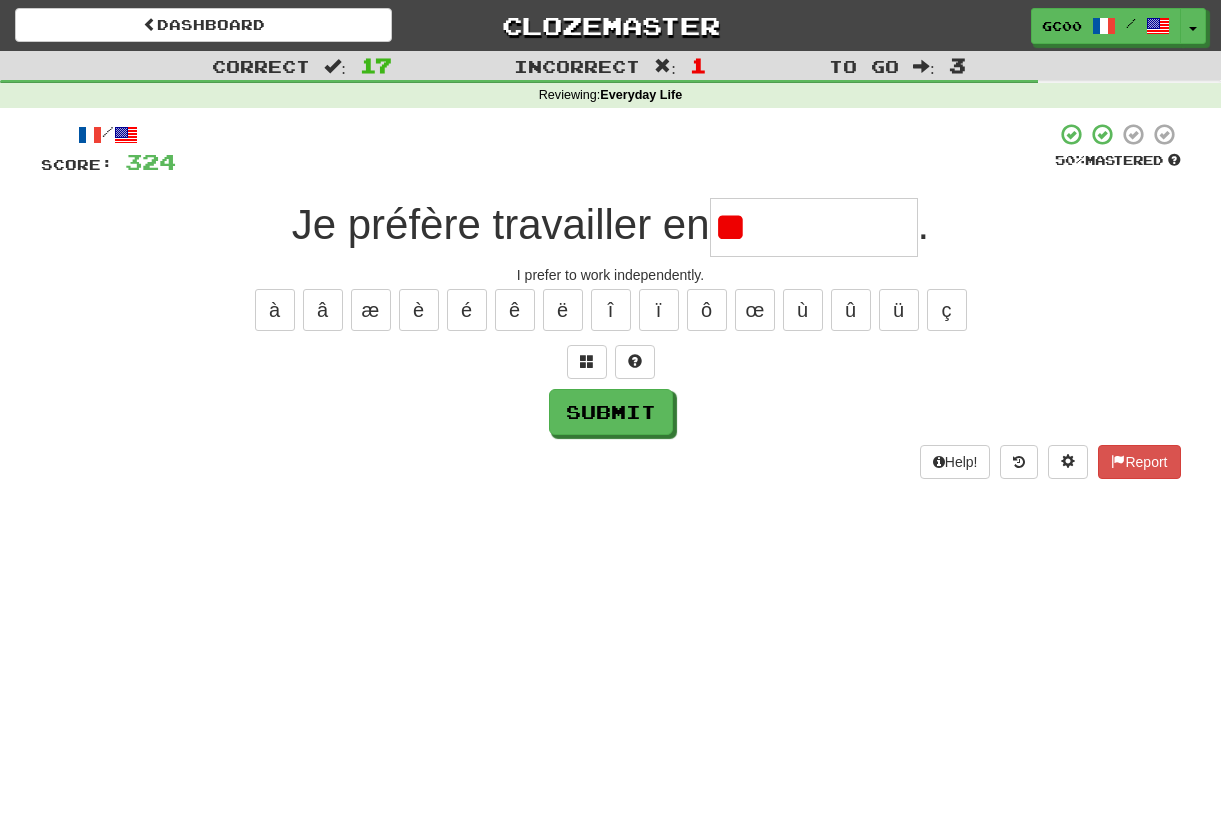 type on "*" 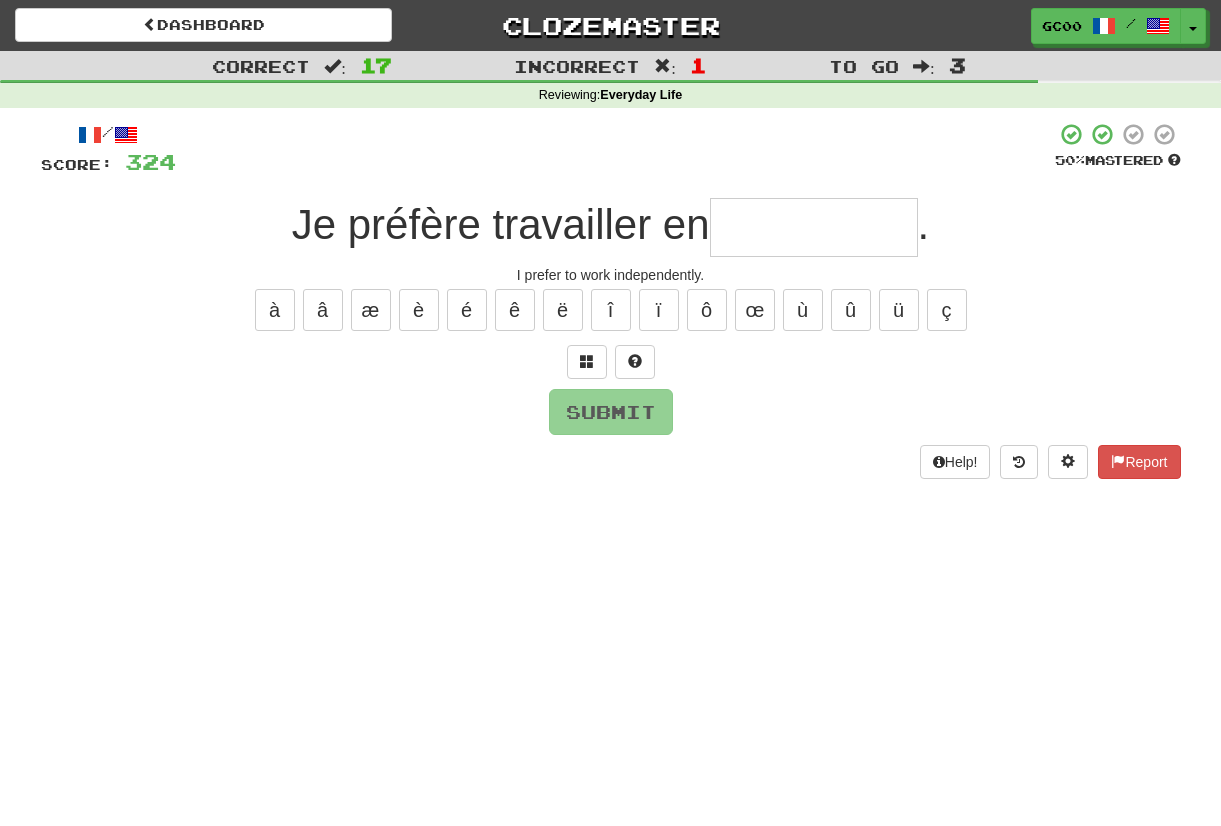 type on "*" 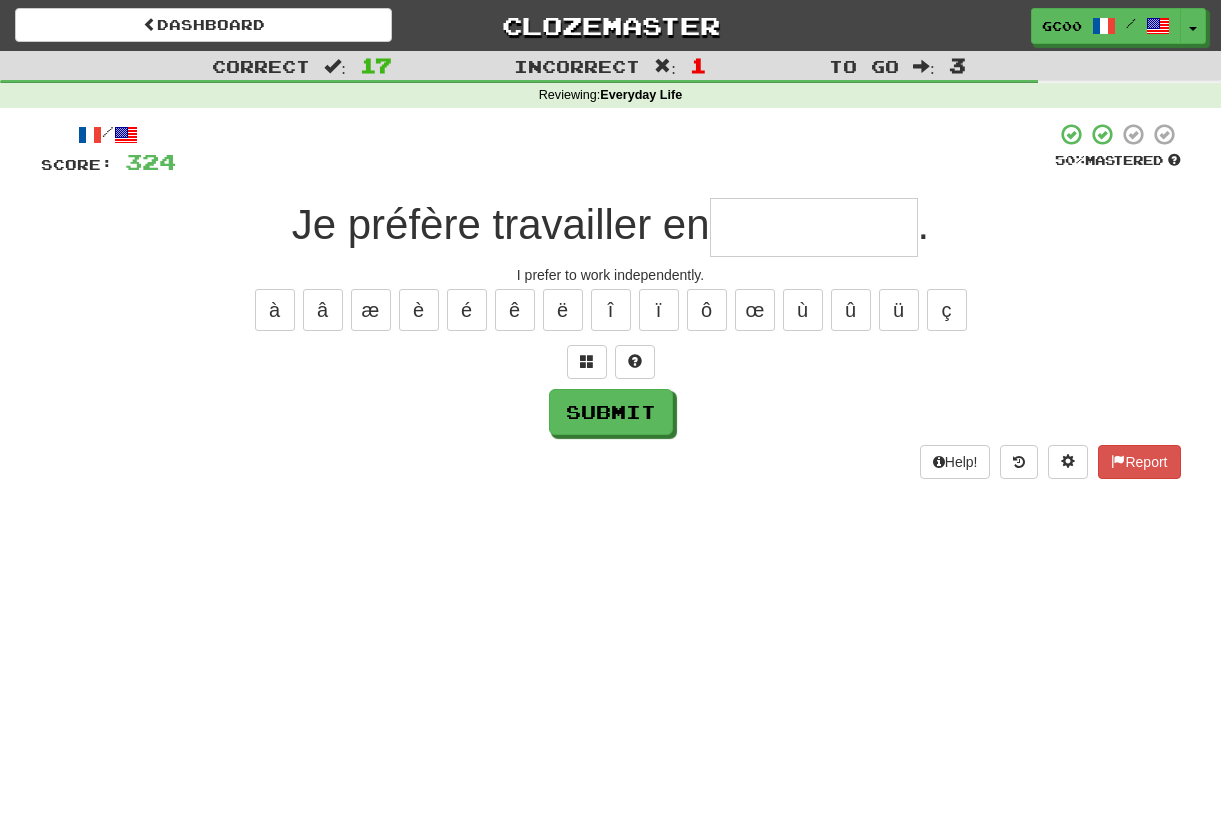 type on "*" 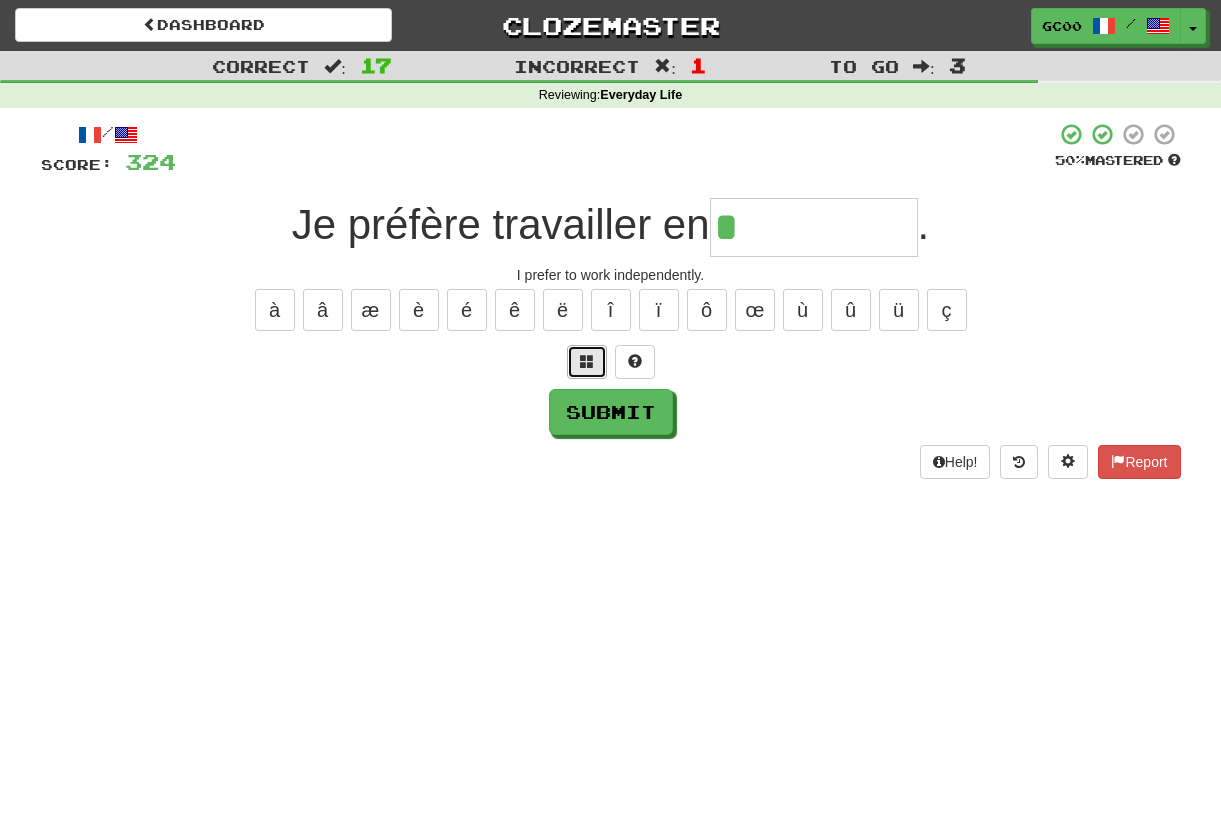 click at bounding box center [587, 362] 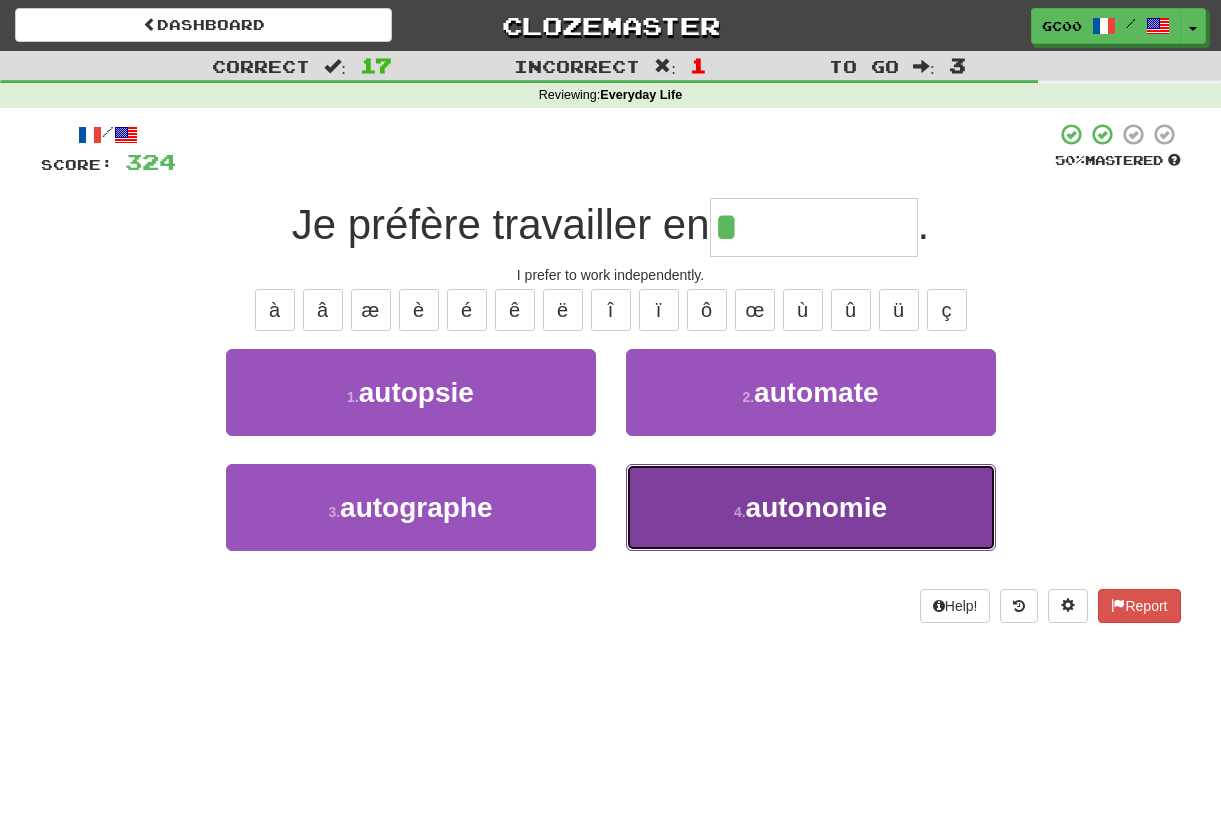 click on "4 .  autonomie" at bounding box center (811, 507) 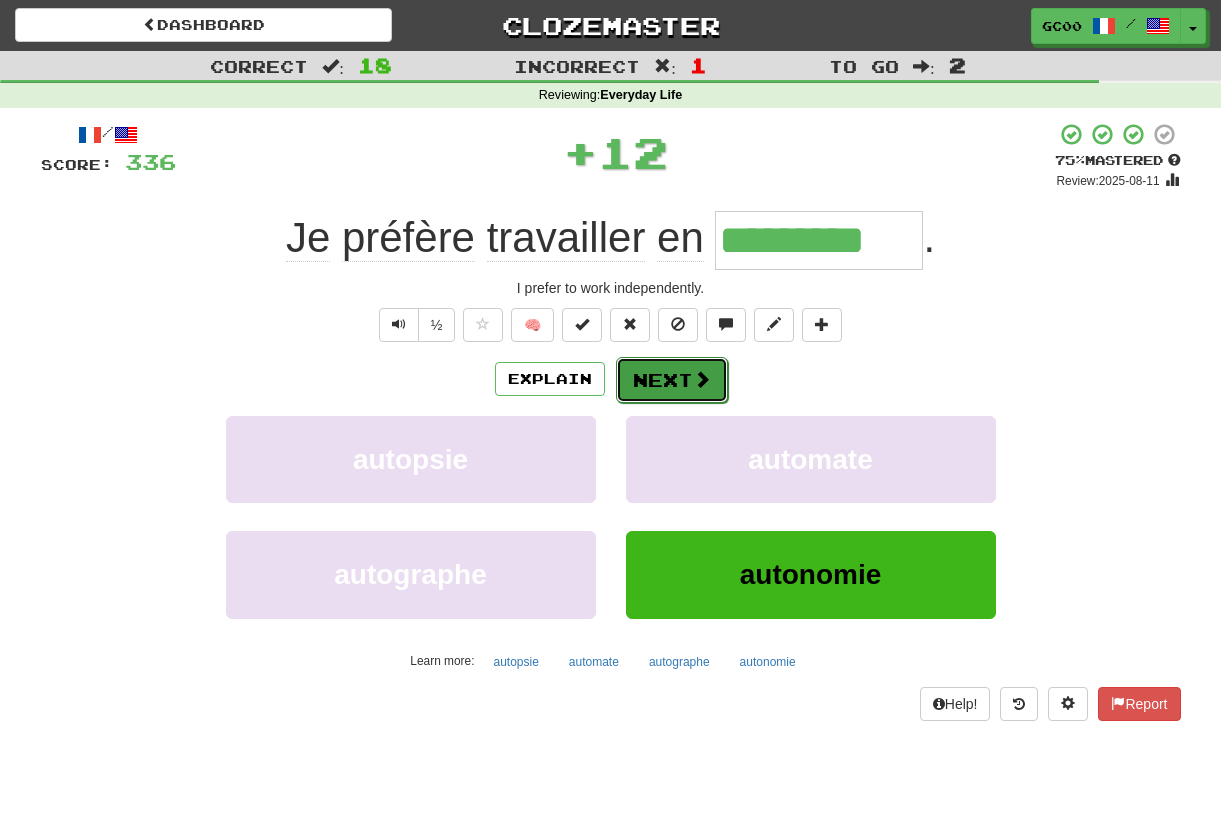 click on "Next" at bounding box center (672, 380) 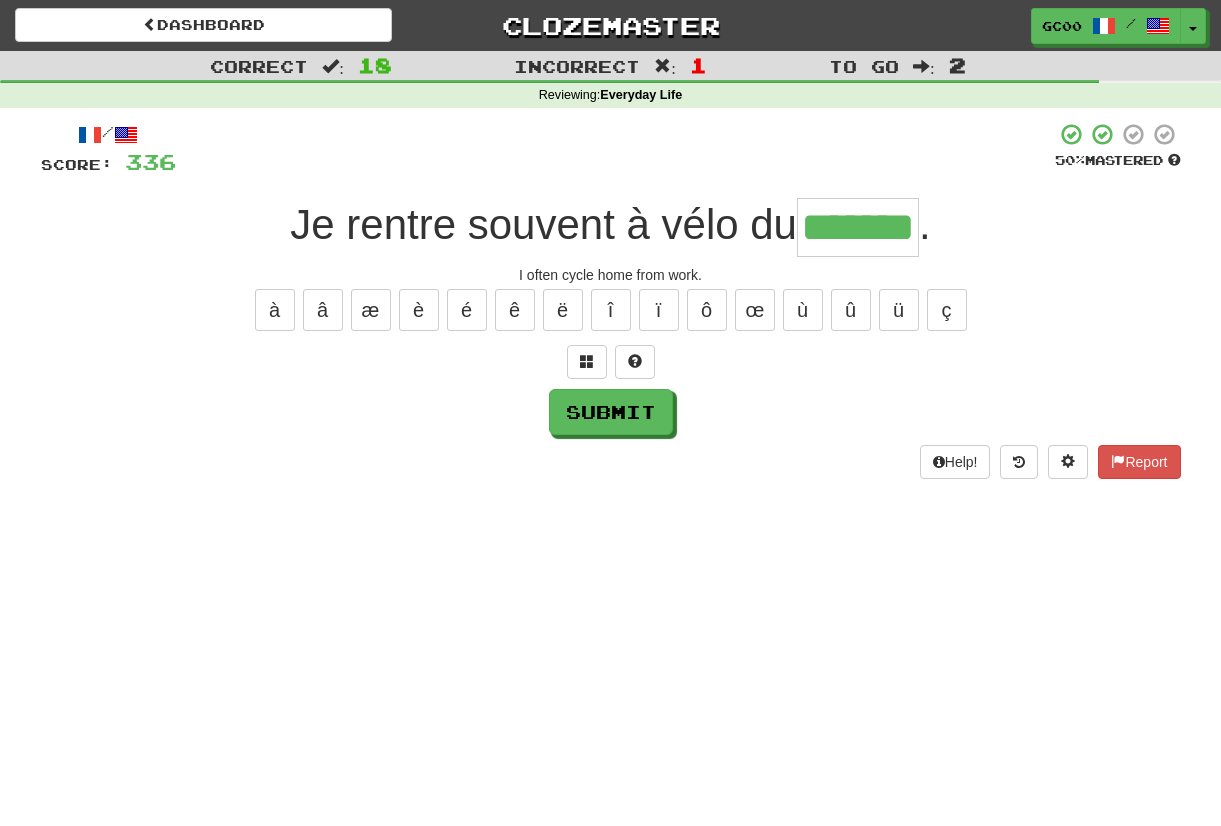 type on "*******" 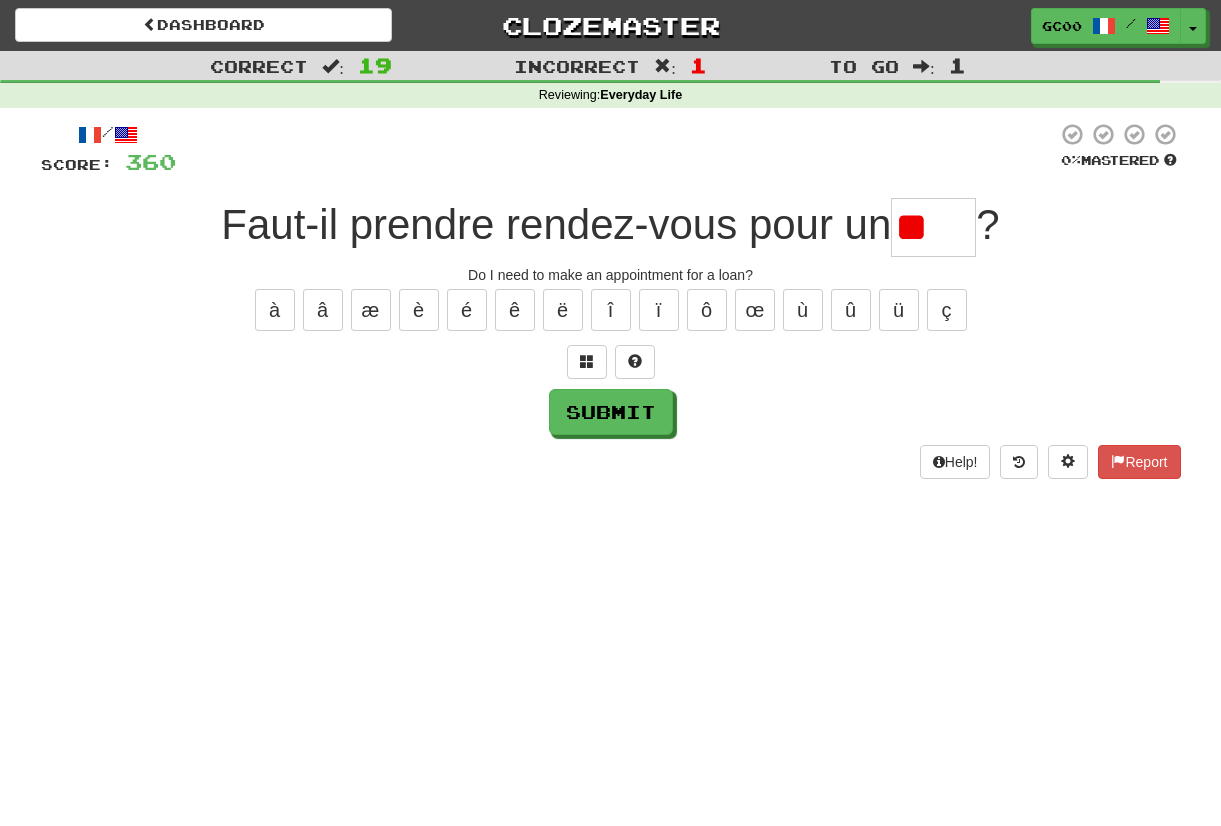 type on "*" 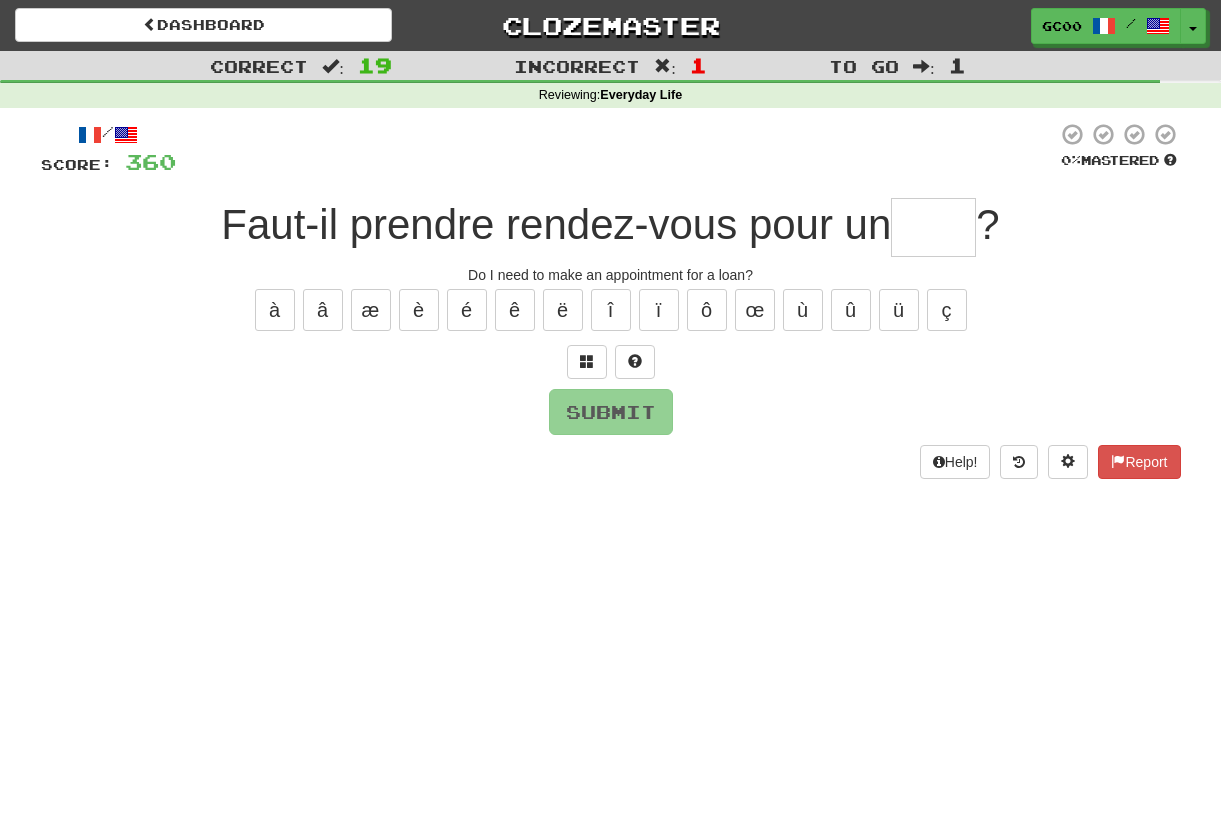 type on "*" 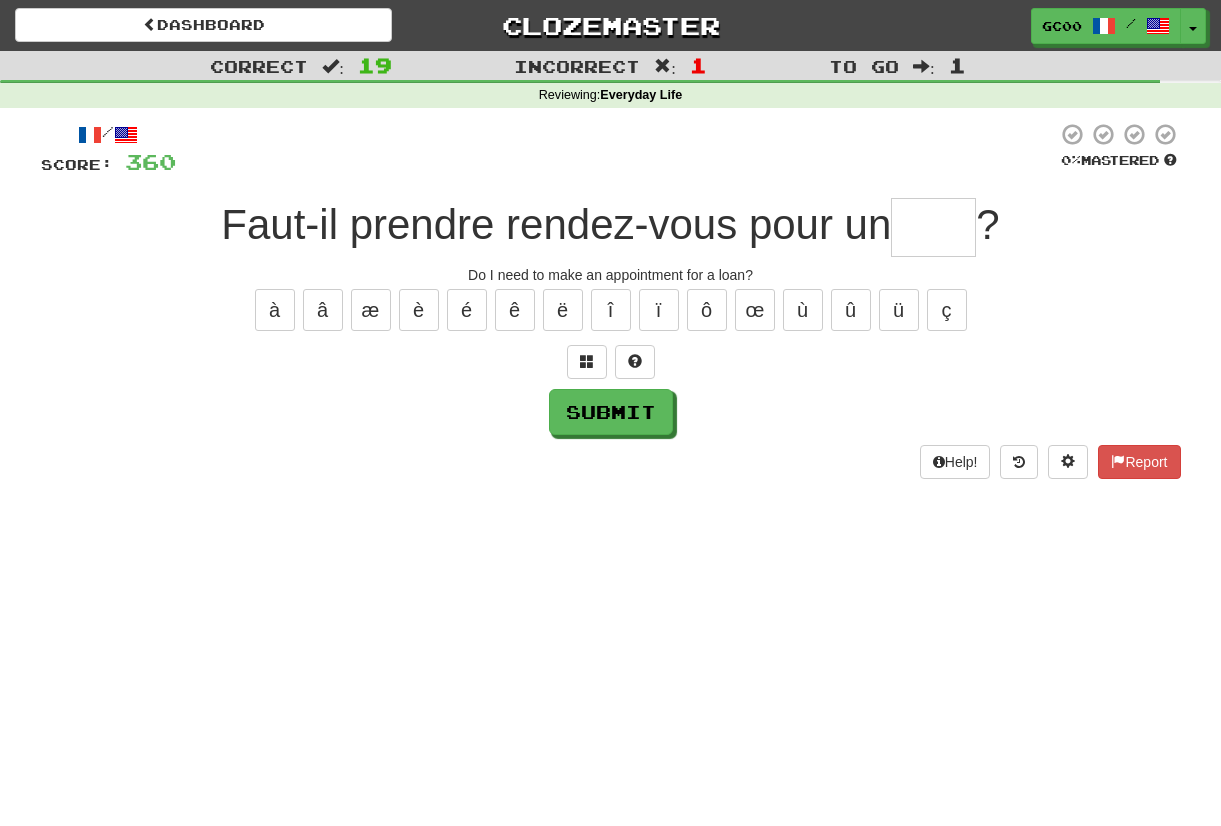 type on "*" 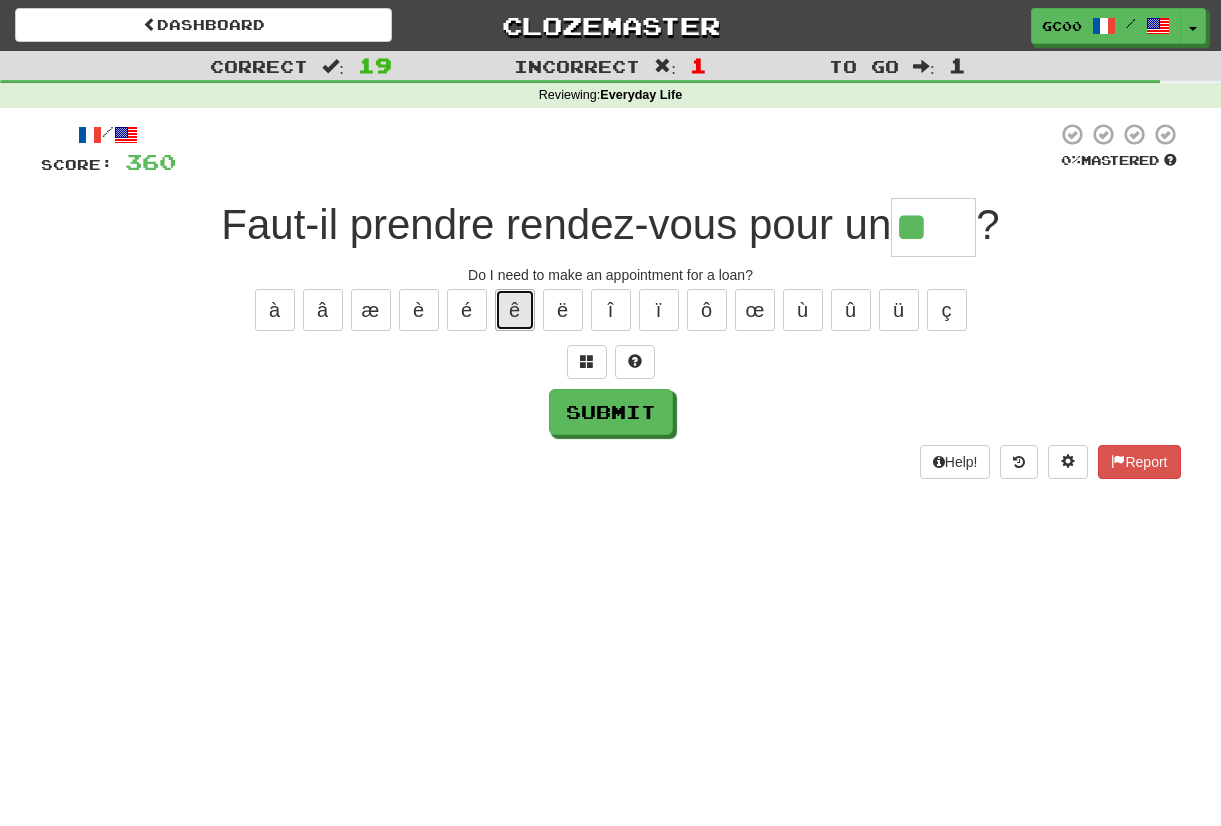 click on "ê" at bounding box center (515, 310) 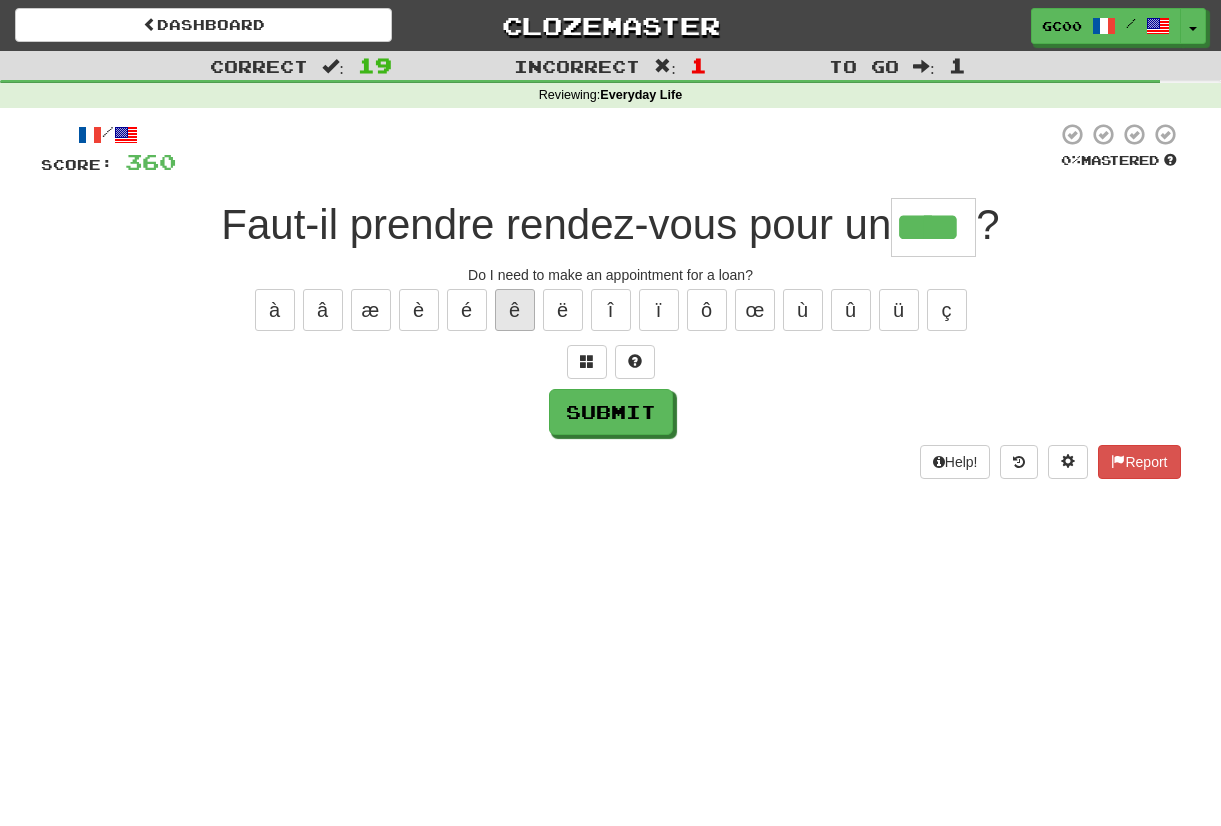 type on "****" 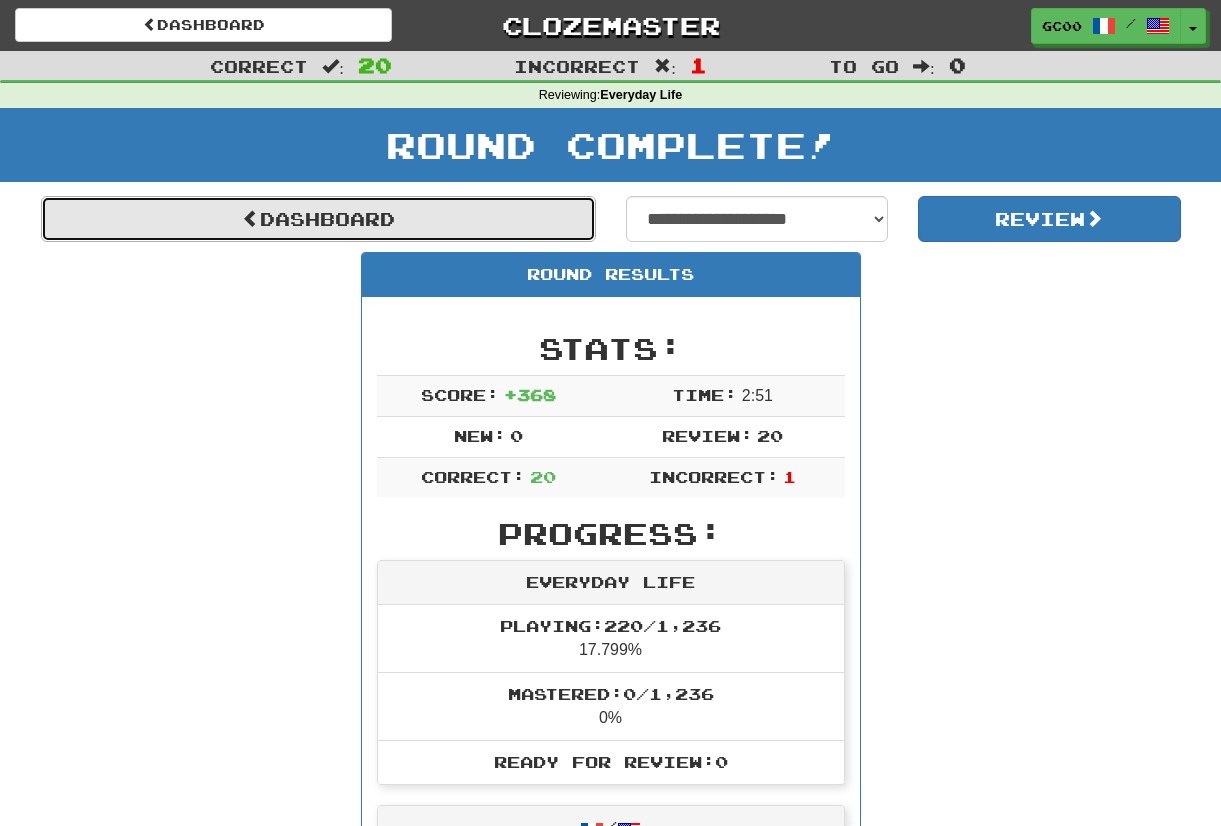 click on "Dashboard" at bounding box center [318, 219] 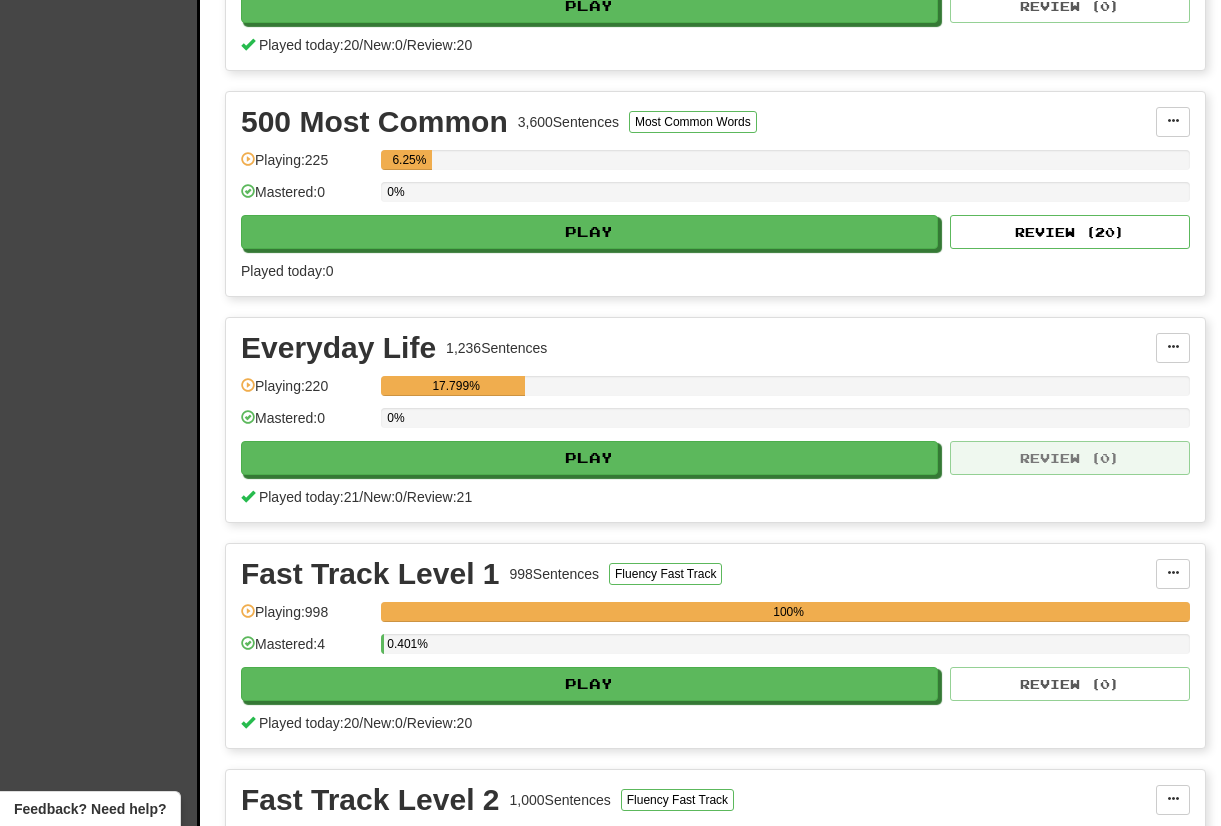 scroll, scrollTop: 607, scrollLeft: 0, axis: vertical 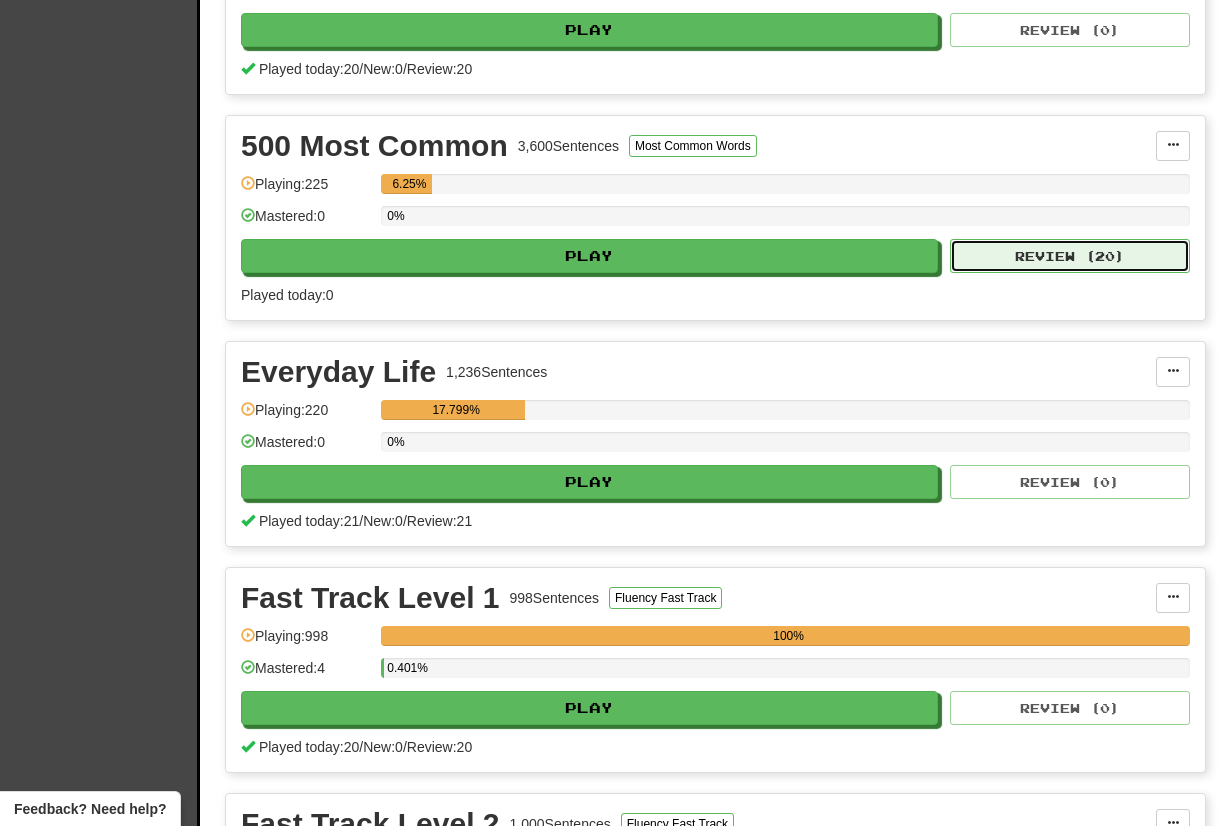 click on "Review ( 20 )" at bounding box center [1070, 256] 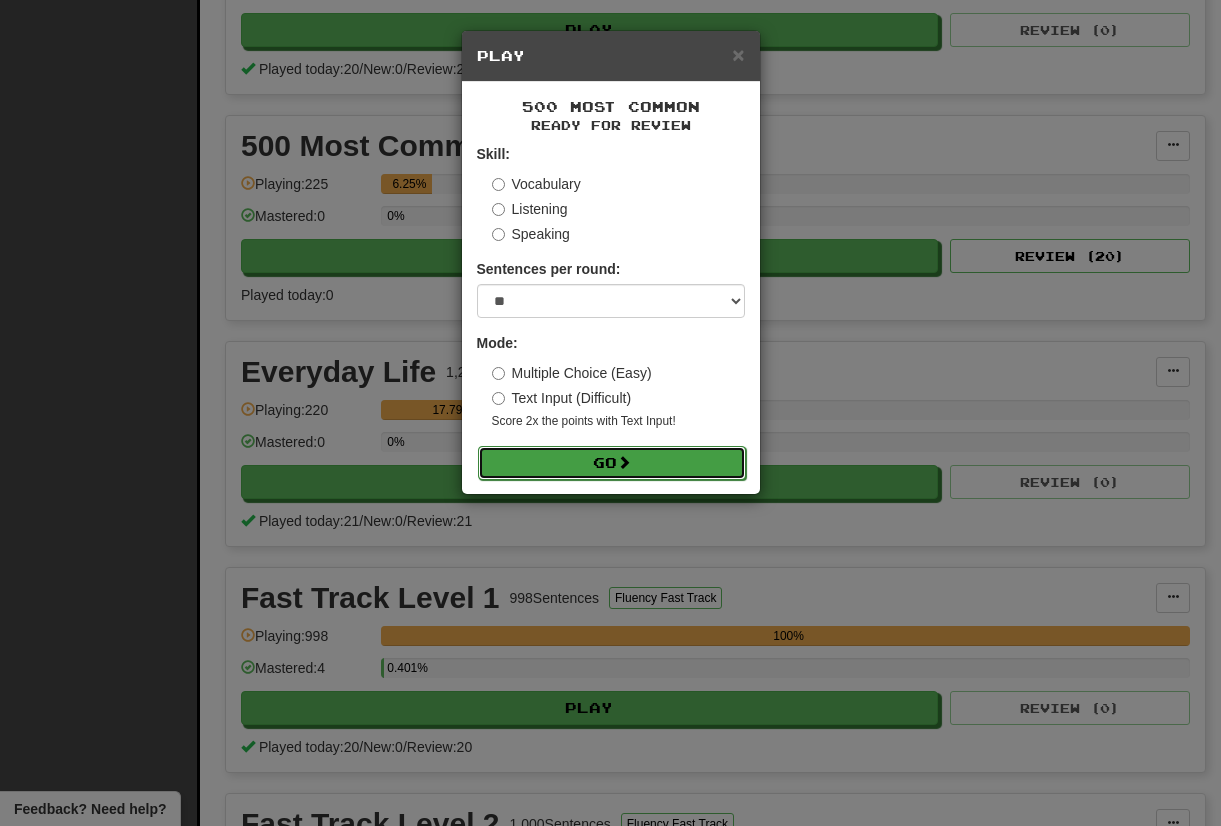 click on "Go" at bounding box center (612, 463) 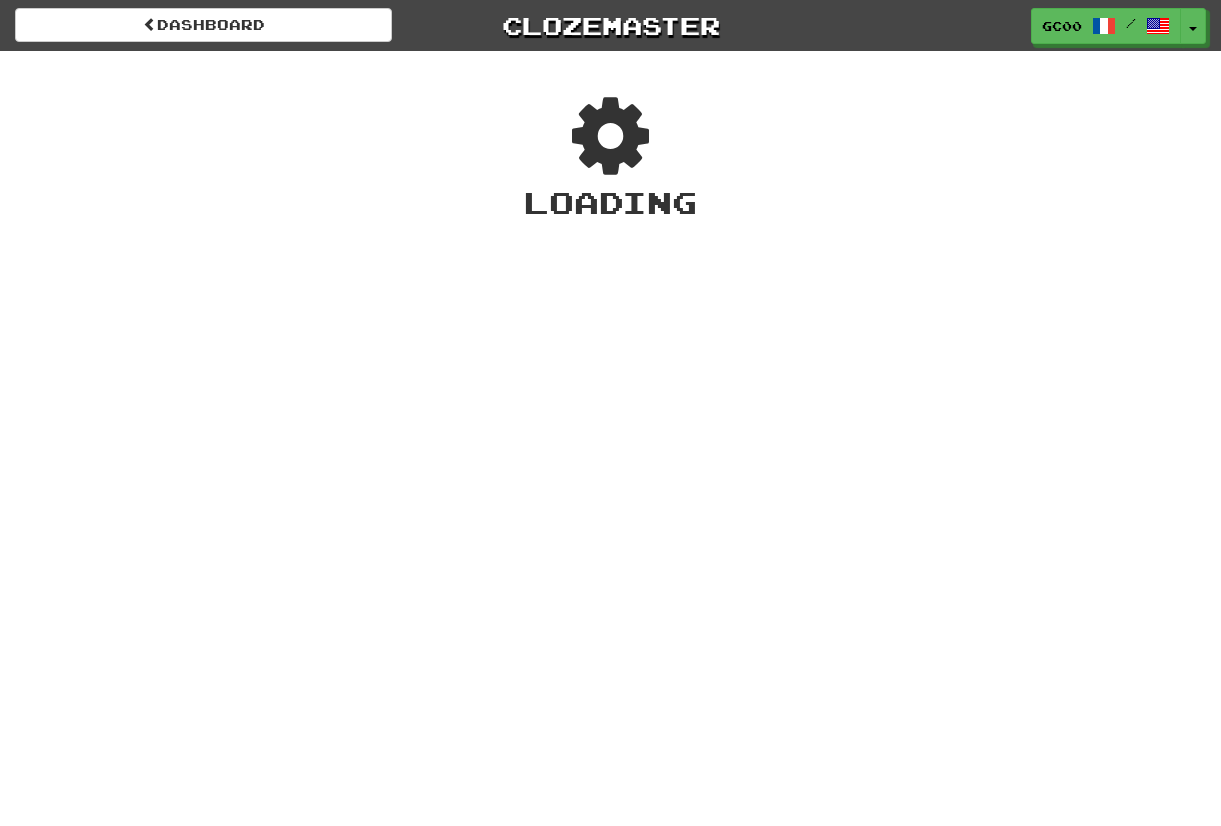 scroll, scrollTop: 0, scrollLeft: 0, axis: both 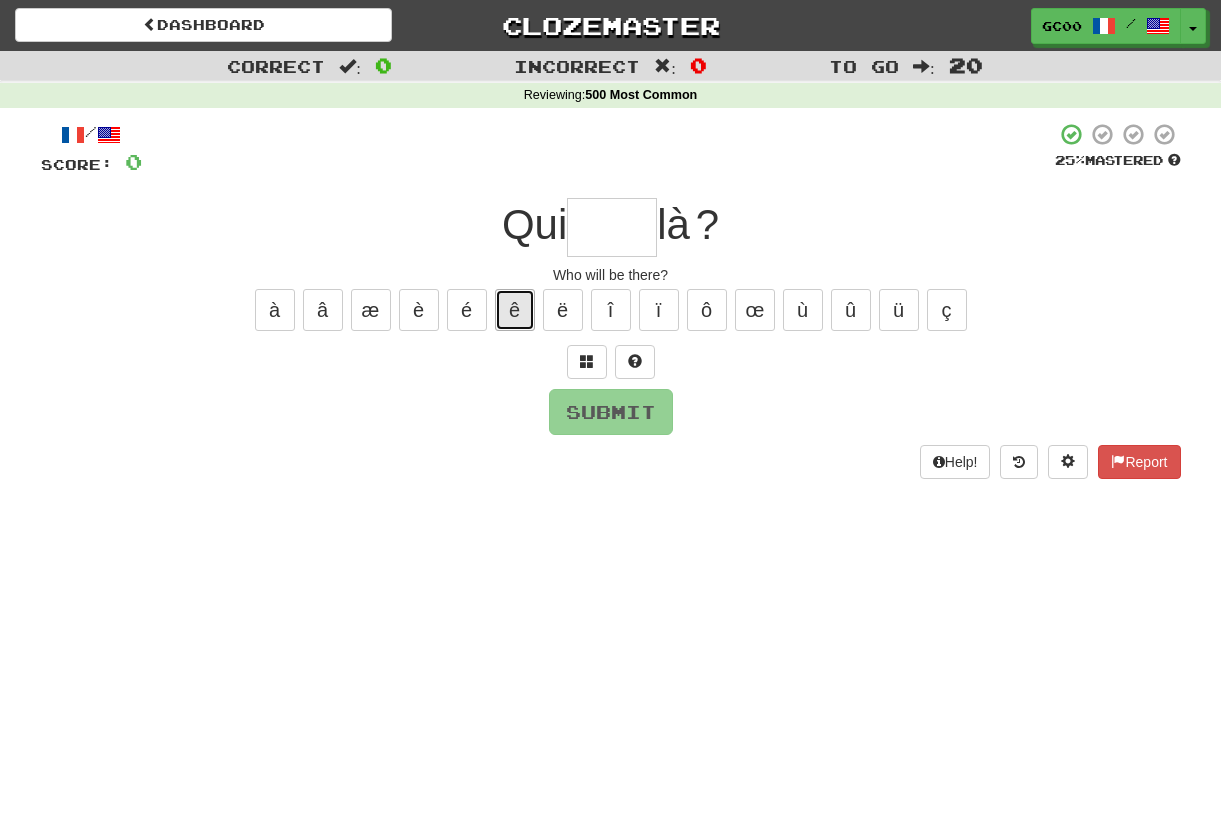click on "ê" at bounding box center [515, 310] 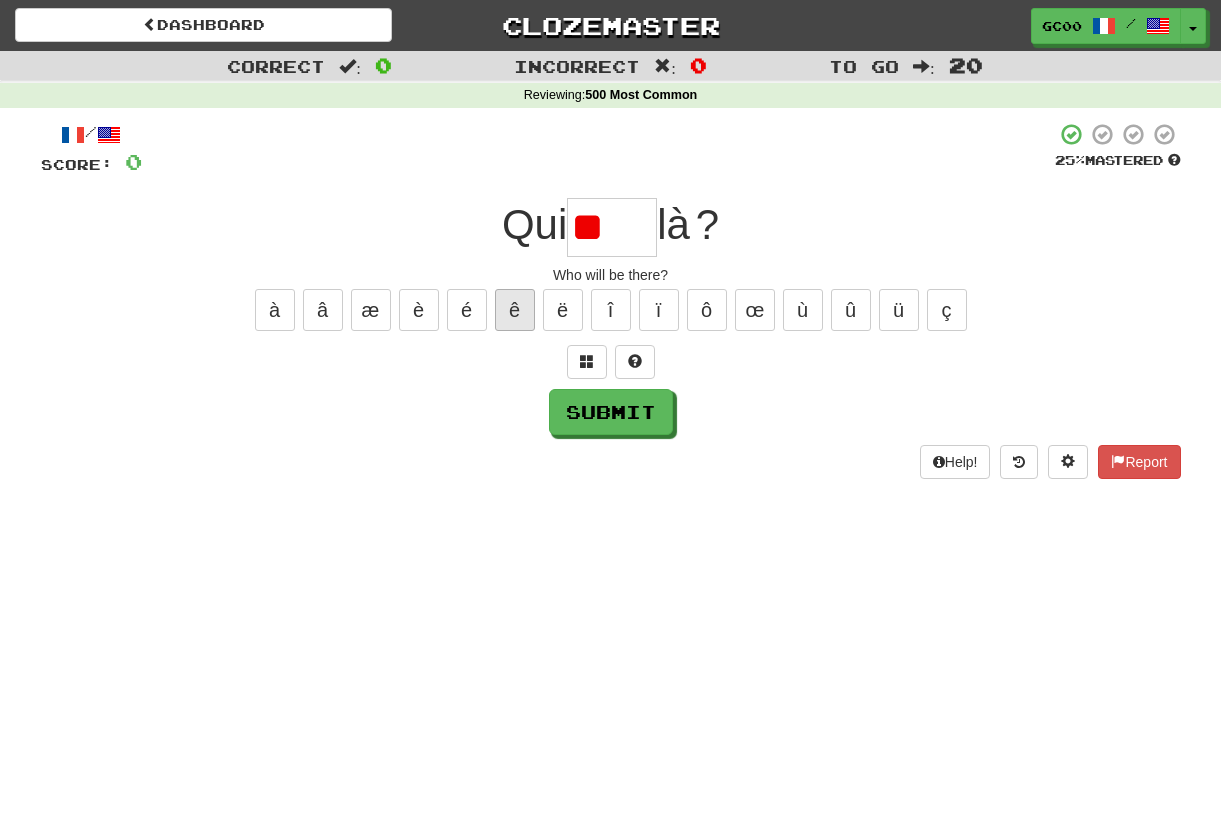 type on "*" 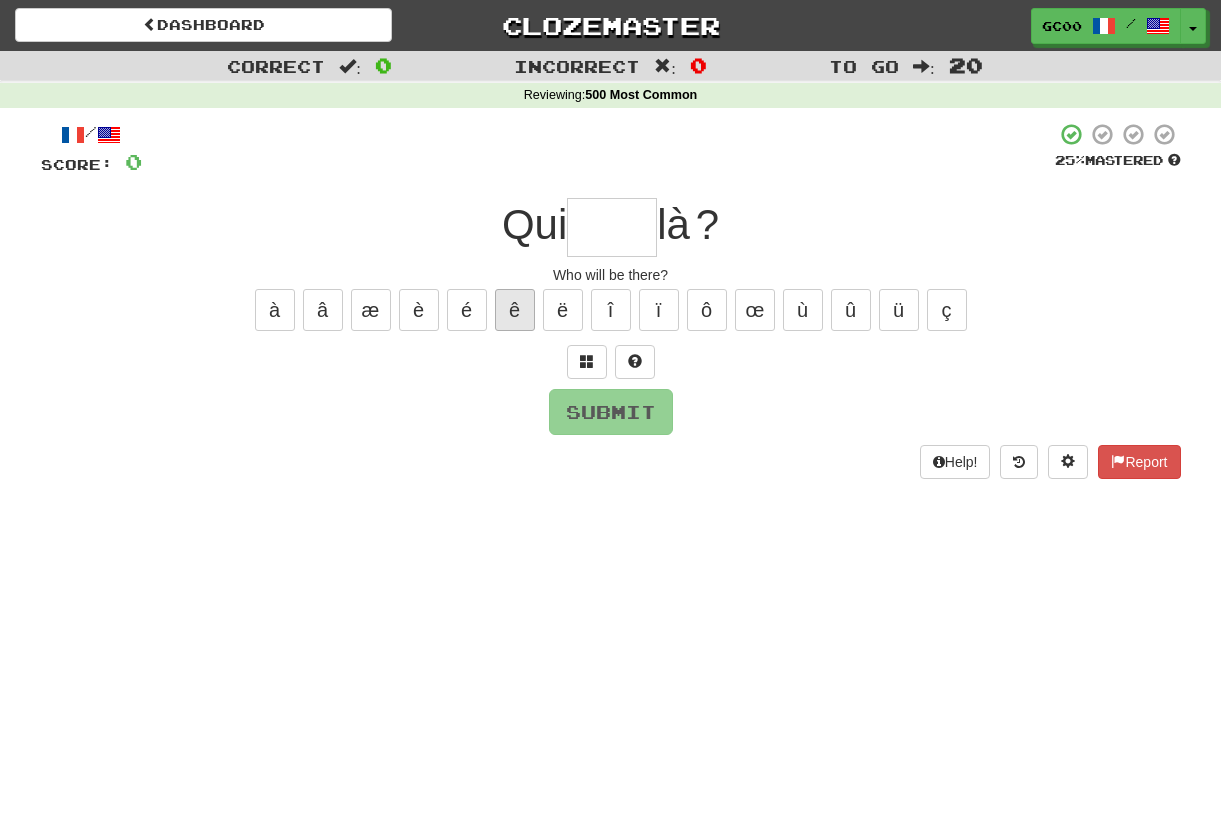 type on "*" 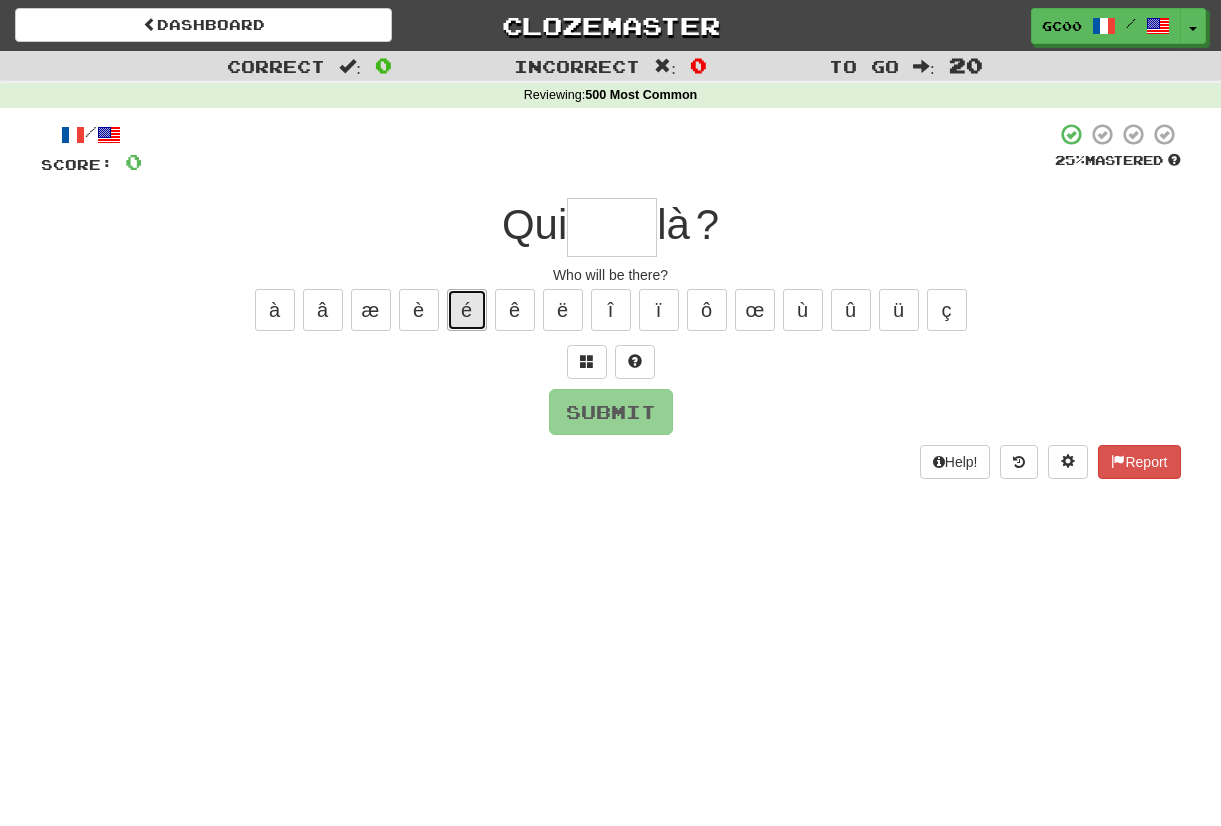 click on "é" at bounding box center [467, 310] 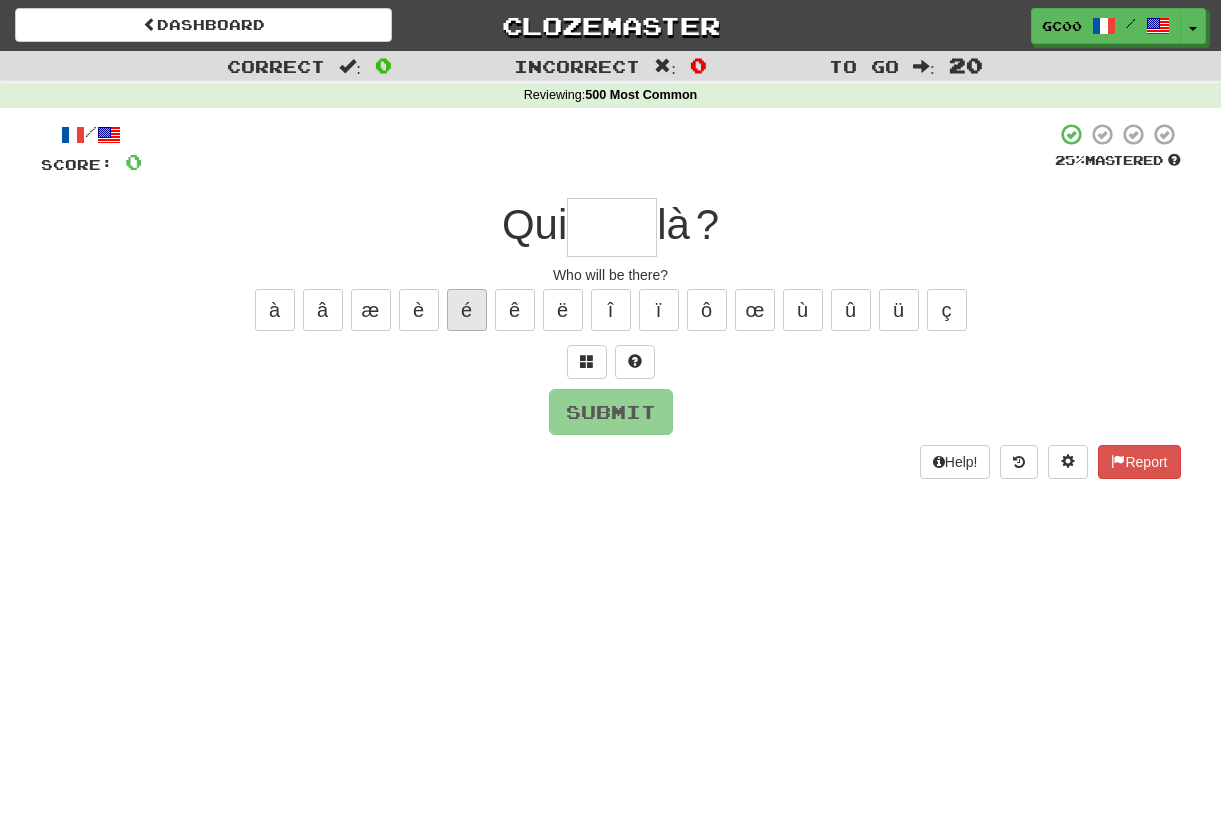 type on "*" 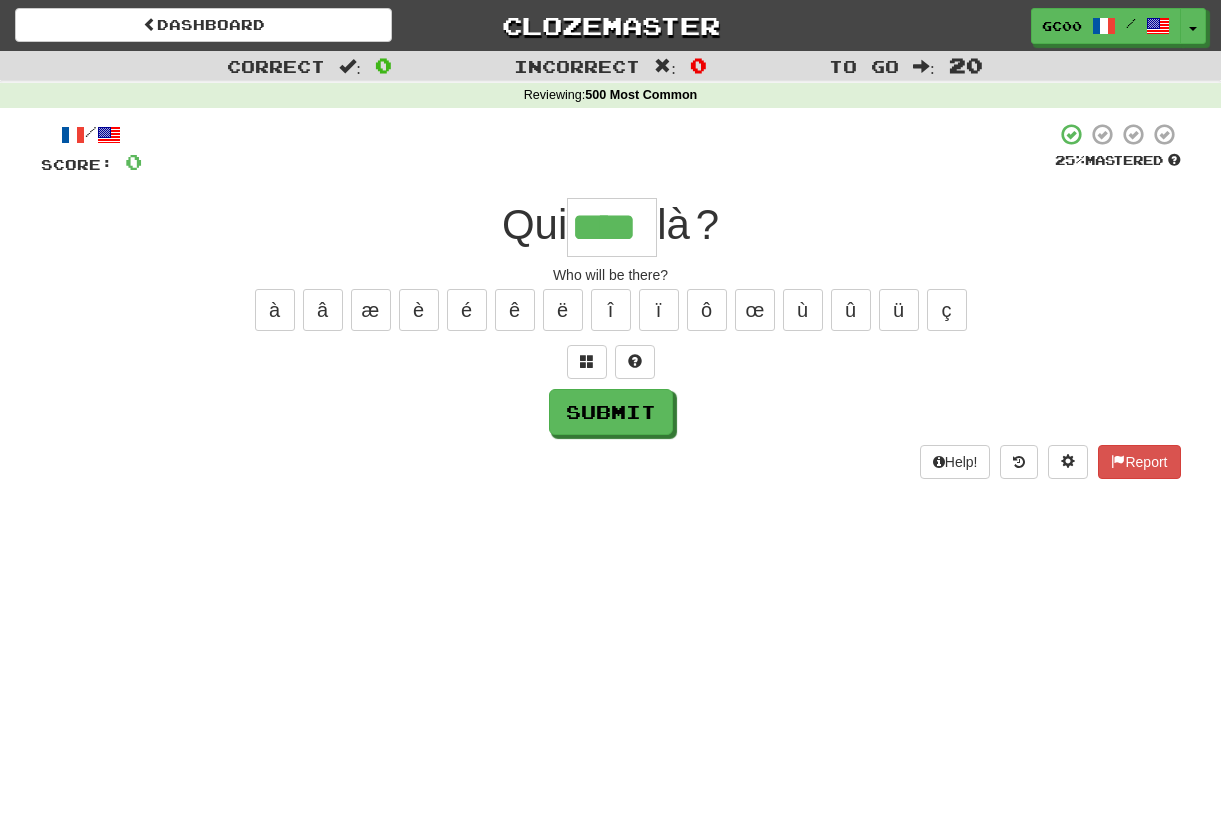 type on "****" 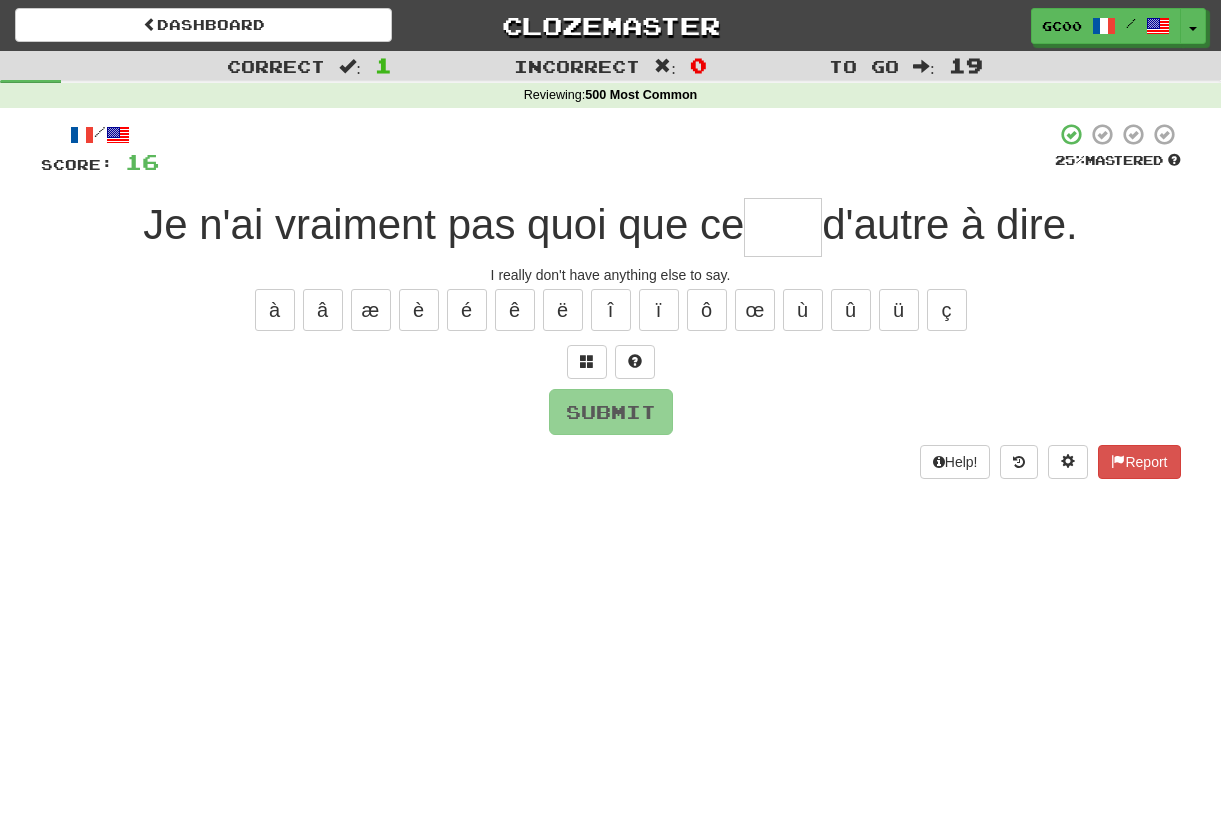 type on "*" 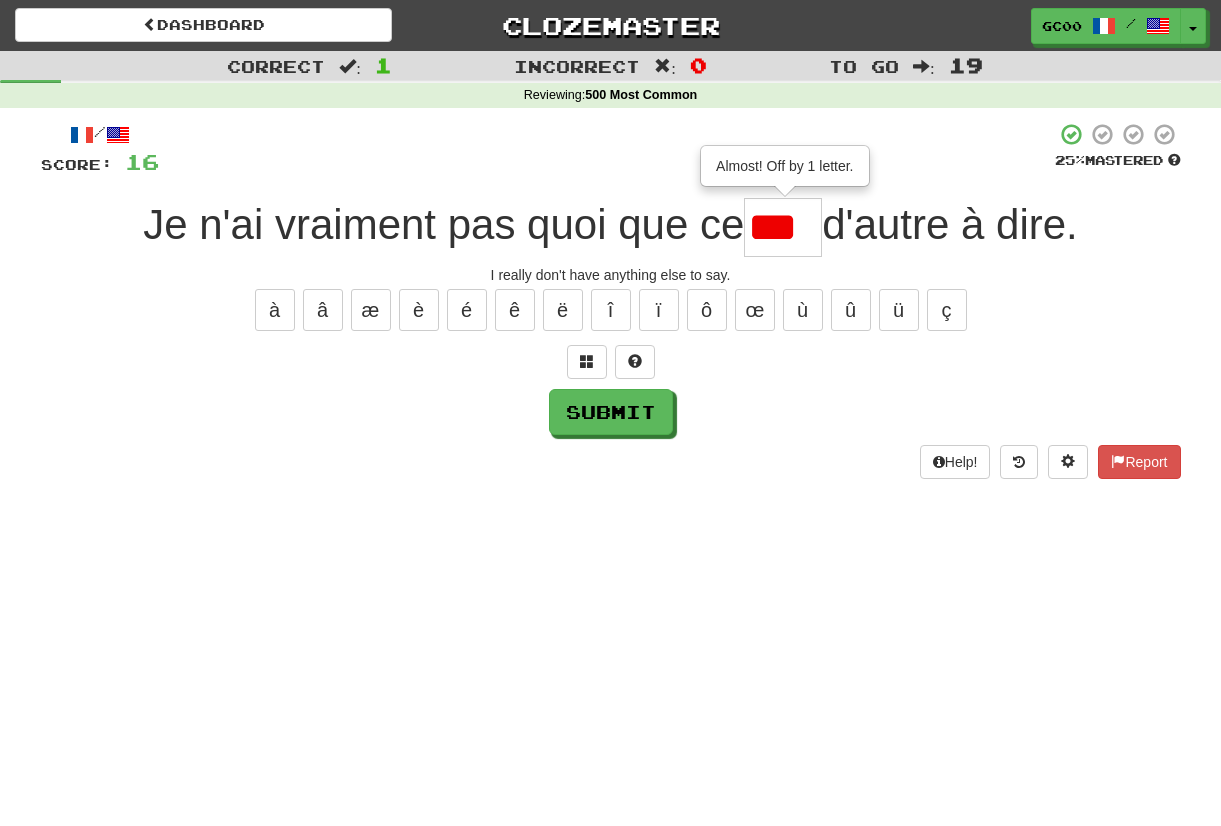 scroll, scrollTop: 0, scrollLeft: 0, axis: both 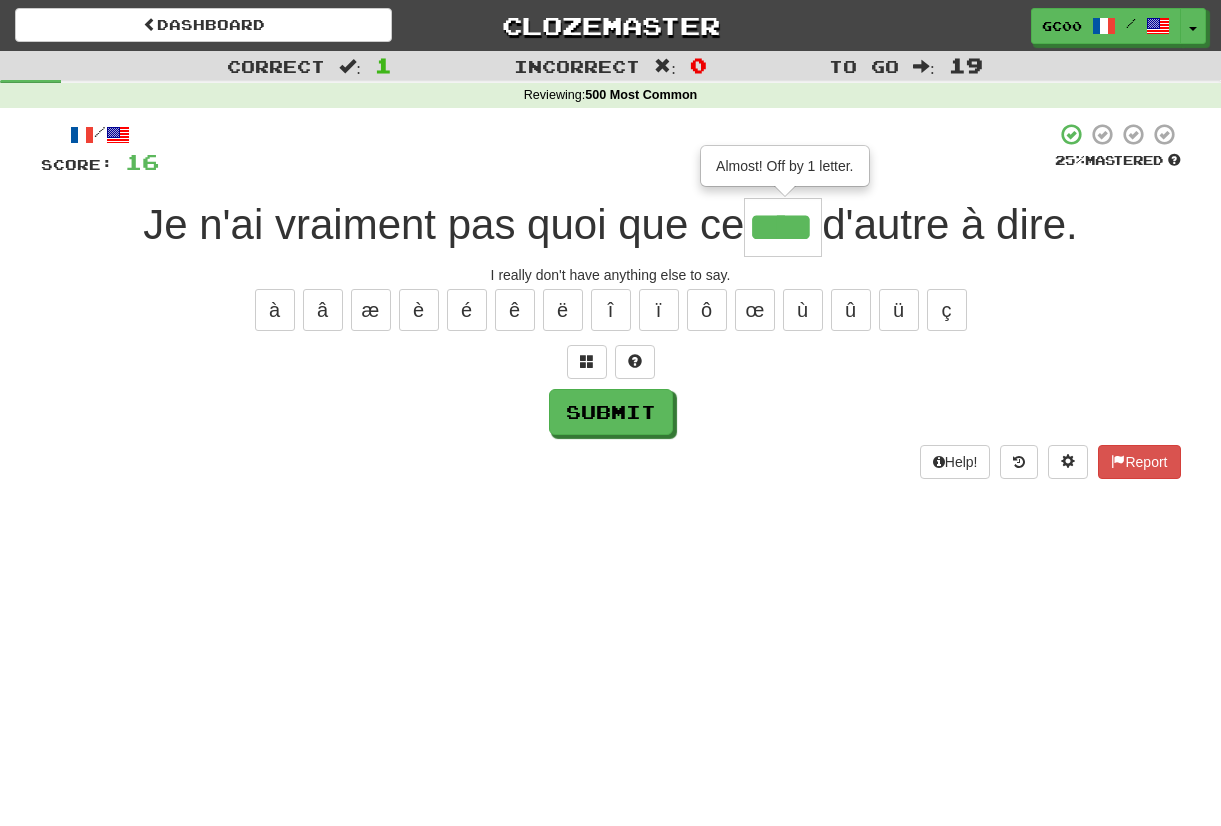 type on "****" 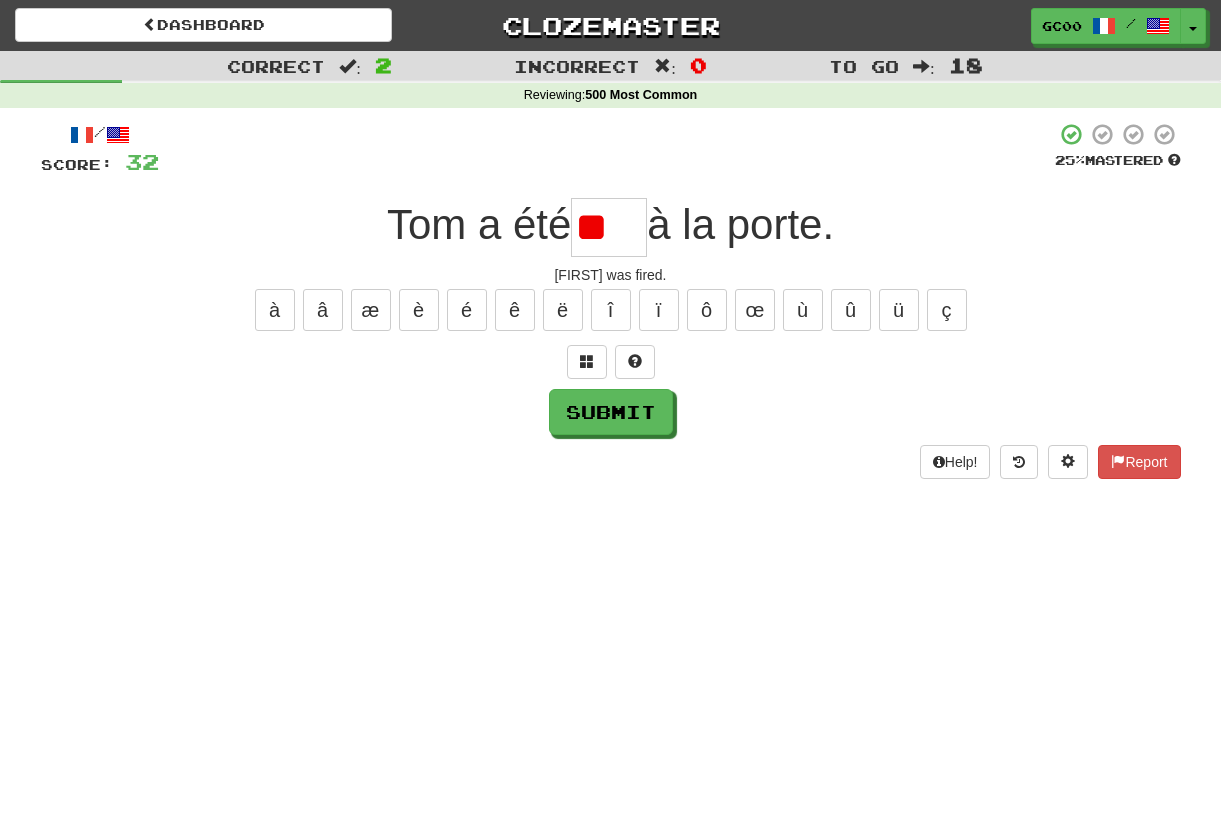 type on "*" 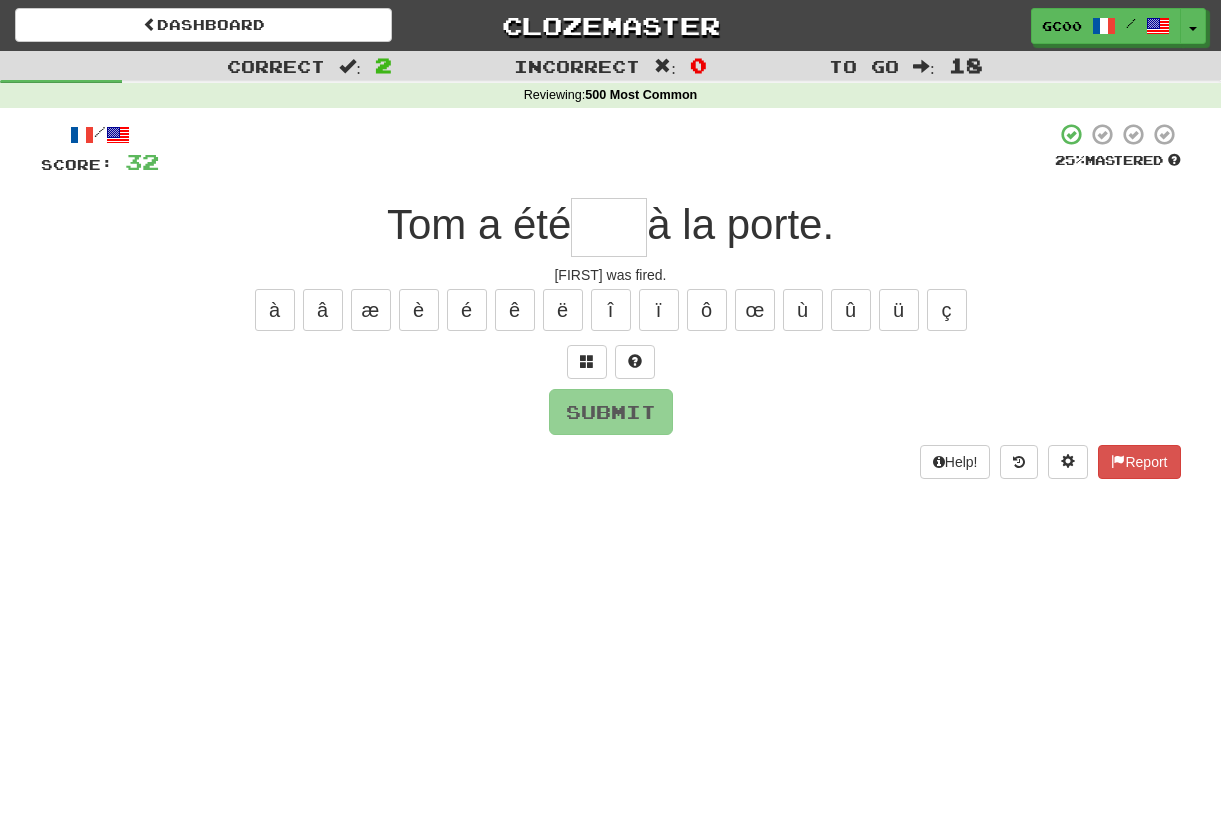 type on "*" 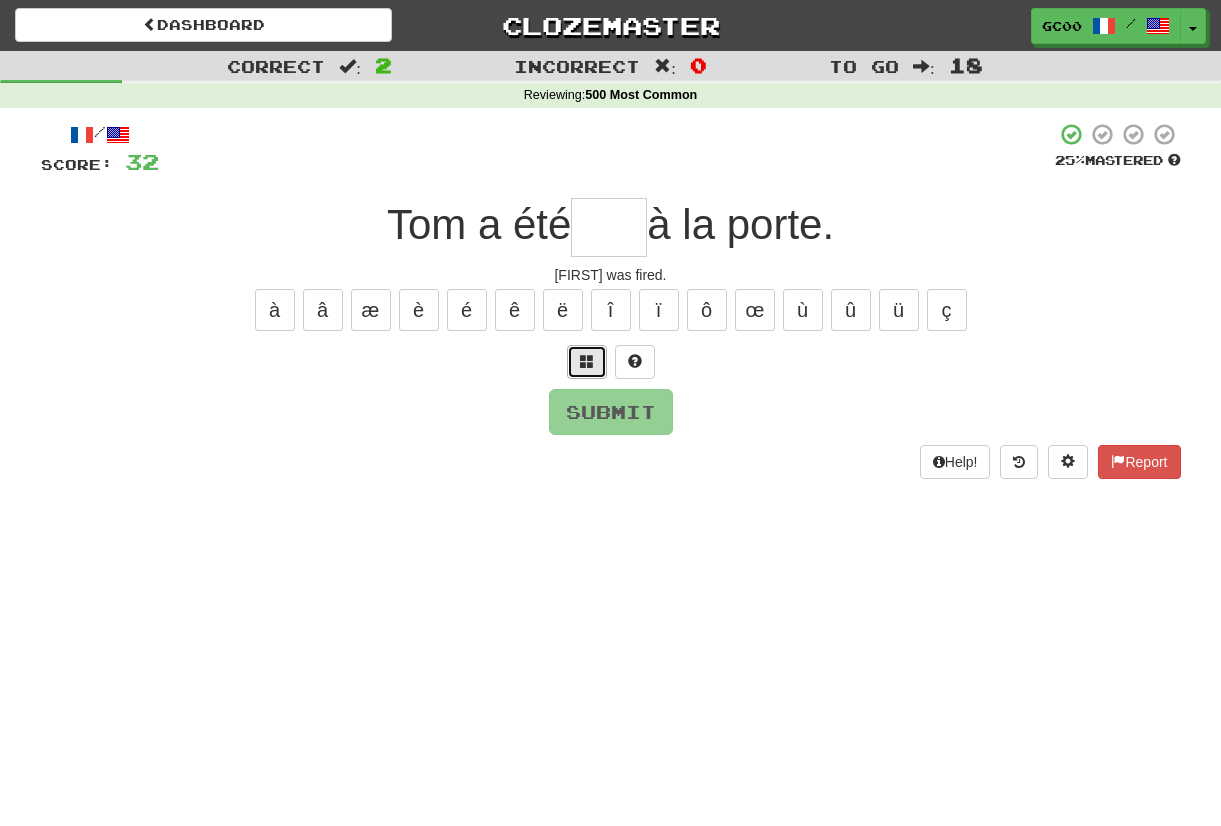 click at bounding box center (587, 361) 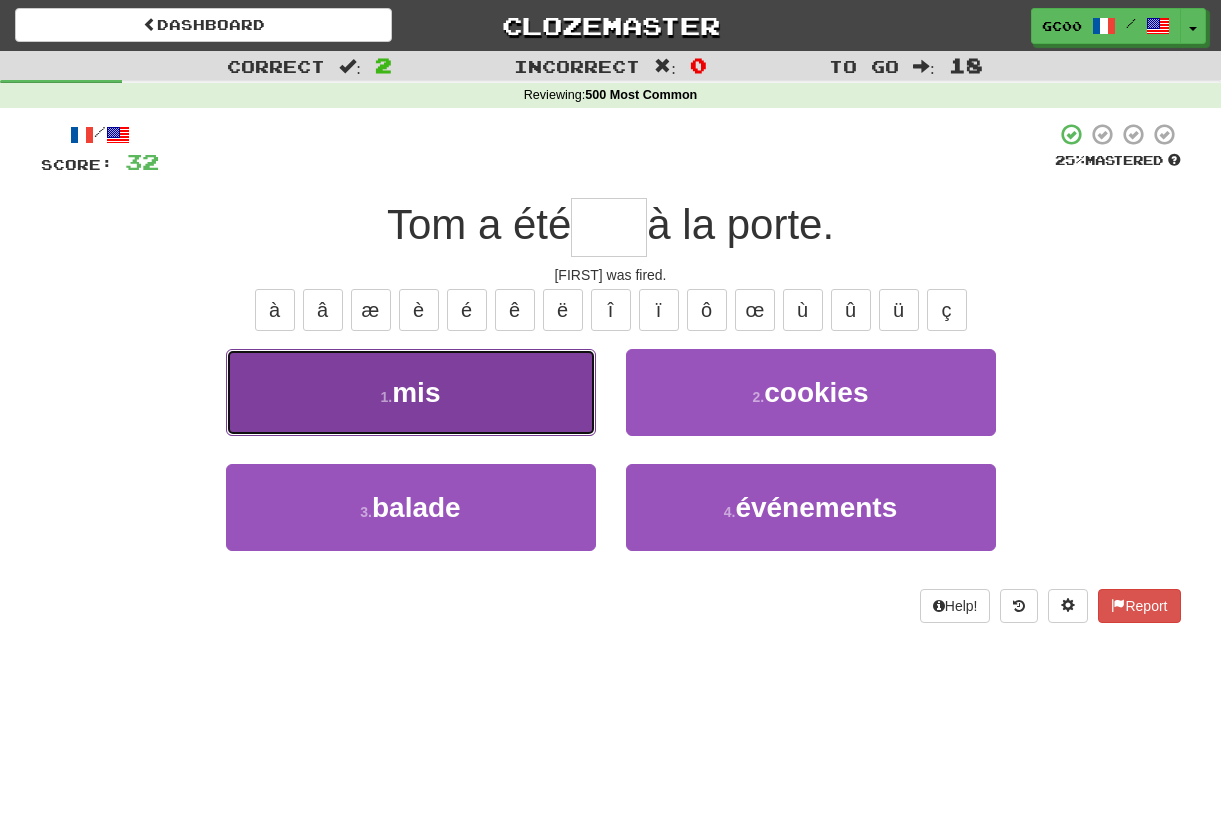 click on "1 .  mis" at bounding box center [411, 392] 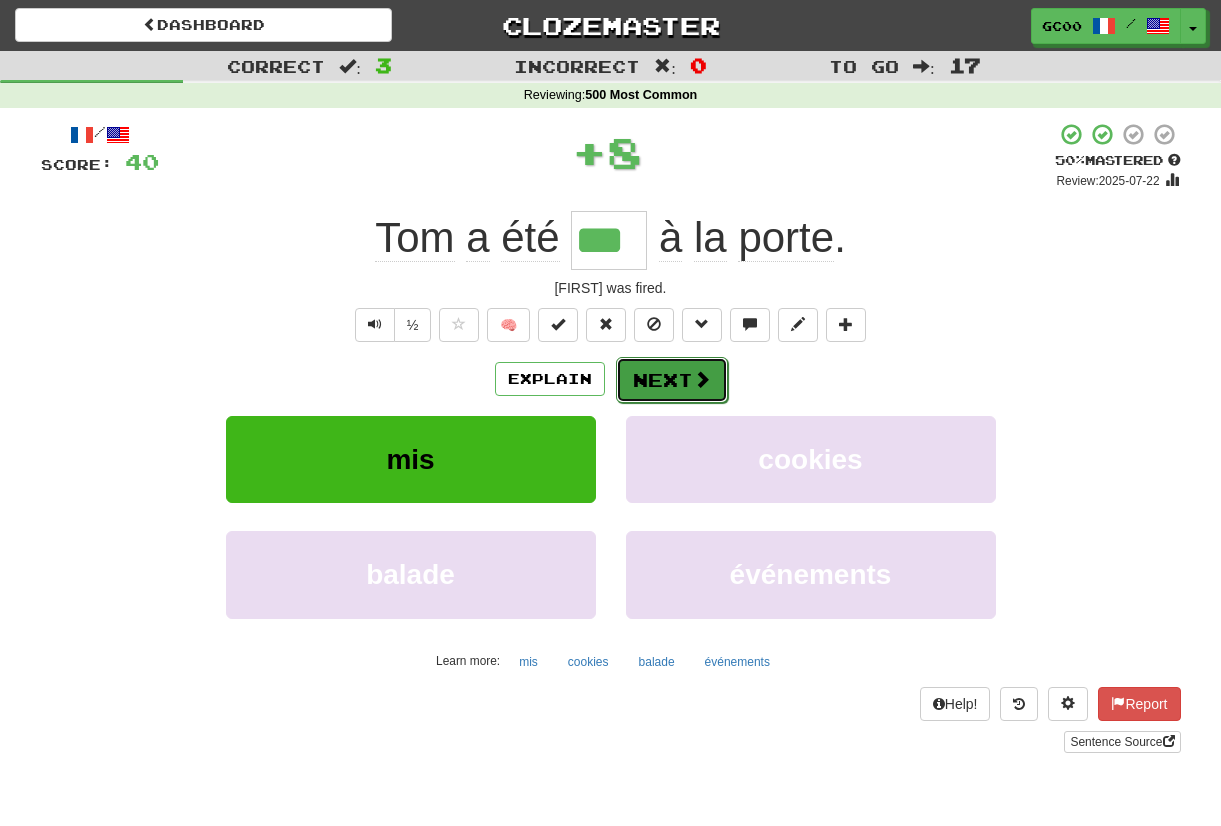 click on "Next" at bounding box center [672, 380] 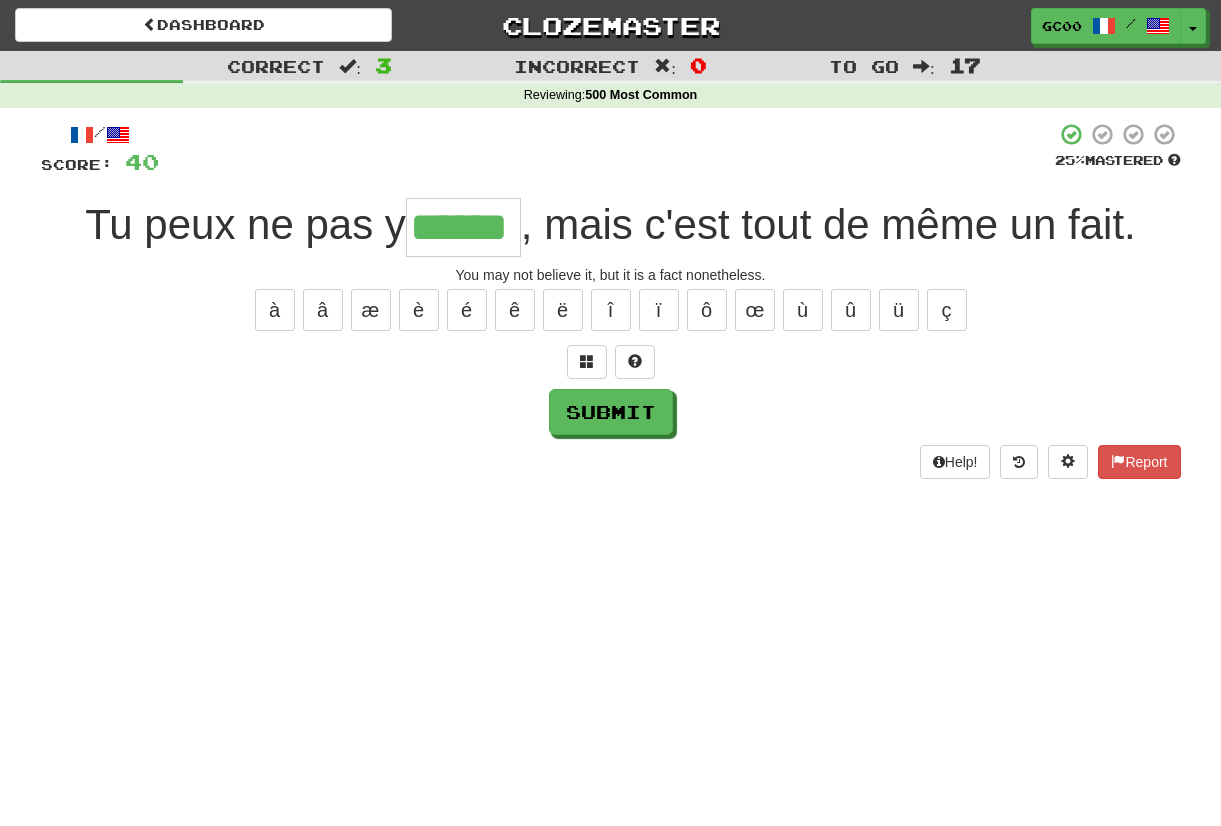 type on "******" 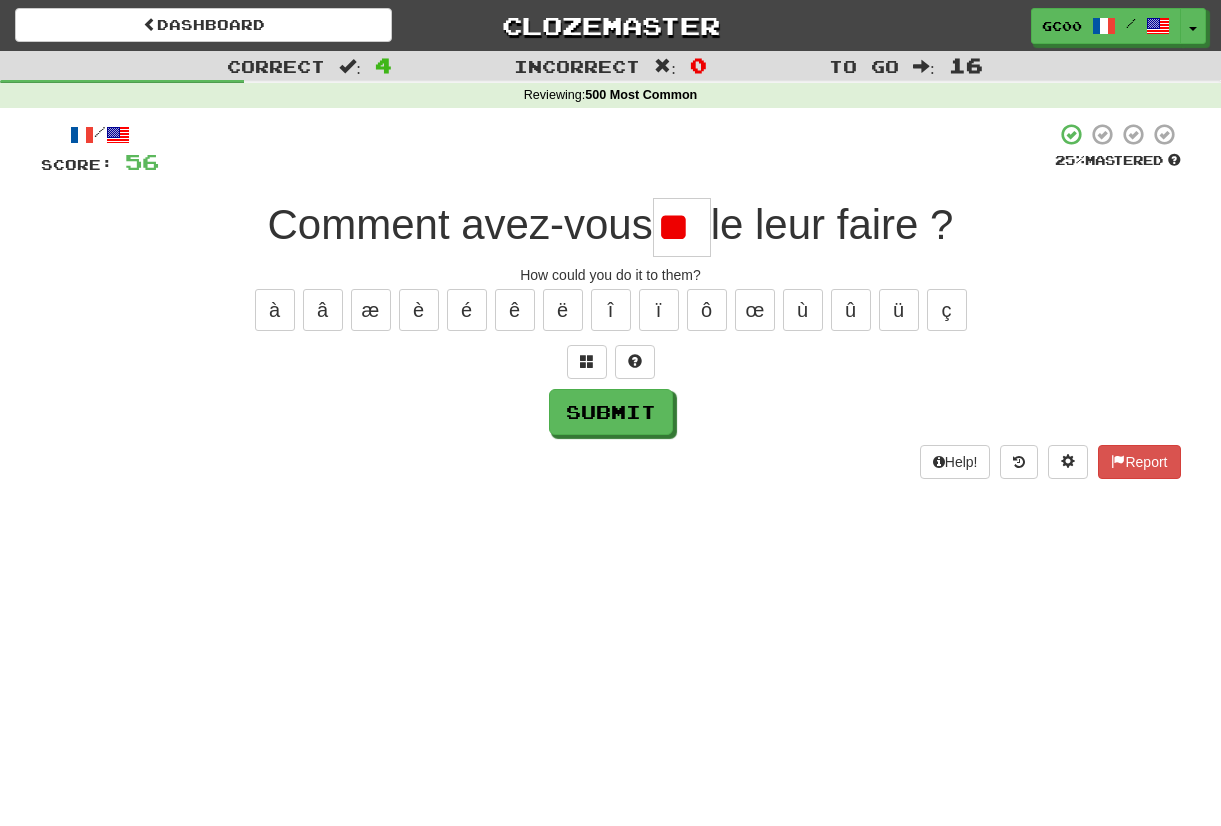 type on "*" 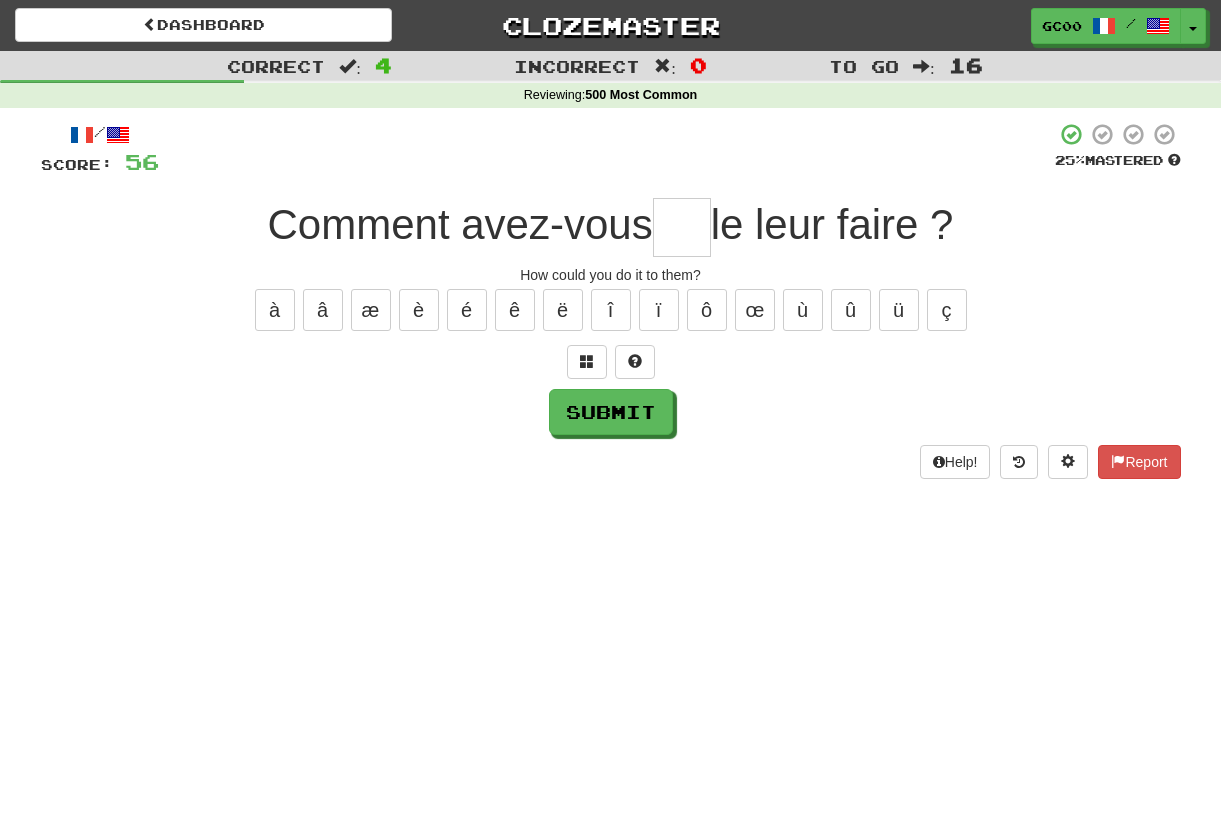 type on "*" 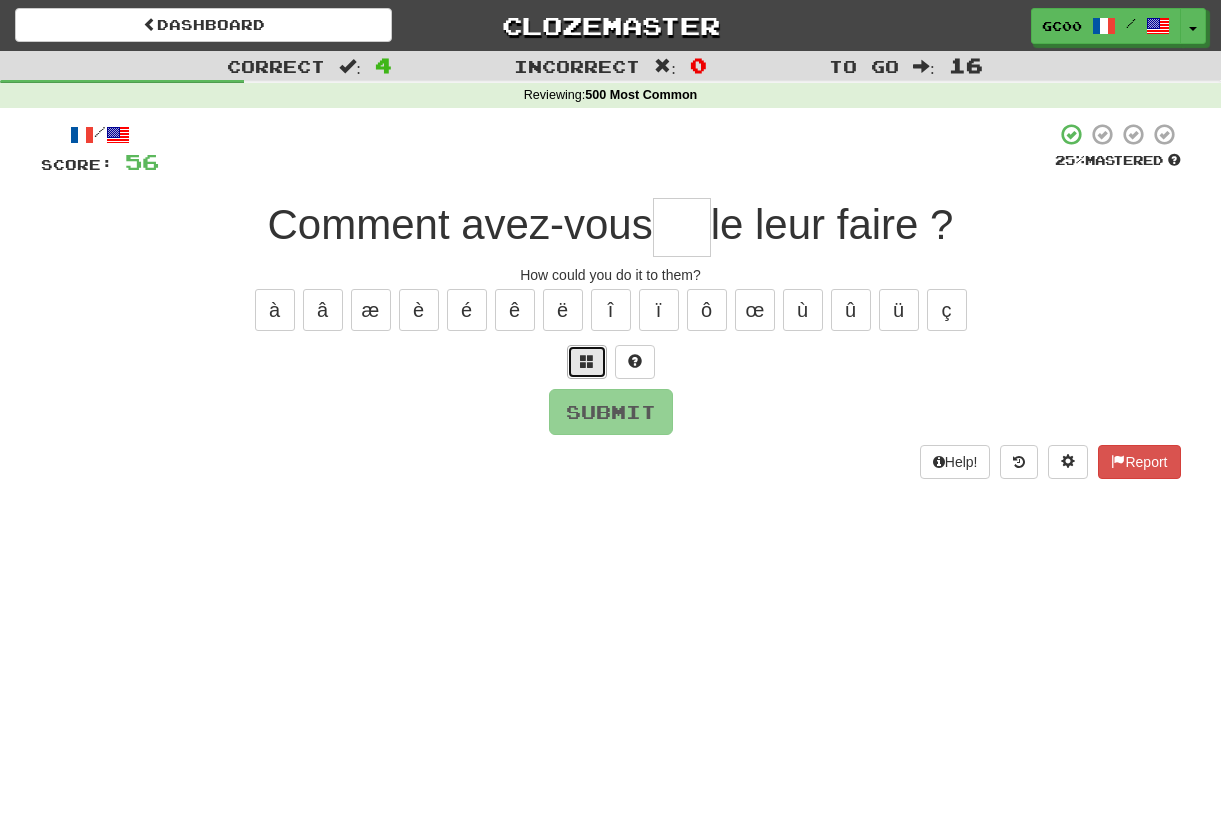 click at bounding box center (587, 362) 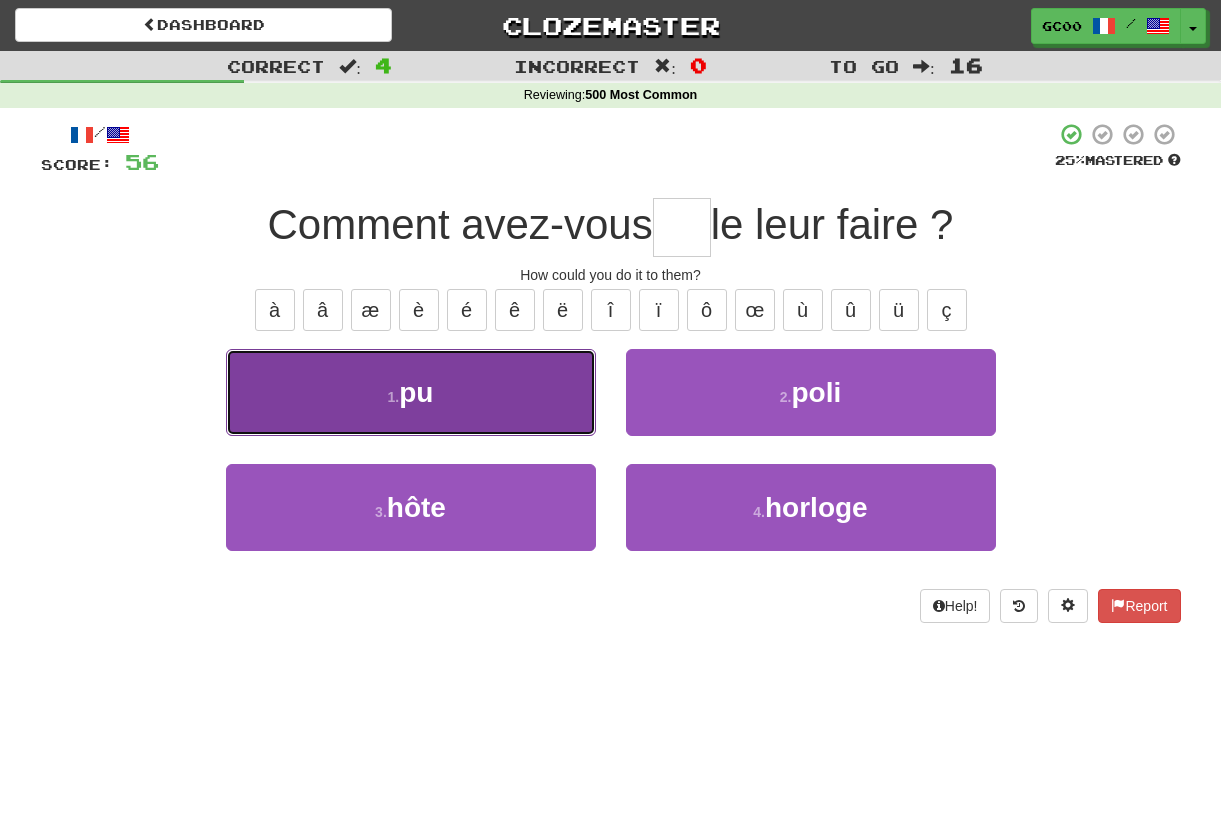 click on "1 .  pu" at bounding box center [411, 392] 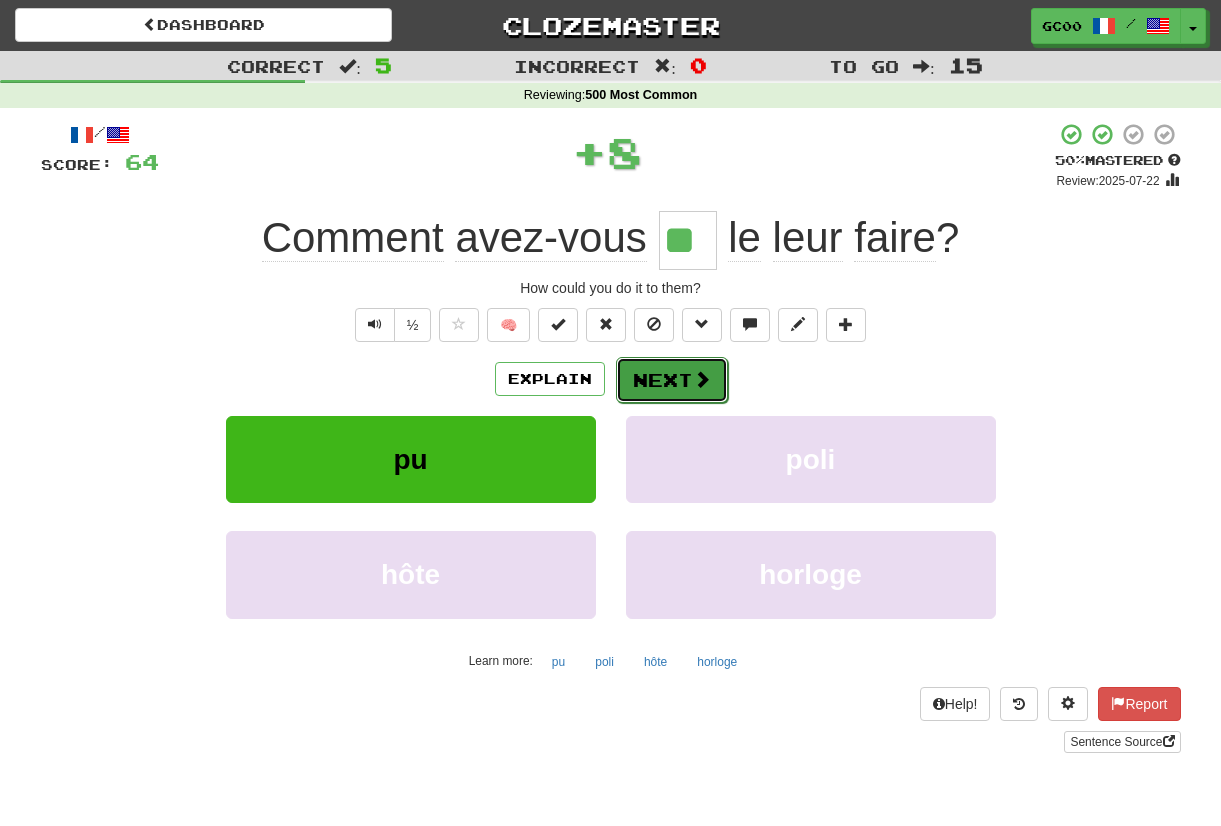 click on "Next" at bounding box center [672, 380] 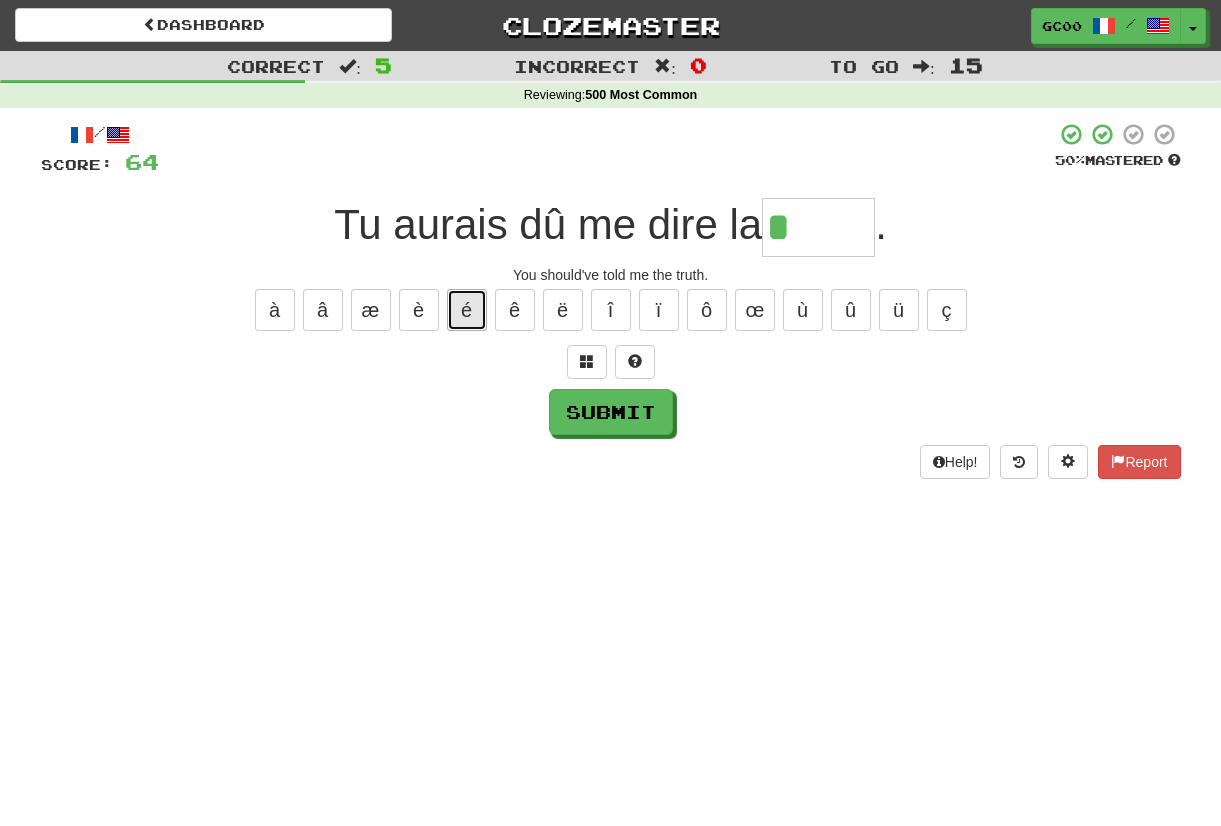 click on "é" at bounding box center (467, 310) 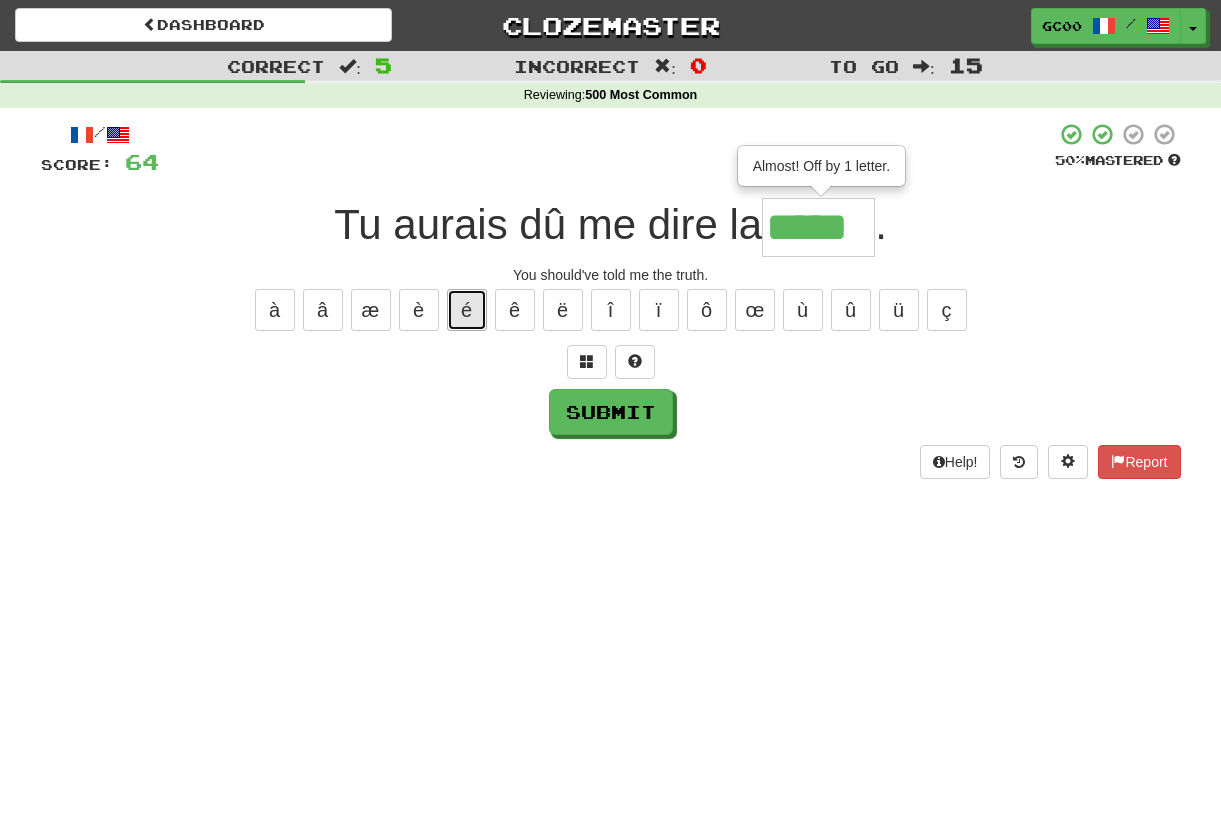 click on "é" at bounding box center [467, 310] 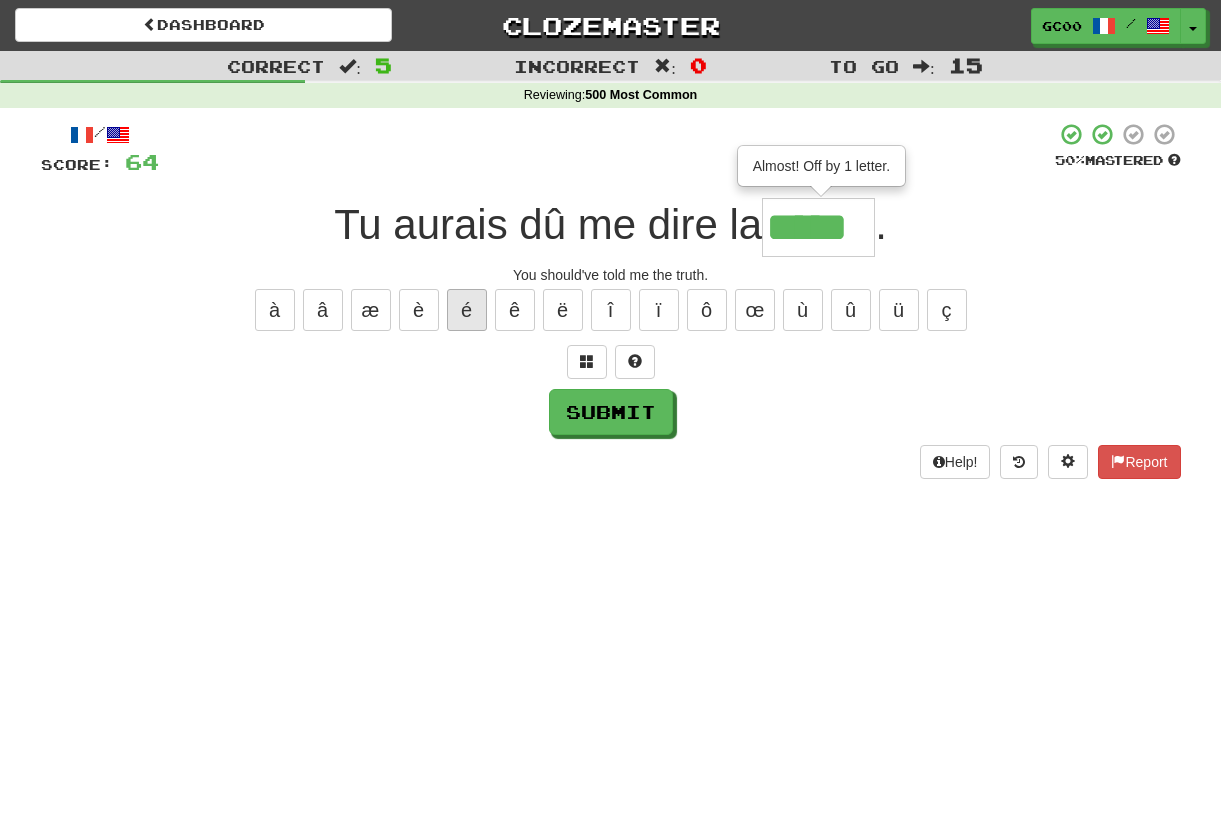 type on "******" 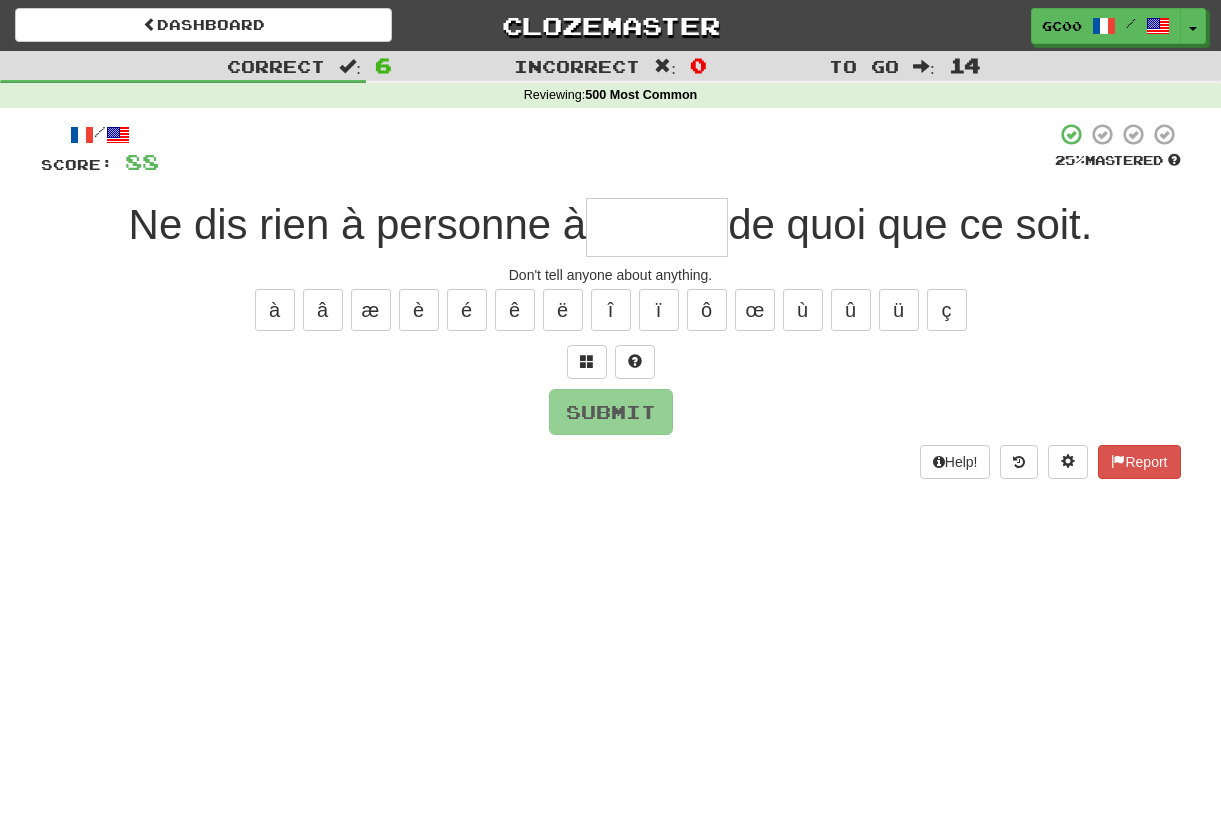 type on "*" 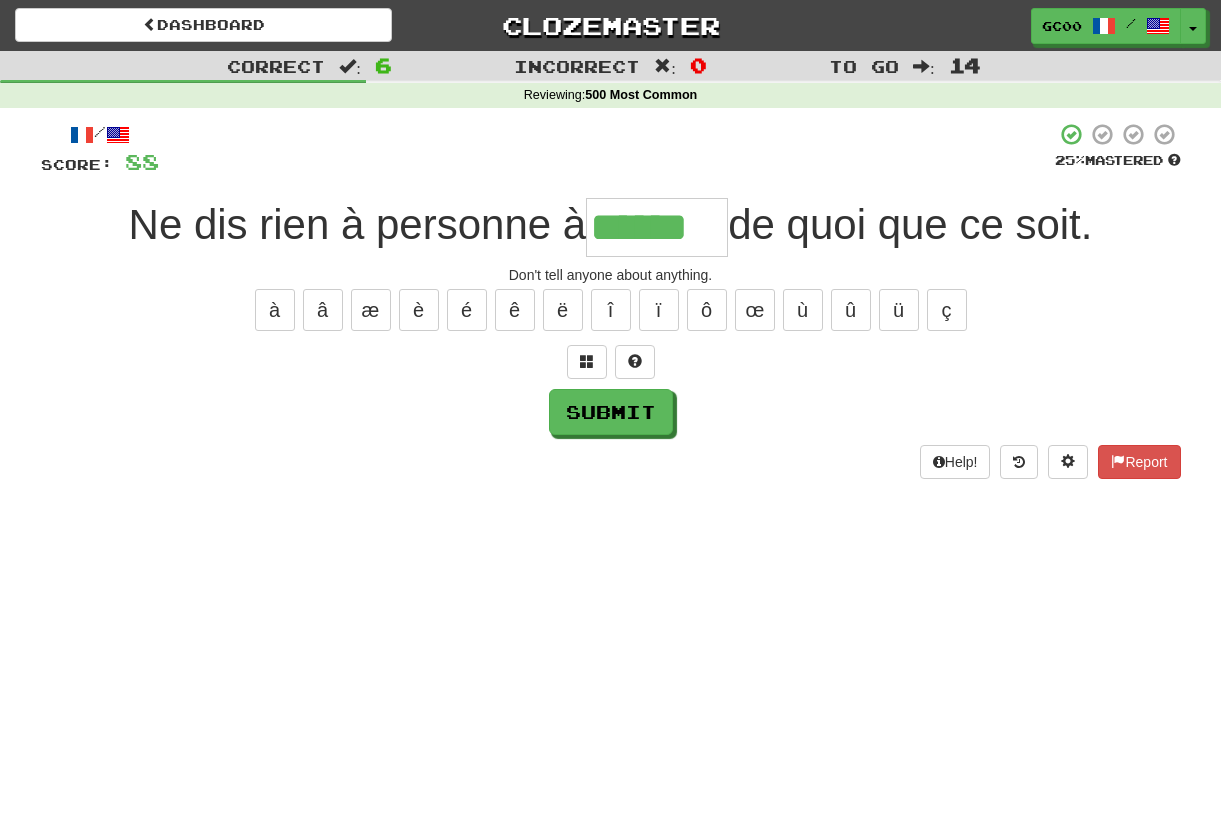 type on "******" 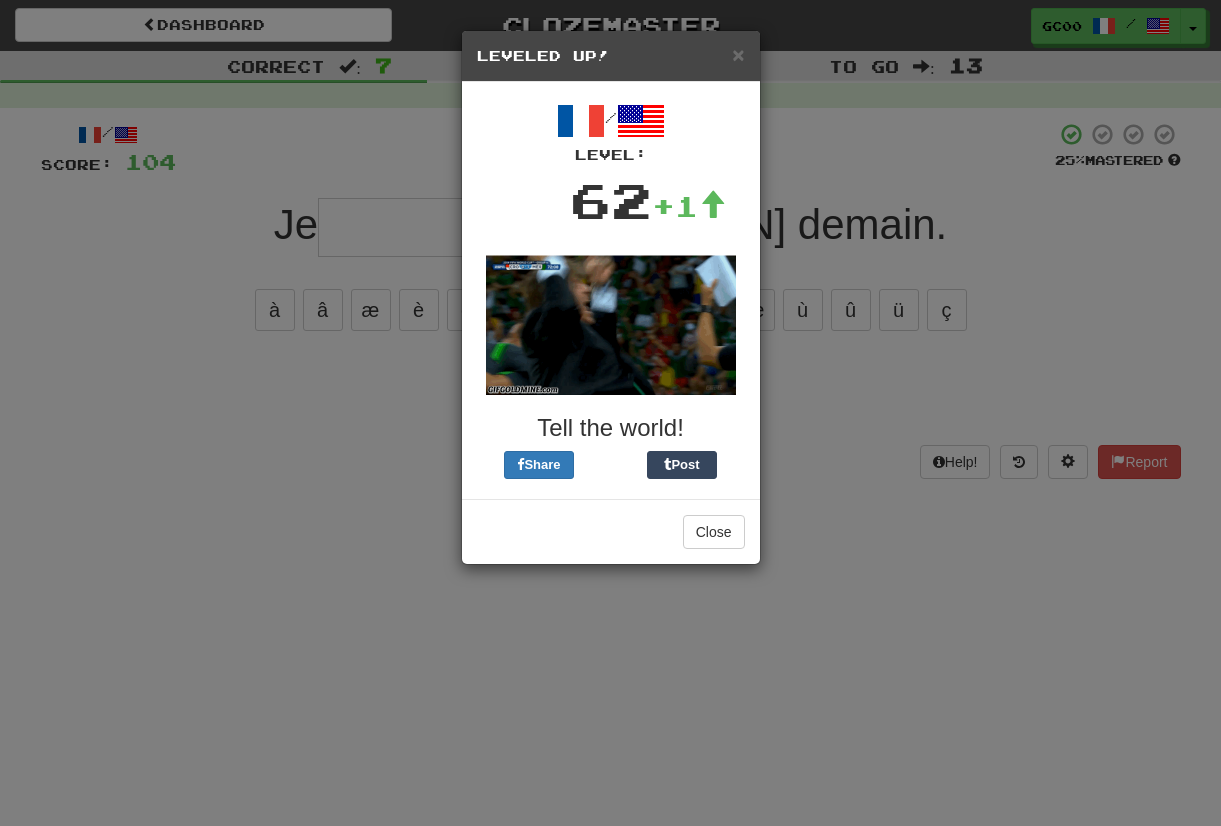 click on "× Leveled Up!" at bounding box center [611, 56] 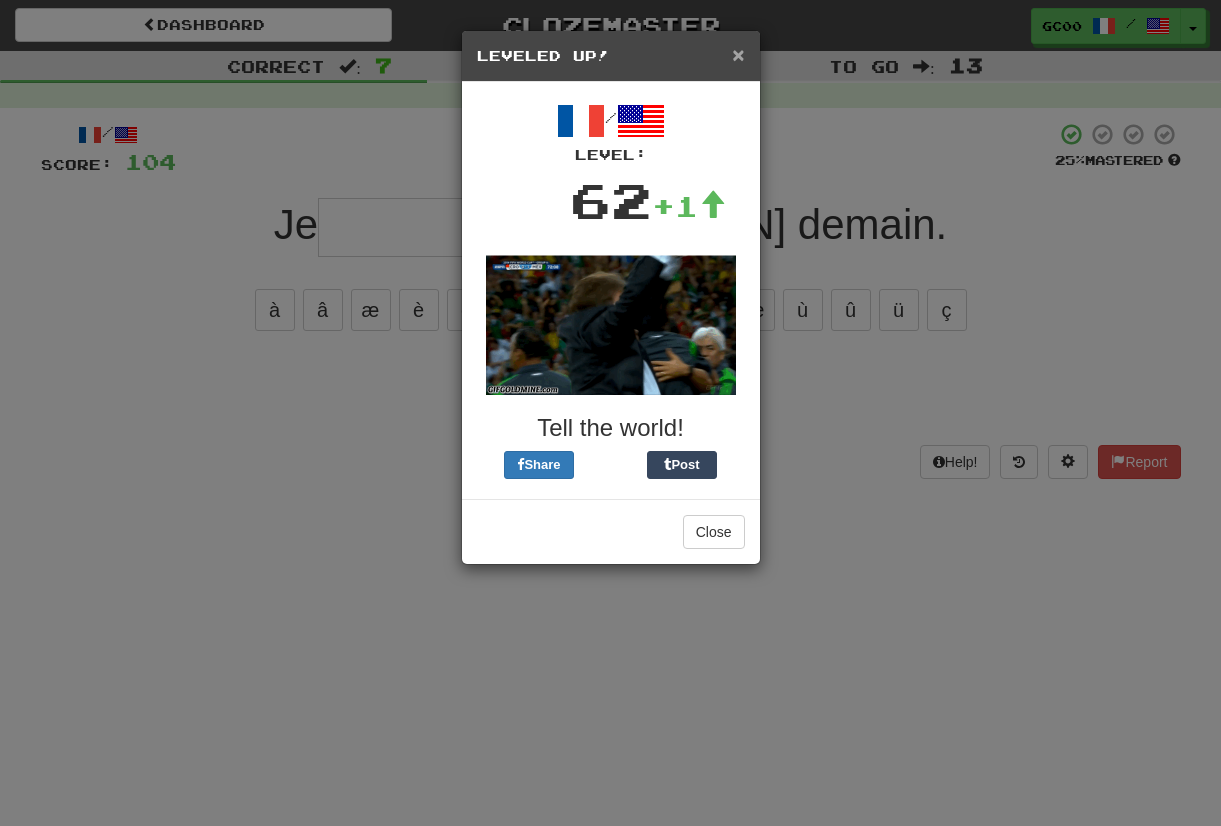 click on "×" at bounding box center [738, 54] 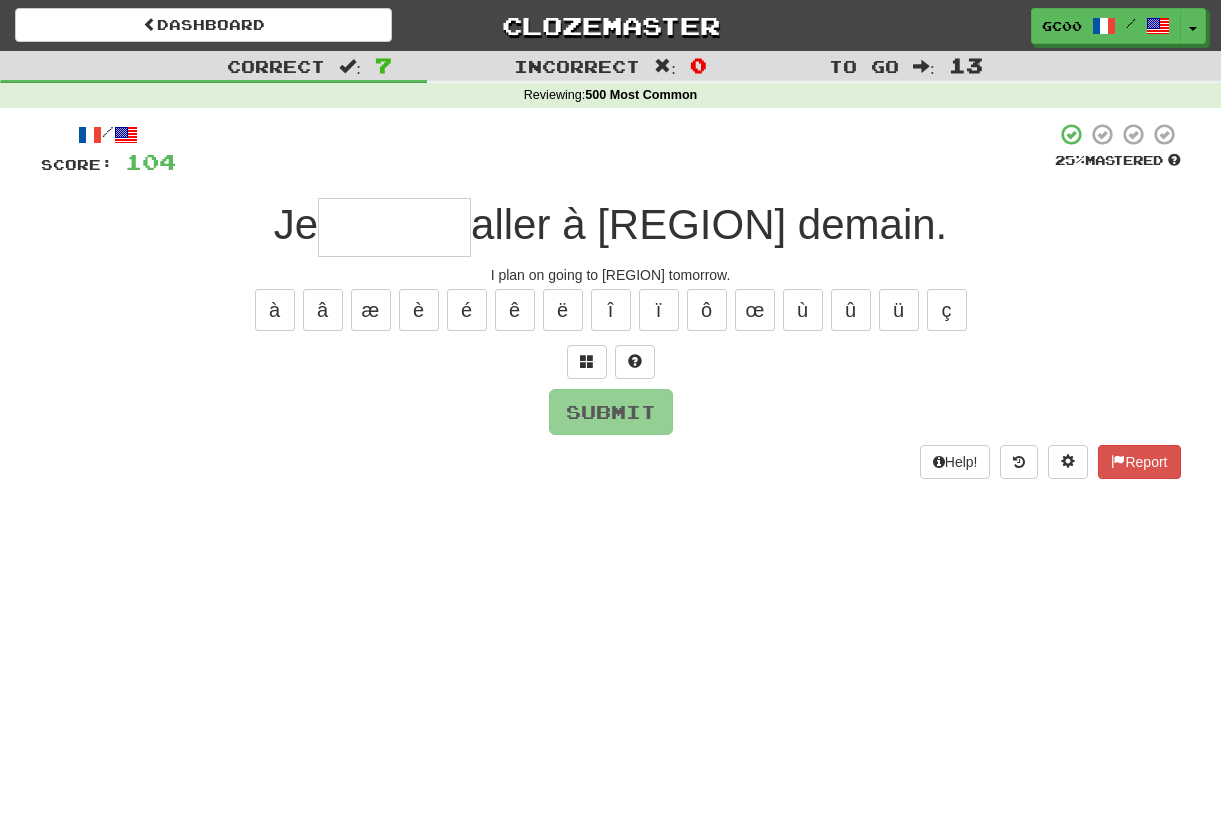 click at bounding box center (394, 227) 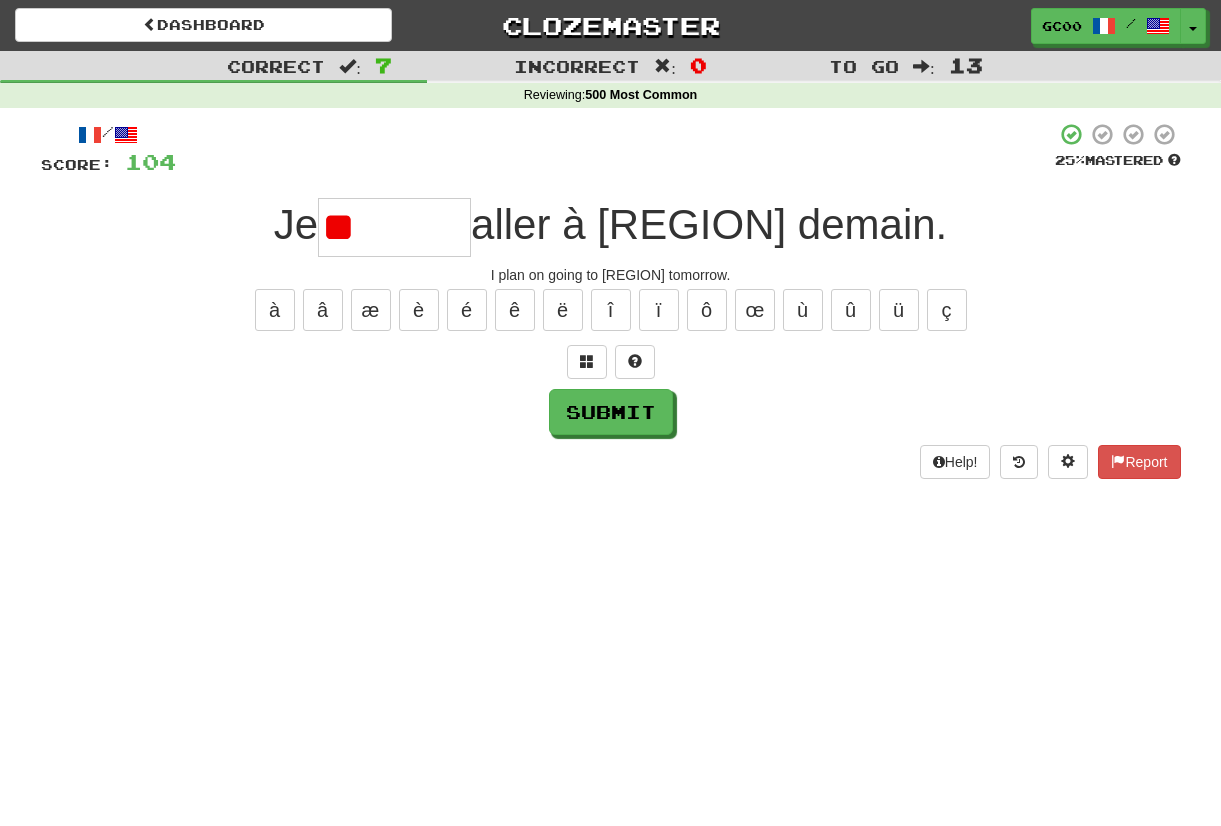 type on "*" 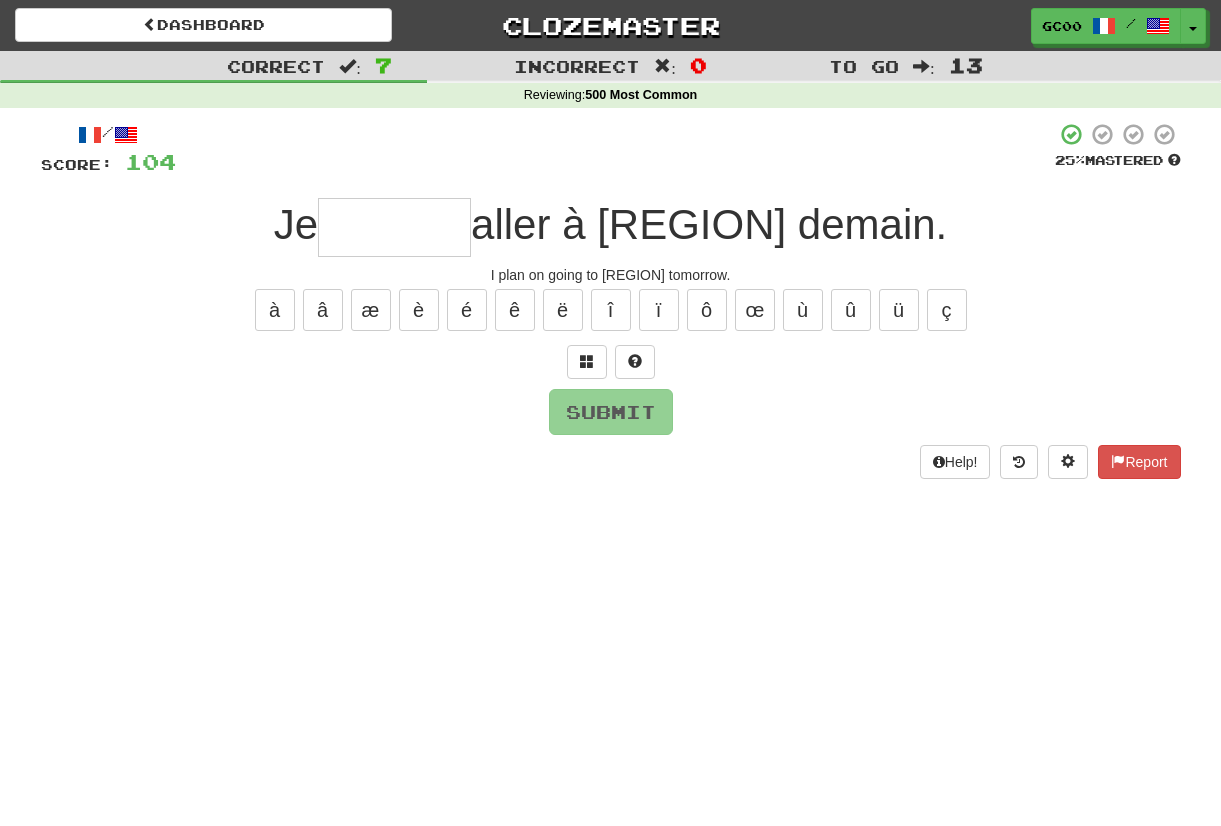 type on "*" 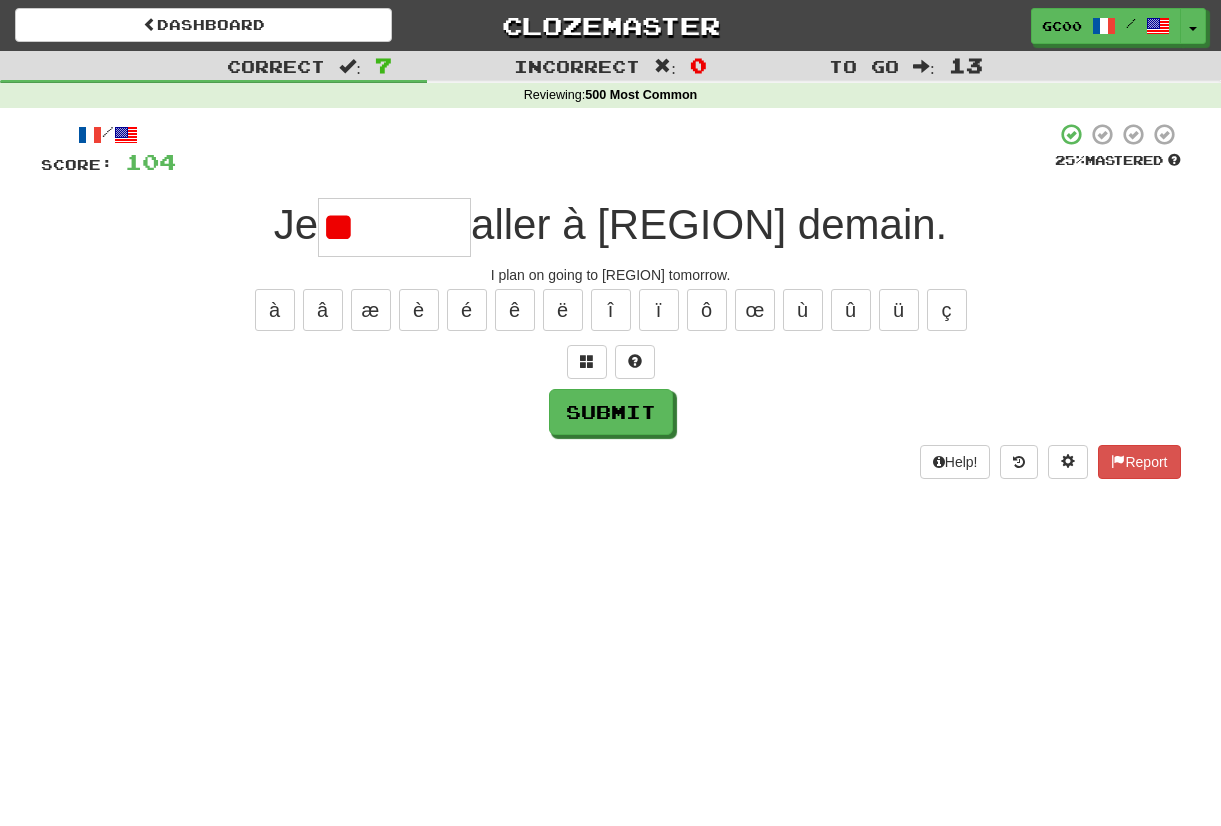 type on "*" 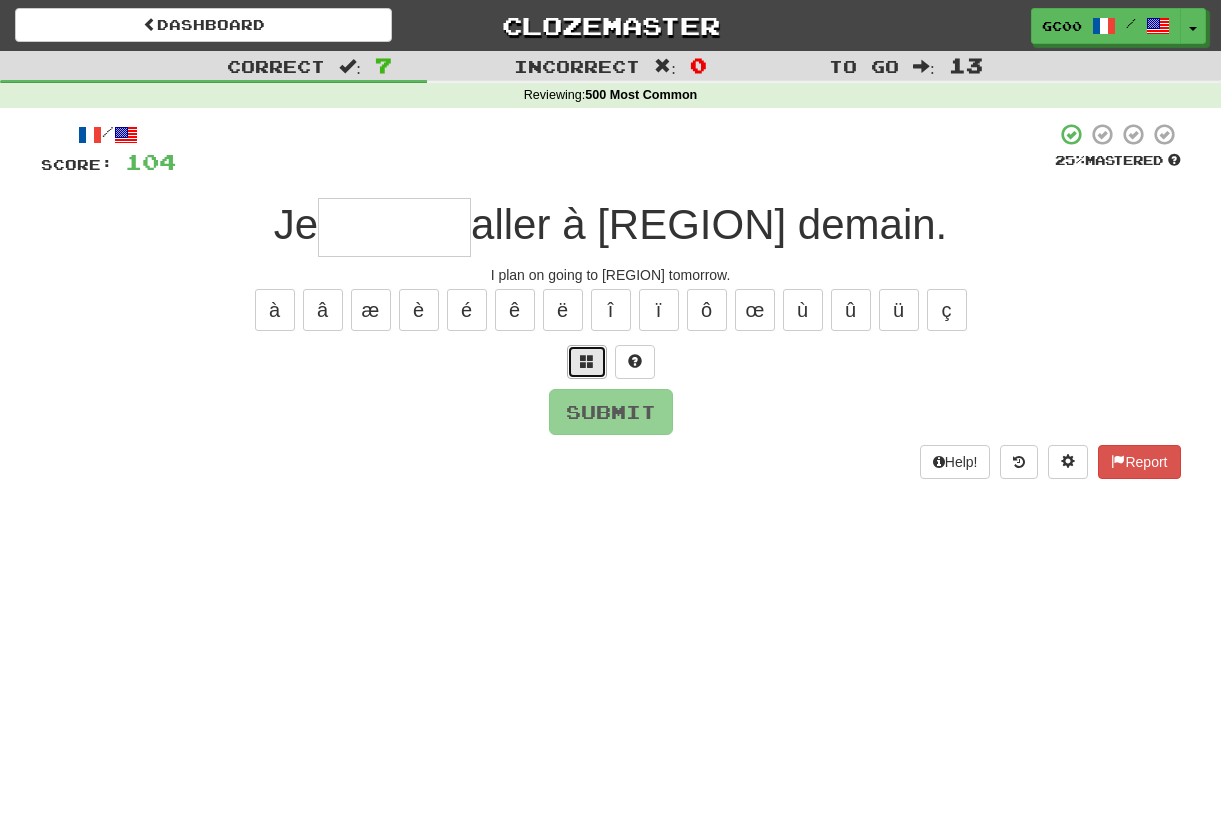 click at bounding box center (587, 362) 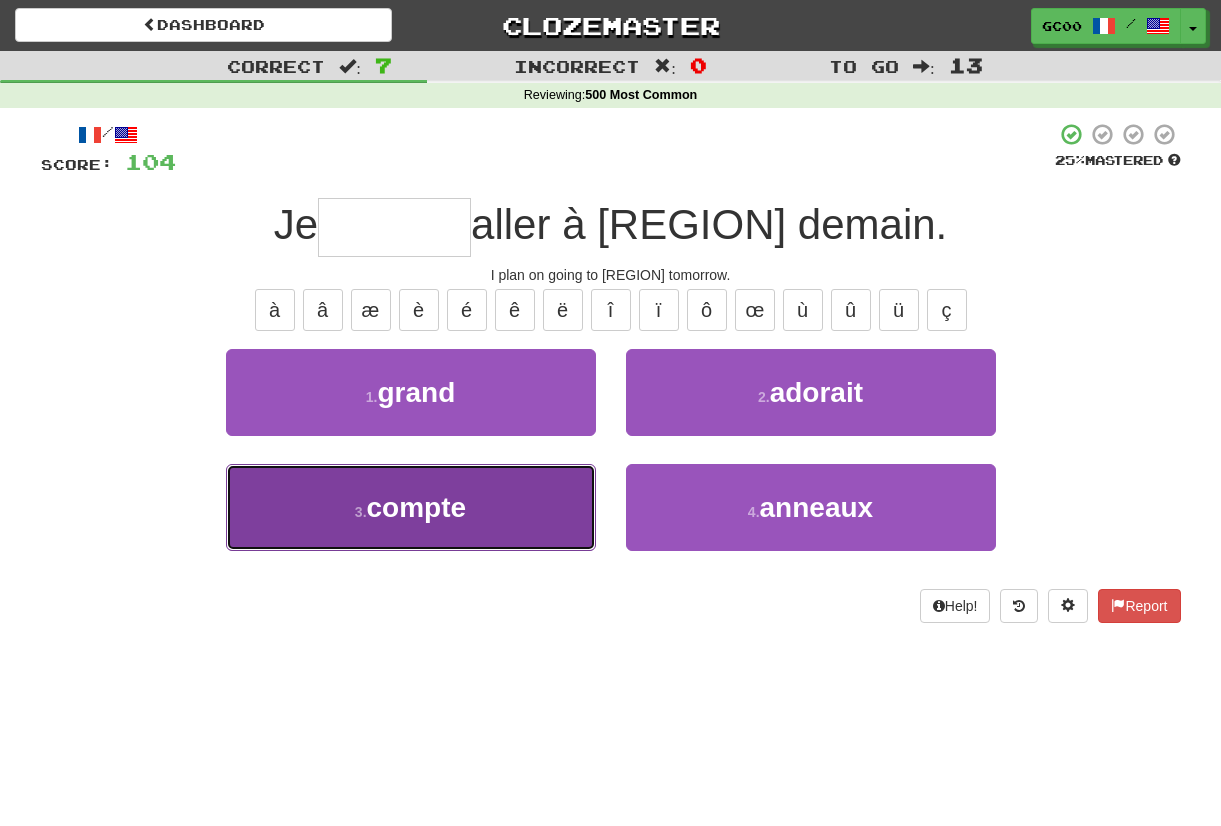 click on "3 .  compte" at bounding box center (411, 507) 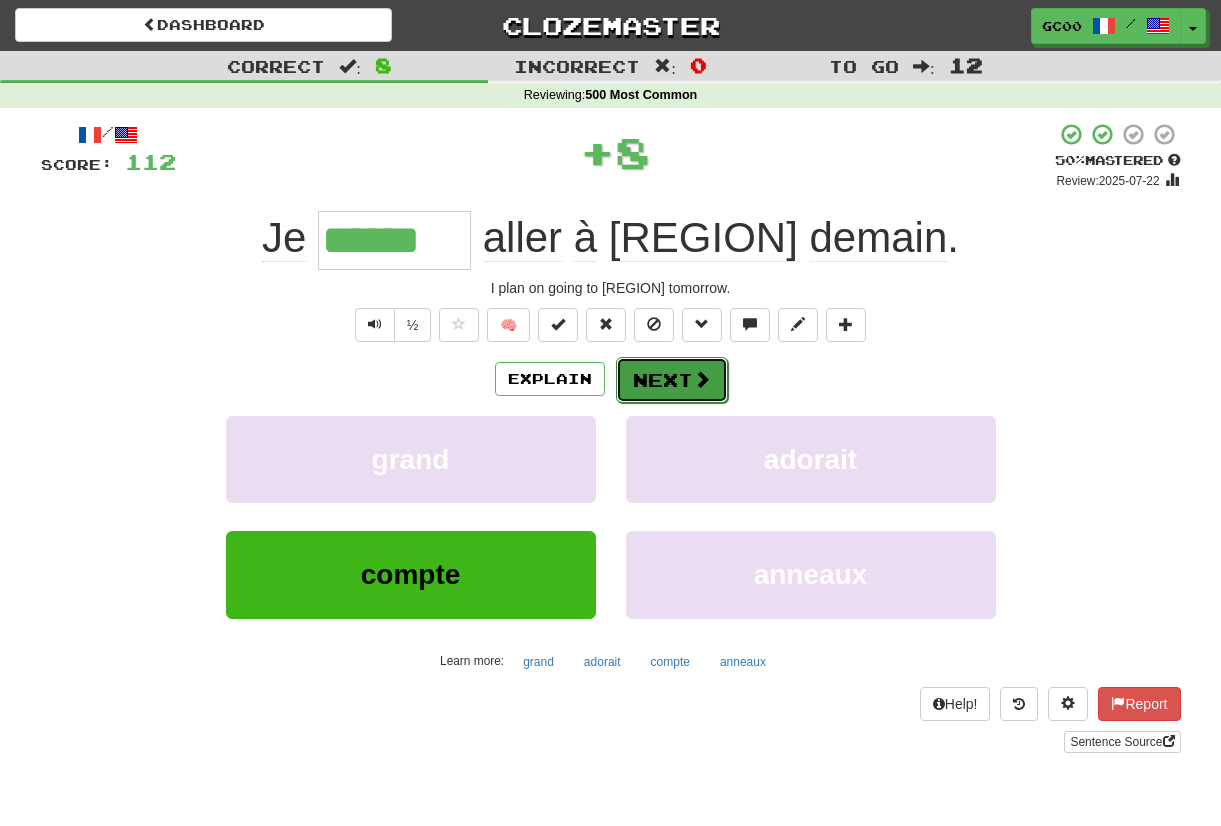 click on "Next" at bounding box center [672, 380] 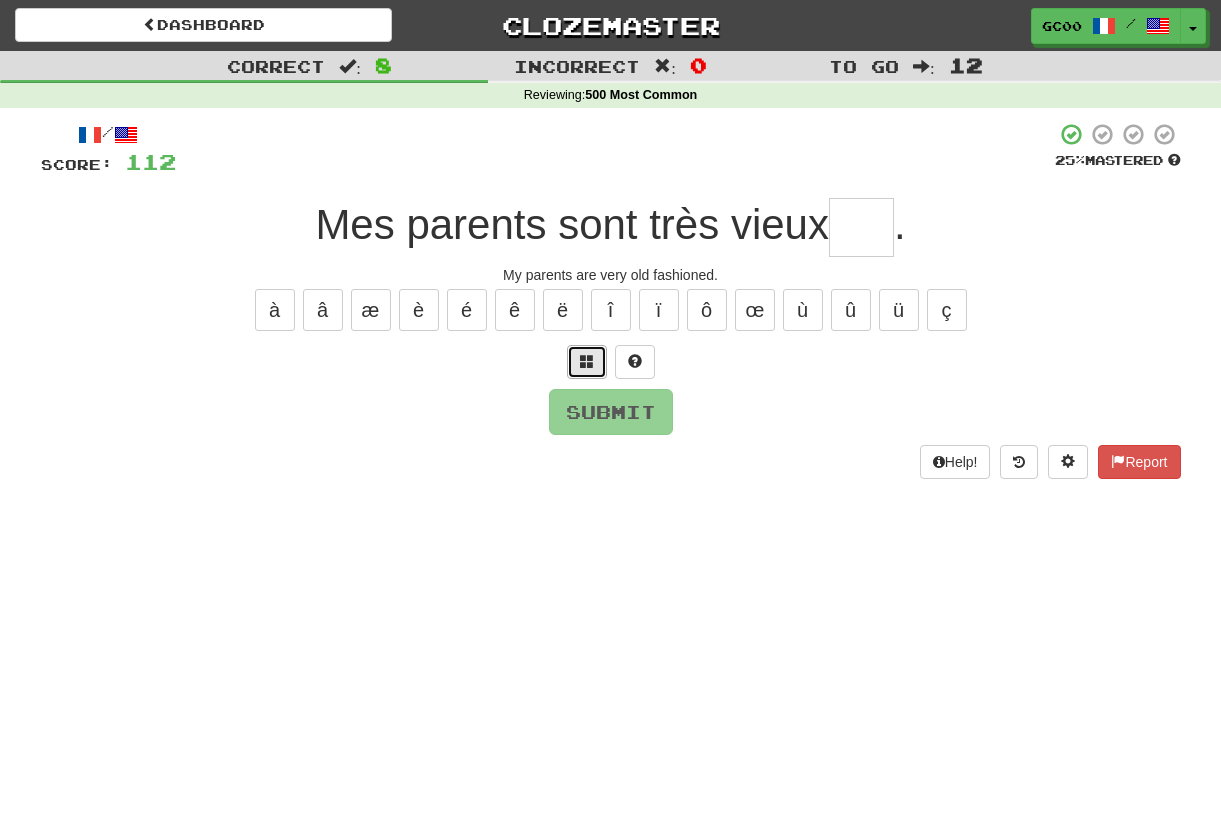 click at bounding box center [587, 361] 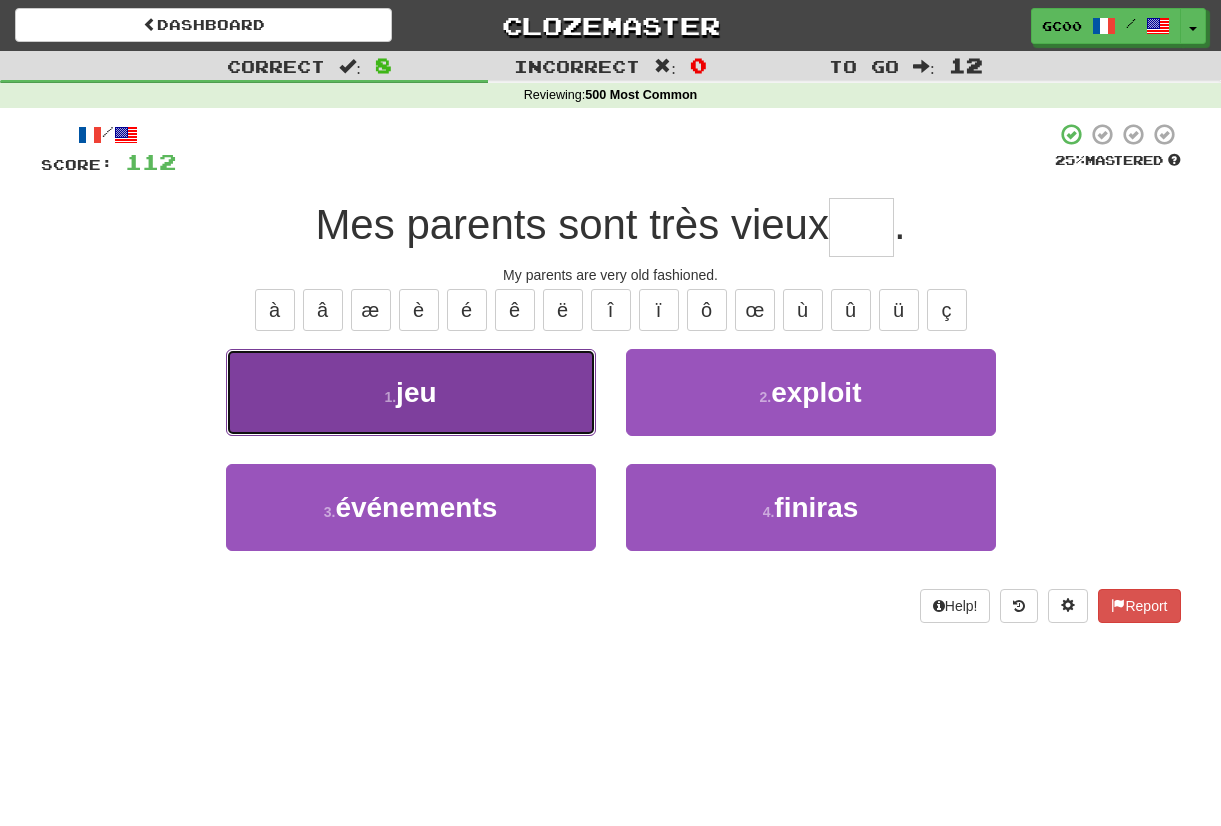 click on "1 .  jeu" at bounding box center (411, 392) 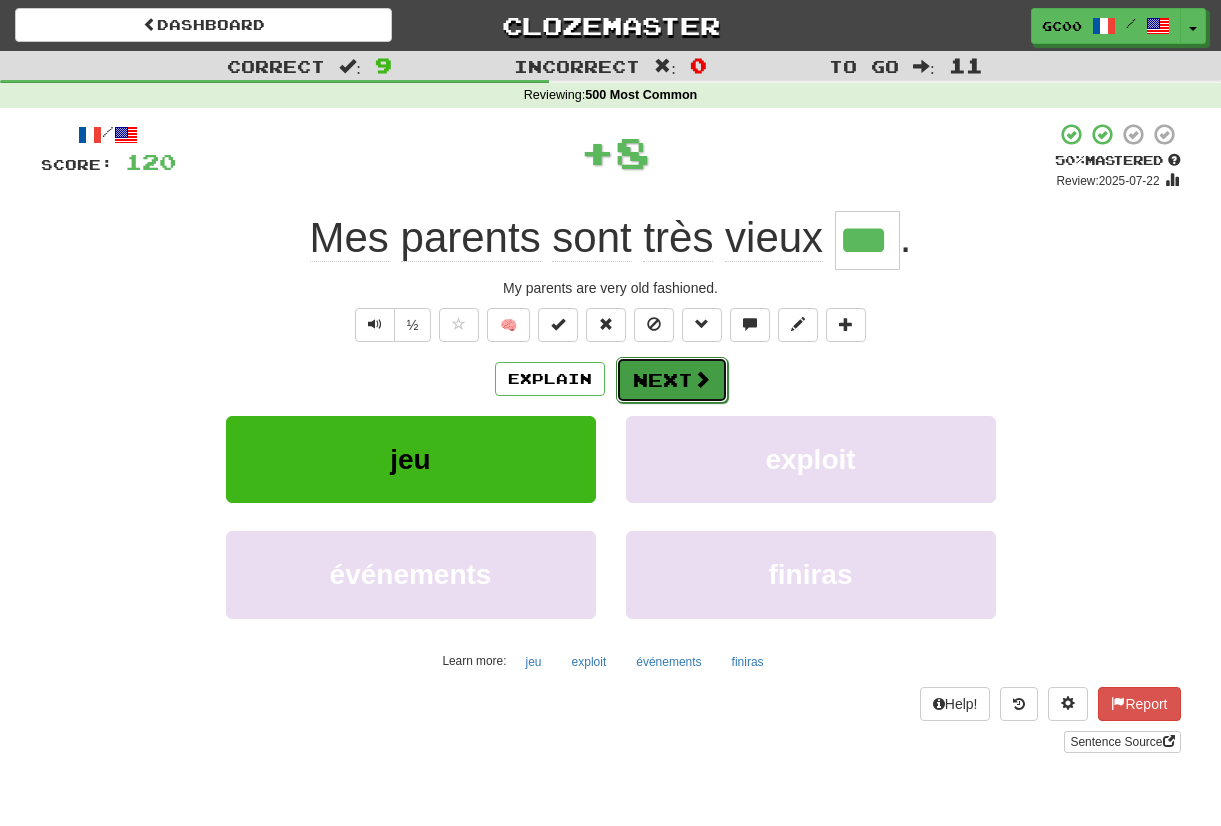 click on "Next" at bounding box center [672, 380] 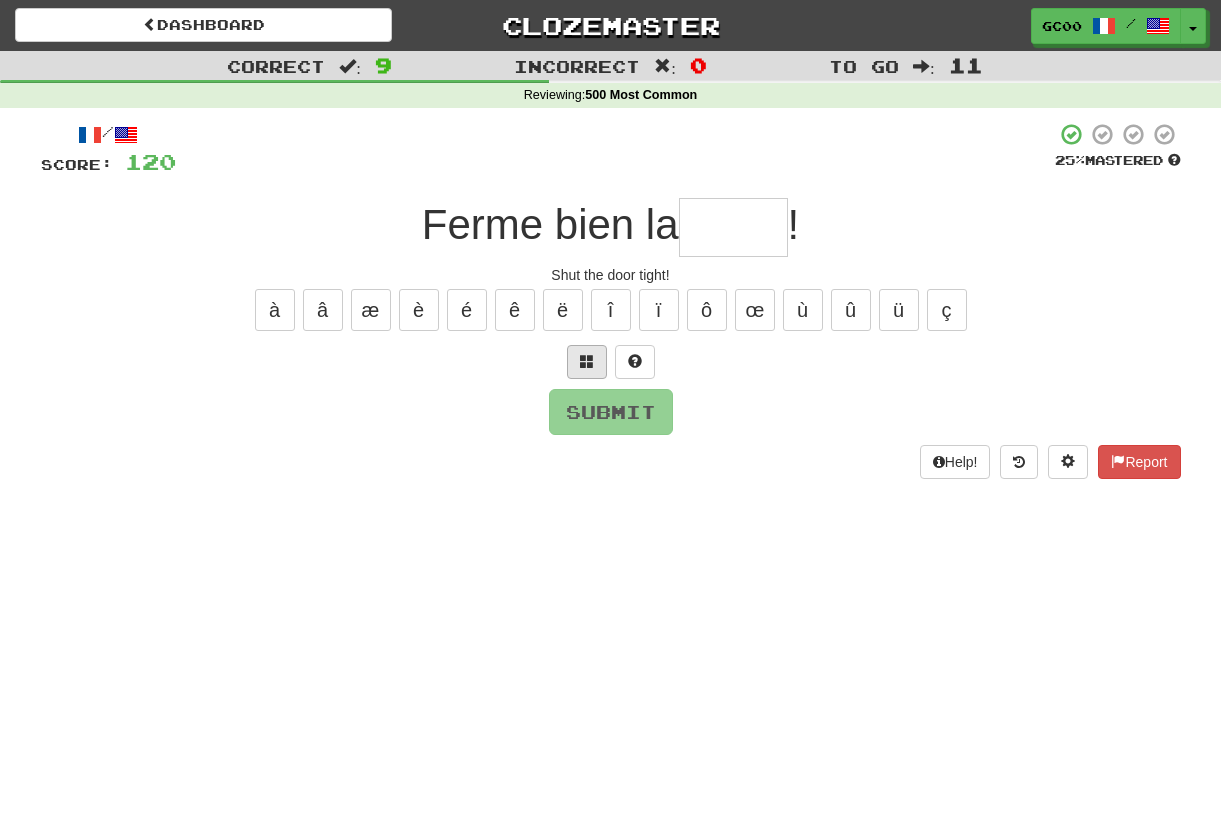 type on "*" 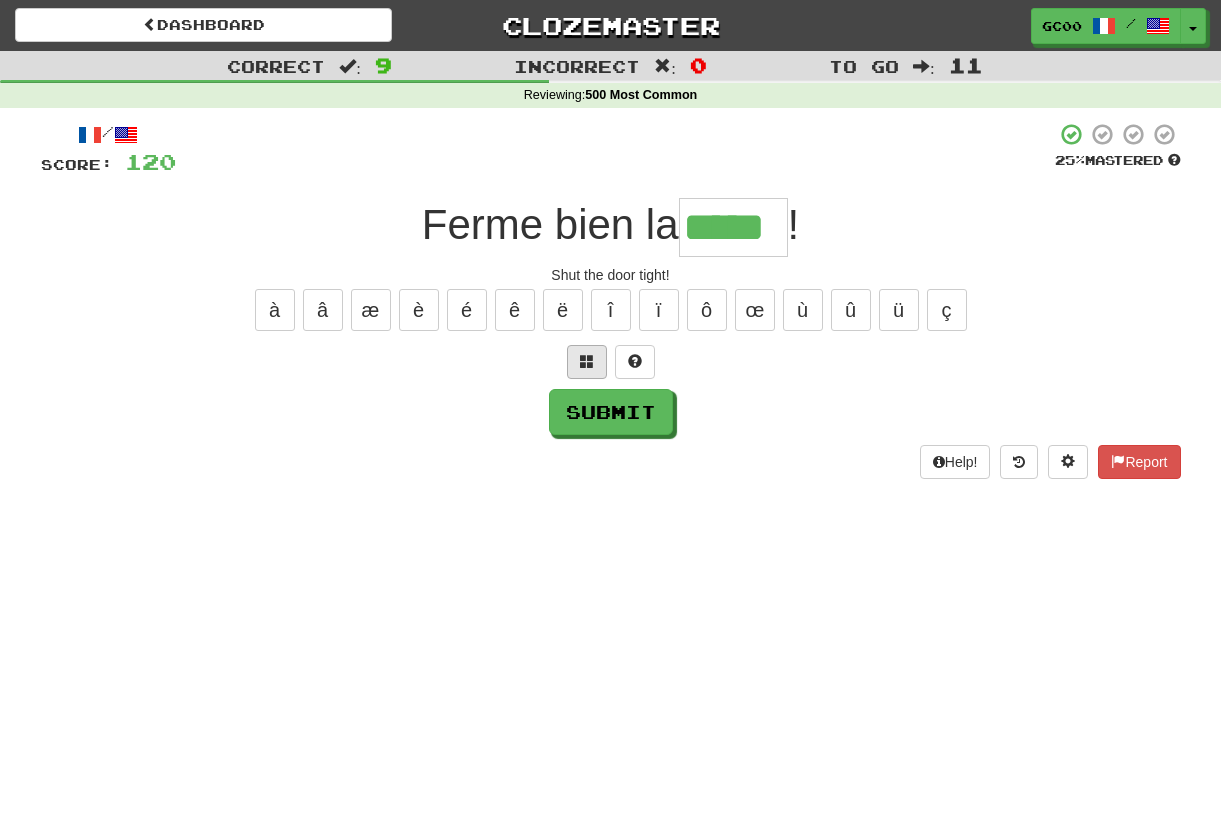 type on "*****" 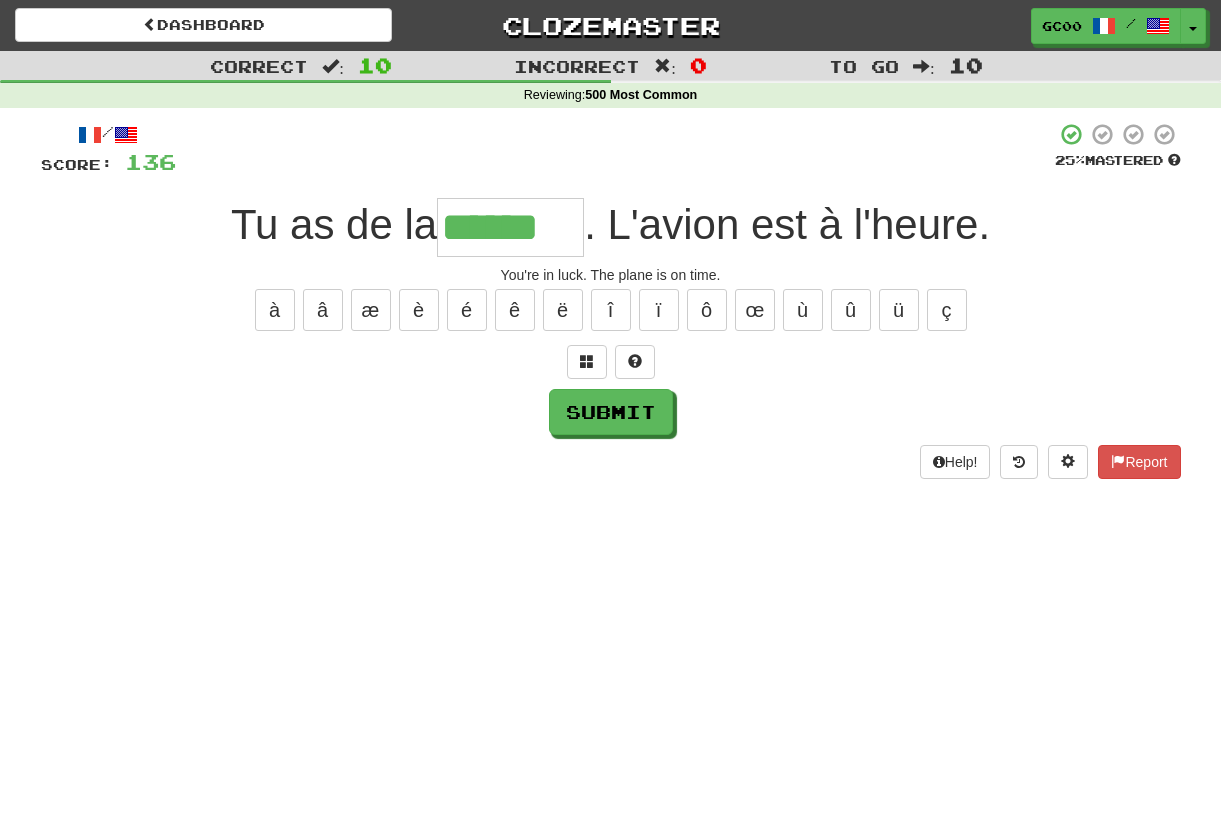 type on "******" 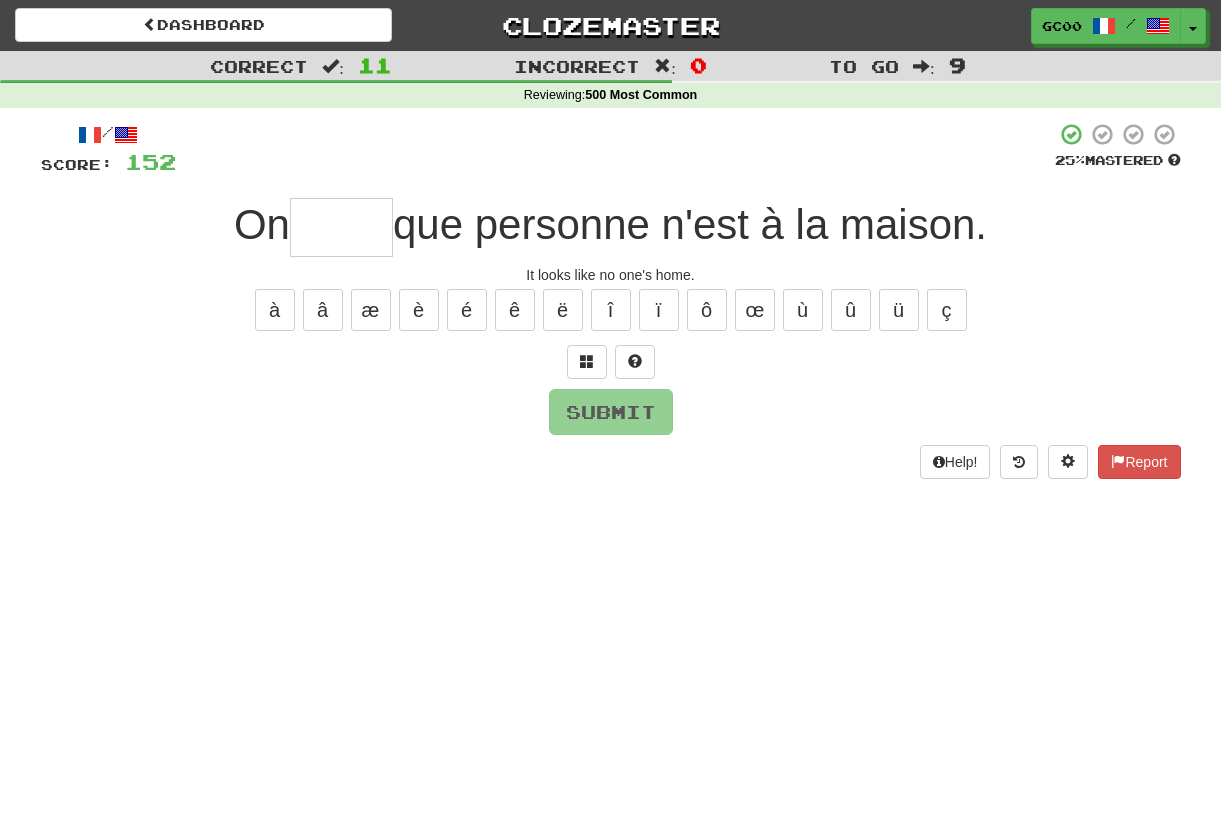 click at bounding box center [611, 362] 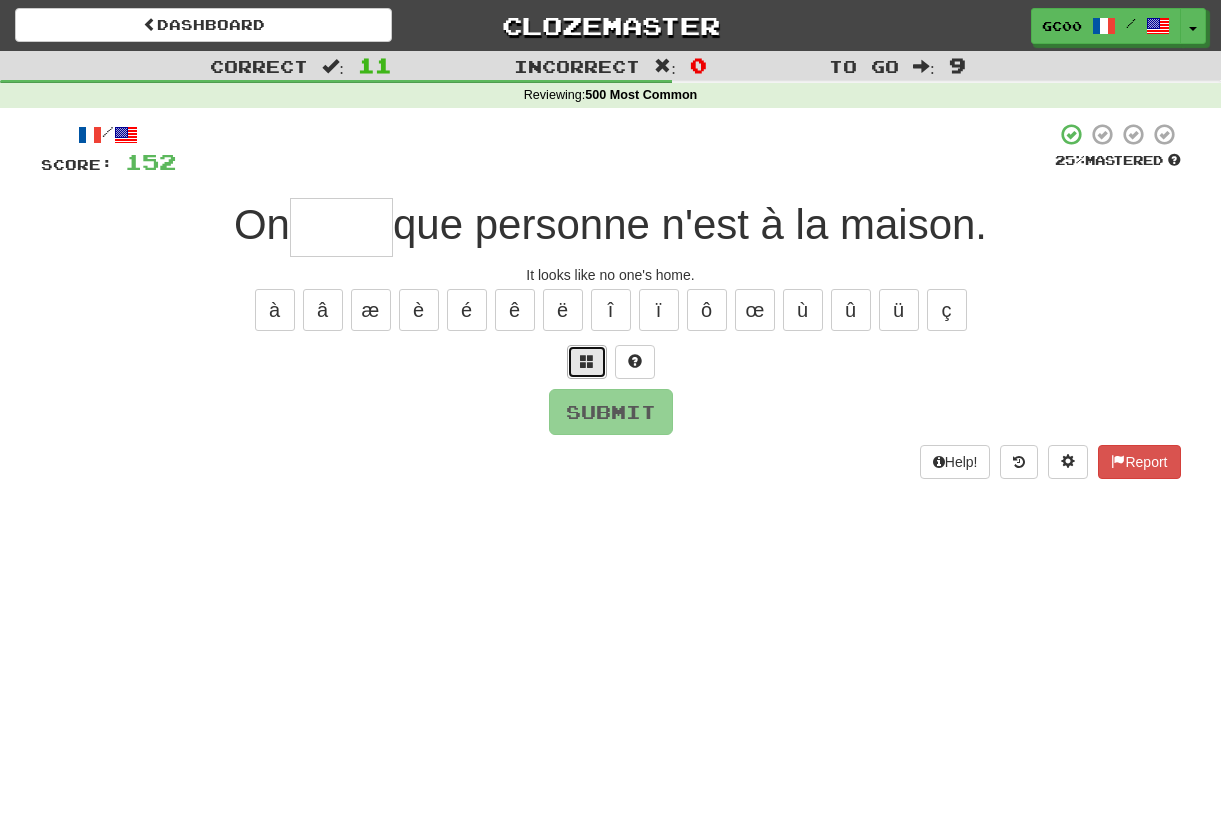 click at bounding box center [587, 361] 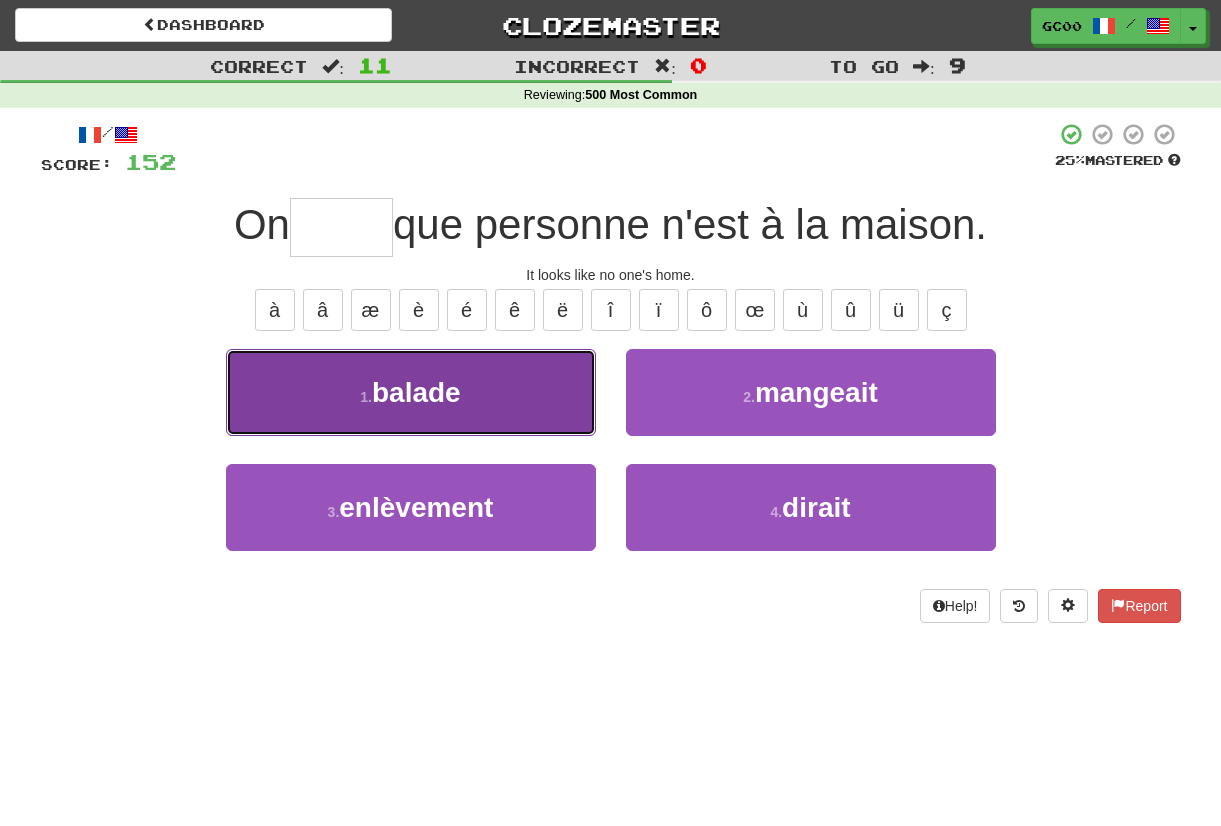 click on "1 .  balade" at bounding box center [411, 392] 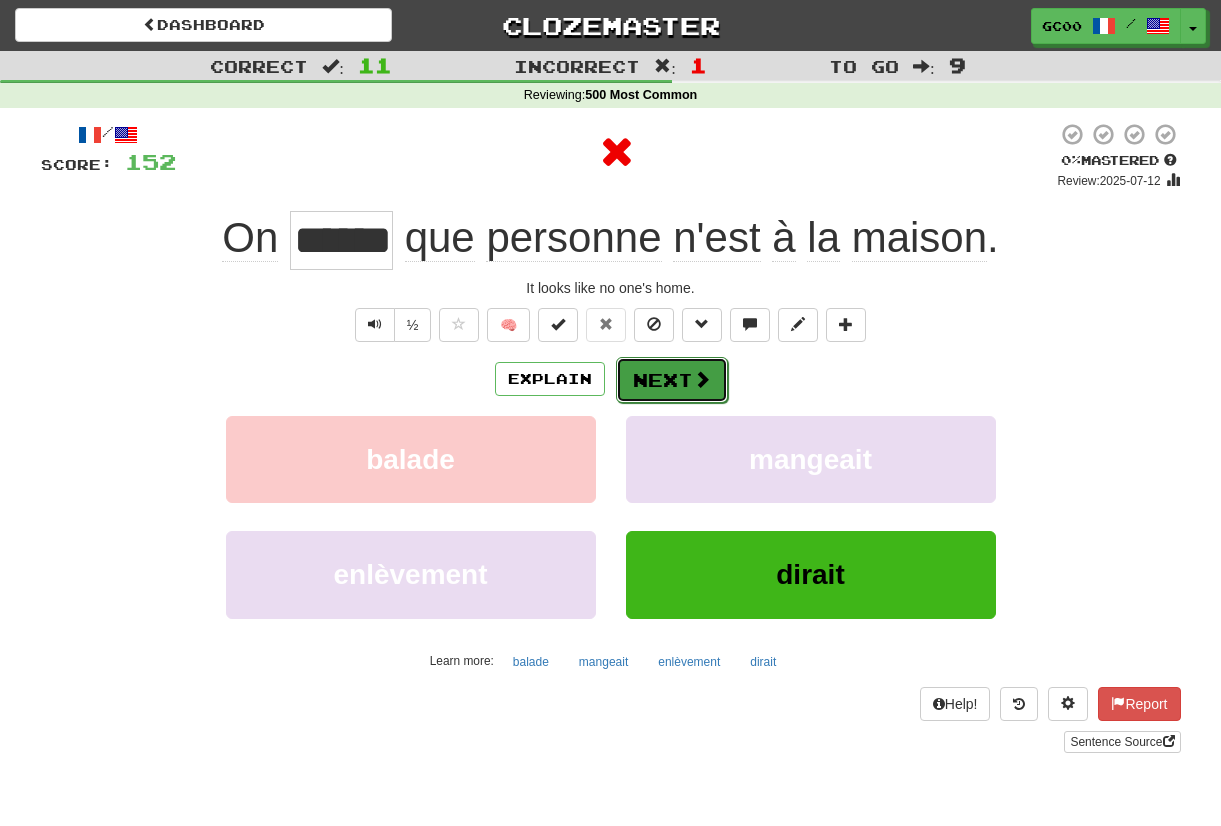 click on "Next" at bounding box center (672, 380) 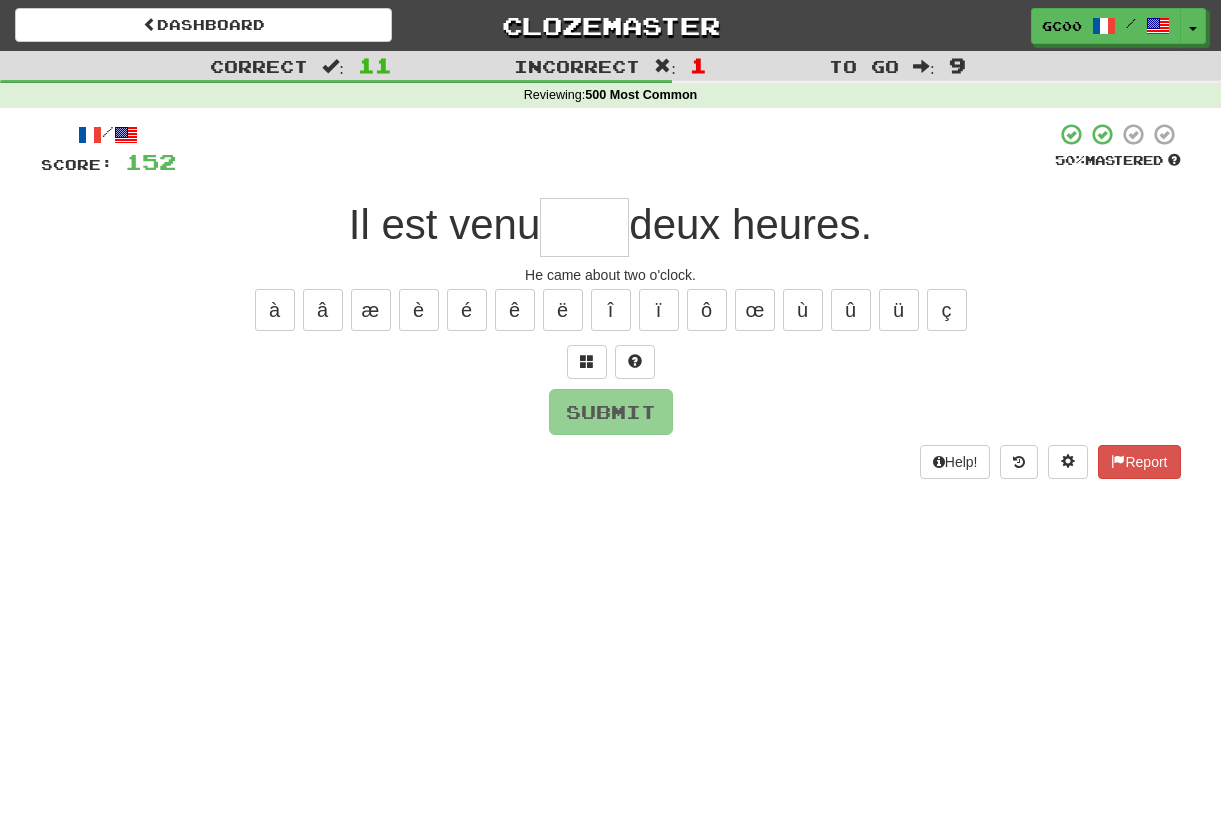 type on "*" 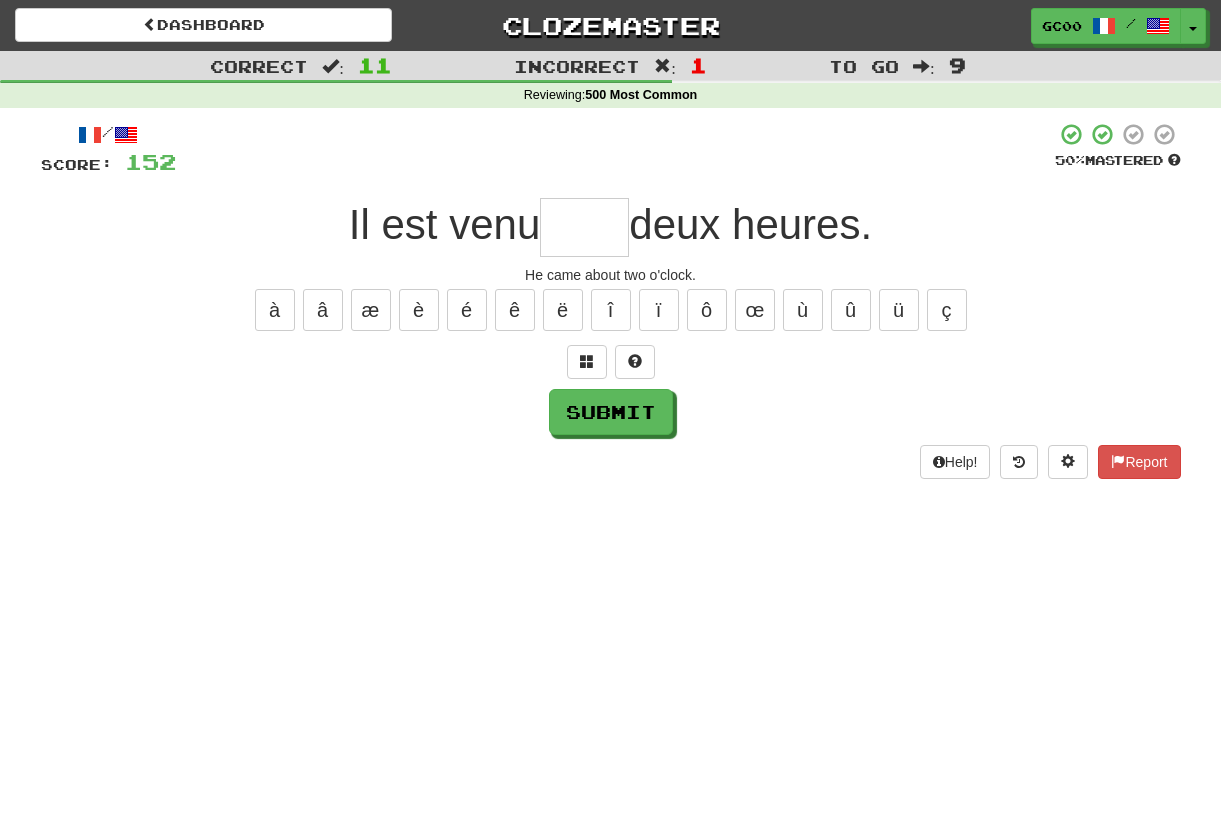 type on "*" 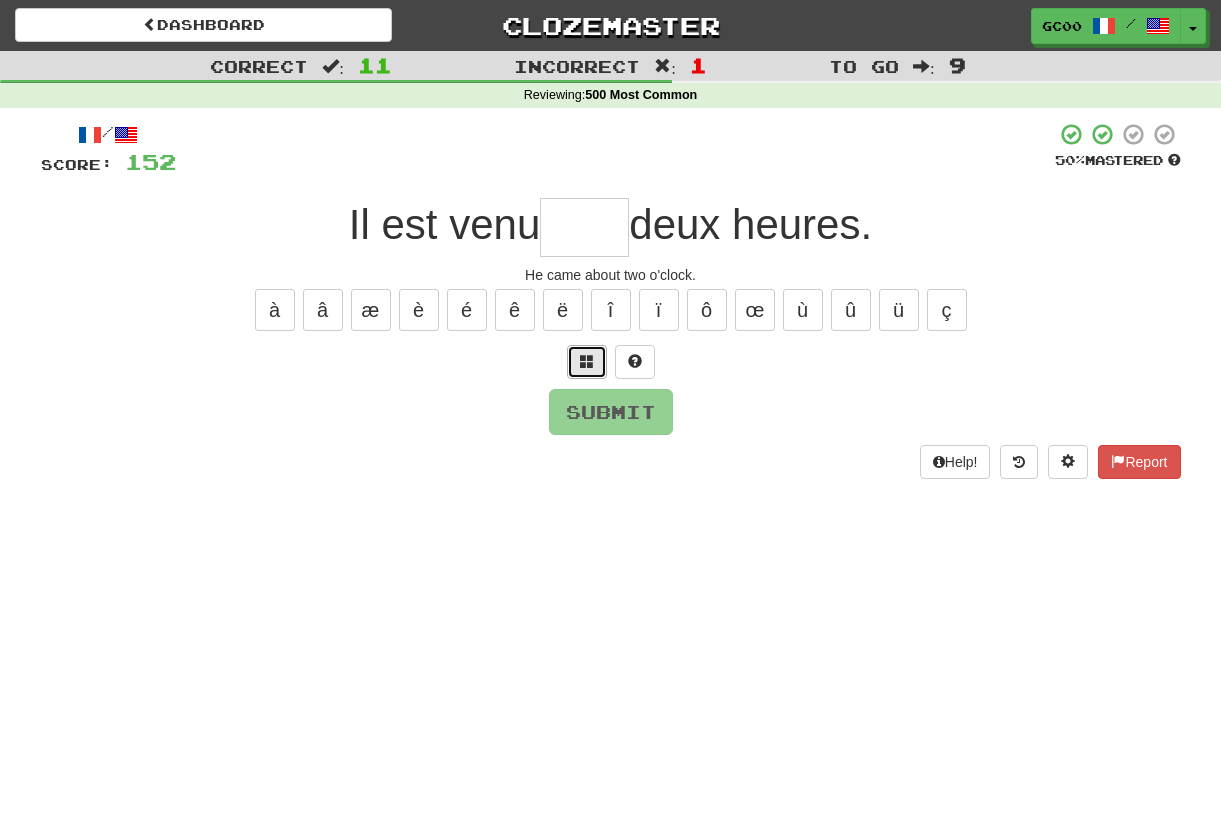 click at bounding box center (587, 362) 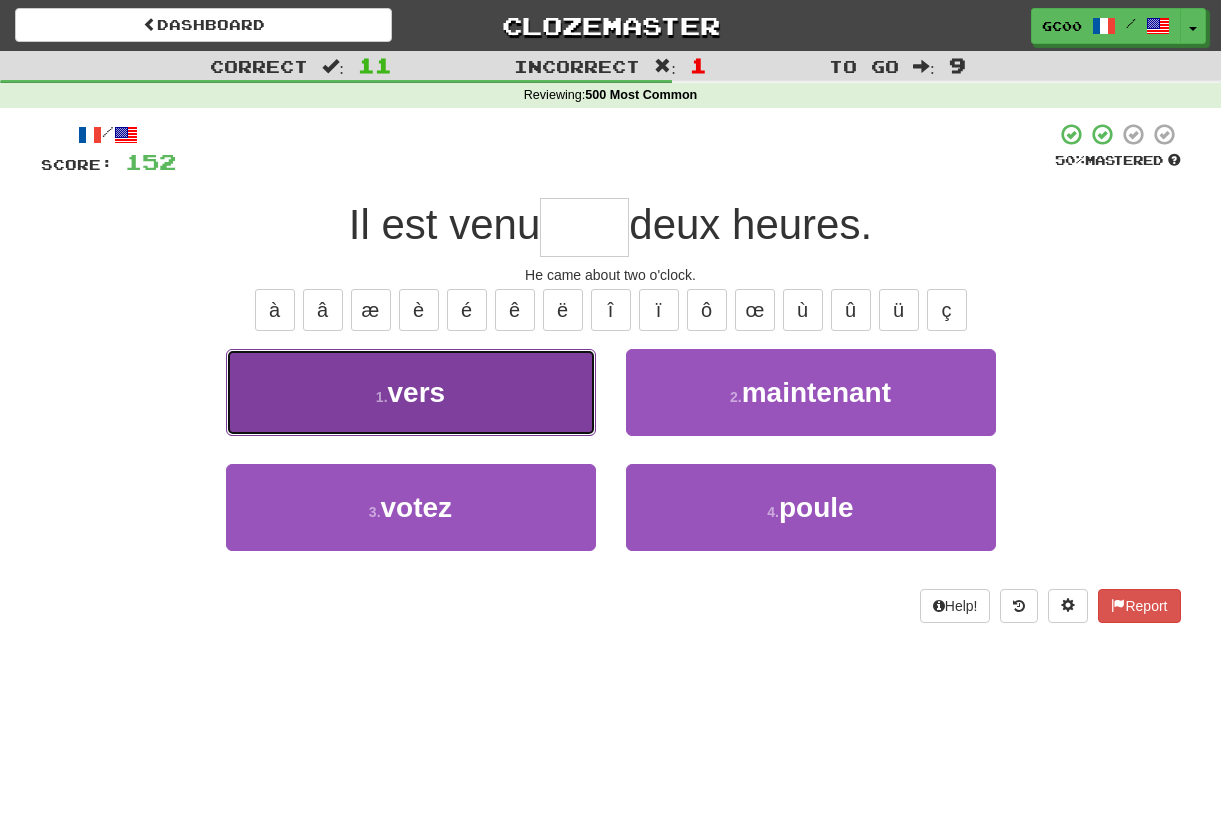 click on "1 .  vers" at bounding box center [411, 392] 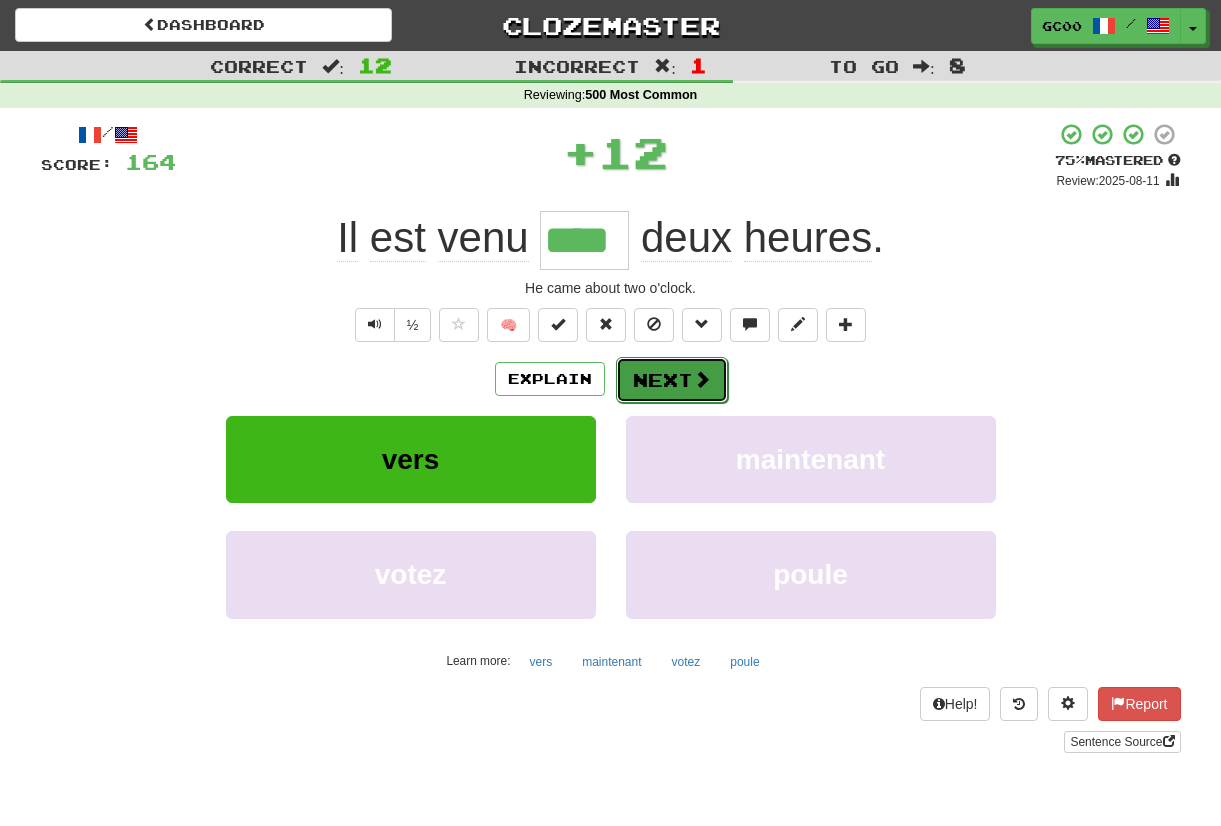 click at bounding box center [702, 379] 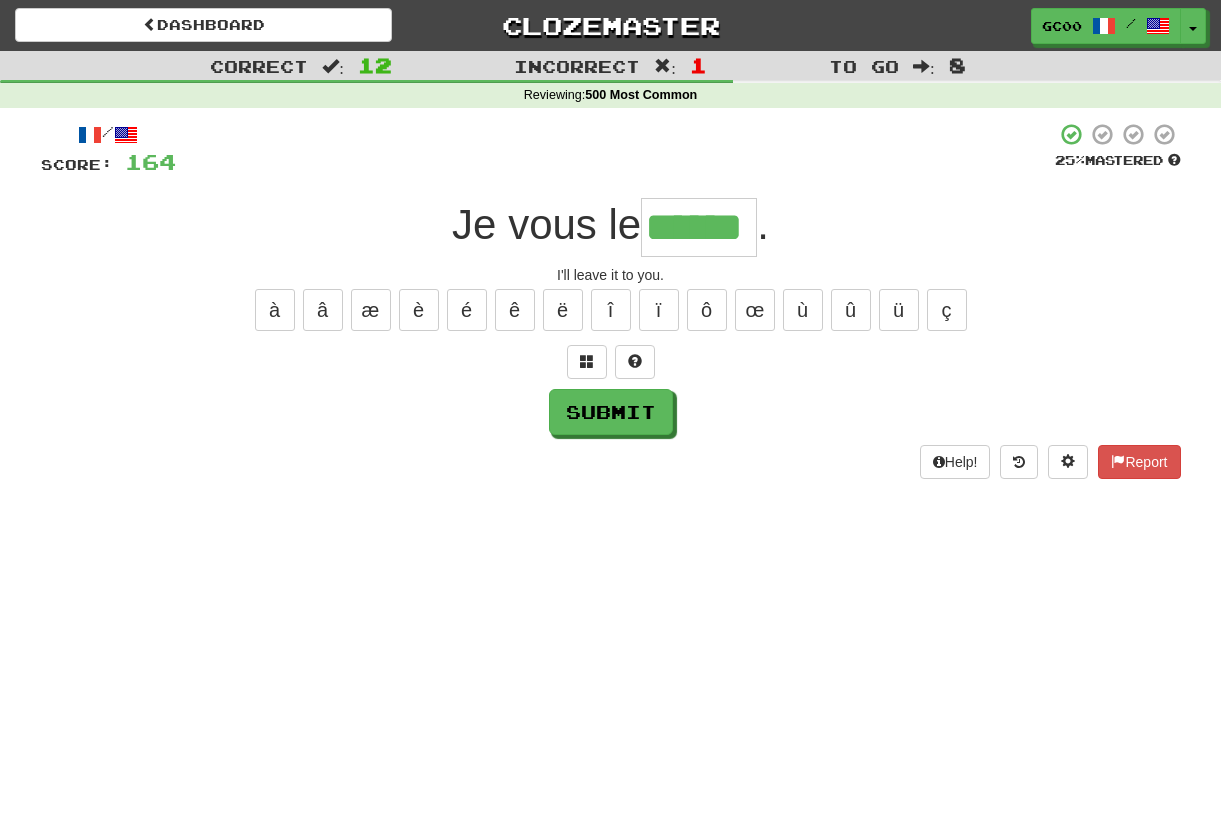 type on "******" 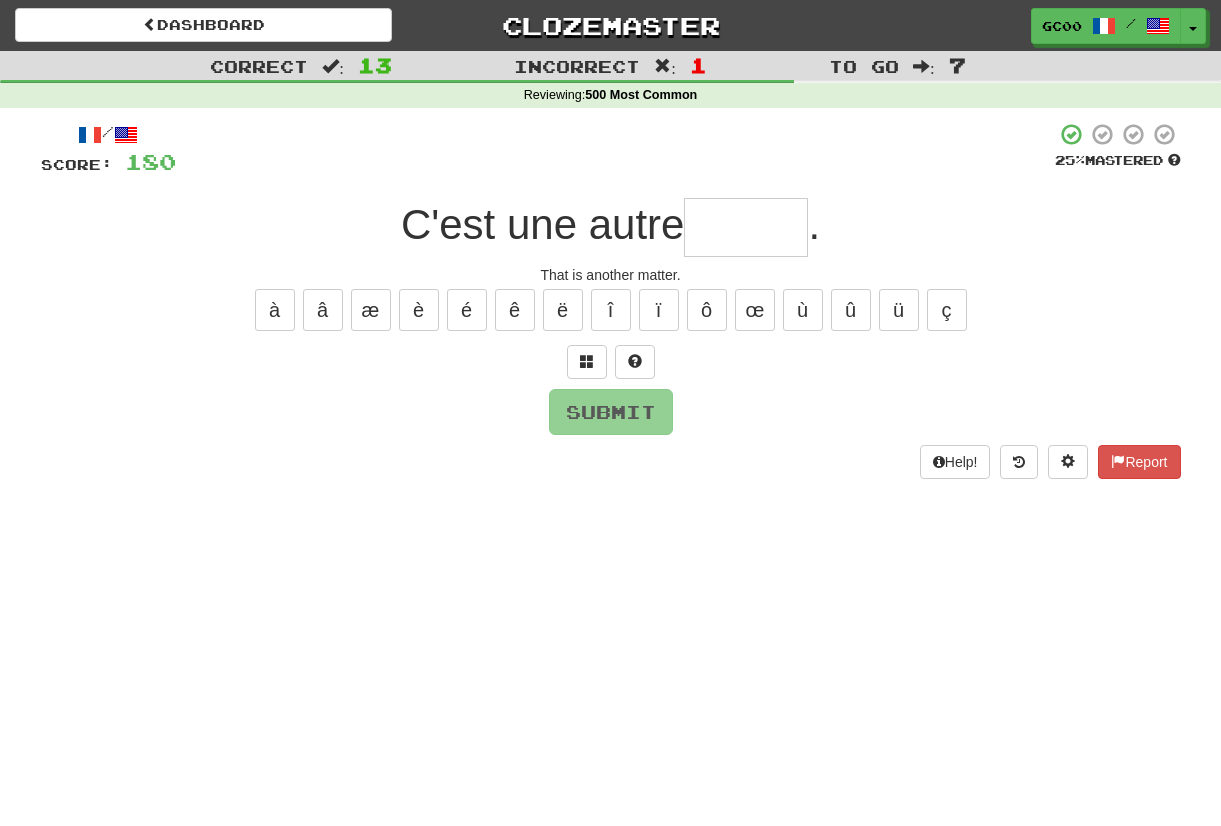 type on "*" 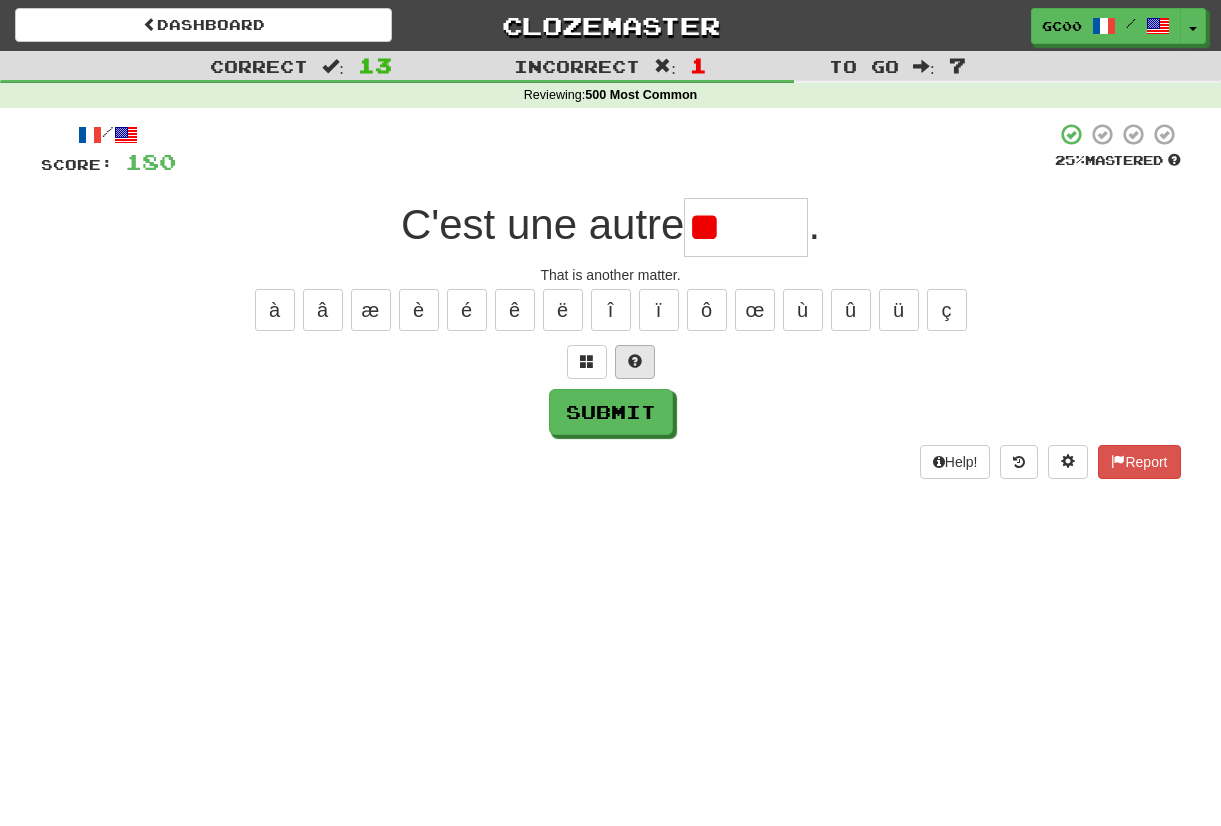 type on "*" 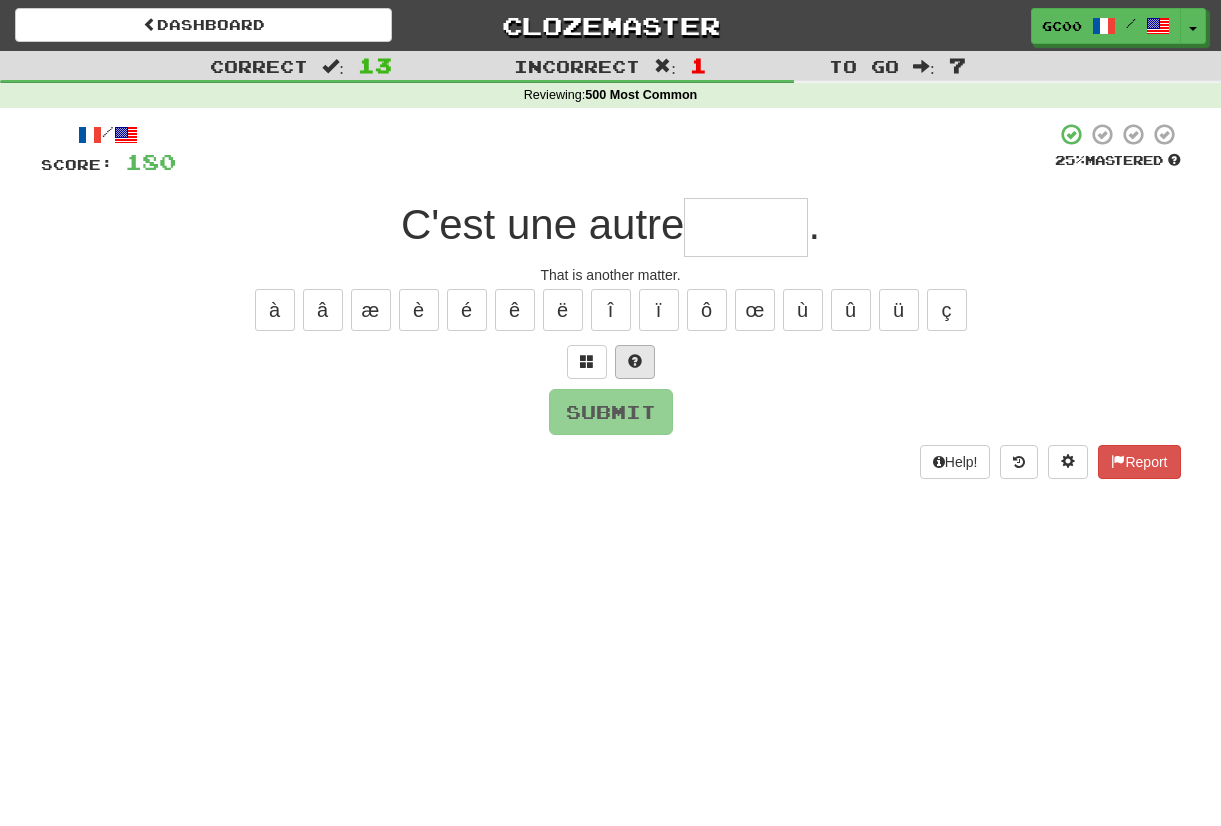 type on "*" 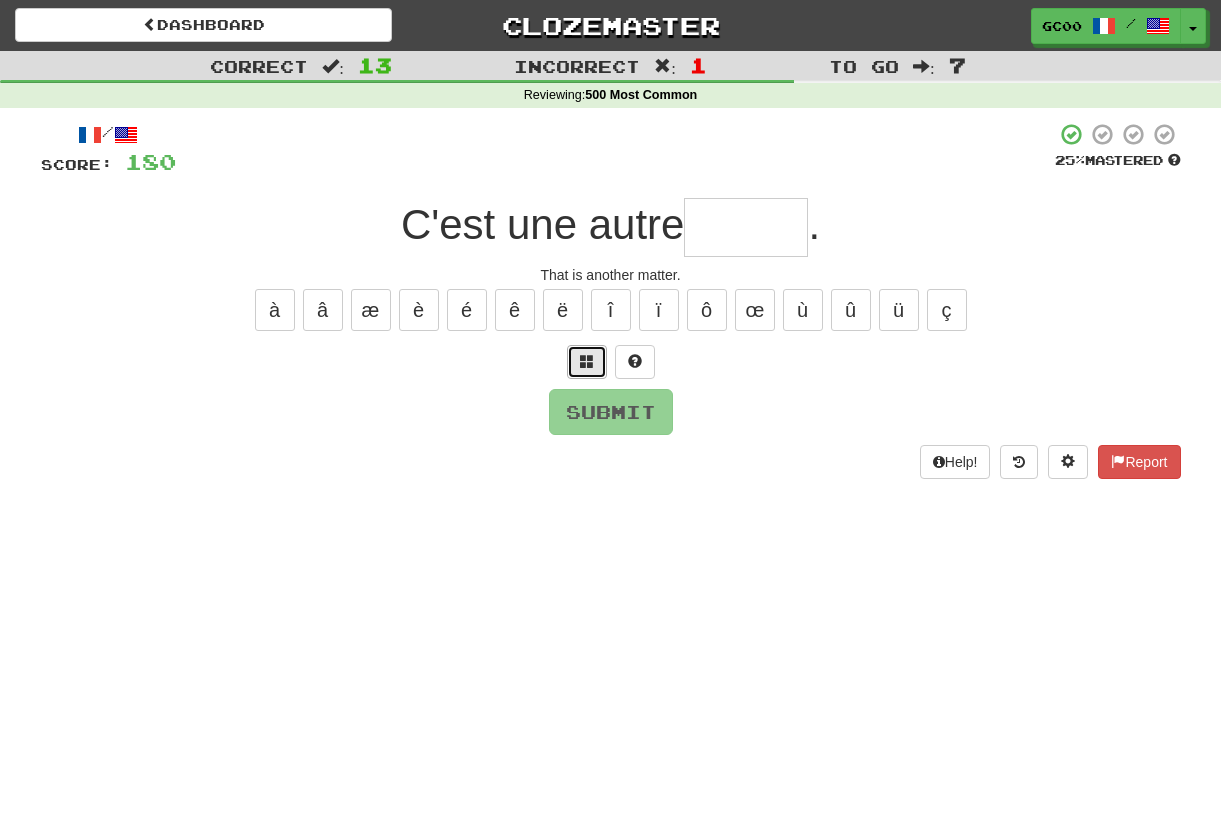 click at bounding box center [587, 362] 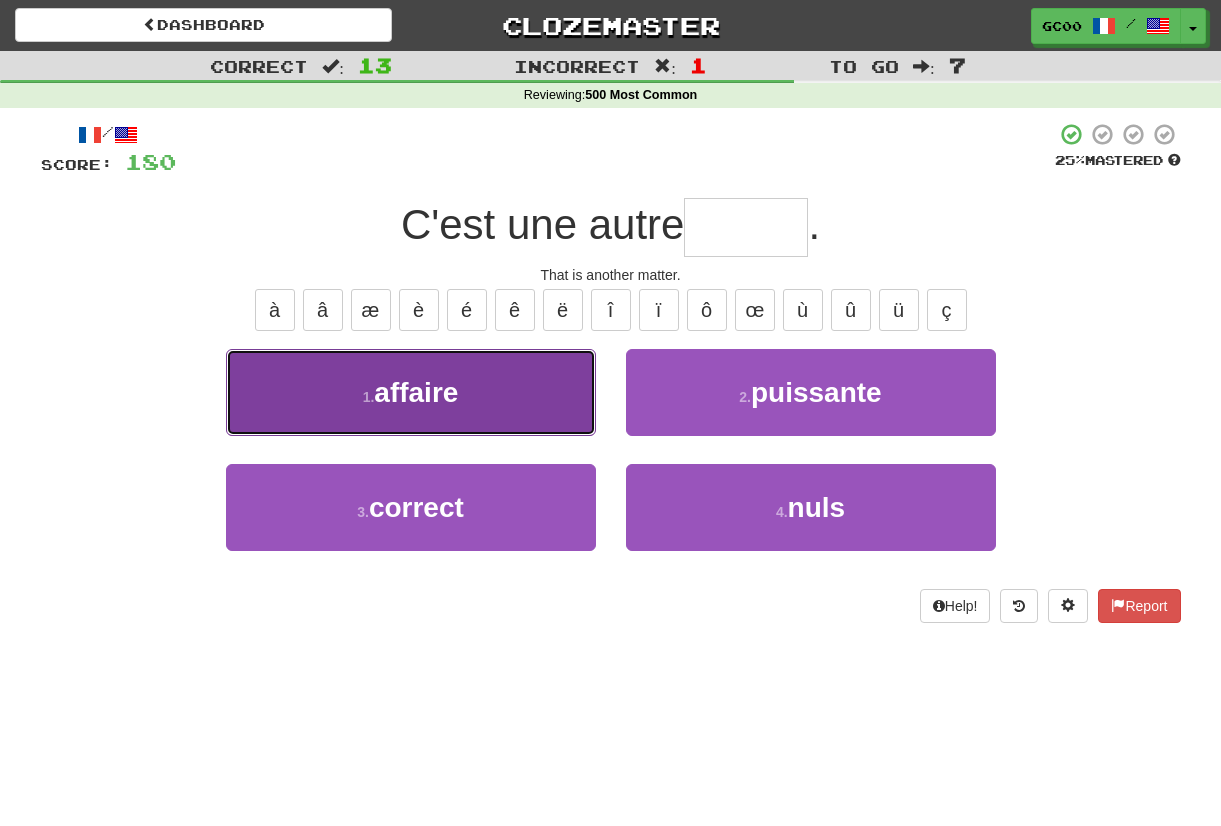 click on "1 .  affaire" at bounding box center [411, 392] 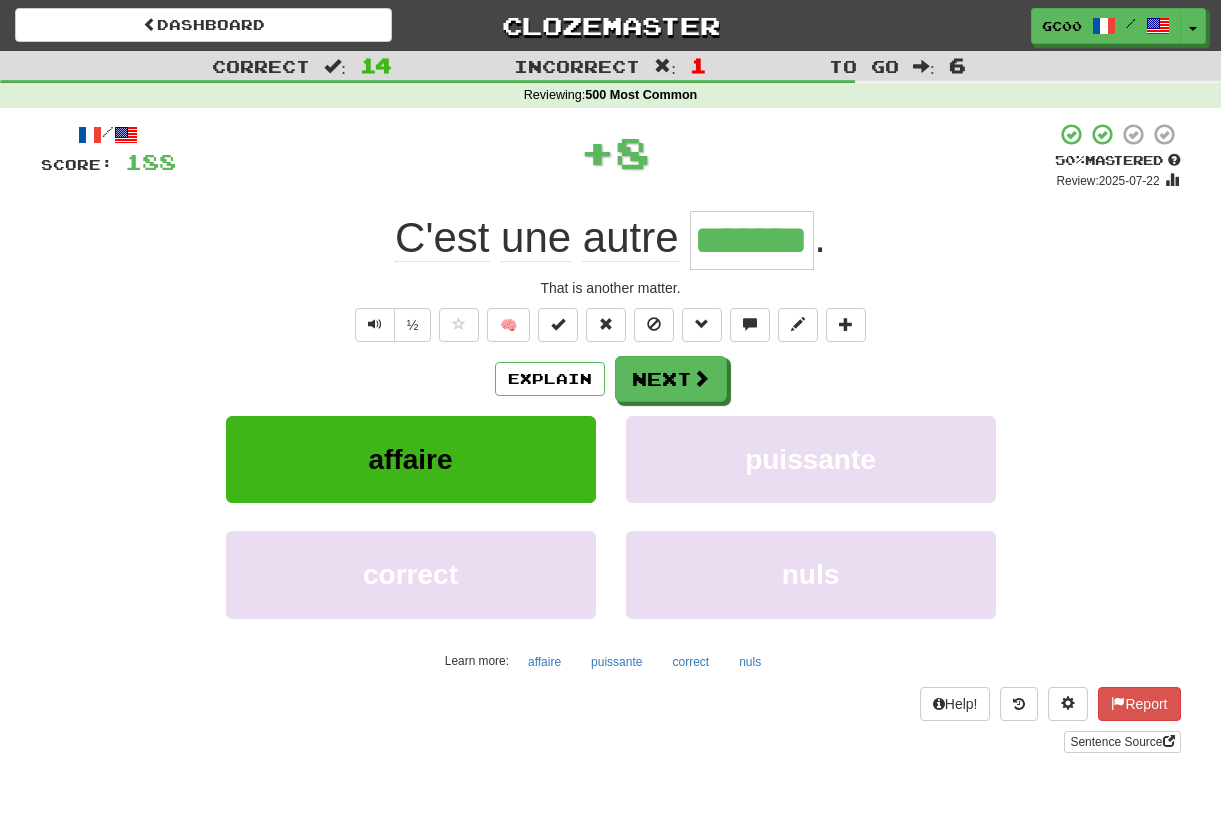 click on "Explain Next" at bounding box center [611, 379] 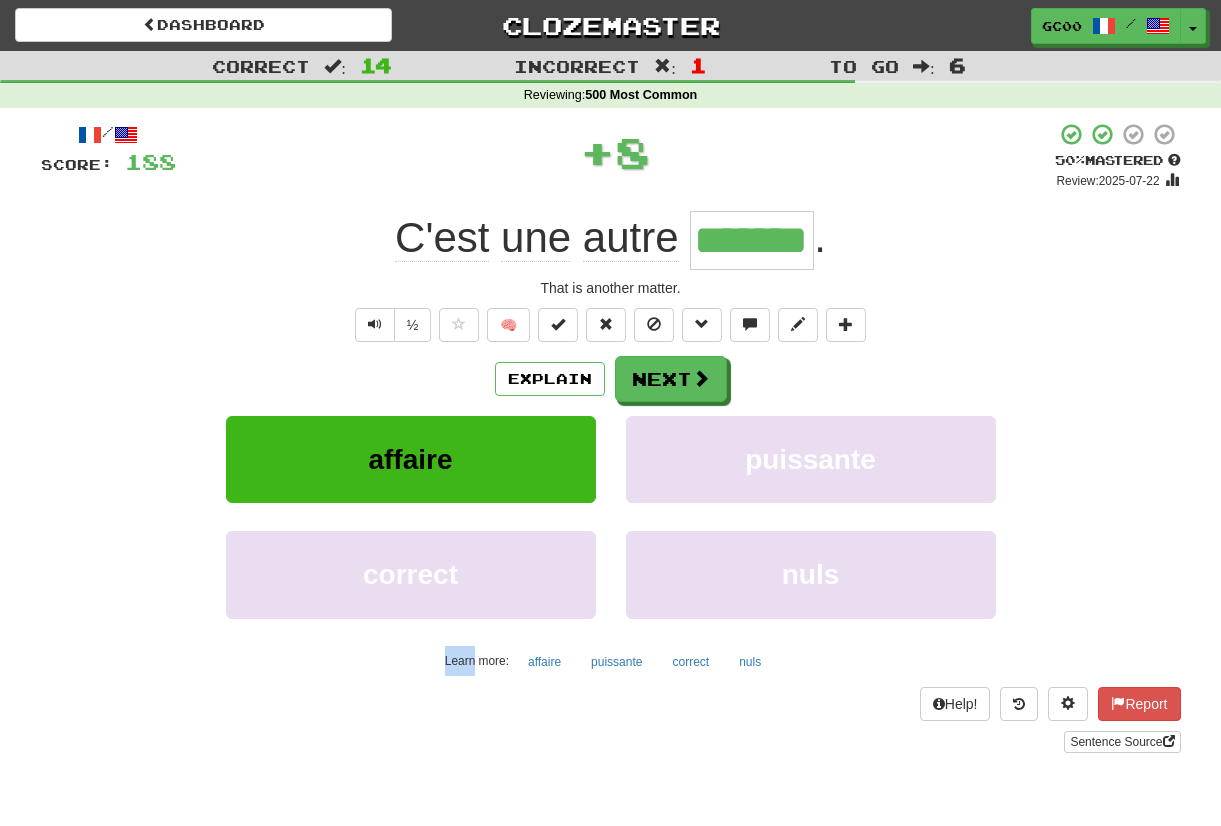 click on "Explain Next" at bounding box center [611, 379] 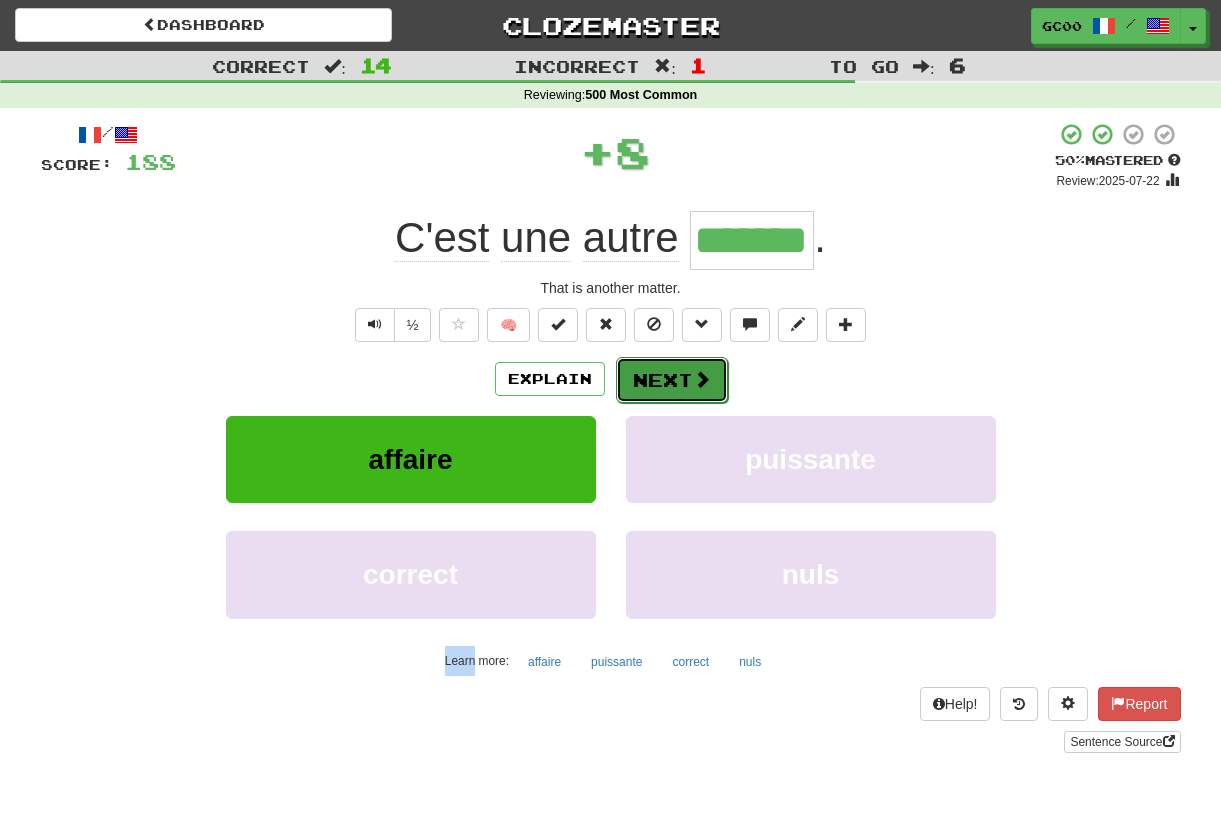 click at bounding box center [702, 379] 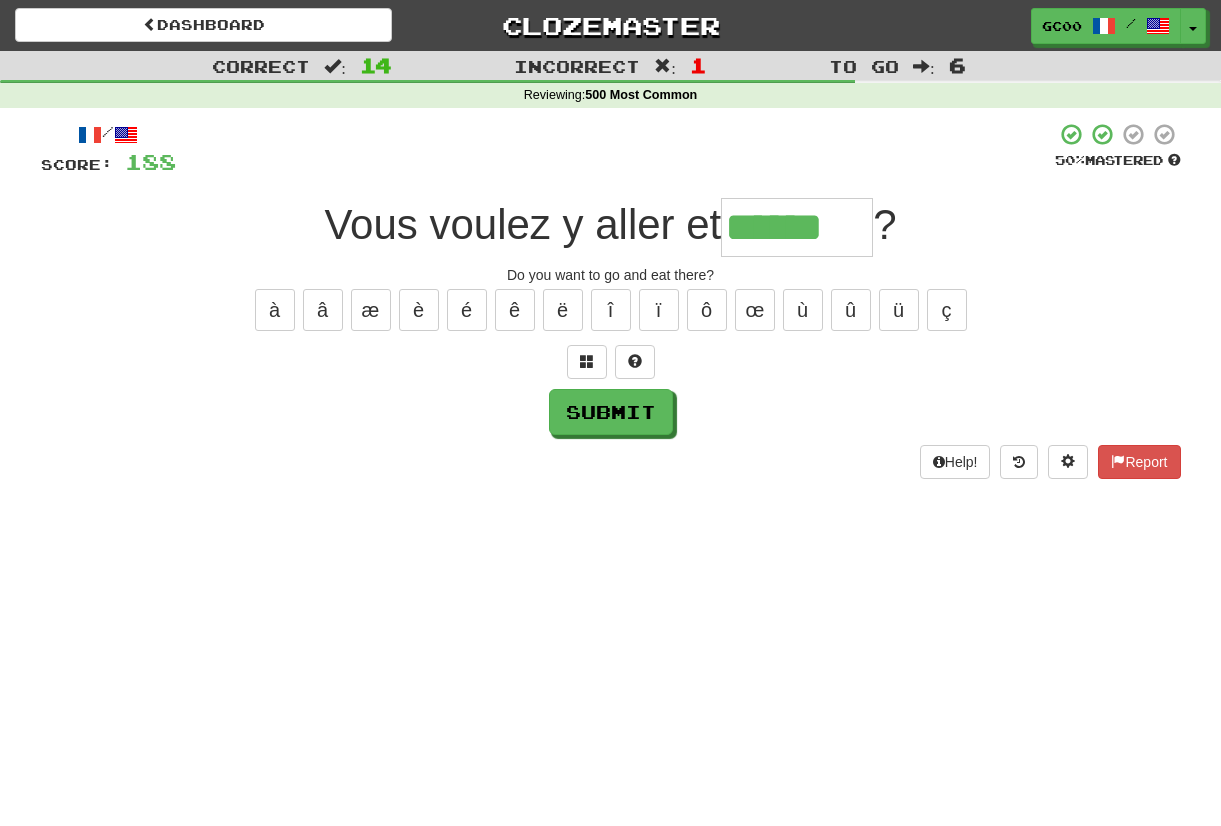 type on "******" 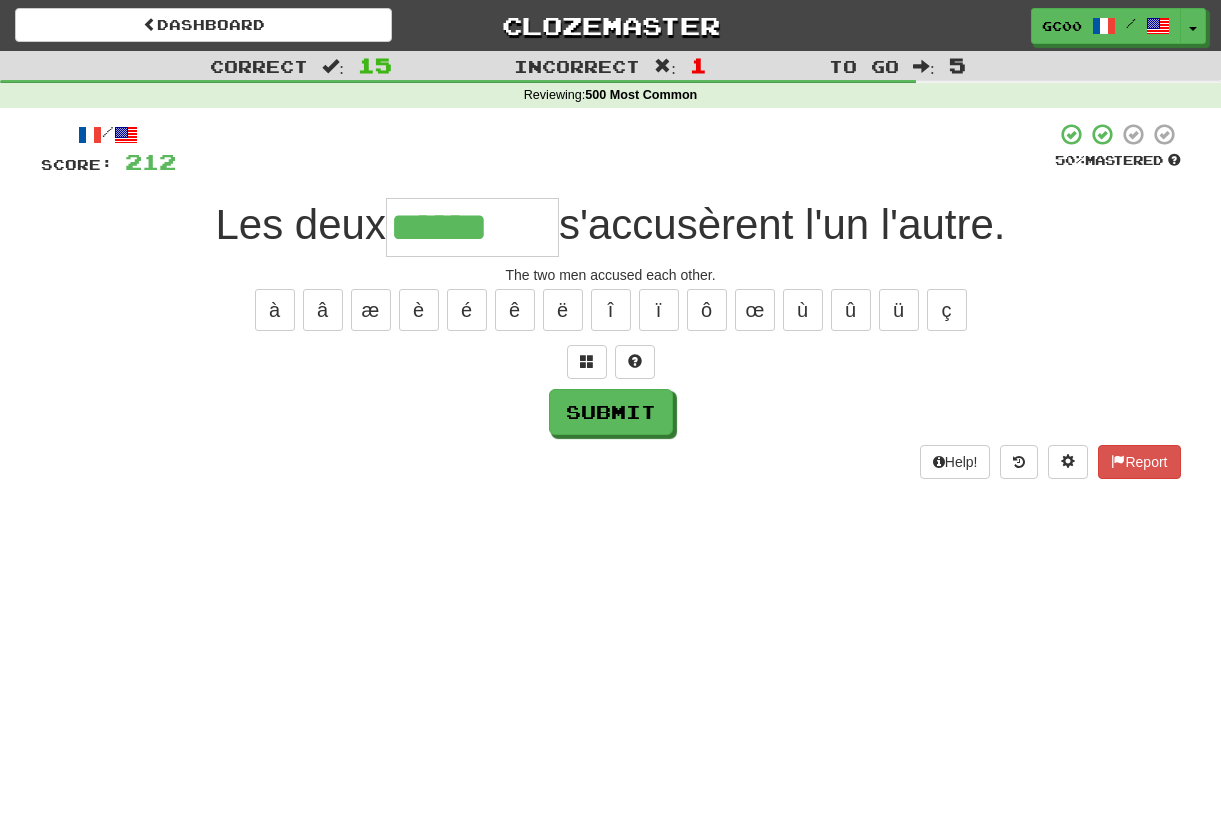 type on "******" 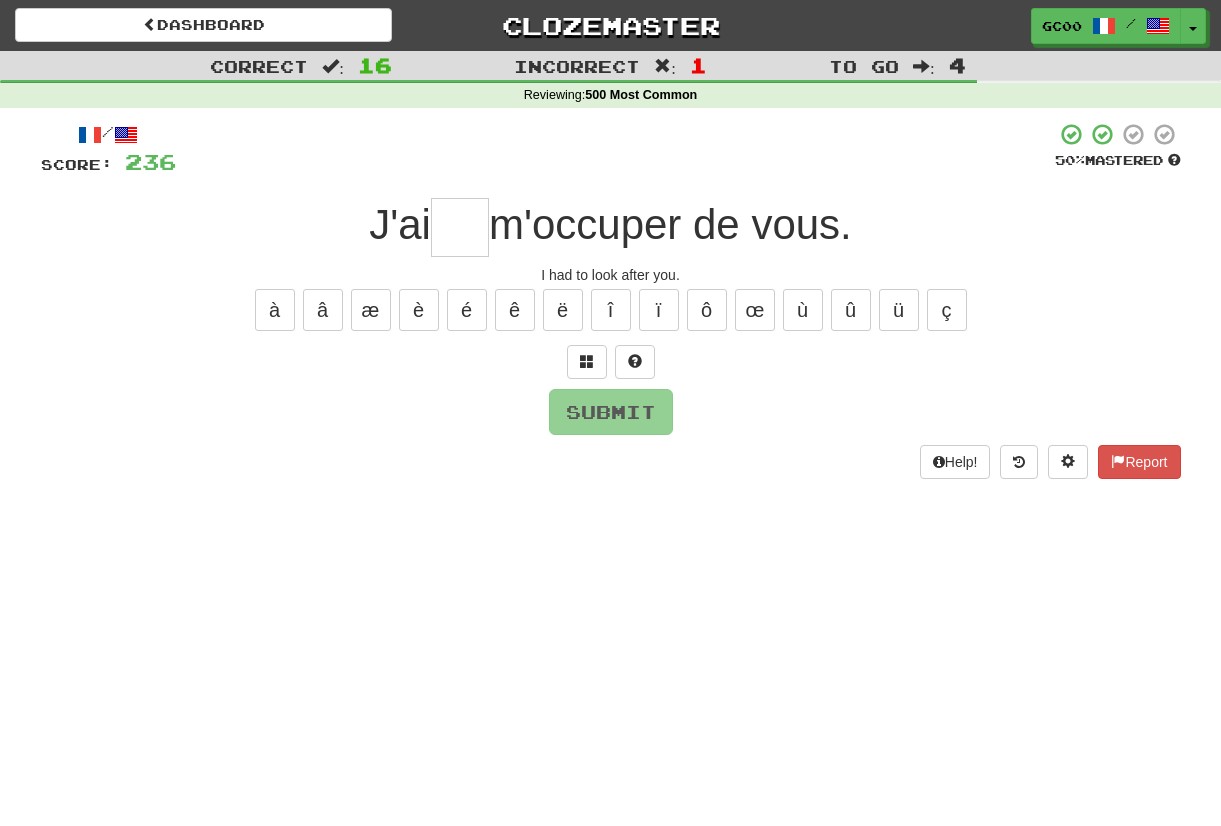 type on "*" 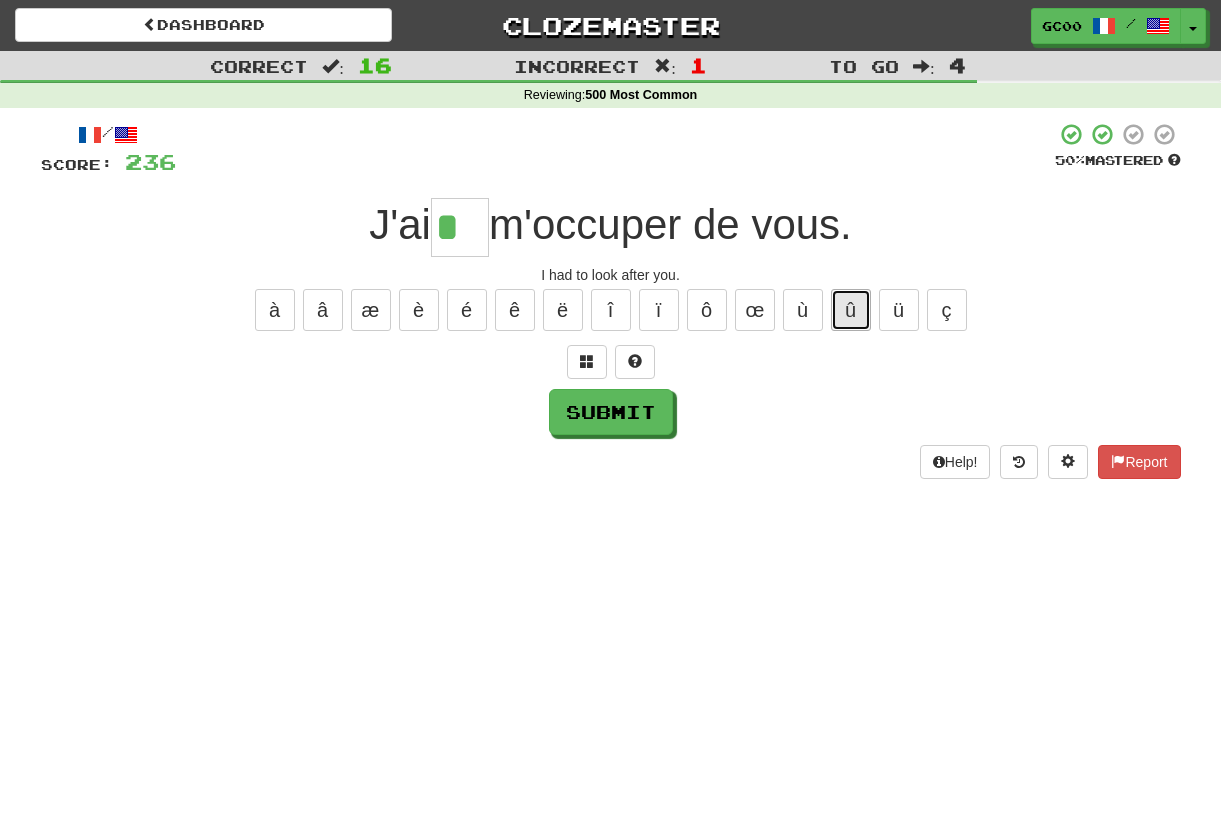 click on "û" at bounding box center [851, 310] 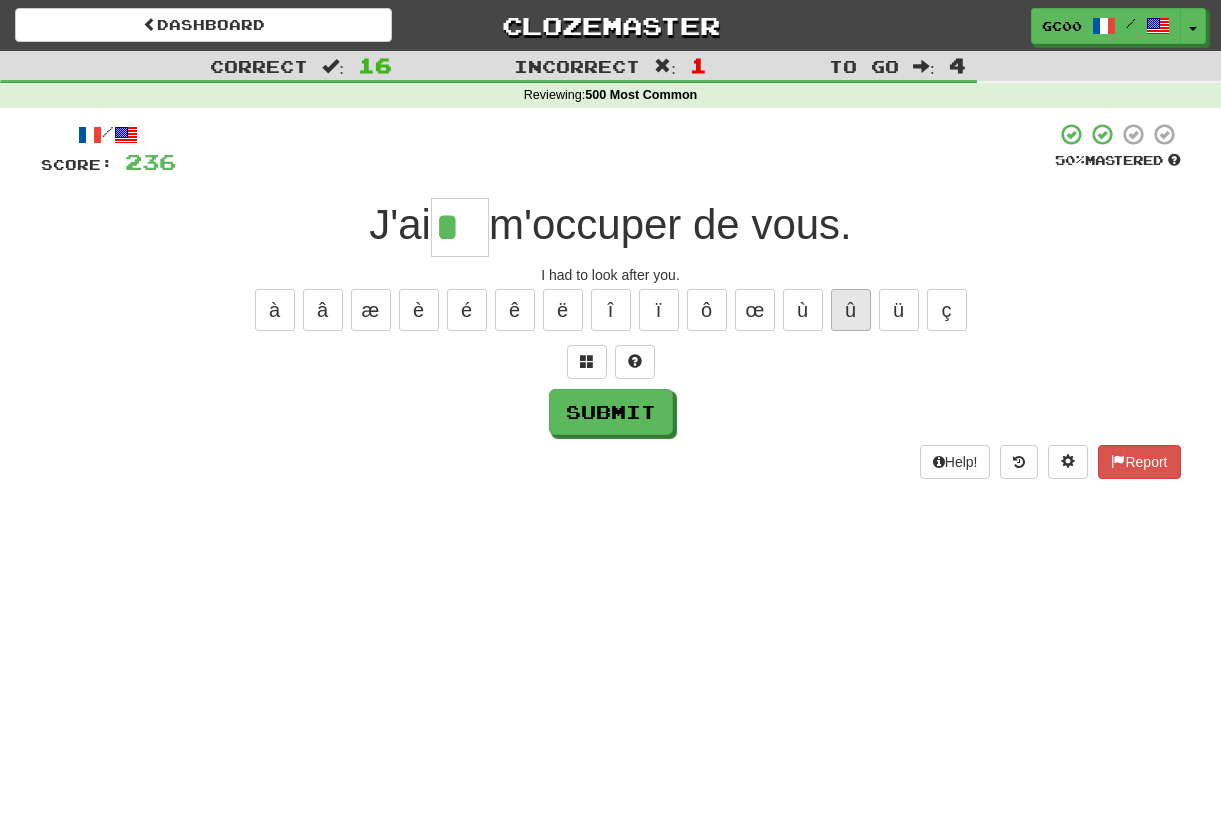type on "**" 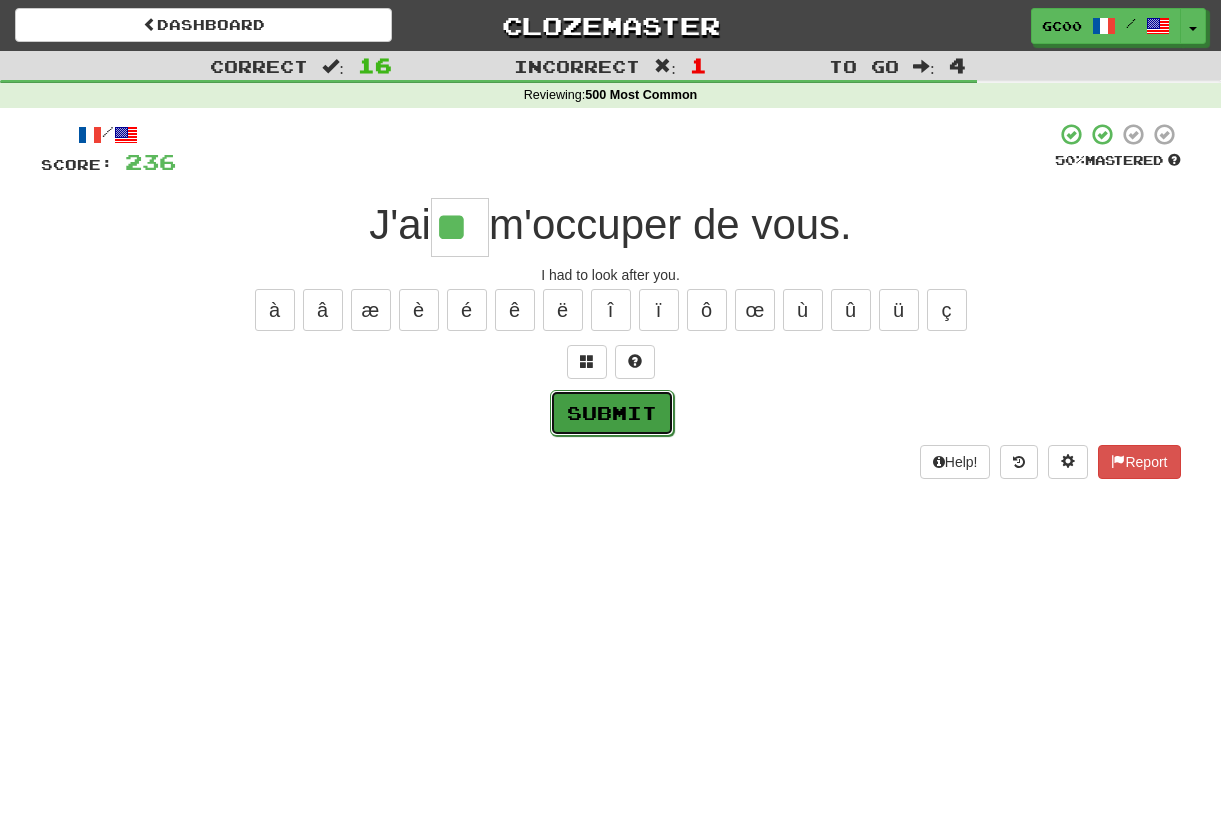 click on "Submit" at bounding box center (612, 413) 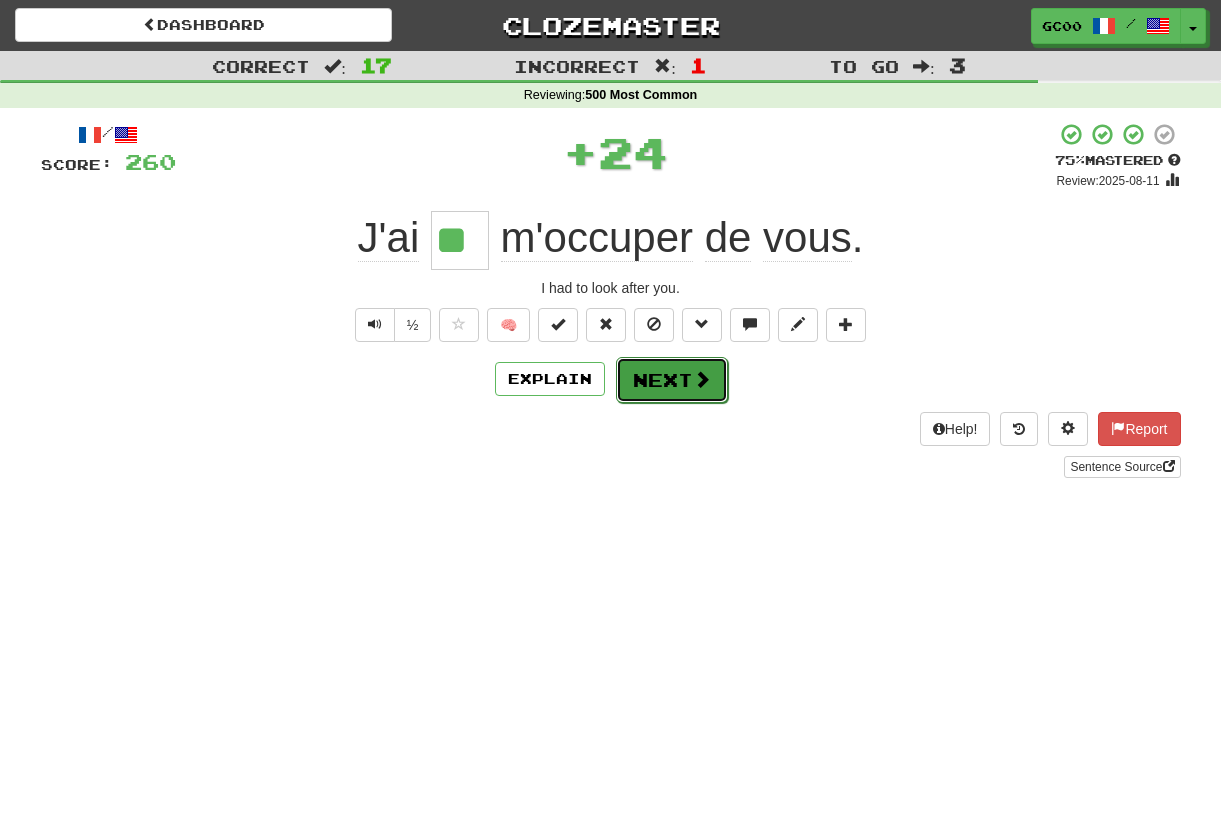 click on "Next" at bounding box center [672, 380] 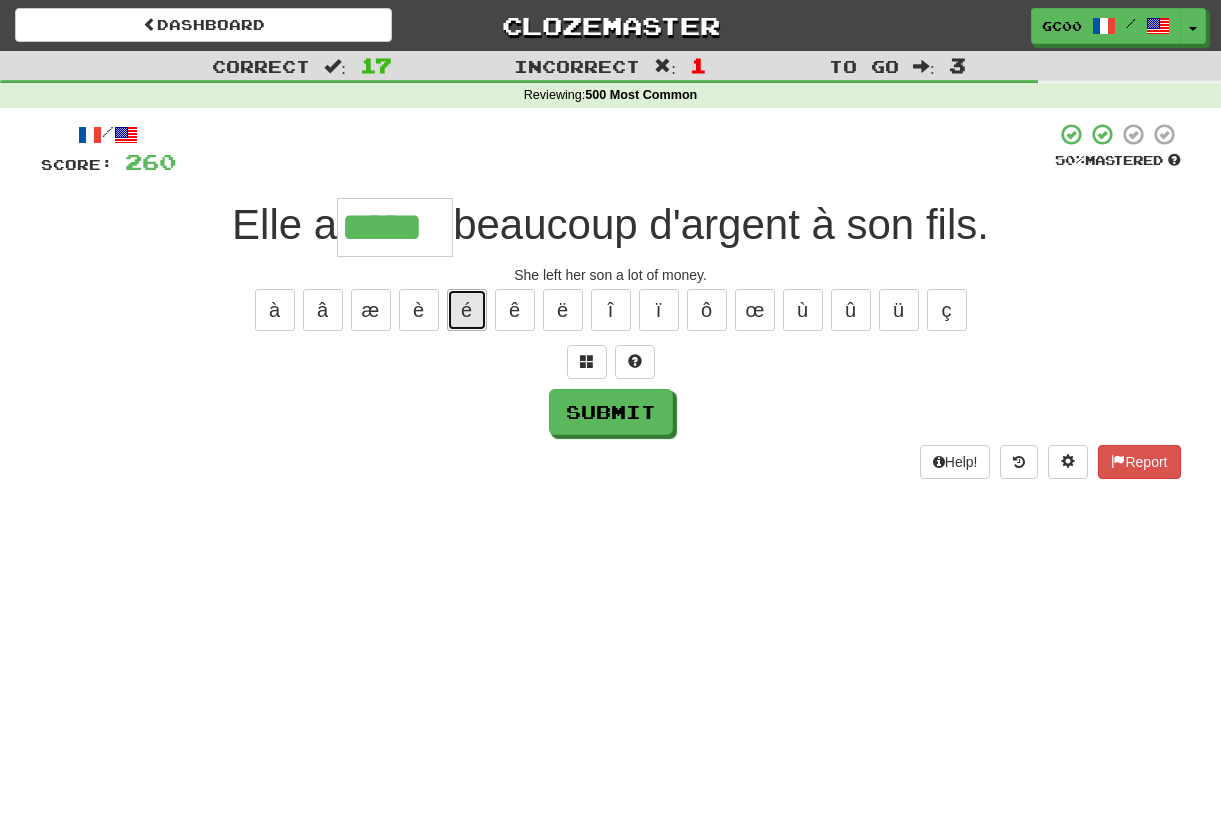 click on "é" at bounding box center (467, 310) 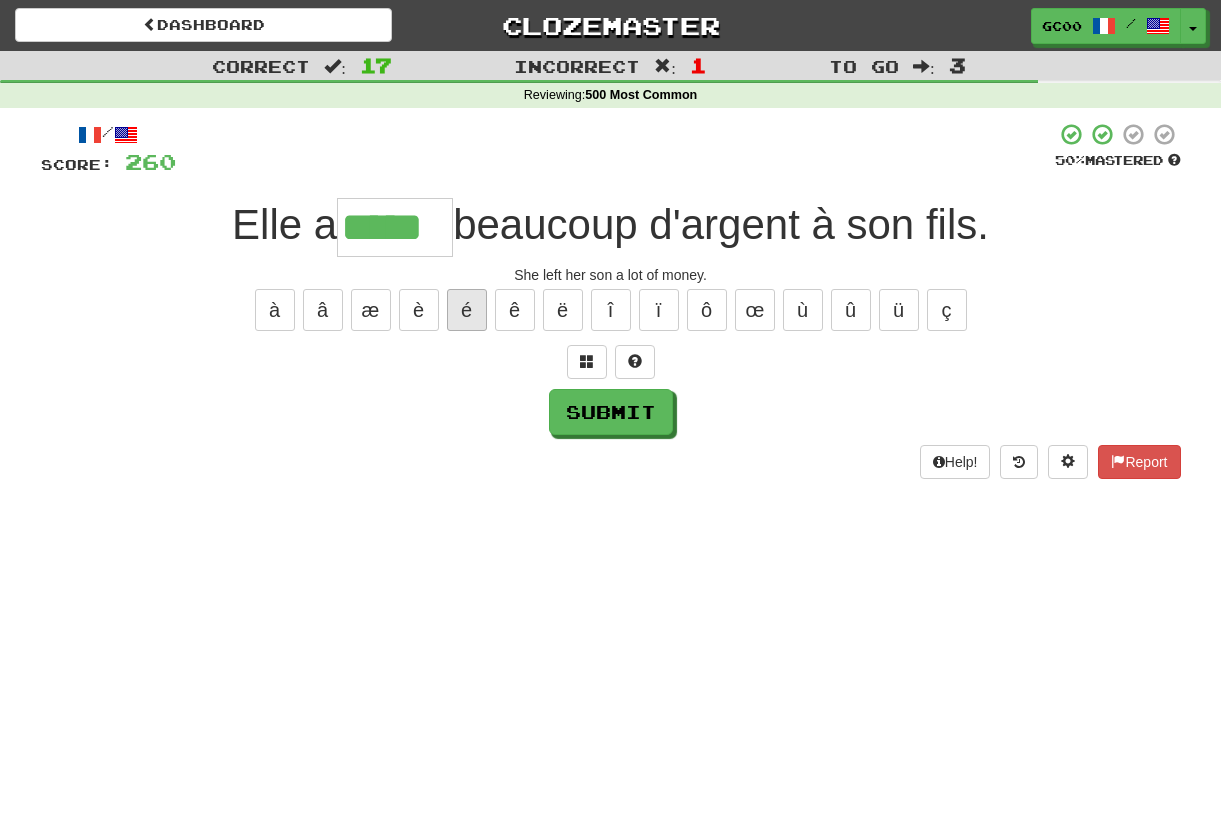 type on "******" 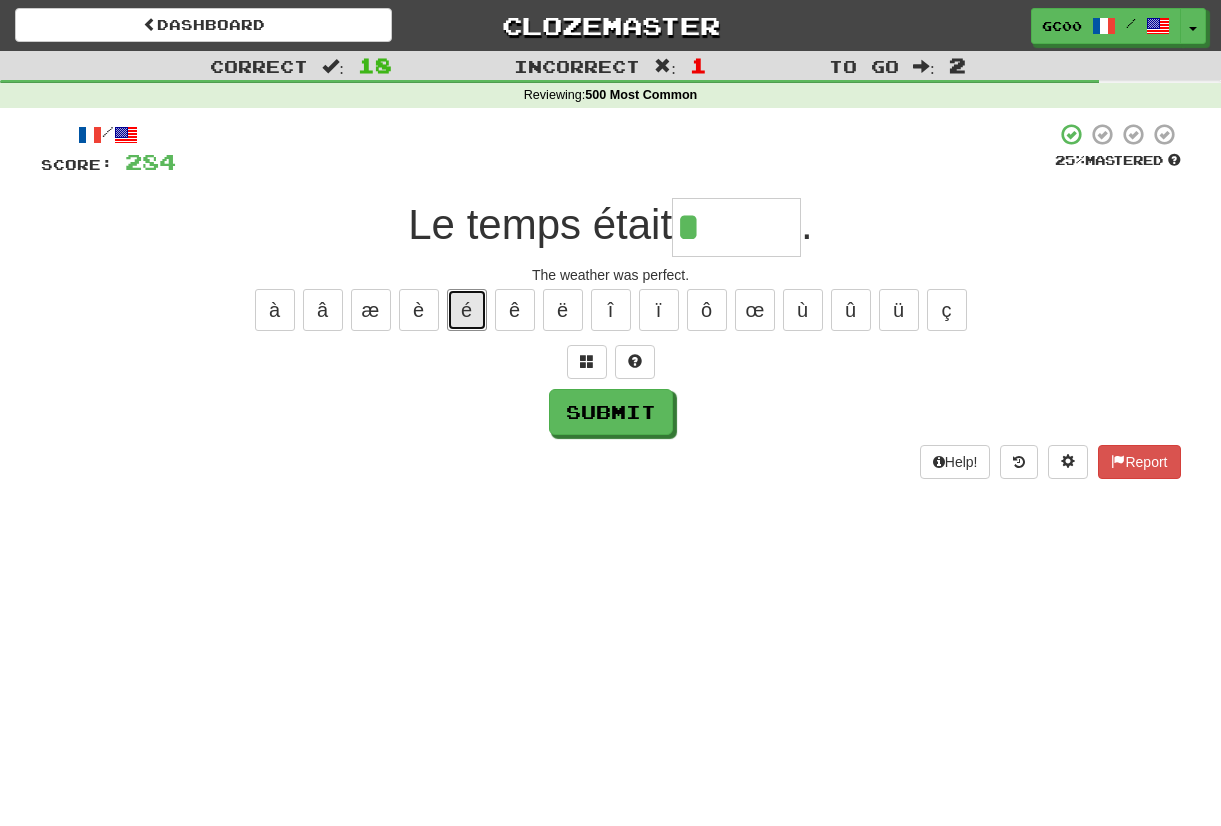 click on "é" at bounding box center (467, 310) 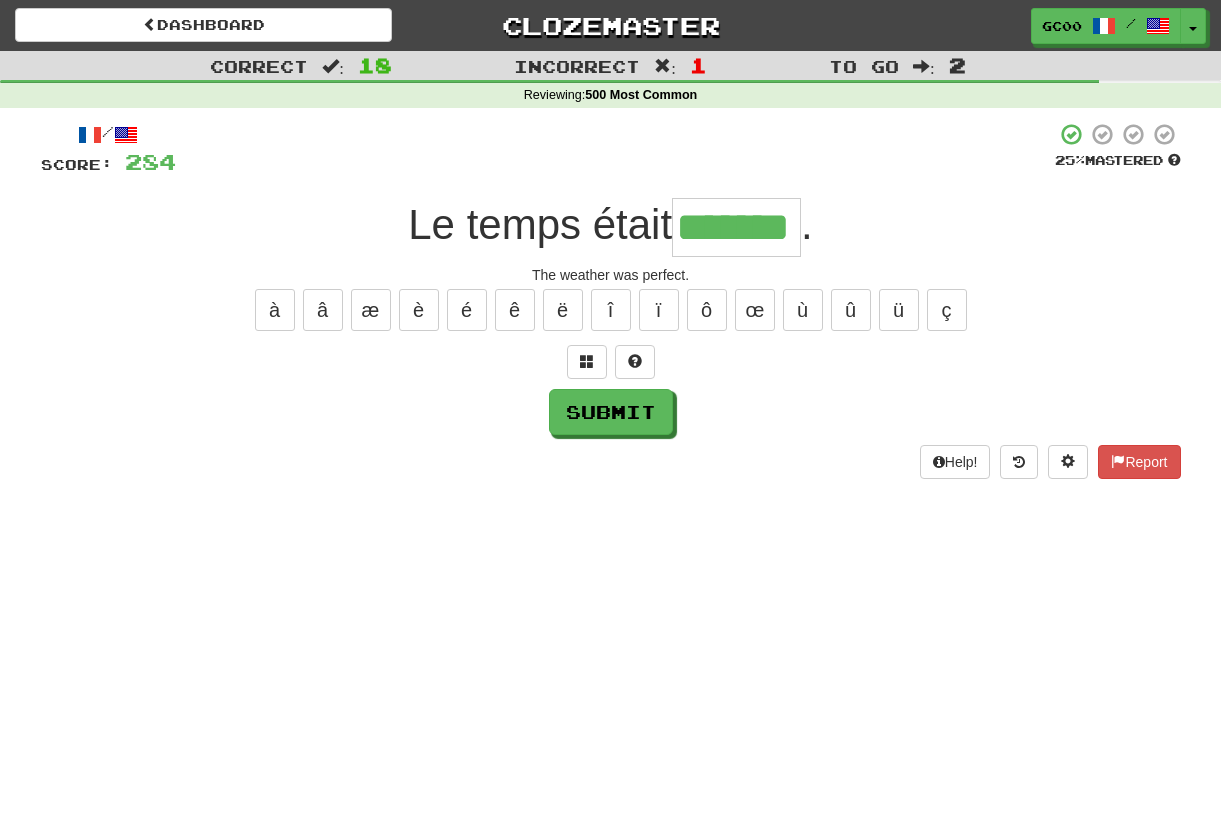 type on "*******" 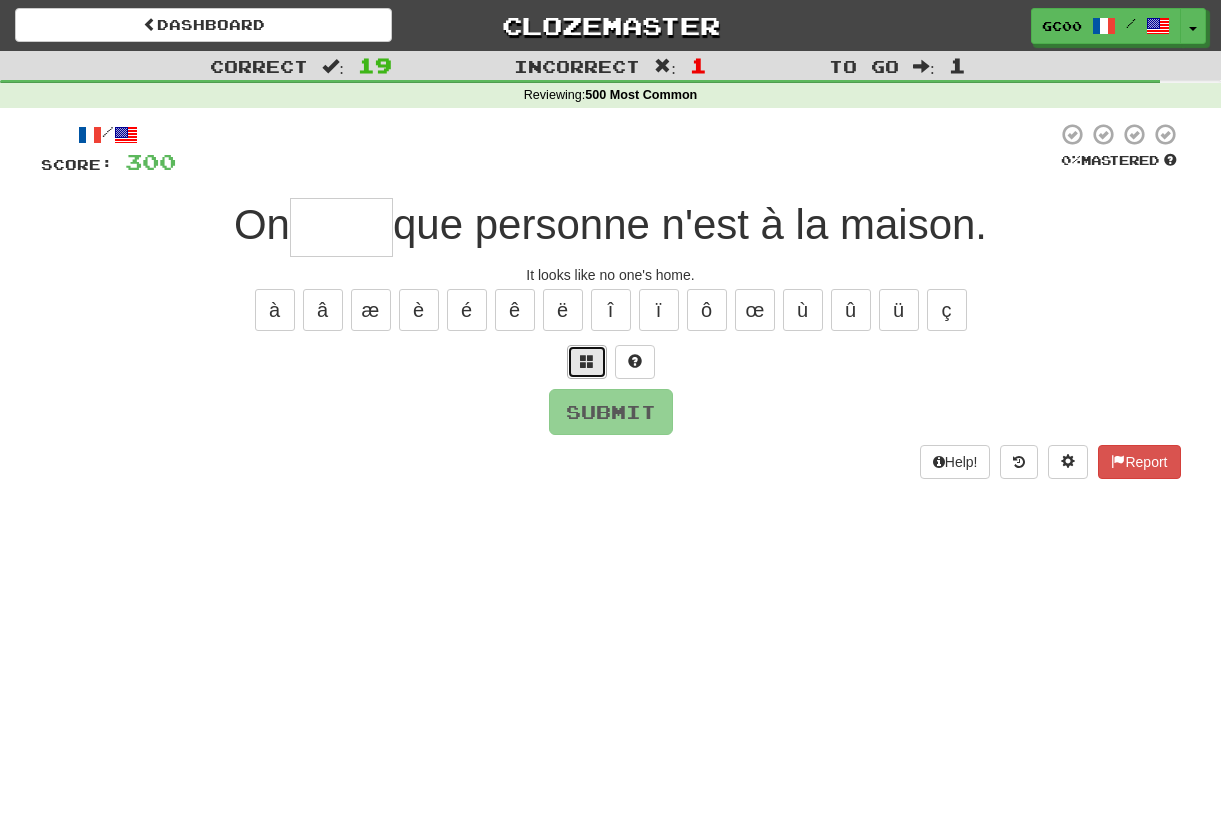 click at bounding box center (587, 362) 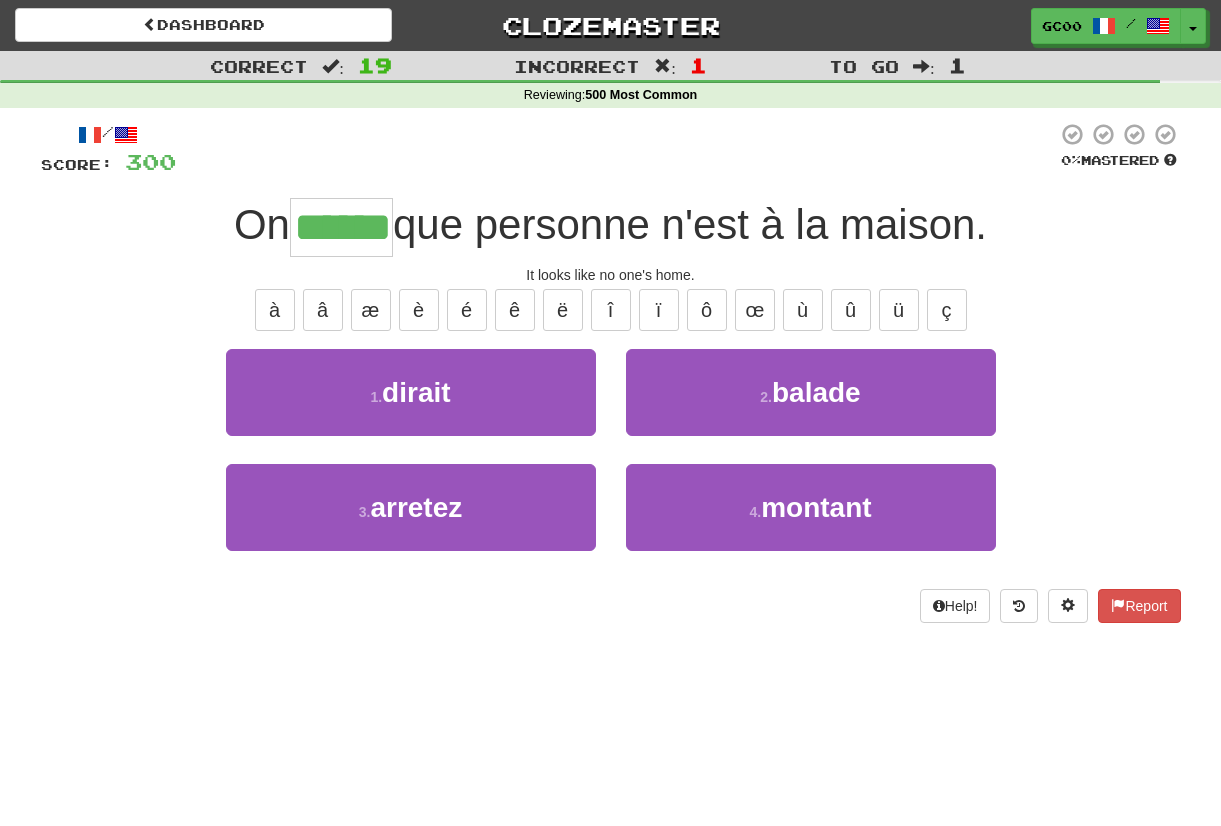 type on "******" 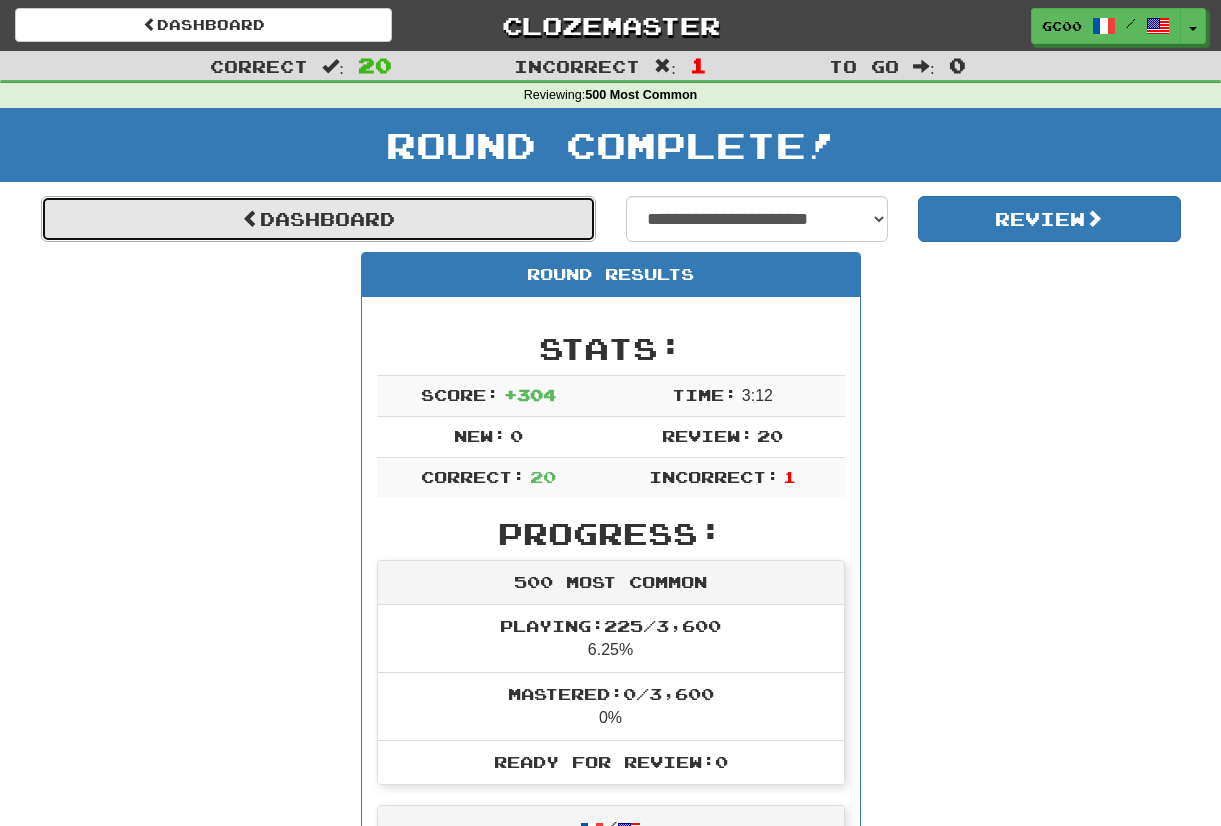 click on "Dashboard" at bounding box center [318, 219] 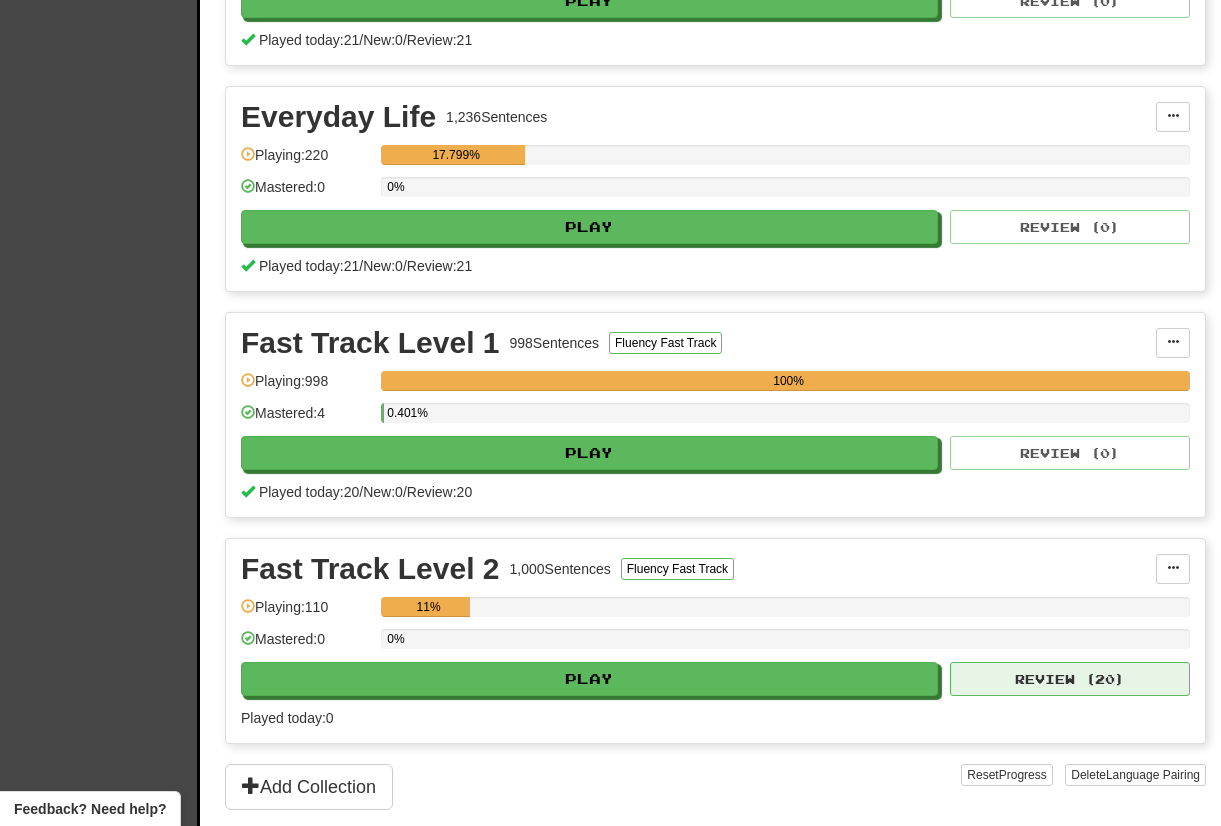 scroll, scrollTop: 860, scrollLeft: 0, axis: vertical 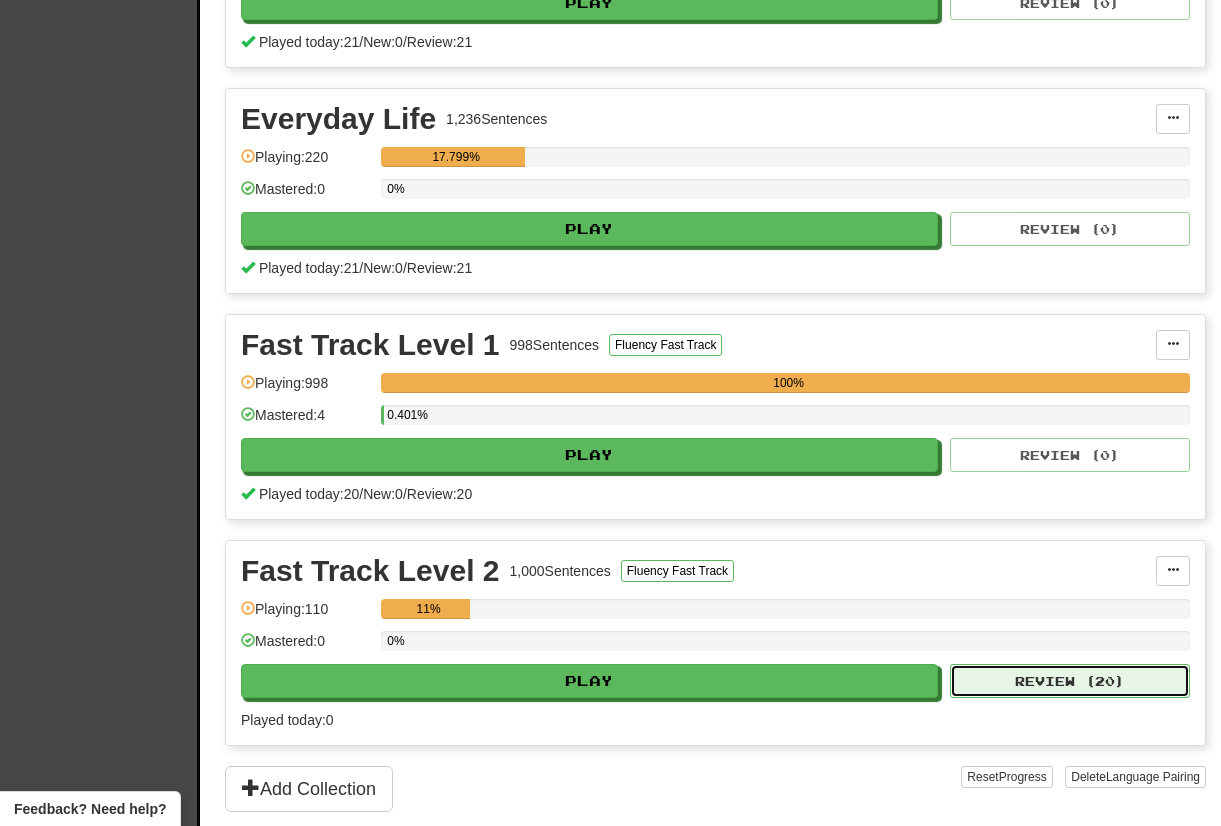 click on "Review ( 20 )" at bounding box center [1070, 681] 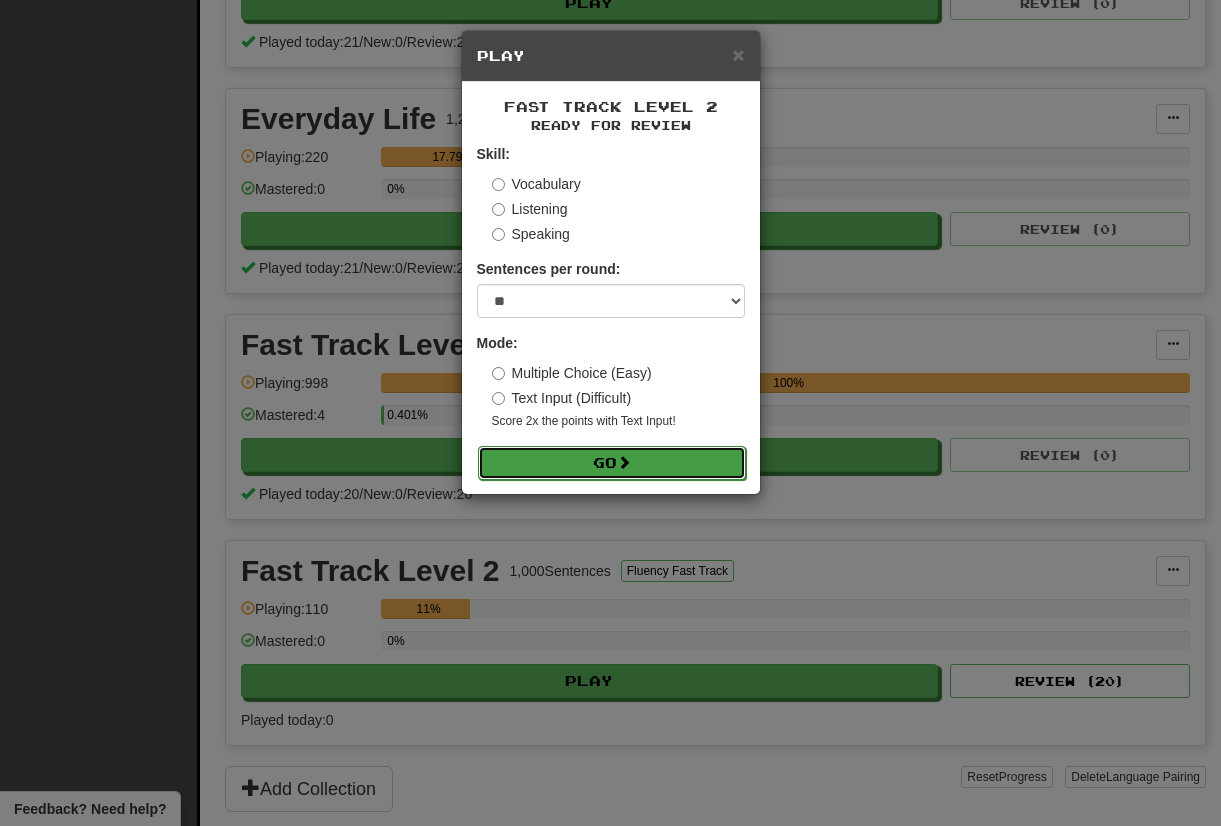 click on "Go" at bounding box center [612, 463] 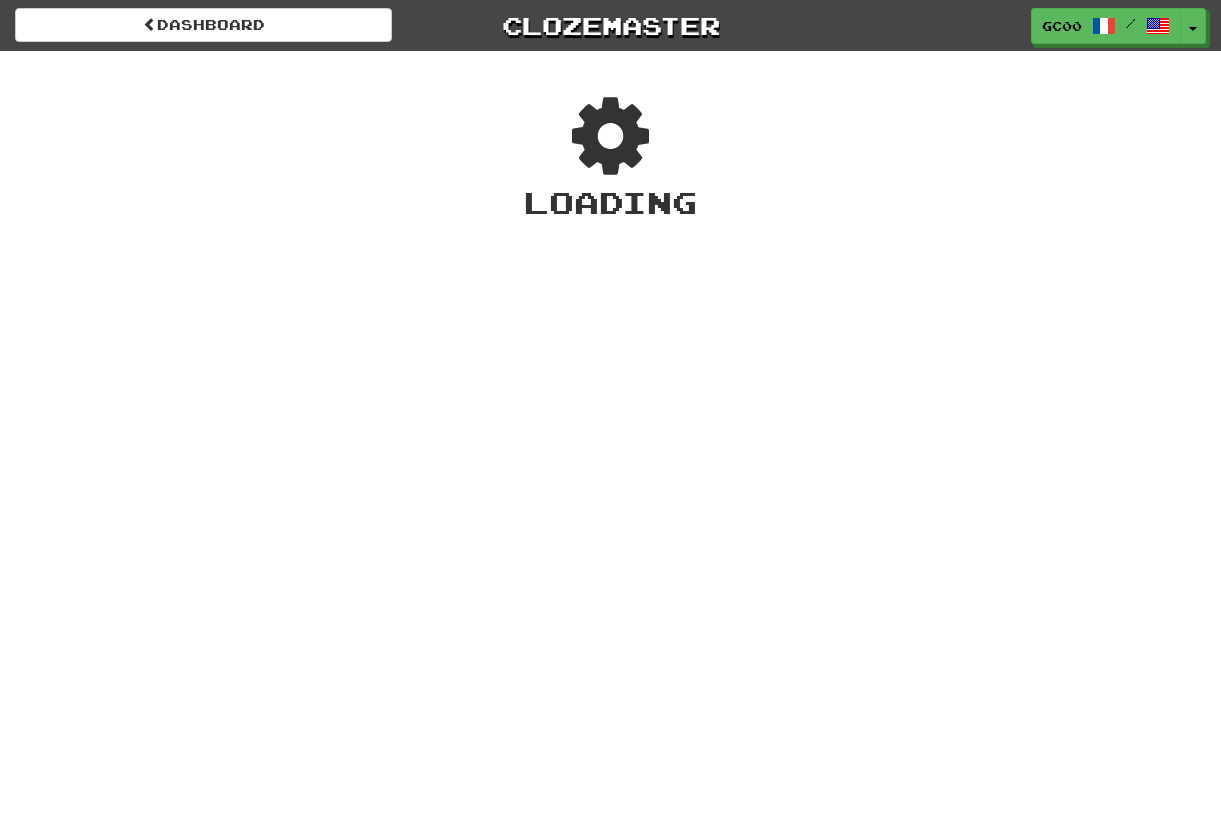 scroll, scrollTop: 0, scrollLeft: 0, axis: both 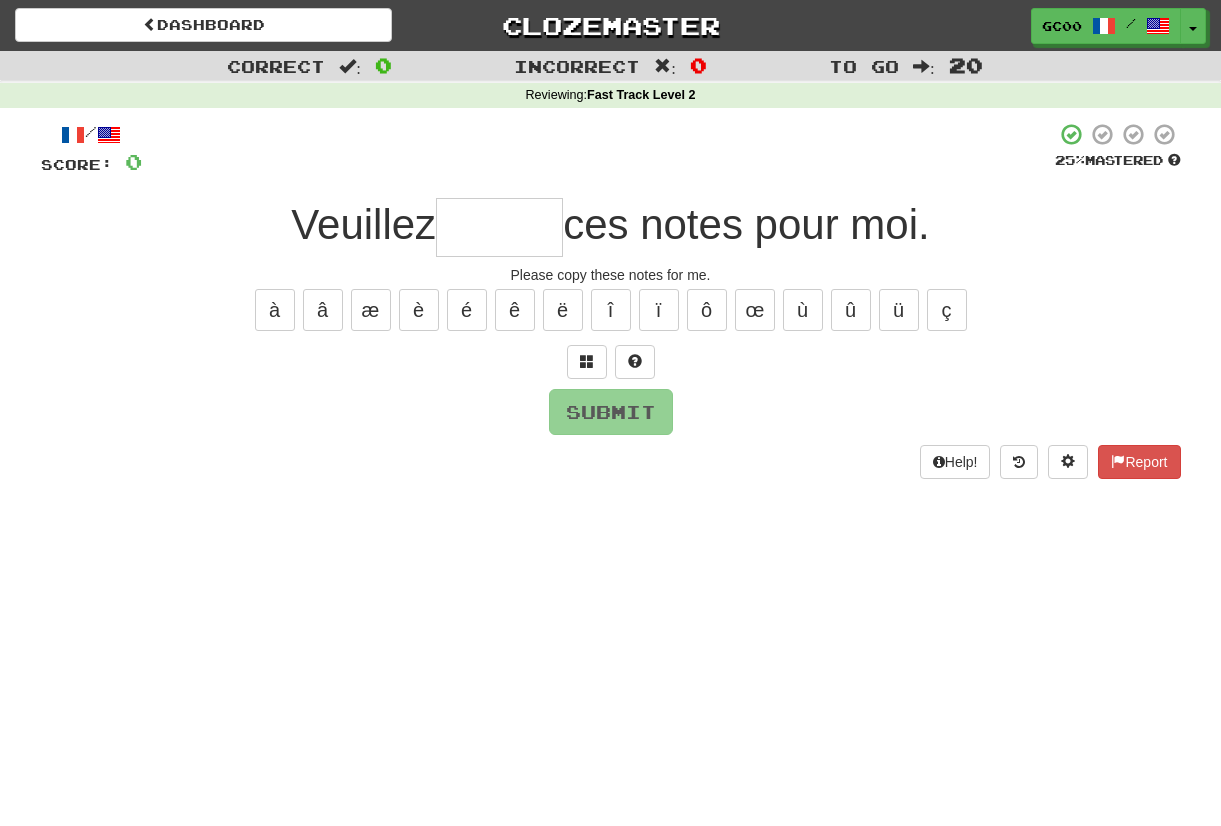 click at bounding box center (499, 227) 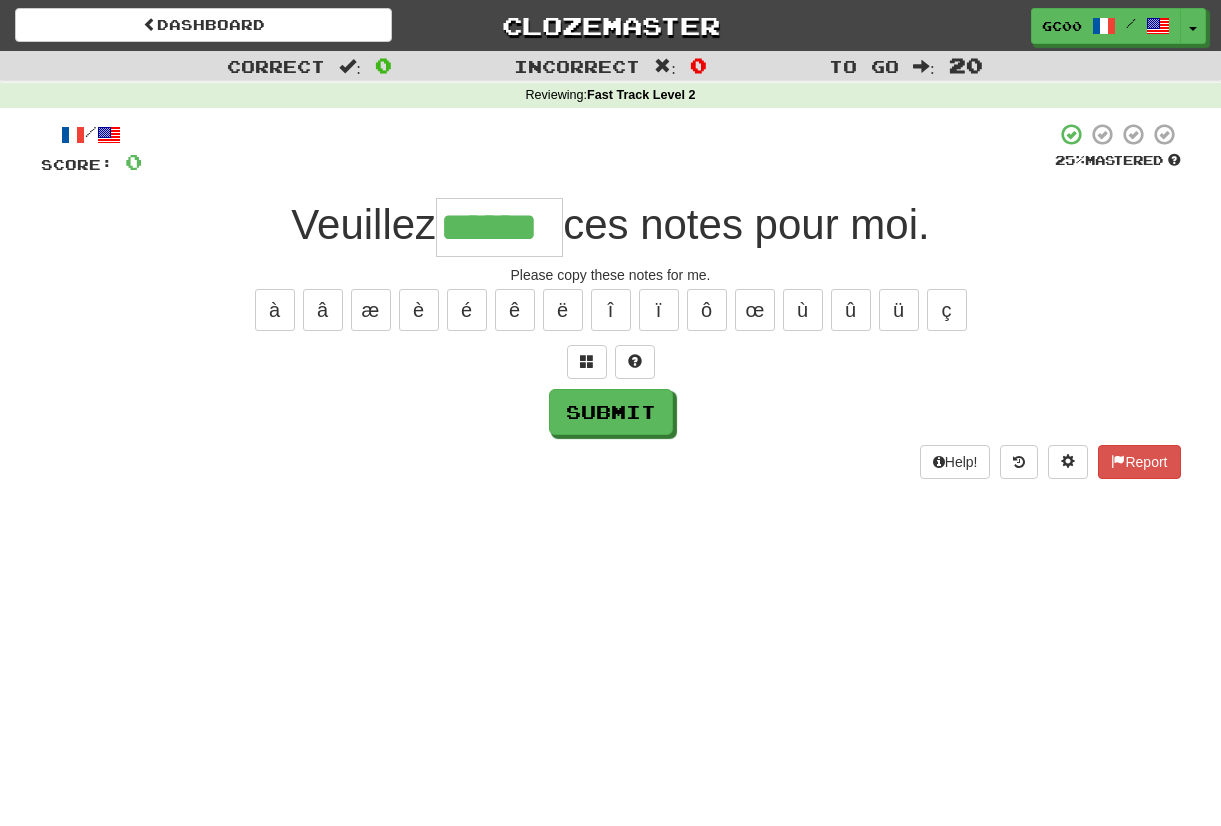 type on "******" 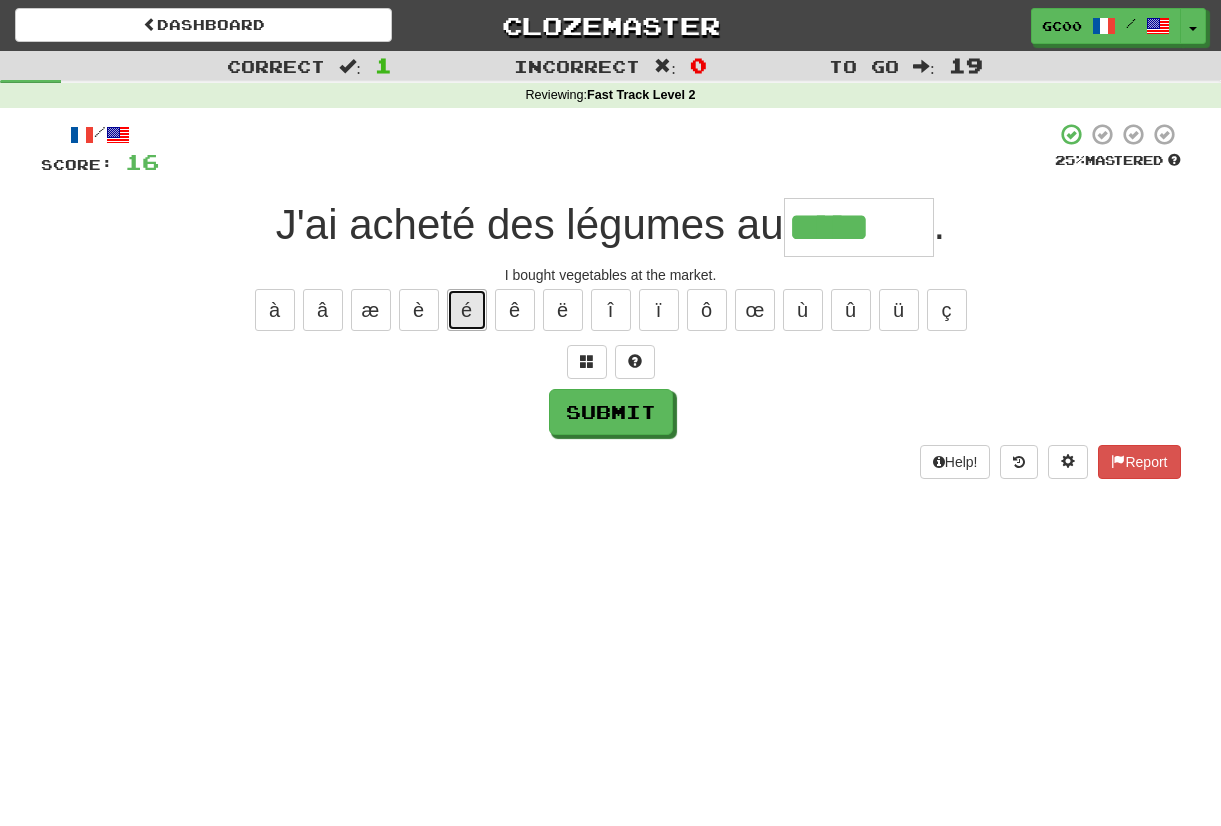 click on "é" at bounding box center [467, 310] 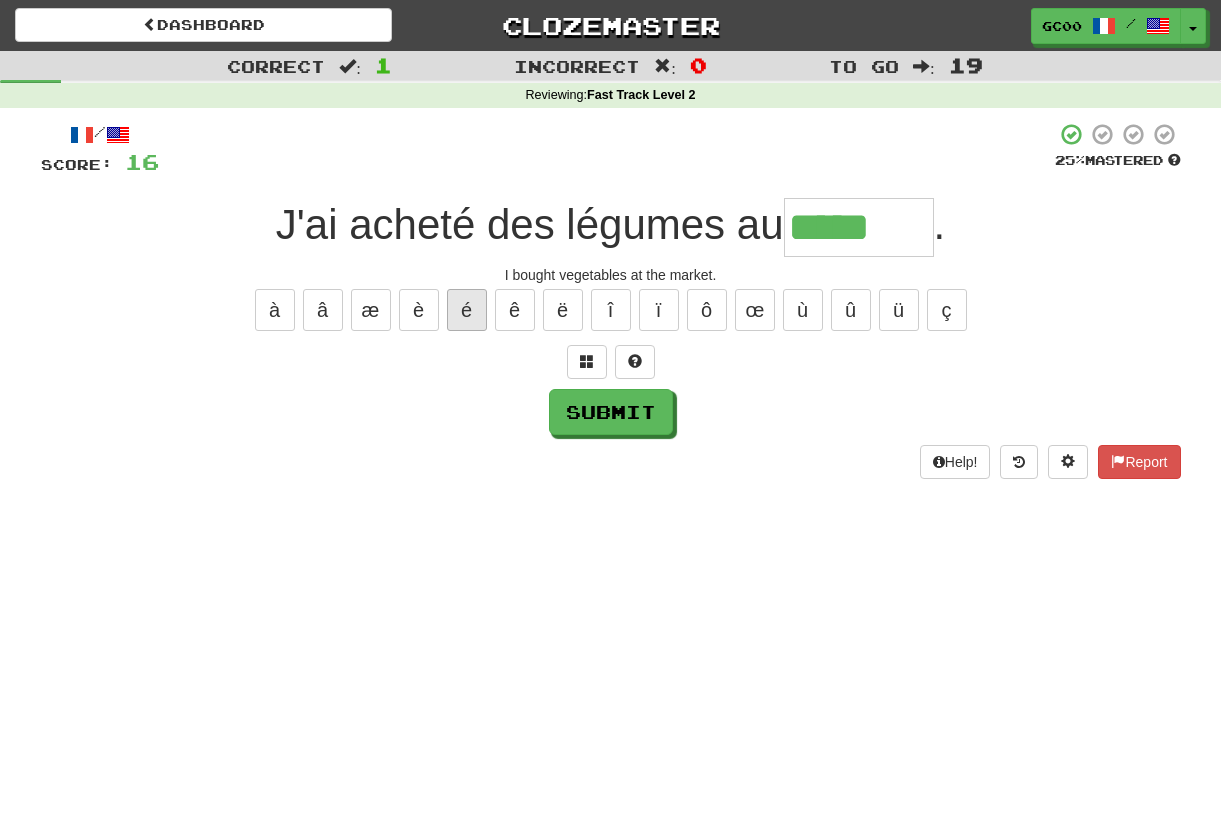 type on "******" 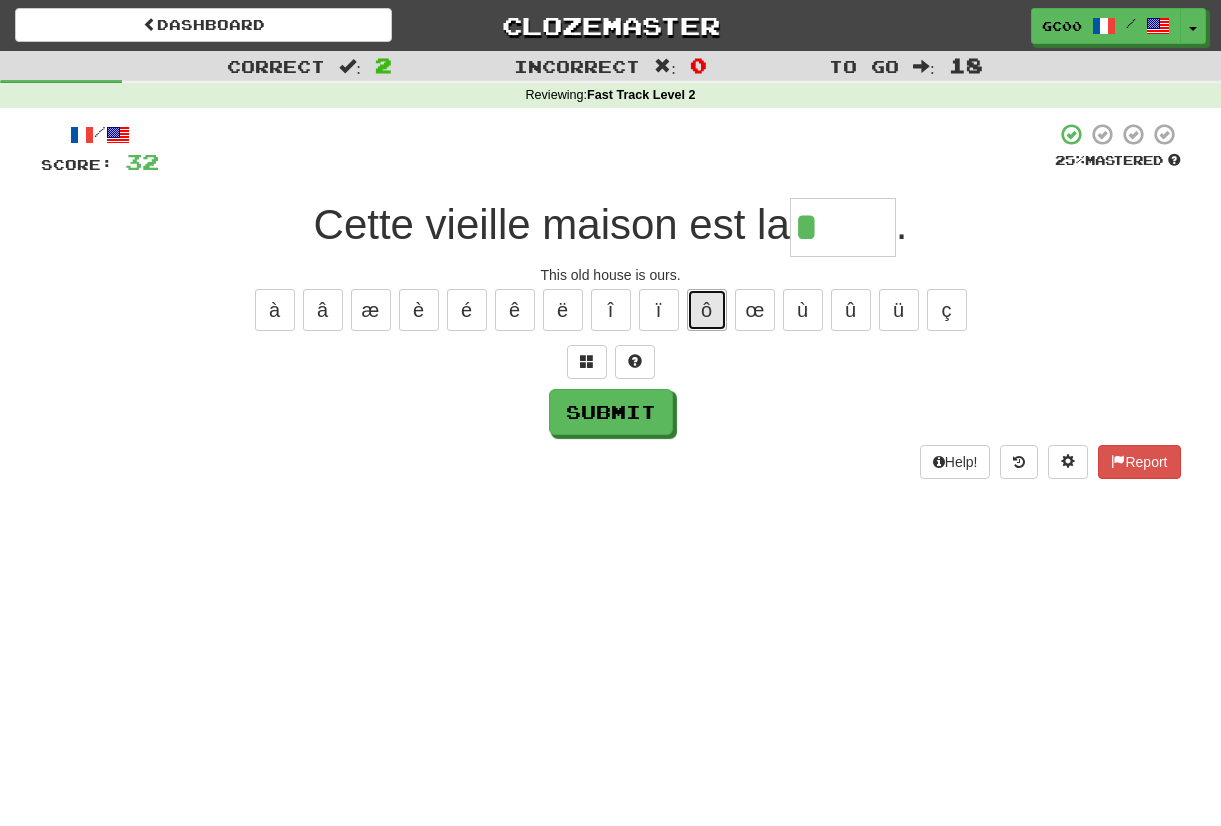 click on "ô" at bounding box center (707, 310) 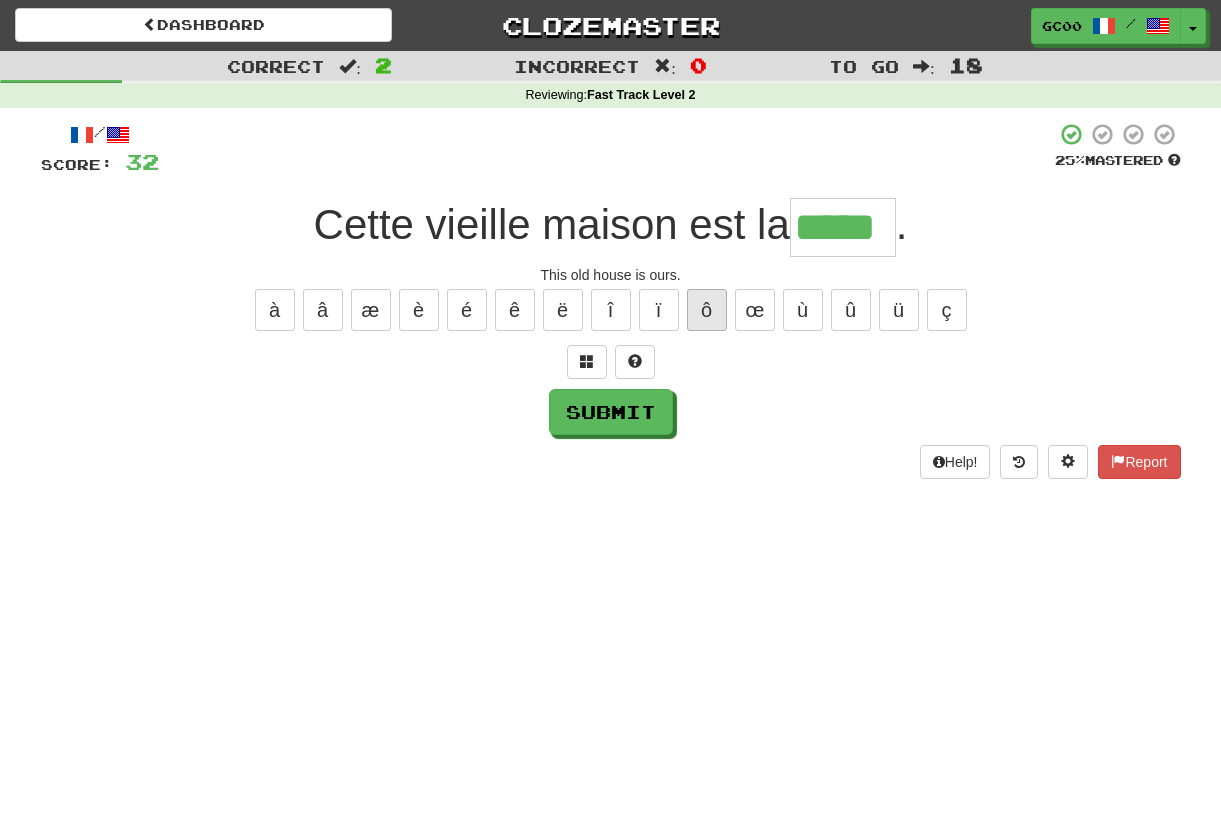 type on "*****" 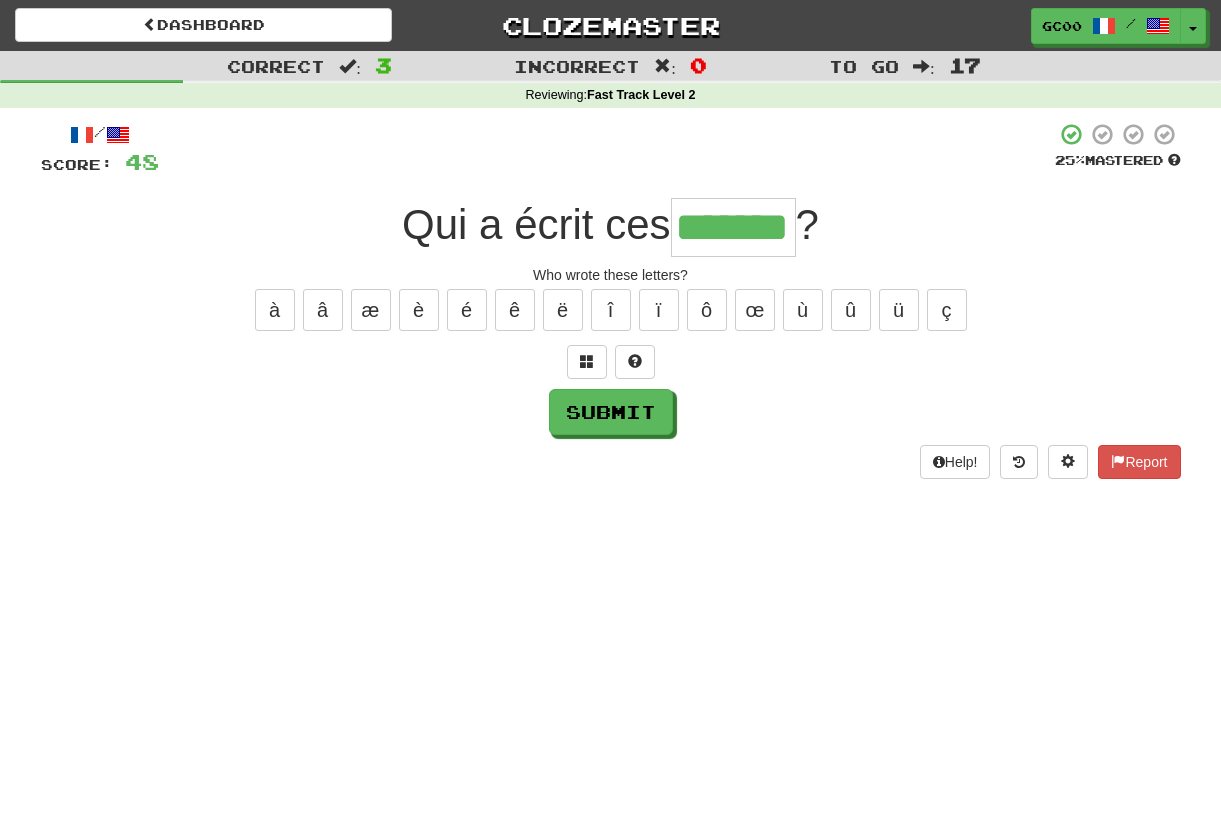 type on "*******" 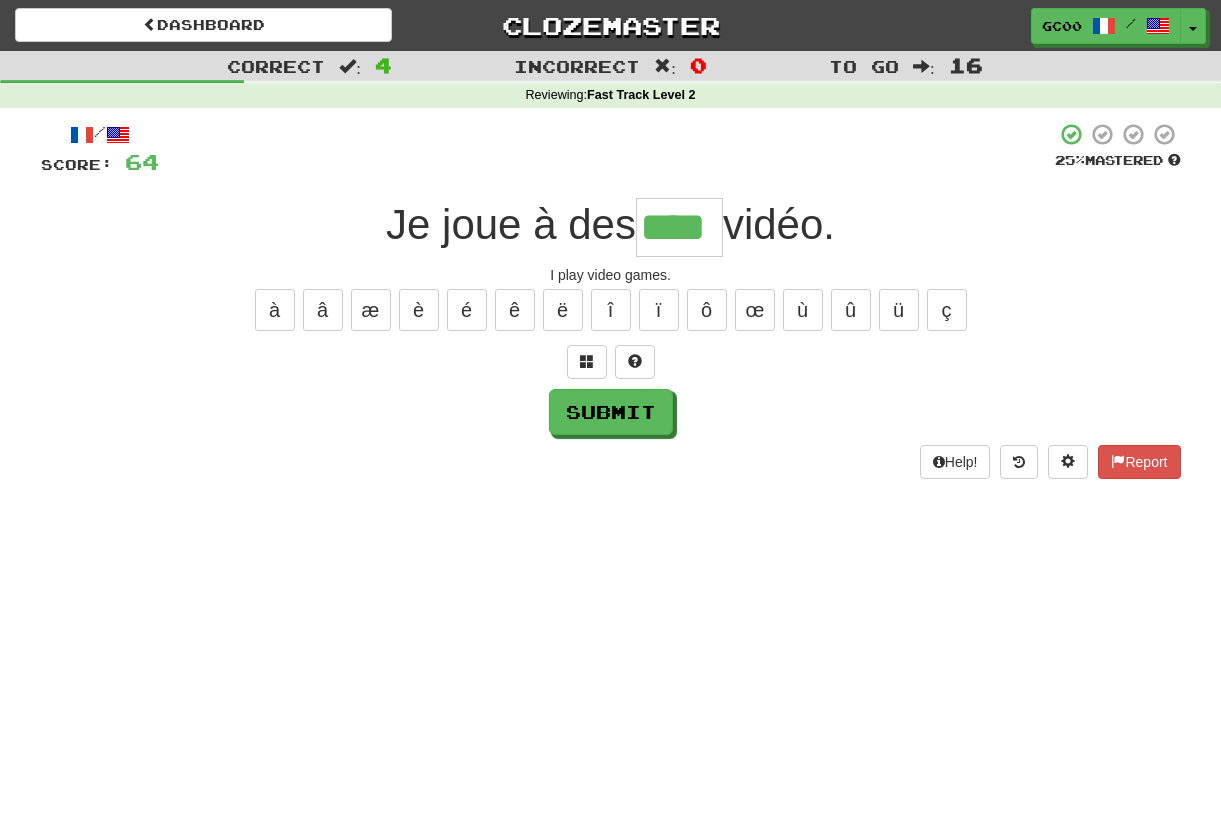 type on "****" 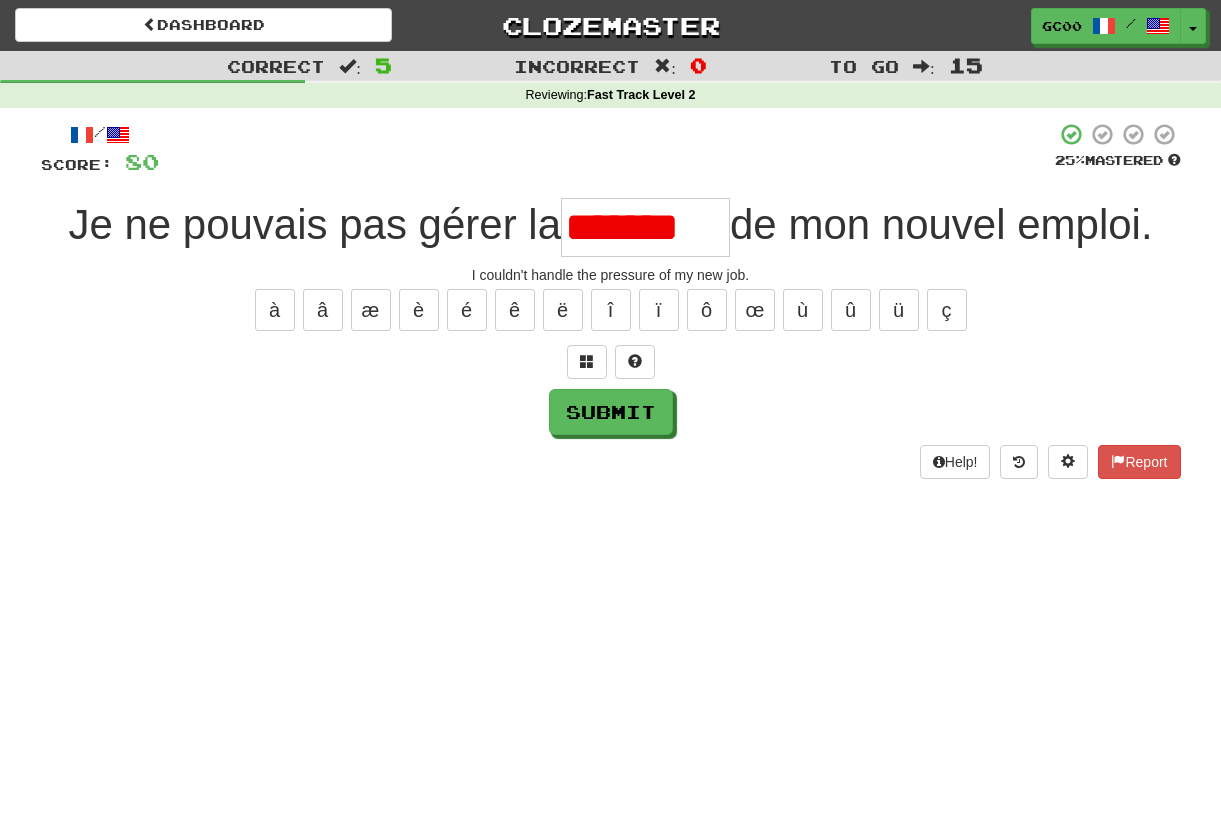 scroll, scrollTop: 0, scrollLeft: 0, axis: both 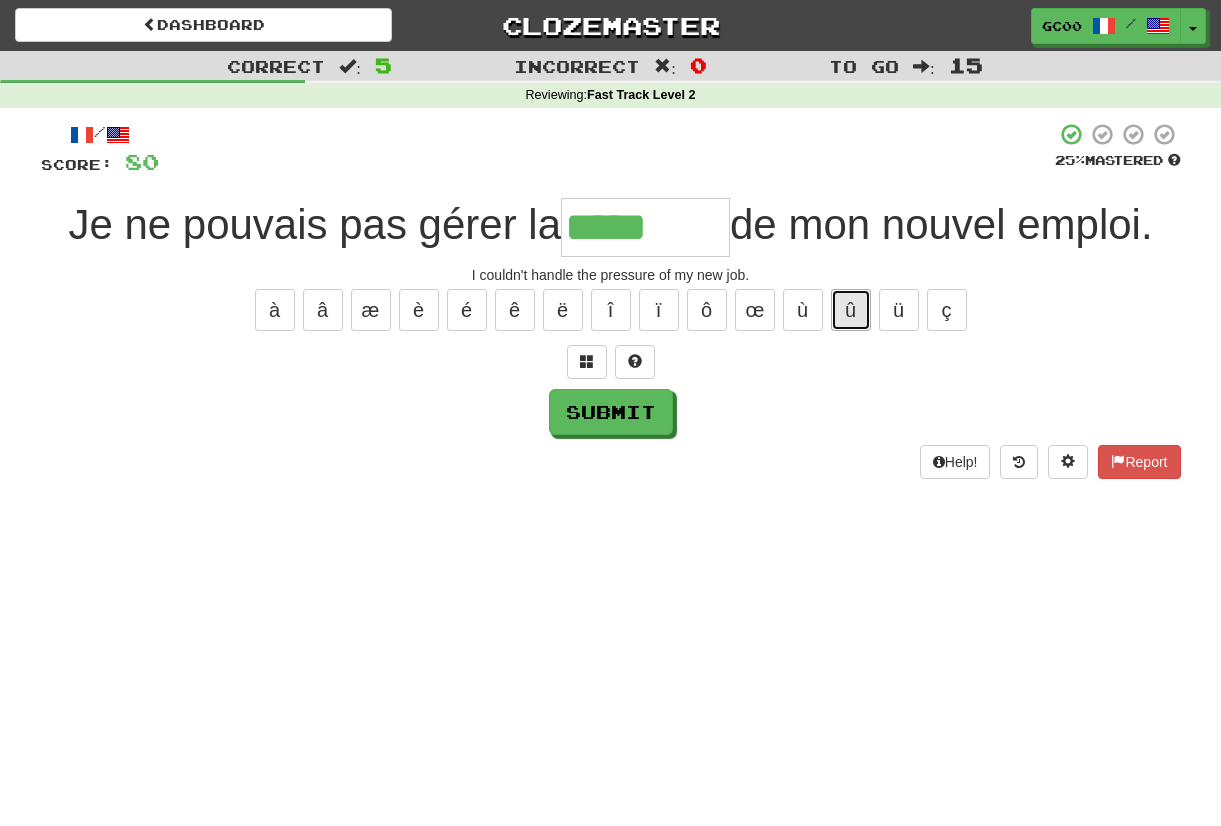 click on "û" at bounding box center (851, 310) 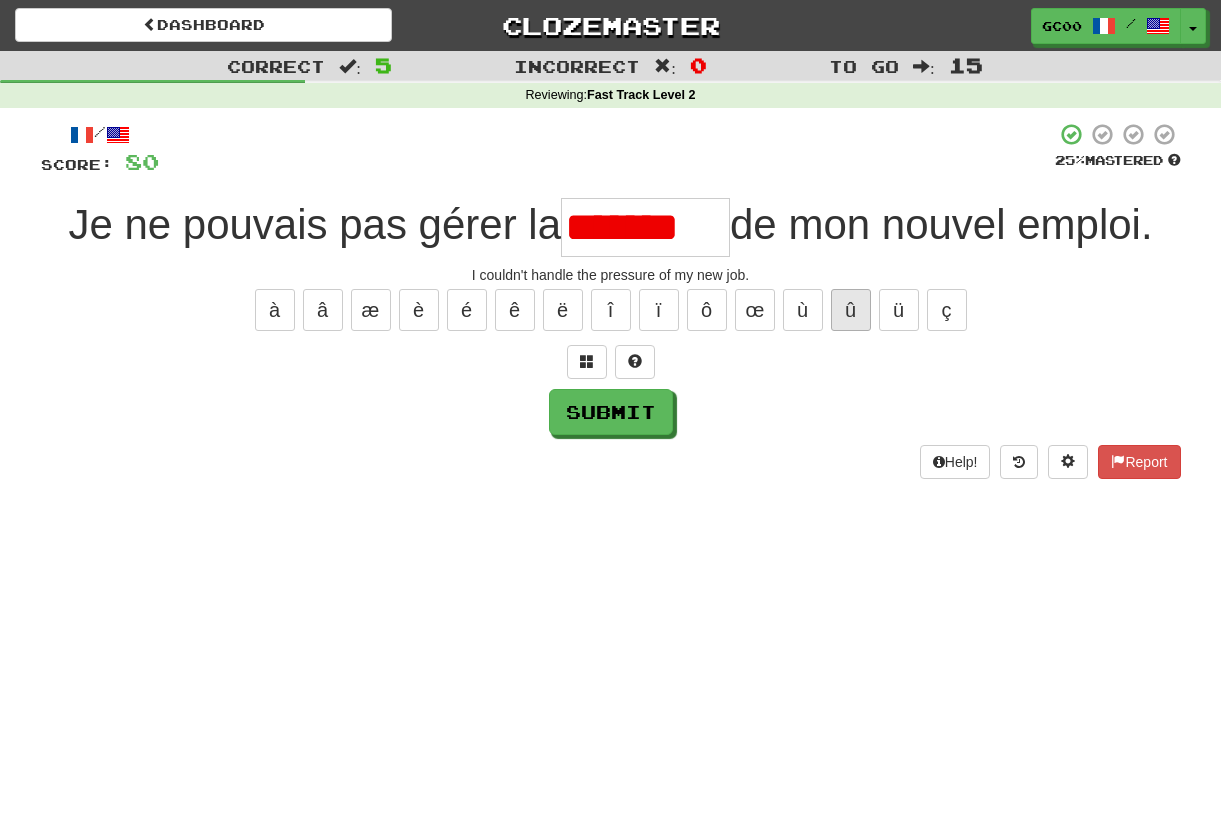 scroll, scrollTop: 0, scrollLeft: 0, axis: both 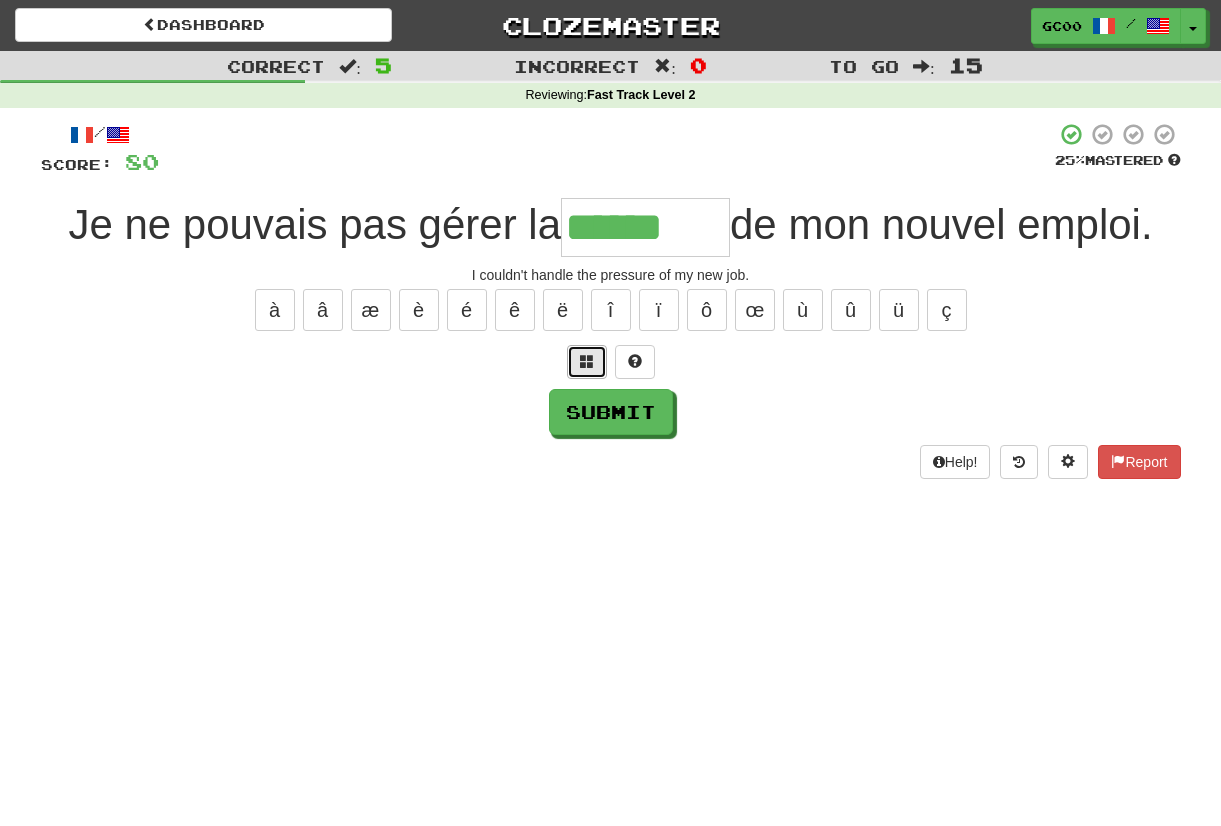 click at bounding box center (587, 362) 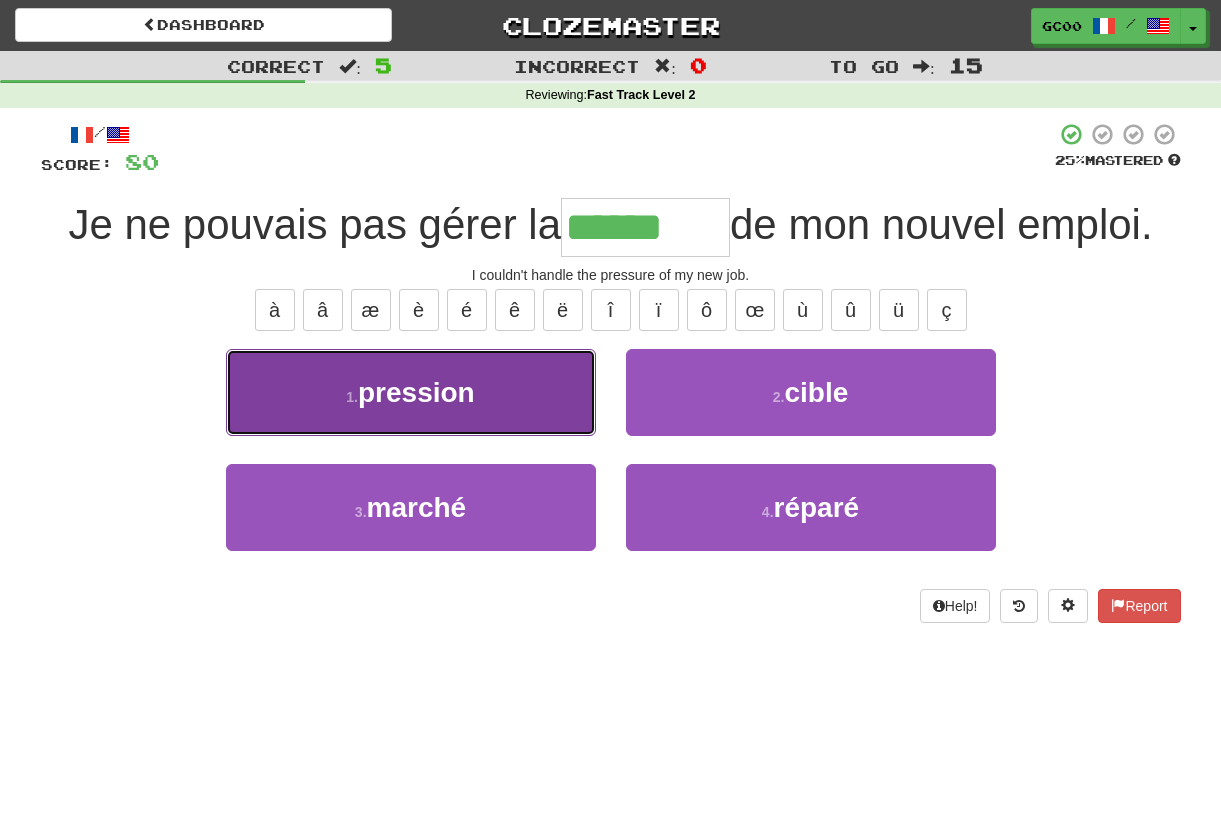 click on "1 .  pression" at bounding box center (411, 392) 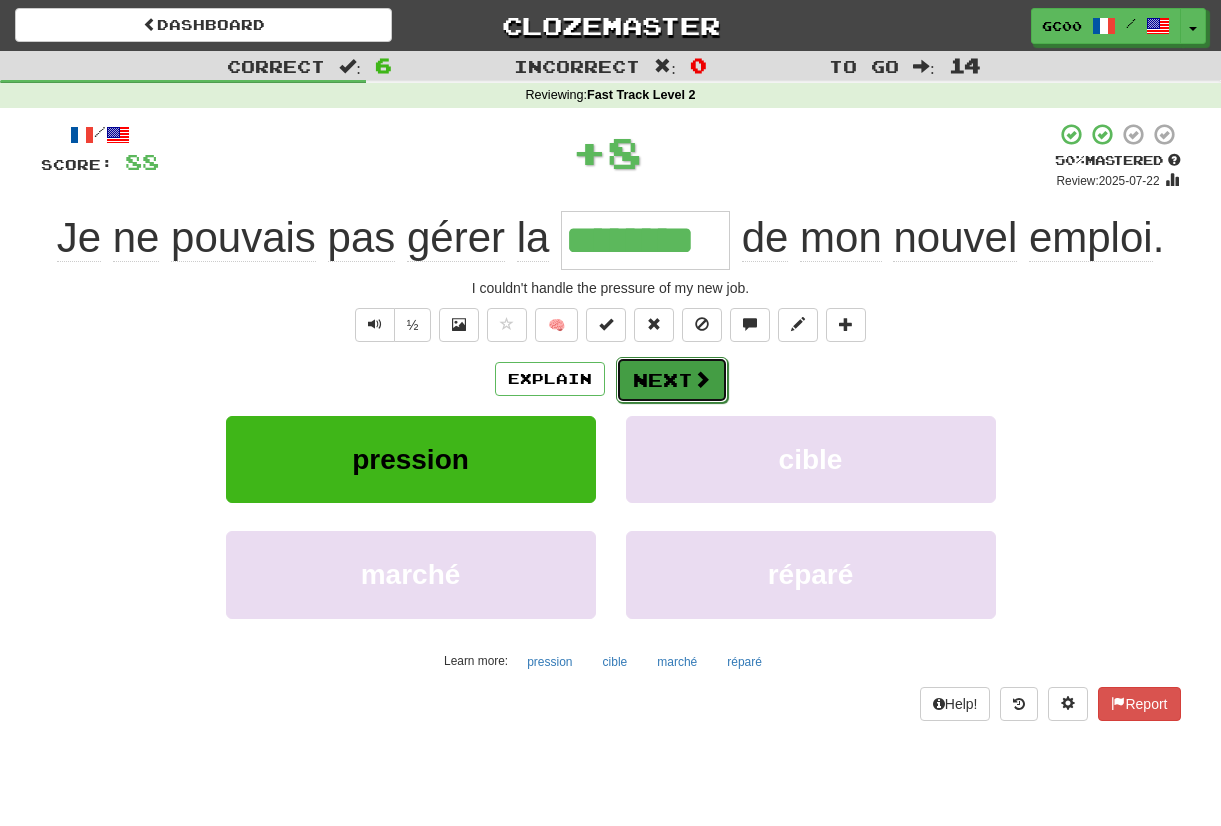 click at bounding box center [702, 379] 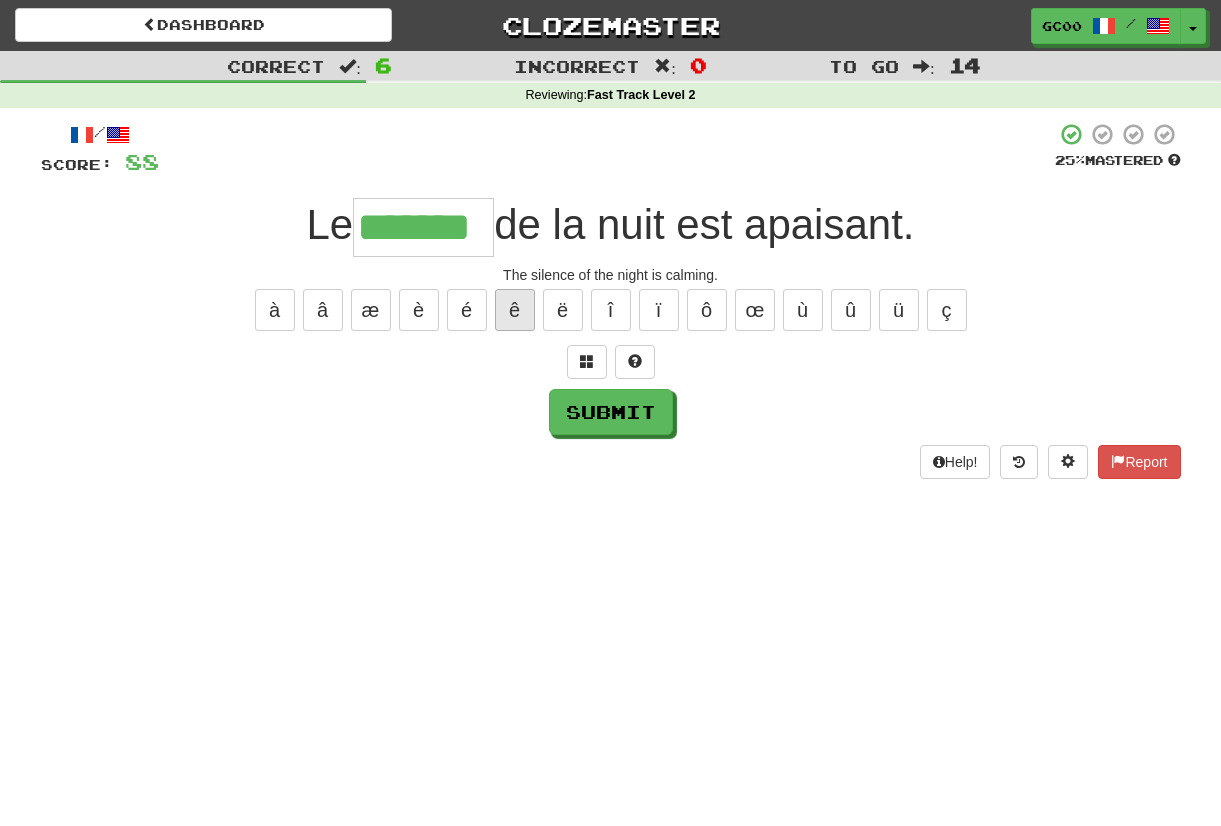 type on "*******" 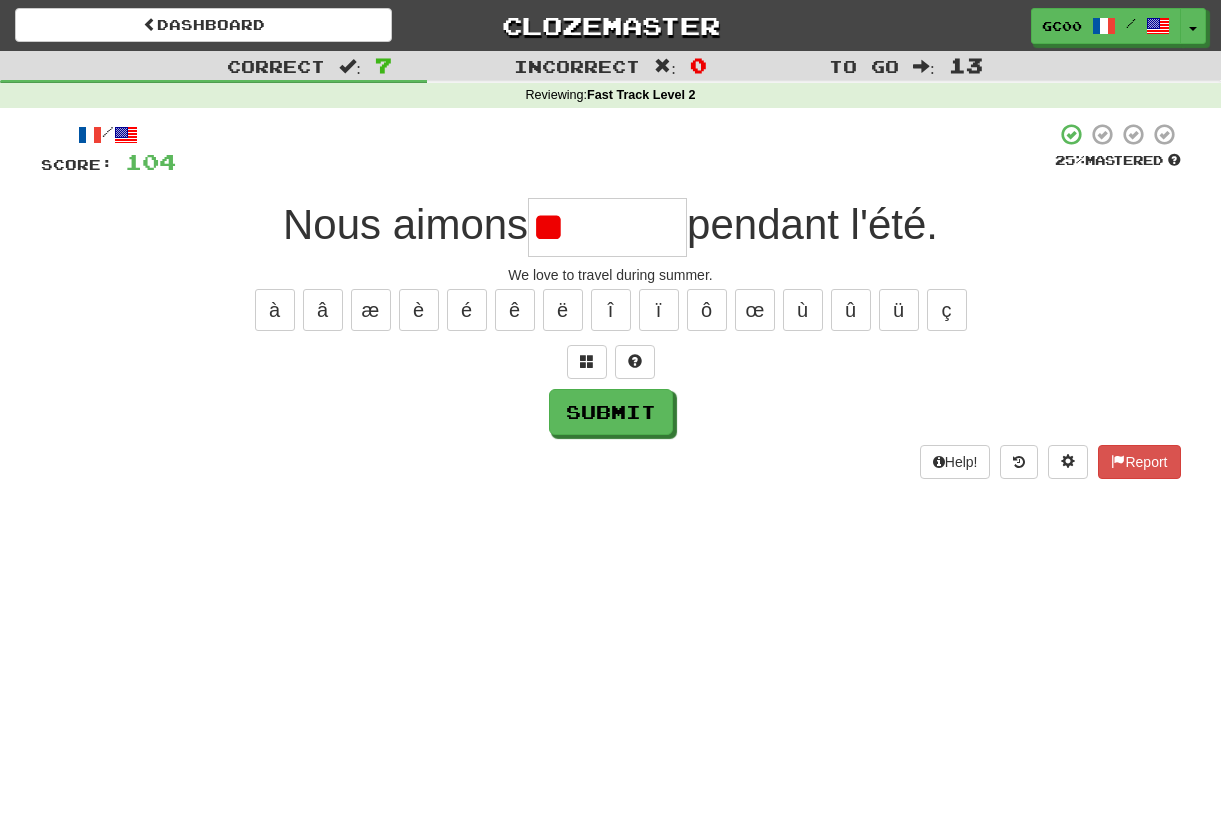 type on "*" 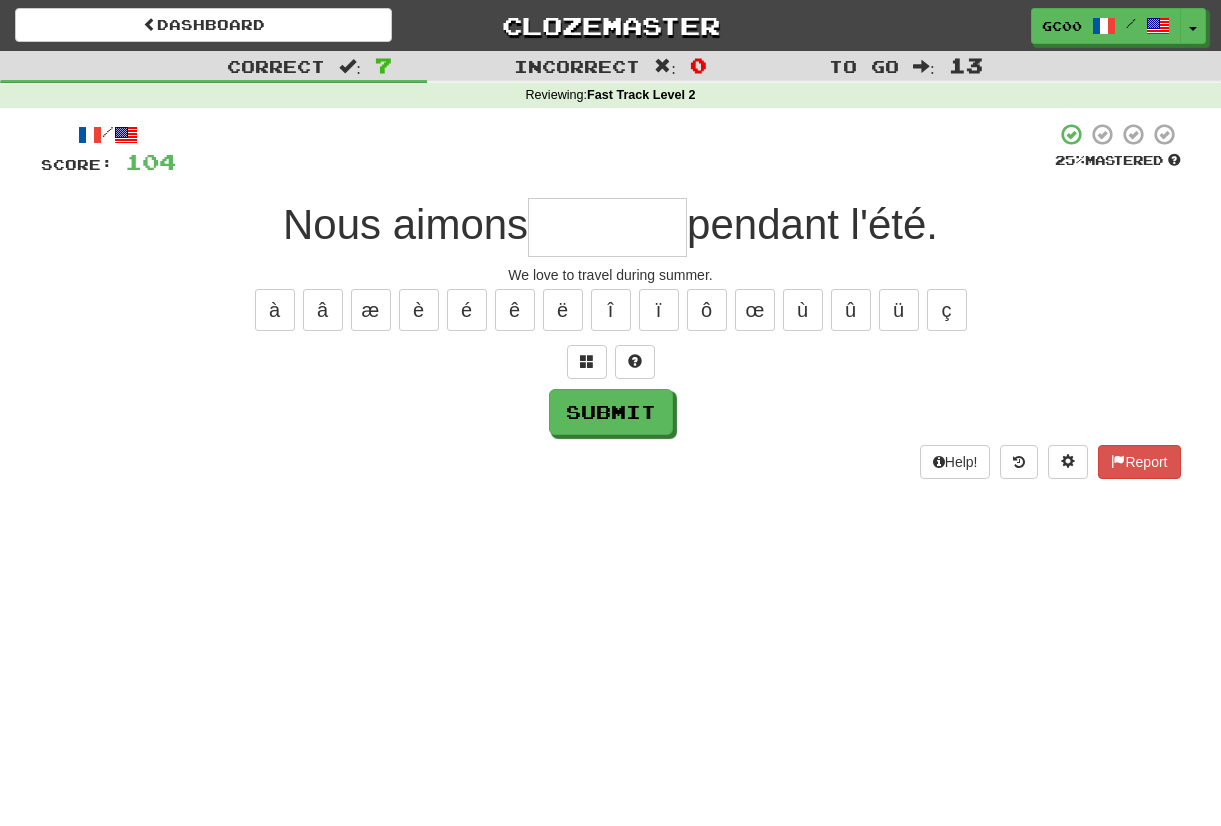type on "*" 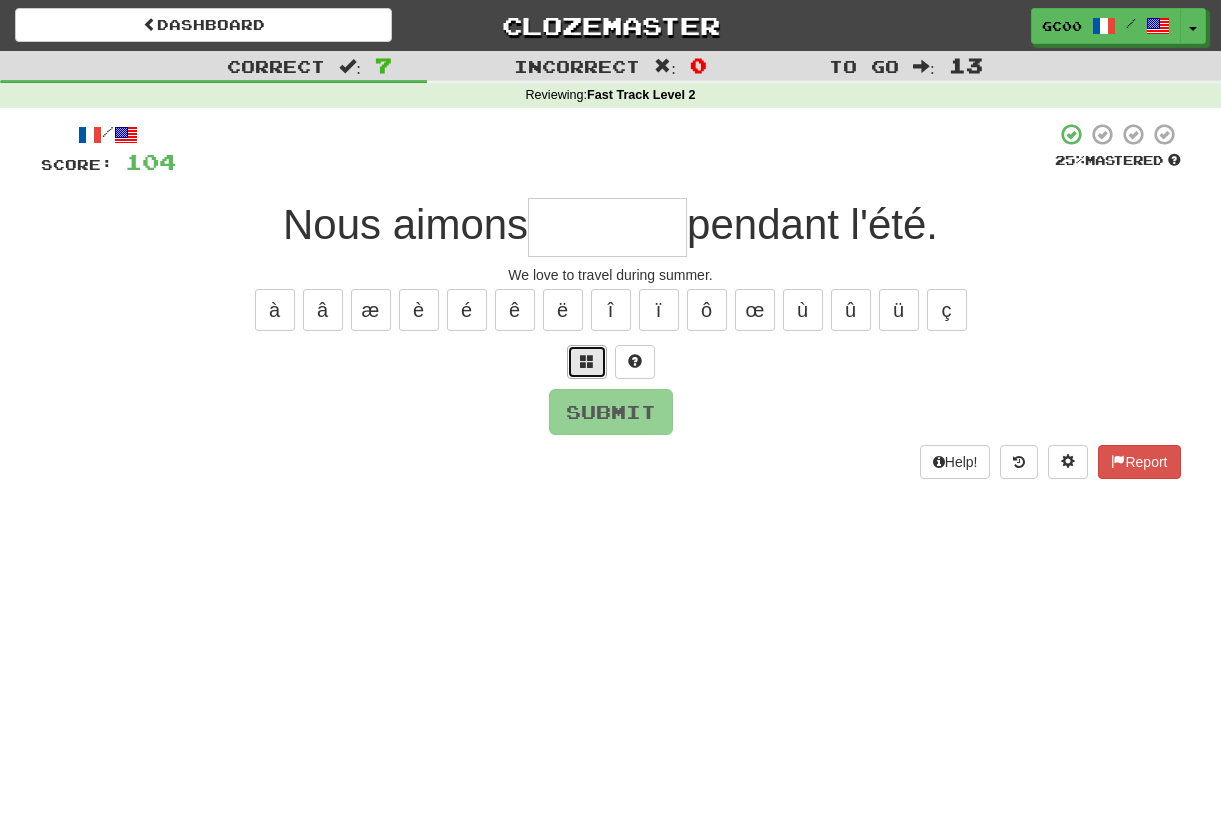 click at bounding box center [587, 362] 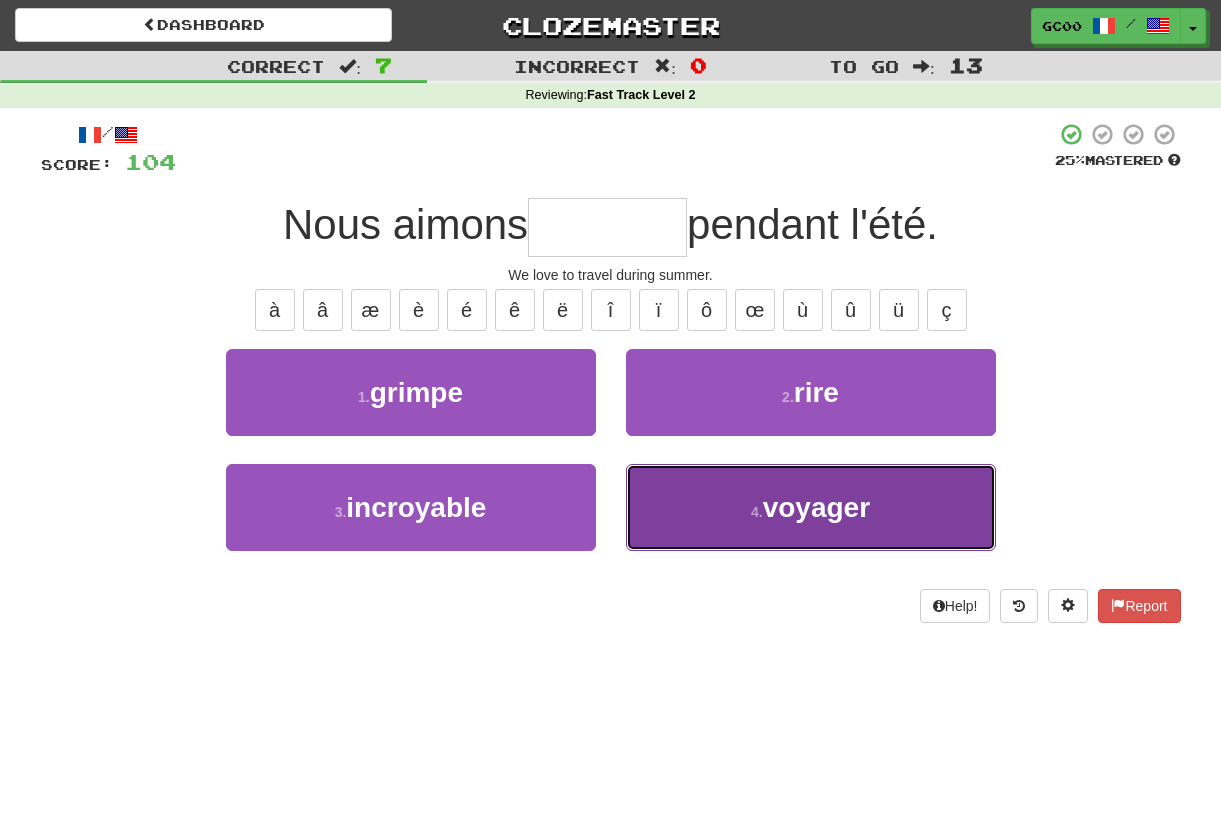 click on "4 .  voyager" at bounding box center (811, 507) 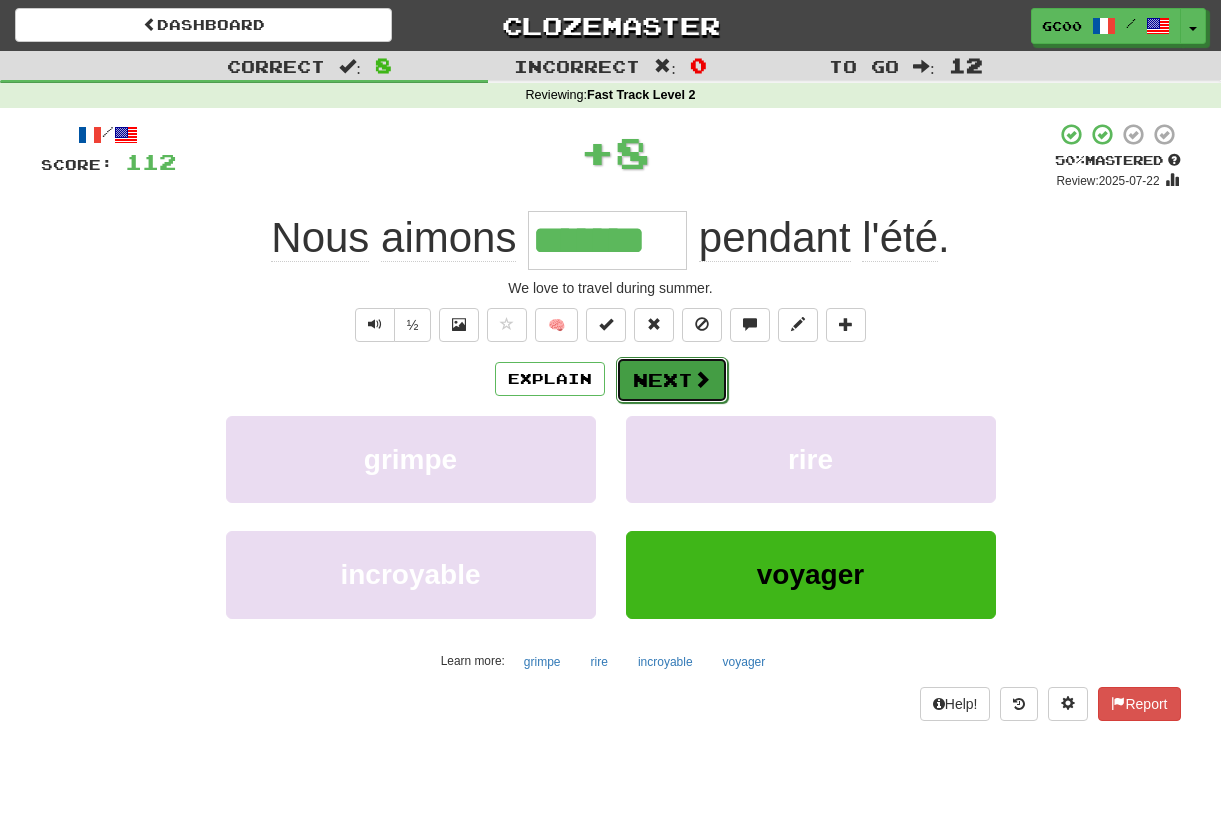 click on "Next" at bounding box center (672, 380) 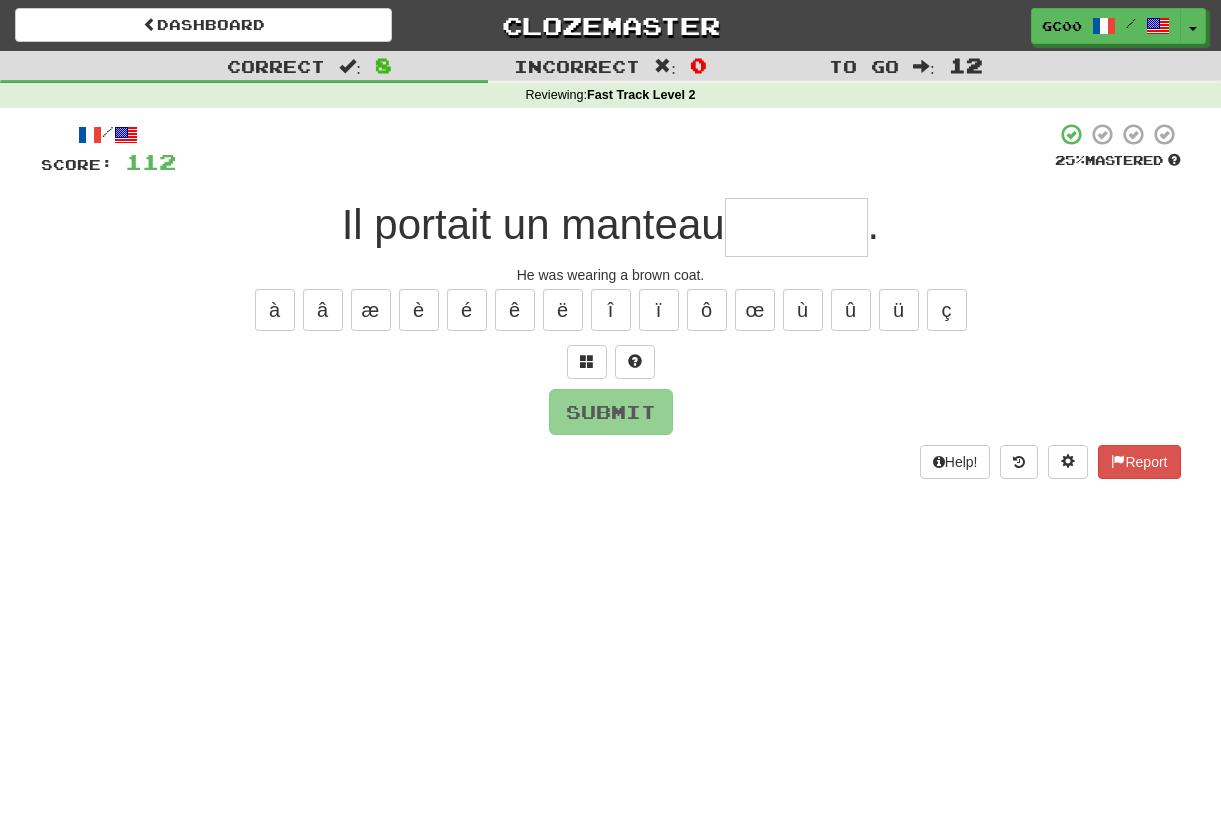 type on "*" 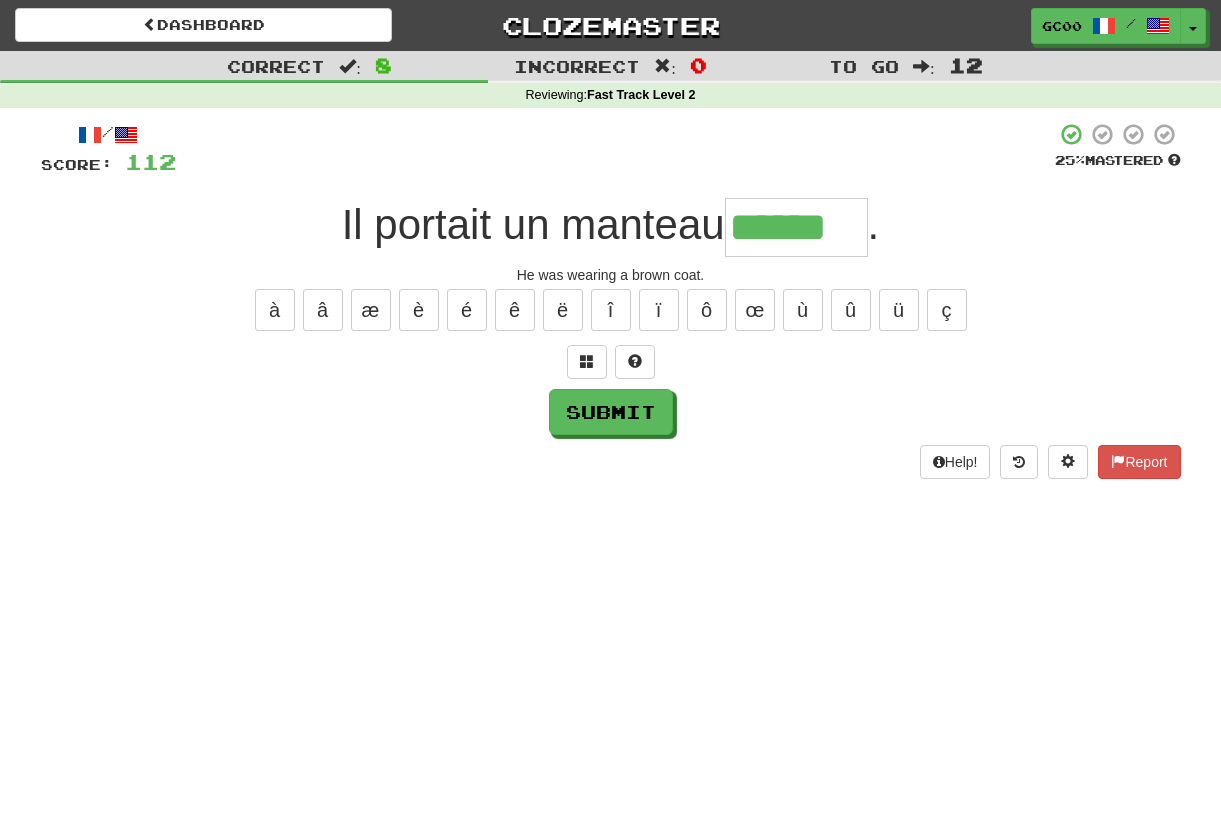 type on "******" 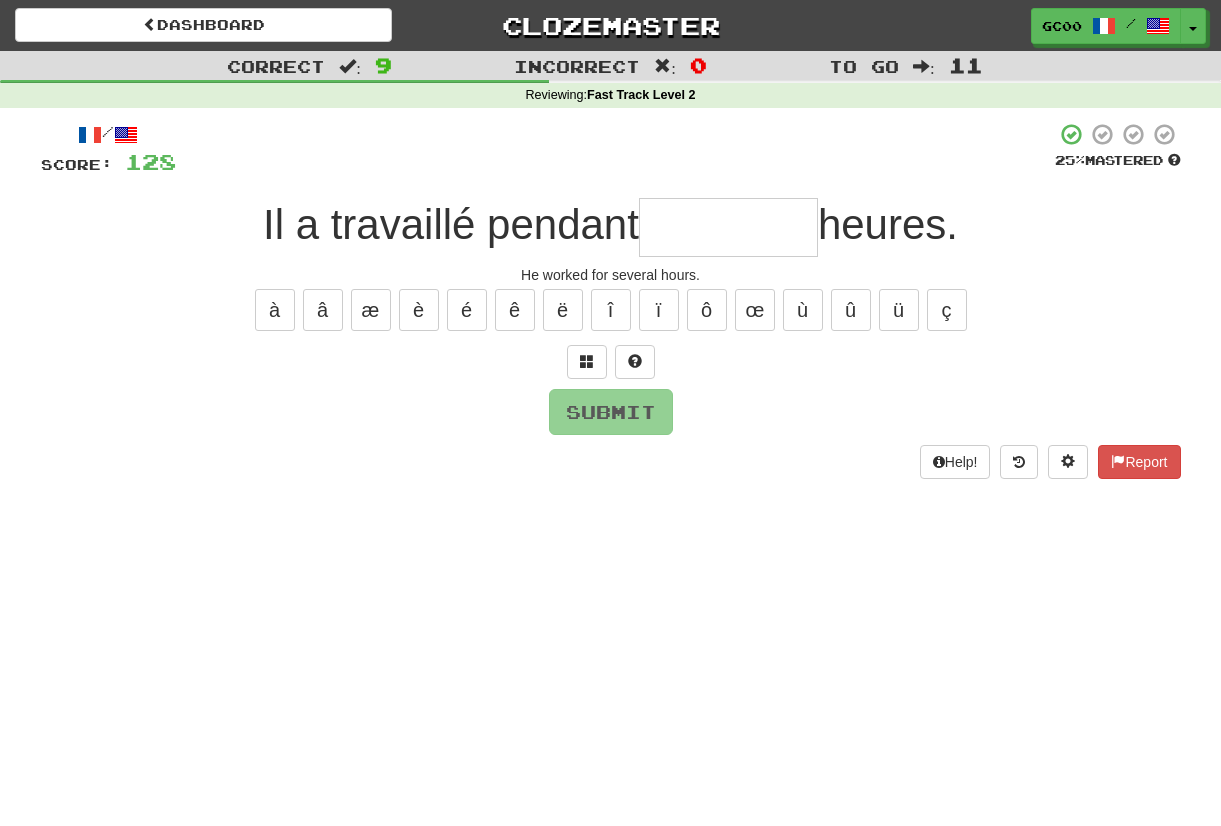 type on "*" 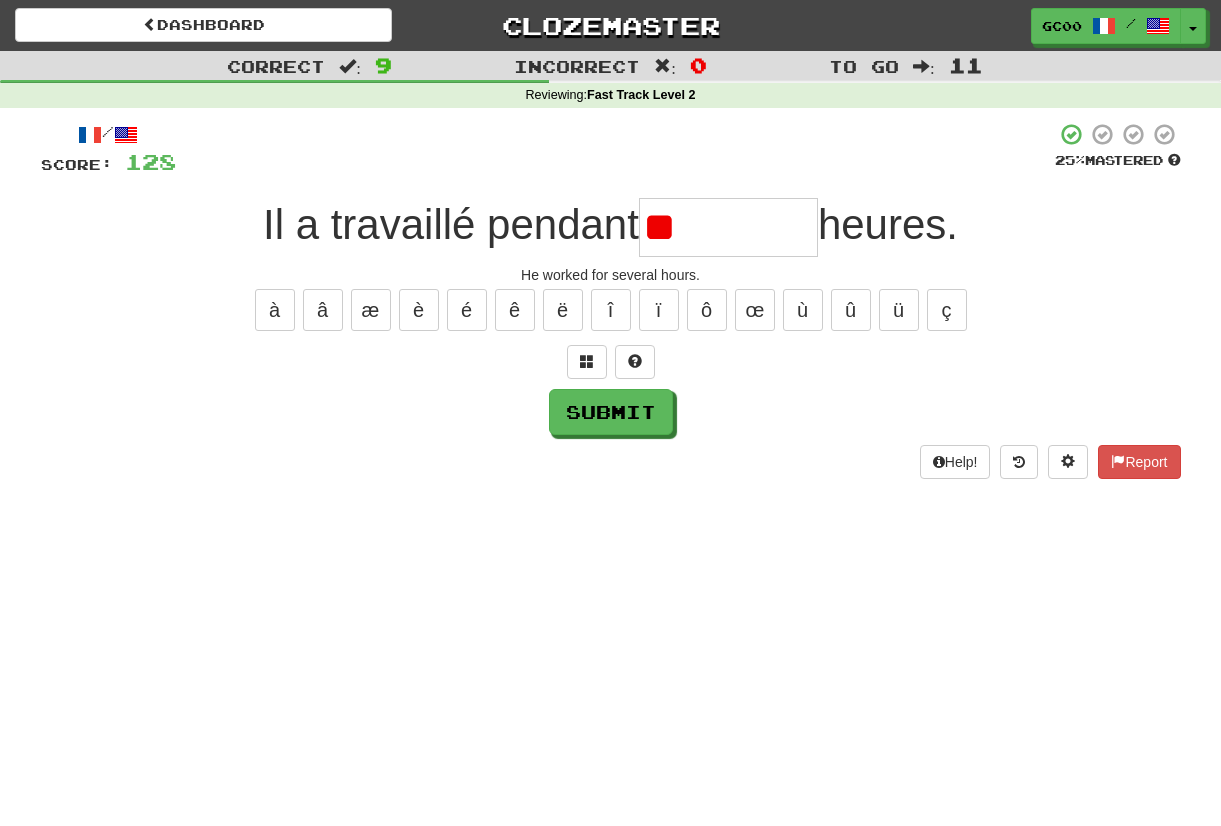 type on "*" 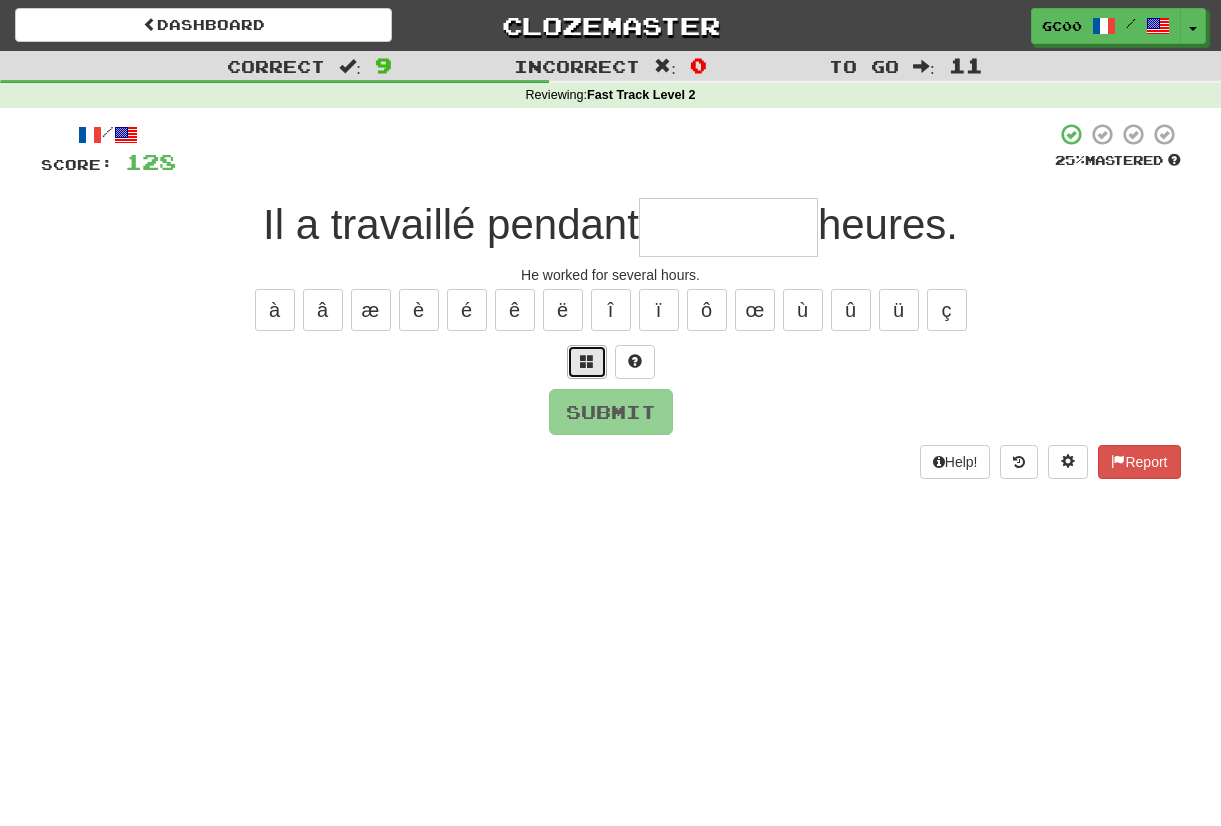 click at bounding box center (587, 362) 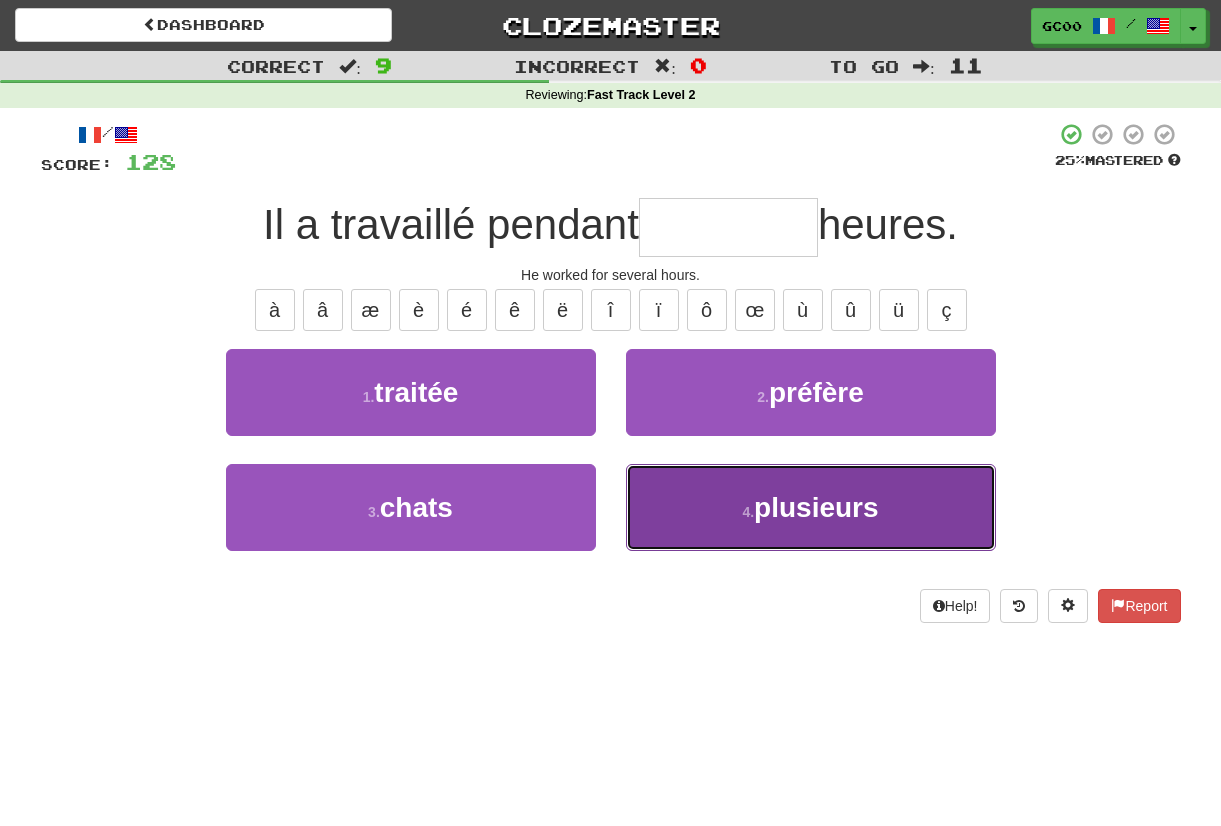 click on "4 .  plusieurs" at bounding box center (811, 507) 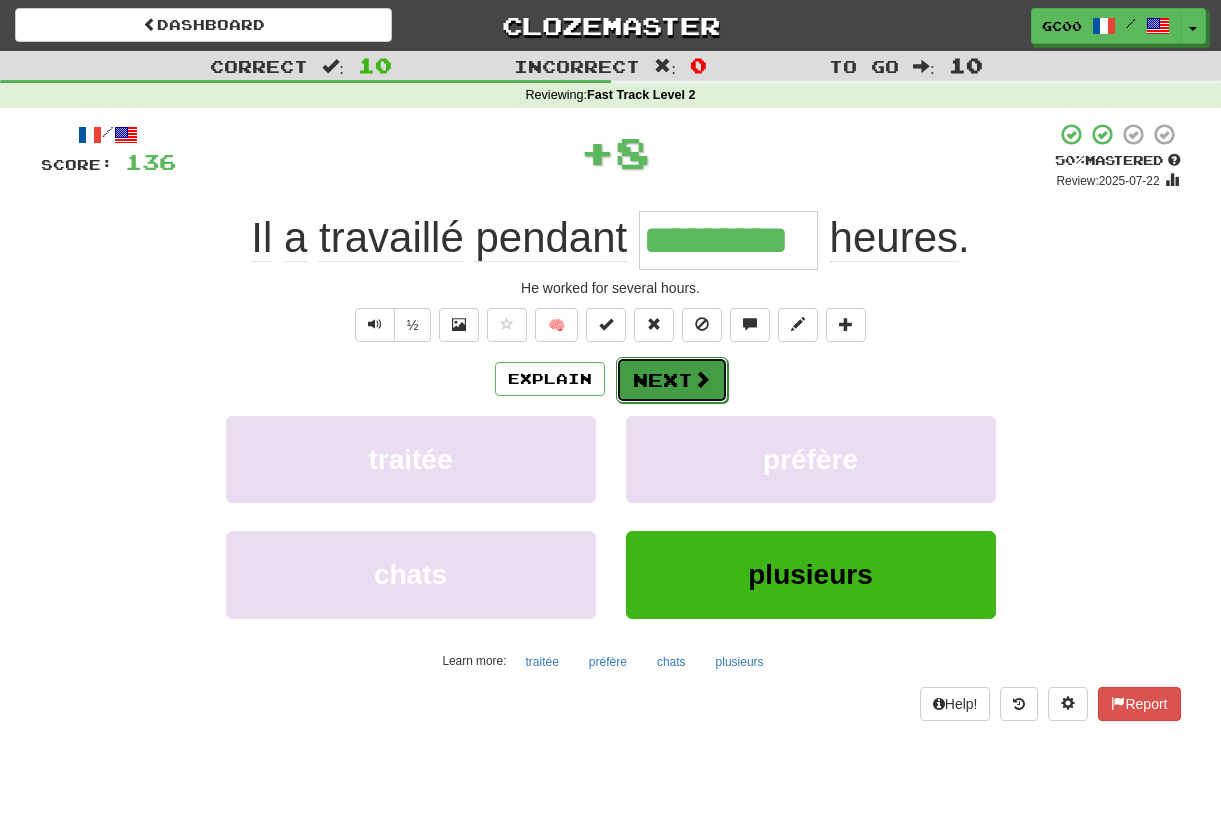 click on "Next" at bounding box center (672, 380) 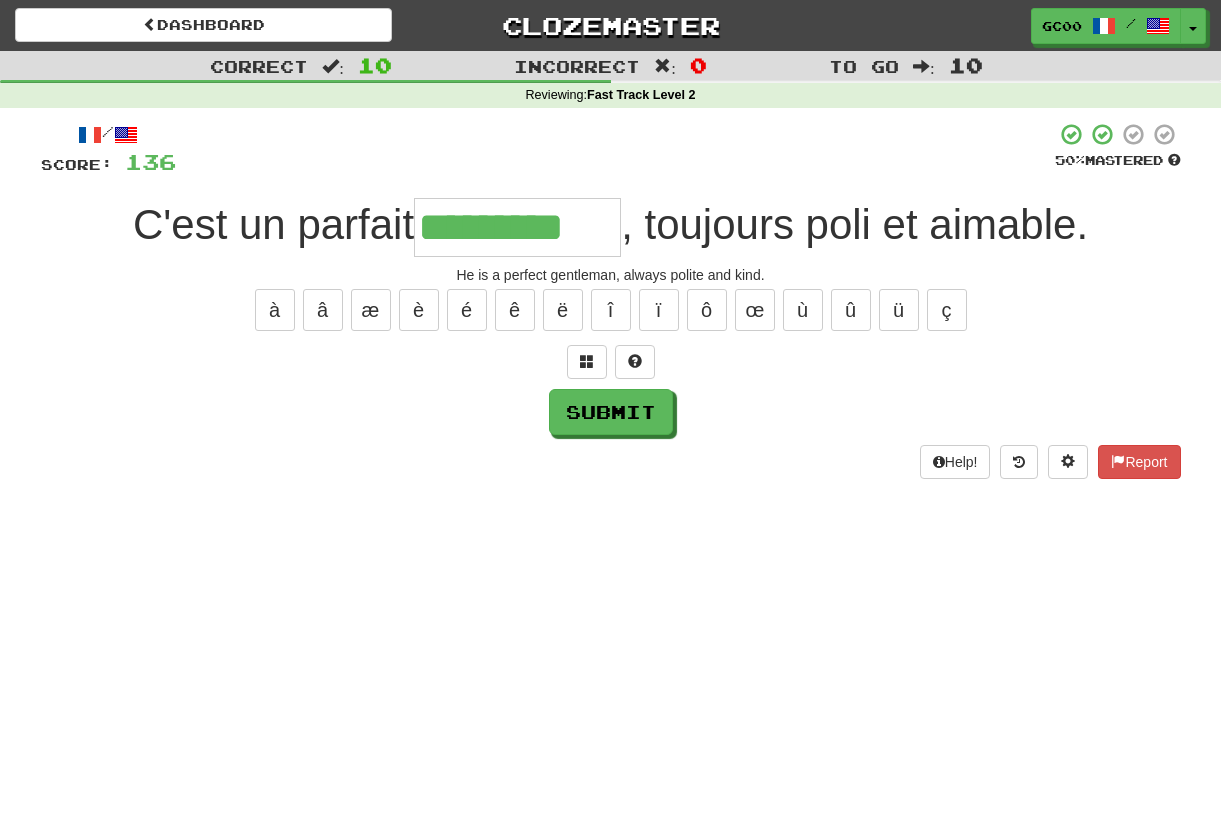 type on "*********" 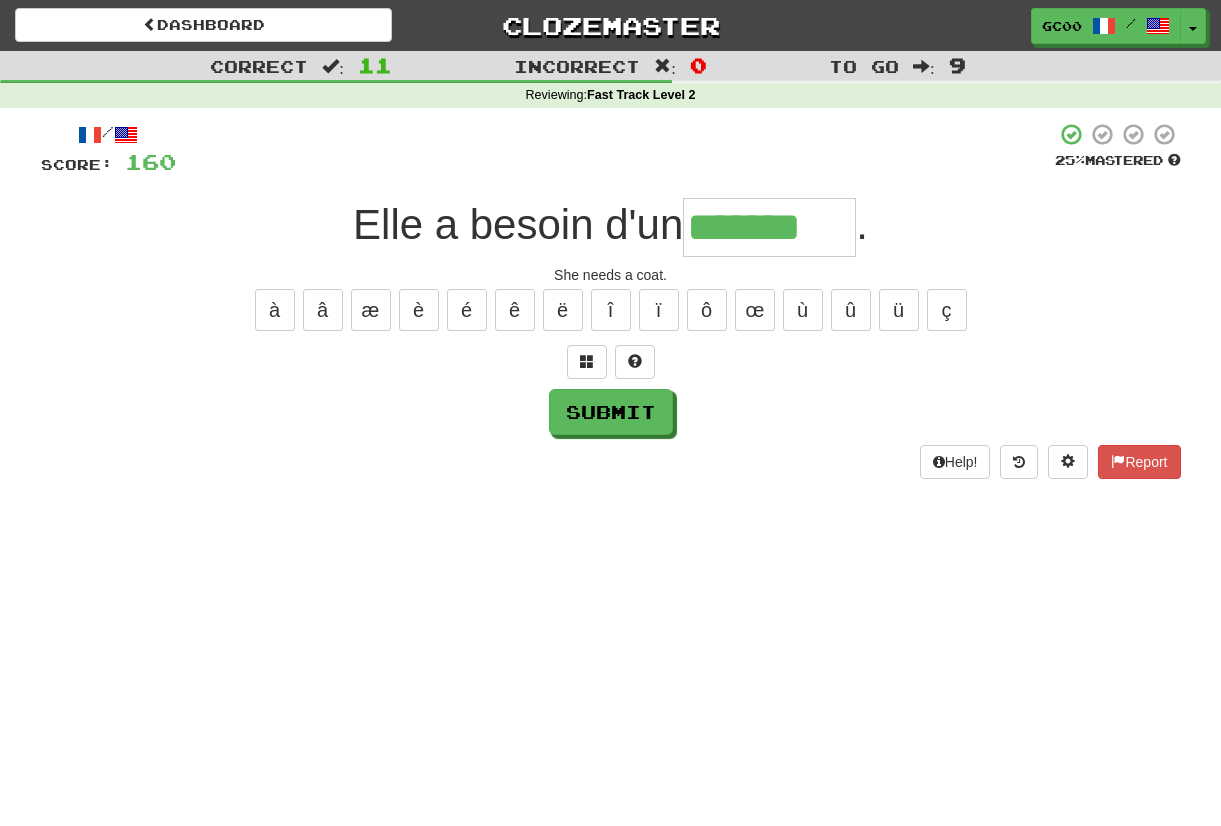 type on "*******" 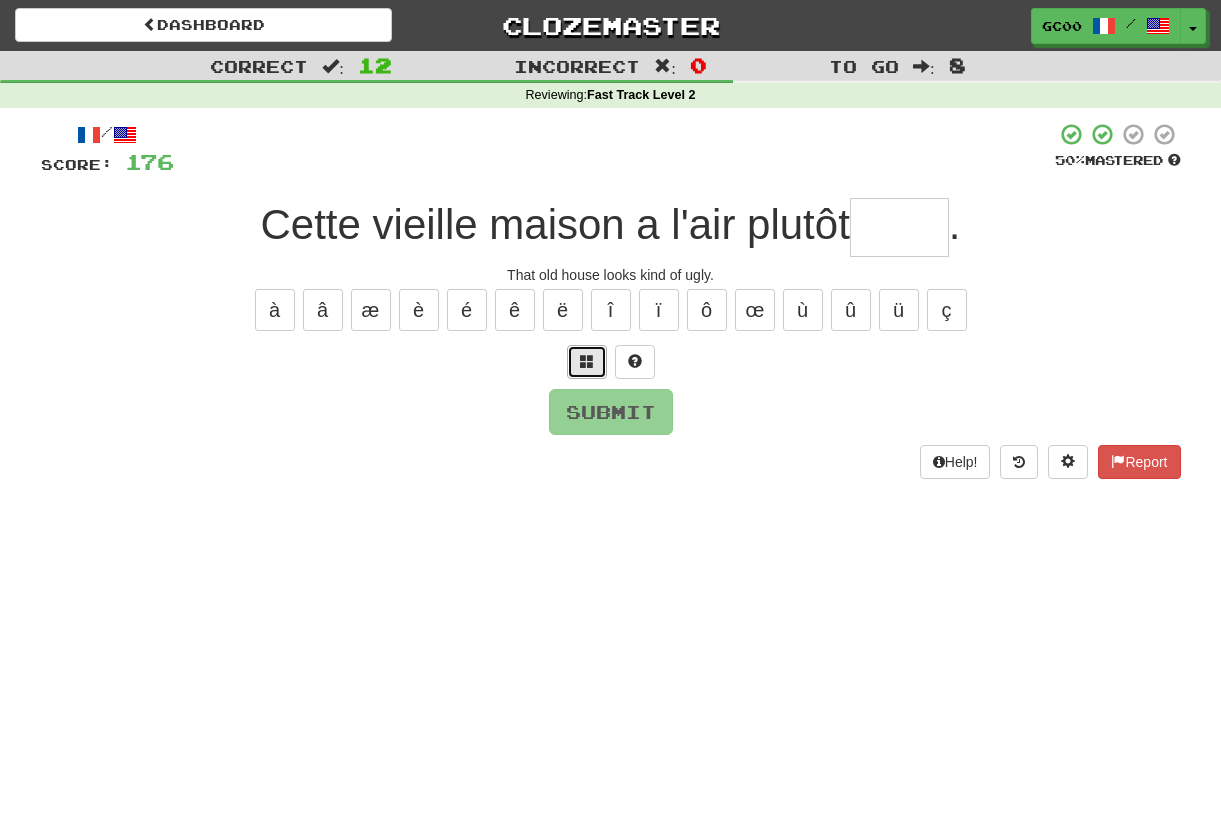 click at bounding box center (587, 361) 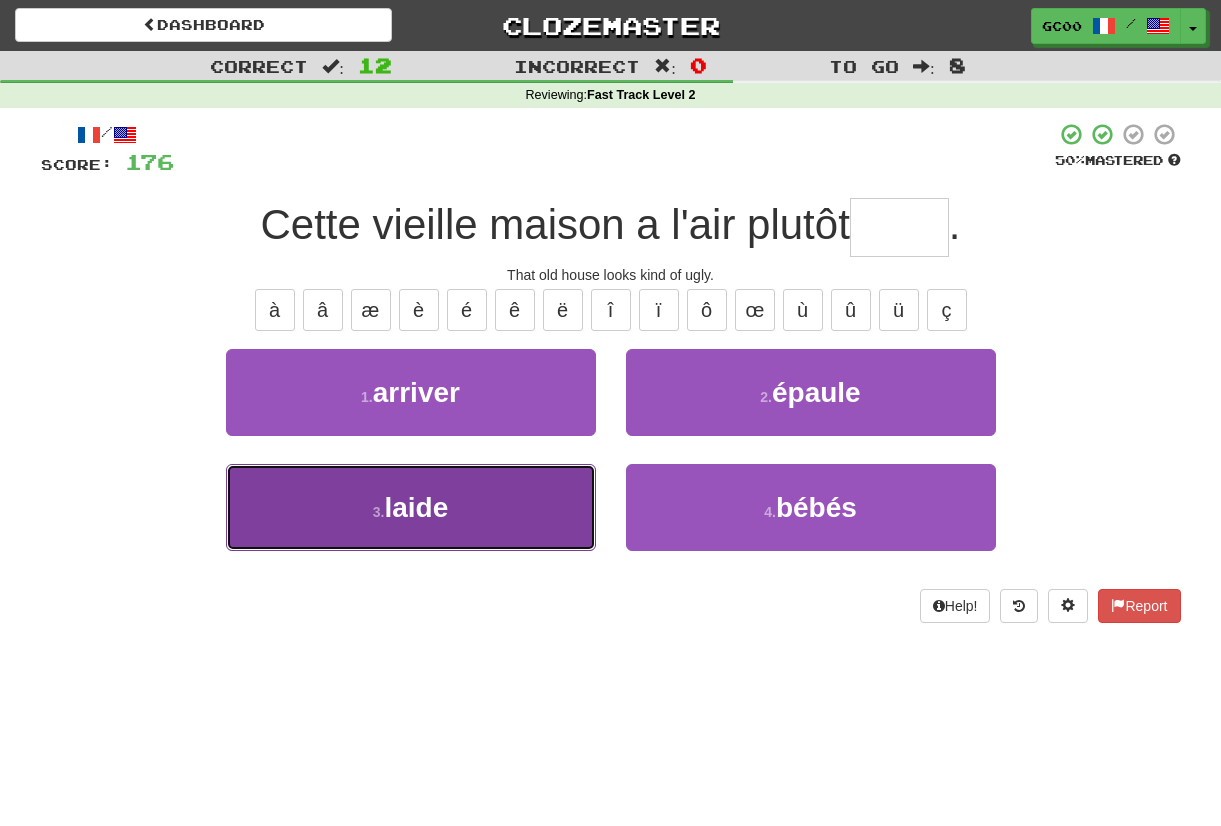 click on "3 .  laide" at bounding box center [411, 507] 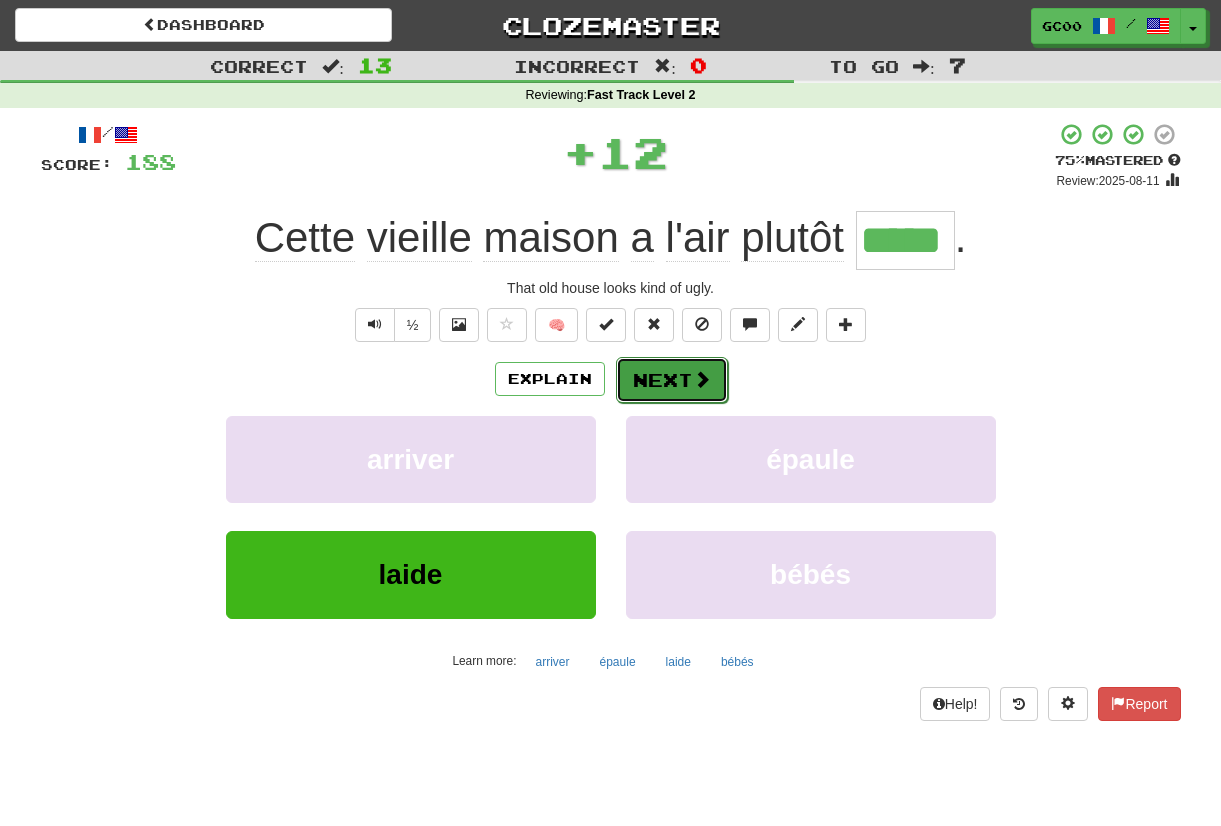 click on "Next" at bounding box center (672, 380) 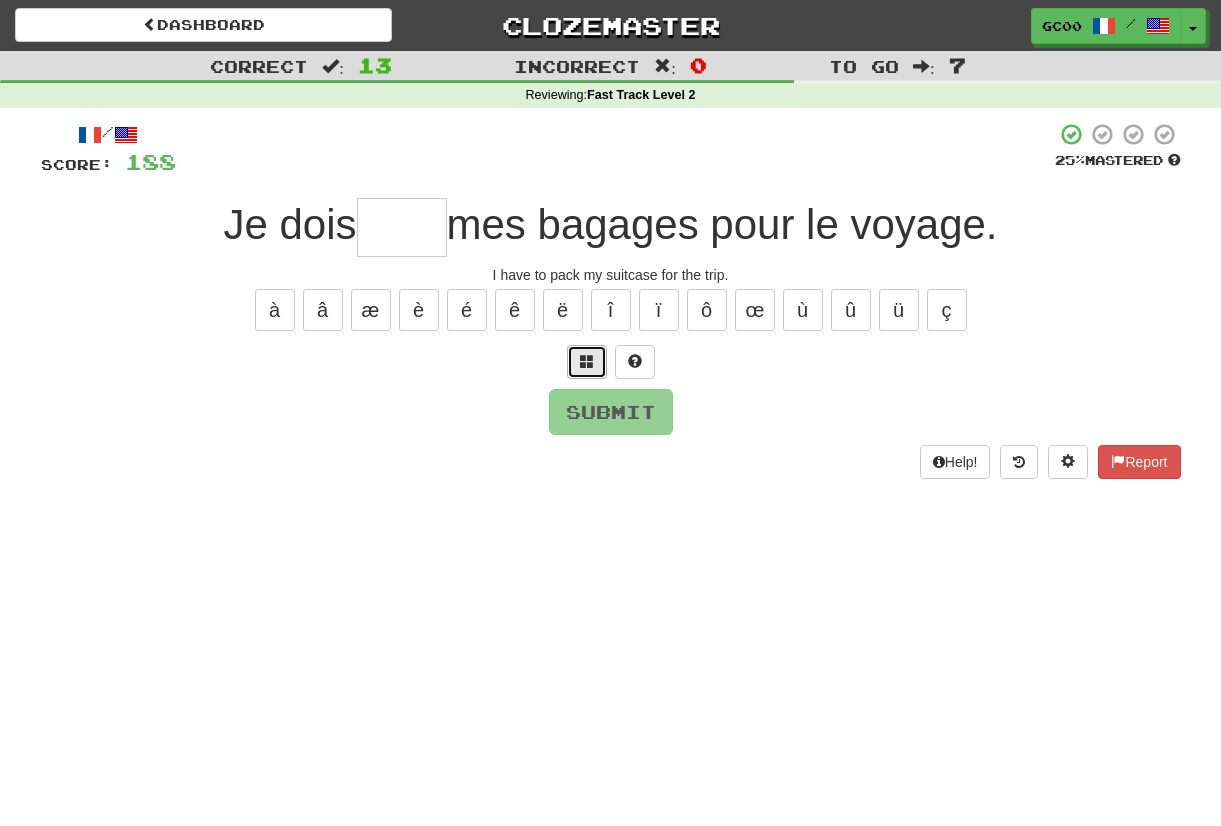 click at bounding box center [587, 361] 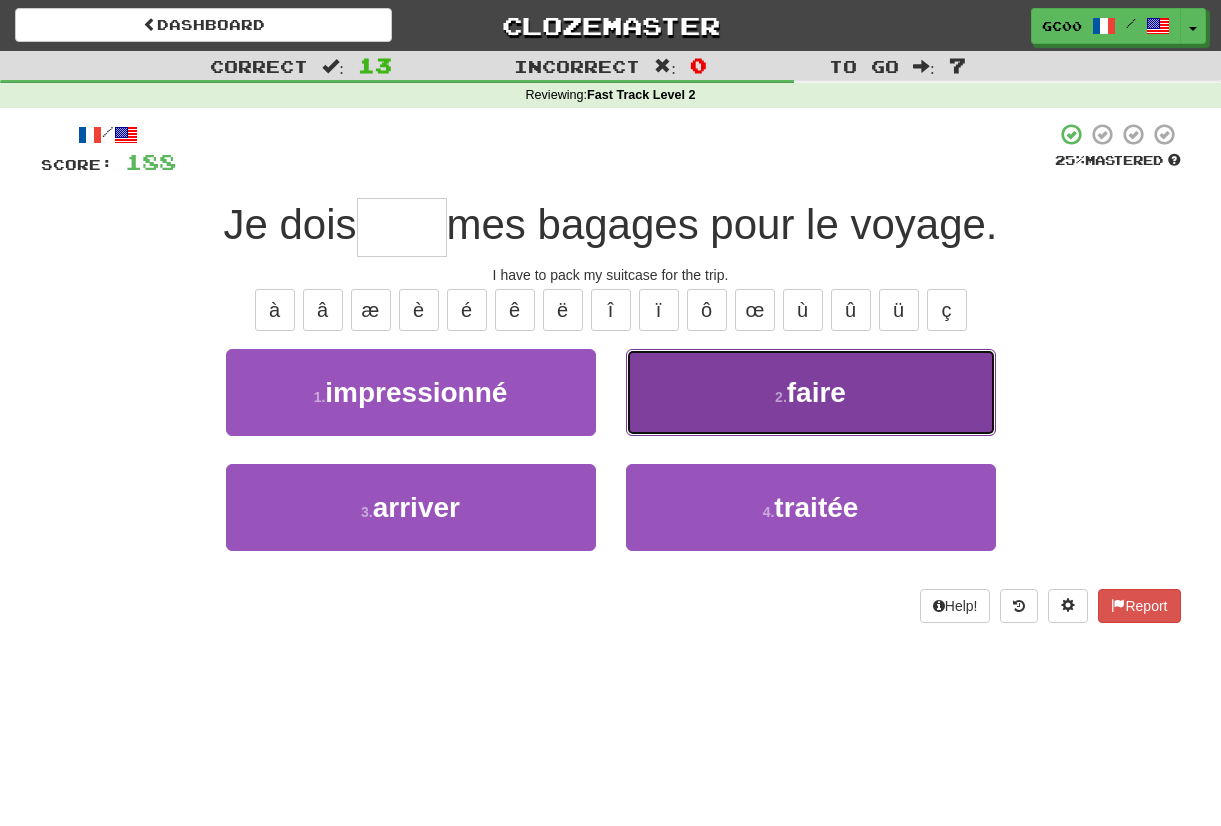 click on "2 .  faire" at bounding box center [811, 392] 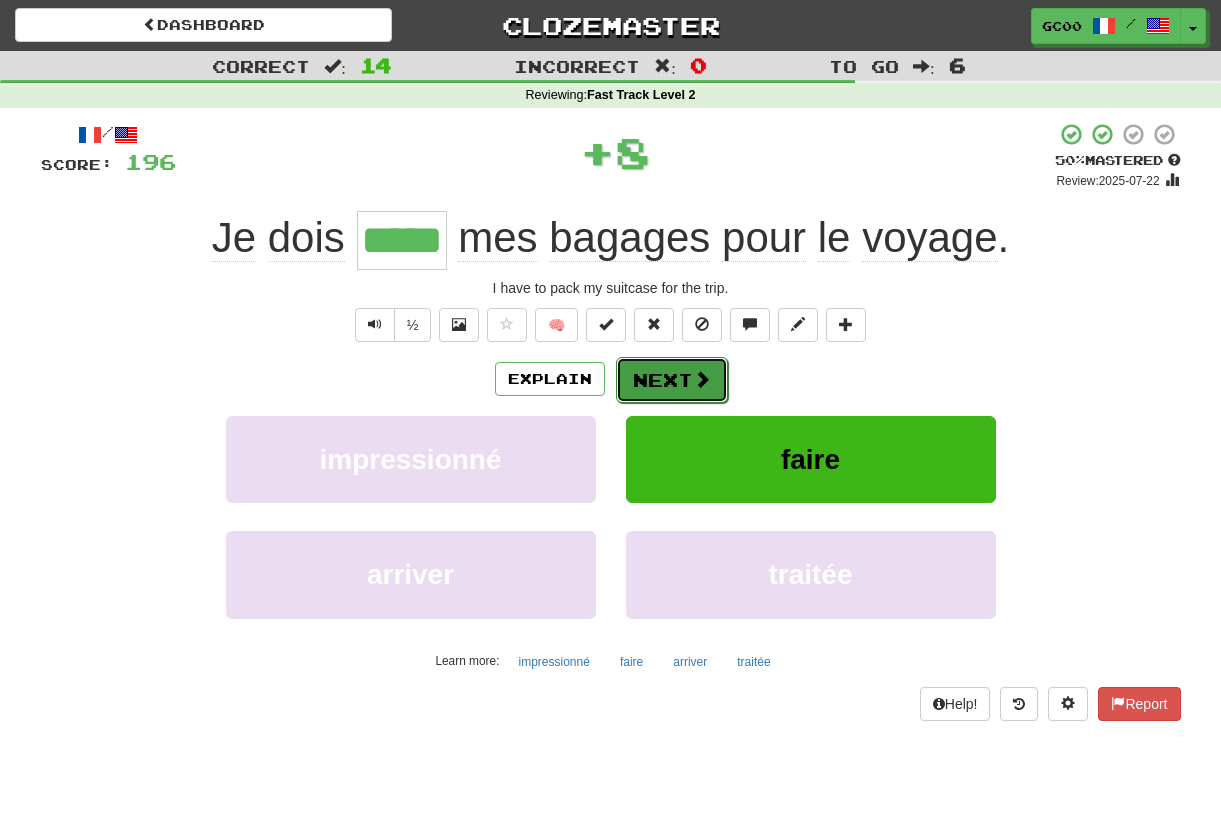 click on "Next" at bounding box center (672, 380) 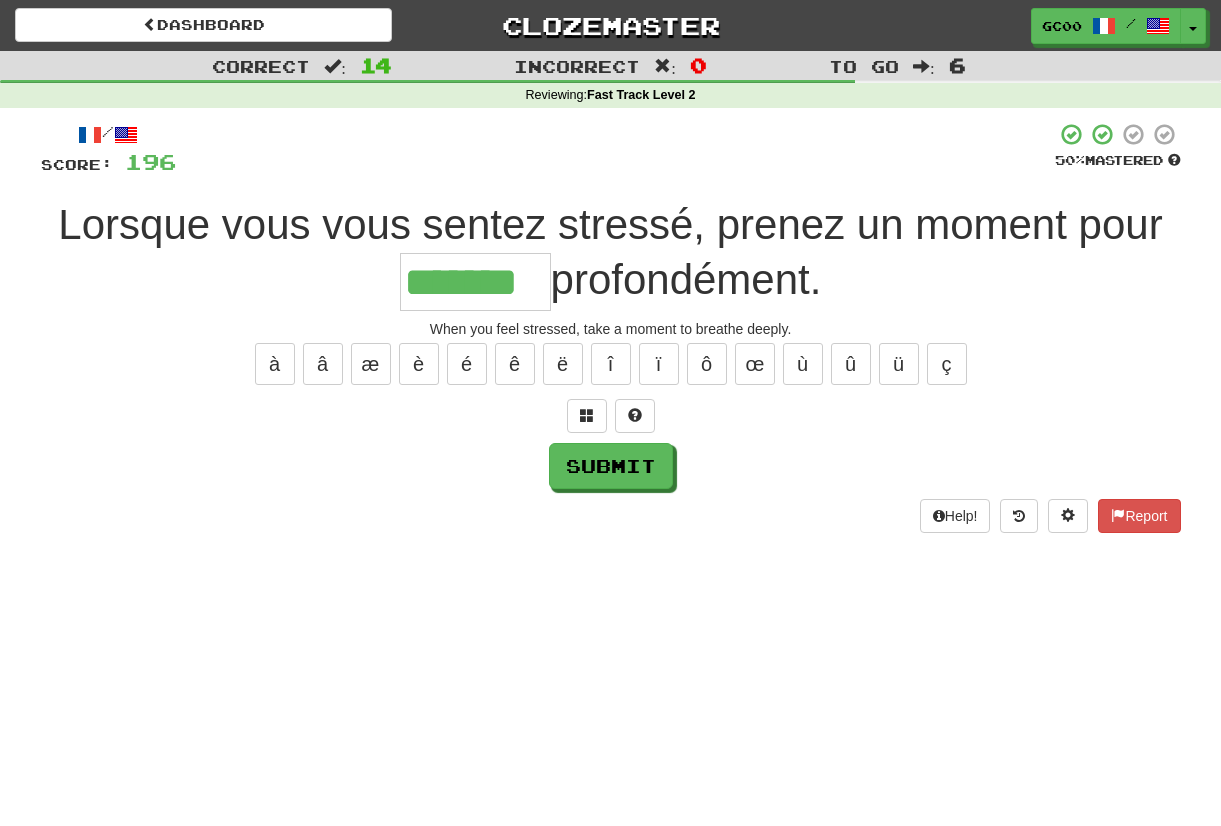 scroll, scrollTop: 0, scrollLeft: 0, axis: both 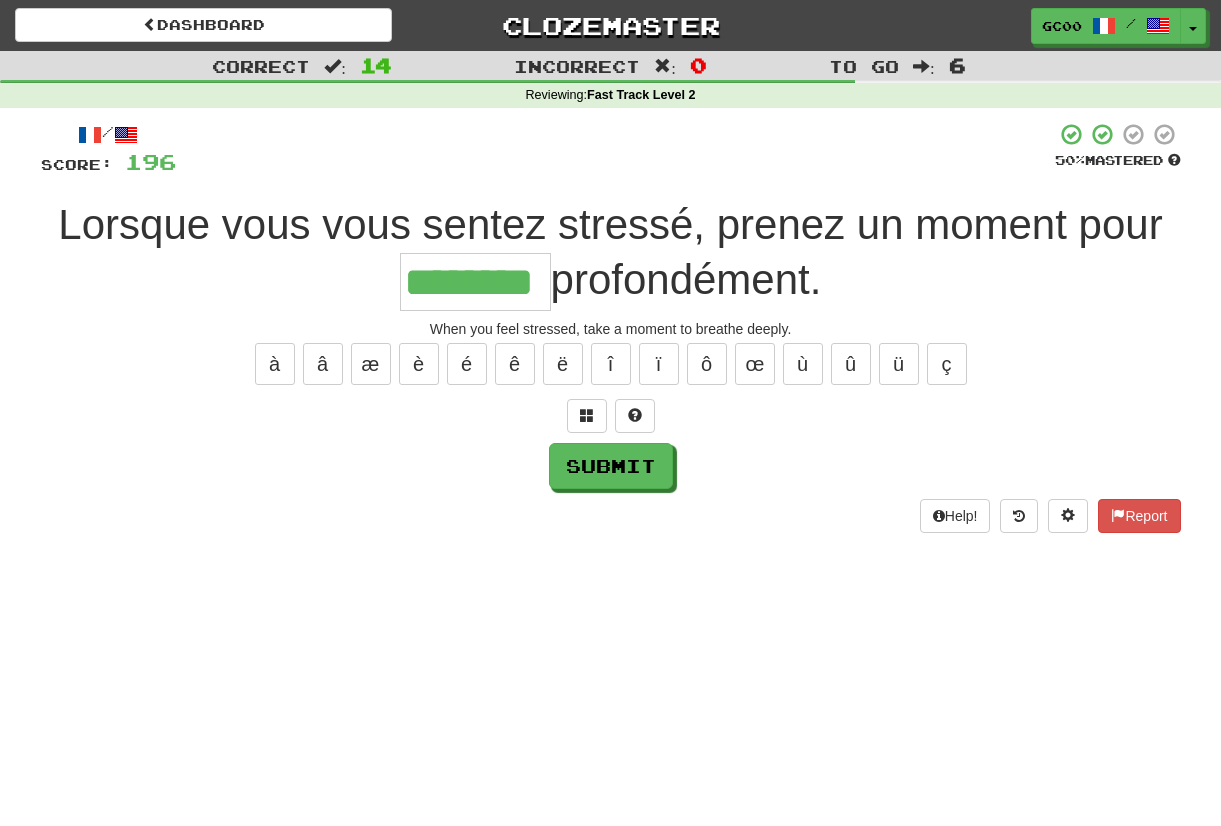 type on "********" 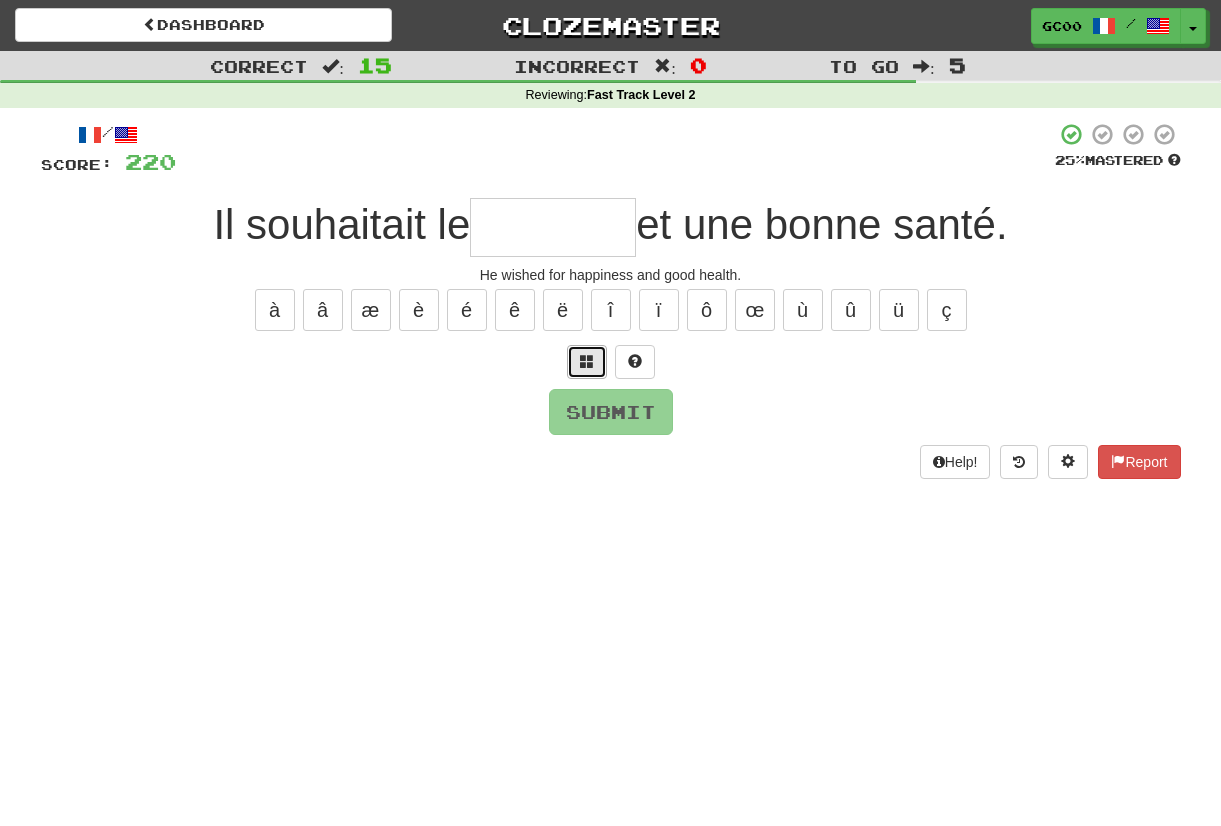 click at bounding box center (587, 362) 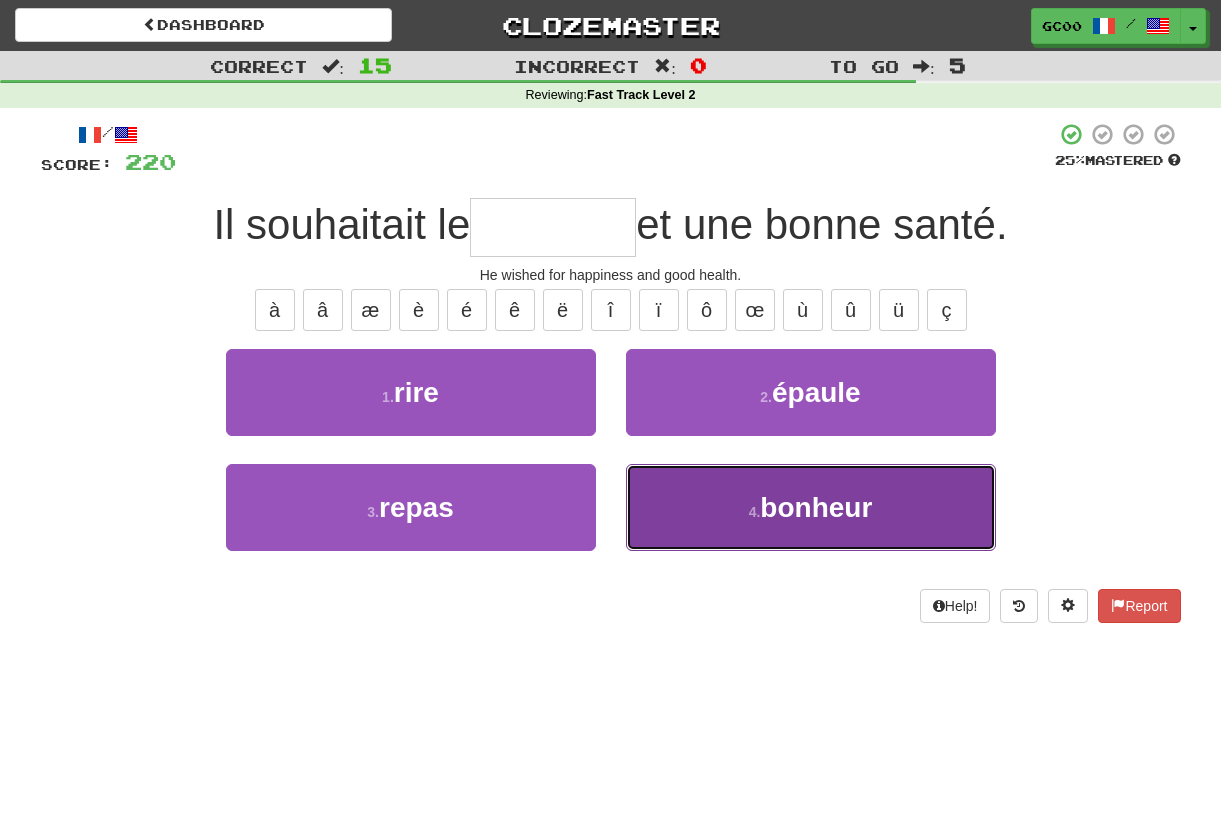click on "4 .  bonheur" at bounding box center [811, 507] 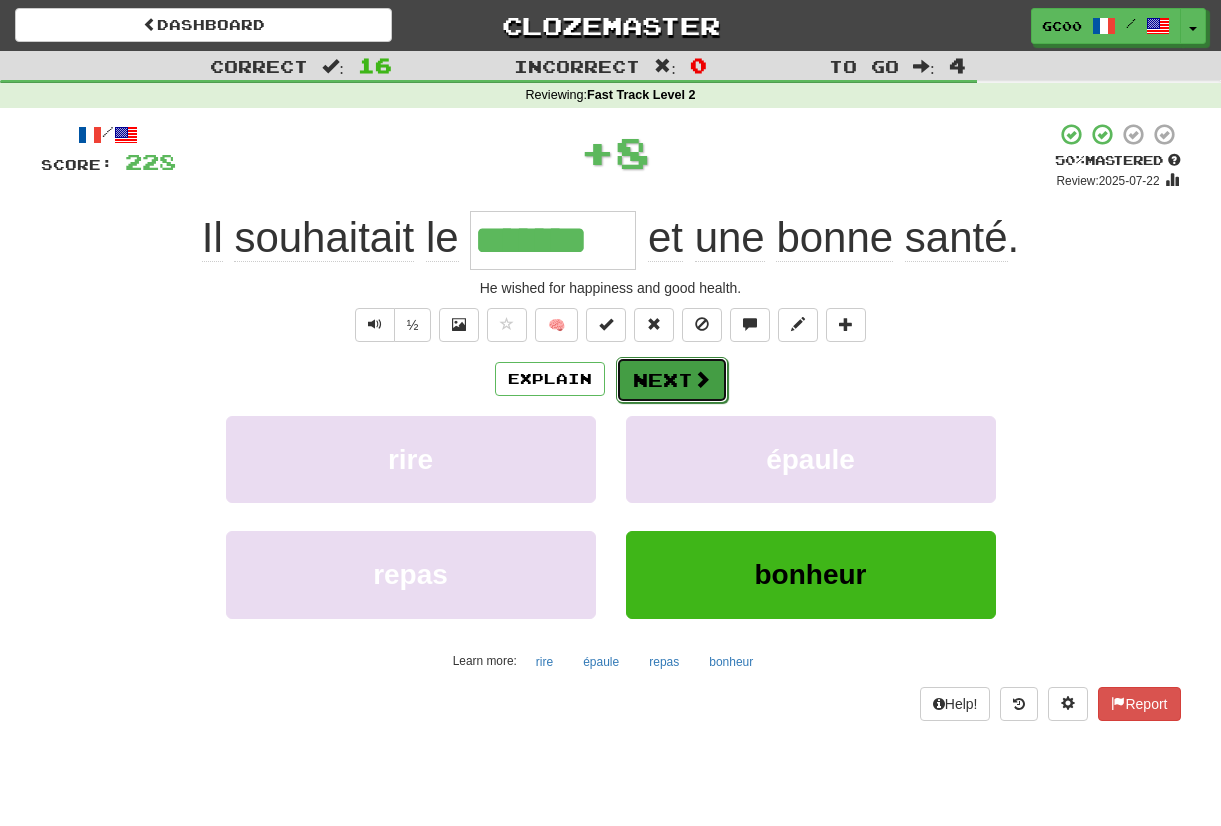 click at bounding box center [702, 379] 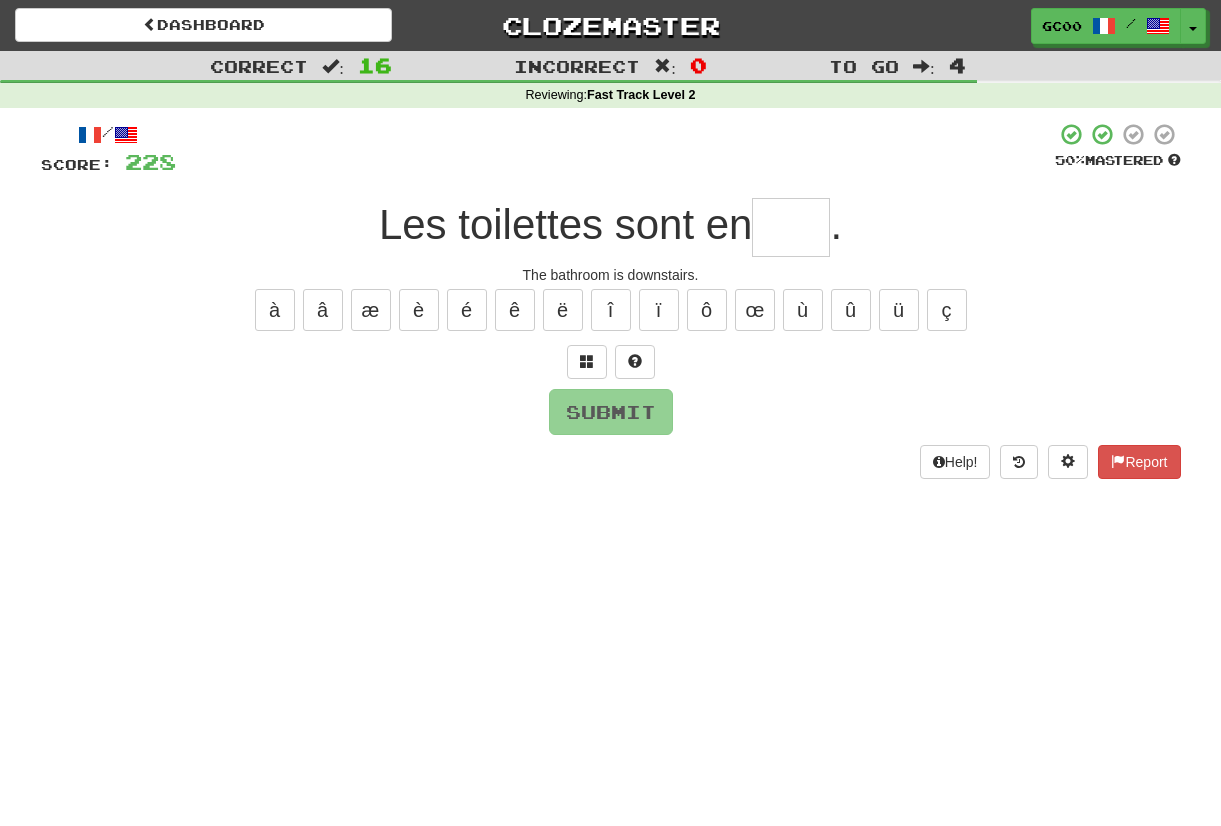 click at bounding box center (791, 227) 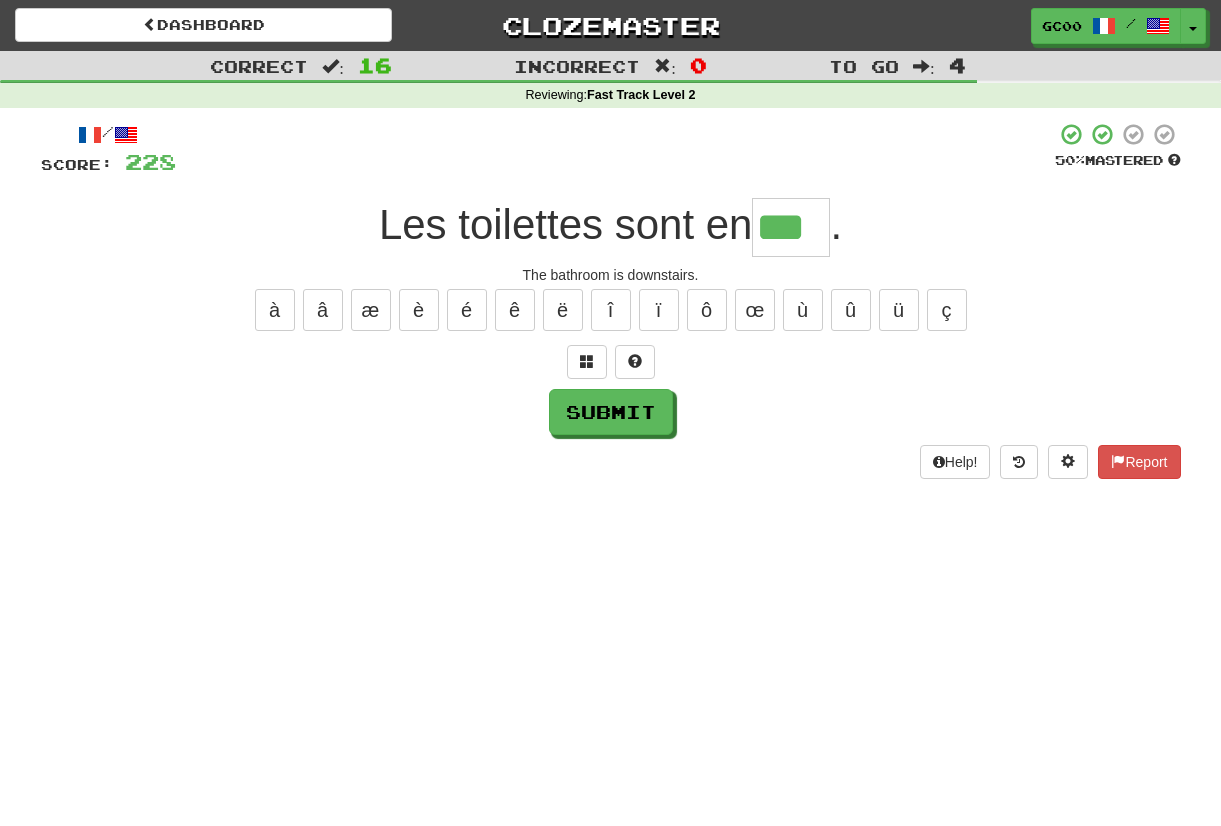 type on "***" 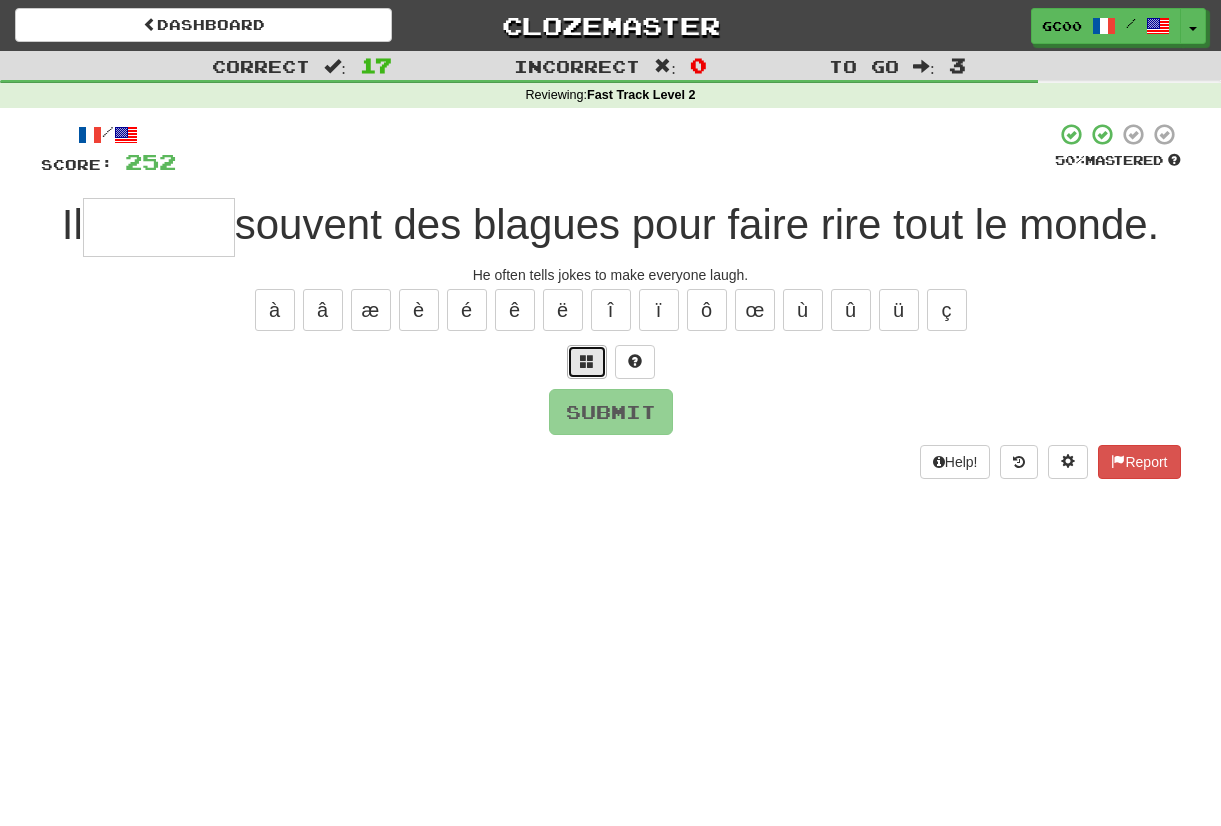 click at bounding box center [587, 362] 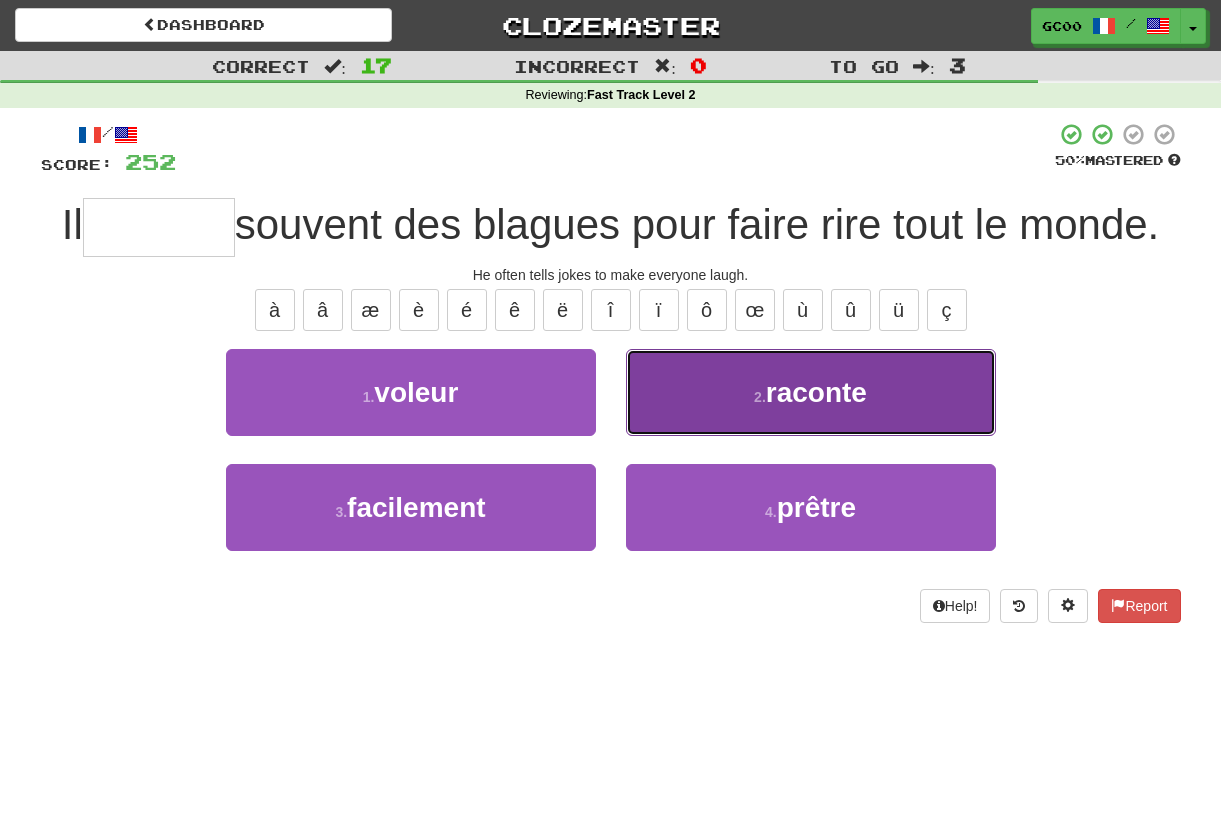 click on "2 .  raconte" at bounding box center (811, 392) 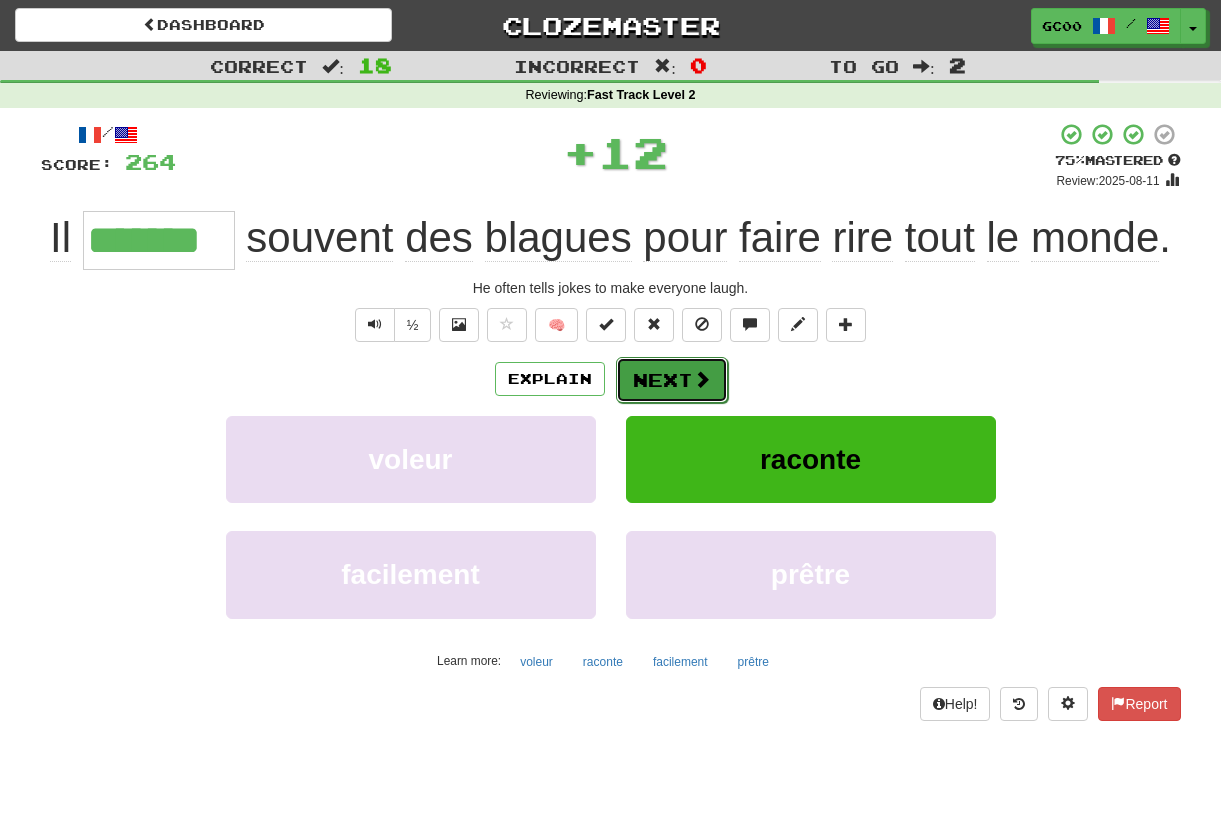 click on "Next" at bounding box center [672, 380] 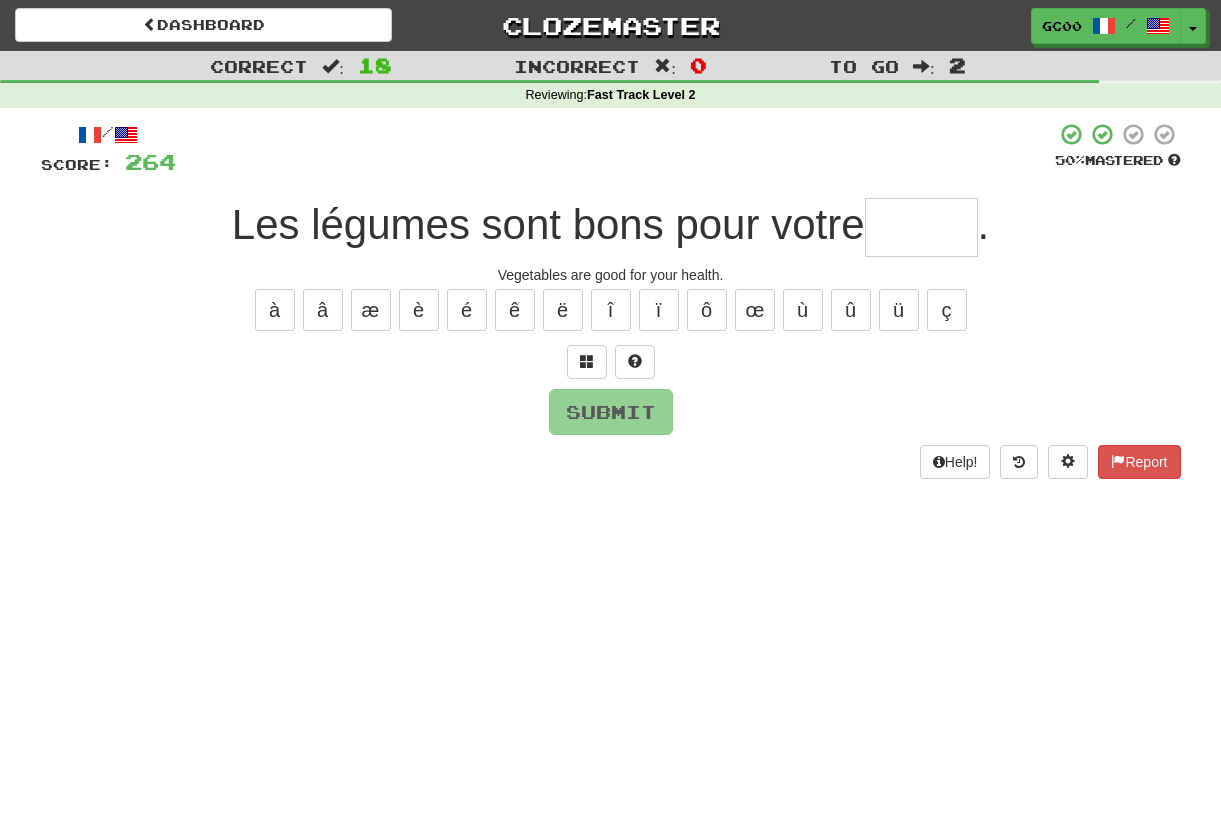 type on "*" 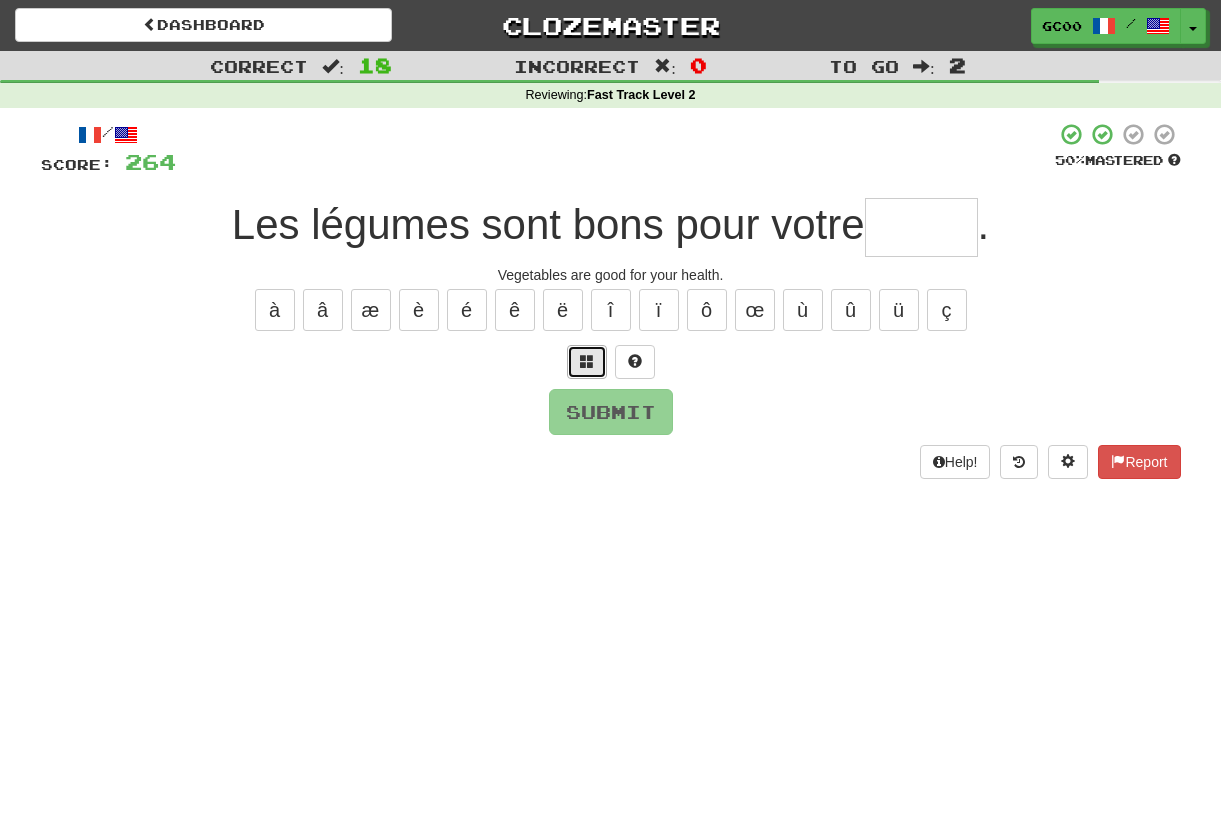click at bounding box center [587, 362] 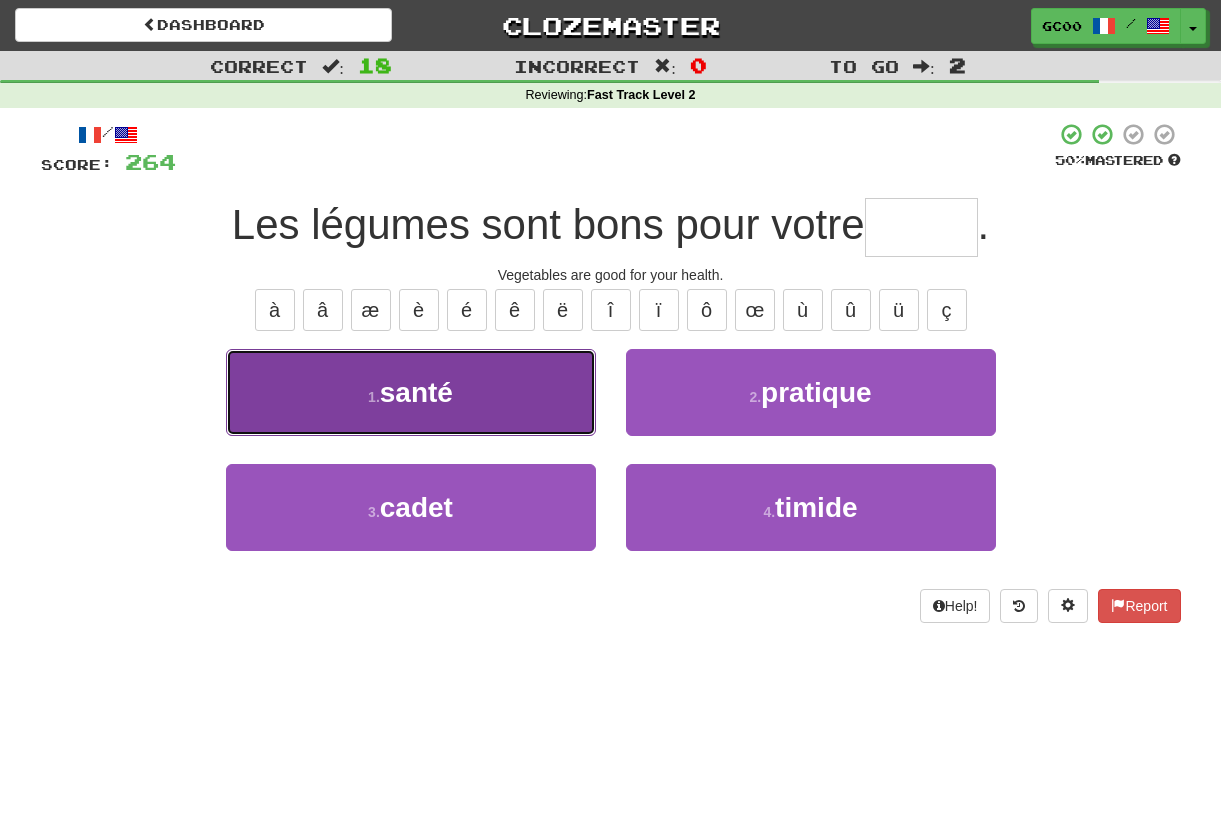 click on "1 .  santé" at bounding box center (411, 392) 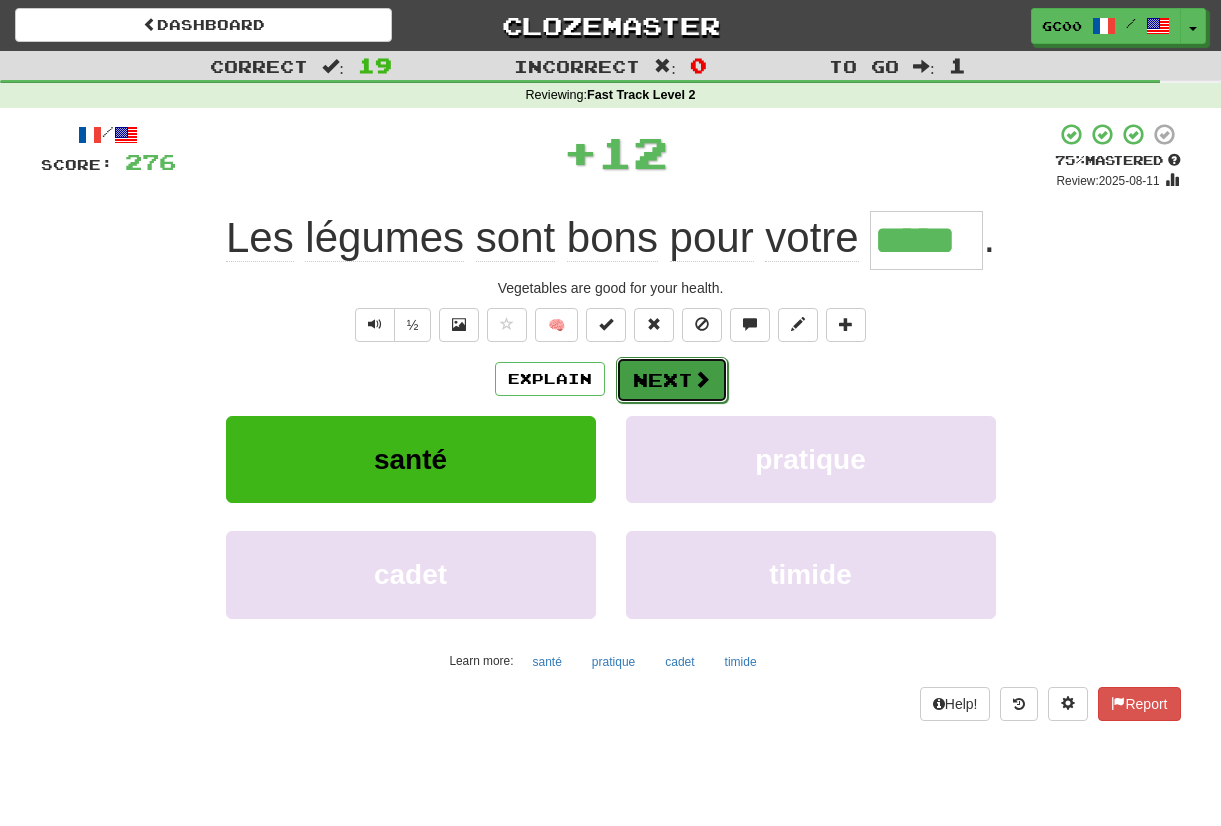 click on "Next" at bounding box center [672, 380] 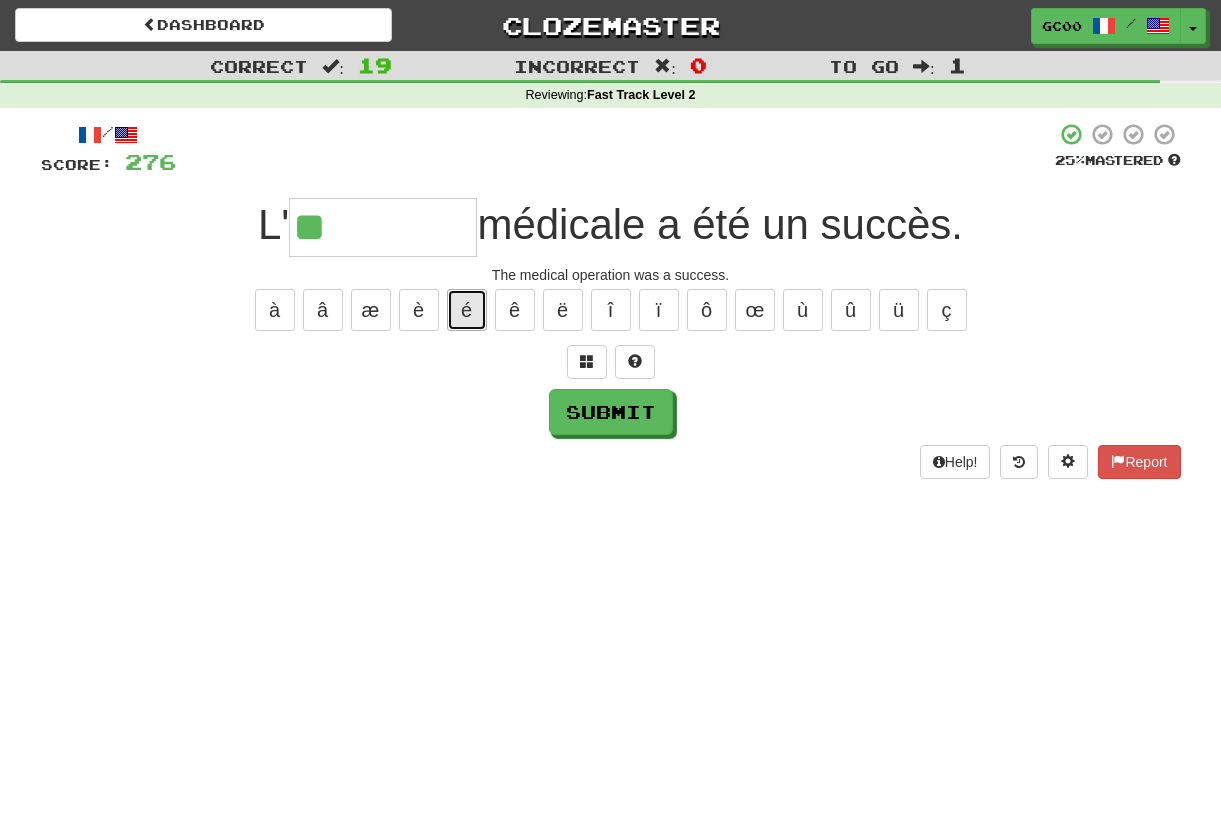 click on "é" at bounding box center [467, 310] 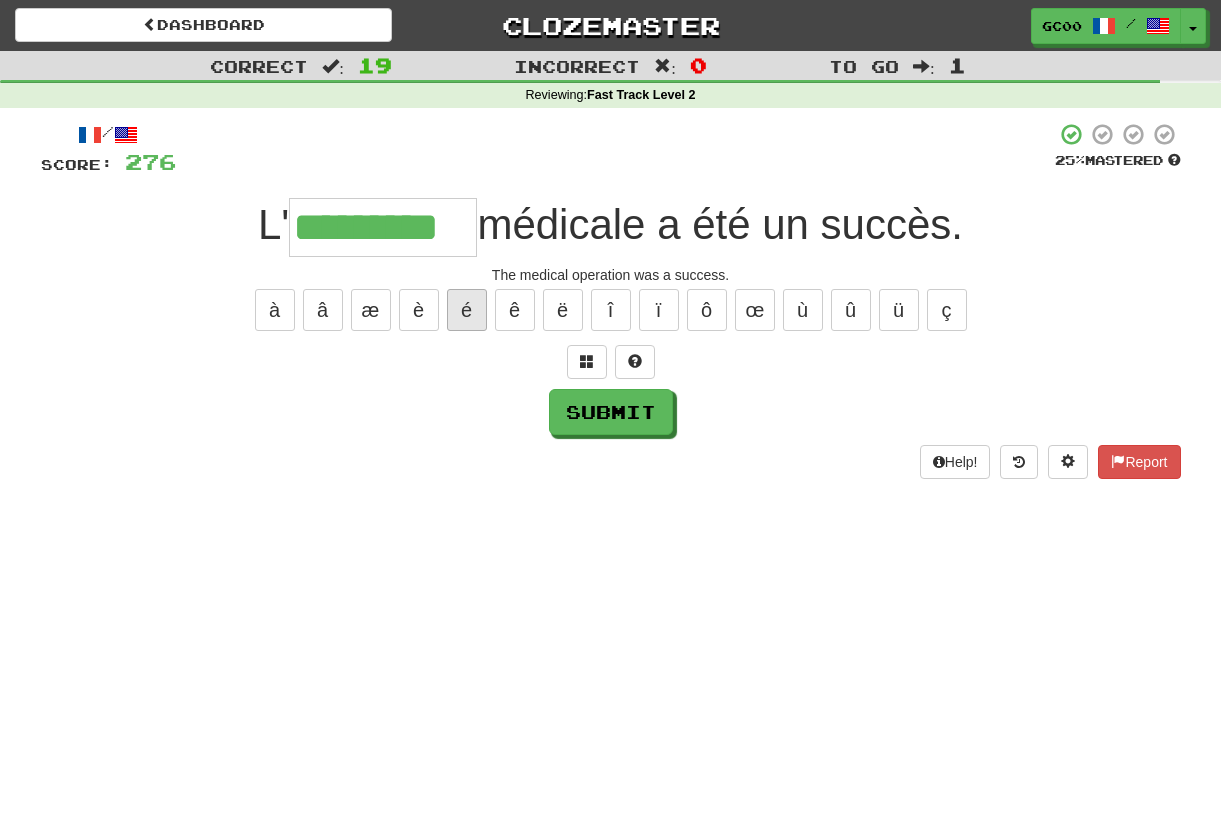 type on "*********" 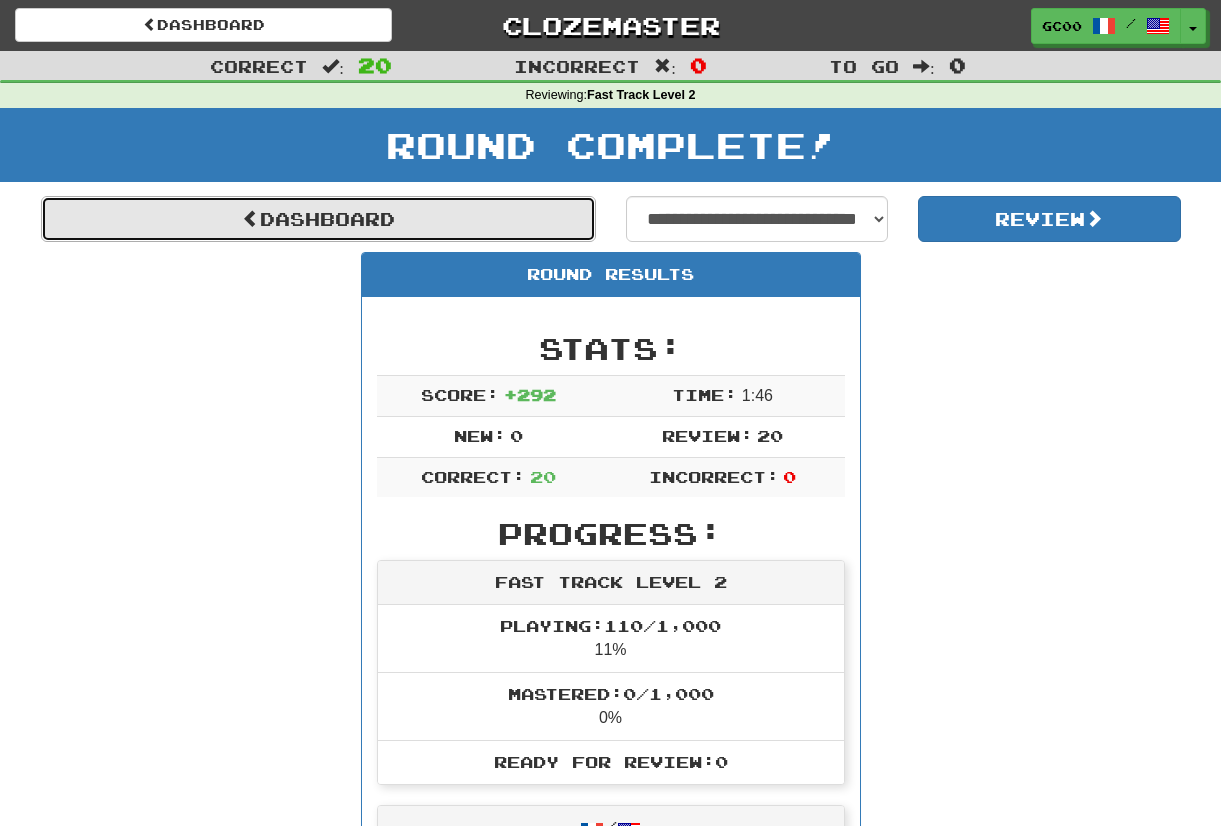 click on "Dashboard" at bounding box center (318, 219) 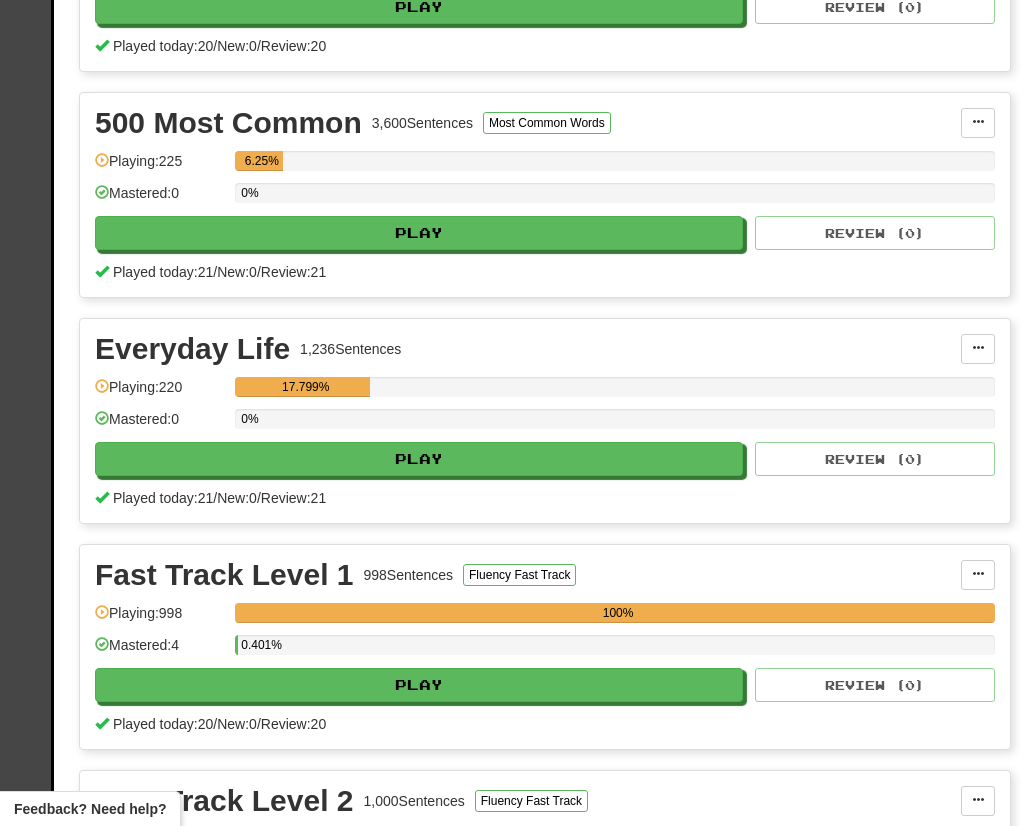 scroll, scrollTop: 642, scrollLeft: 146, axis: both 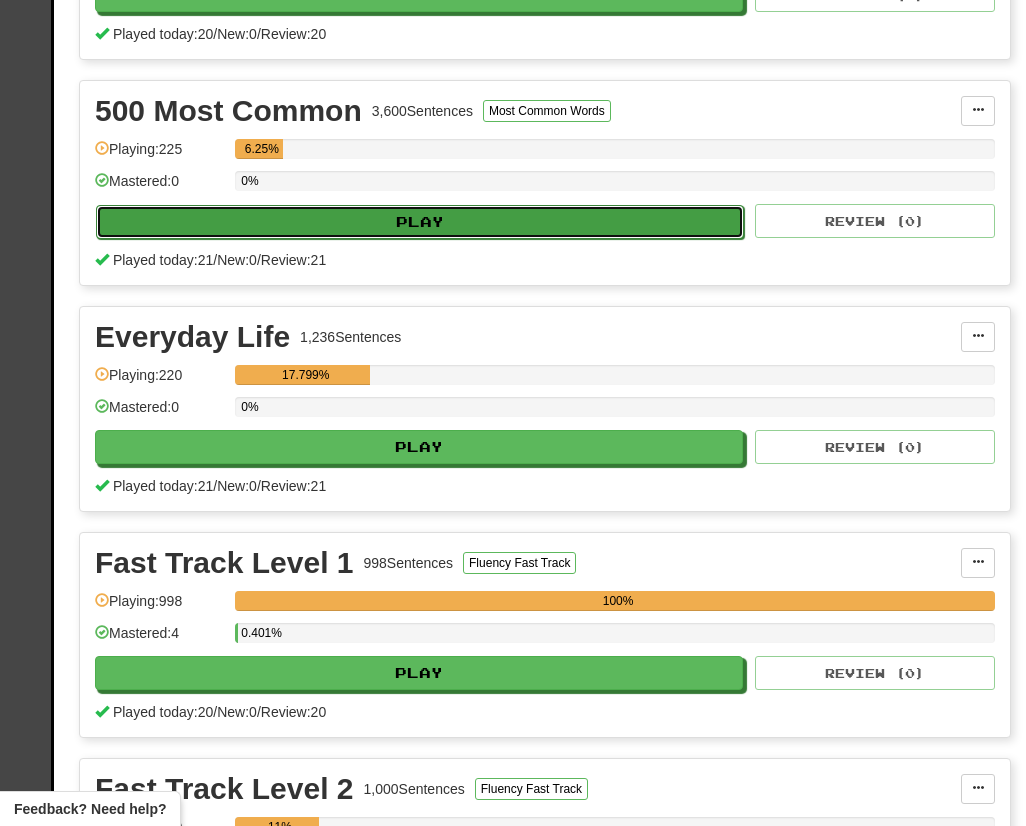 click on "Play" at bounding box center (420, 222) 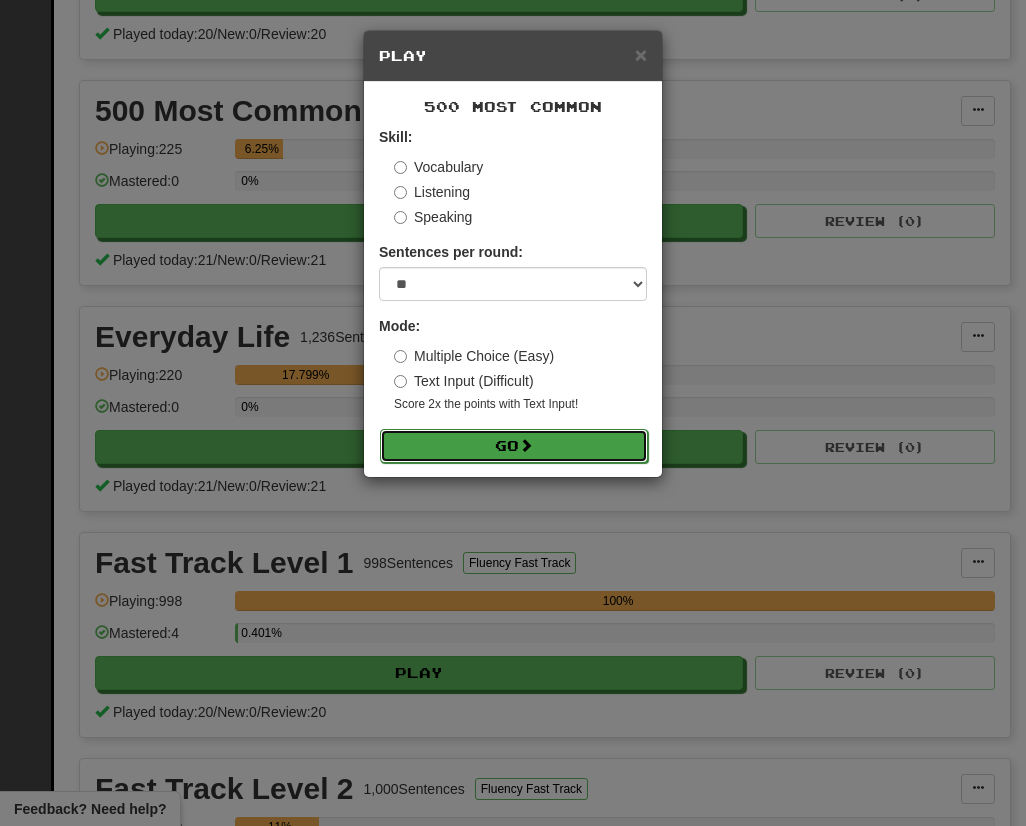 click on "Go" at bounding box center [514, 446] 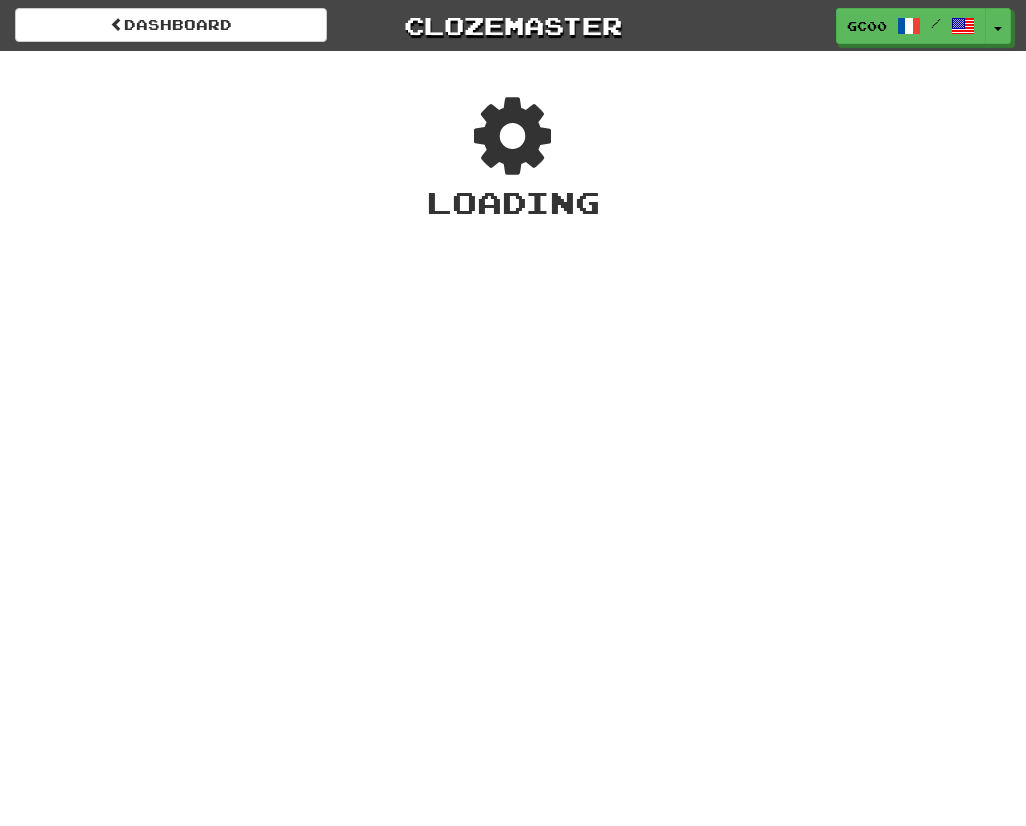 scroll, scrollTop: 0, scrollLeft: 0, axis: both 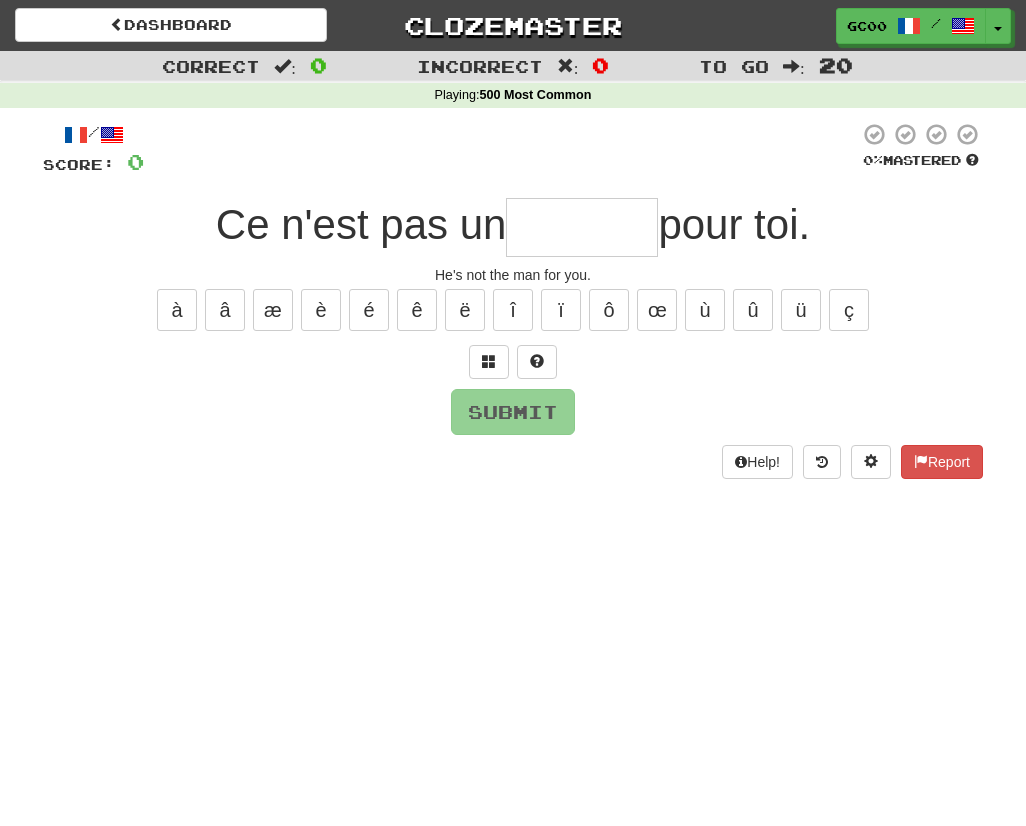 click at bounding box center (582, 227) 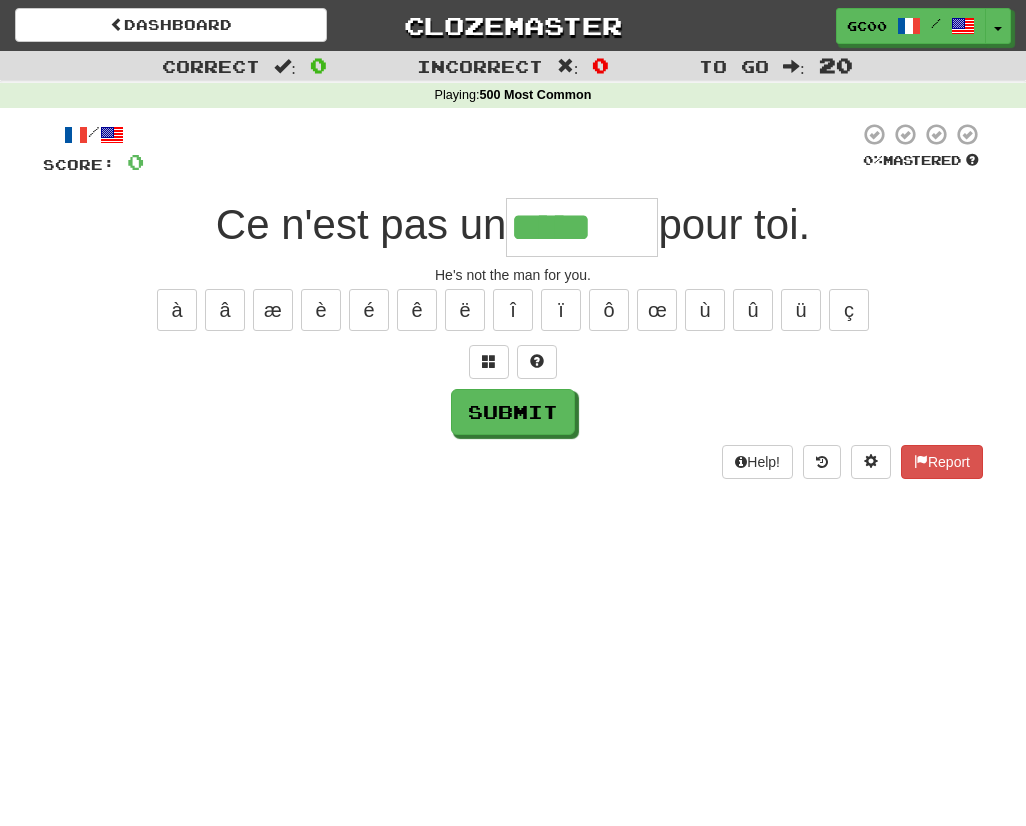 type on "*****" 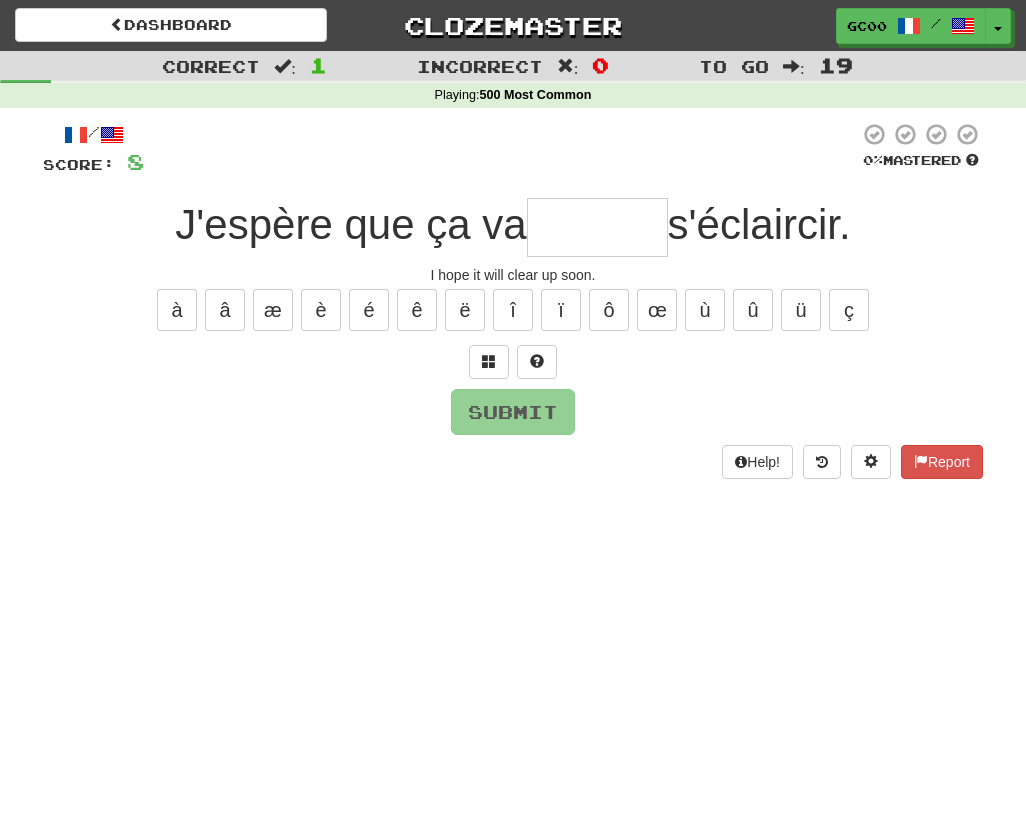 type on "*" 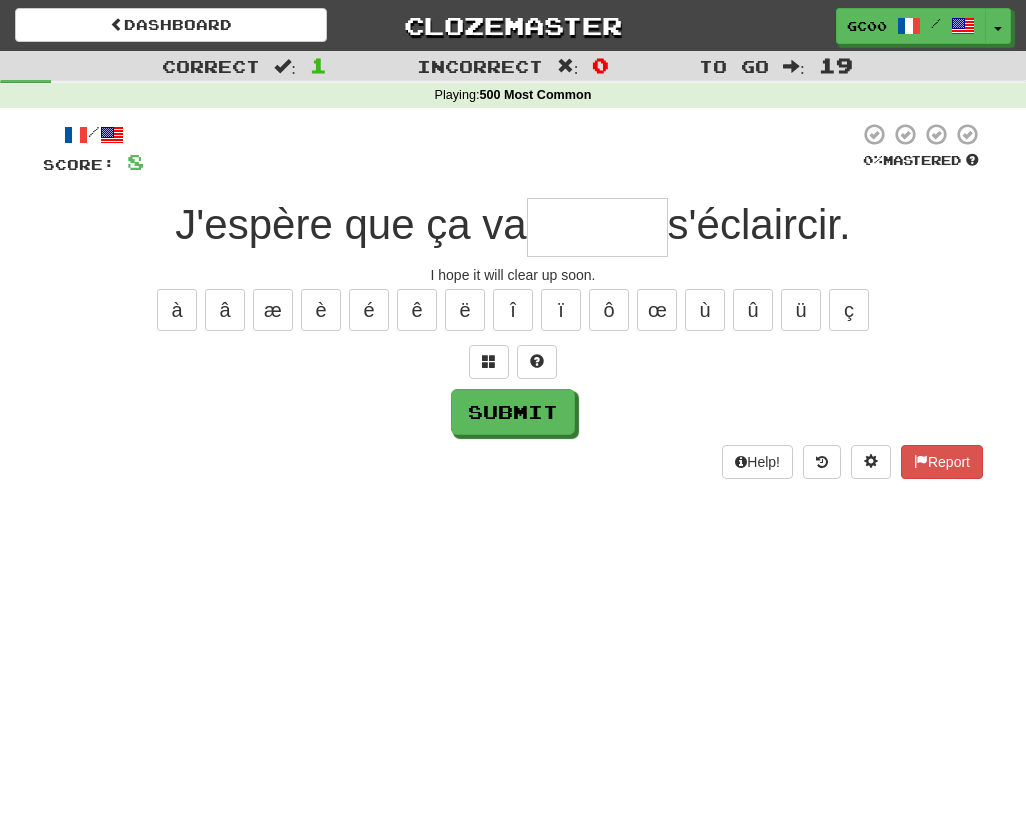 type on "*" 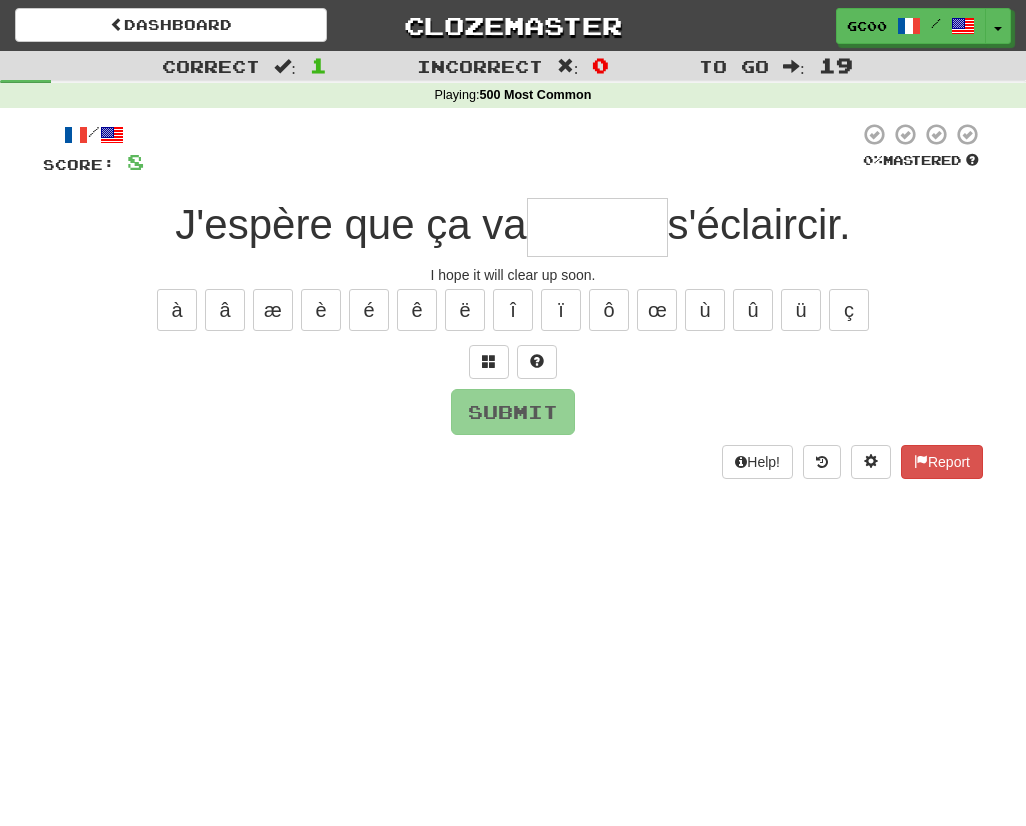 type on "*" 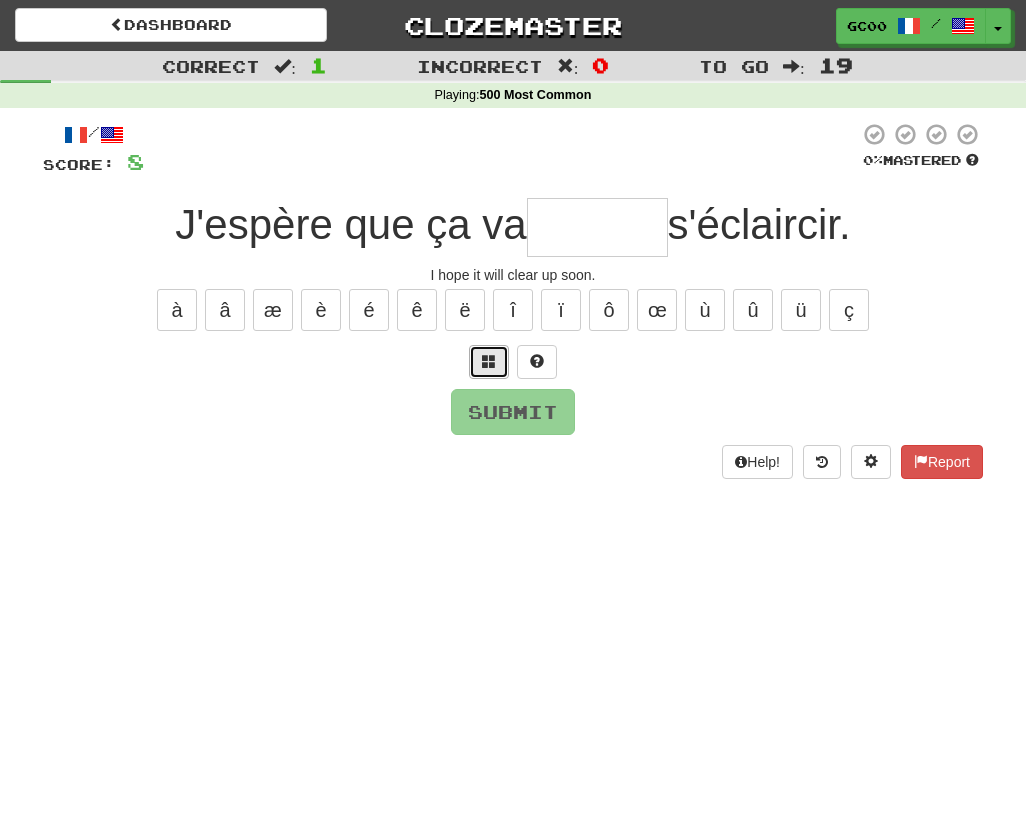 click at bounding box center (489, 362) 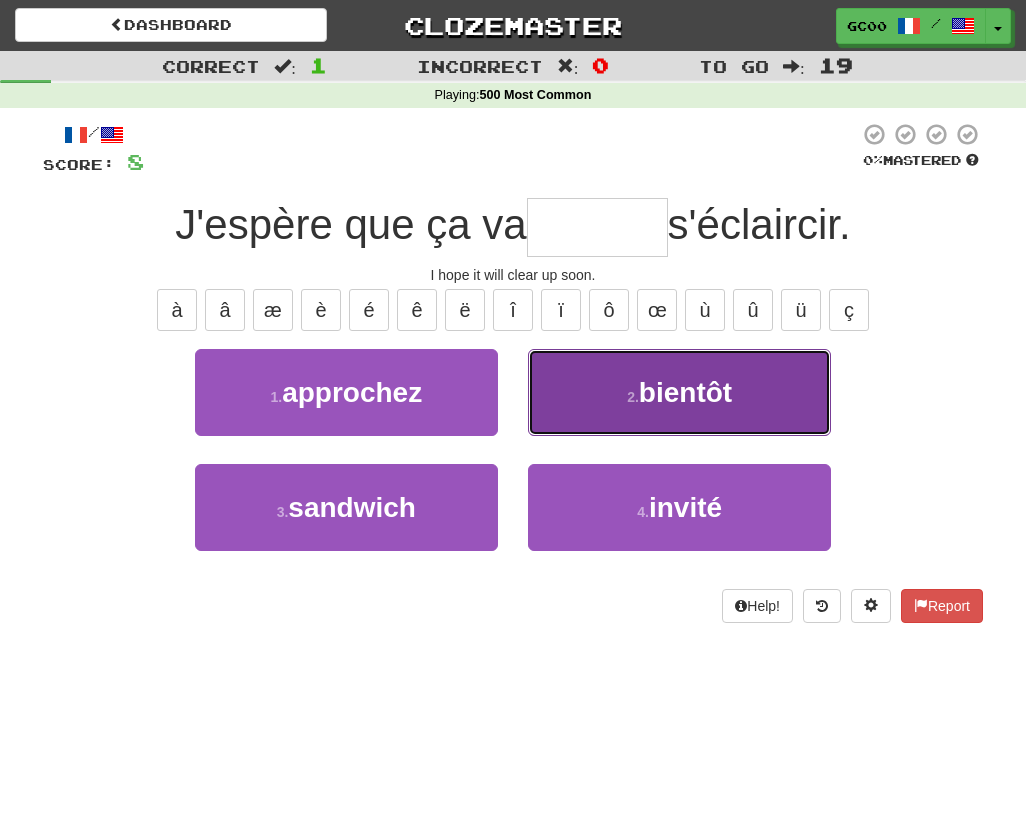 click on "2 .  bientôt" at bounding box center (679, 392) 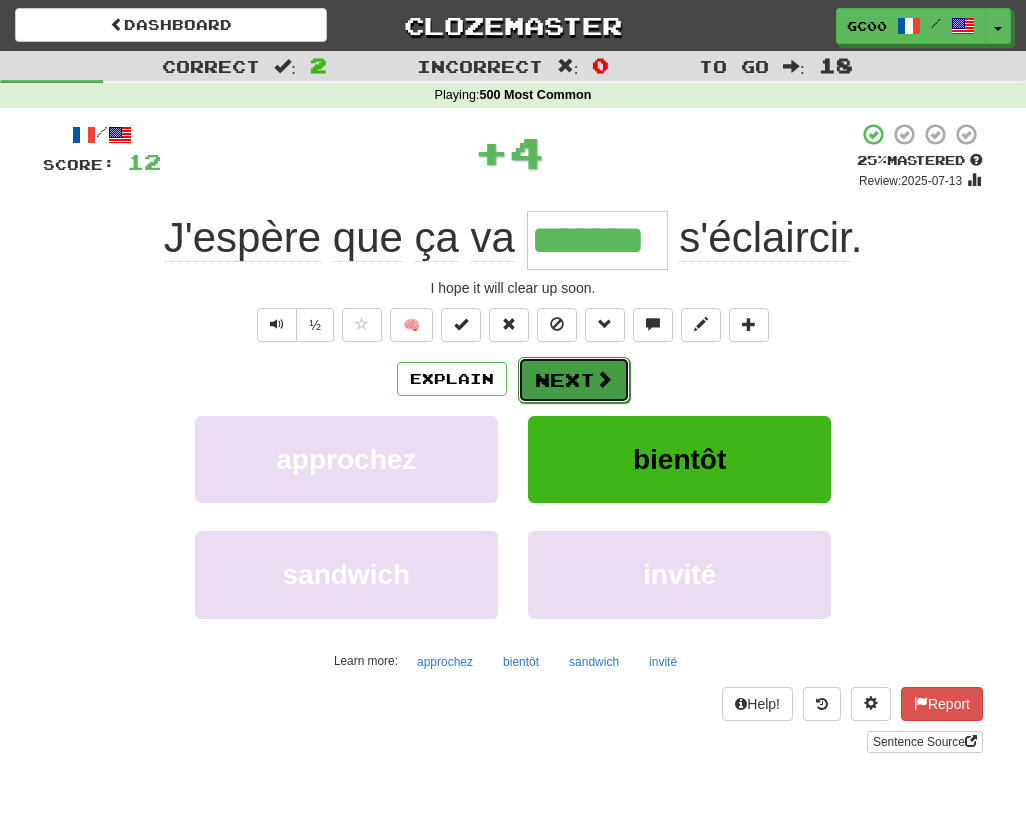 click on "Next" at bounding box center [574, 380] 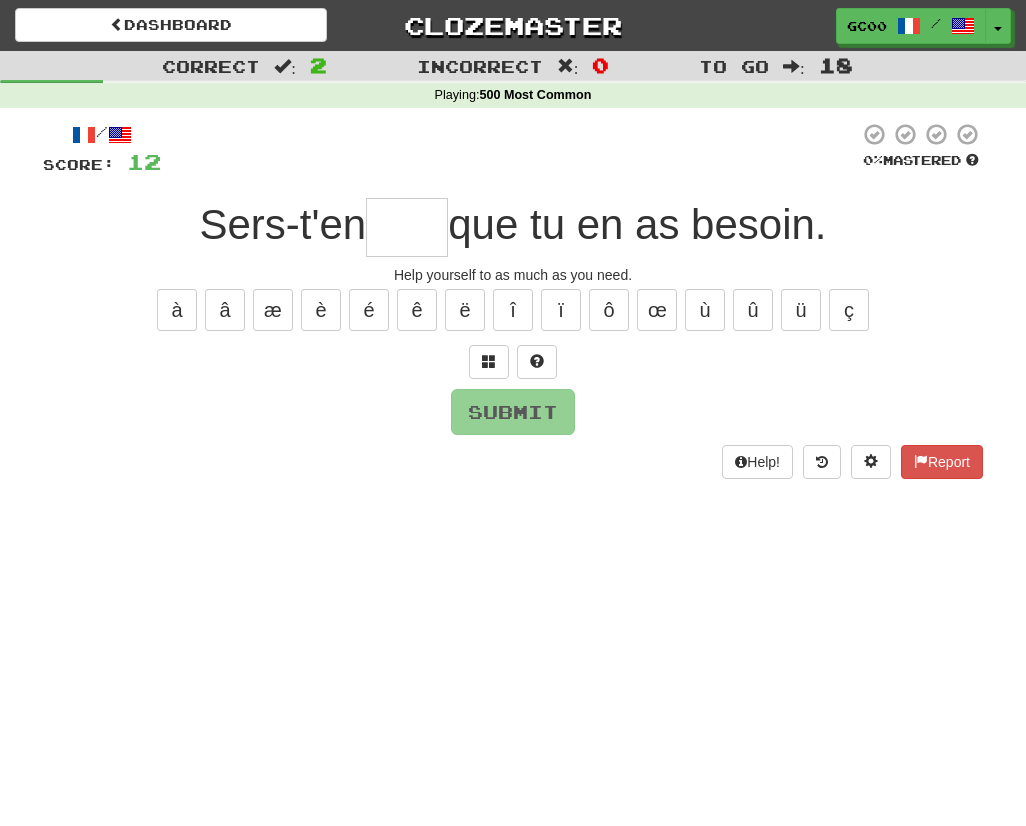type on "*" 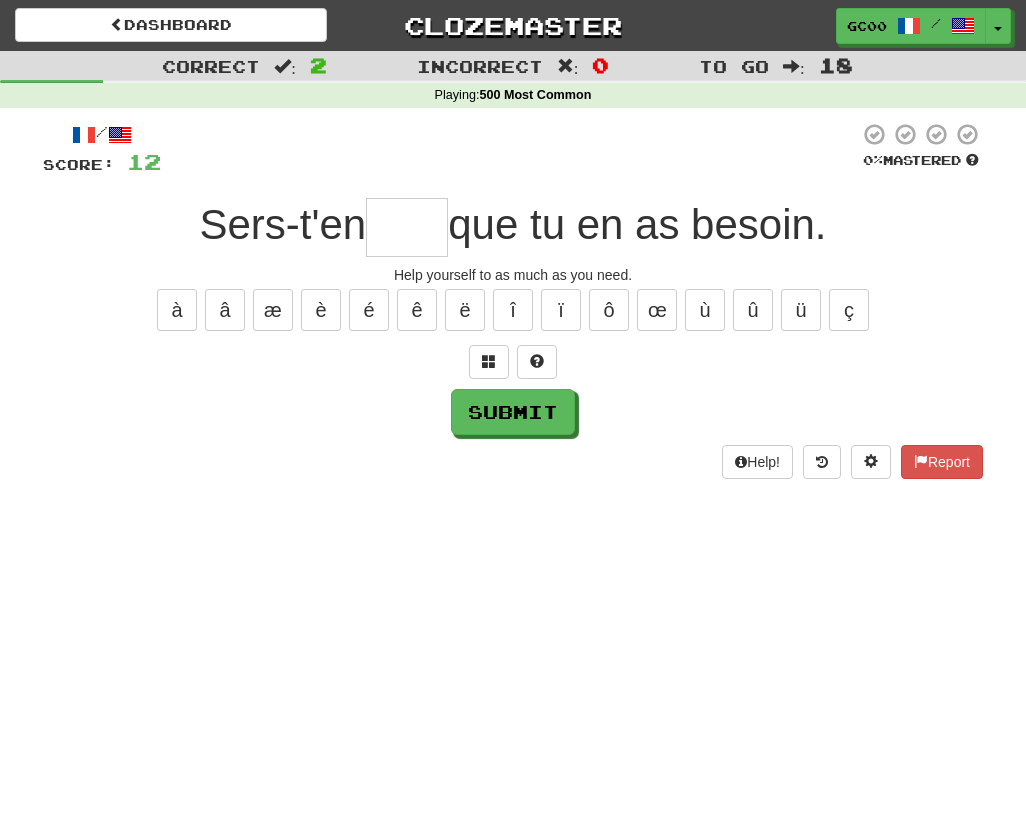 type on "*" 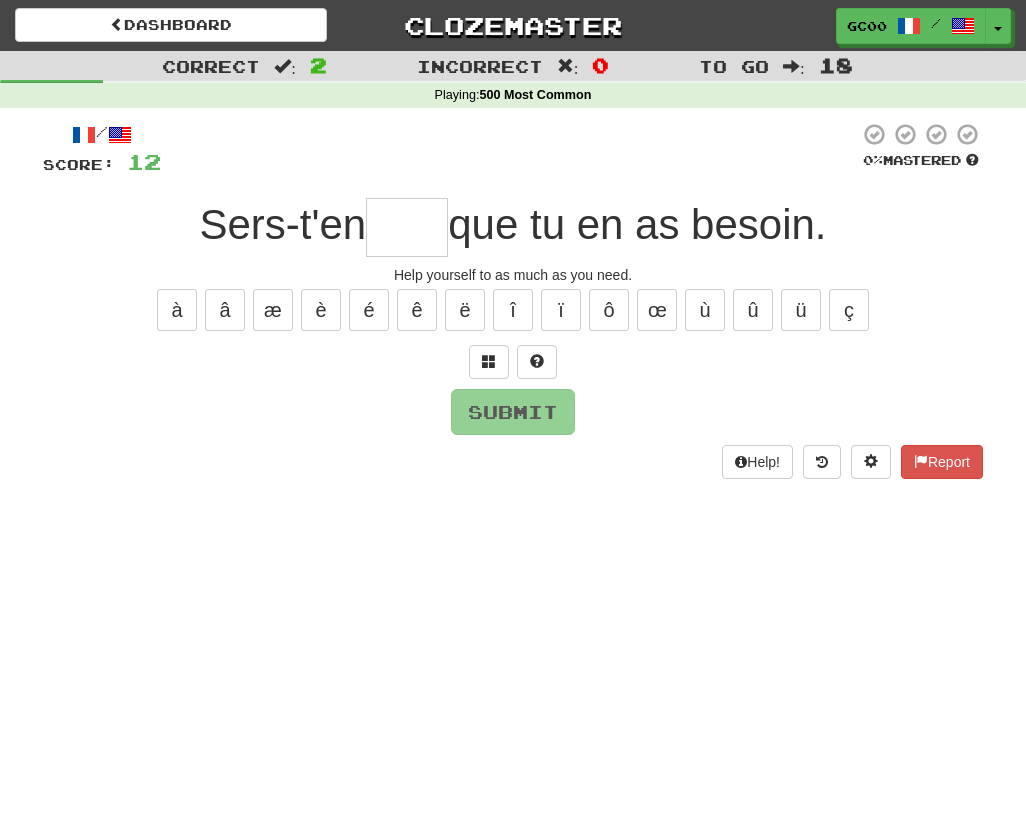 type on "*" 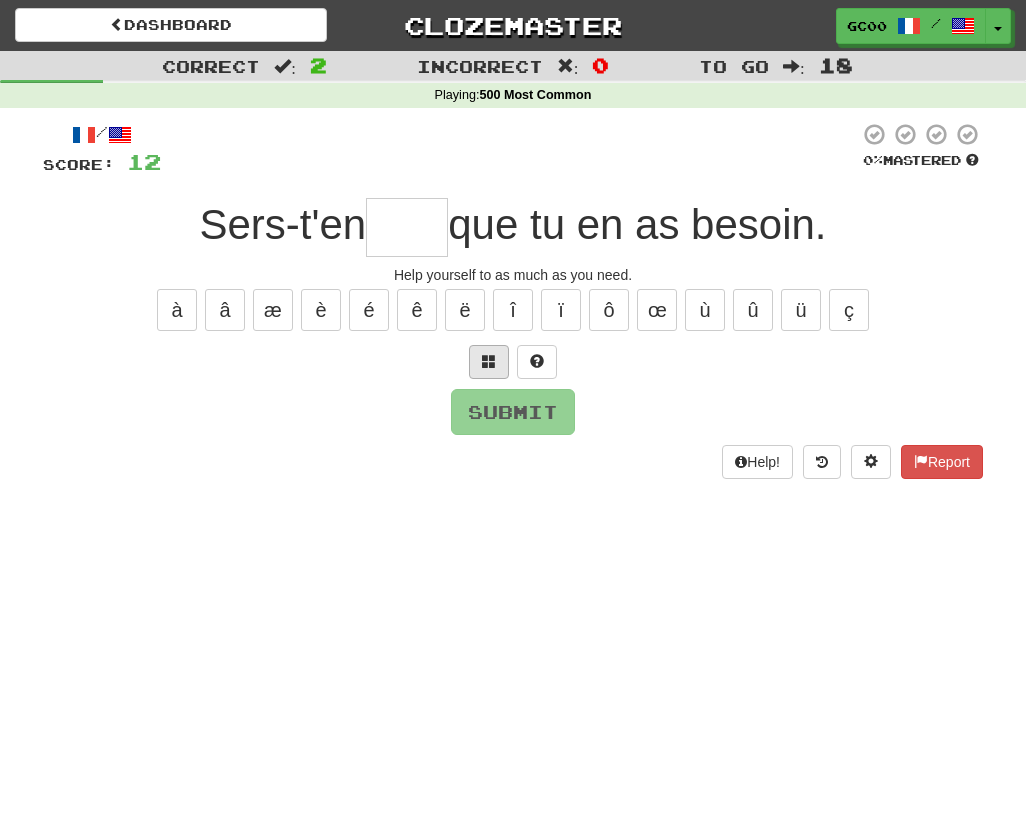 type on "*" 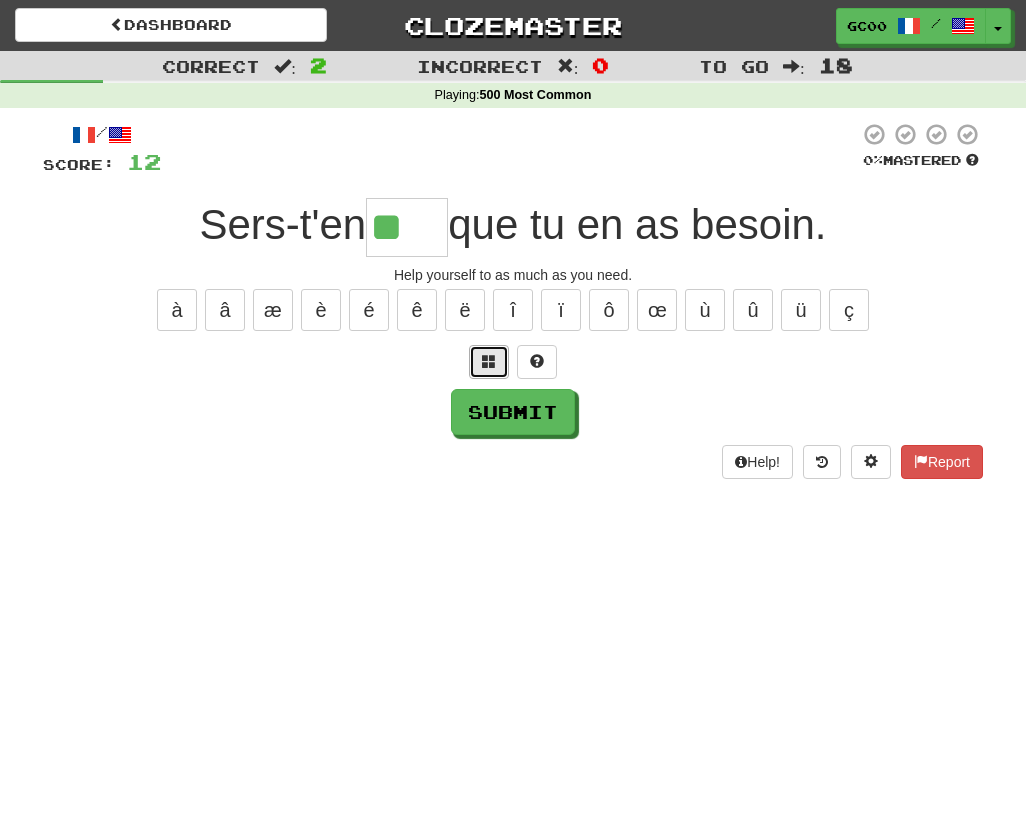 click at bounding box center [489, 361] 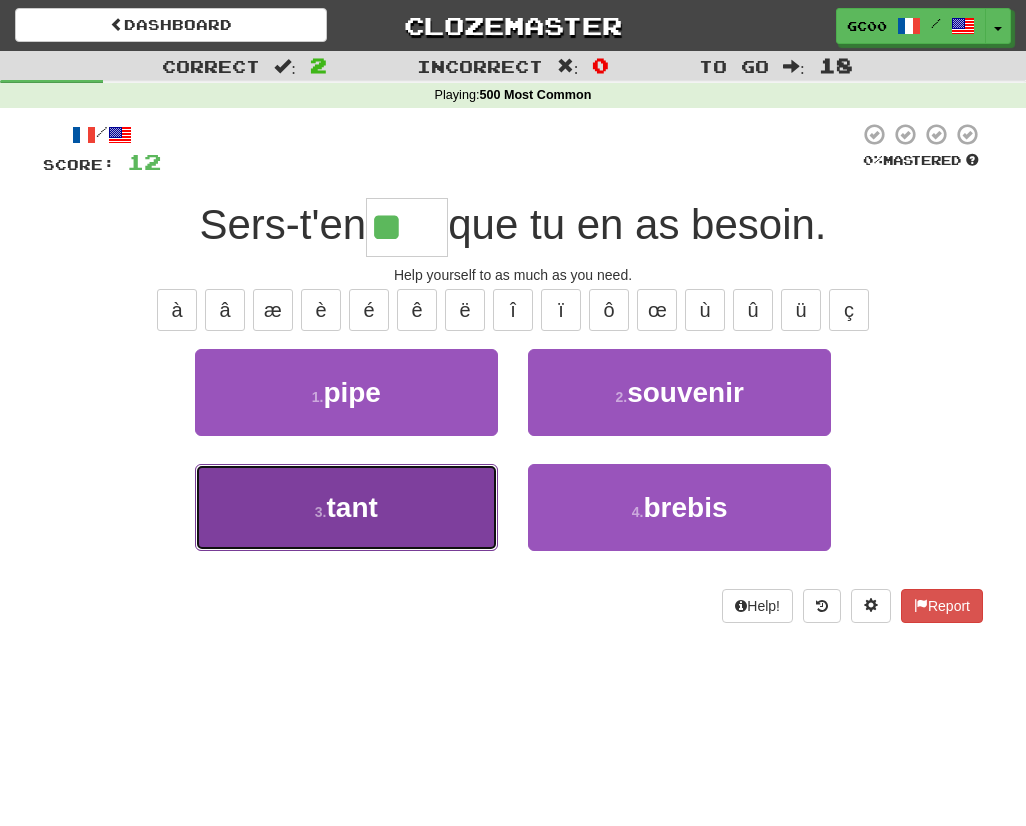 click on "3 .  tant" at bounding box center (346, 507) 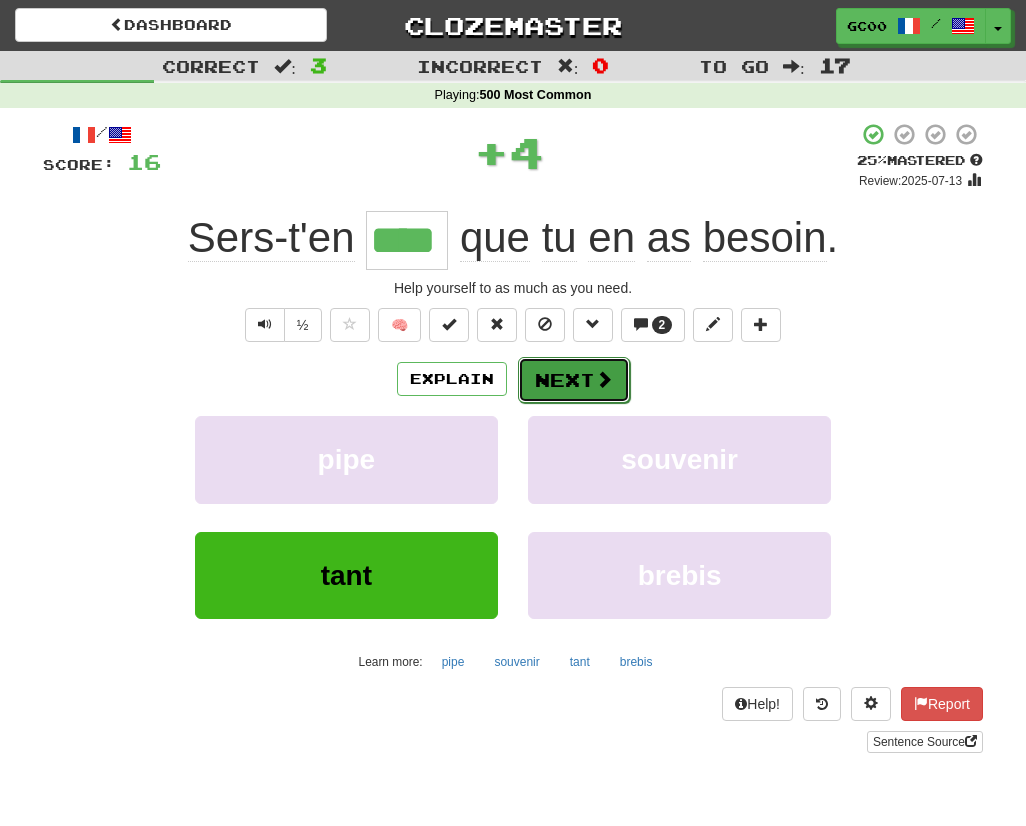 click on "Next" at bounding box center (574, 380) 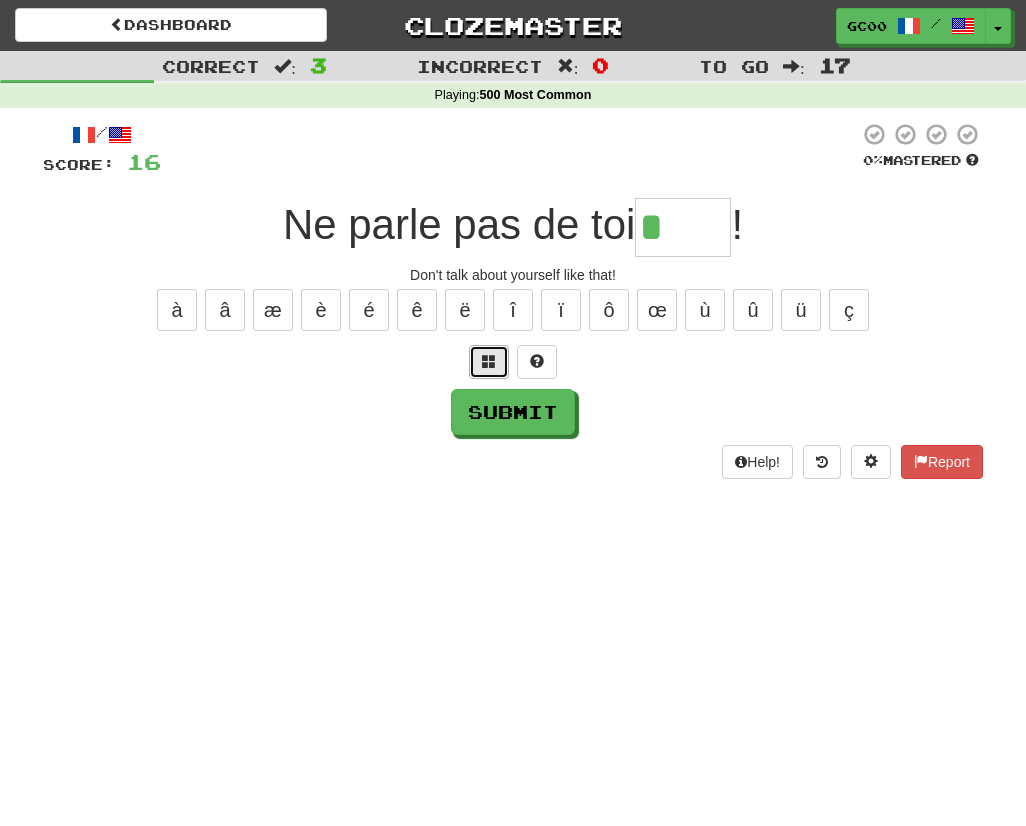 click at bounding box center [489, 362] 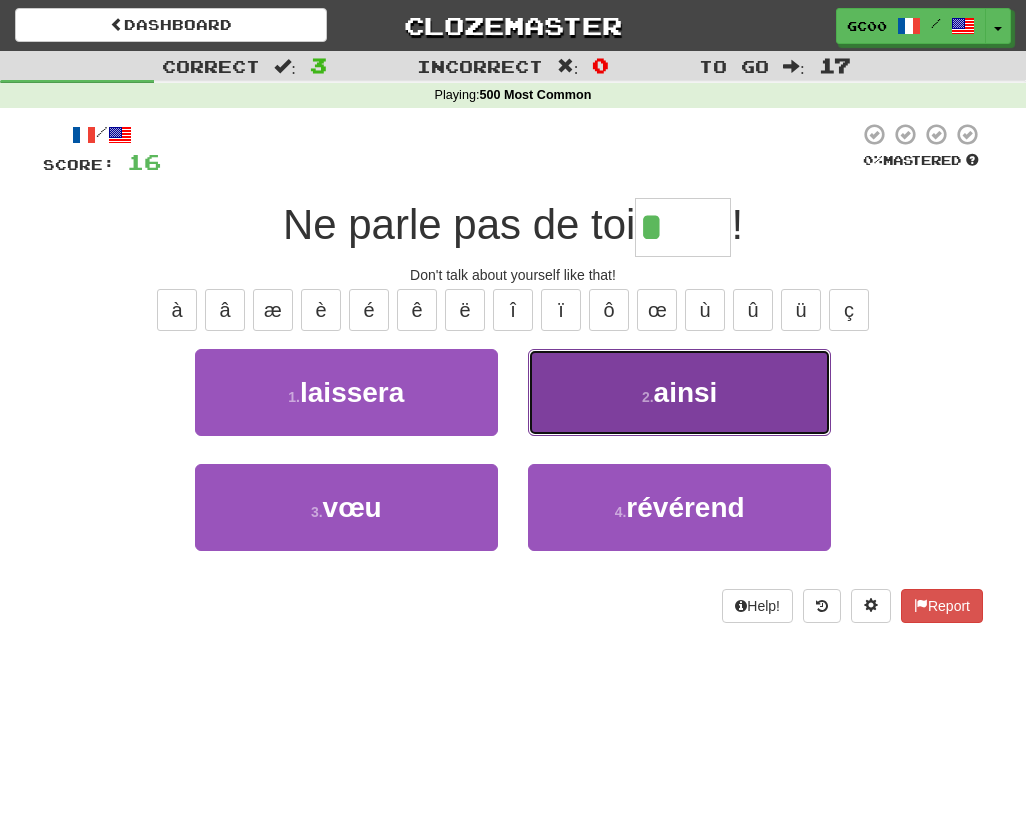 click on "2 .  ainsi" at bounding box center [679, 392] 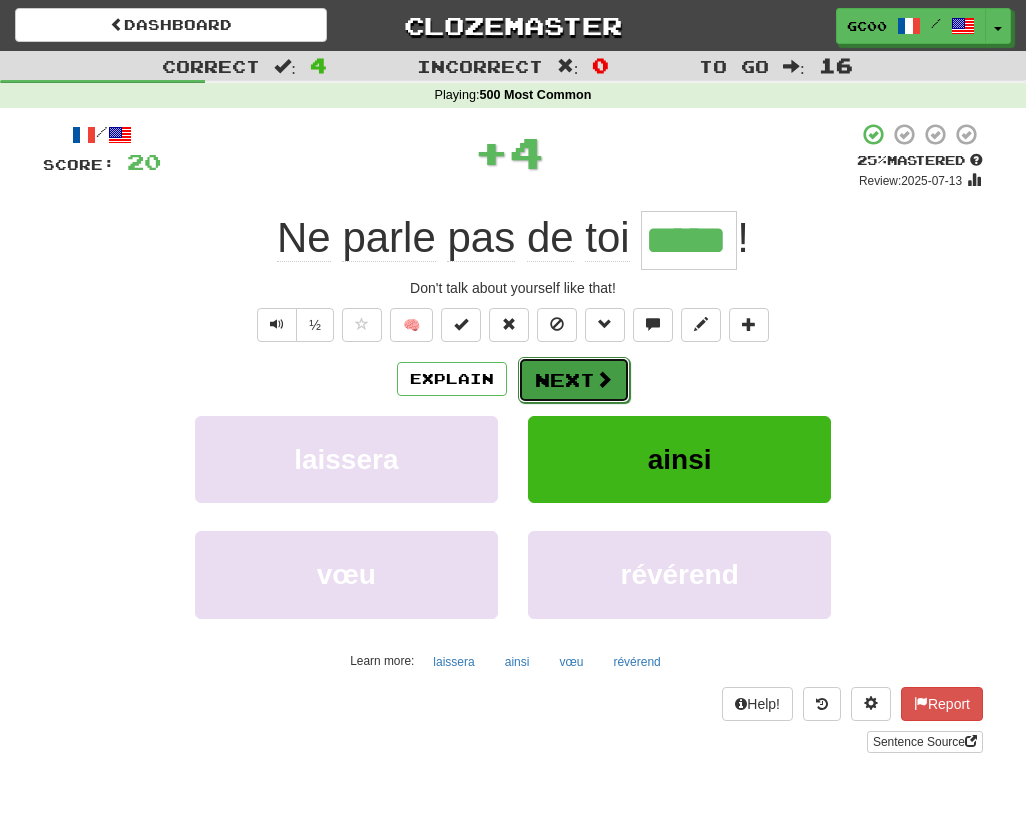 click at bounding box center [604, 379] 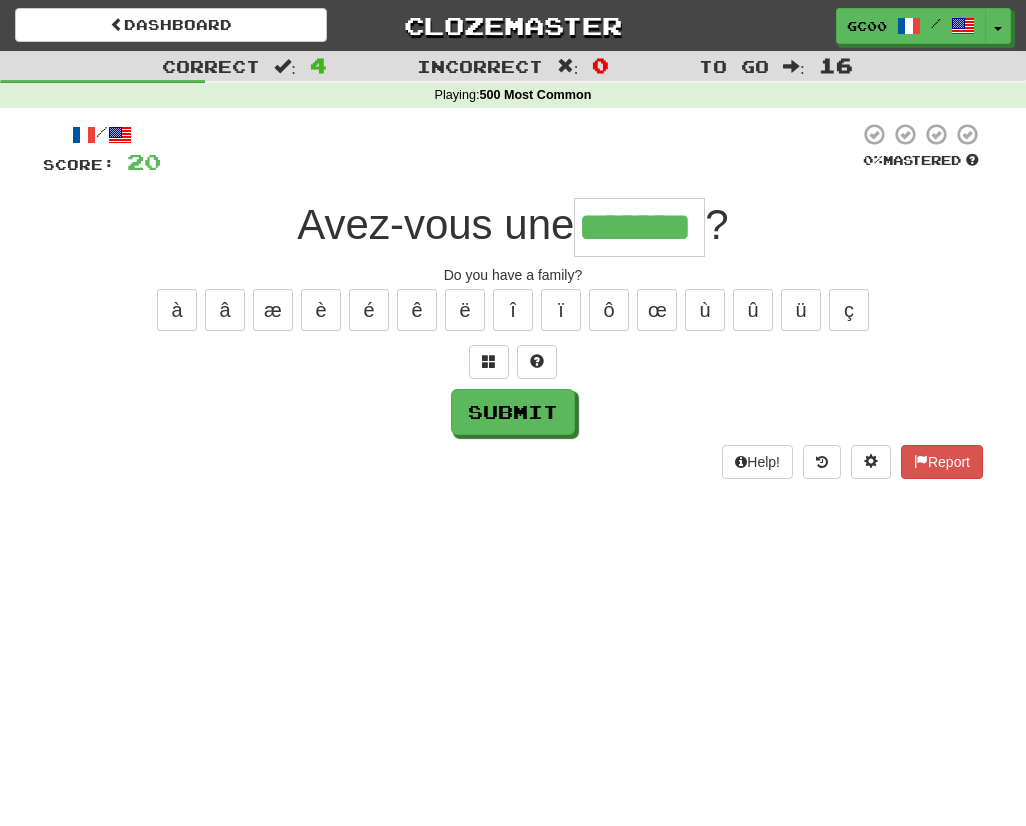 type on "*******" 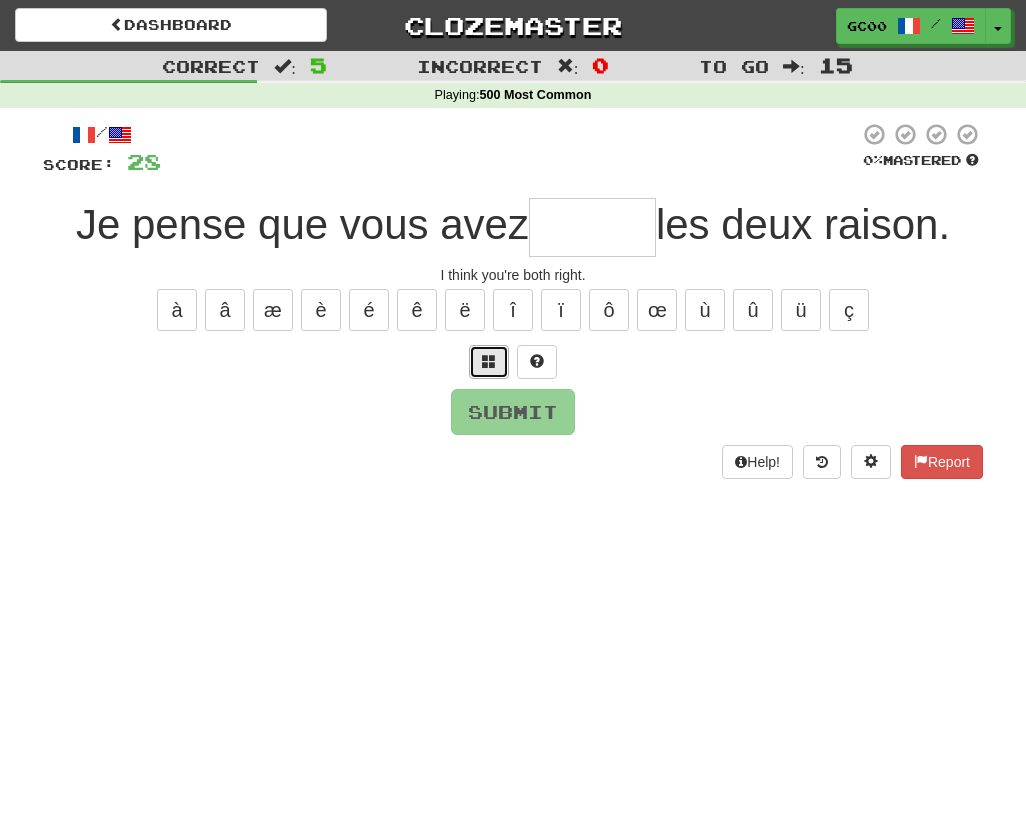 click at bounding box center [489, 361] 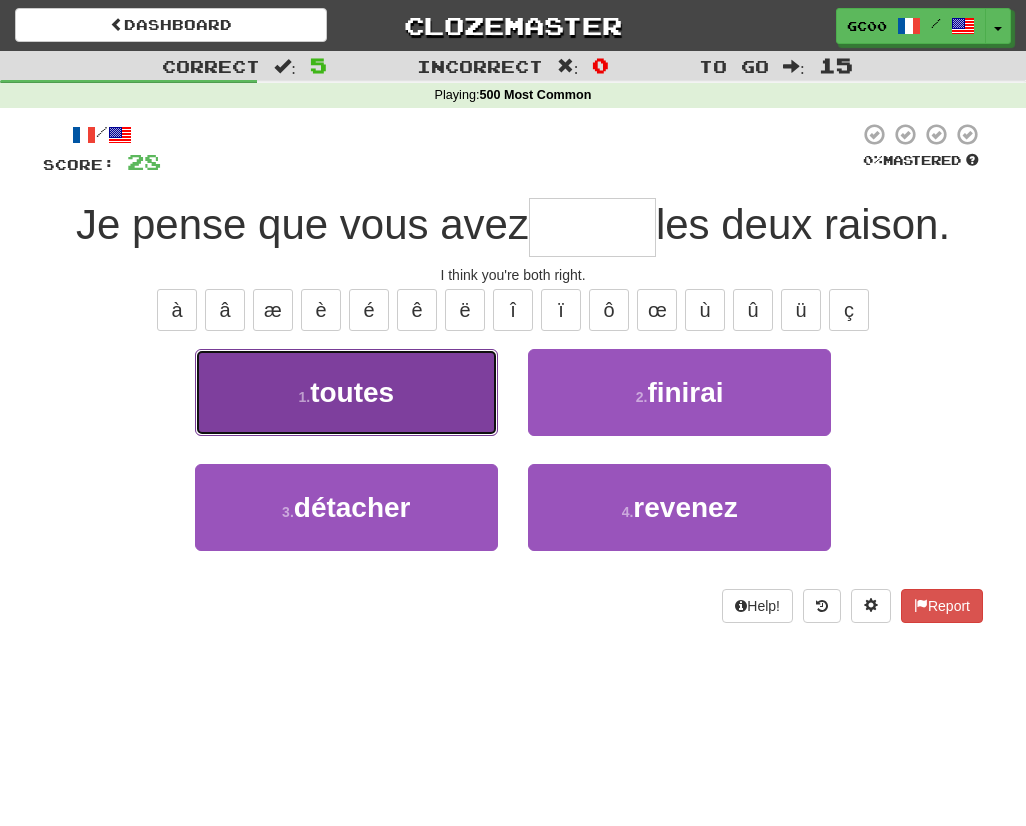 click on "1 .  toutes" at bounding box center (346, 392) 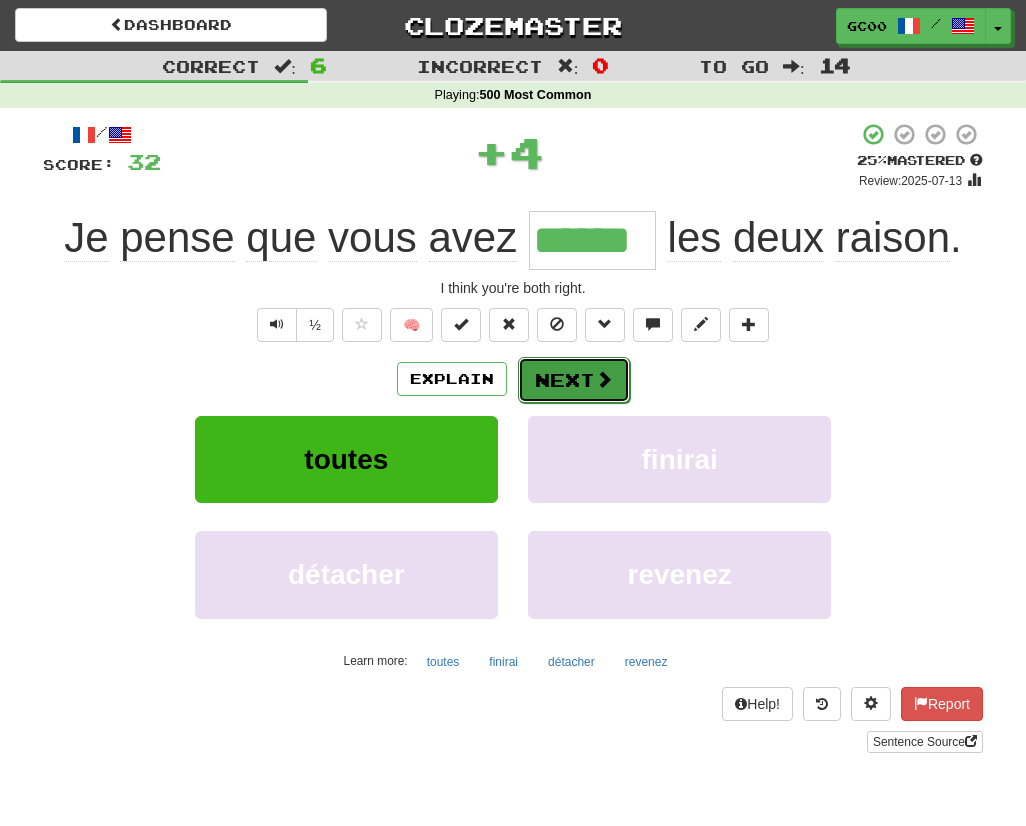 click at bounding box center (604, 379) 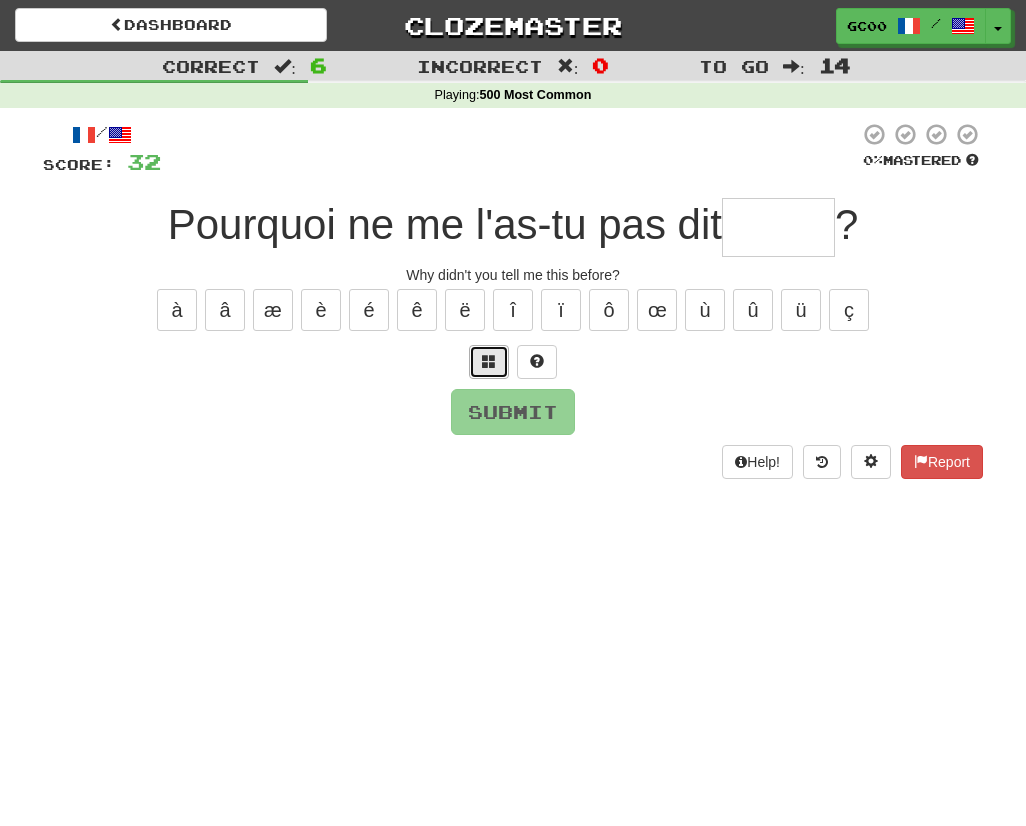click at bounding box center [489, 361] 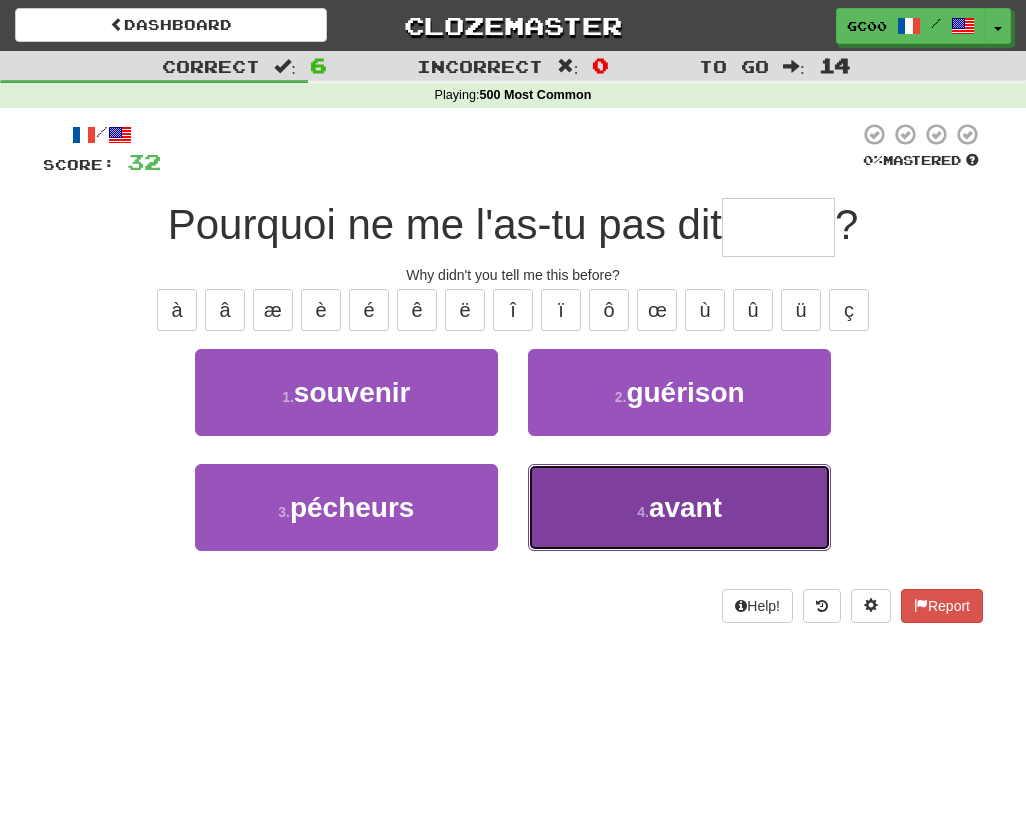 click on "4 .  avant" at bounding box center [679, 507] 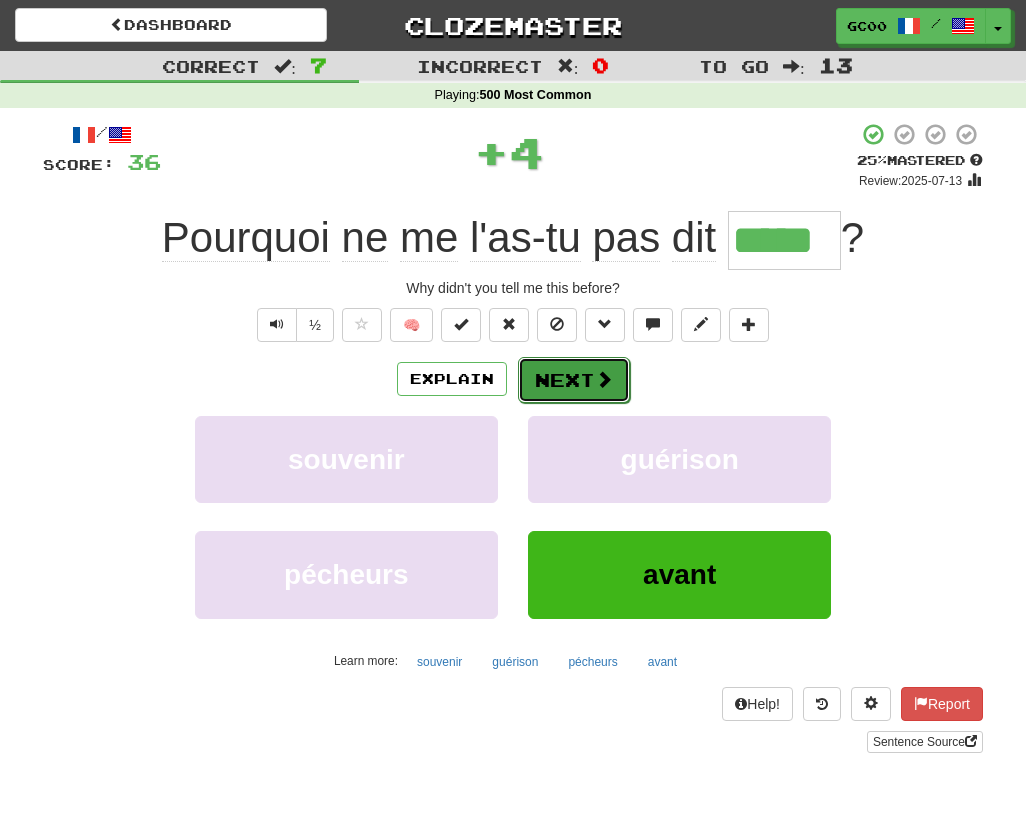 click on "Next" at bounding box center (574, 380) 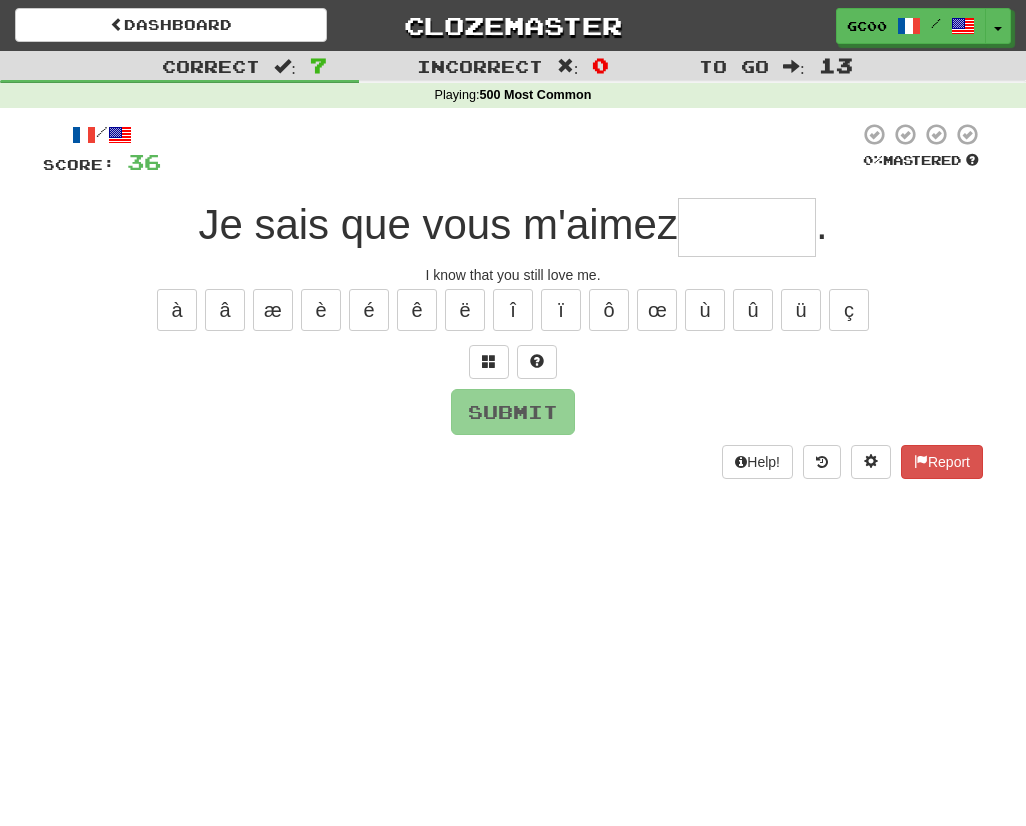 type on "*" 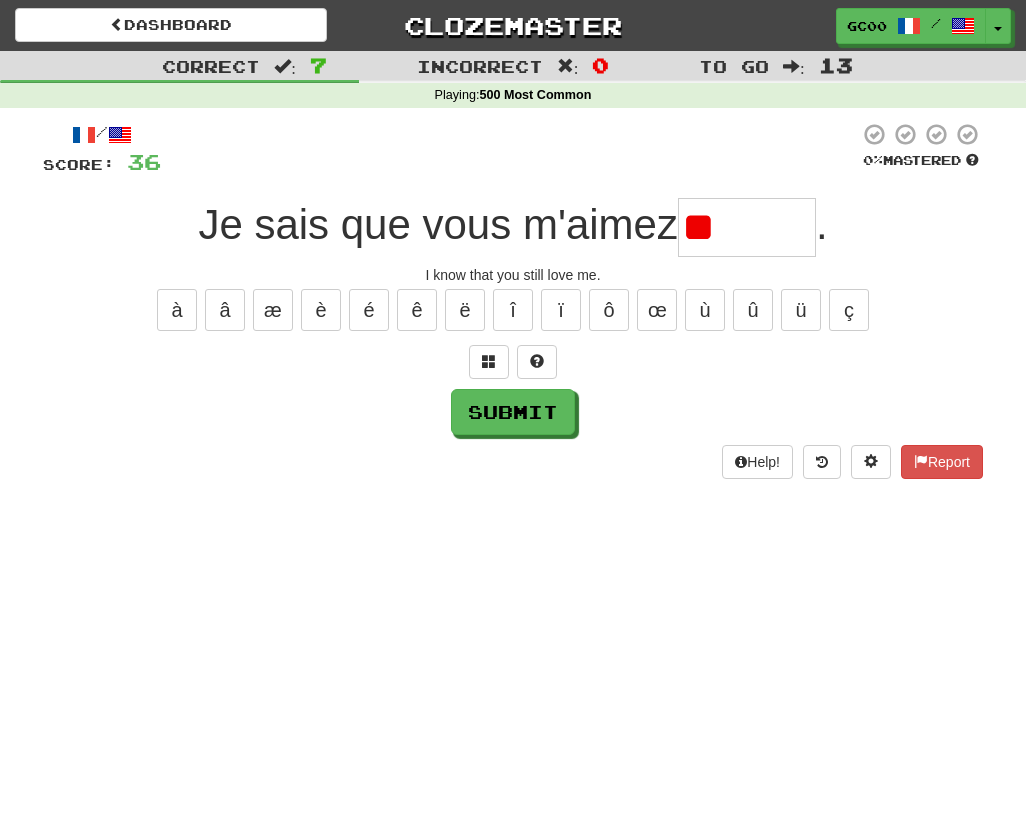 type on "*" 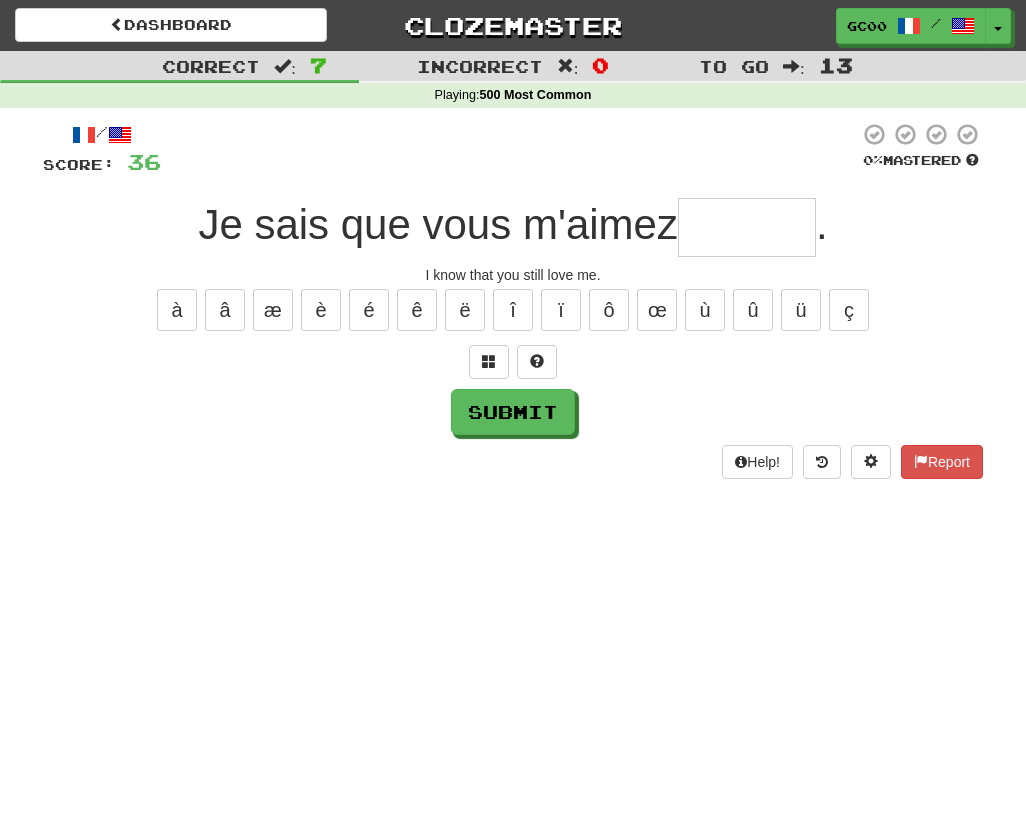 type on "*" 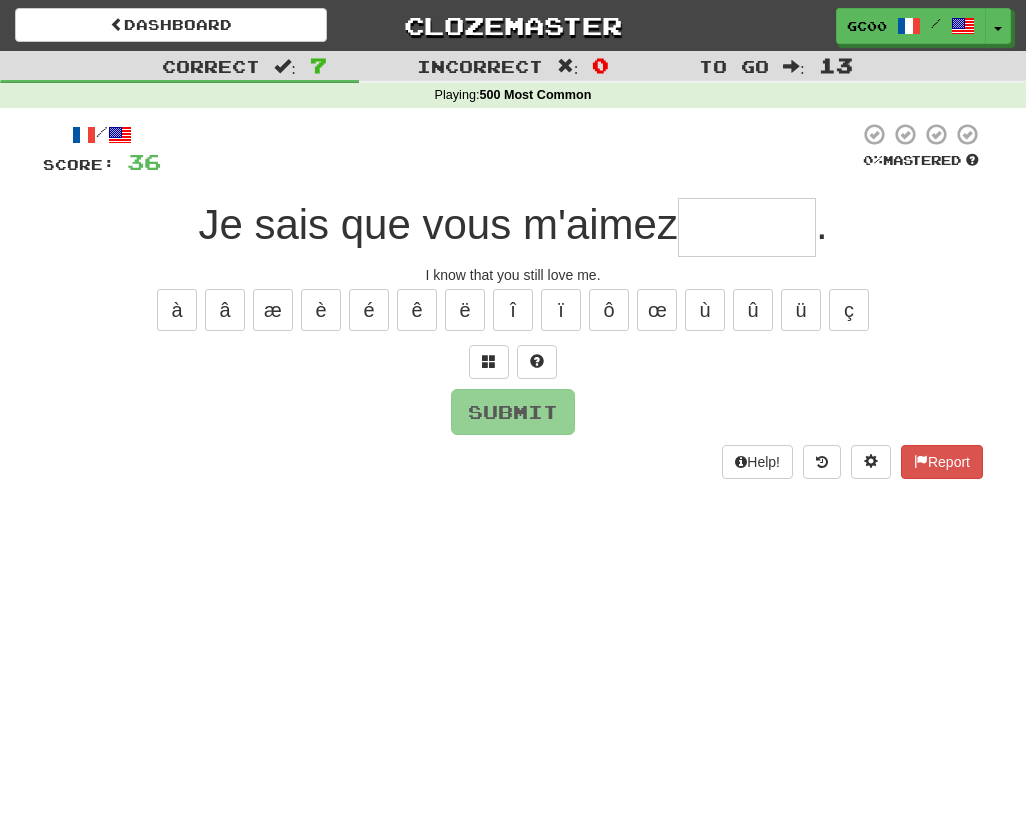 type on "*" 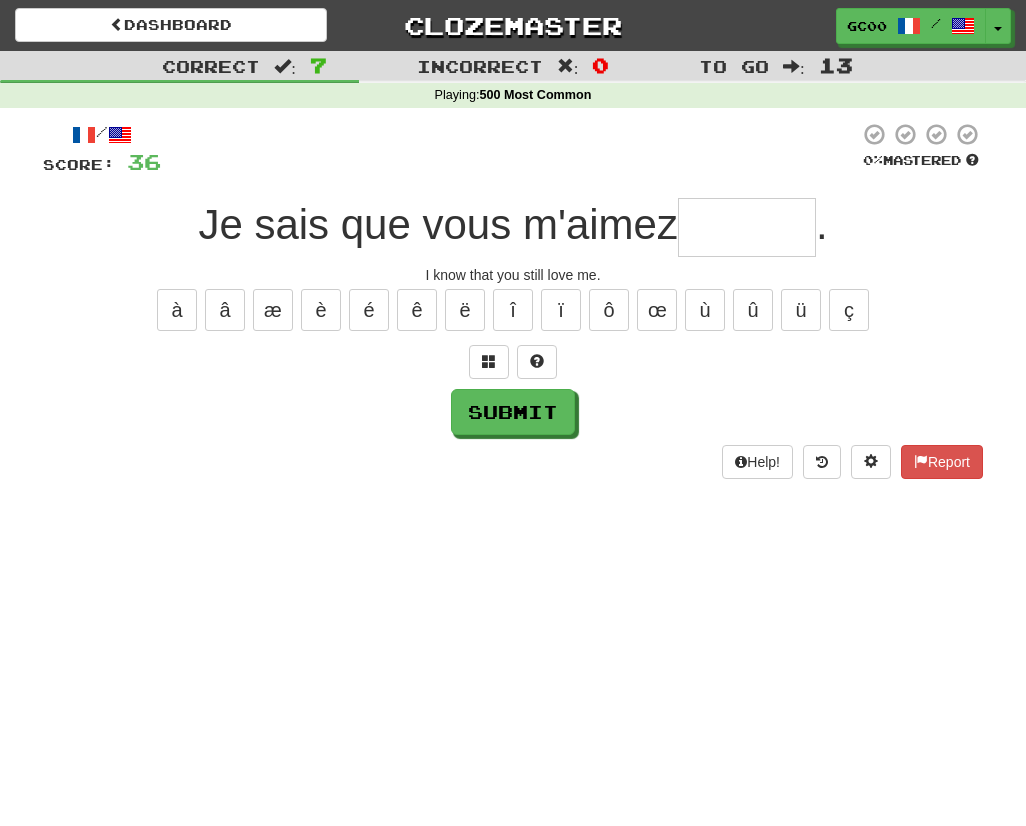 type on "*" 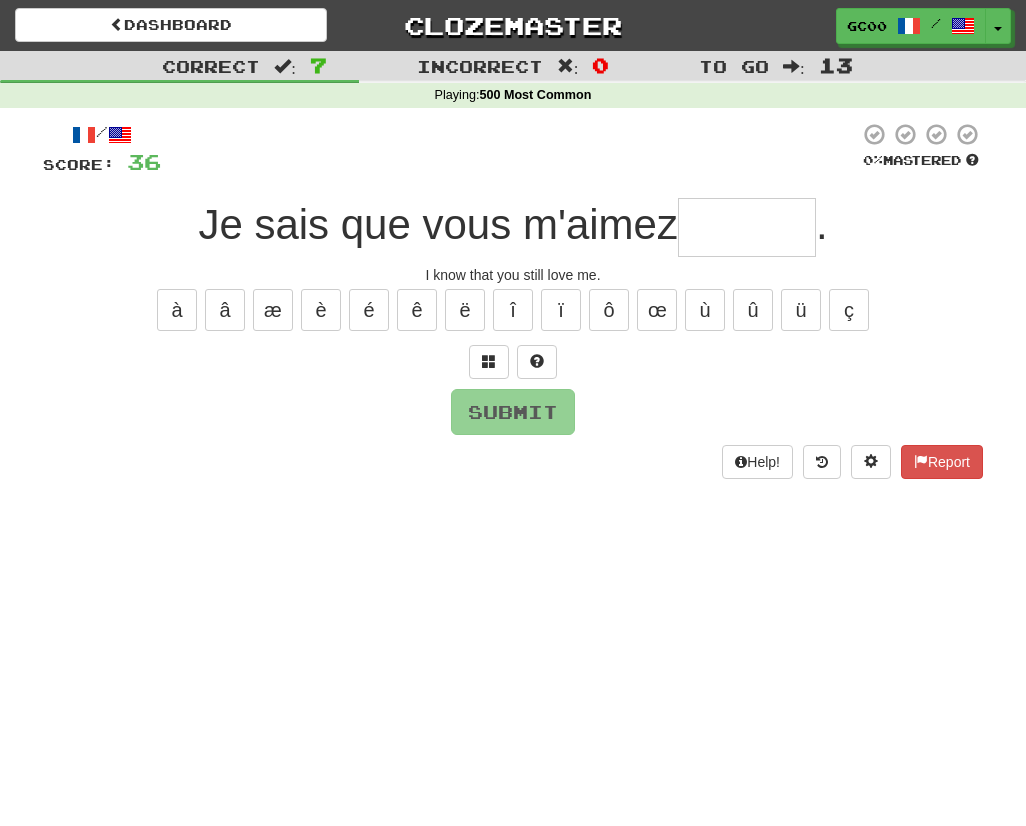 type on "*" 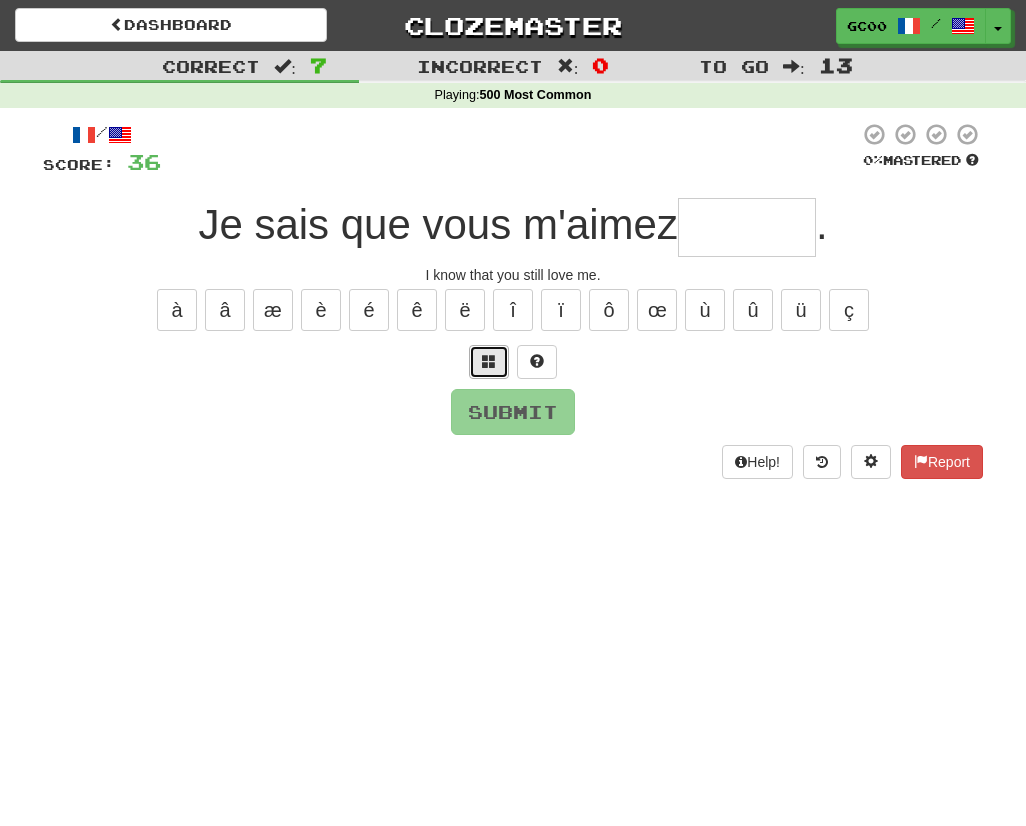 click at bounding box center (489, 362) 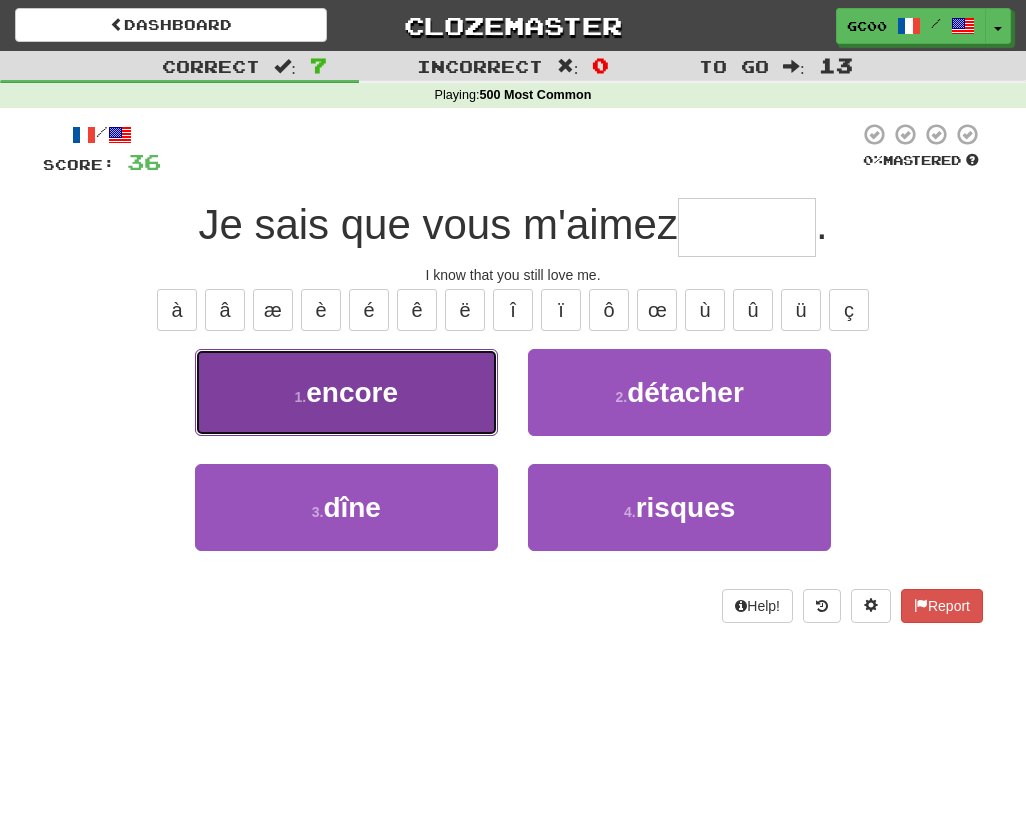 click on "1 .  encore" at bounding box center (346, 392) 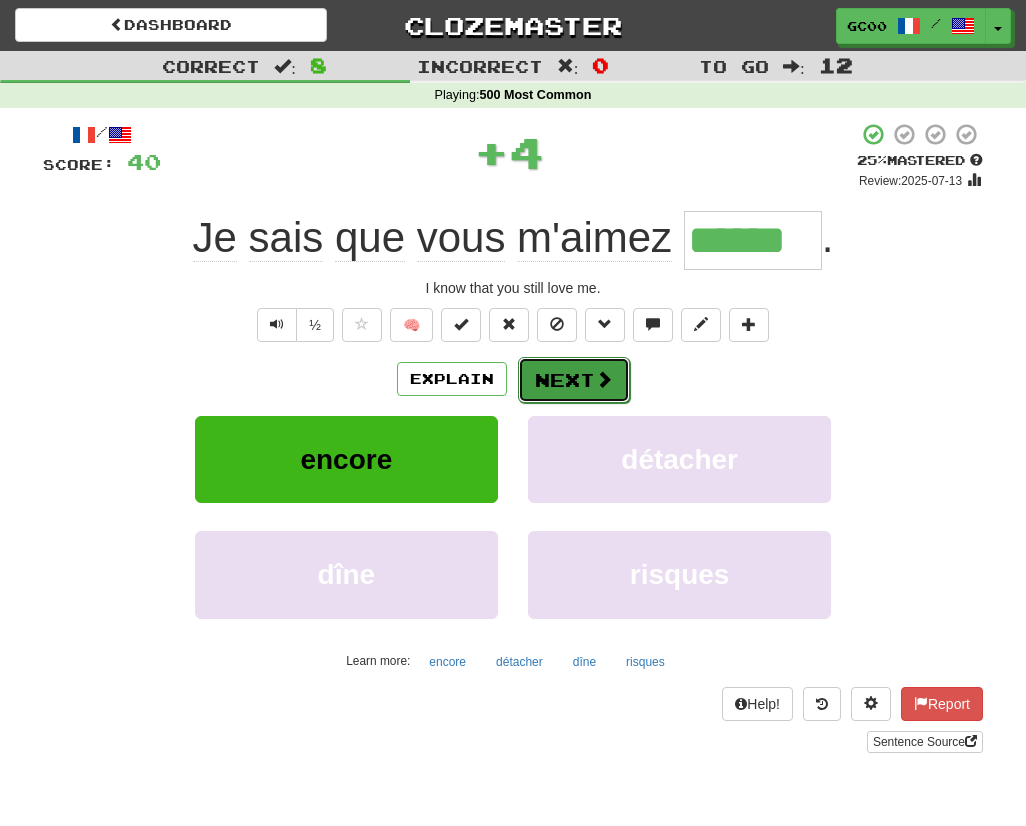 click on "Next" at bounding box center (574, 380) 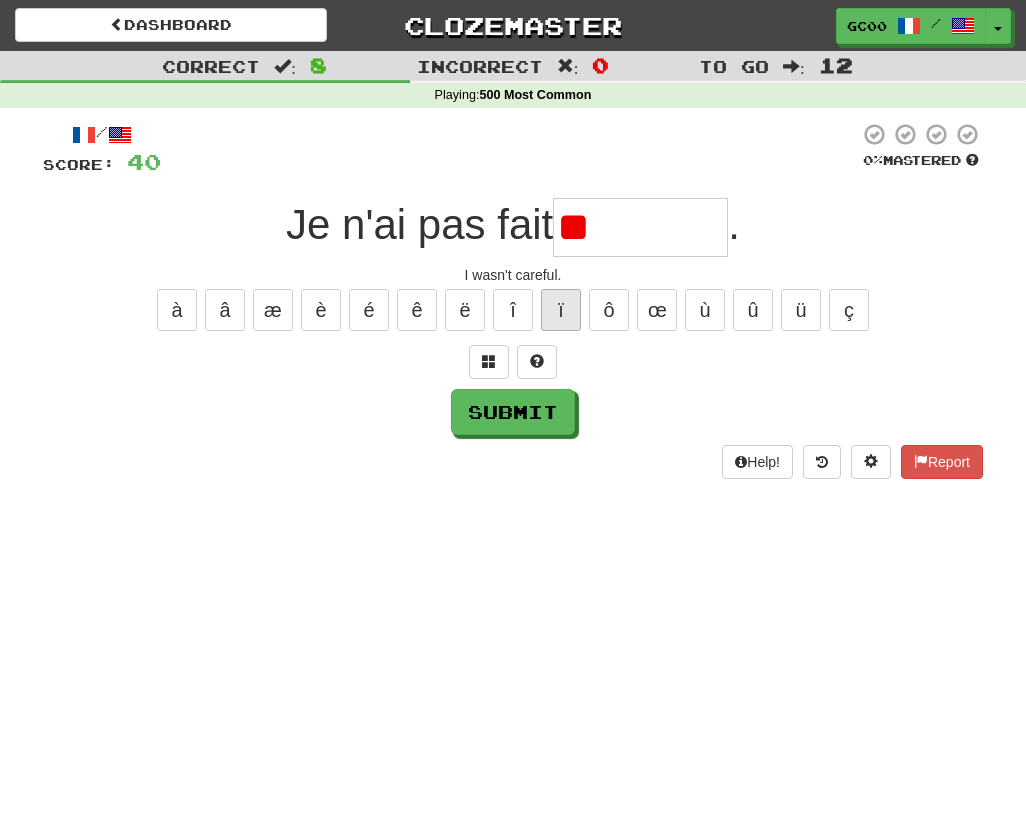 type on "*" 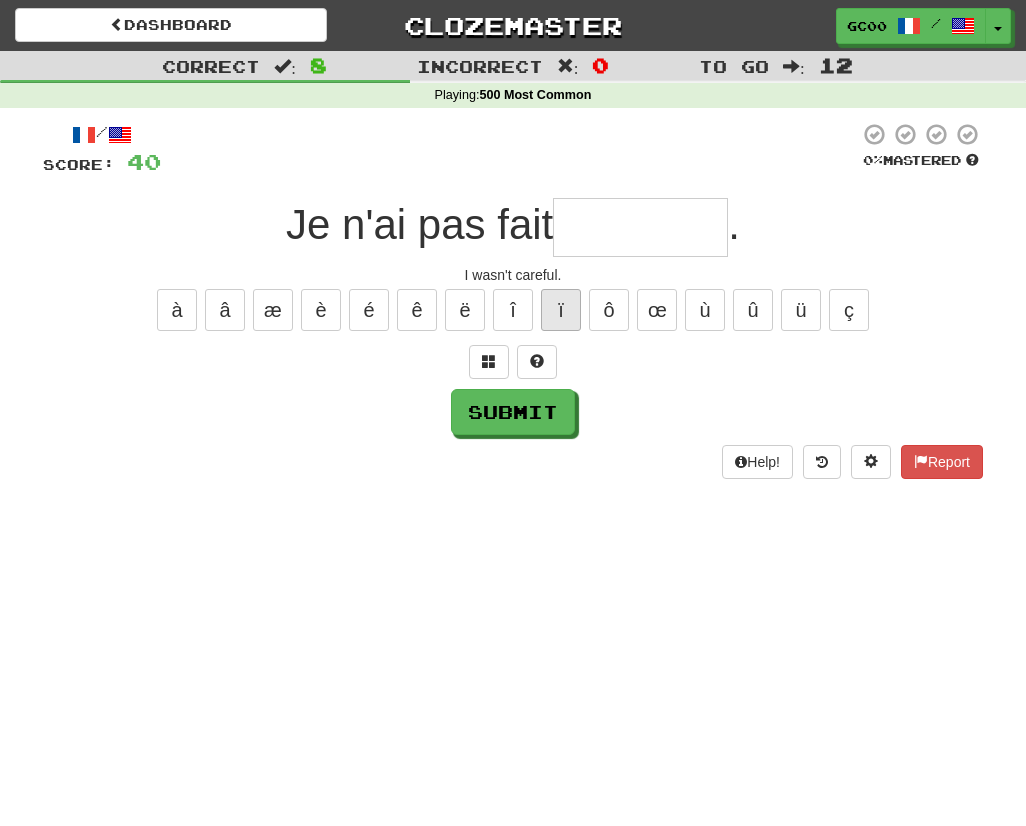 type on "*" 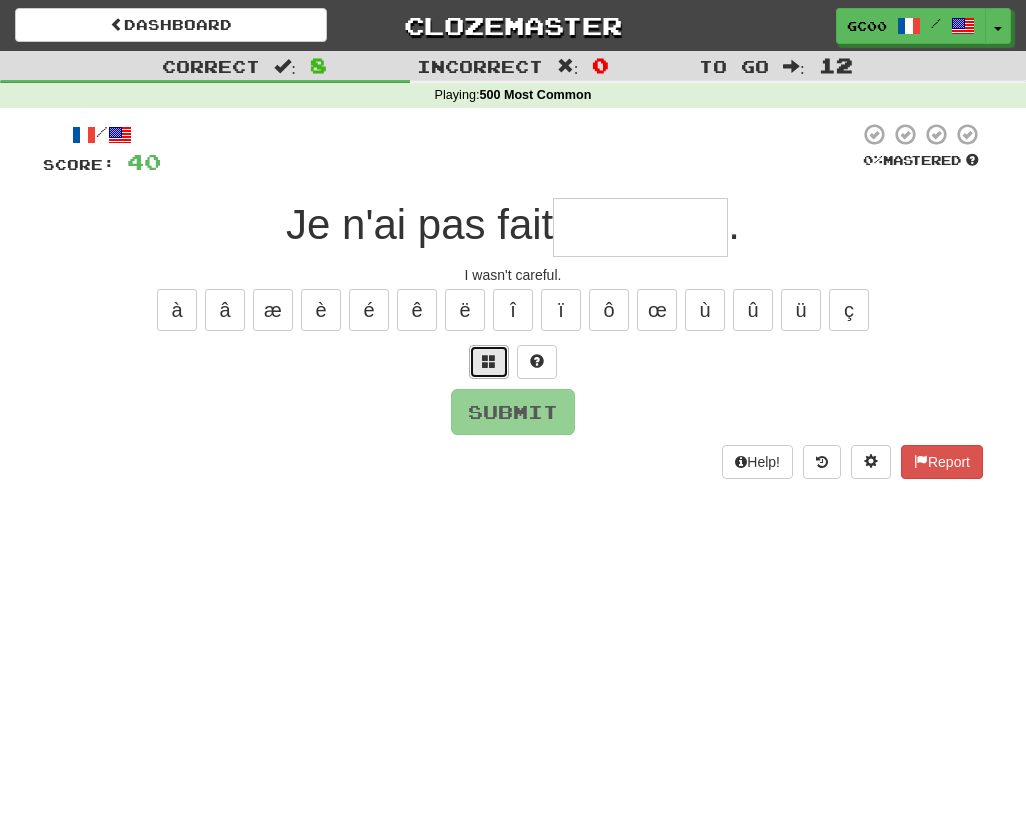 click at bounding box center [489, 361] 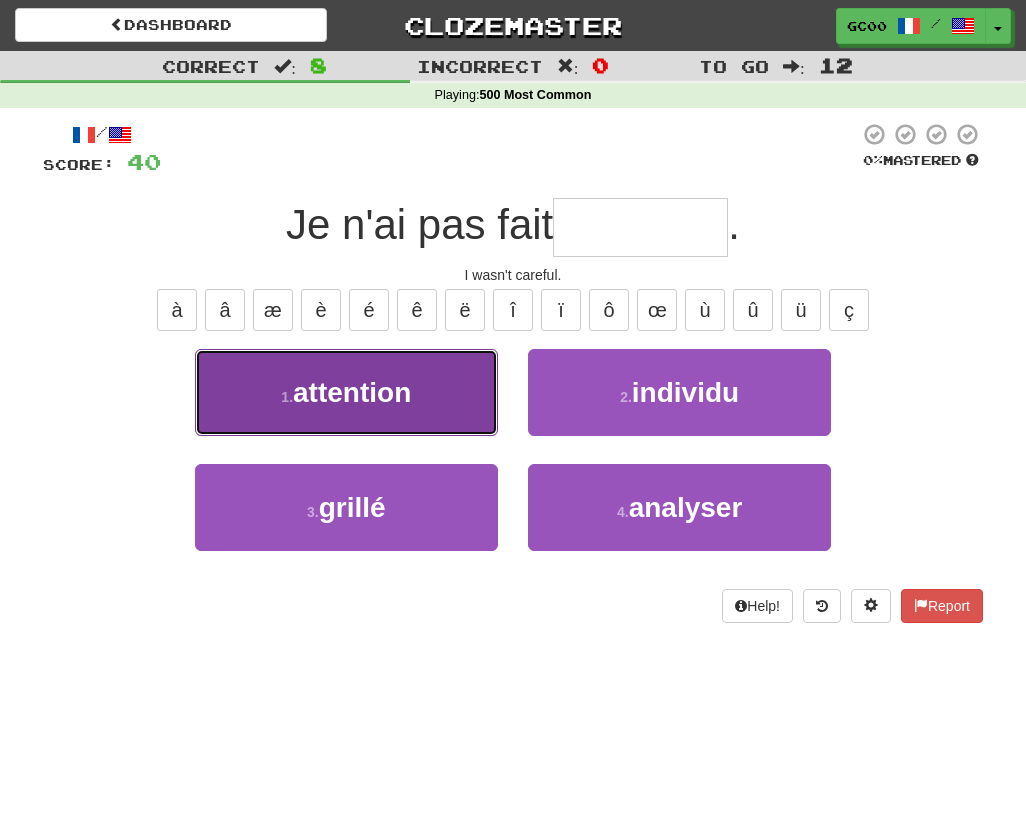 click on "1 .  attention" at bounding box center [346, 392] 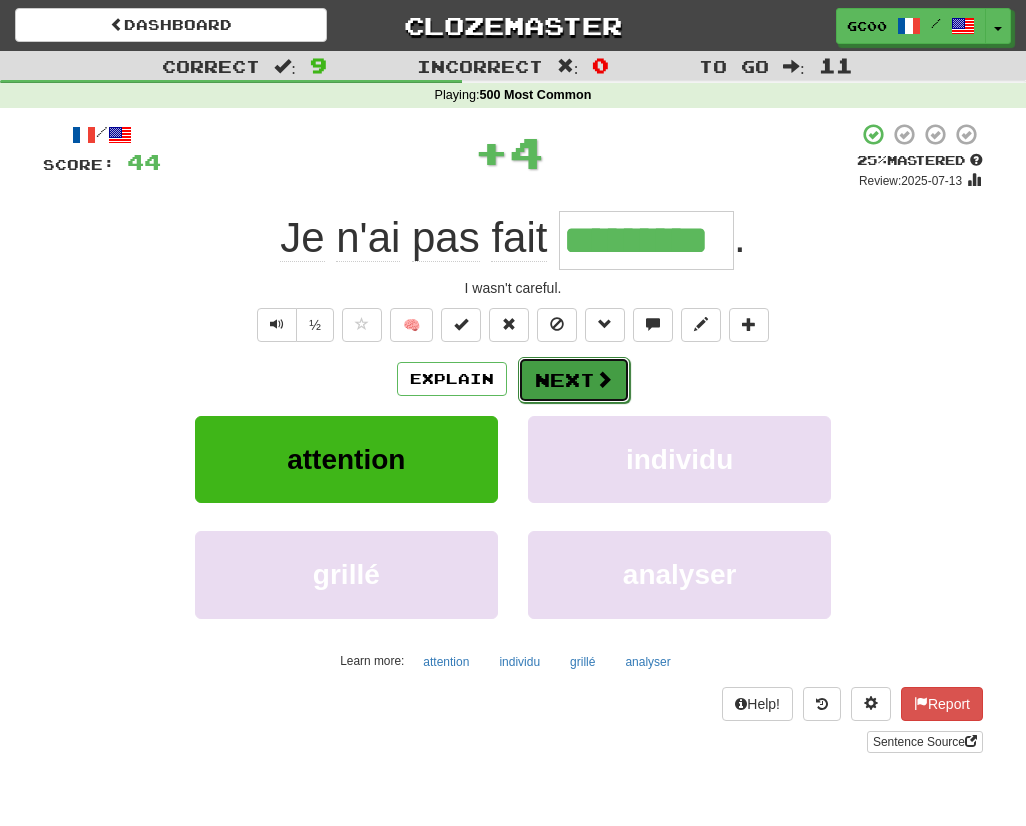 click at bounding box center (604, 379) 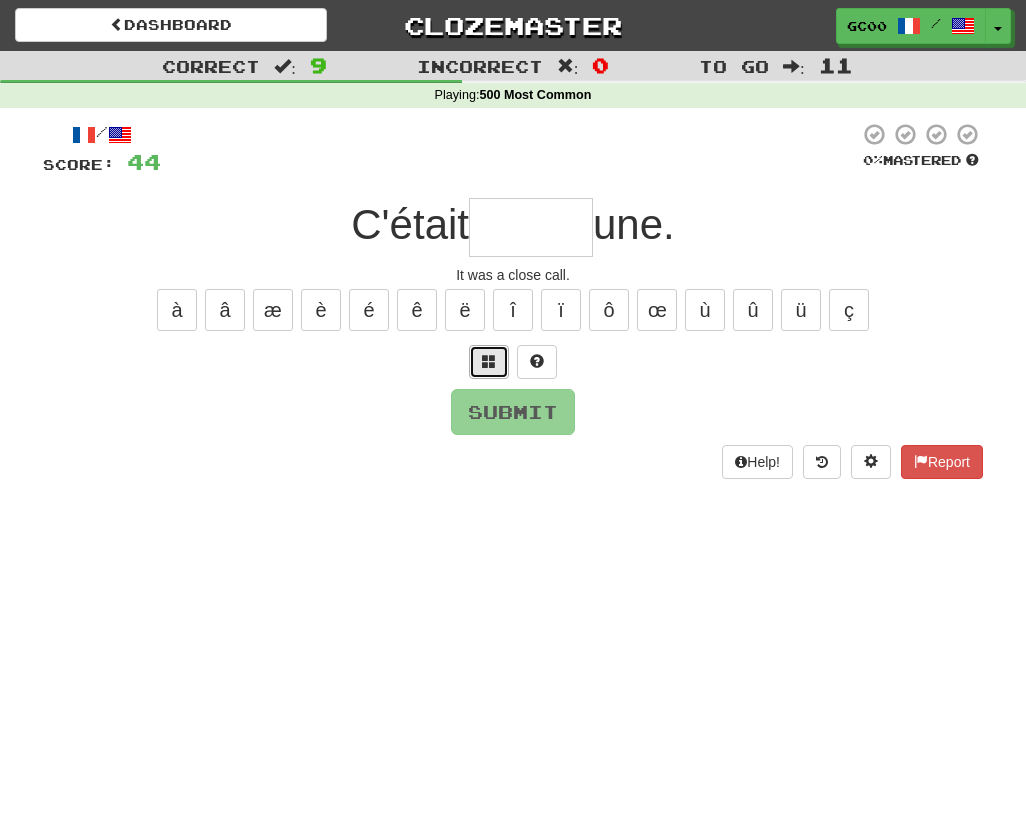 click at bounding box center (489, 361) 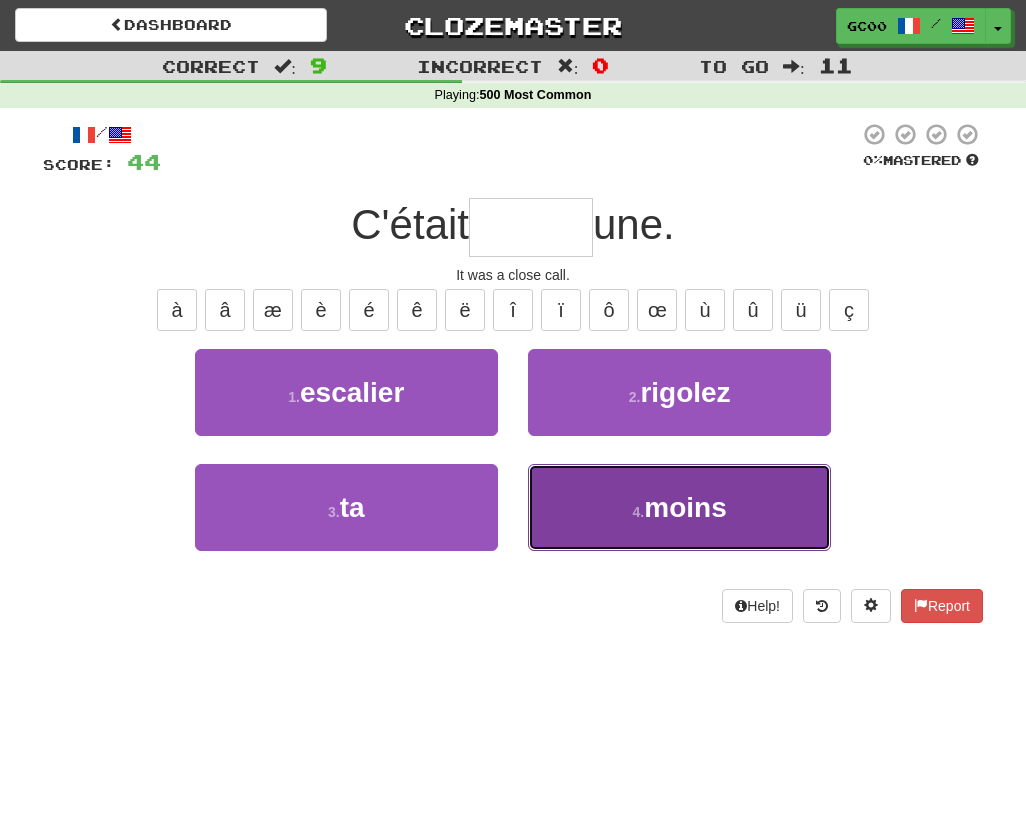 click on "4 .  moins" at bounding box center (679, 507) 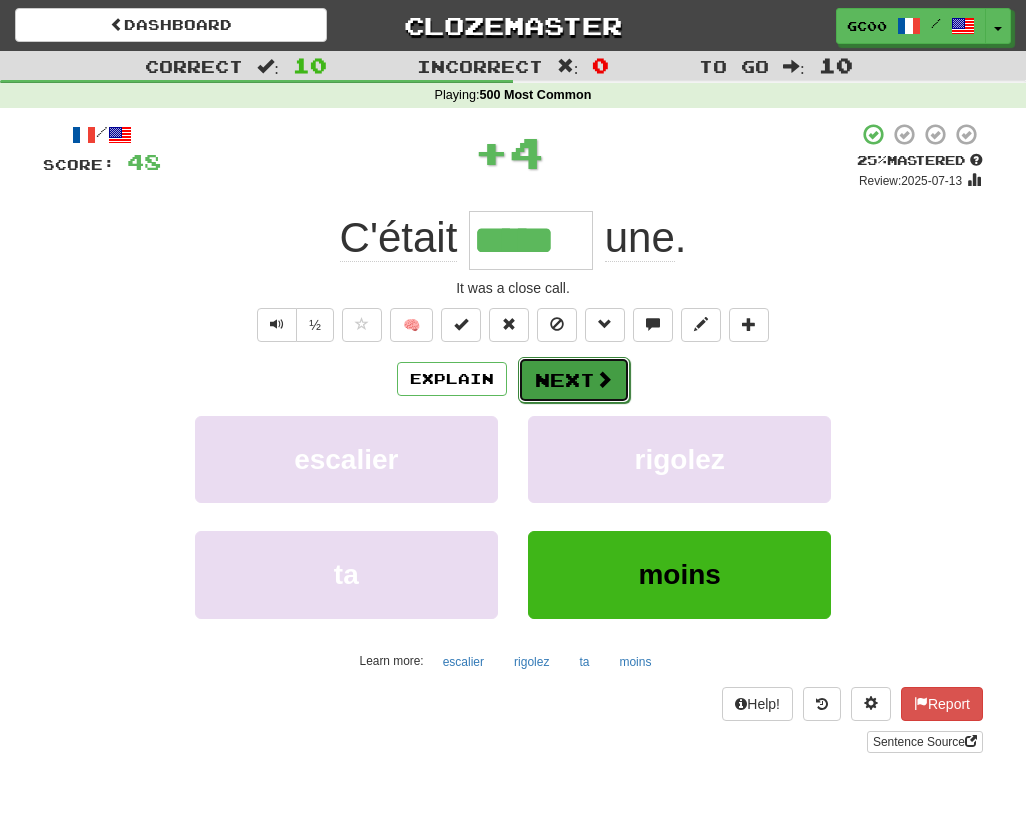 click on "Next" at bounding box center [574, 380] 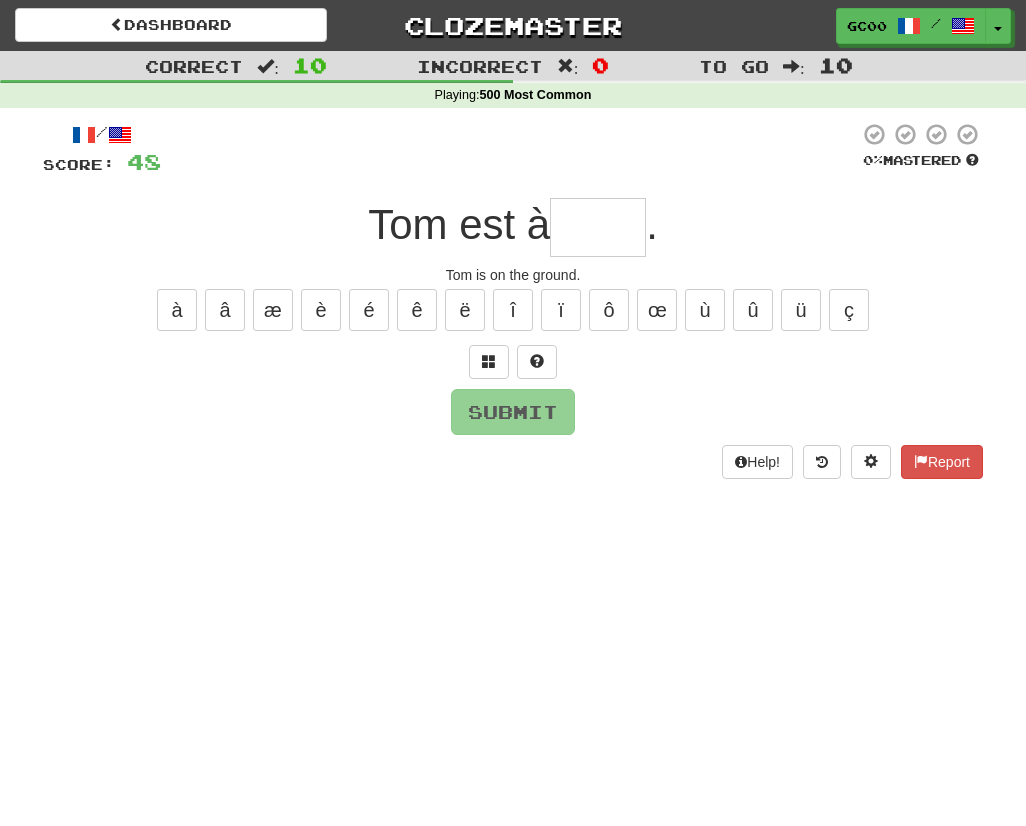 click at bounding box center [598, 227] 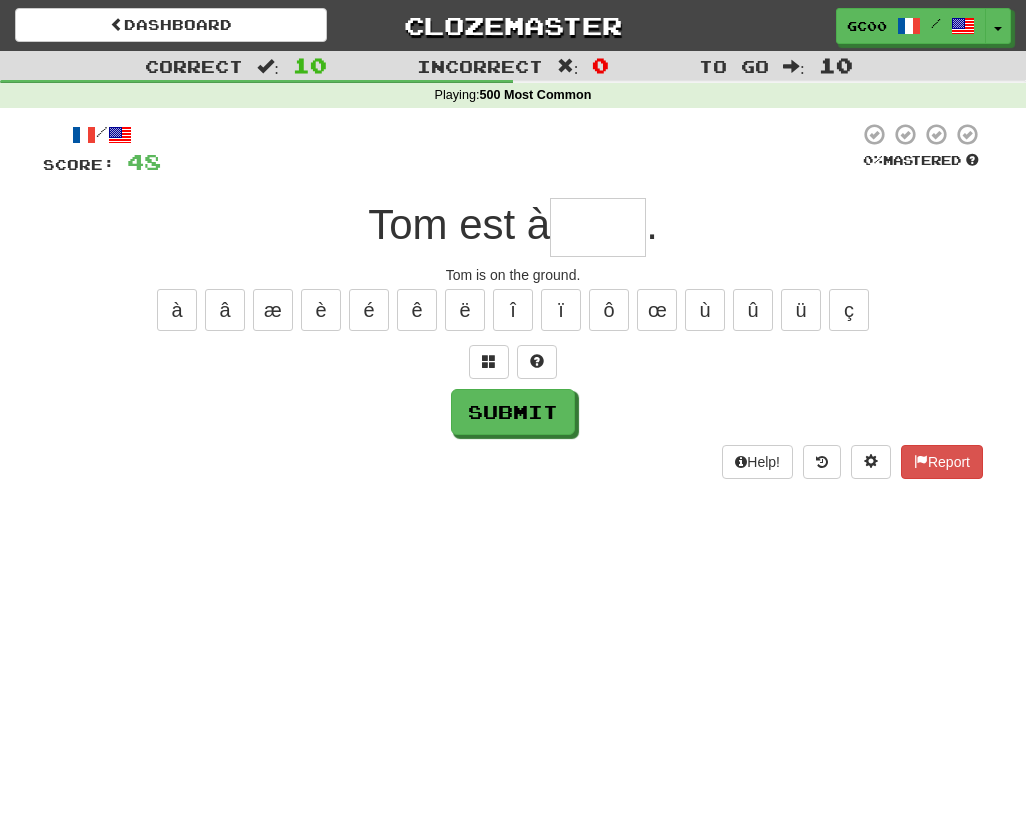 type on "*" 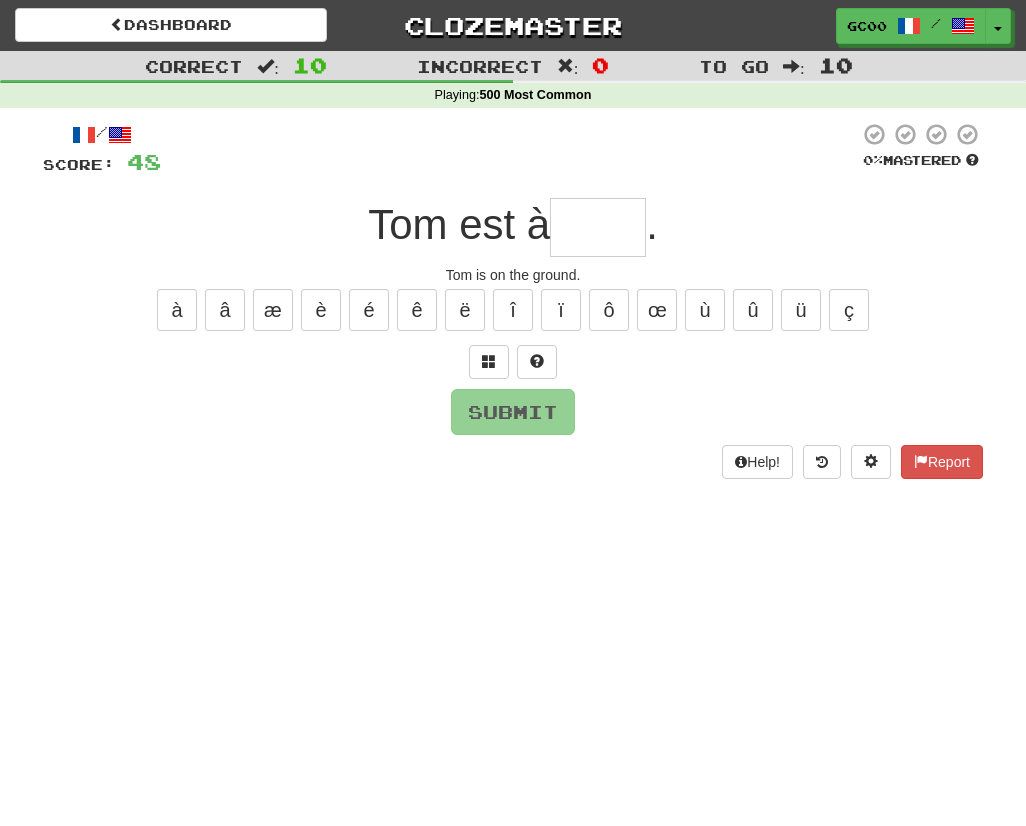 type on "*" 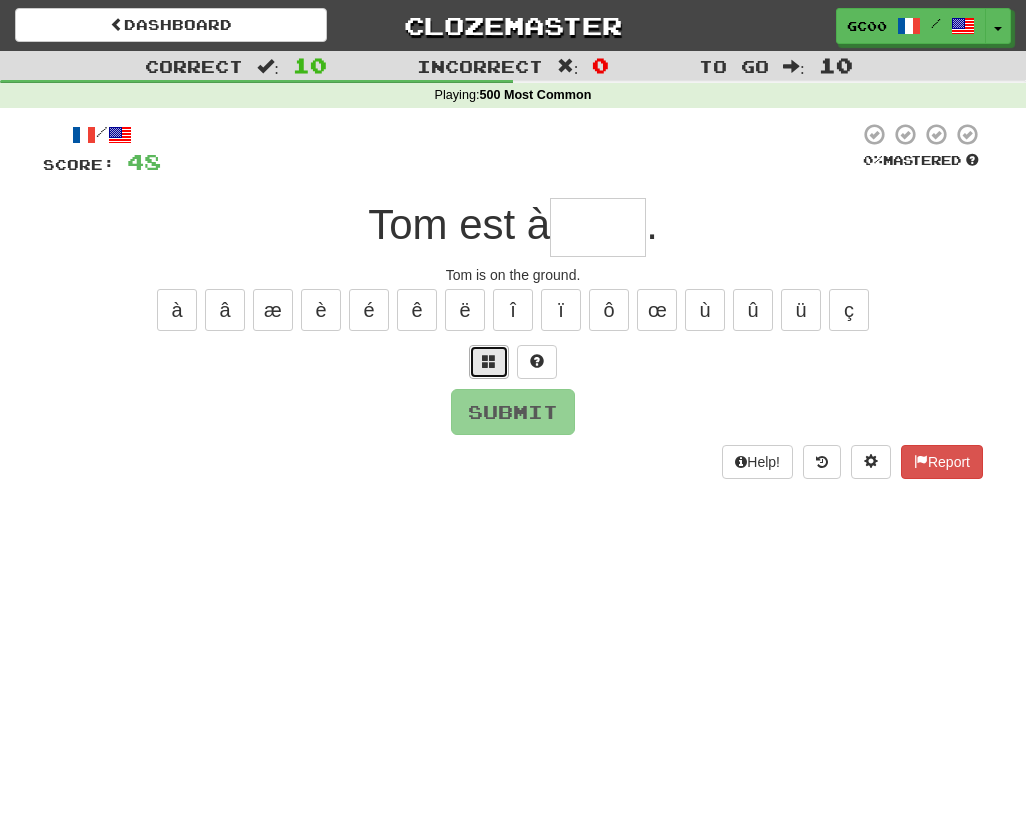 click at bounding box center [489, 361] 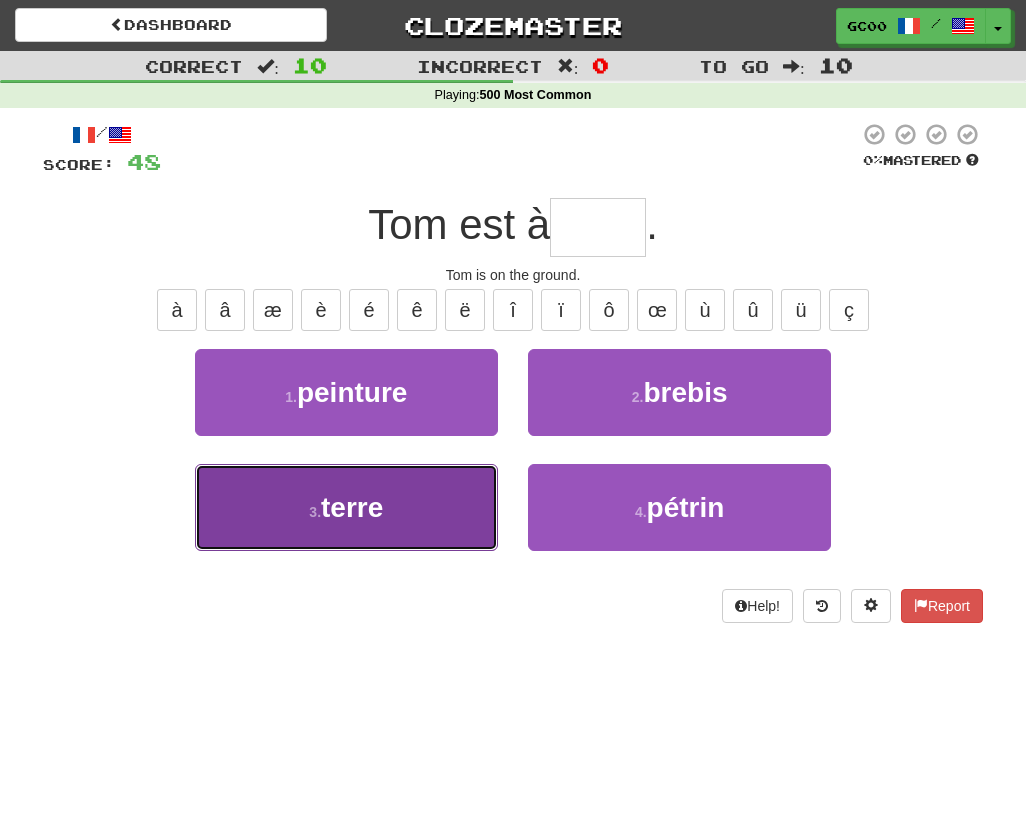 click on "3 .  terre" at bounding box center (346, 507) 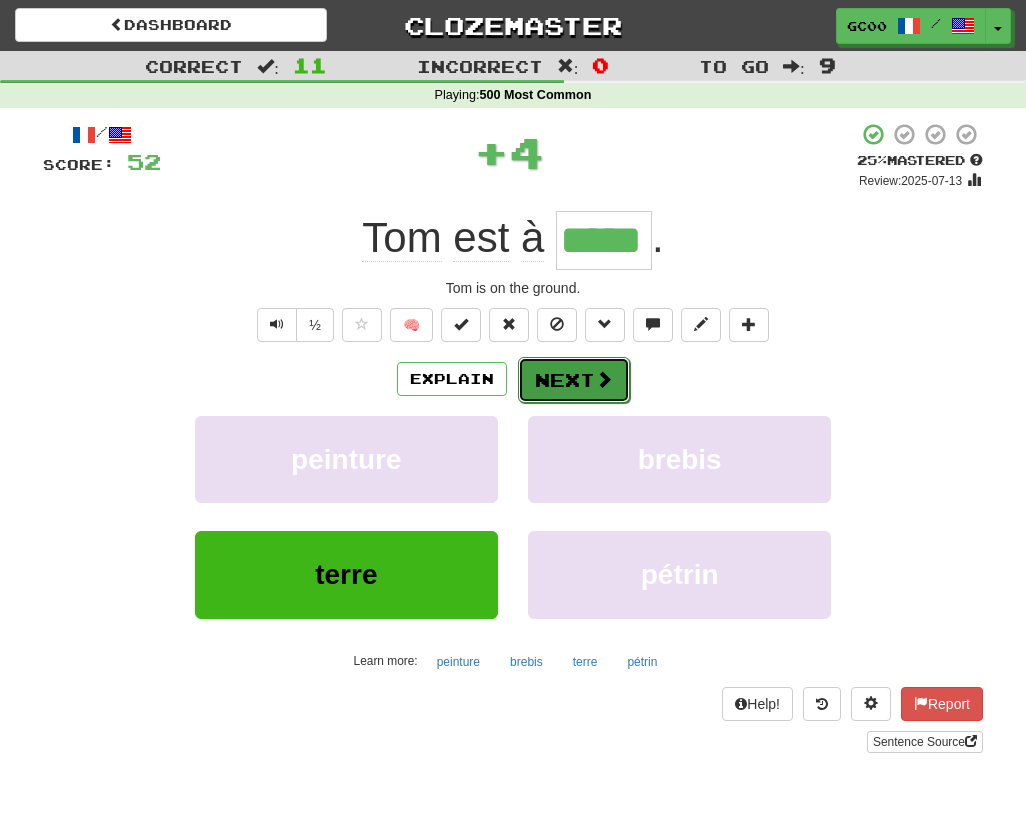 click on "Next" at bounding box center (574, 380) 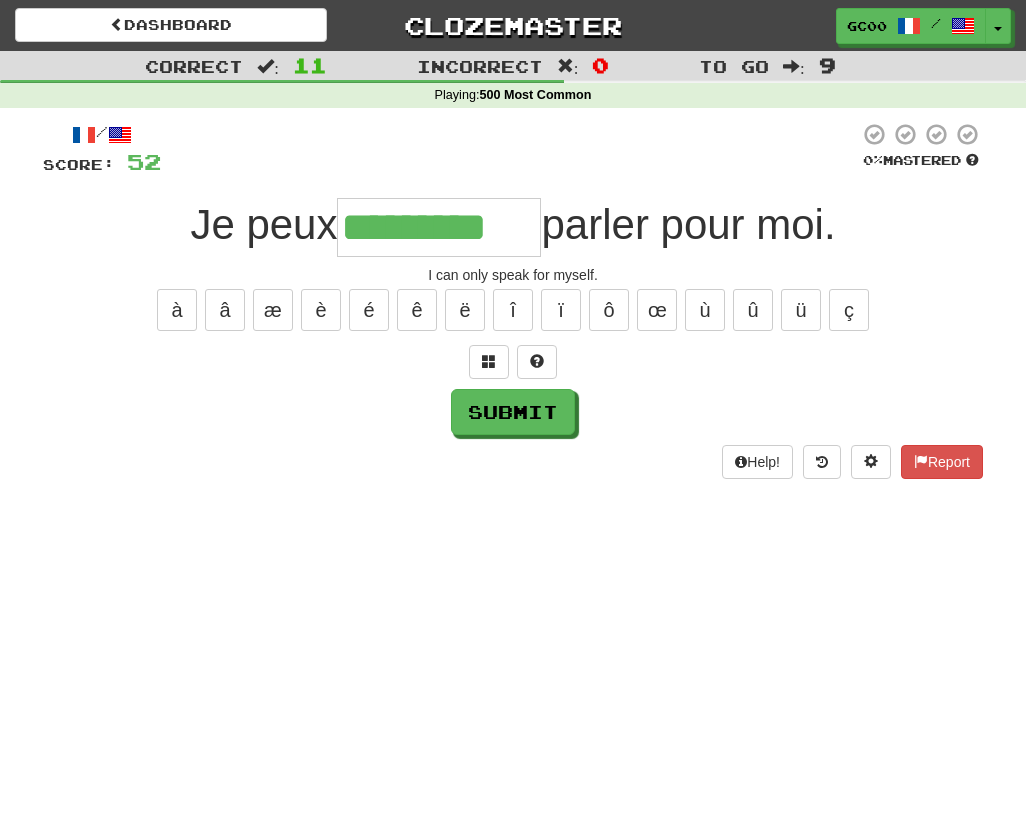 type on "*********" 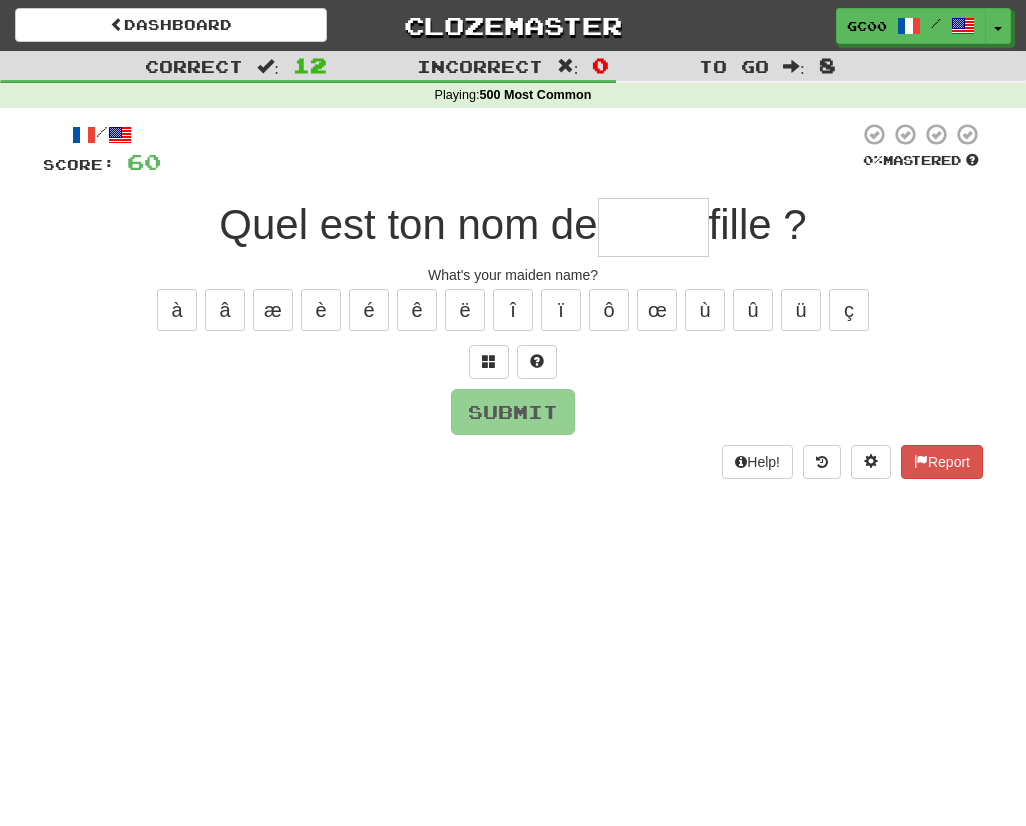 type on "*" 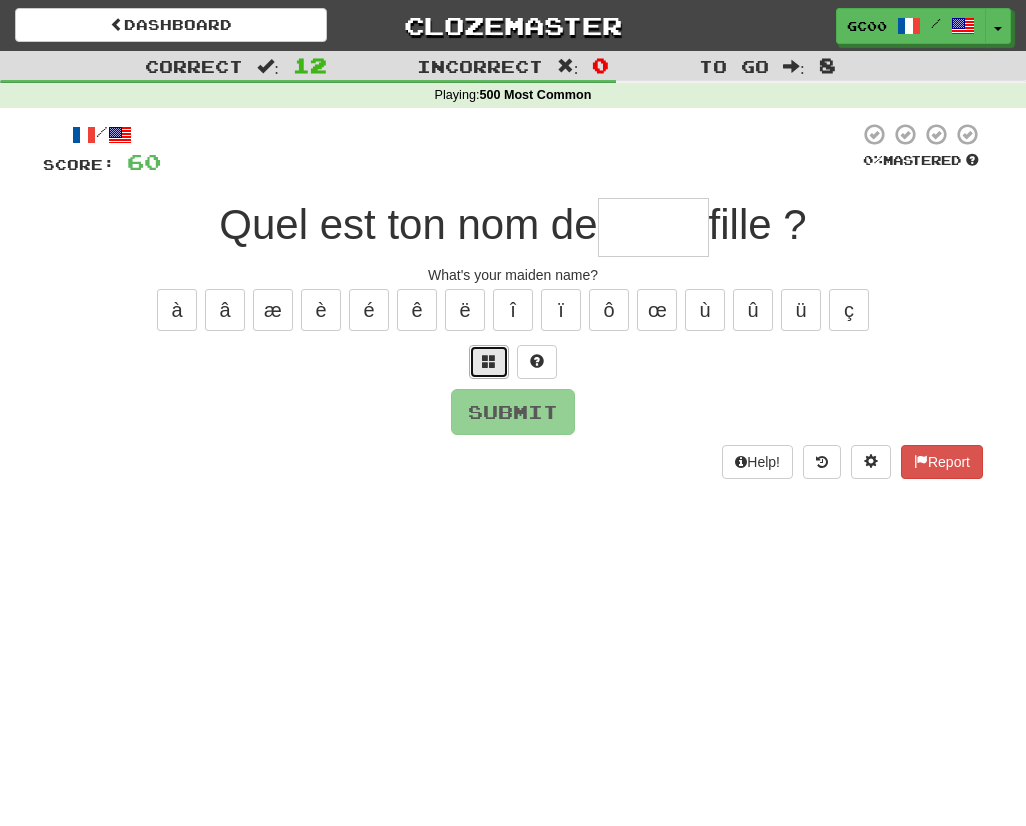 click at bounding box center [489, 362] 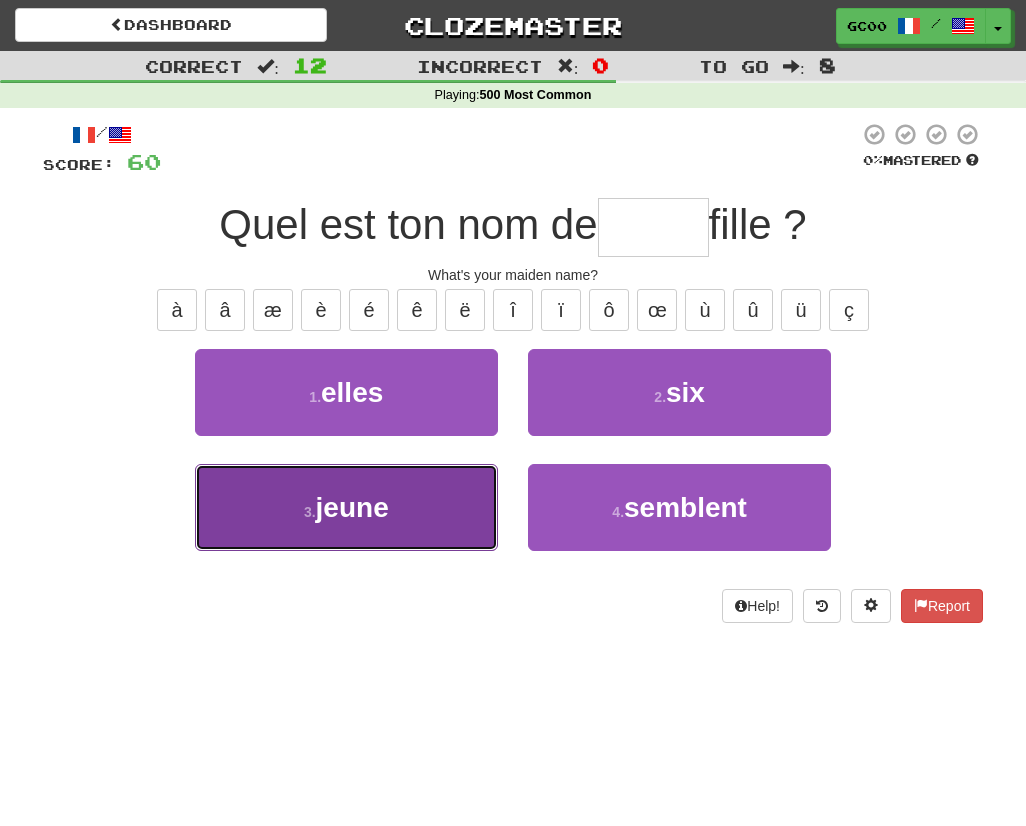 click on "3 .  jeune" at bounding box center [346, 507] 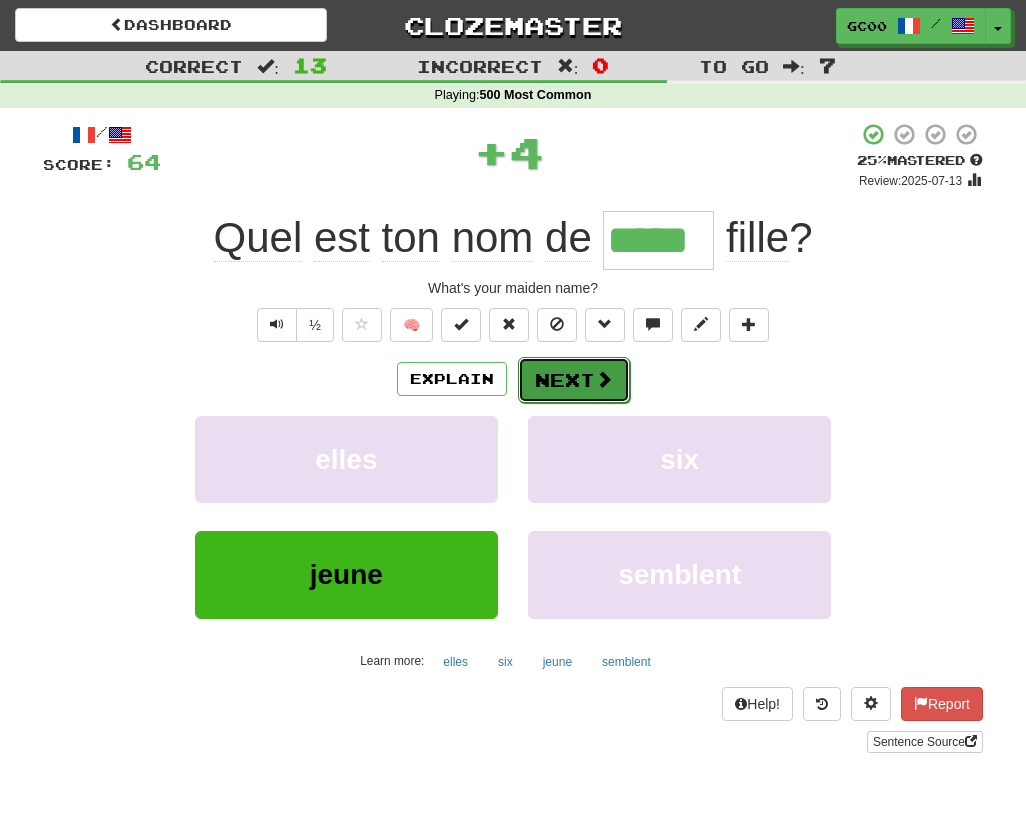 click on "Next" at bounding box center (574, 380) 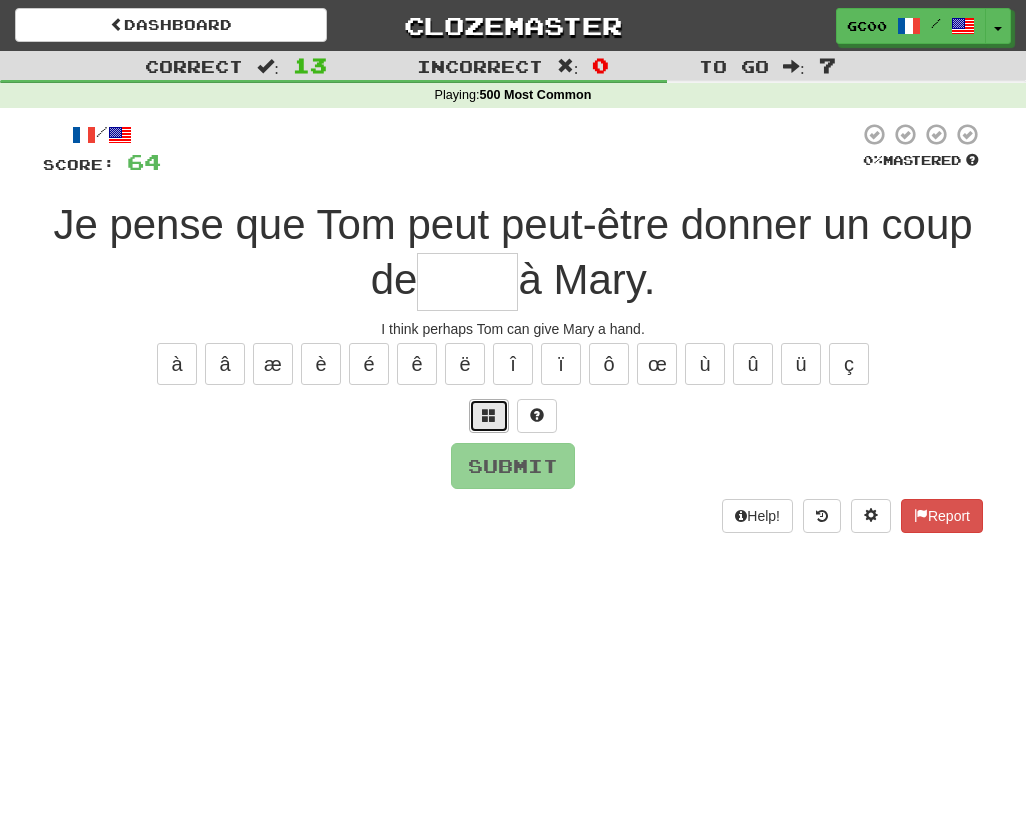 click at bounding box center (489, 416) 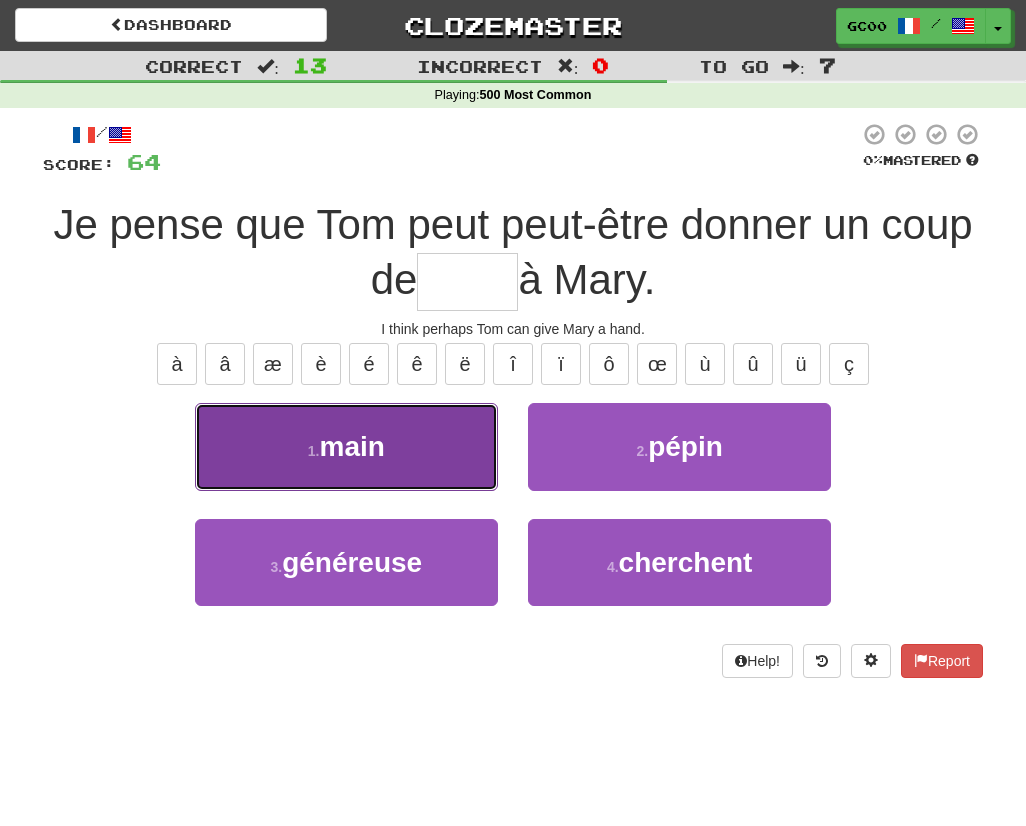click on "1 .  main" at bounding box center [346, 446] 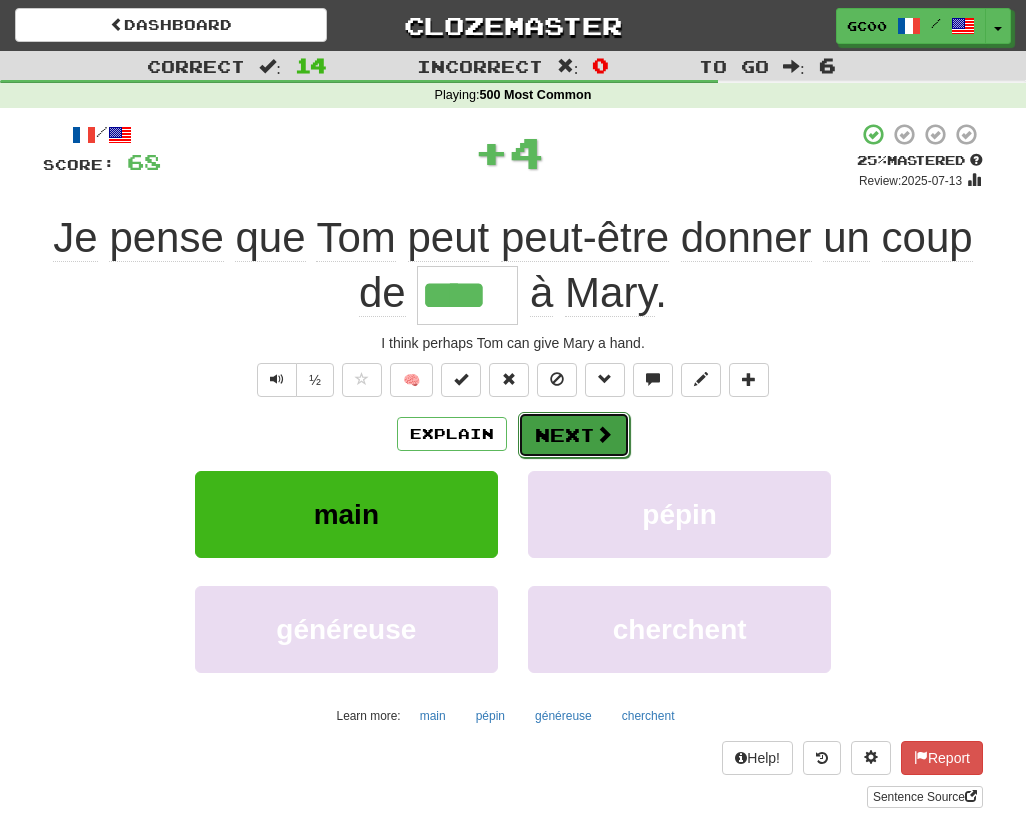 click on "Next" at bounding box center (574, 435) 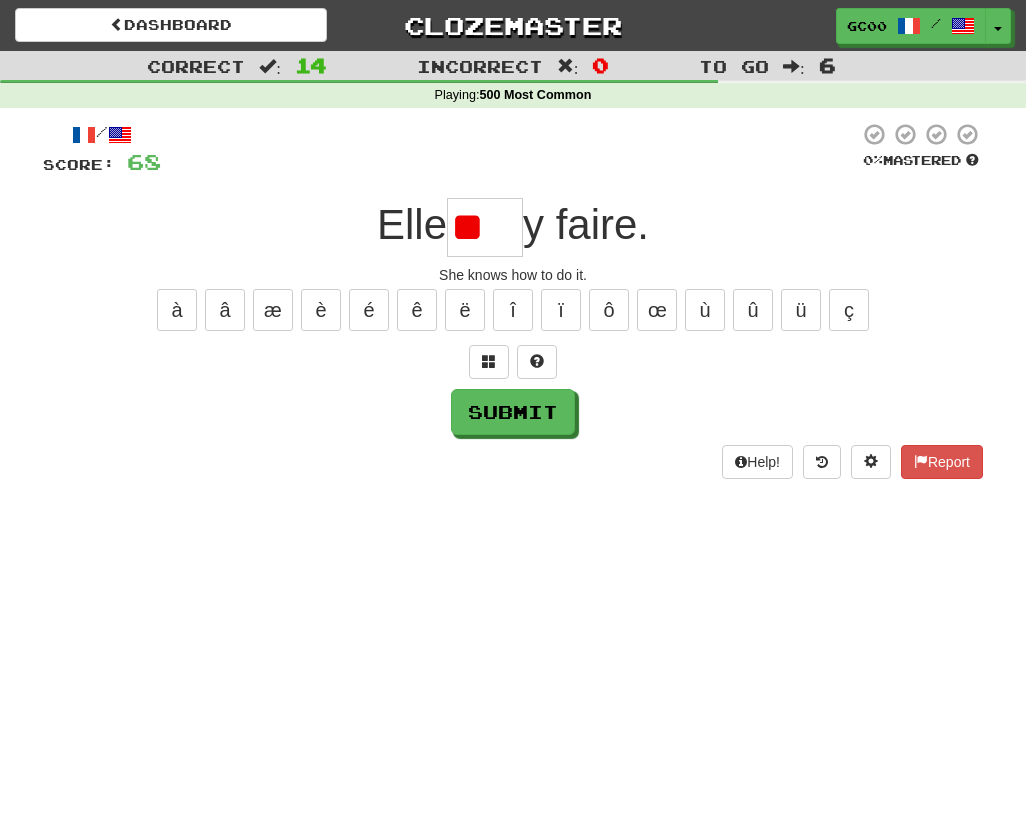type on "*" 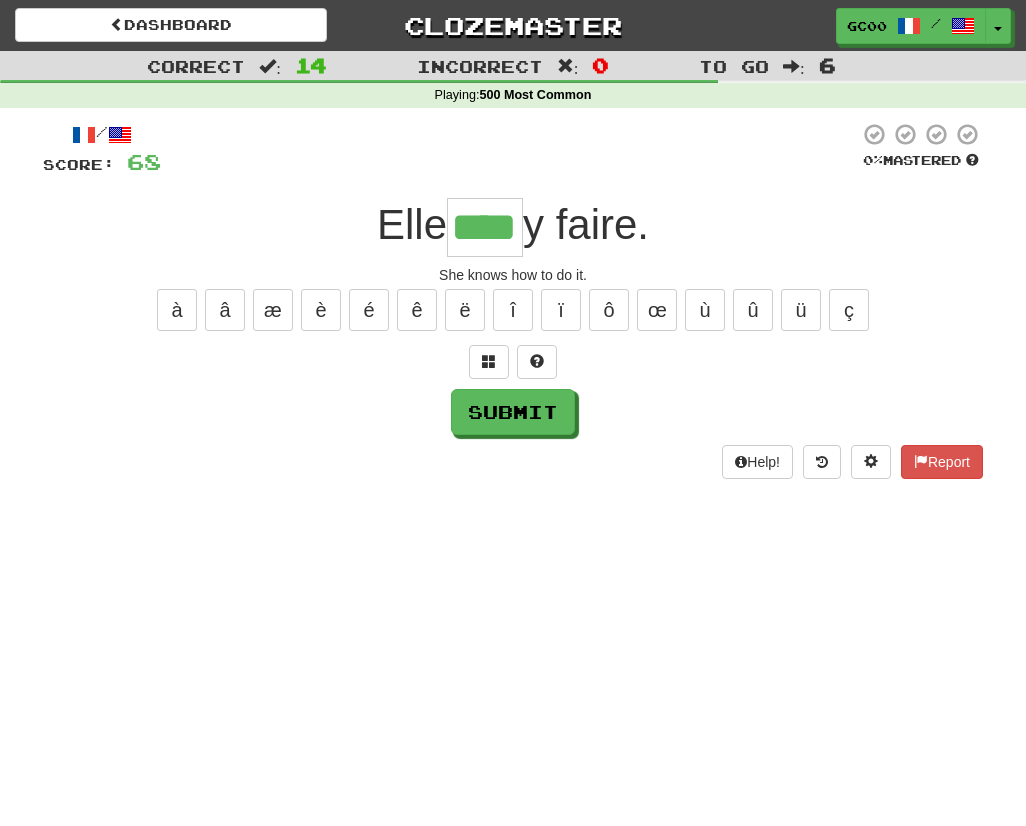 type on "****" 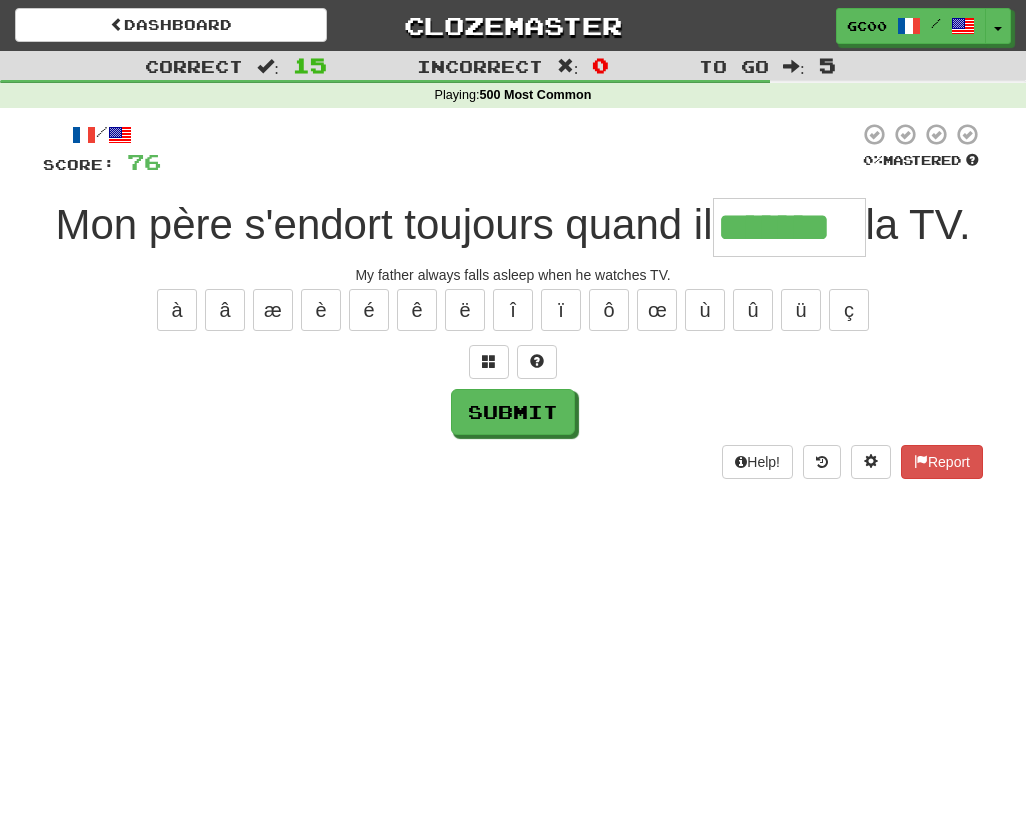 type on "*******" 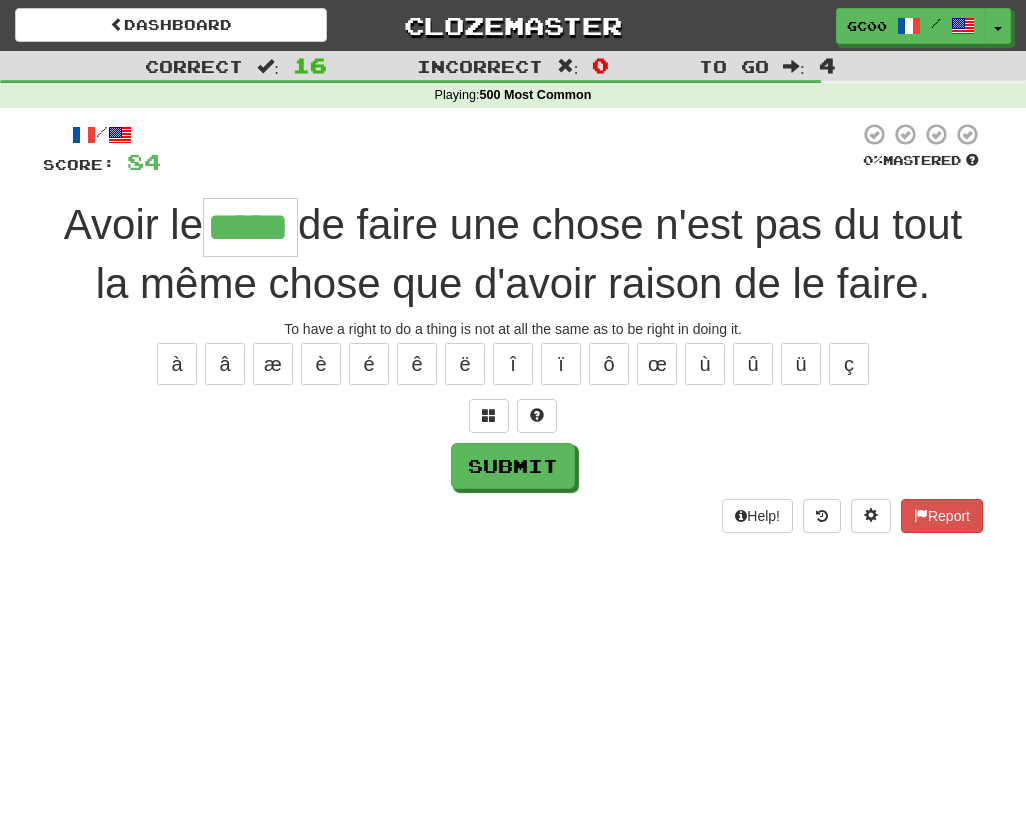 type on "*****" 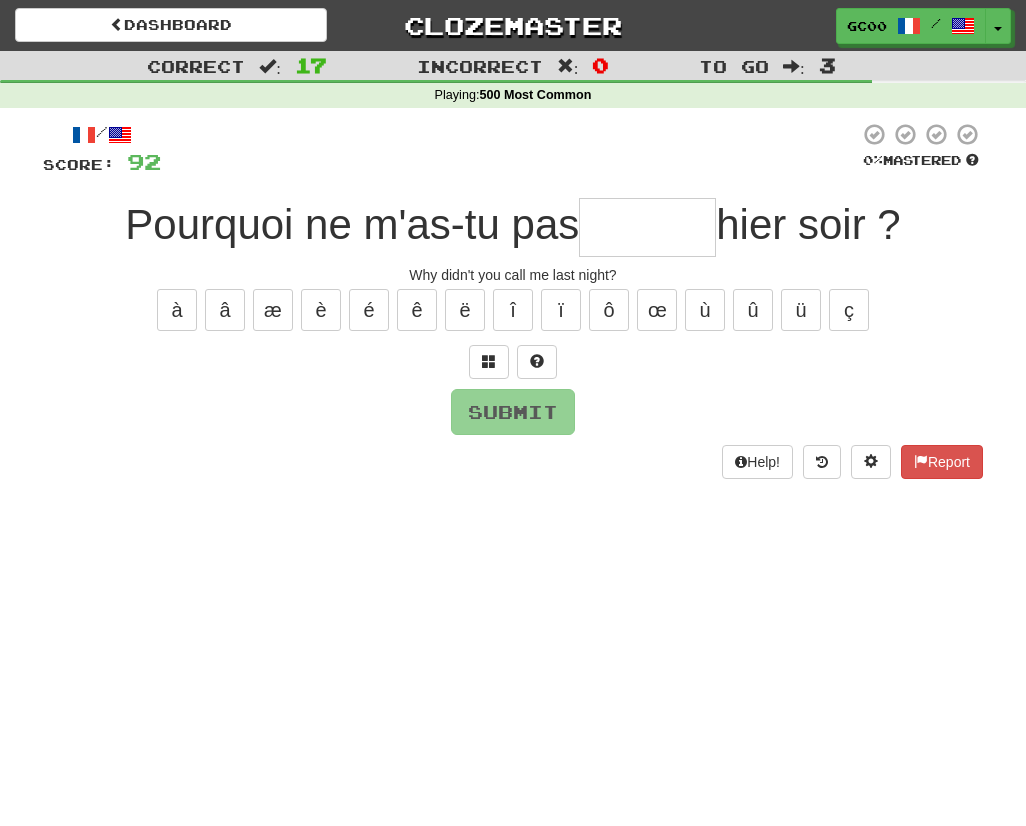 type on "*" 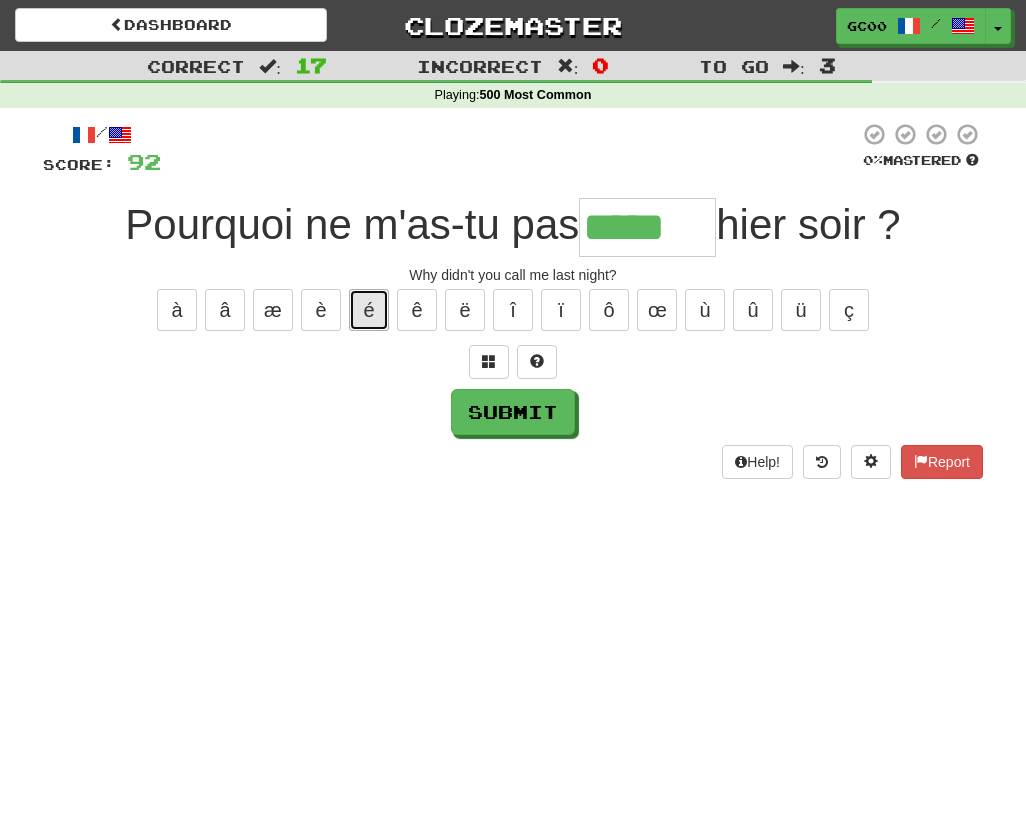 click on "é" at bounding box center [369, 310] 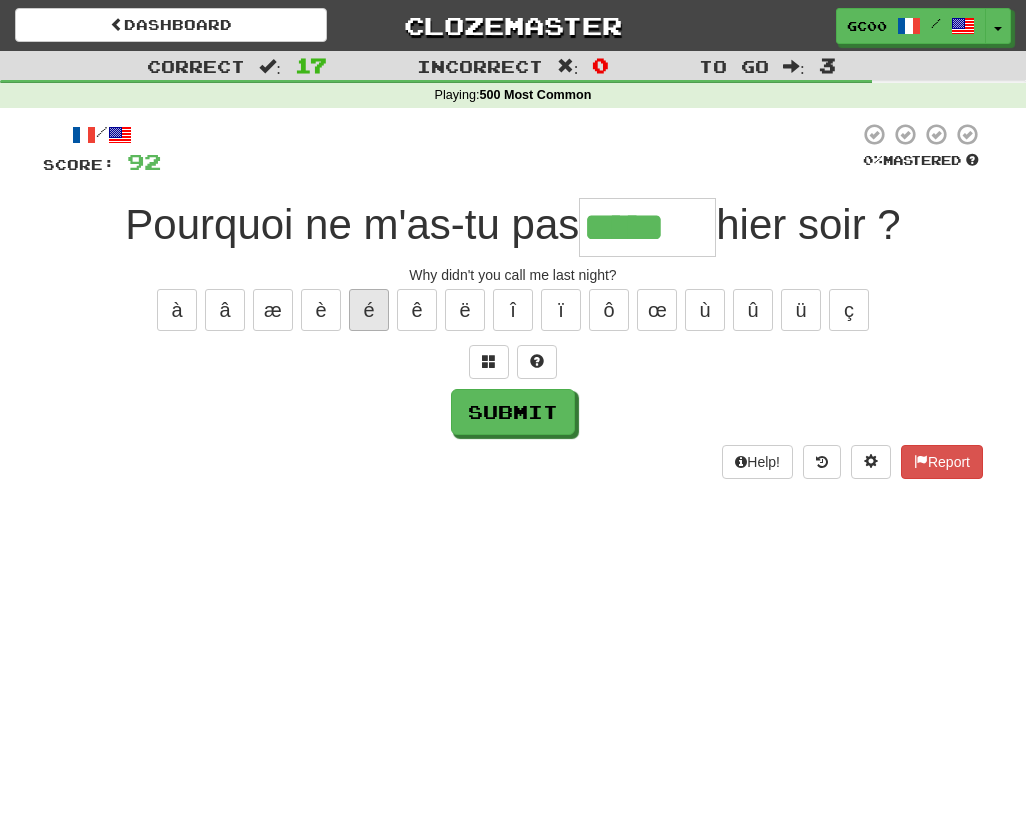 type on "******" 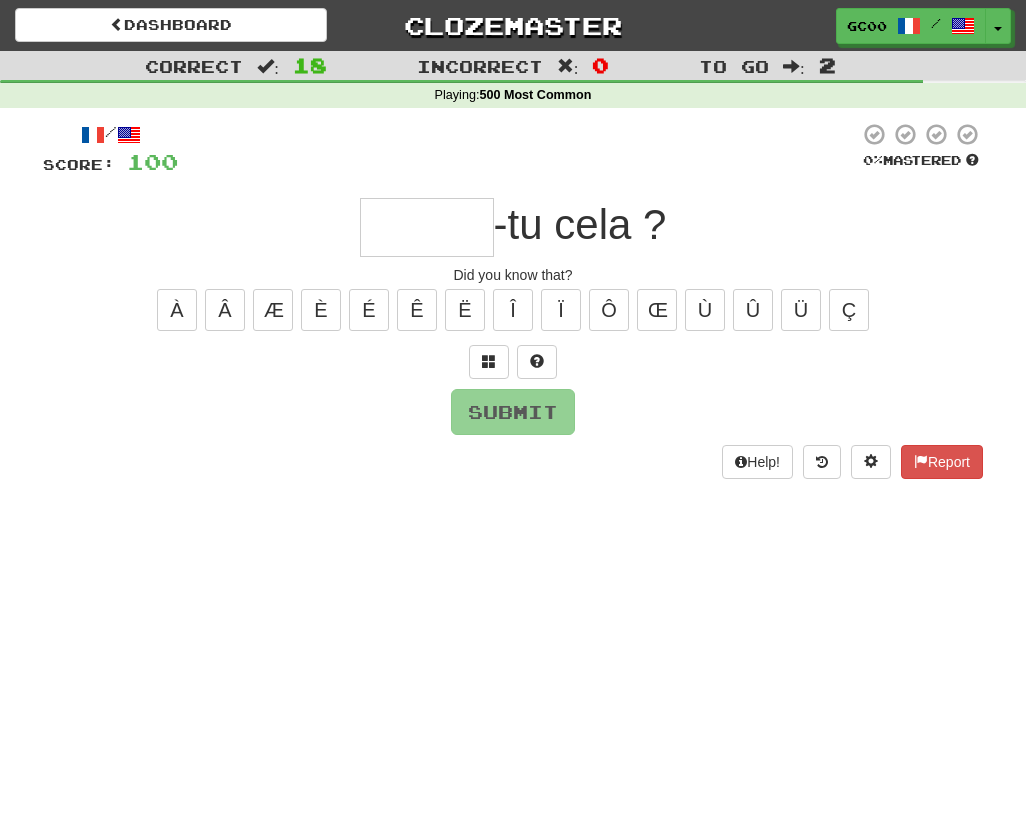 type on "*" 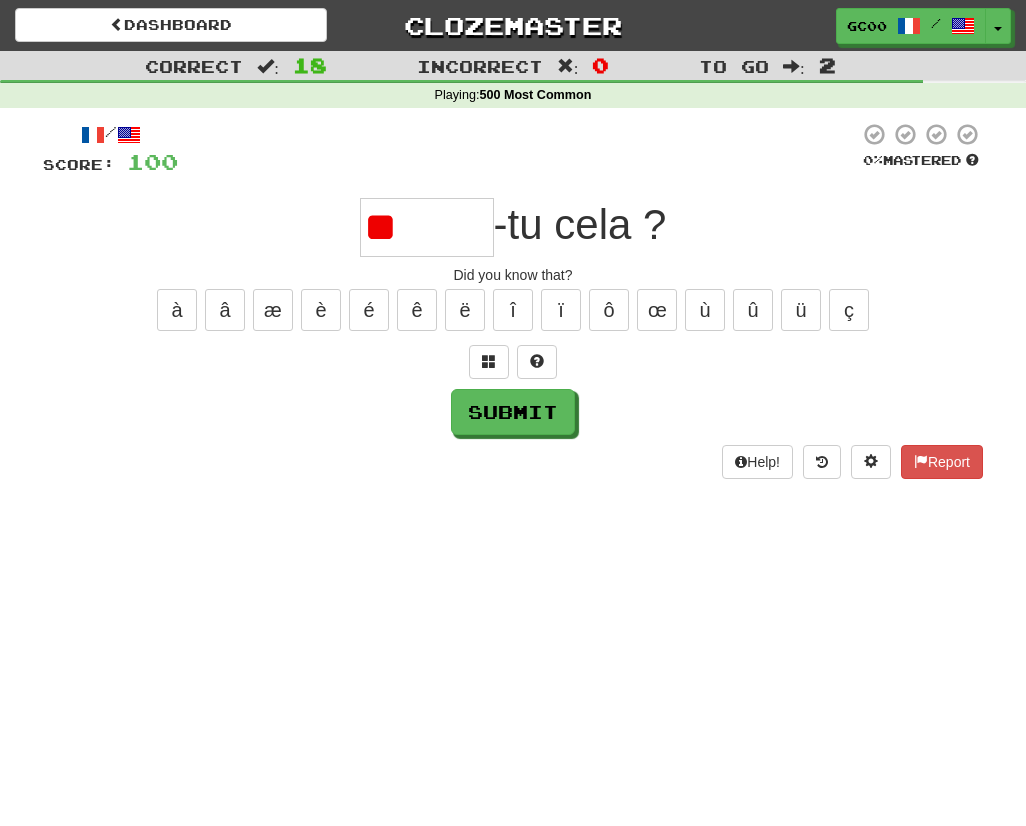 type on "*" 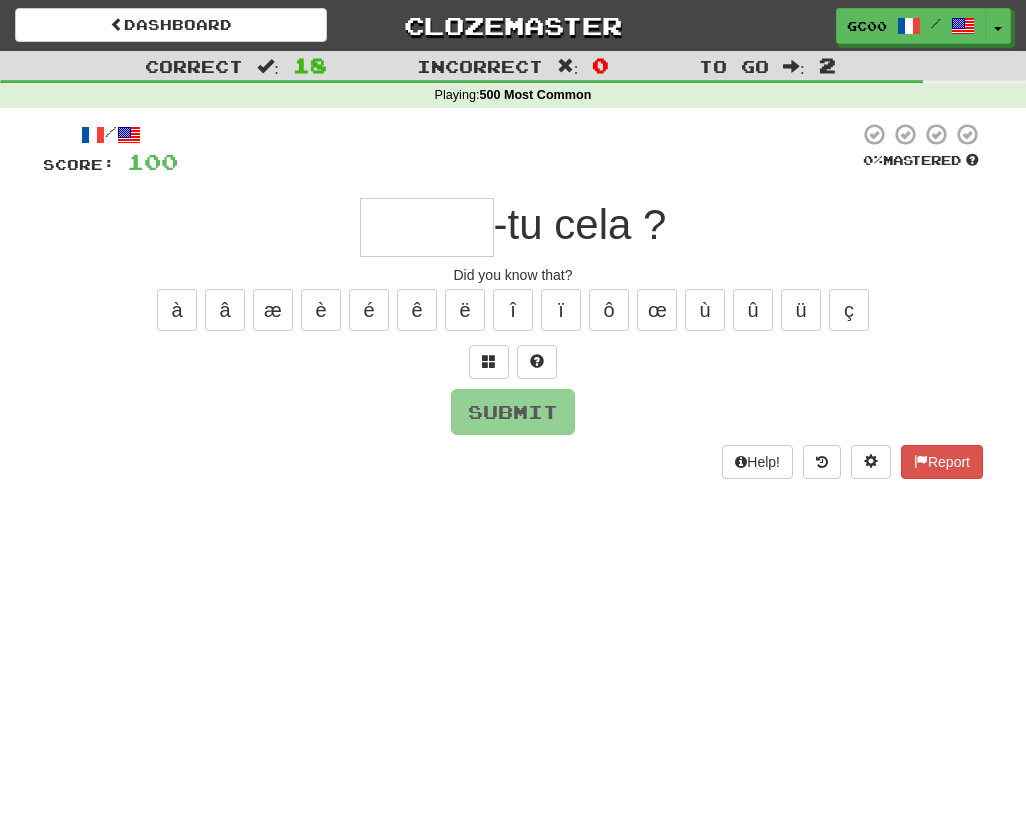 type on "*" 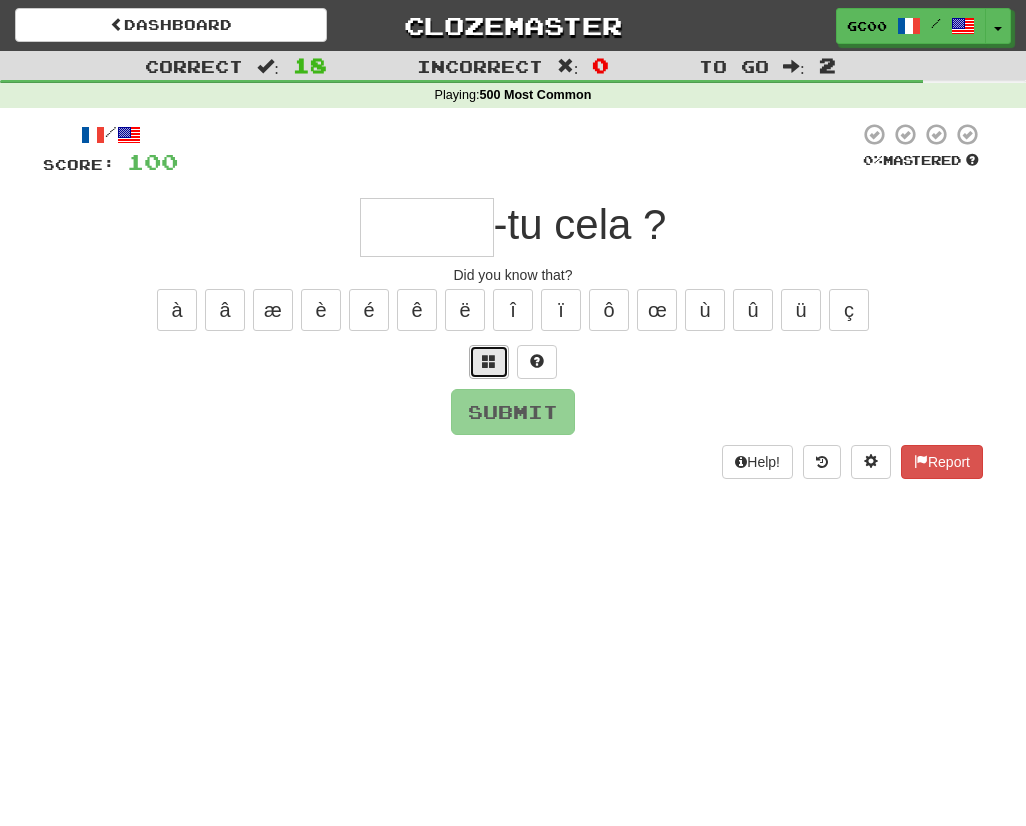 click at bounding box center (489, 362) 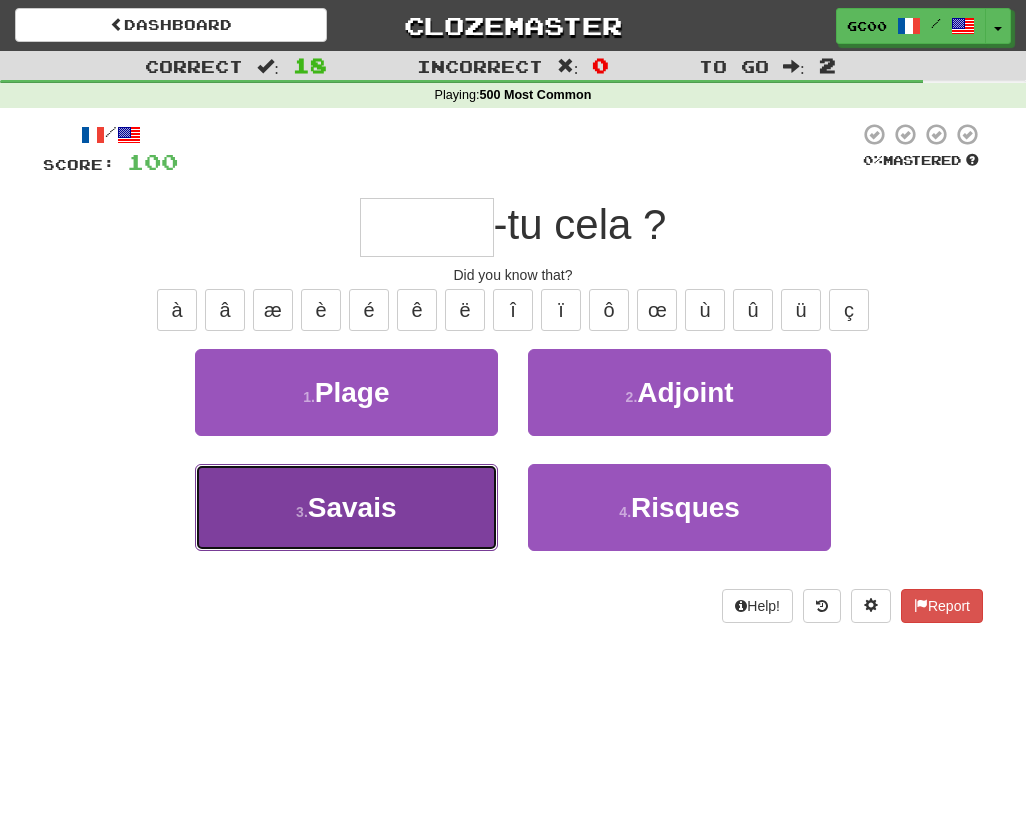 click on "3 .  Savais" at bounding box center [346, 507] 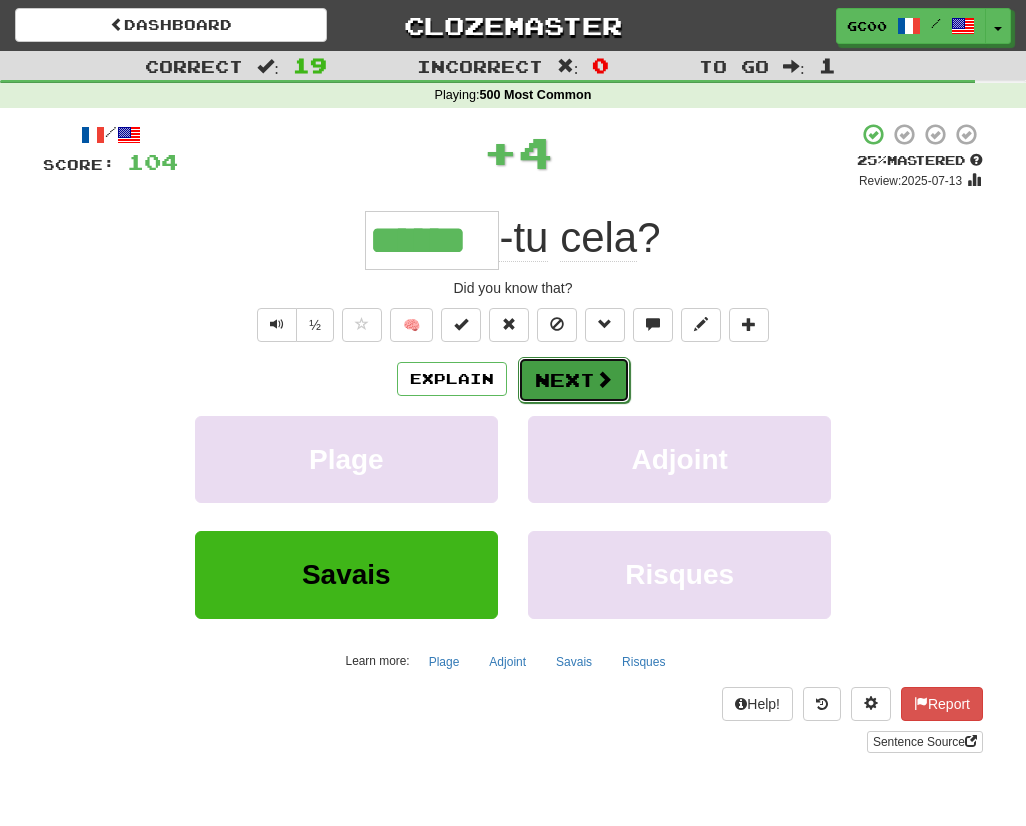 click on "Next" at bounding box center (574, 380) 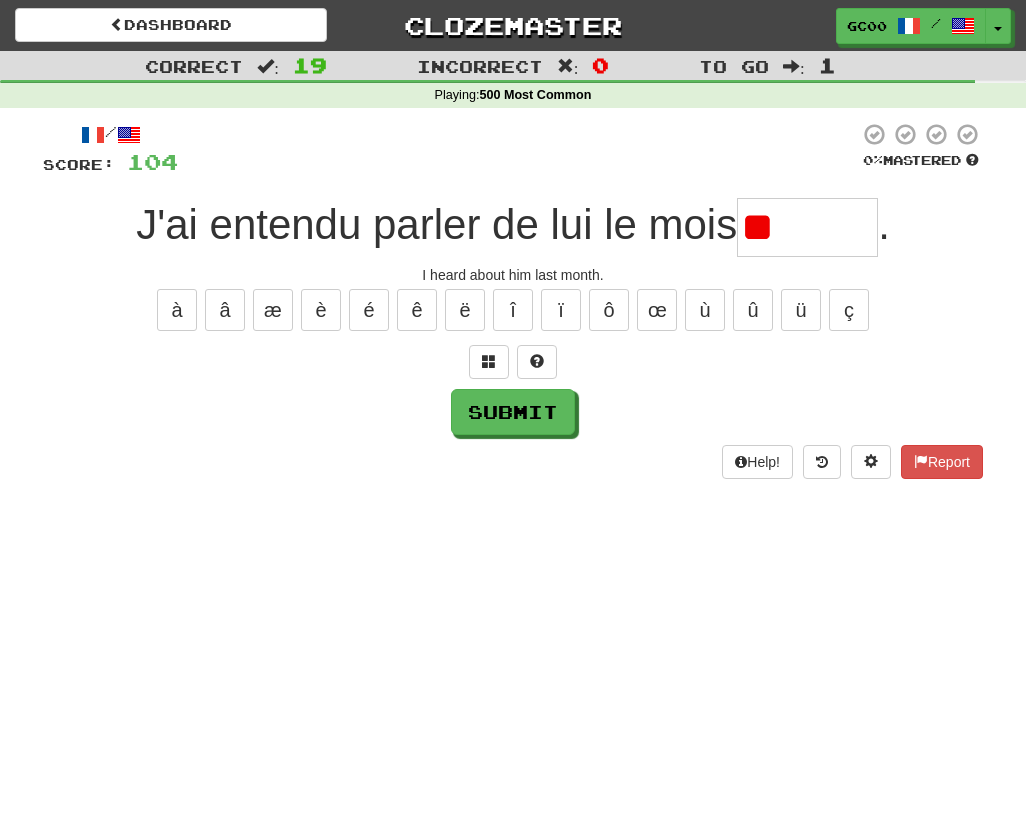 type on "*" 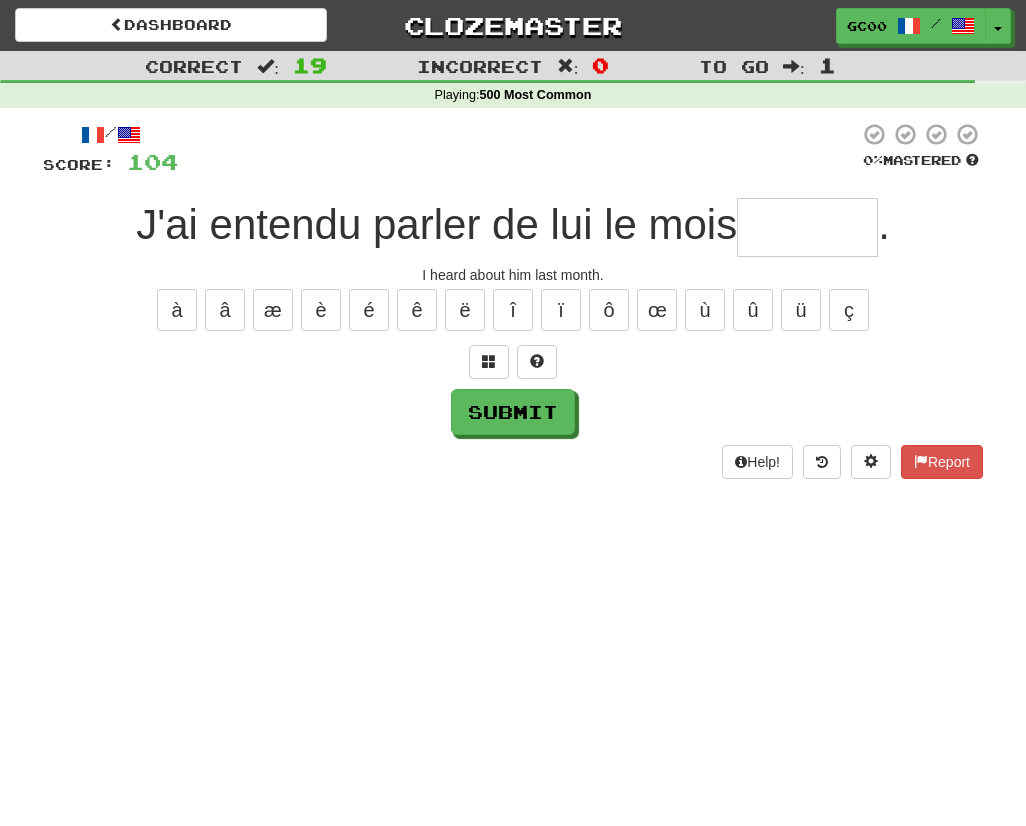 type on "*" 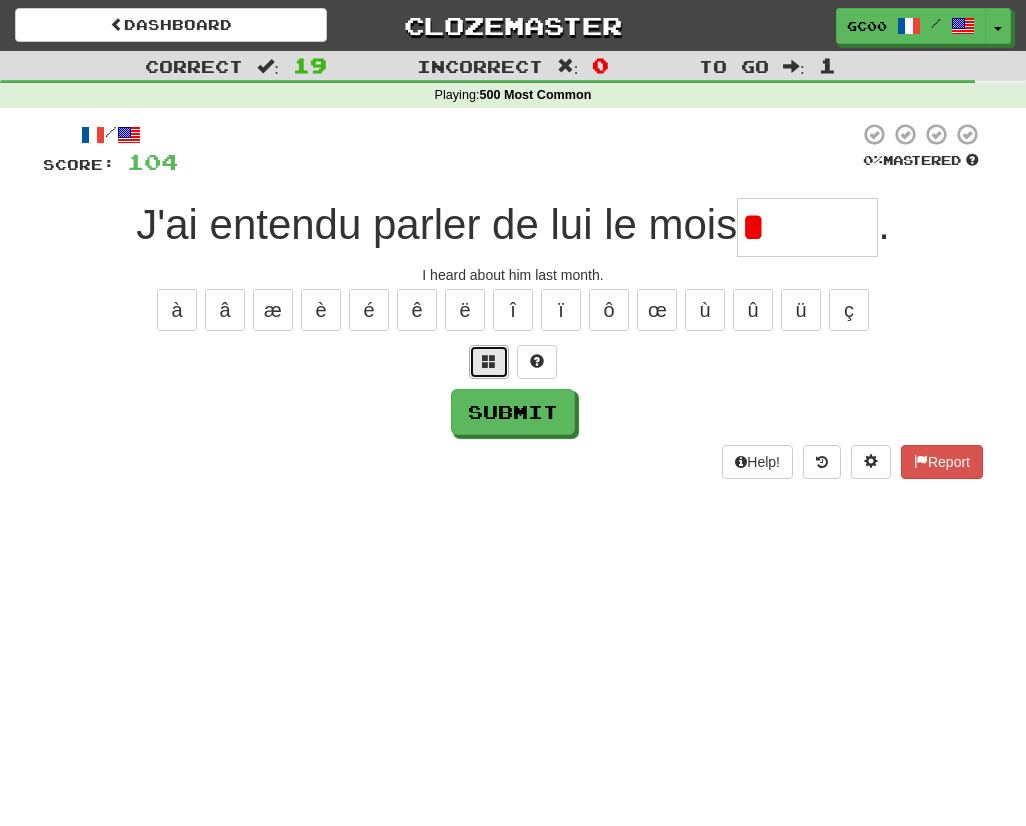 click at bounding box center [489, 362] 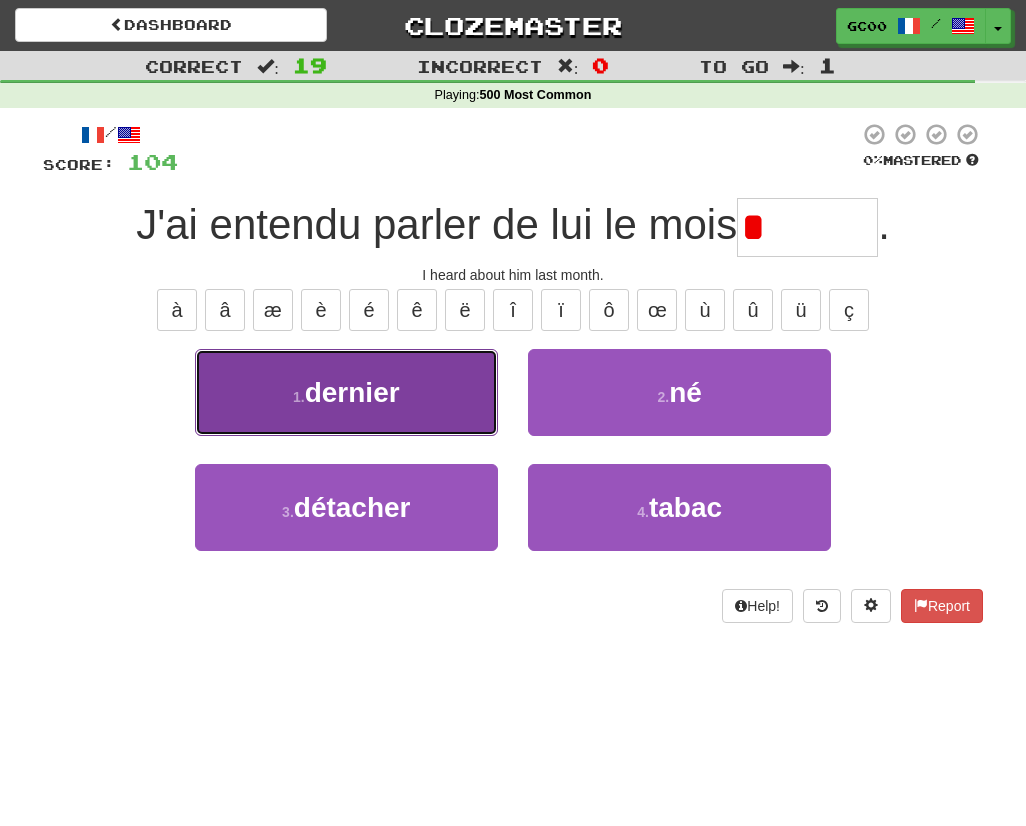 click on "1 .  dernier" at bounding box center (346, 392) 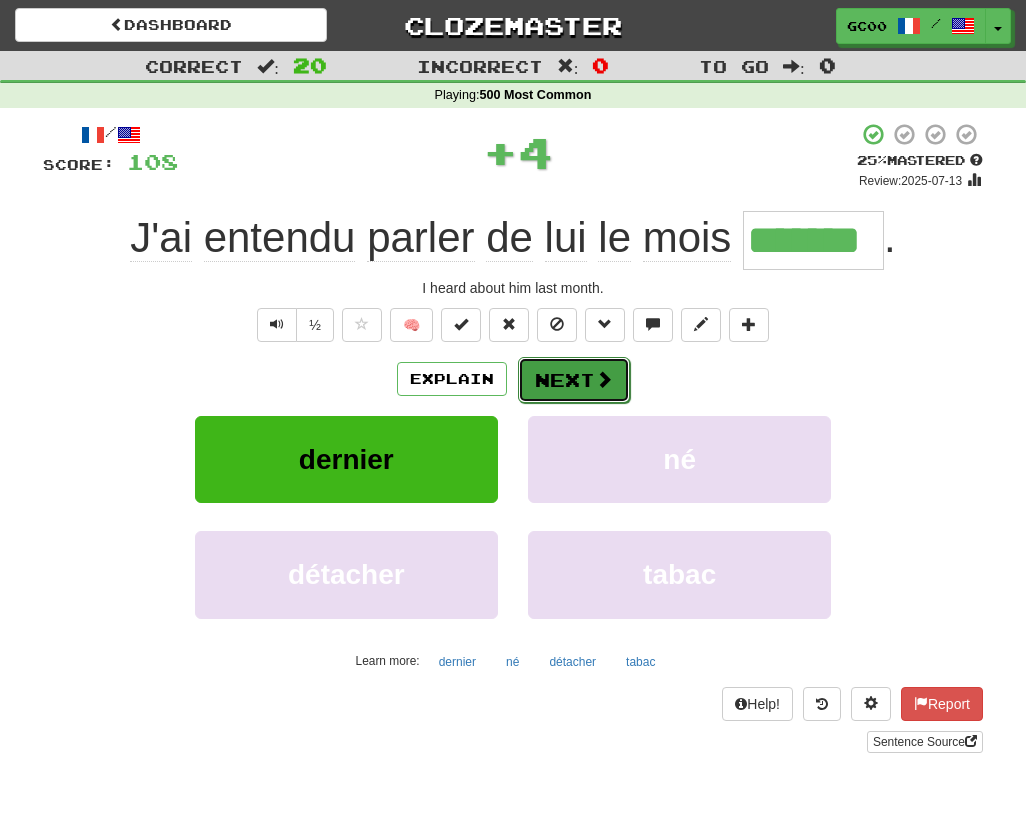 click at bounding box center [604, 379] 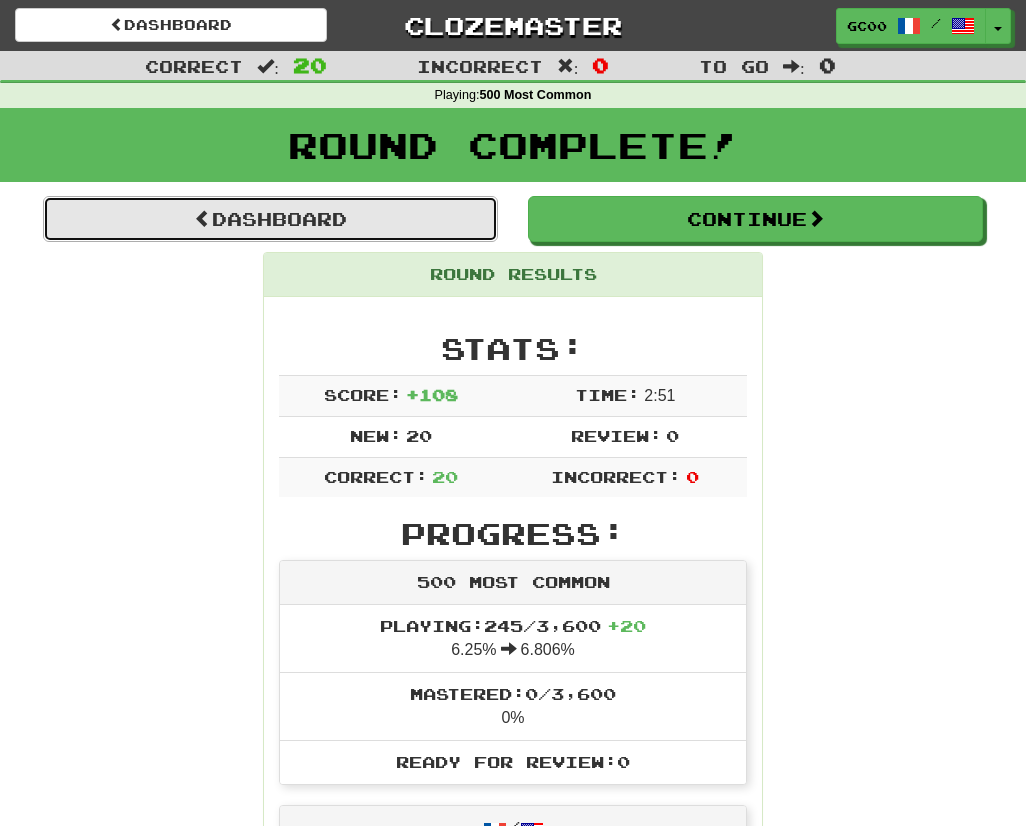 click on "Dashboard" at bounding box center (270, 219) 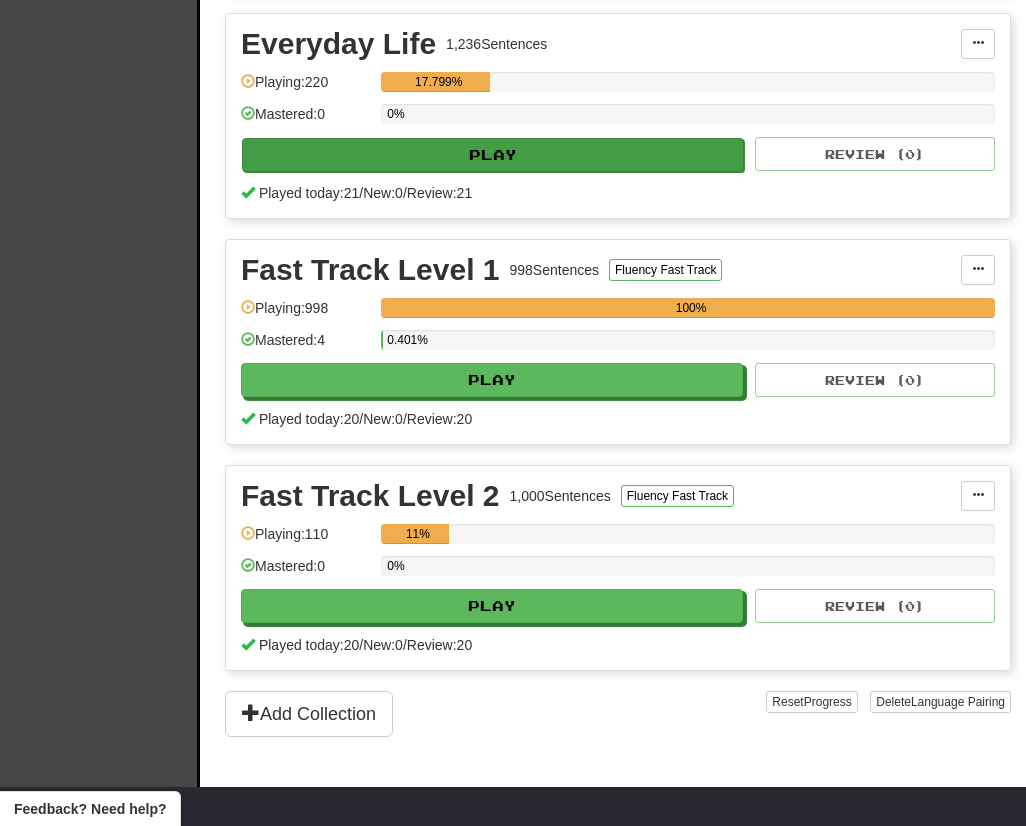 scroll, scrollTop: 926, scrollLeft: 0, axis: vertical 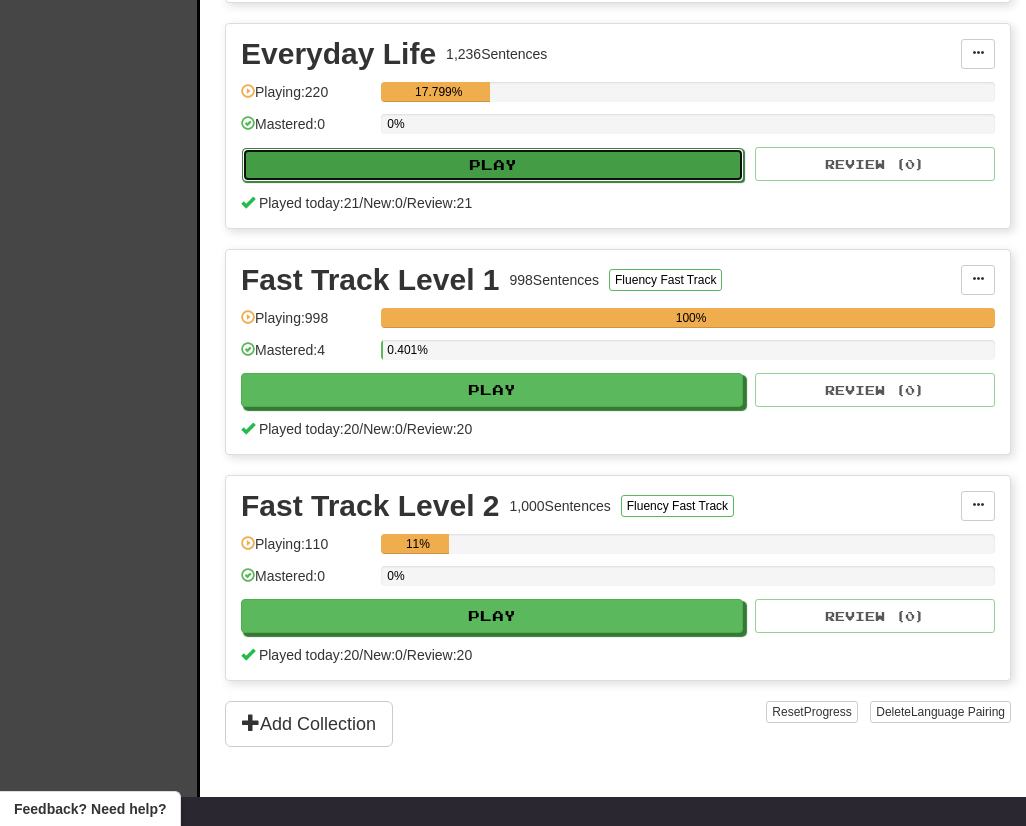 click on "Play" at bounding box center (493, 165) 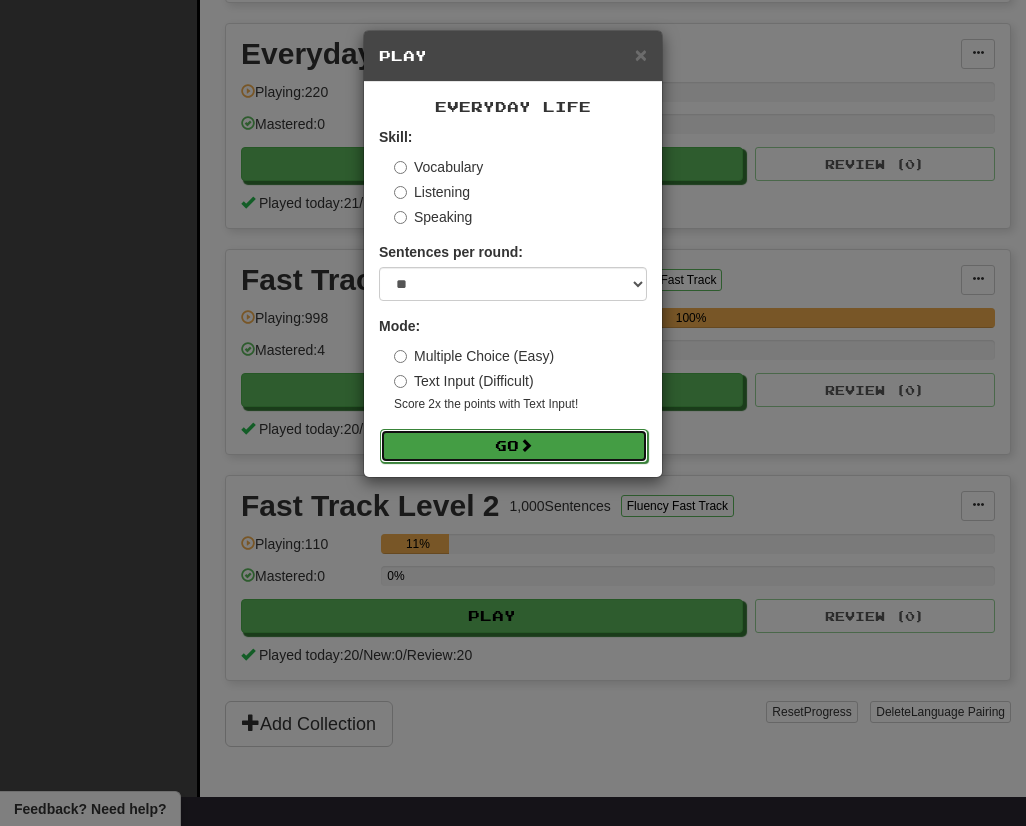 click on "Go" at bounding box center [514, 446] 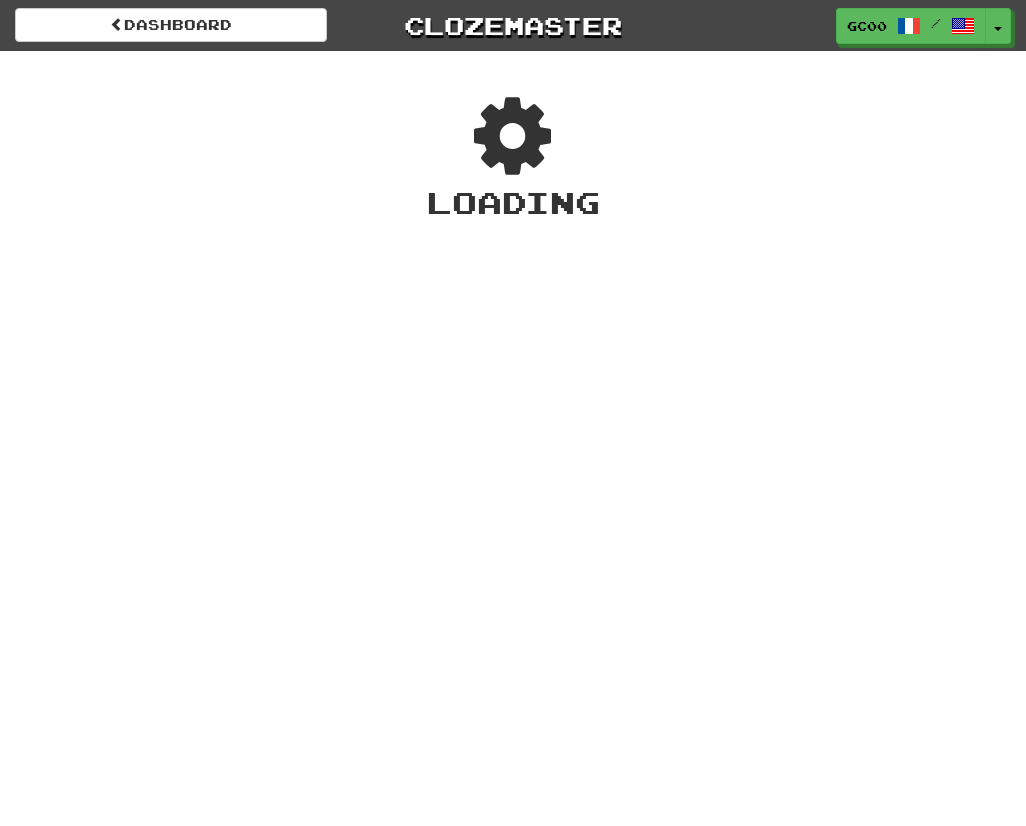 scroll, scrollTop: 0, scrollLeft: 0, axis: both 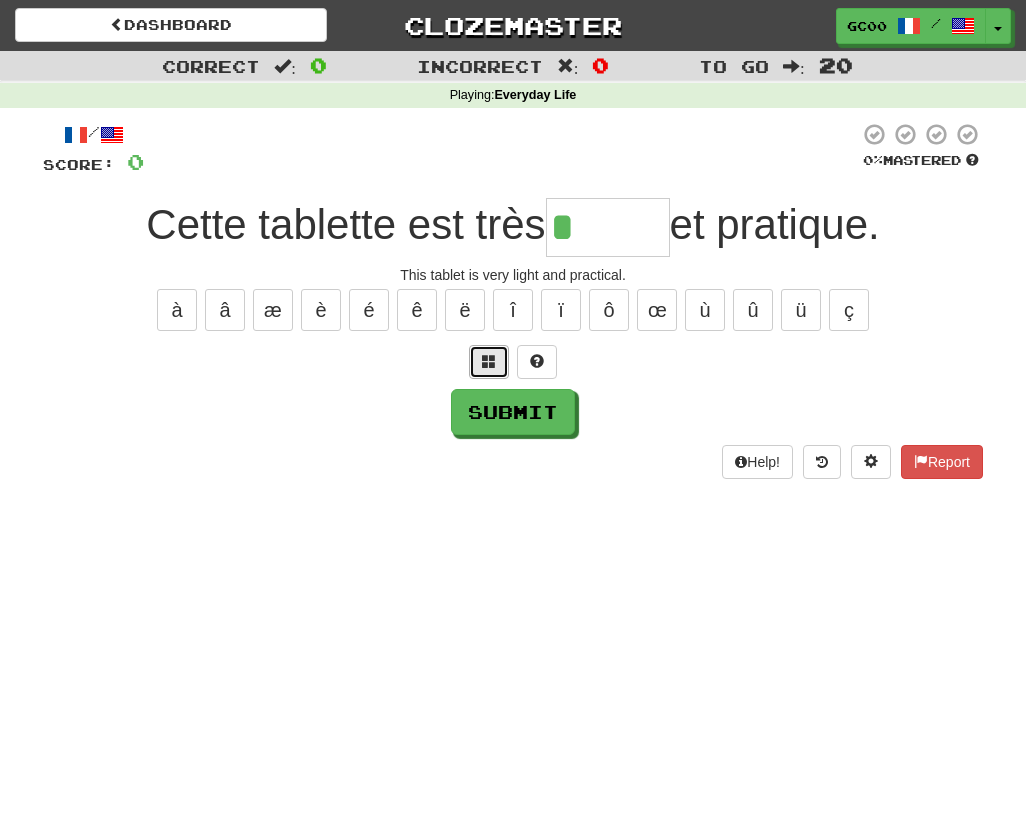 click at bounding box center (489, 361) 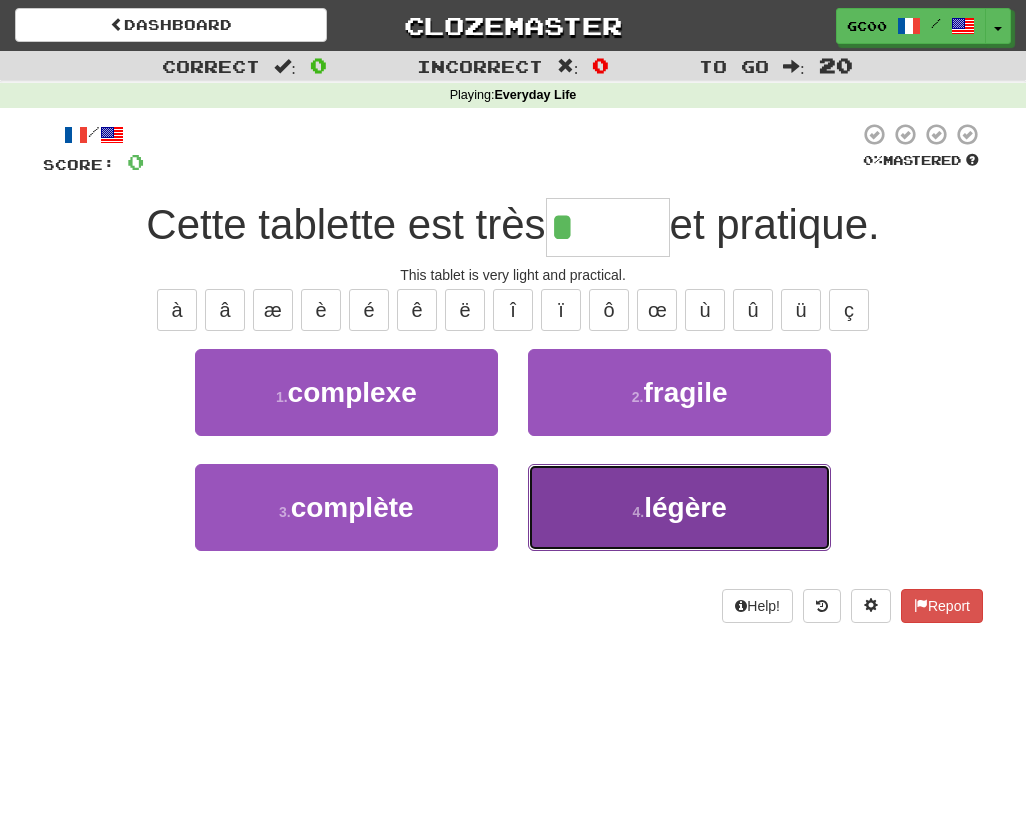 click on "4 .  légère" at bounding box center [679, 507] 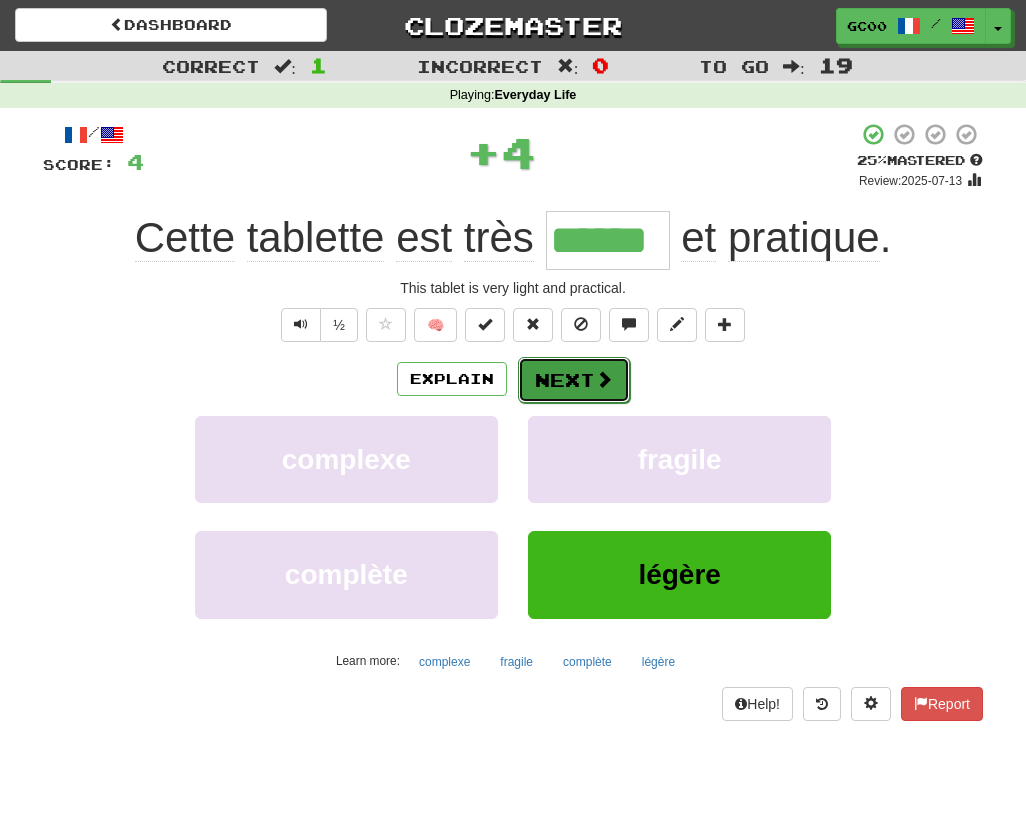 click on "Next" at bounding box center [574, 380] 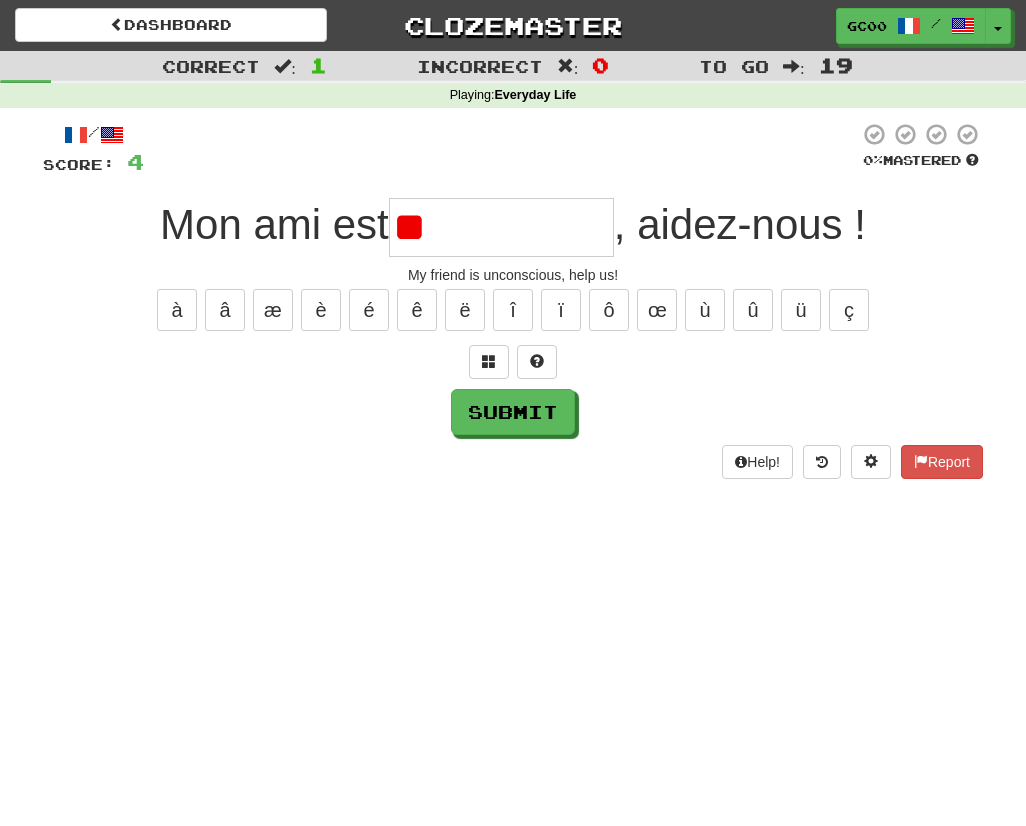 type on "*" 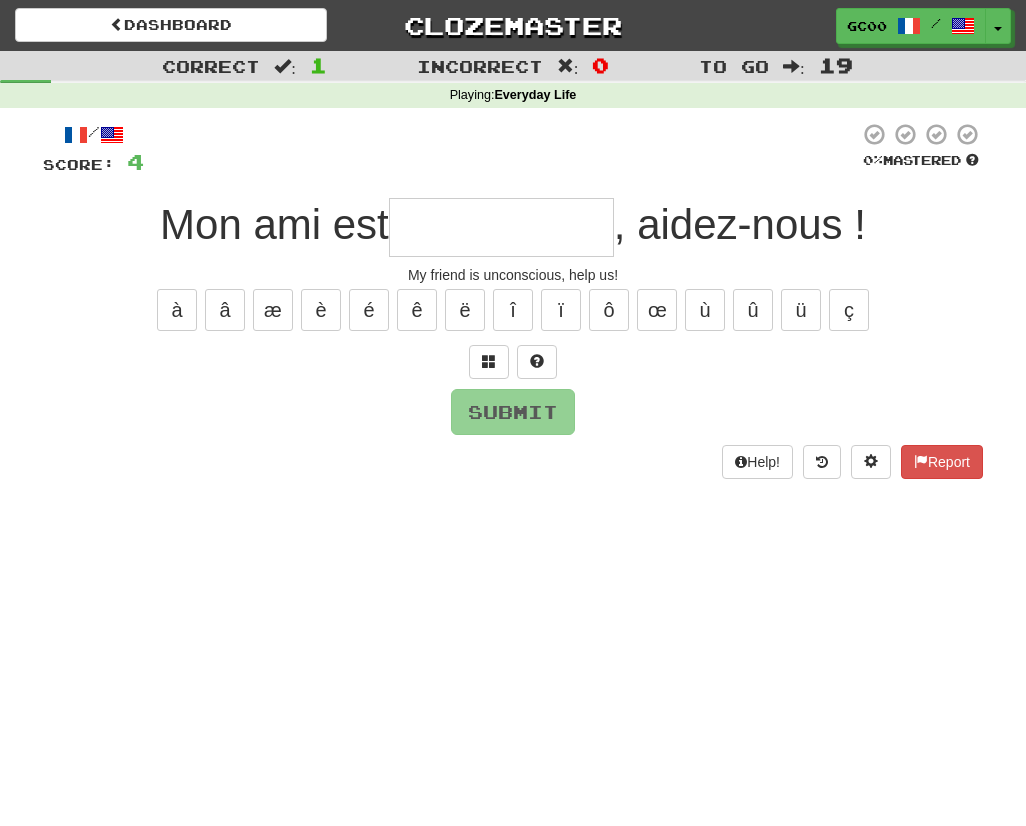 type on "*" 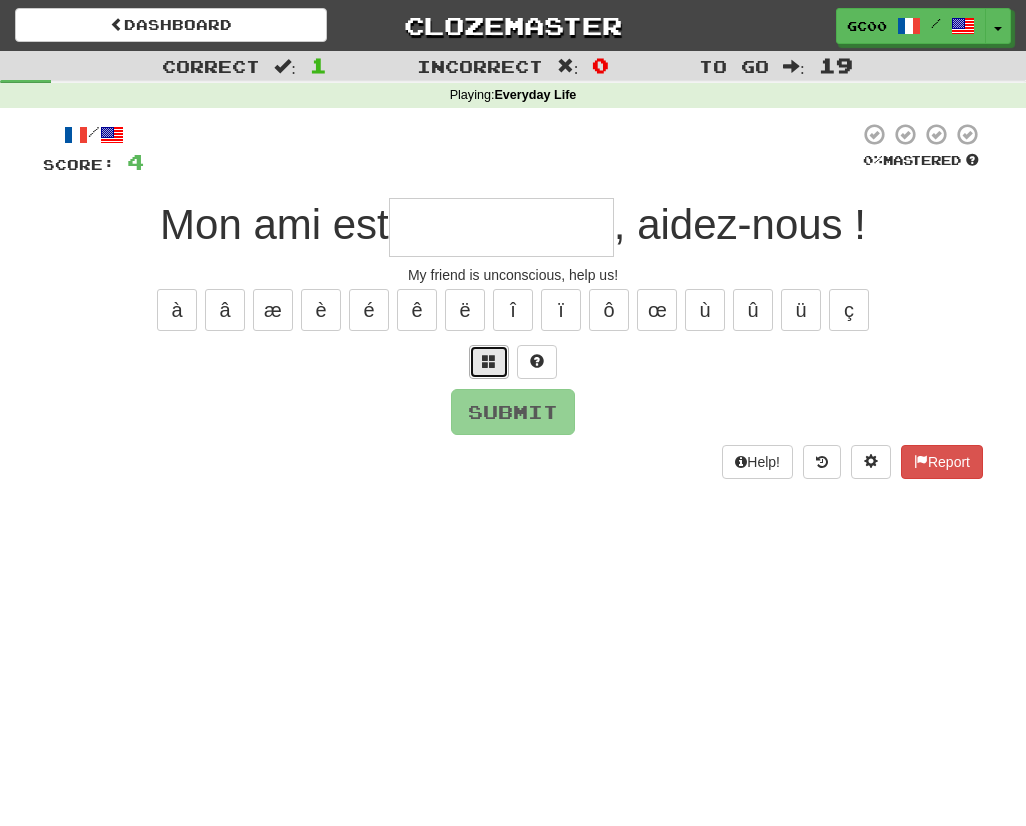 click at bounding box center (489, 361) 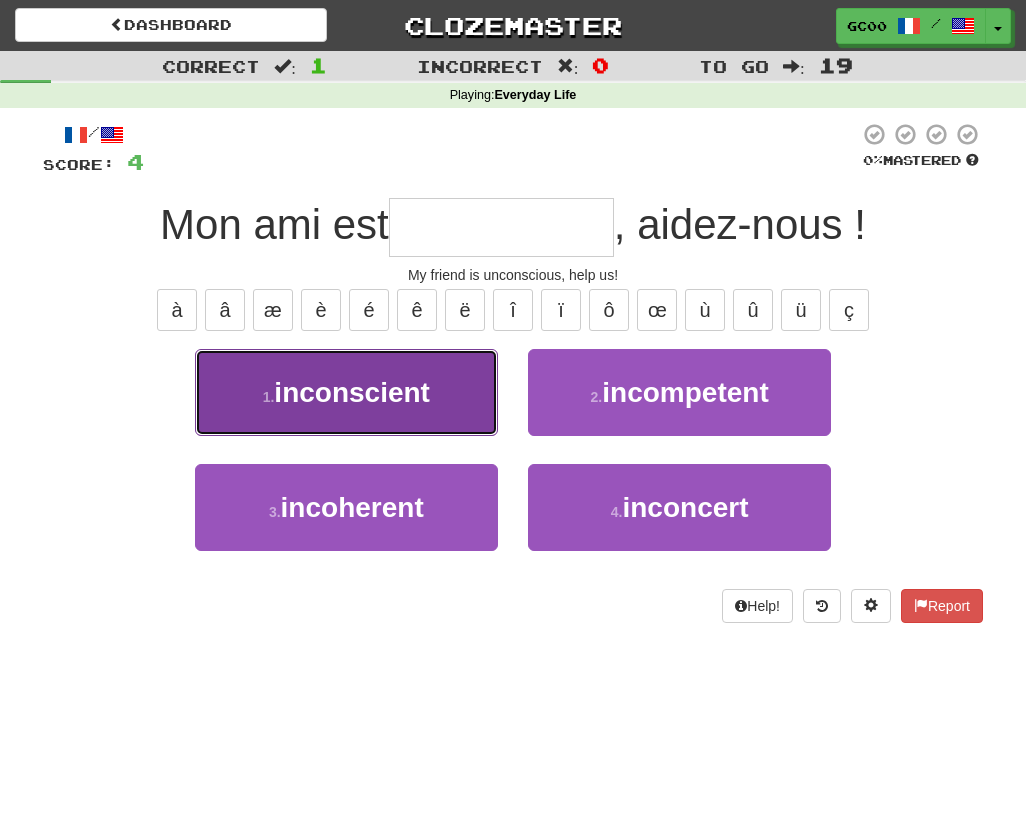click on "1 .  inconscient" at bounding box center (346, 392) 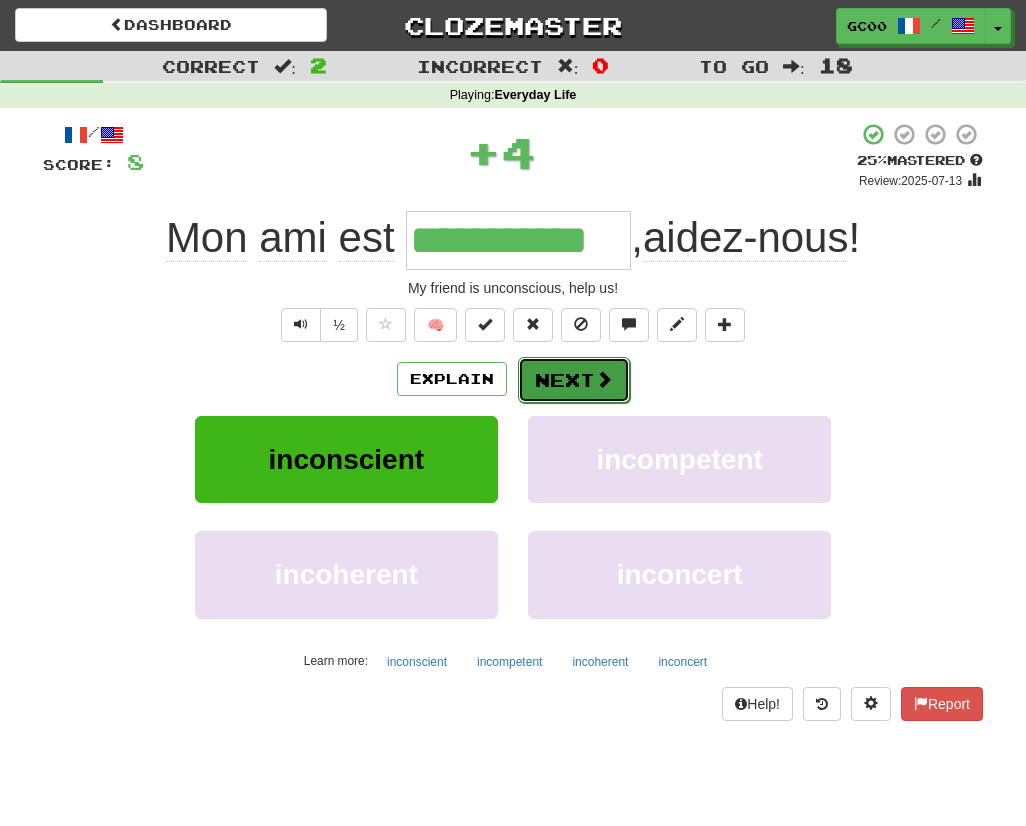click on "Next" at bounding box center (574, 380) 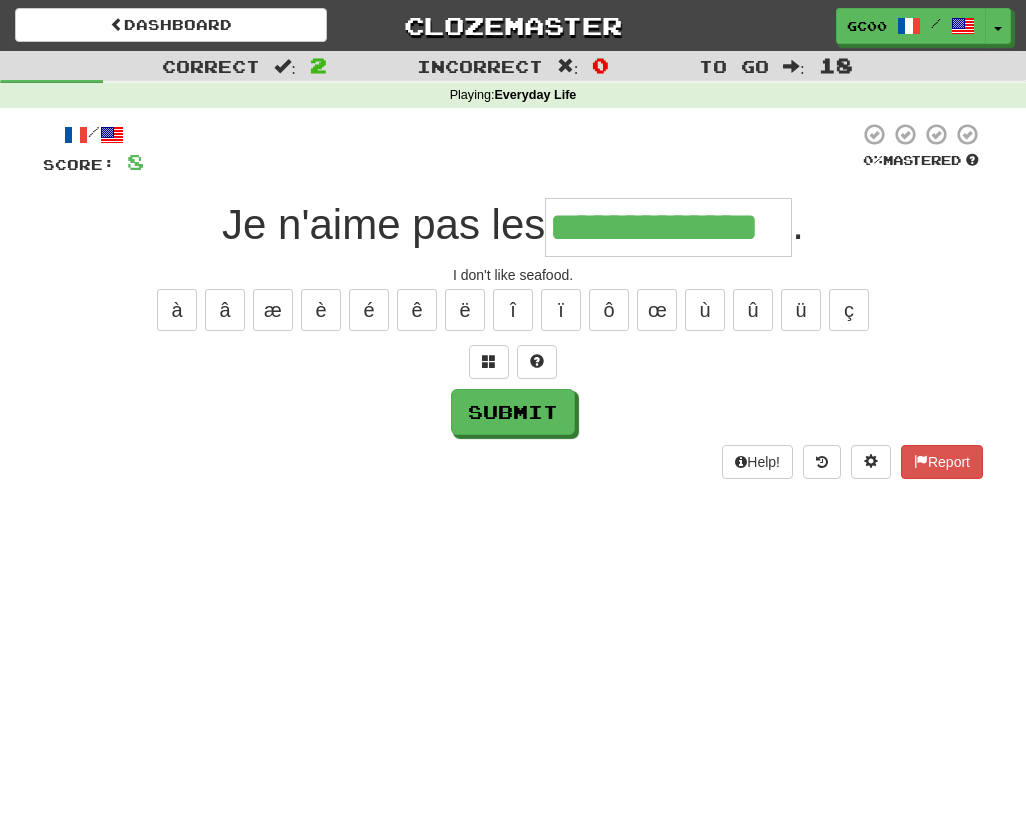 type on "**********" 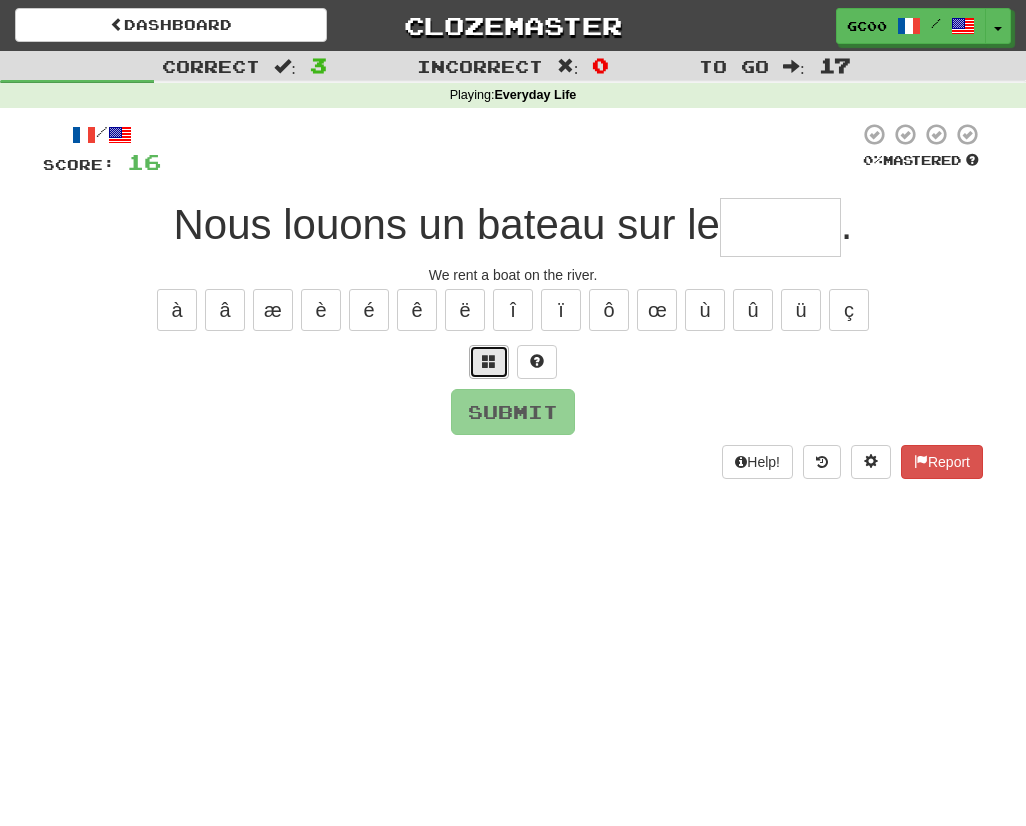 click at bounding box center [489, 361] 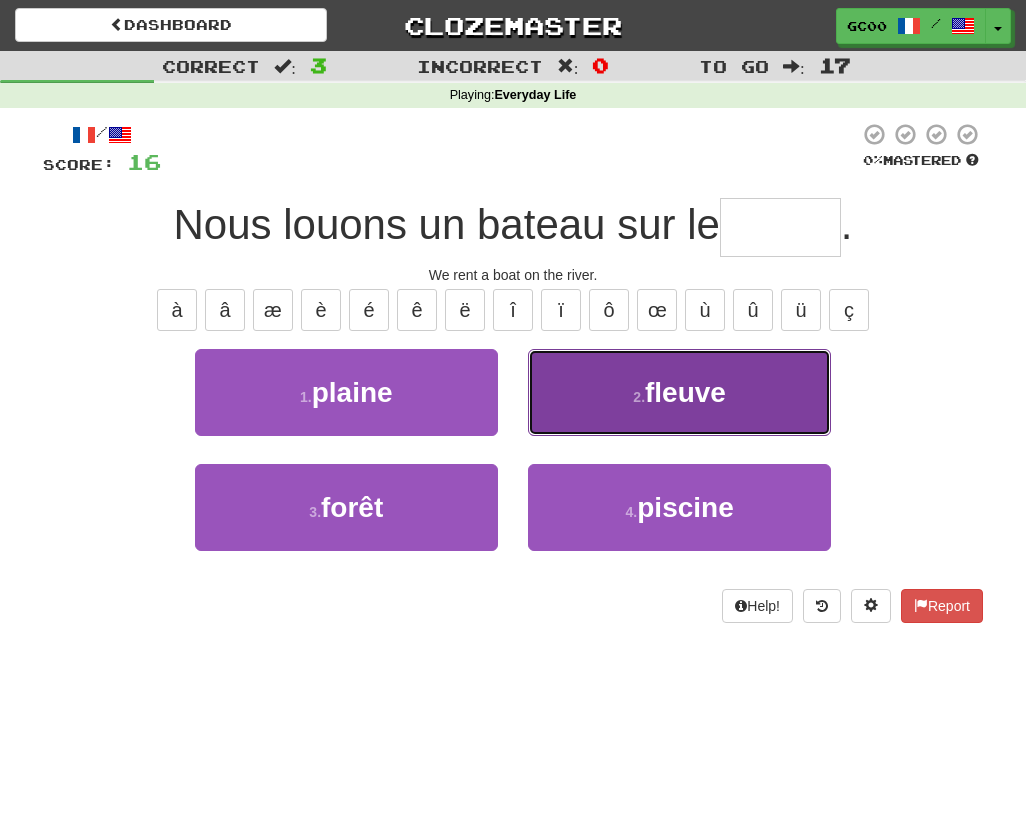 click on "2 .  fleuve" at bounding box center [679, 392] 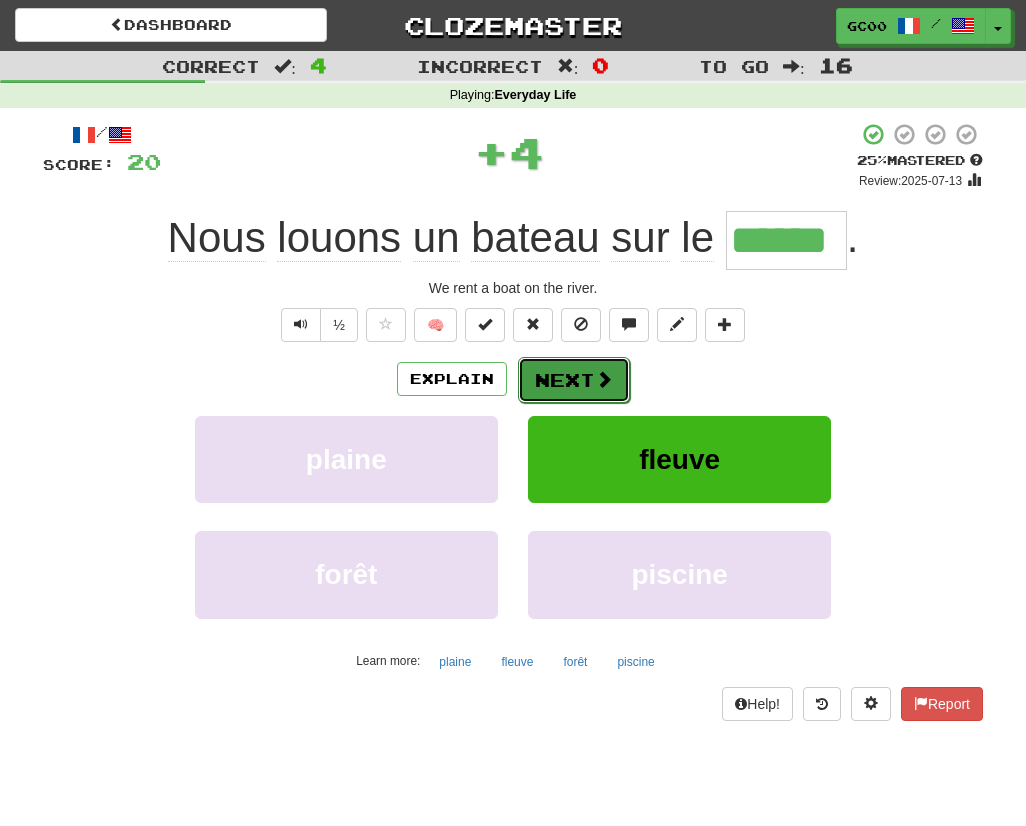 click on "Next" at bounding box center (574, 380) 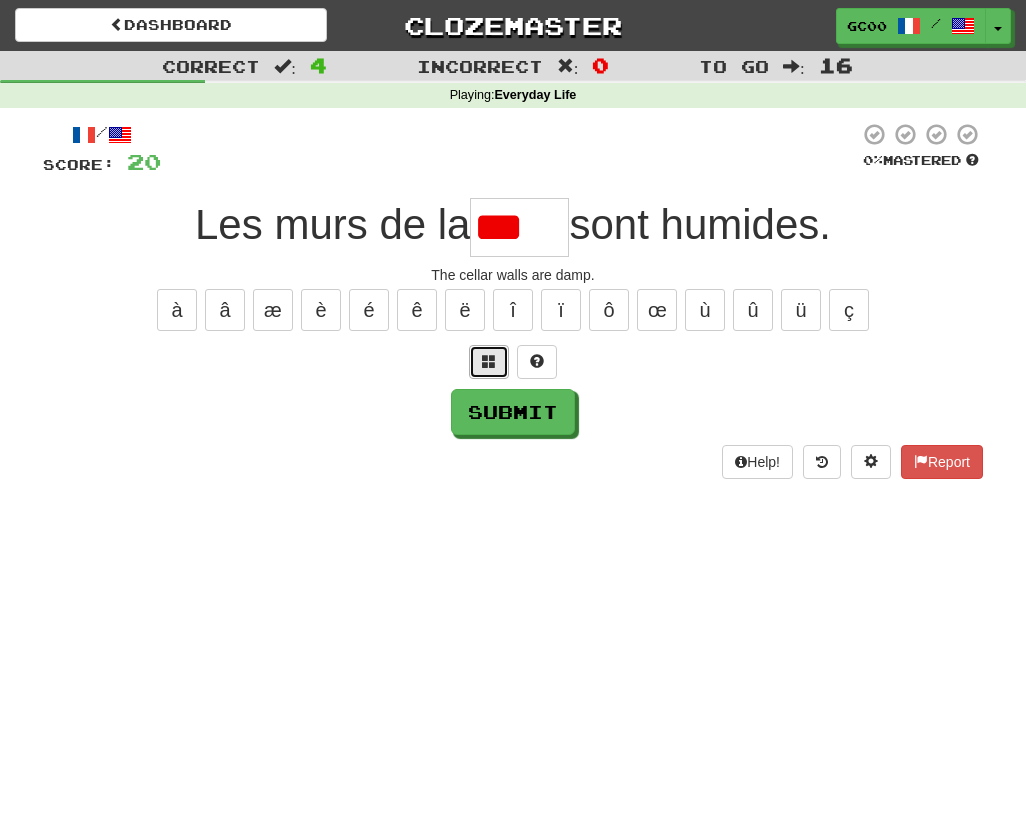 click at bounding box center (489, 362) 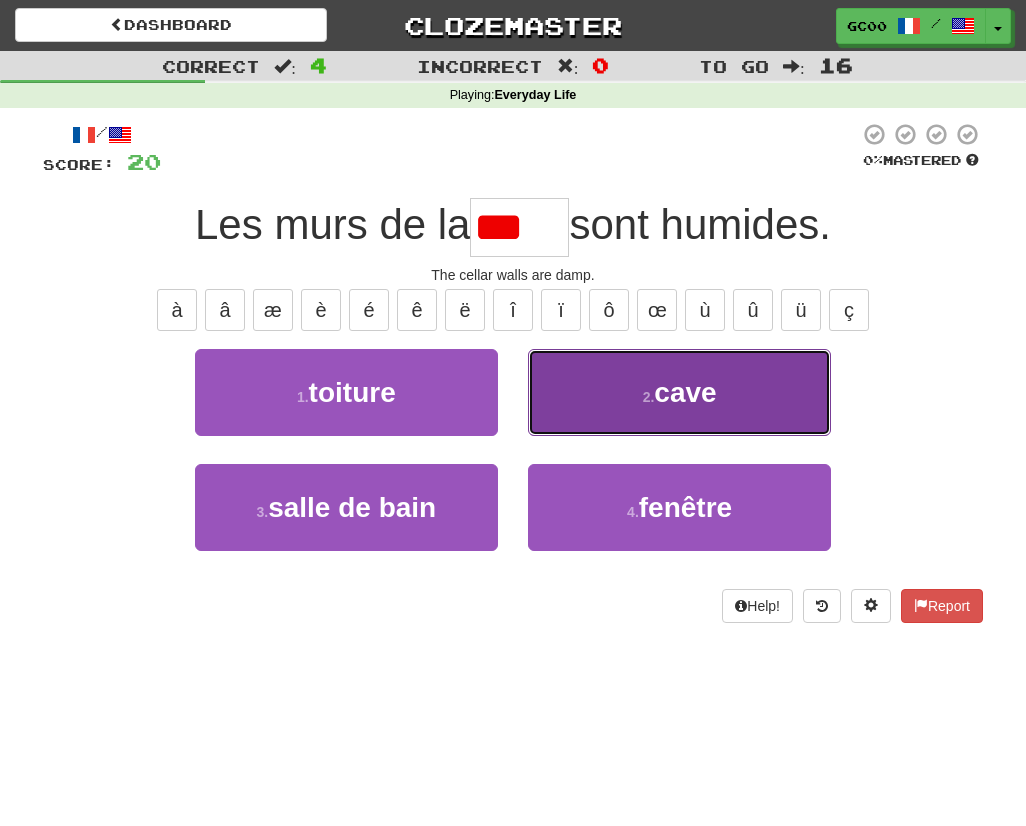 click on "2 .  cave" at bounding box center (679, 392) 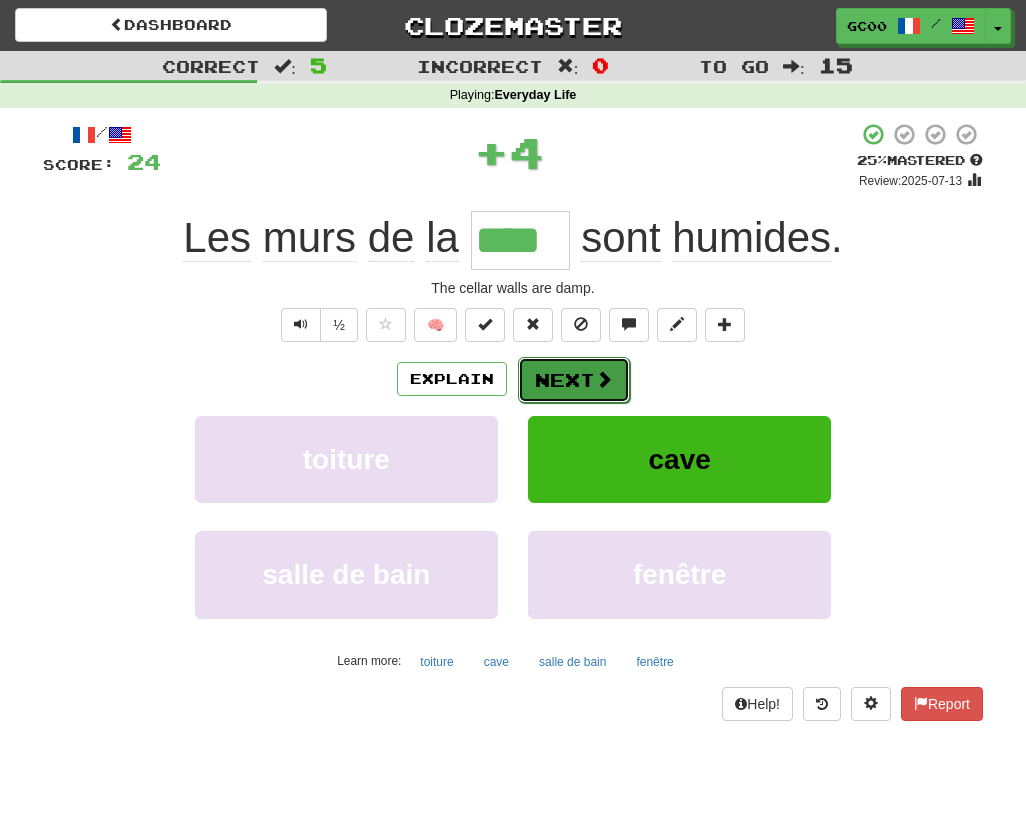 click on "Next" at bounding box center (574, 380) 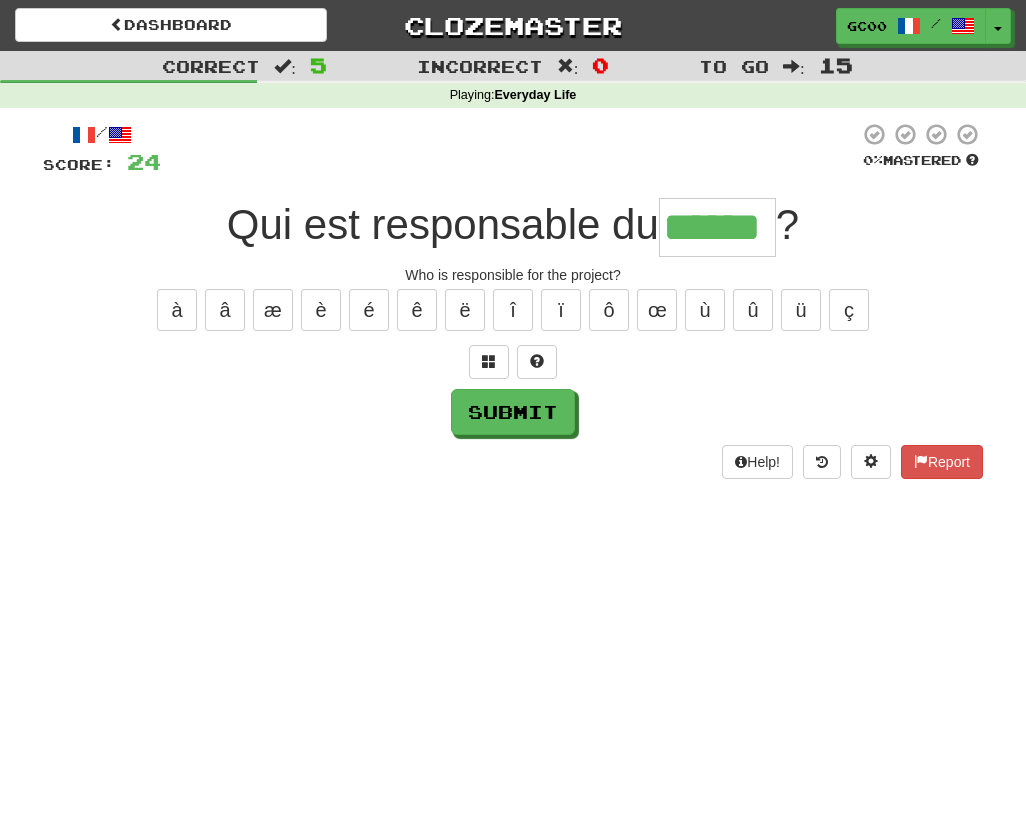 type on "******" 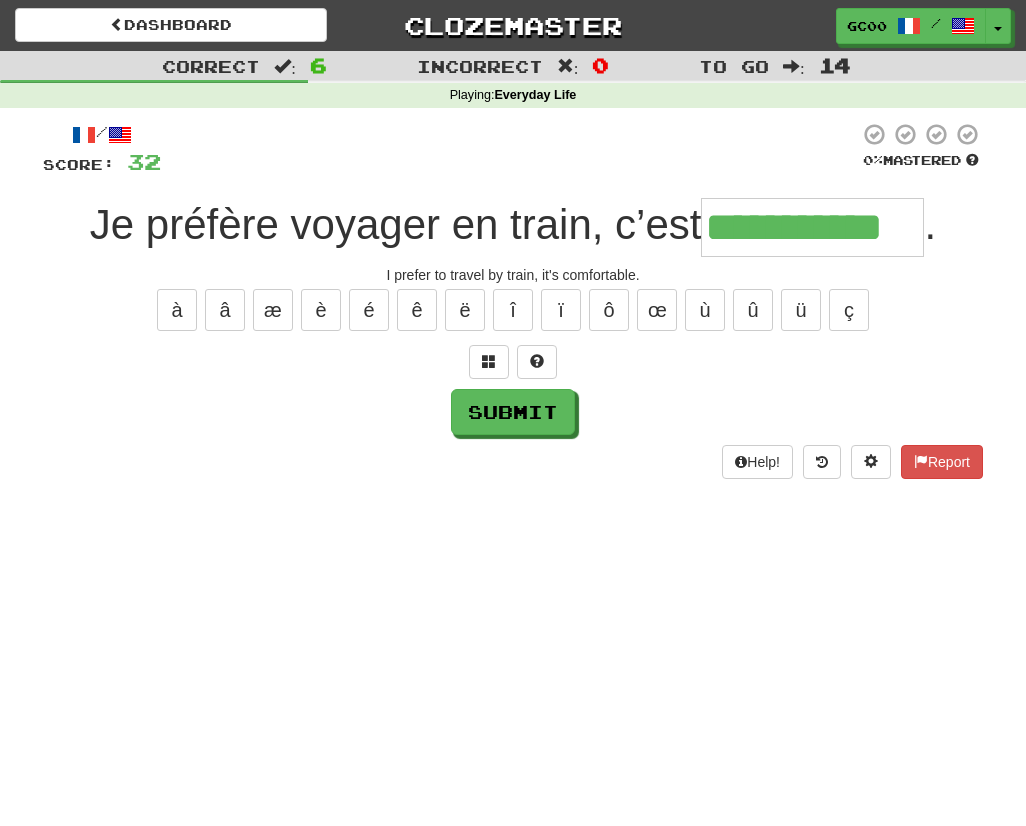 type on "**********" 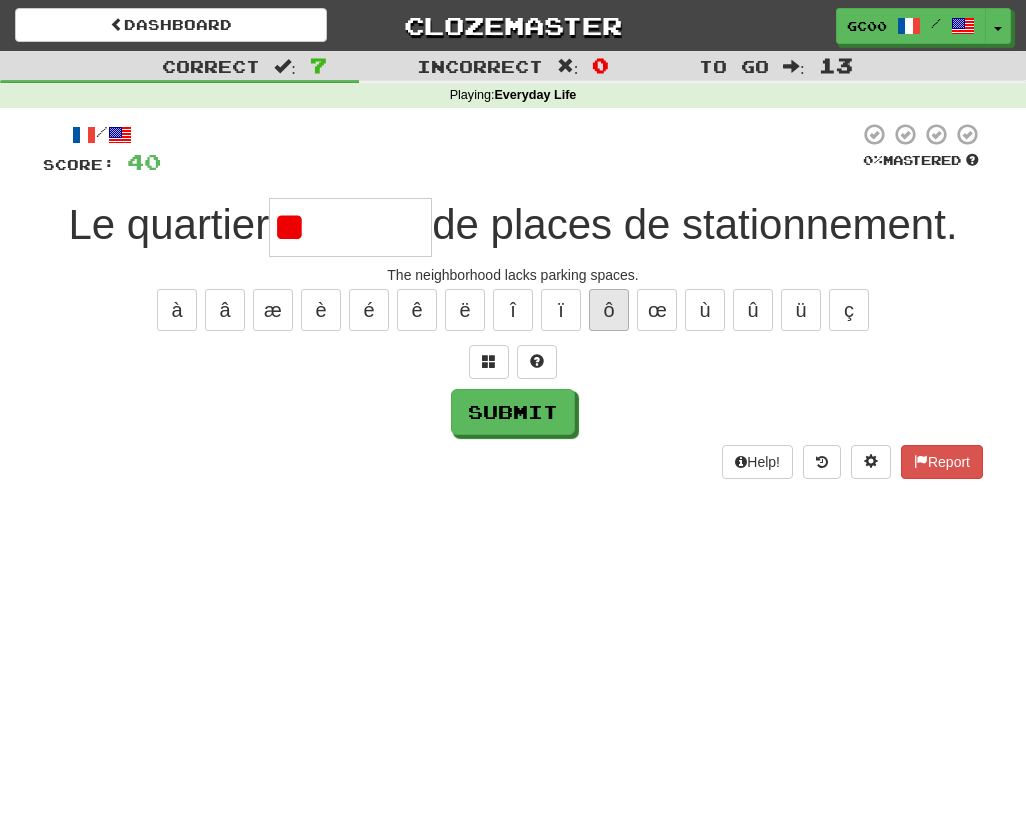 type on "*" 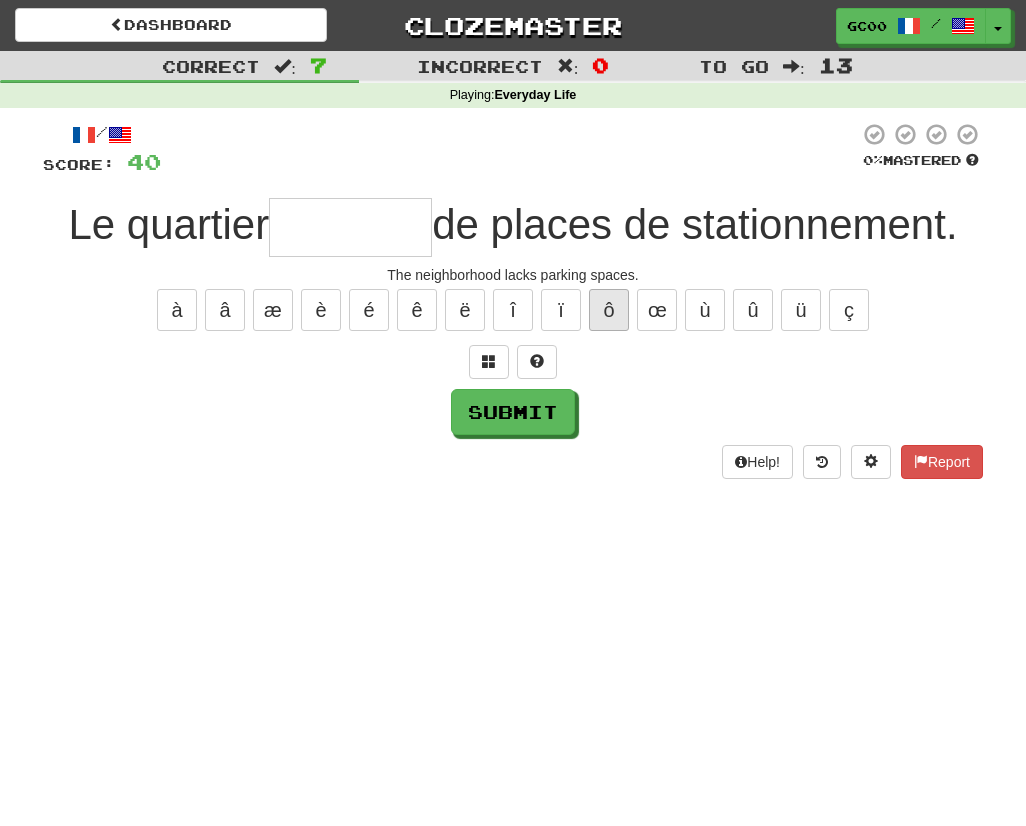 type on "*" 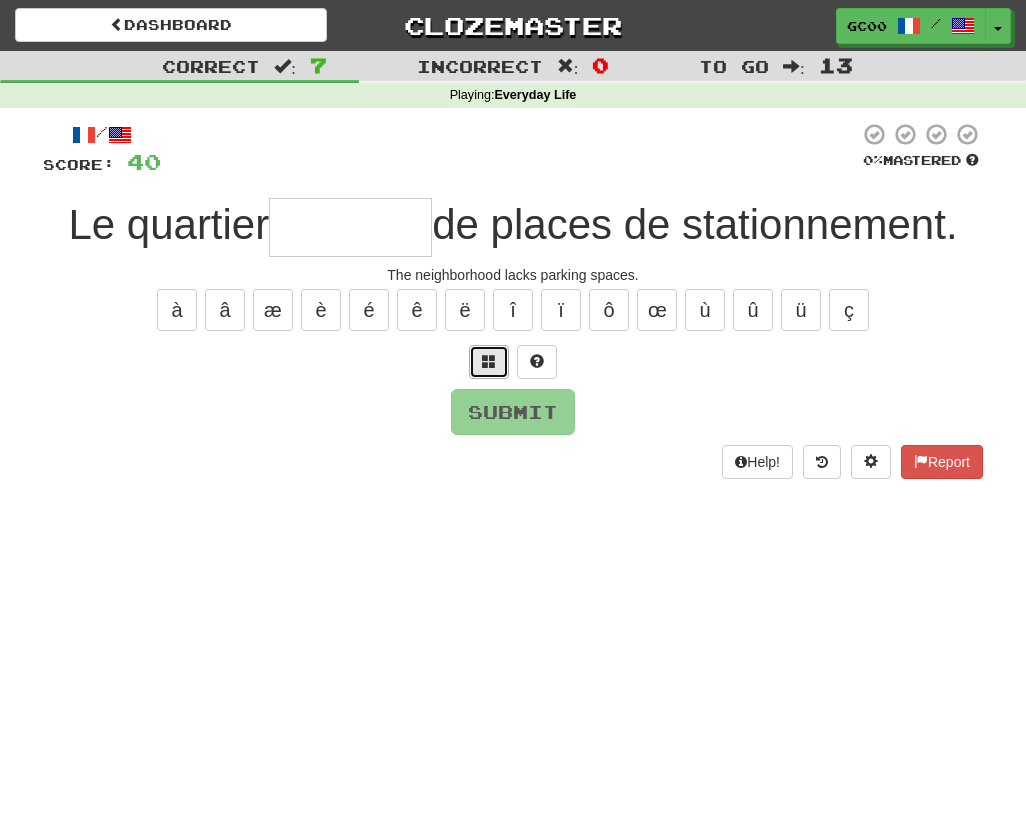 click at bounding box center [489, 362] 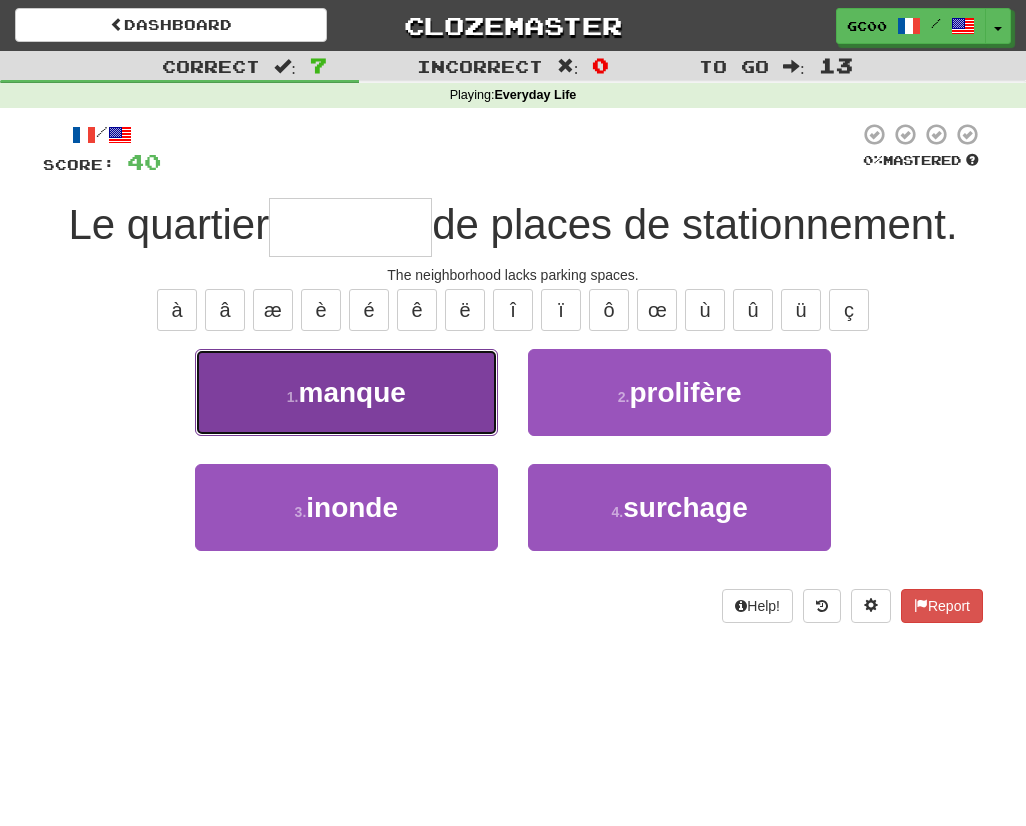 click on "1 .  manque" at bounding box center (346, 392) 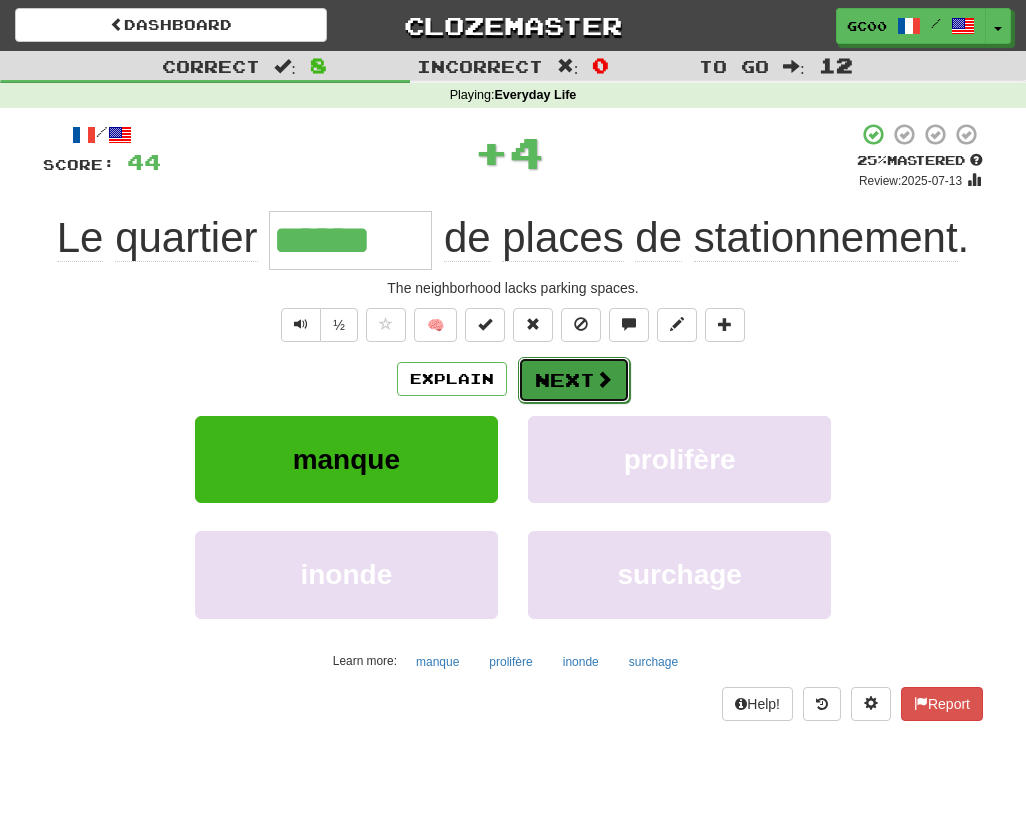 click on "Next" at bounding box center [574, 380] 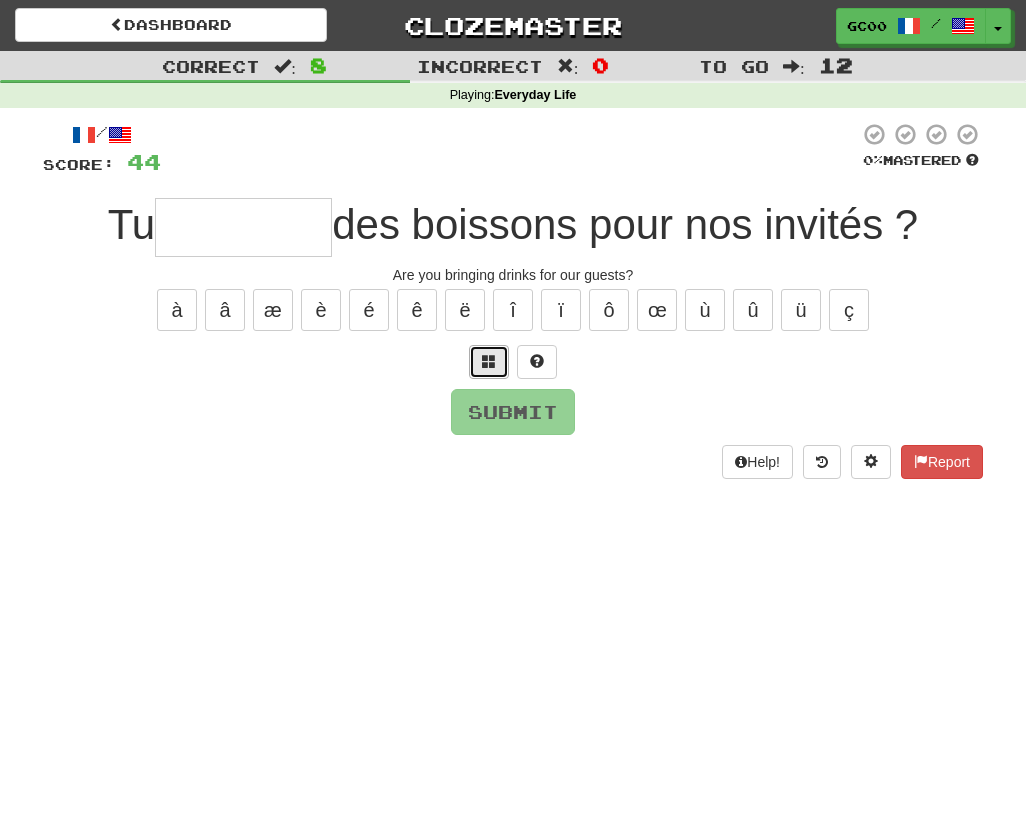 click at bounding box center (489, 361) 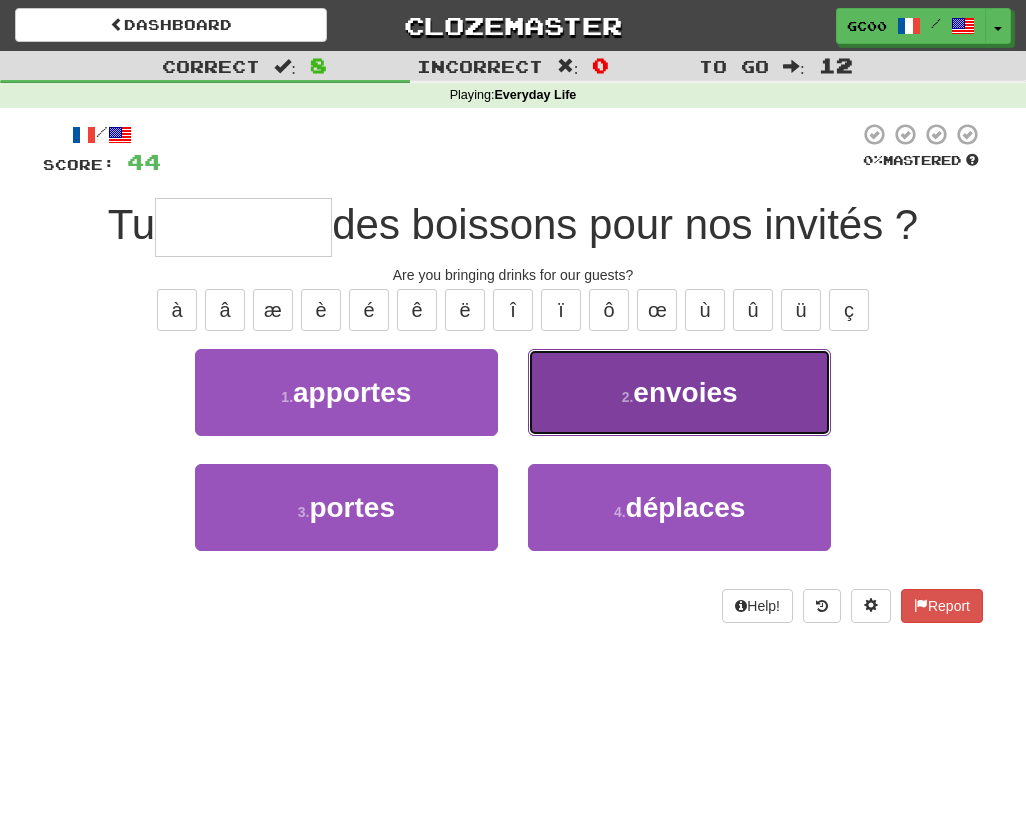 click on "2 .  envoies" at bounding box center [679, 392] 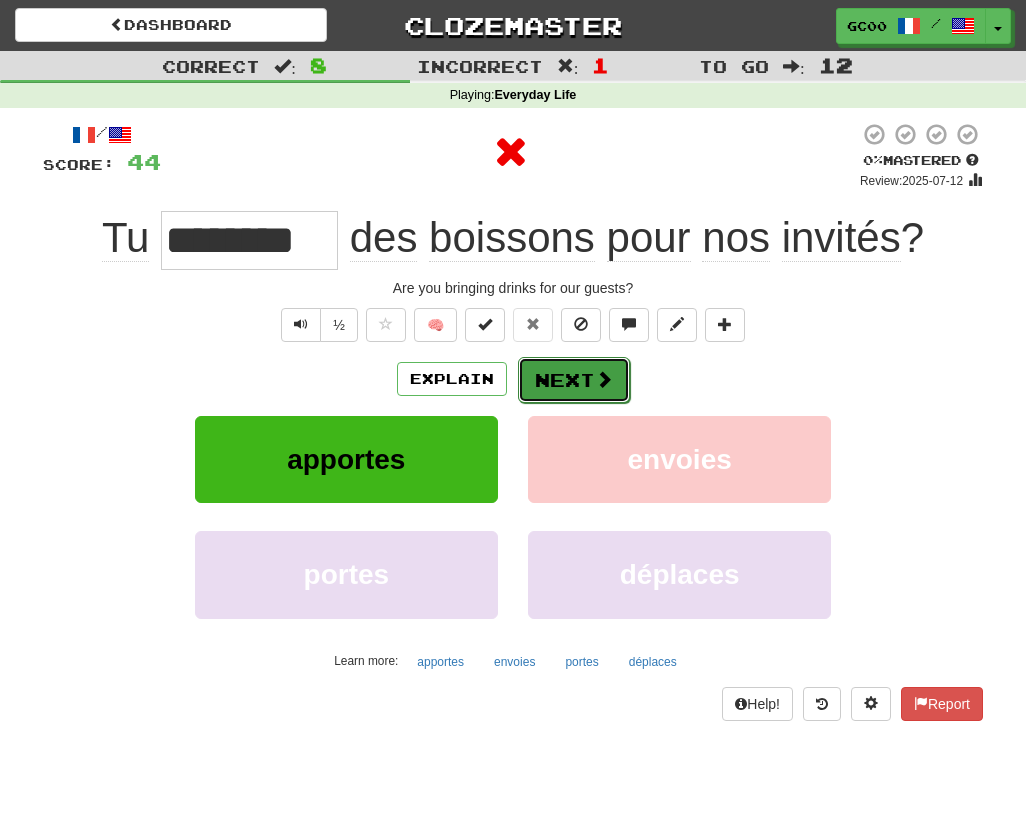 click on "Next" at bounding box center [574, 380] 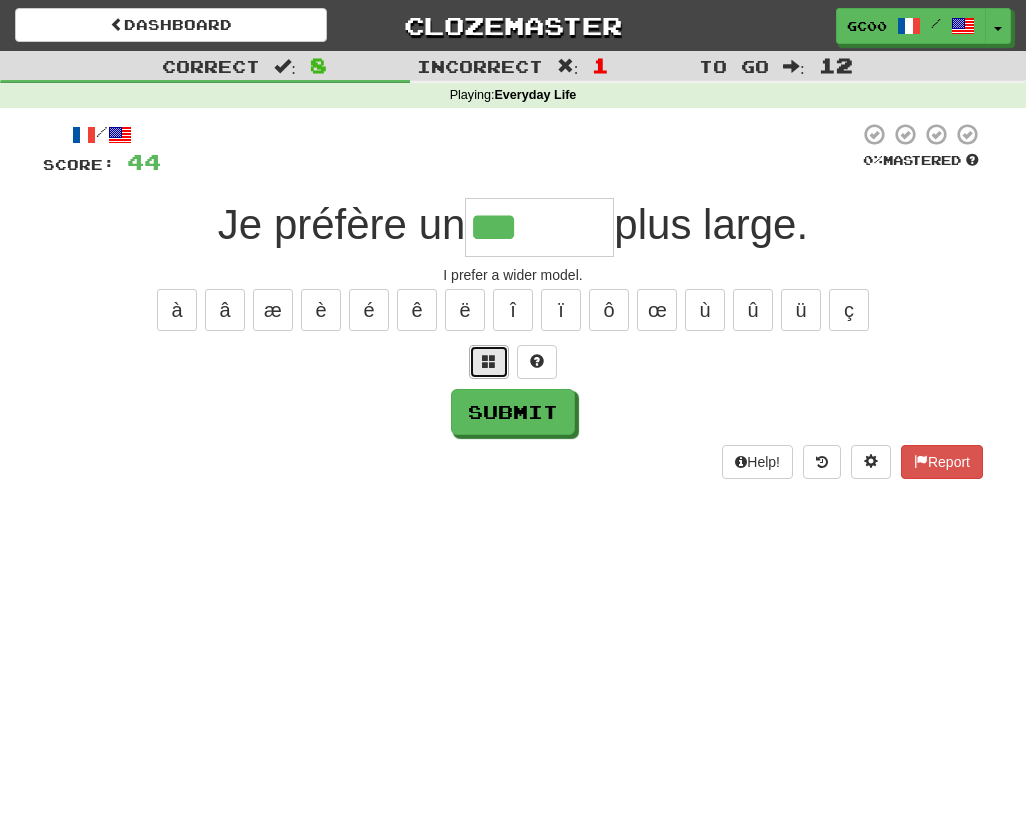 click at bounding box center [489, 362] 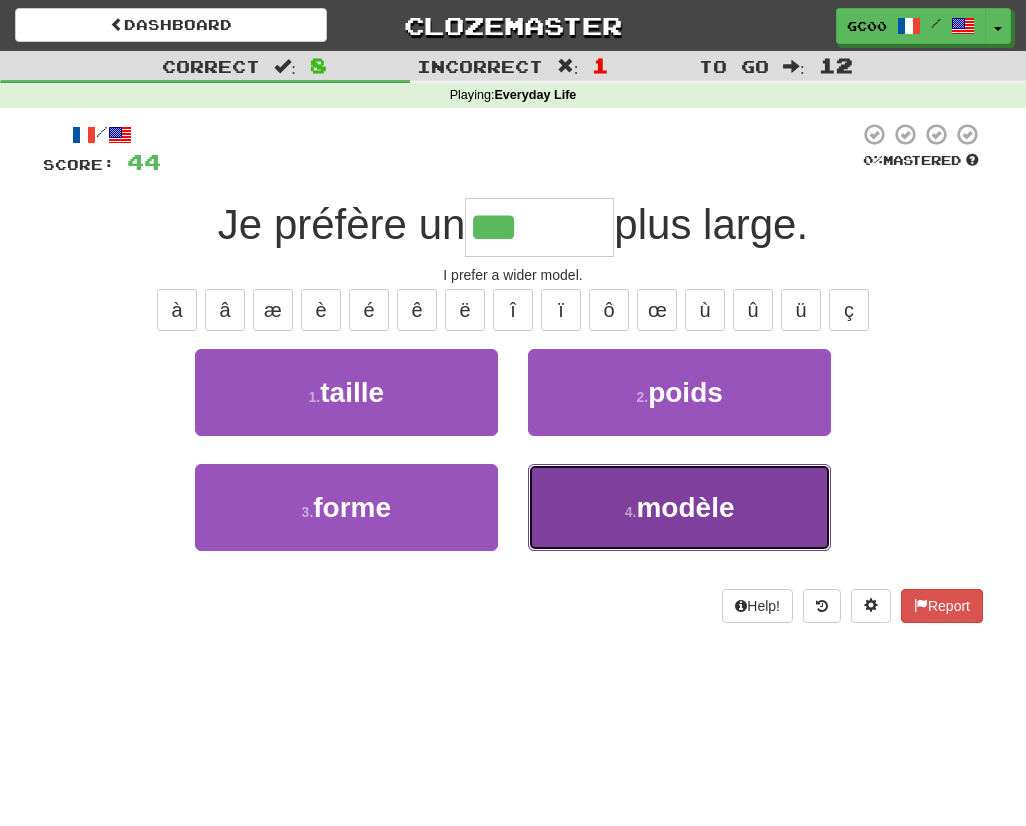 click on "4 .  modèle" at bounding box center [679, 507] 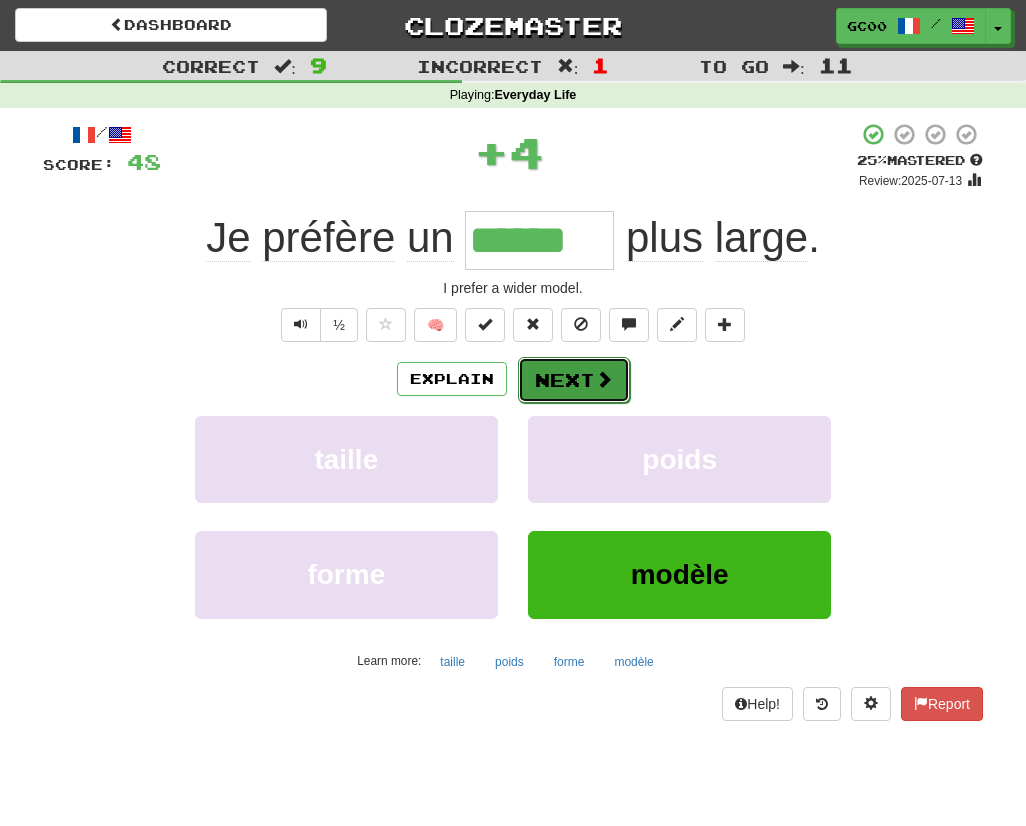click on "Next" at bounding box center (574, 380) 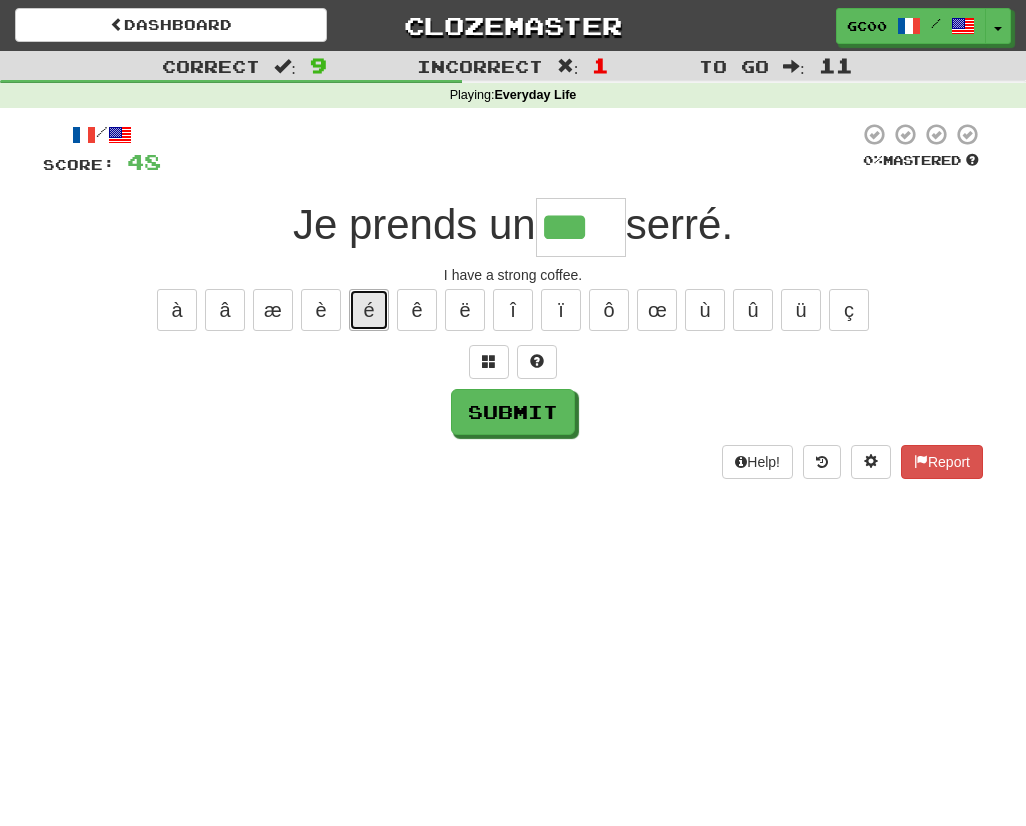 click on "é" at bounding box center [369, 310] 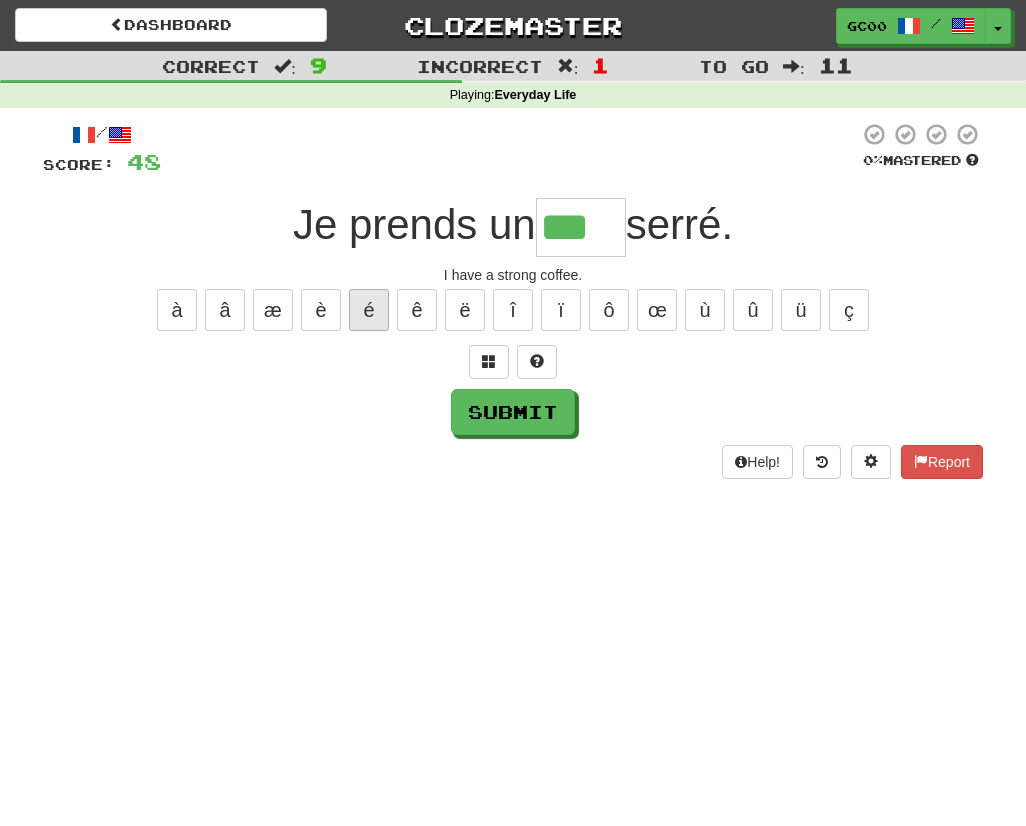type on "****" 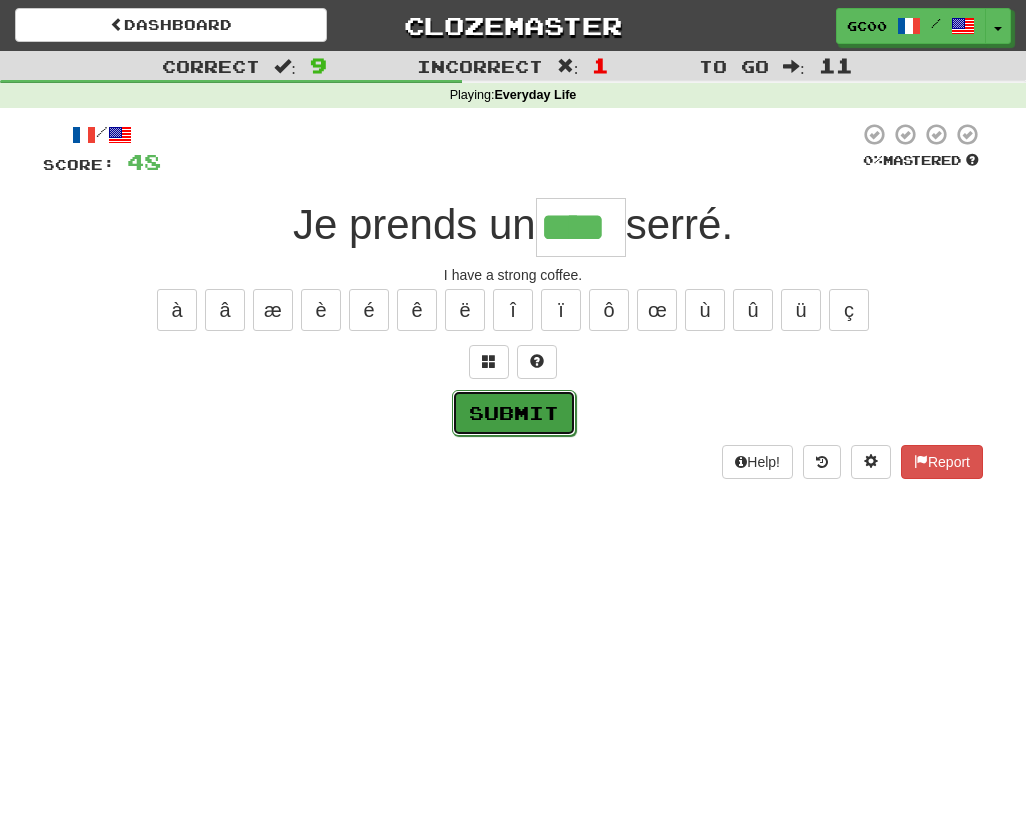 click on "Submit" at bounding box center [514, 413] 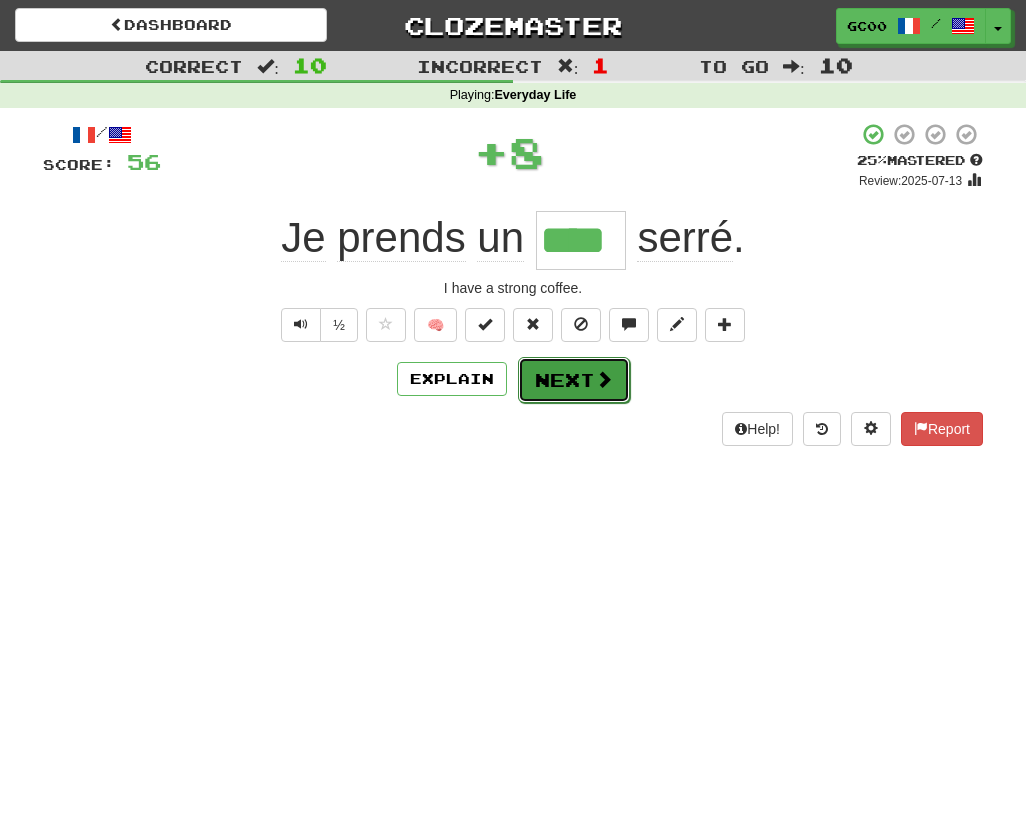 click on "Next" at bounding box center [574, 380] 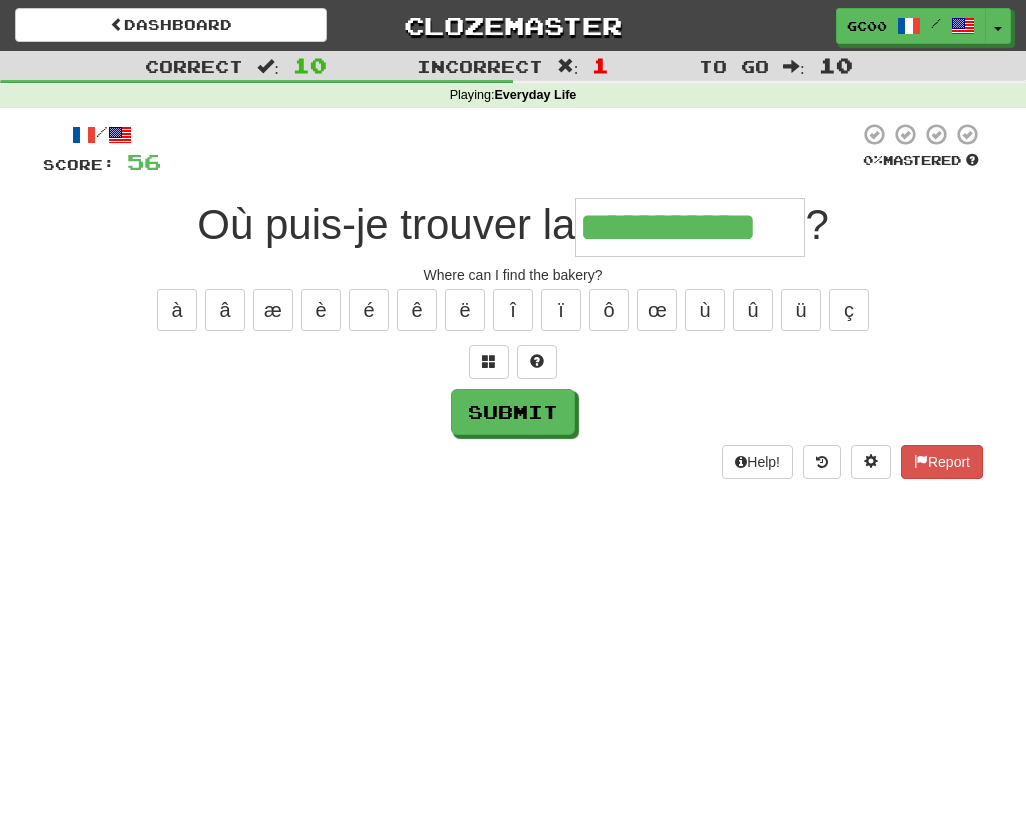 type on "**********" 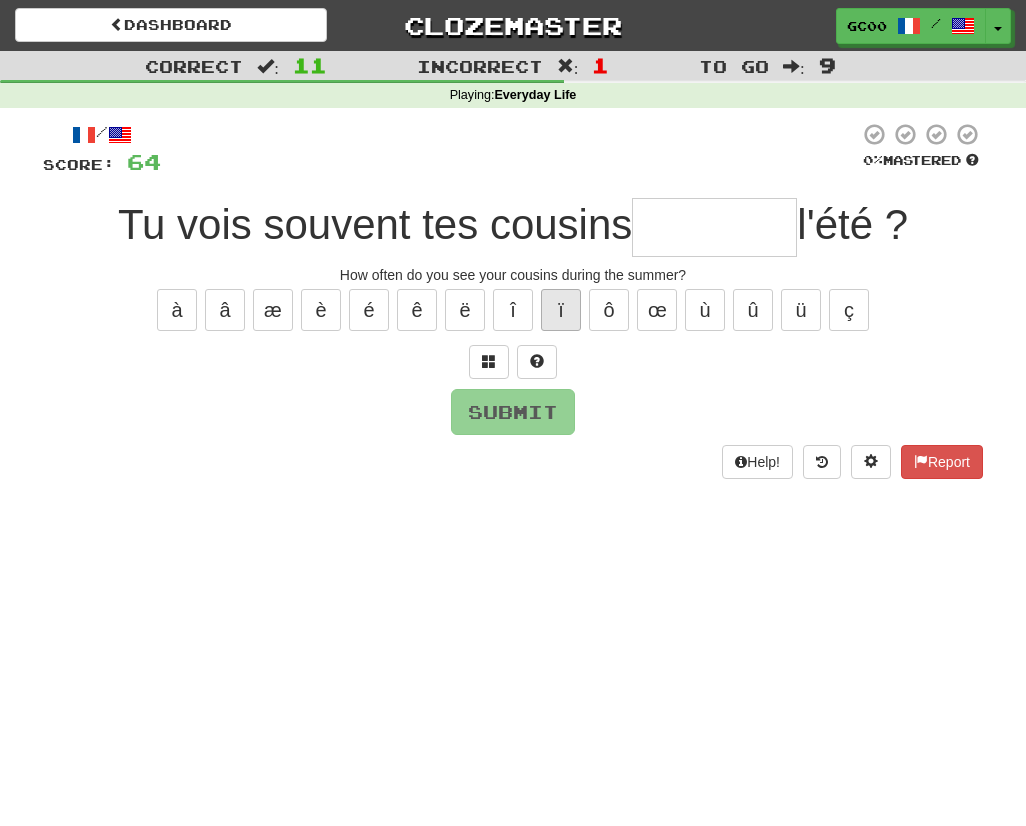 type on "*" 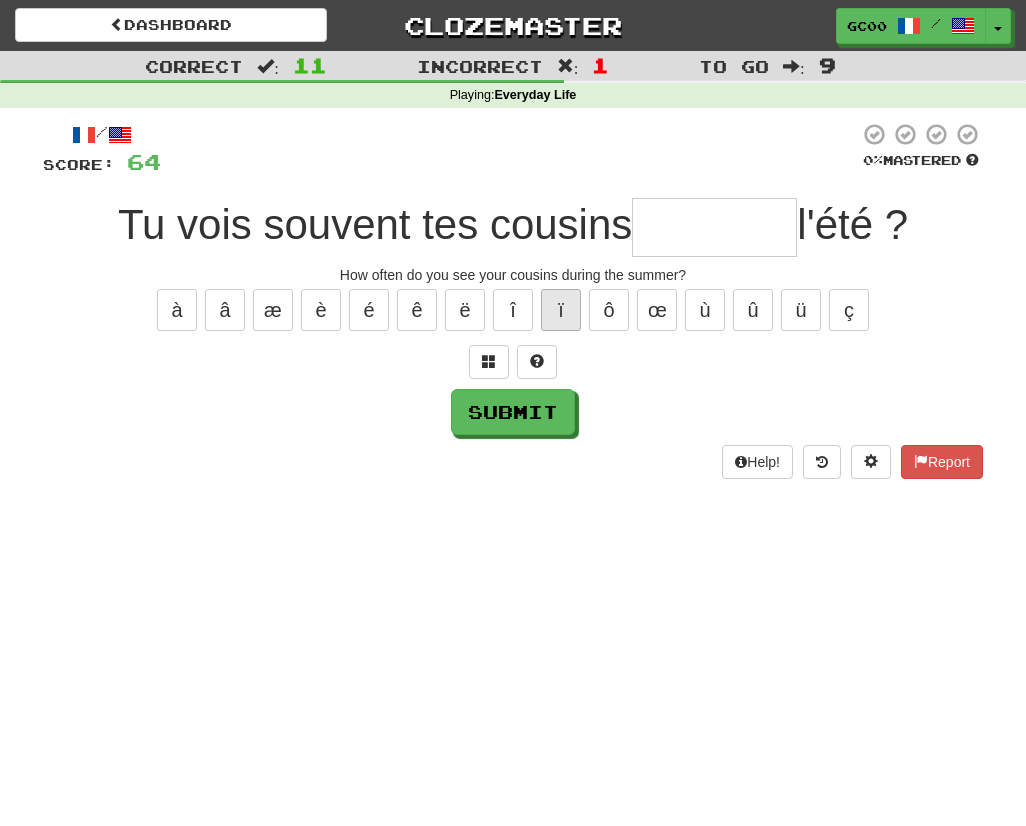 type on "*" 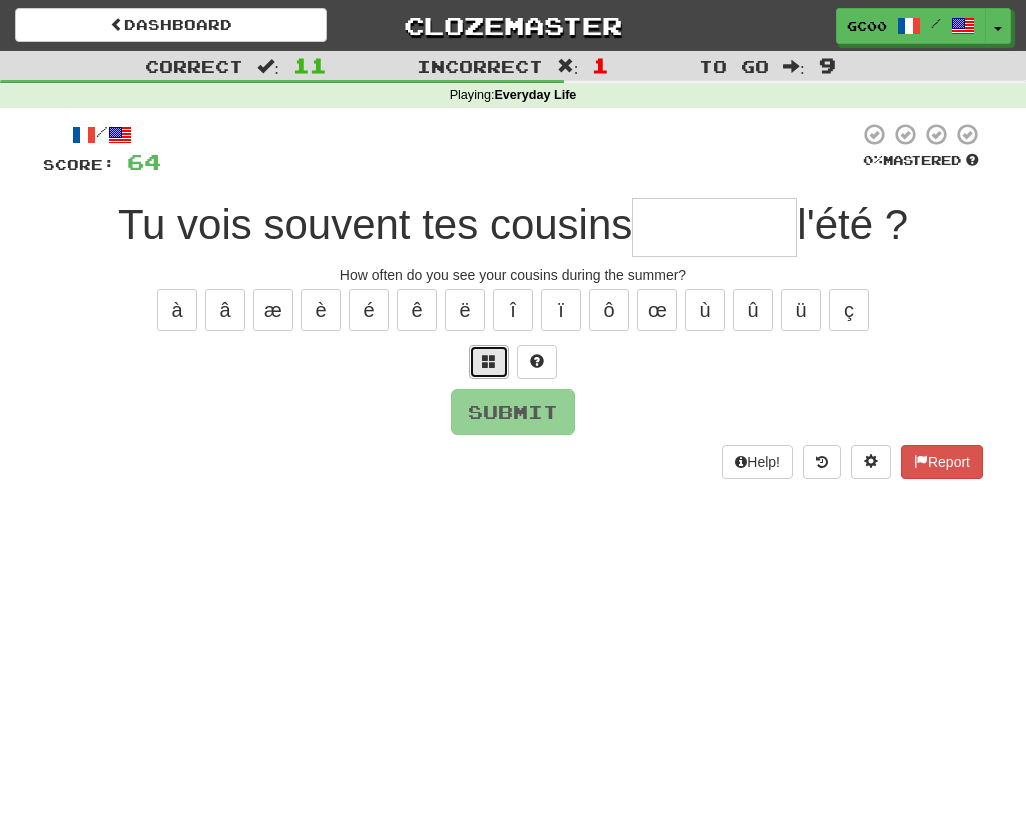 click at bounding box center (489, 361) 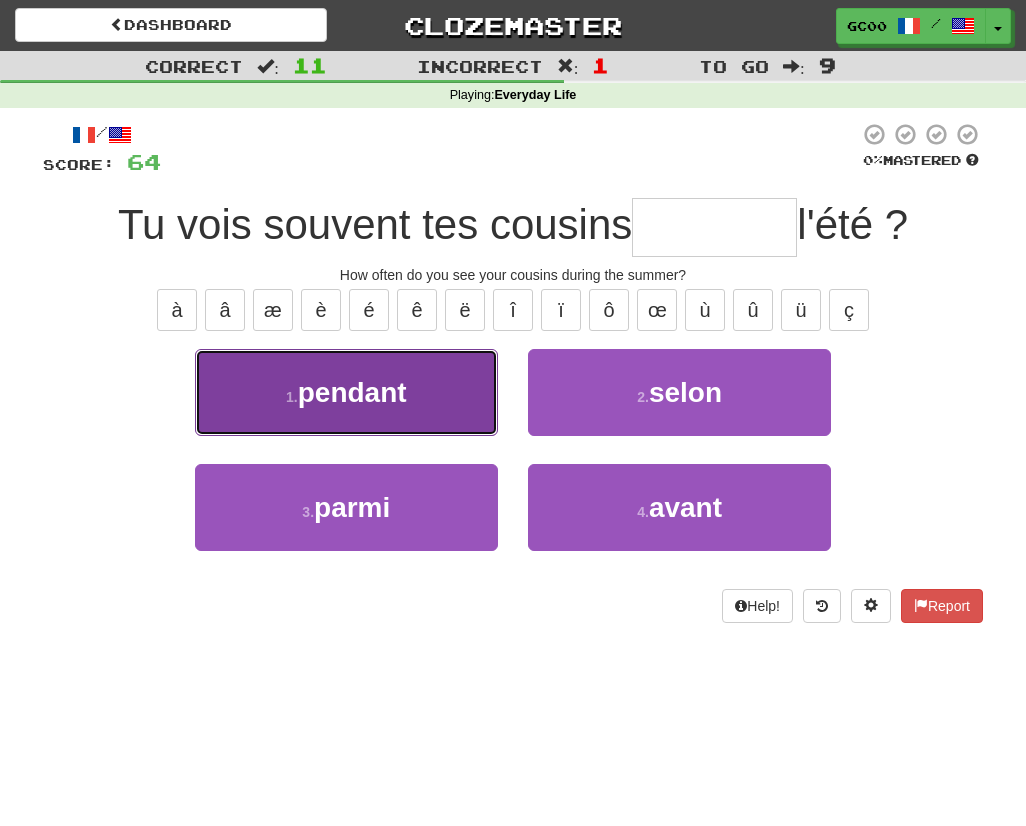 click on "1 .  pendant" at bounding box center [346, 392] 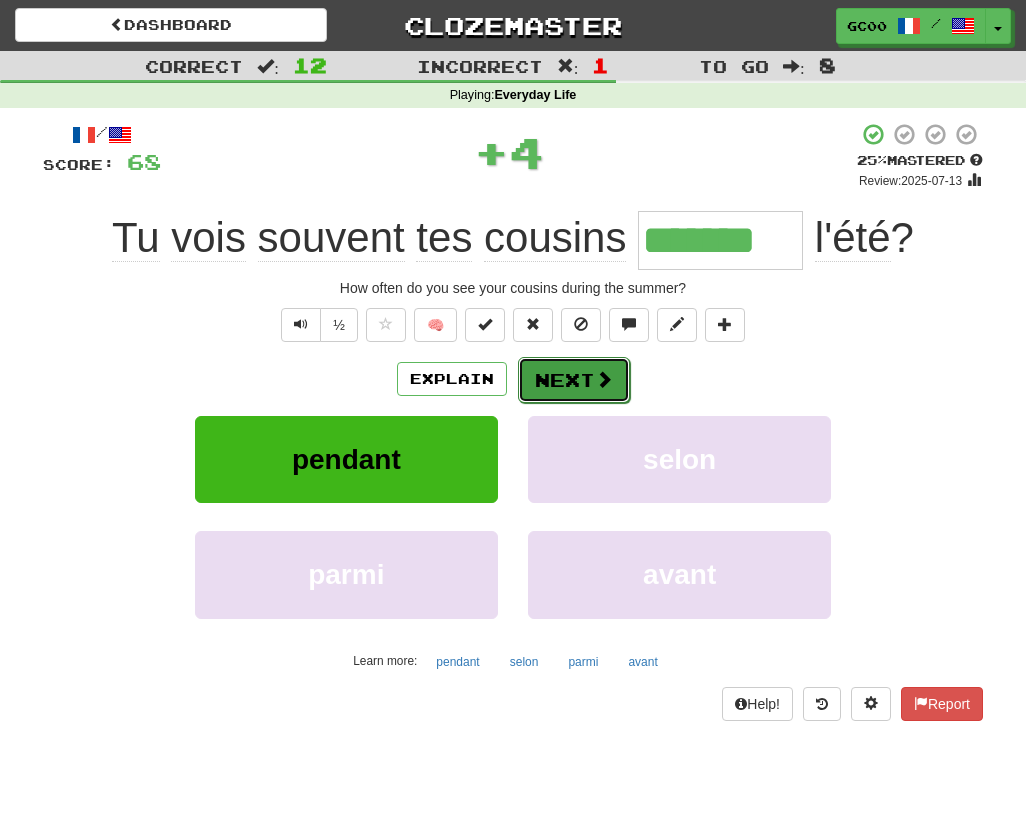 click on "Next" at bounding box center [574, 380] 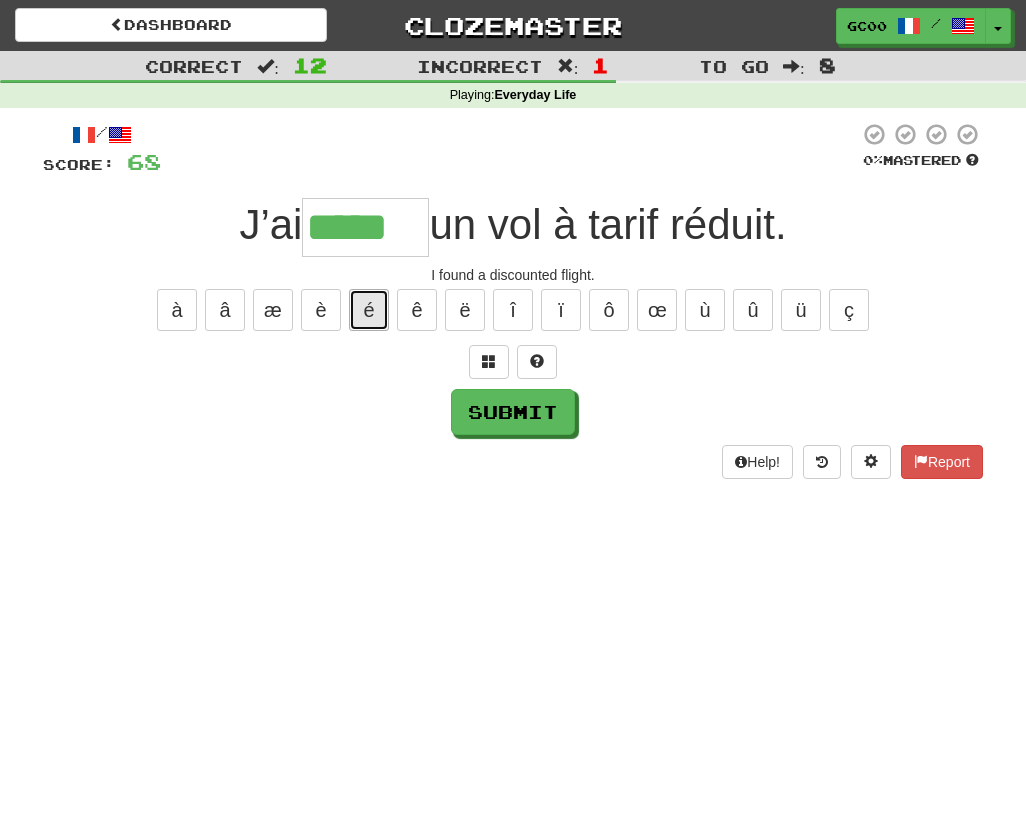 click on "é" at bounding box center (369, 310) 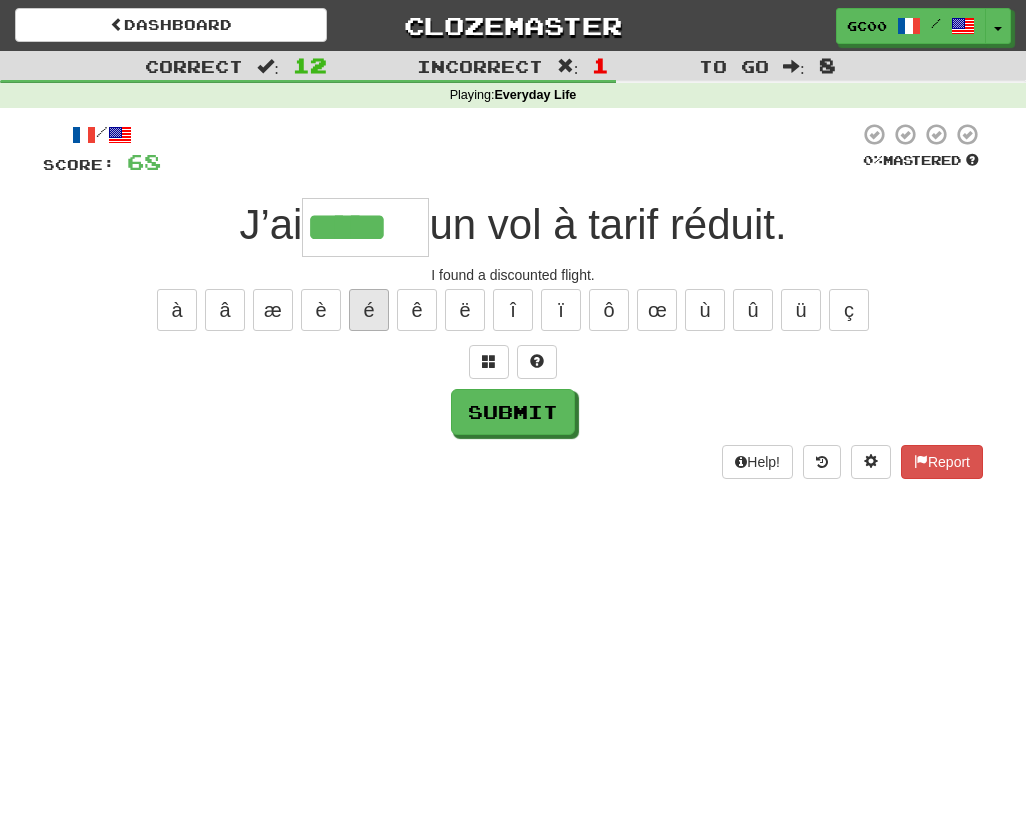 type on "******" 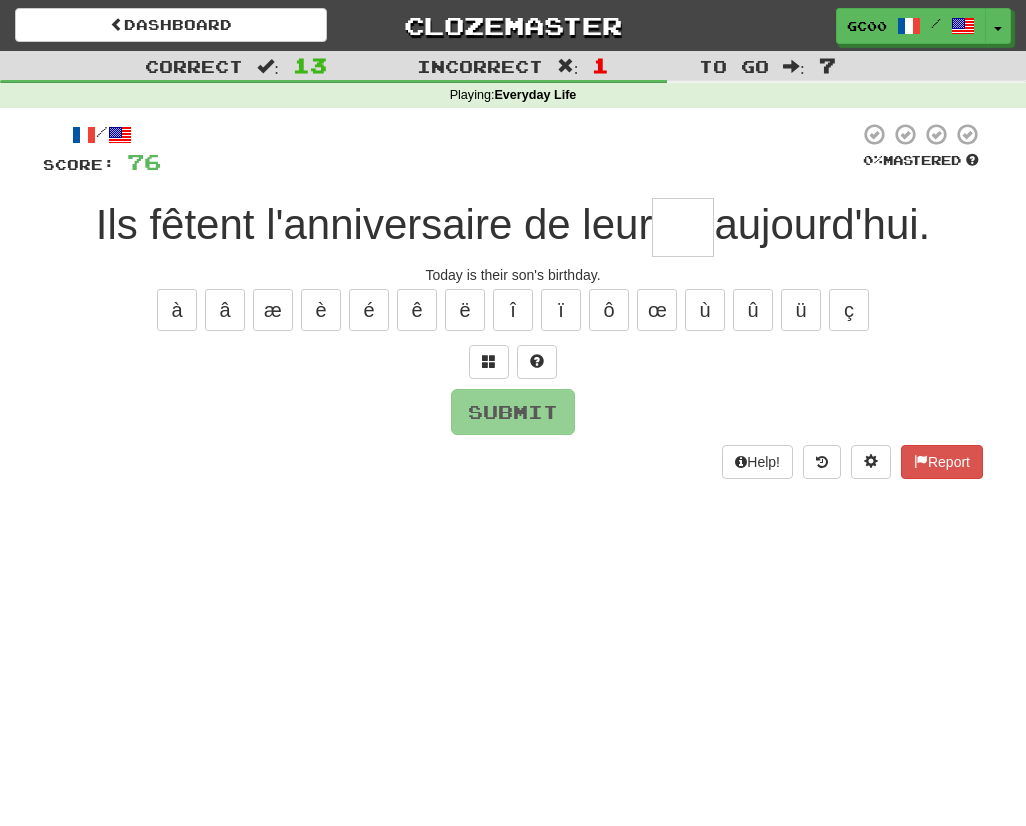 type on "*" 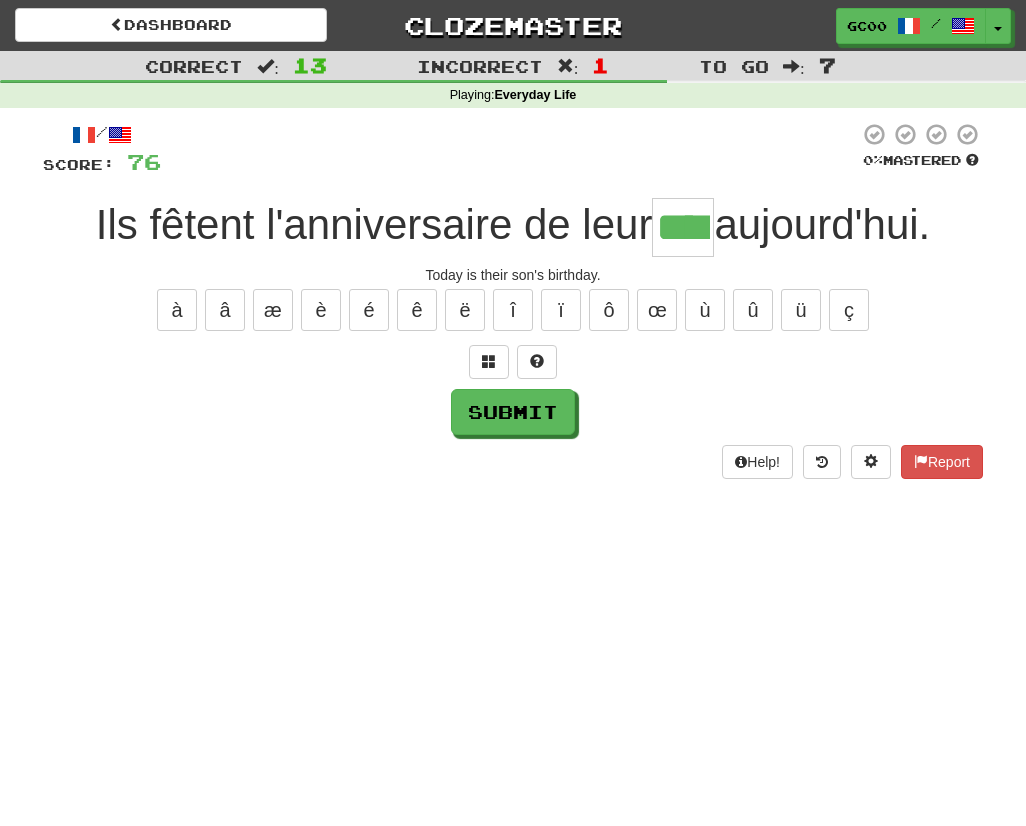 type on "****" 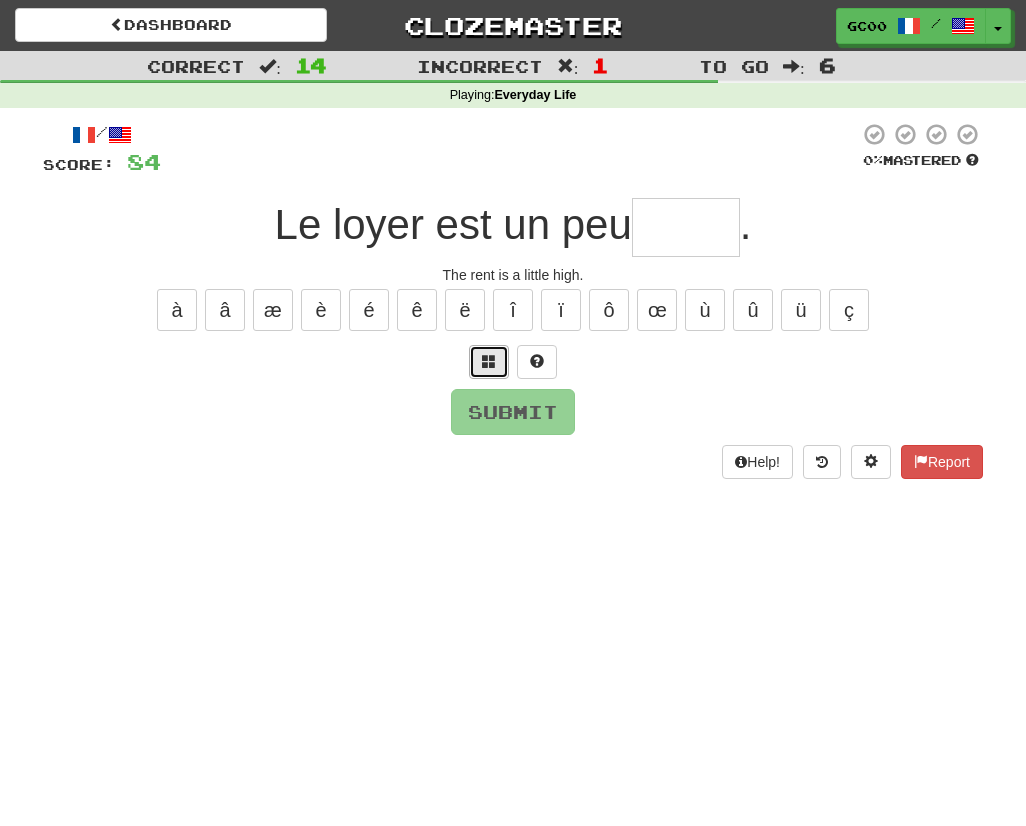 click at bounding box center (489, 362) 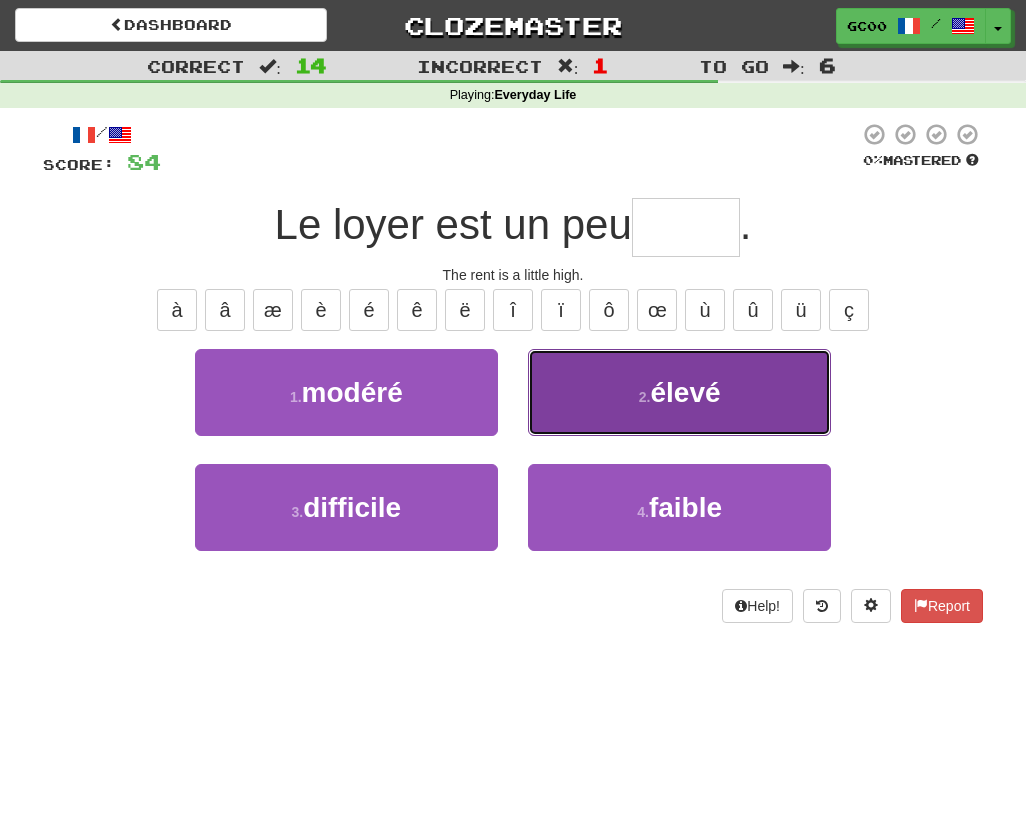 click on "2 .  élevé" at bounding box center [679, 392] 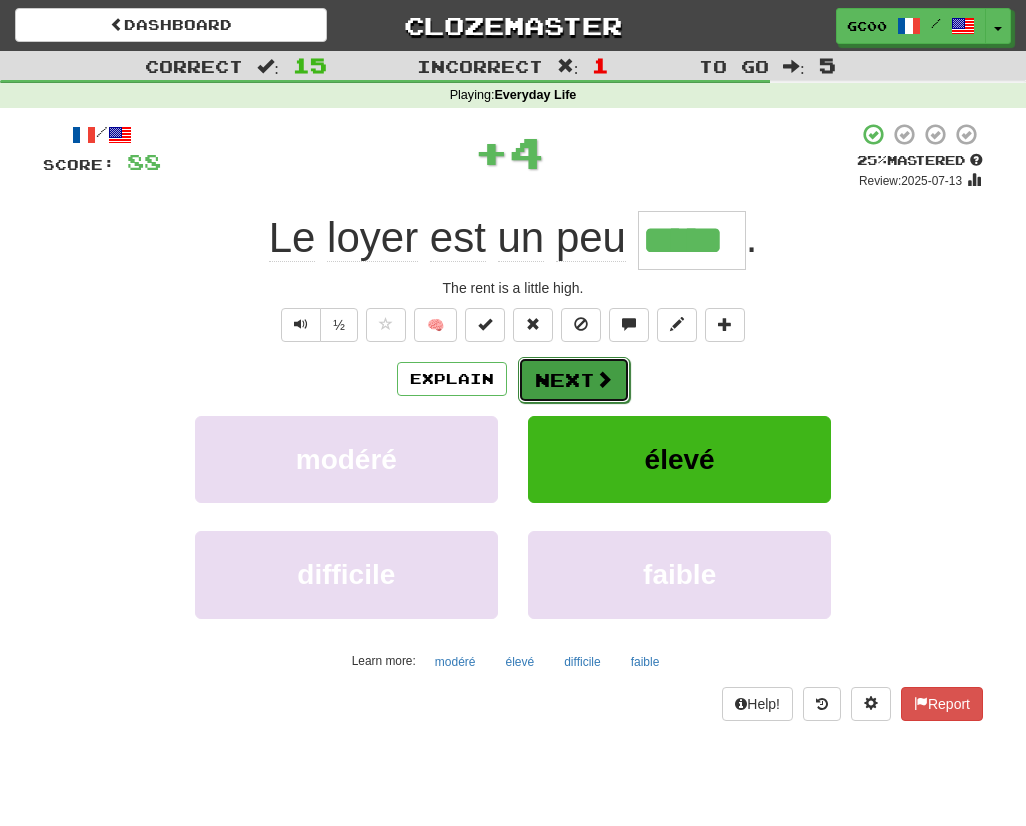 click on "Next" at bounding box center (574, 380) 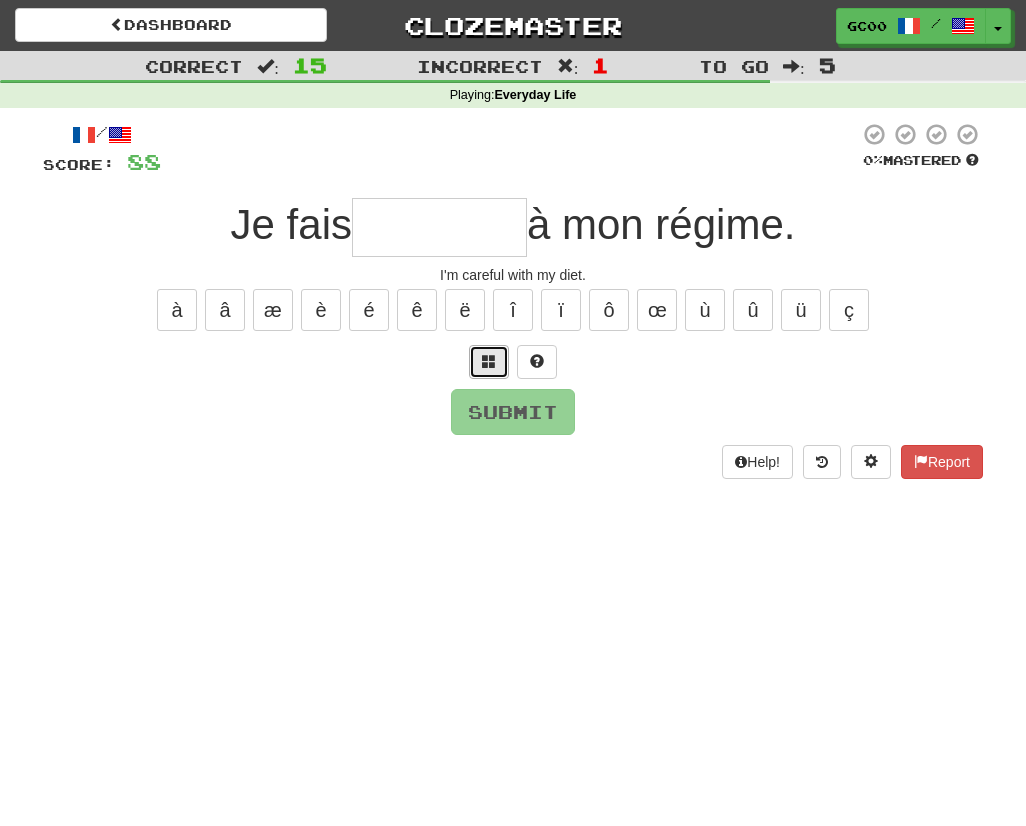 click at bounding box center (489, 362) 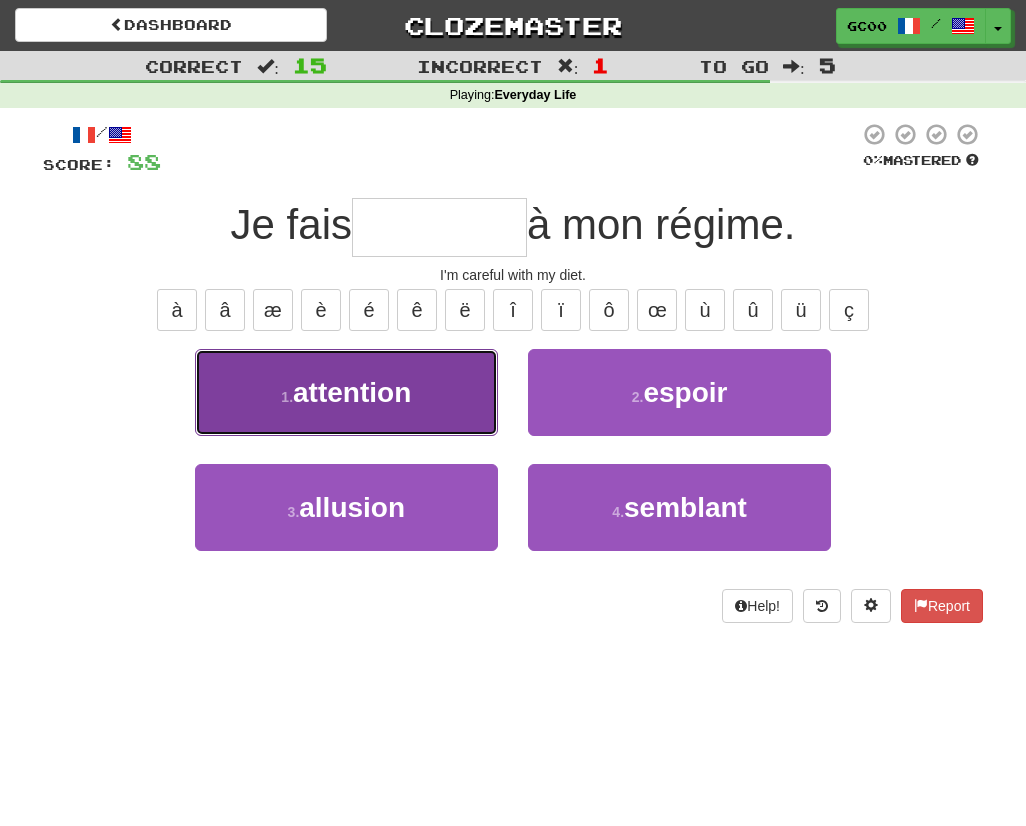 click on "1 .  attention" at bounding box center (346, 392) 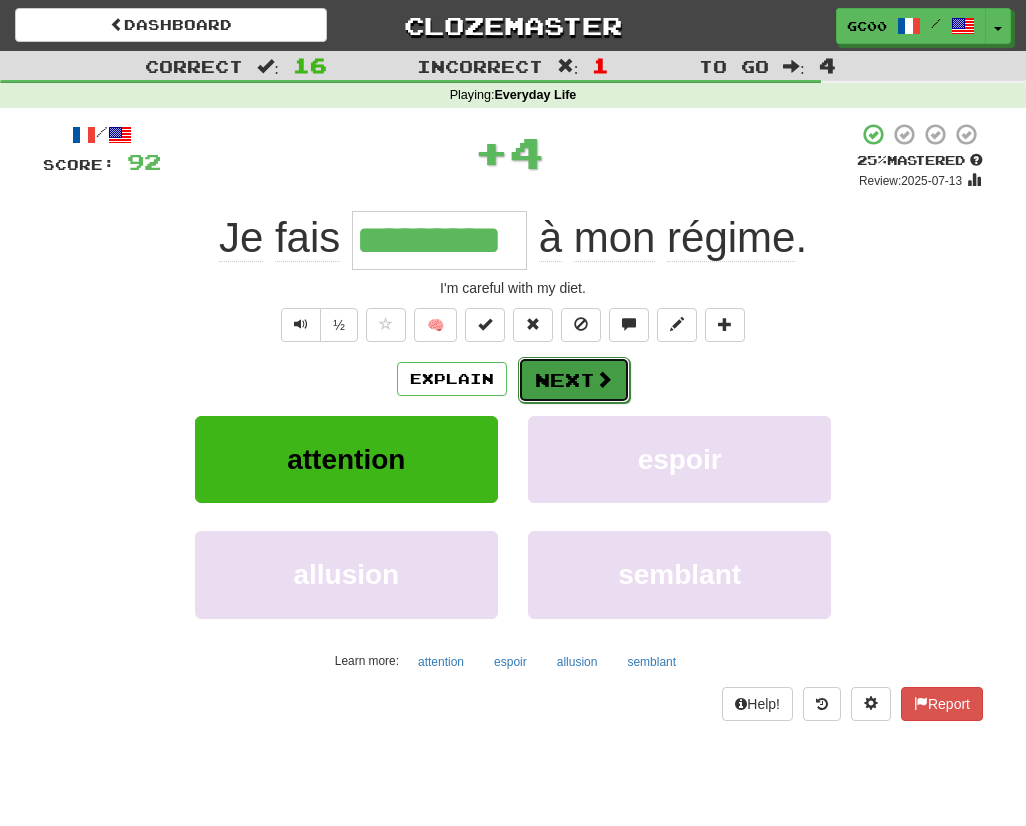 click on "Next" at bounding box center [574, 380] 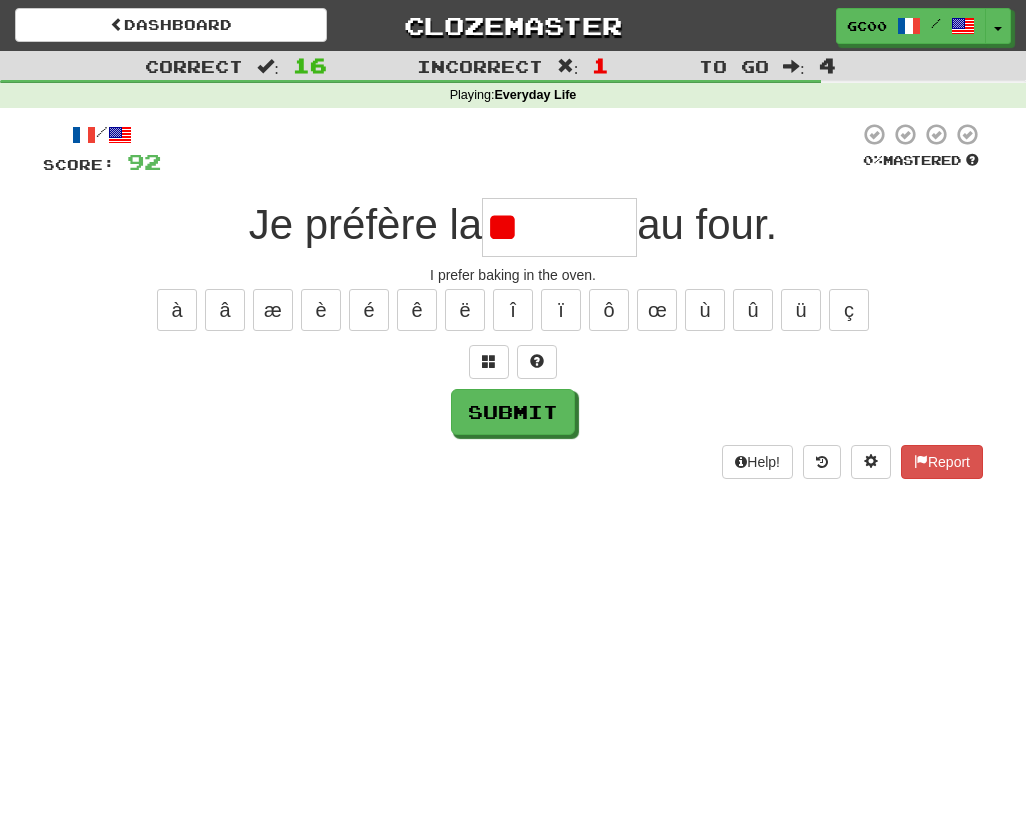 type on "*" 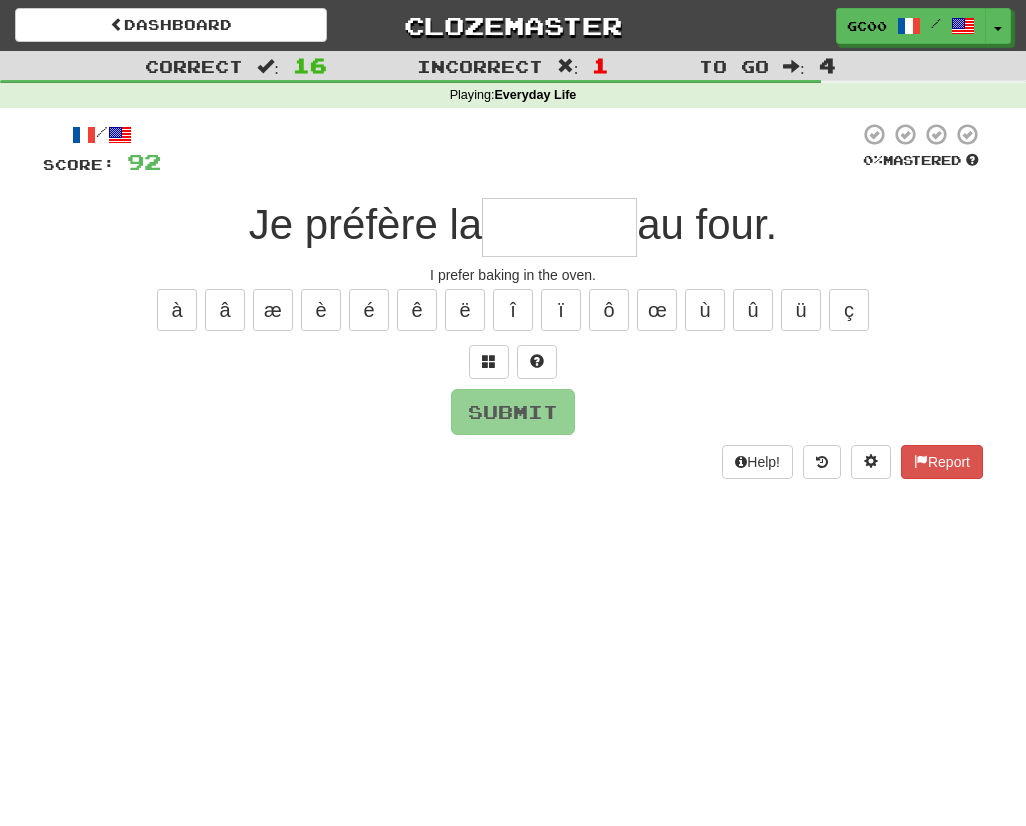 type on "*" 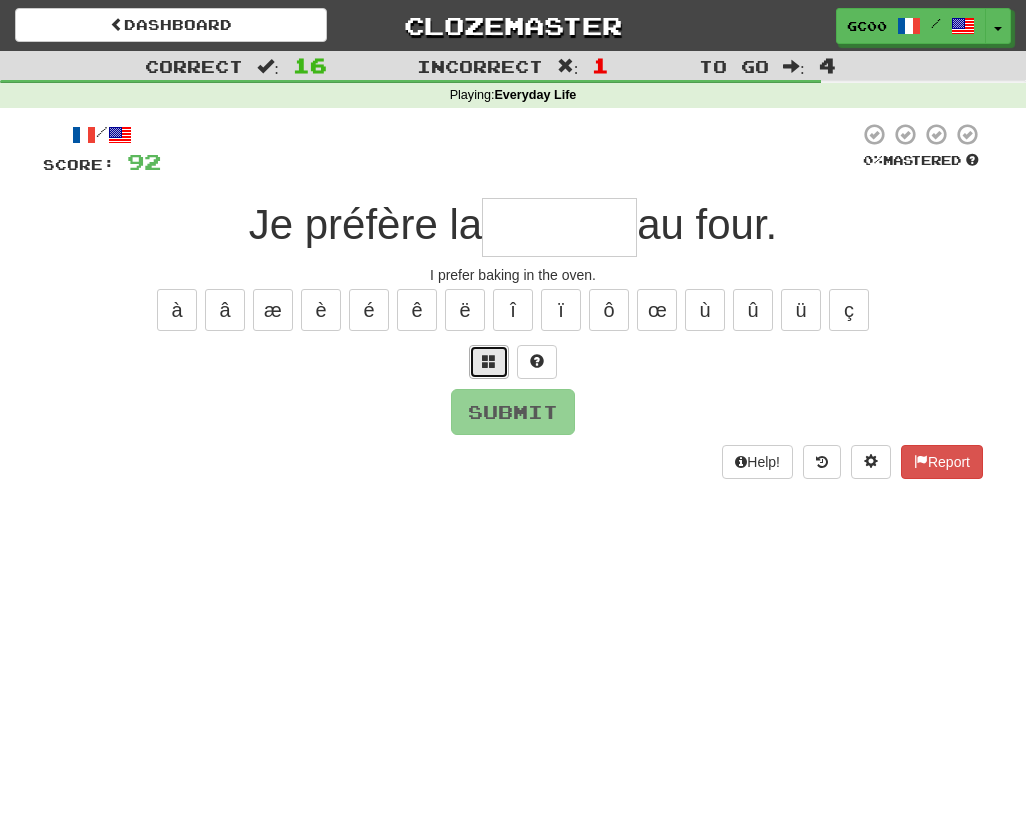 click at bounding box center (489, 362) 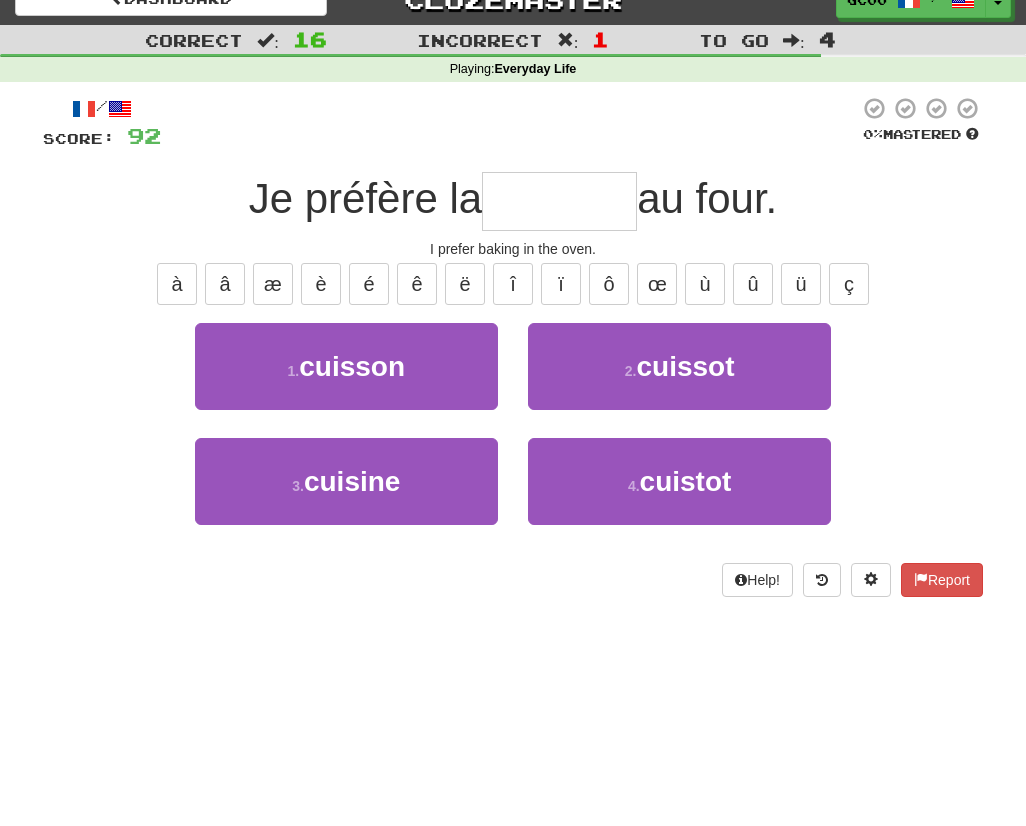 scroll, scrollTop: 0, scrollLeft: 0, axis: both 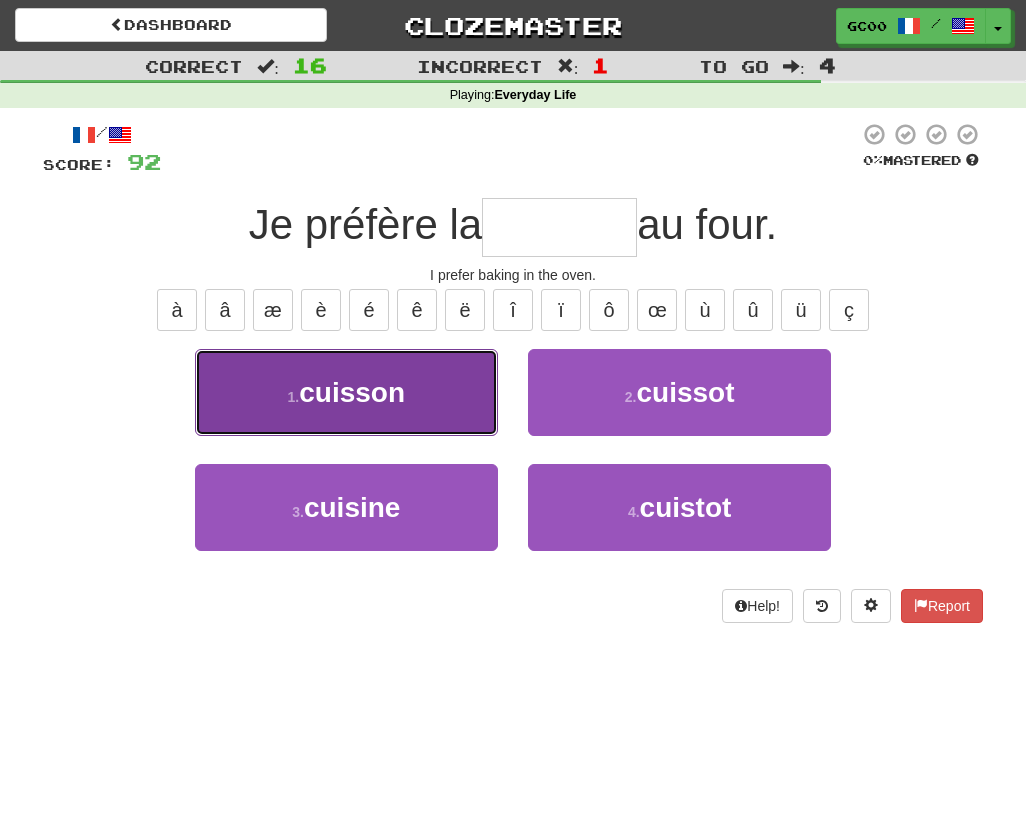 click on "1 .  cuisson" at bounding box center [346, 392] 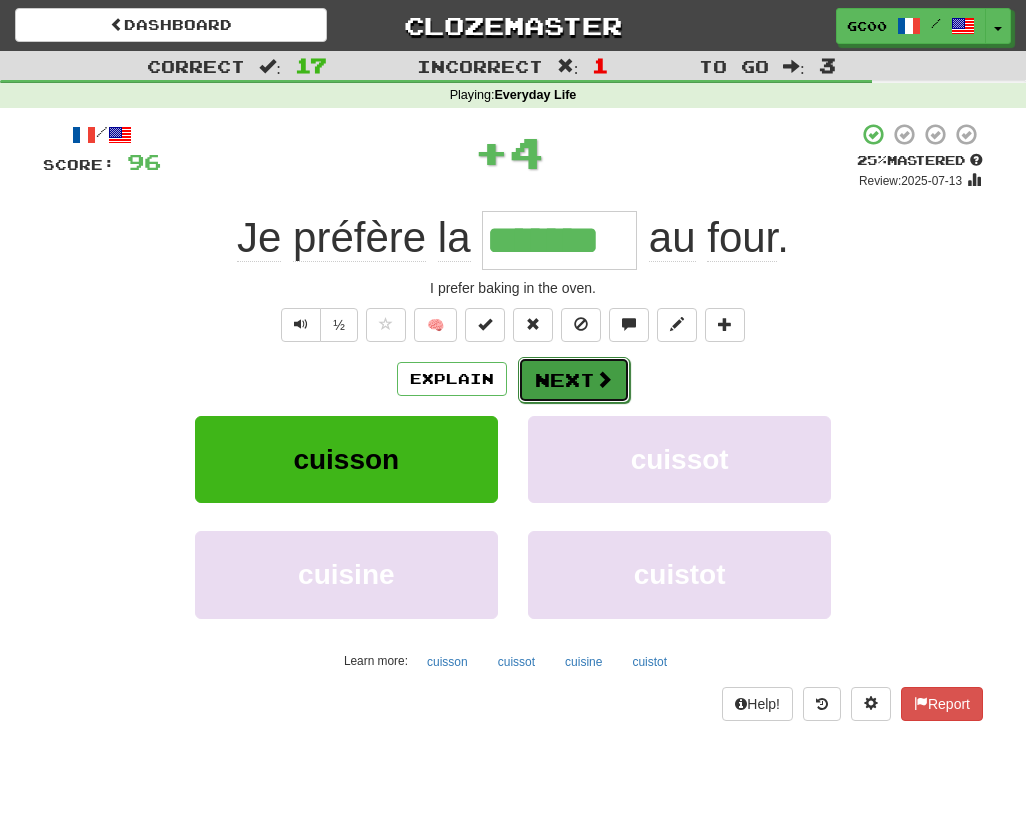 click on "Next" at bounding box center (574, 380) 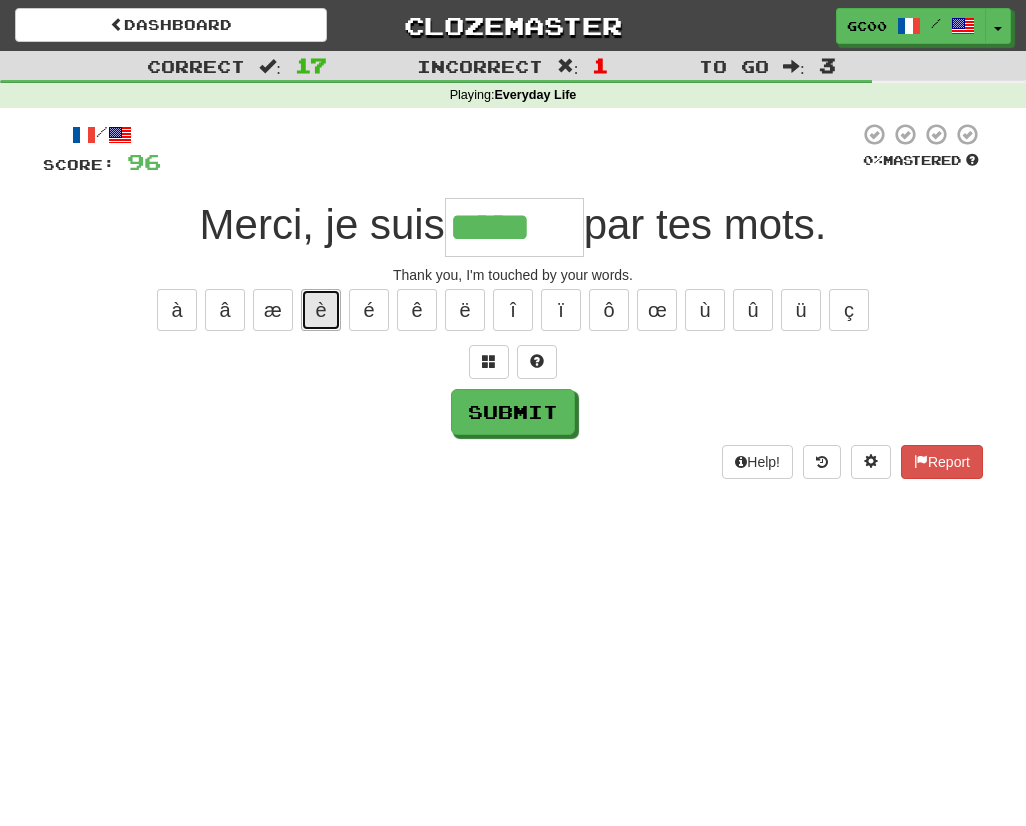 click on "è" at bounding box center [321, 310] 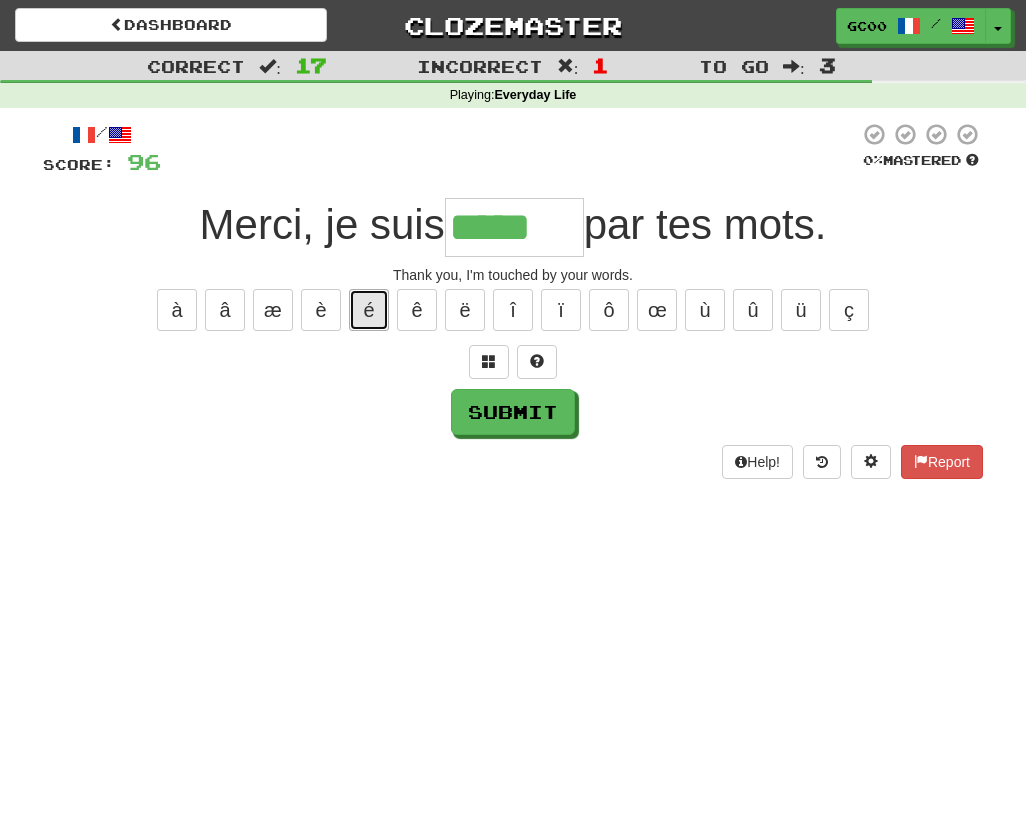 click on "é" at bounding box center (369, 310) 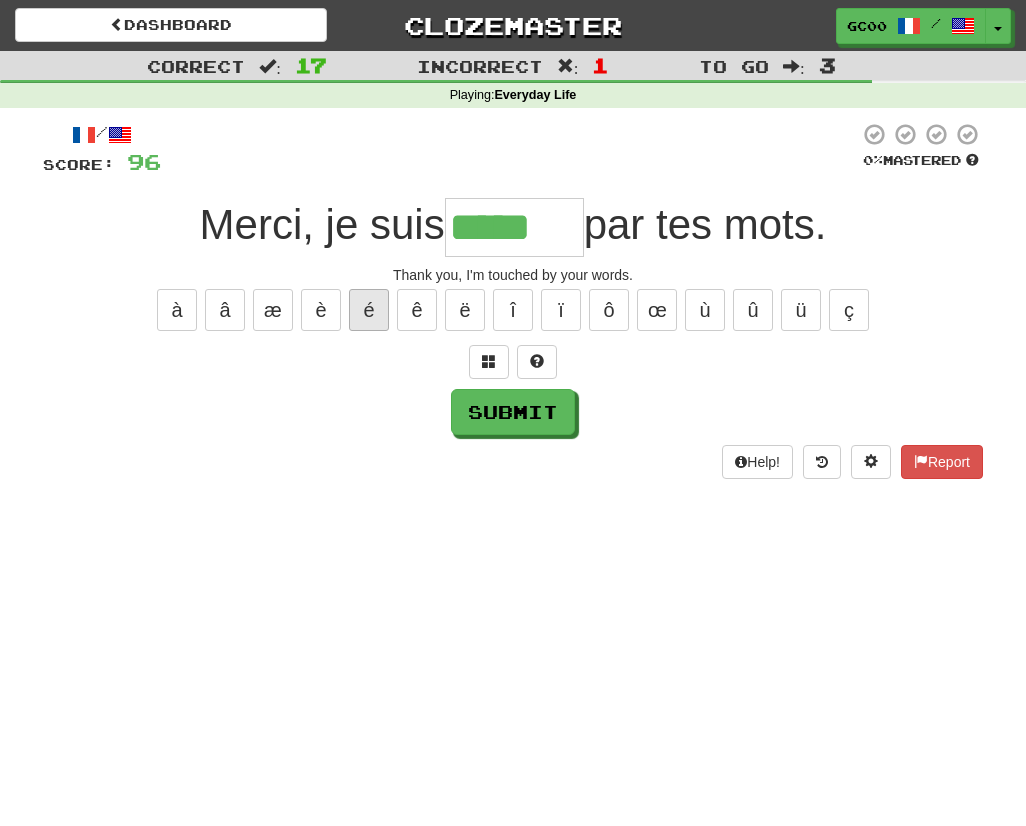 type on "******" 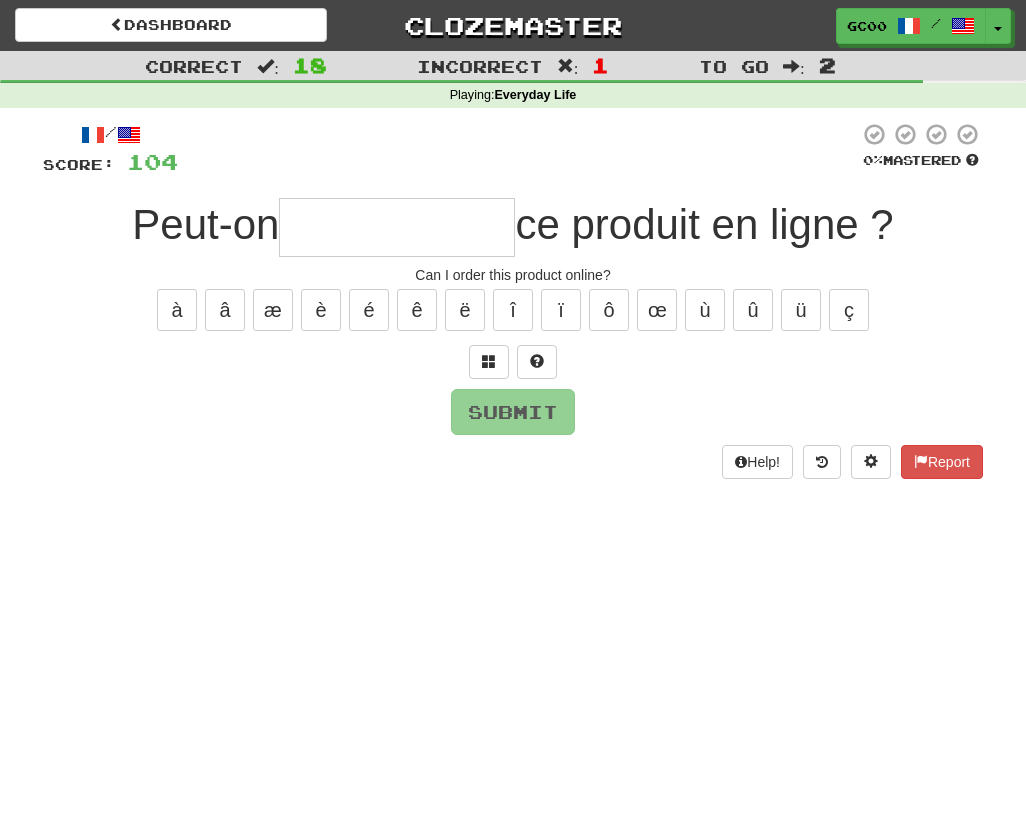 type on "*" 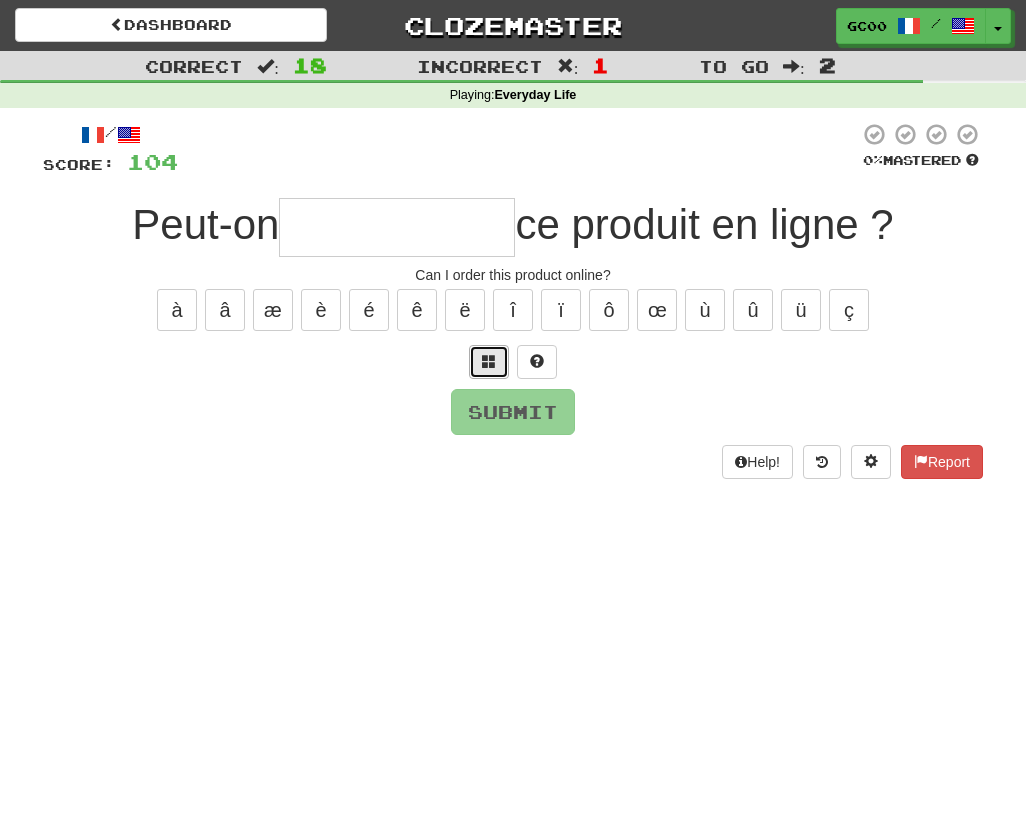 click at bounding box center (489, 362) 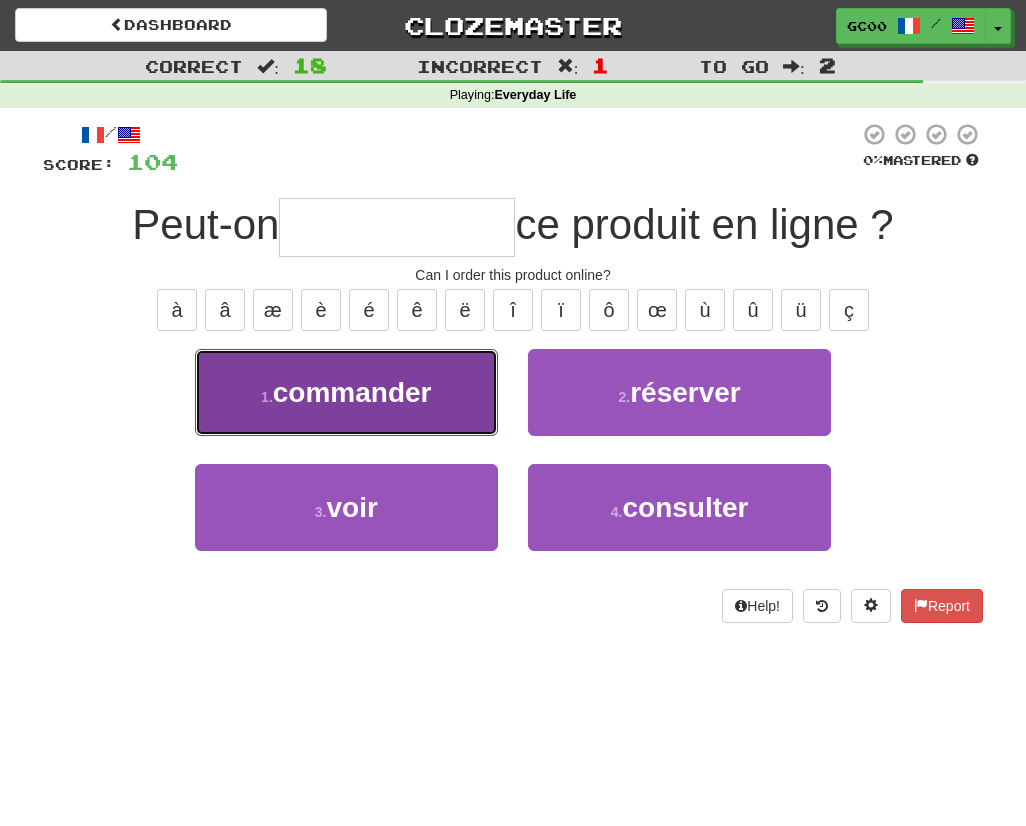 click on "1 .  commander" at bounding box center [346, 392] 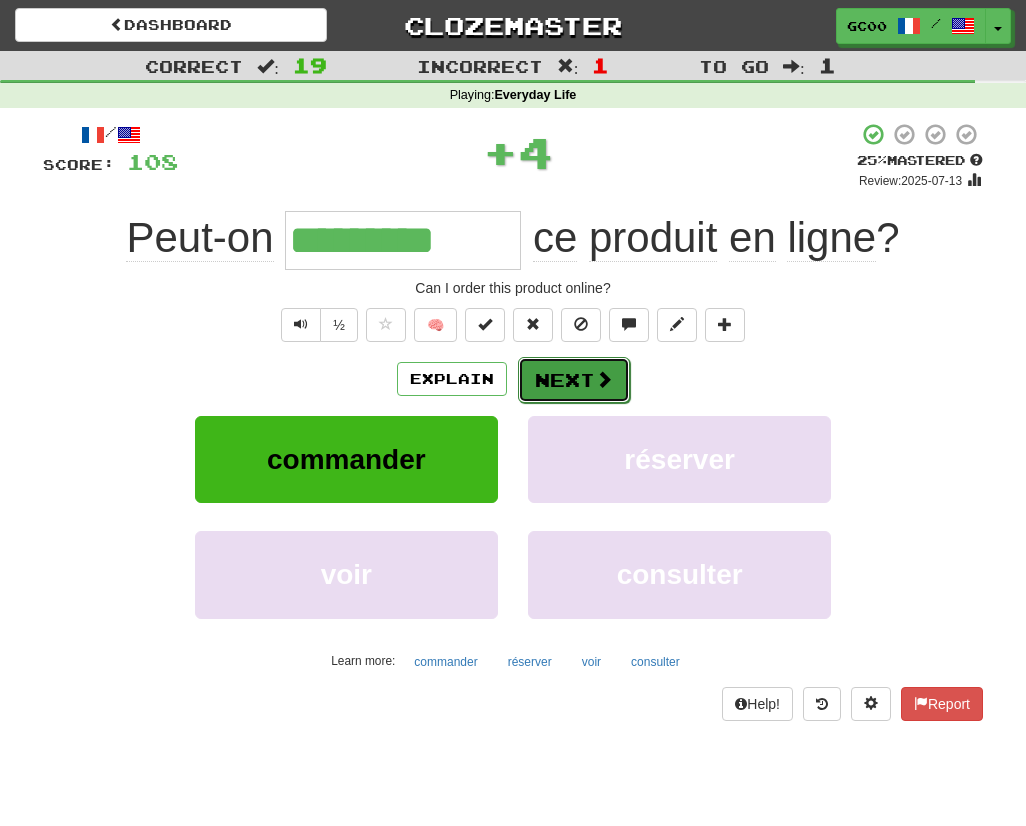 click on "Next" at bounding box center [574, 380] 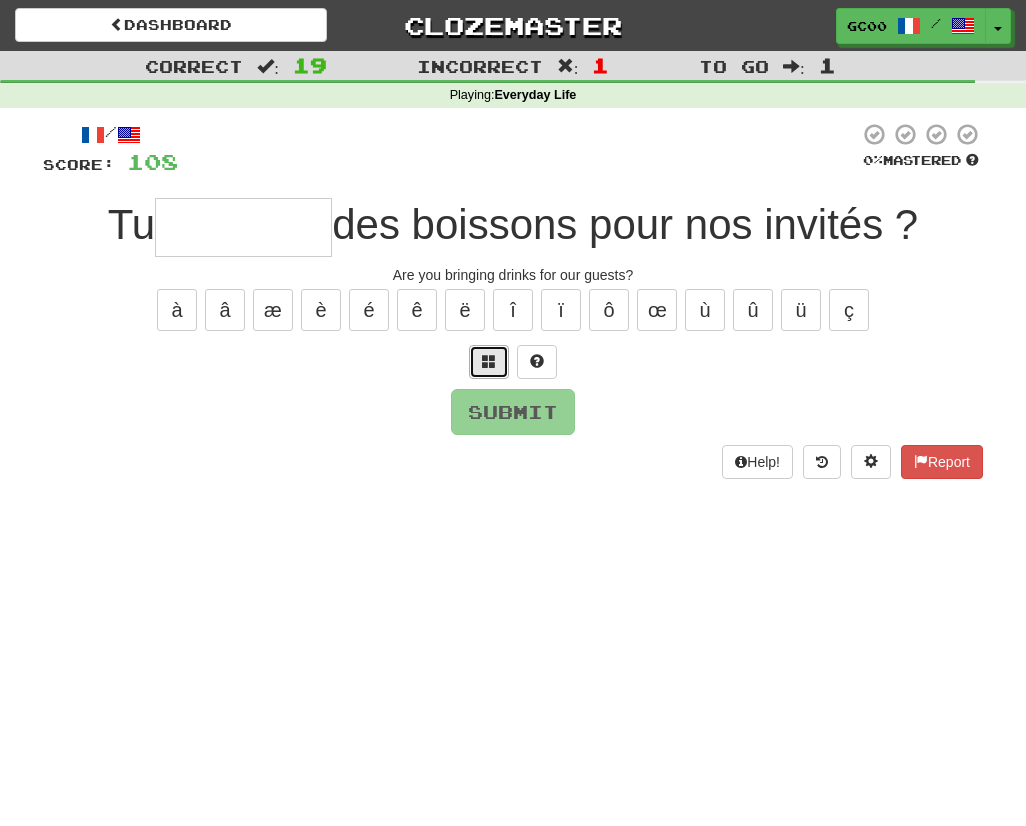 click at bounding box center [489, 361] 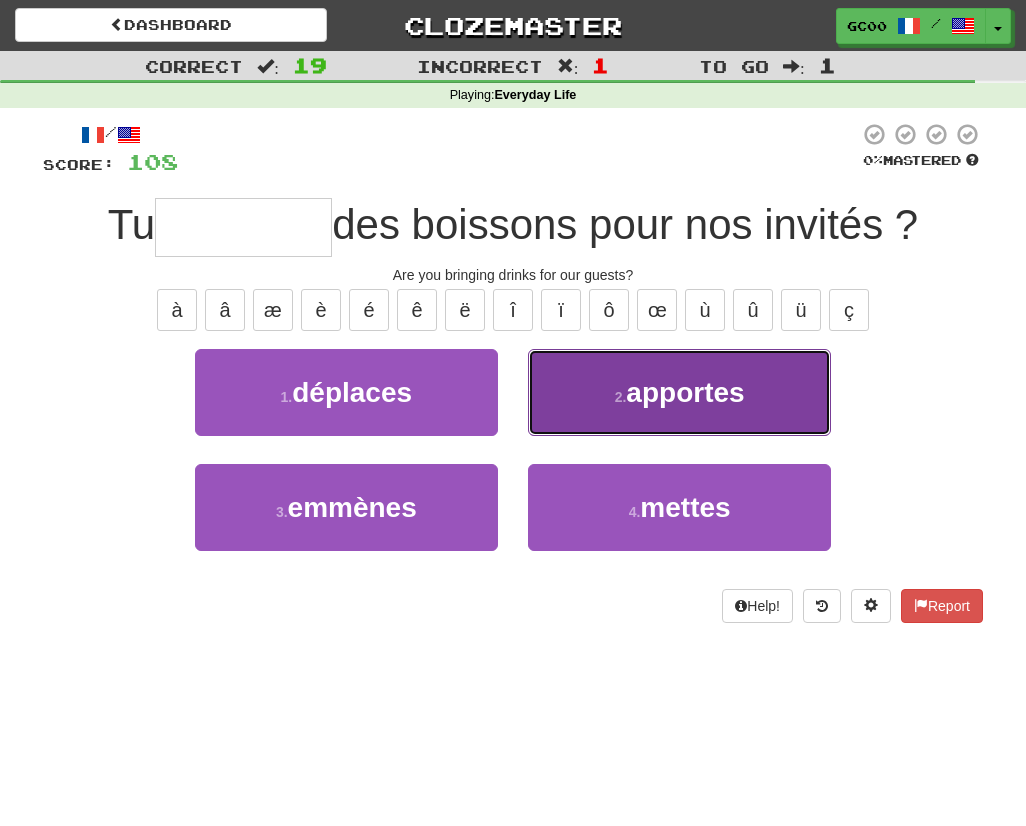 click on "2 .  apportes" at bounding box center [679, 392] 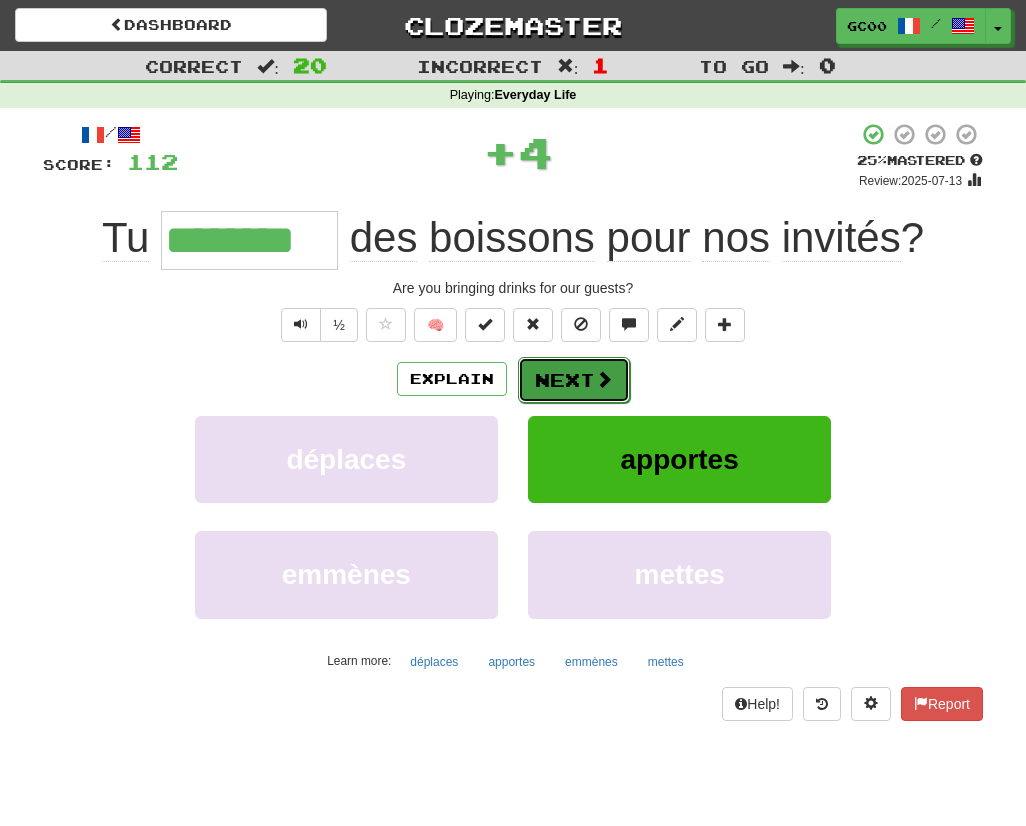 click on "Next" at bounding box center [574, 380] 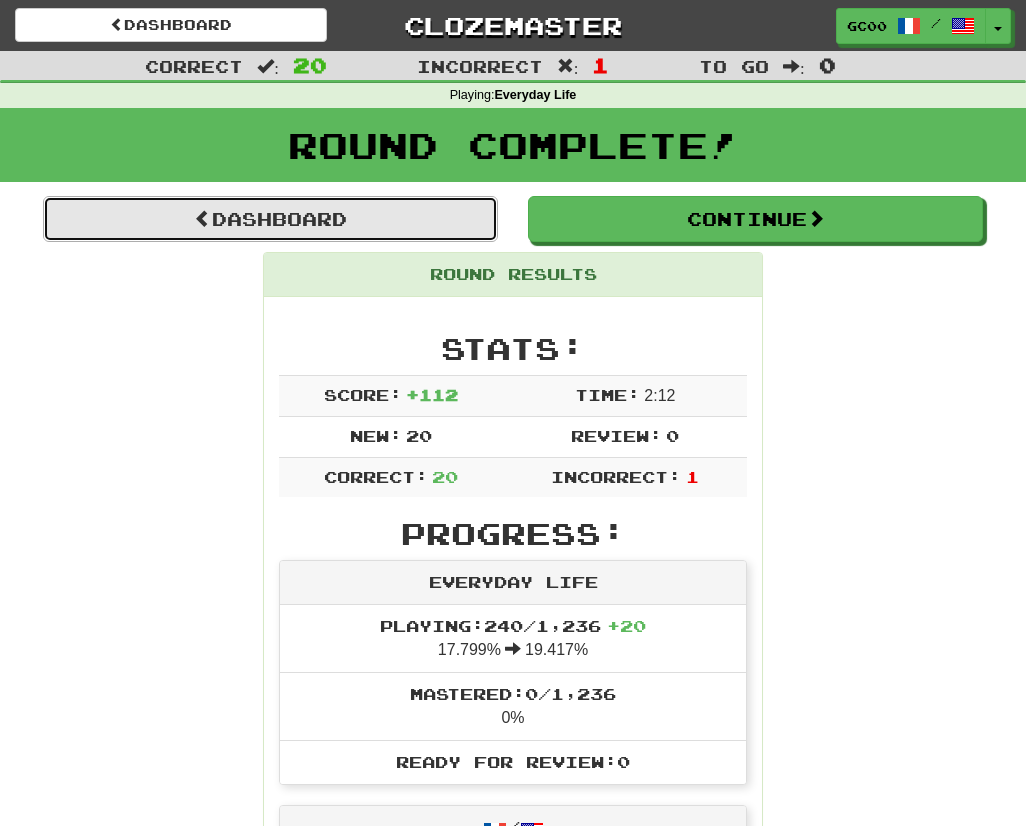 click on "Dashboard" at bounding box center [270, 219] 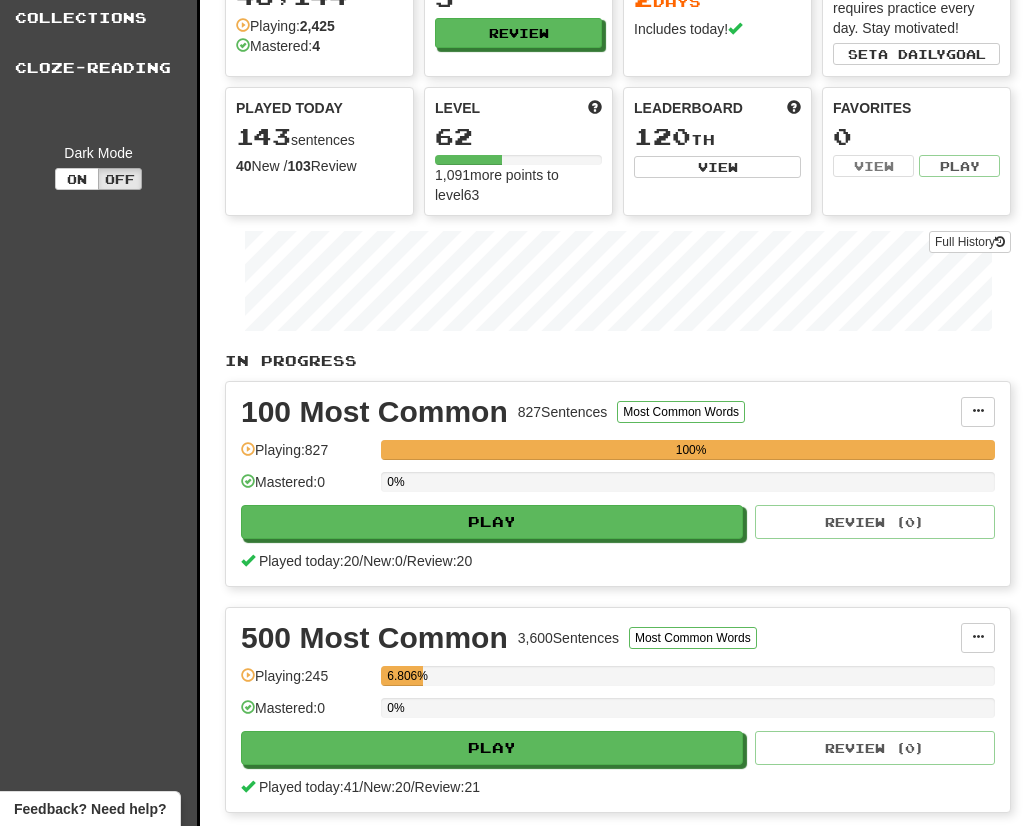 scroll, scrollTop: 0, scrollLeft: 0, axis: both 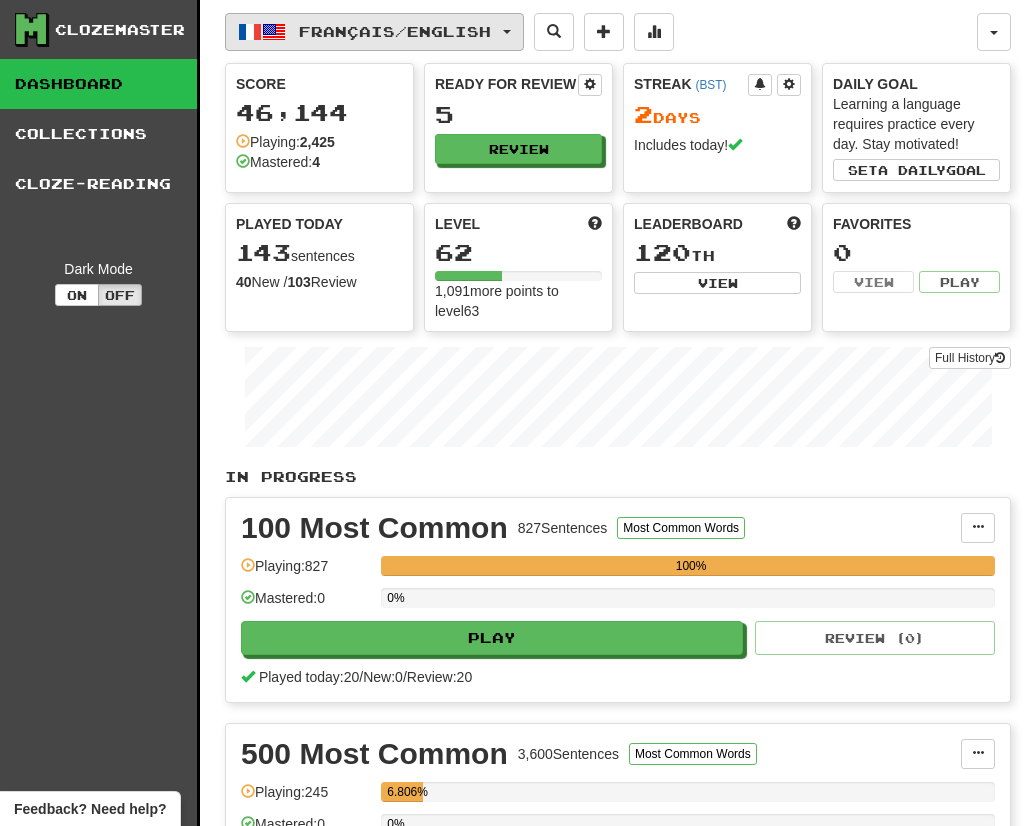 click on "Français  /  English" at bounding box center (374, 32) 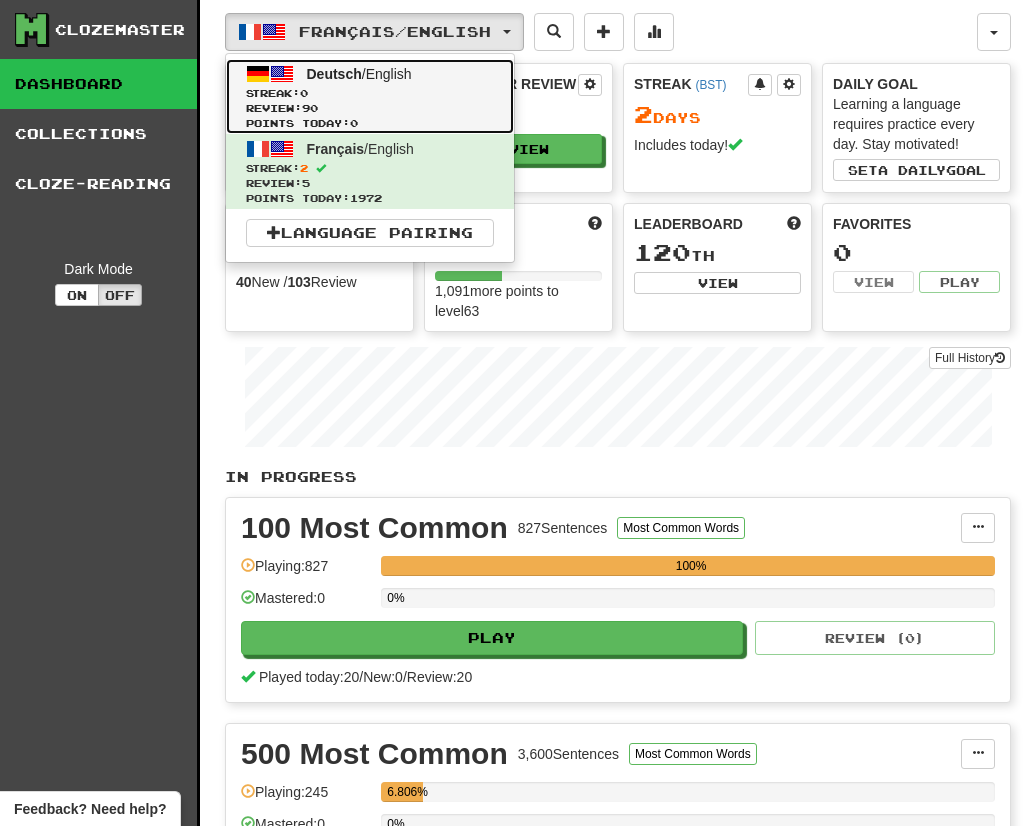 click on "Review:  90" at bounding box center [370, 108] 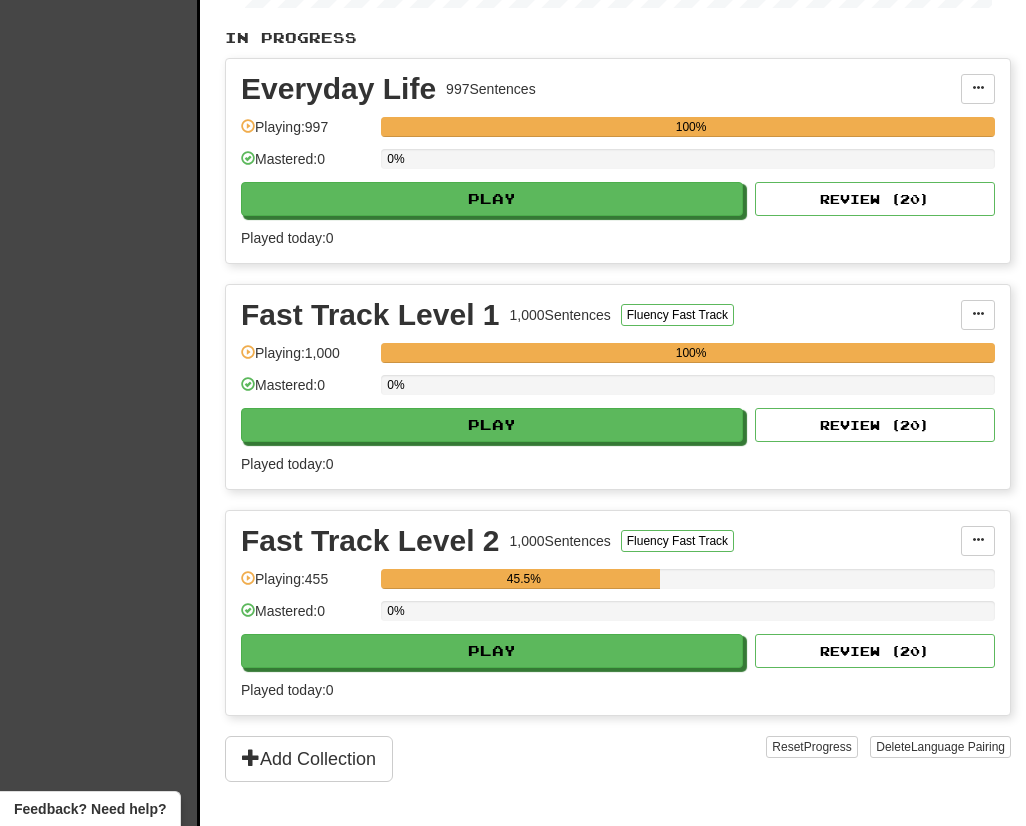 scroll, scrollTop: 434, scrollLeft: 0, axis: vertical 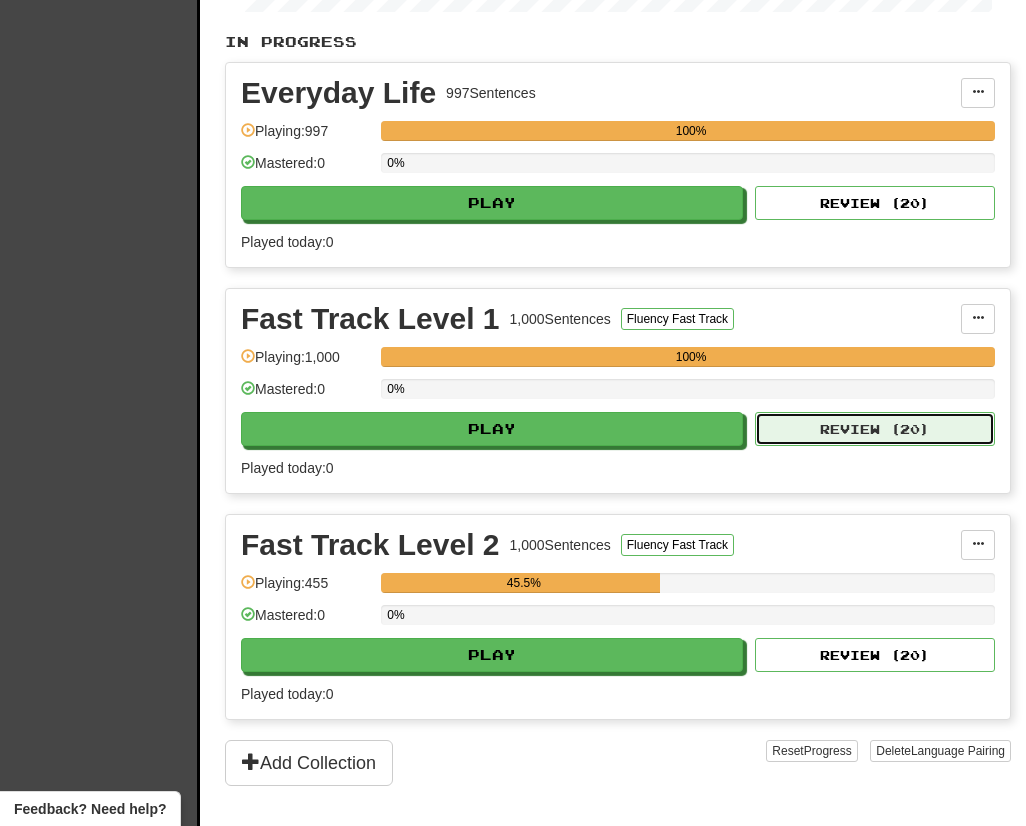 click on "Review ( 20 )" at bounding box center (875, 429) 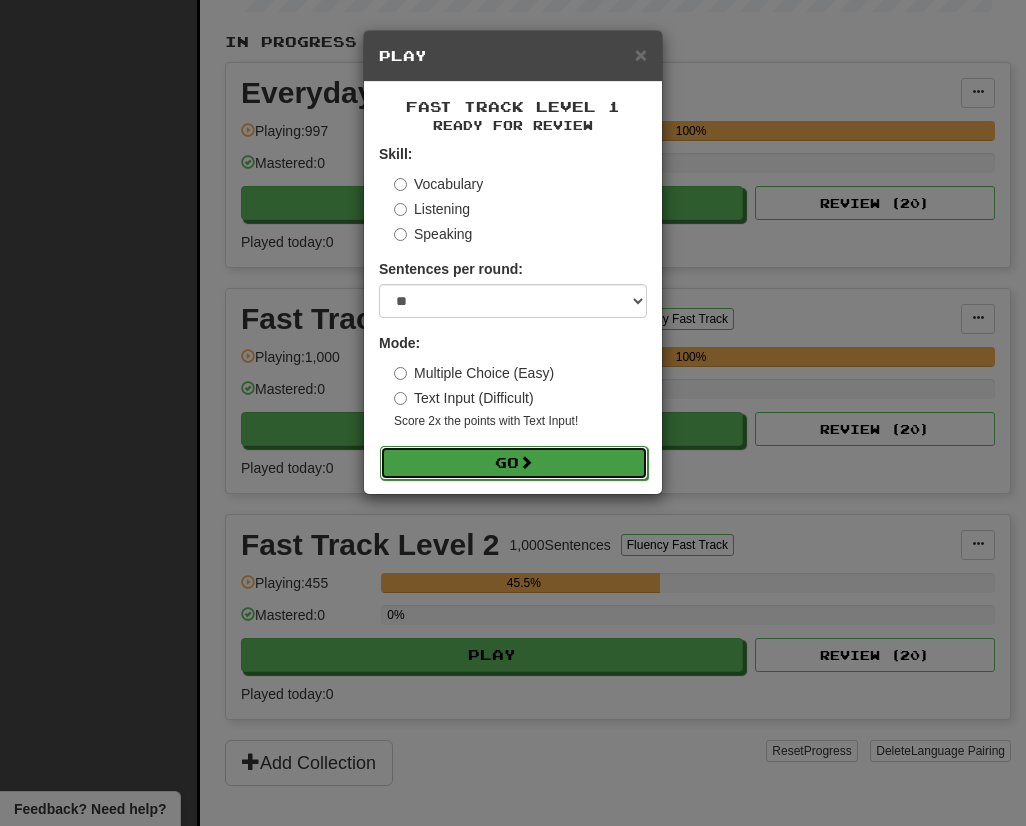 click on "Go" at bounding box center (514, 463) 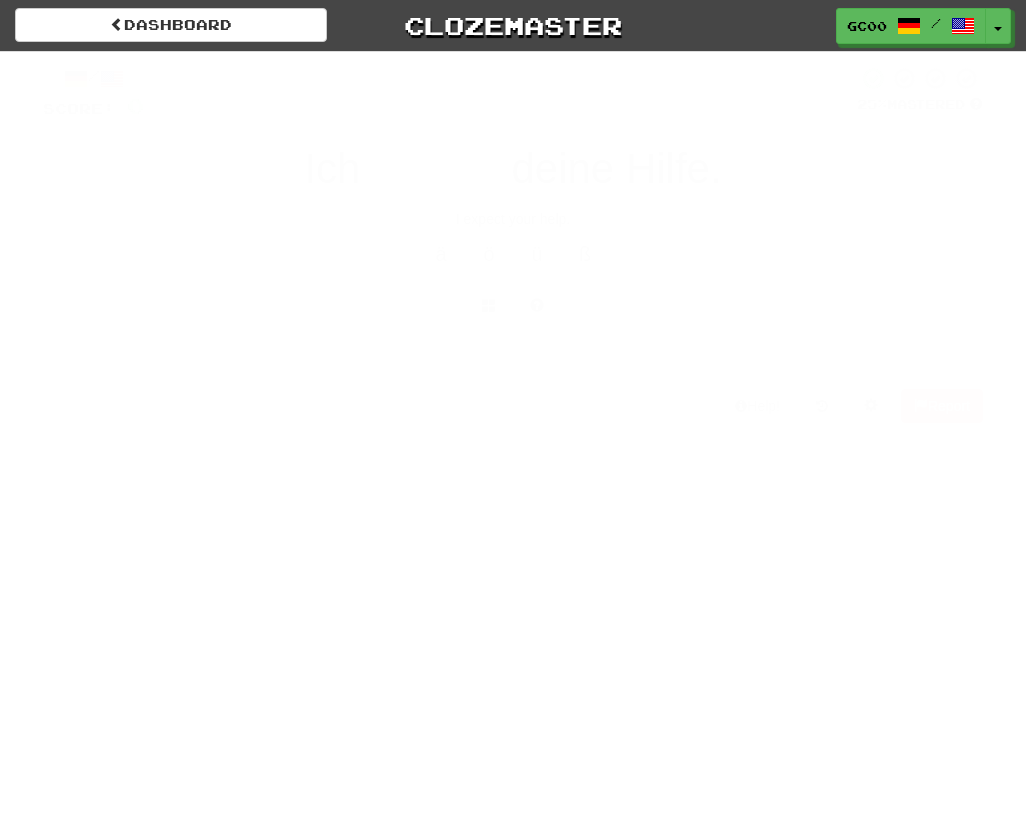 scroll, scrollTop: 0, scrollLeft: 0, axis: both 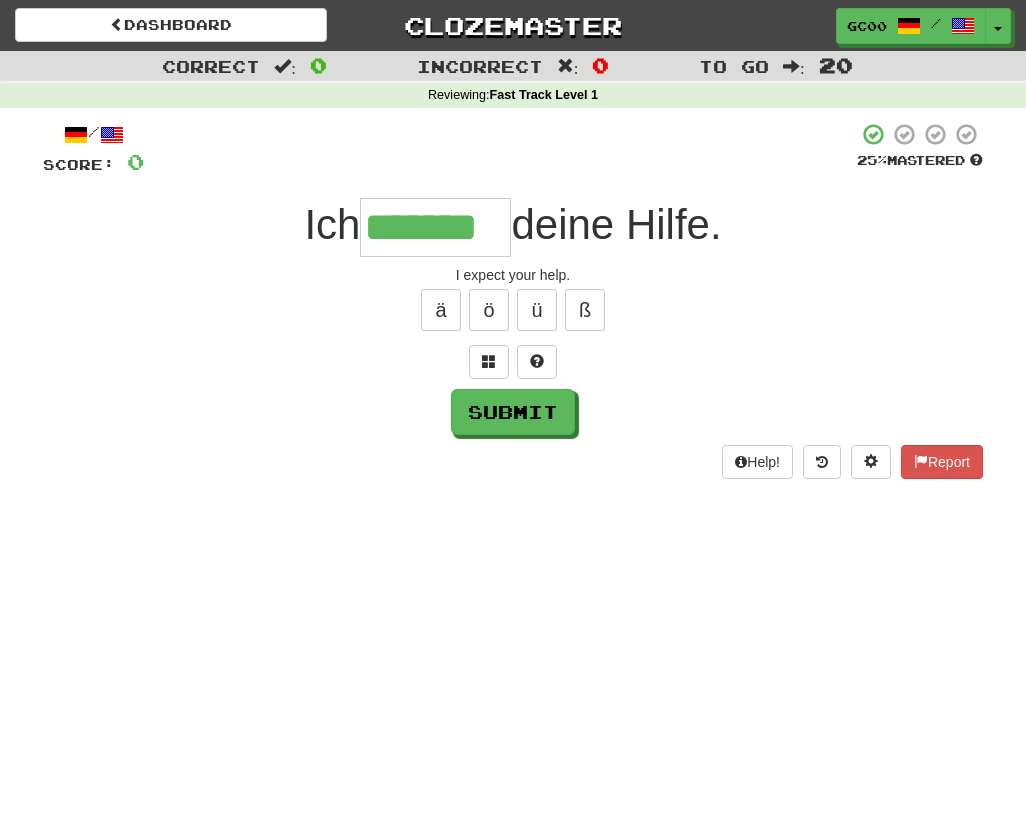 type on "*******" 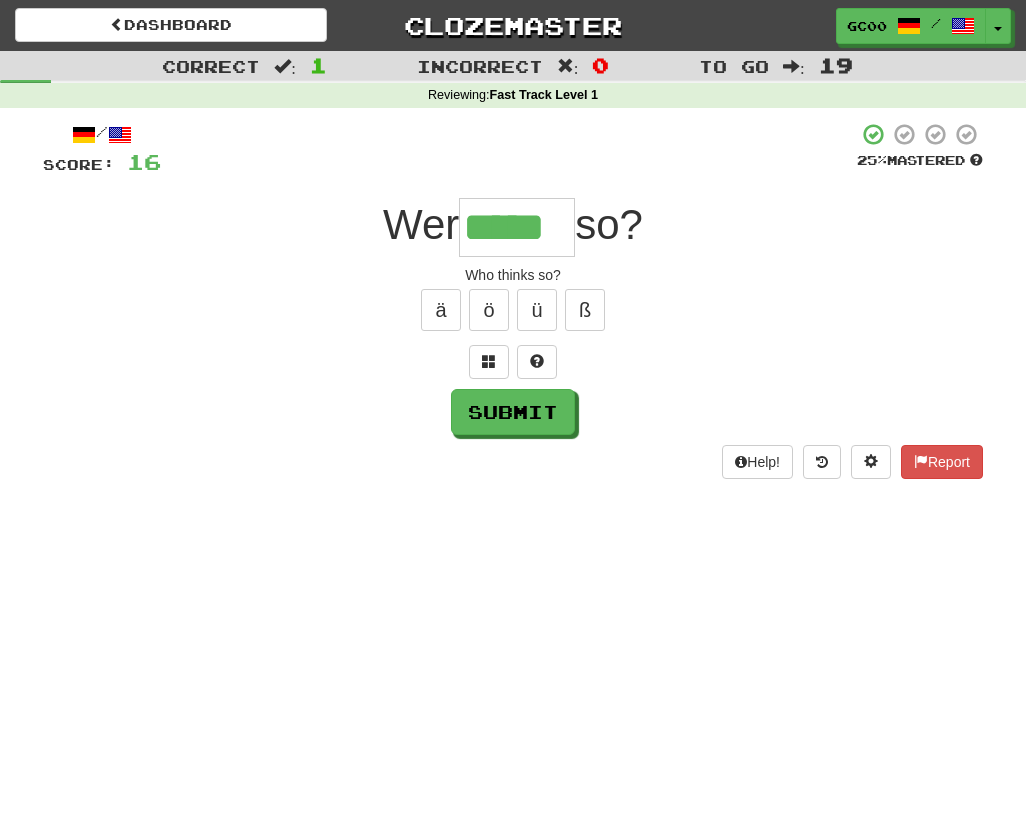 type on "*****" 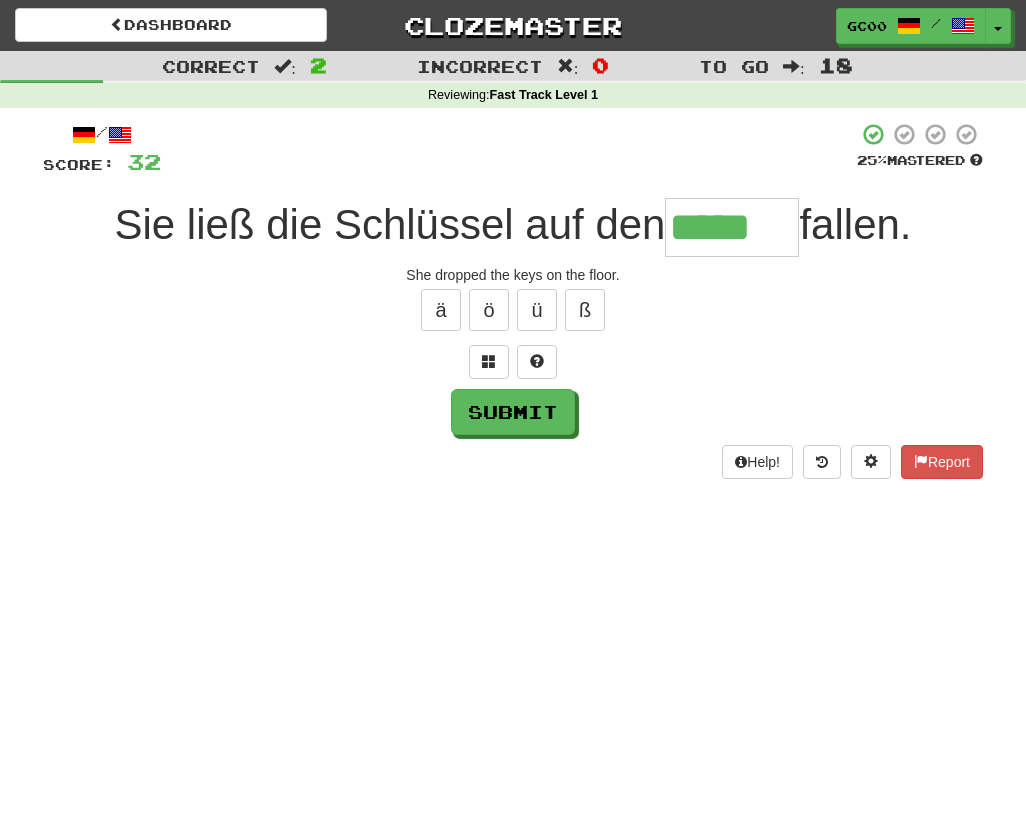 type on "*****" 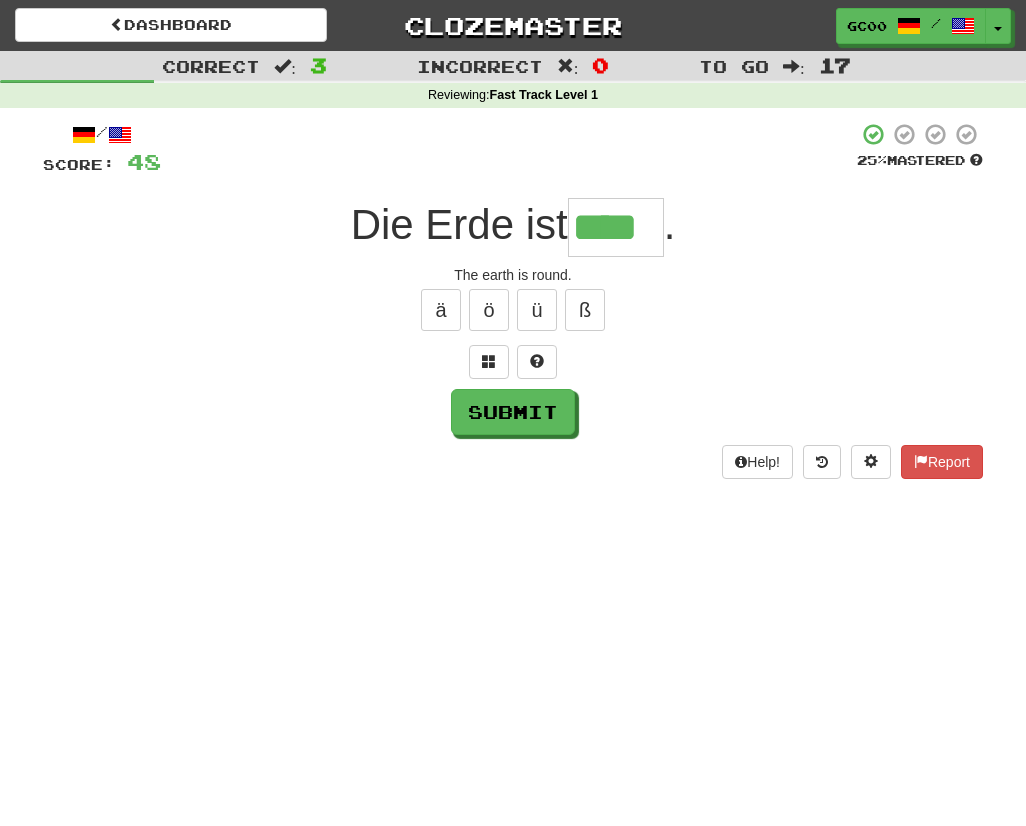 type on "****" 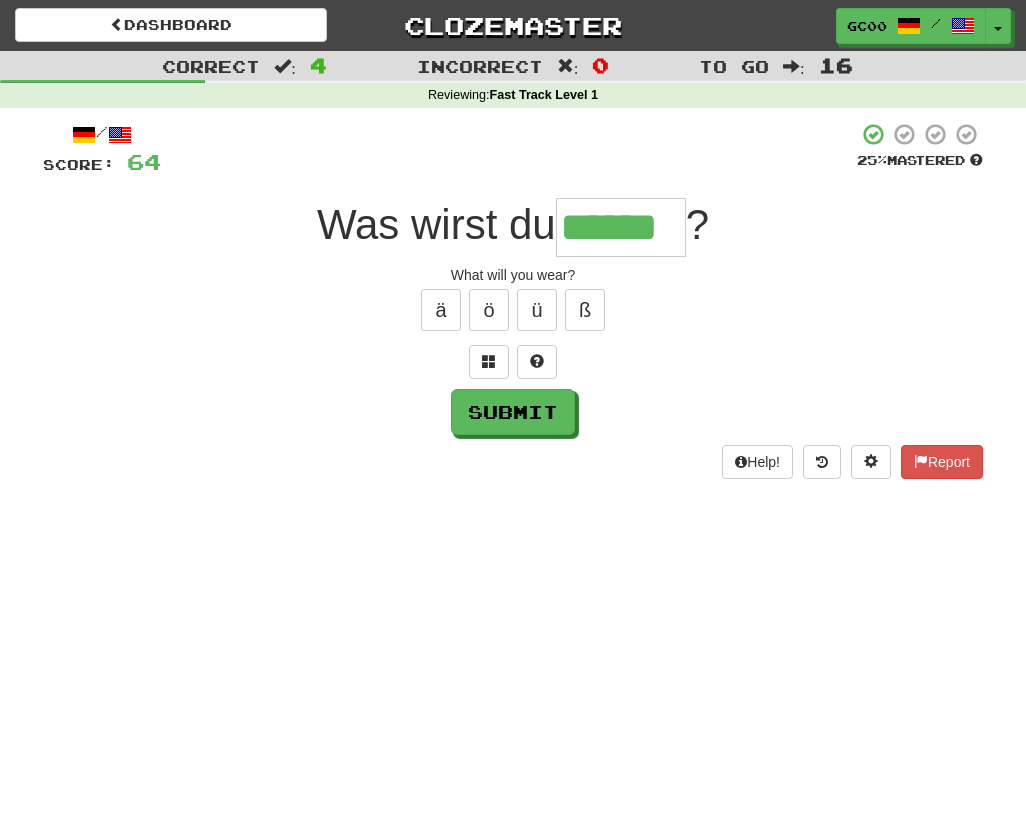 type on "******" 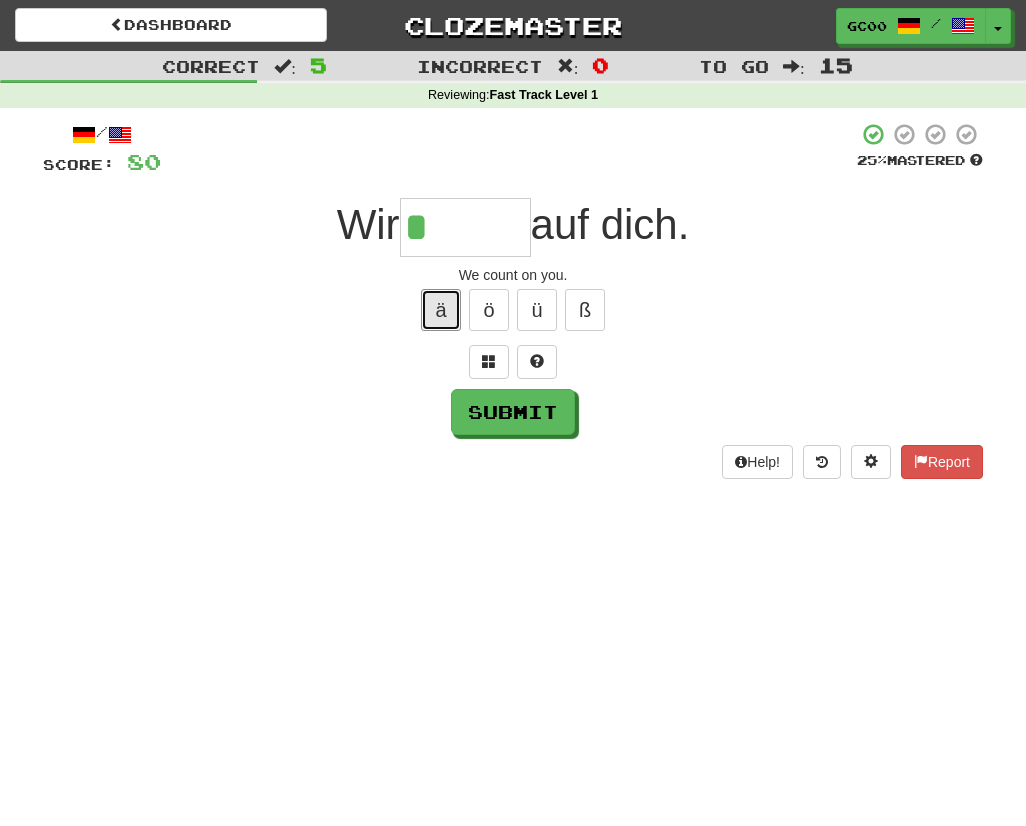 click on "ä" at bounding box center (441, 310) 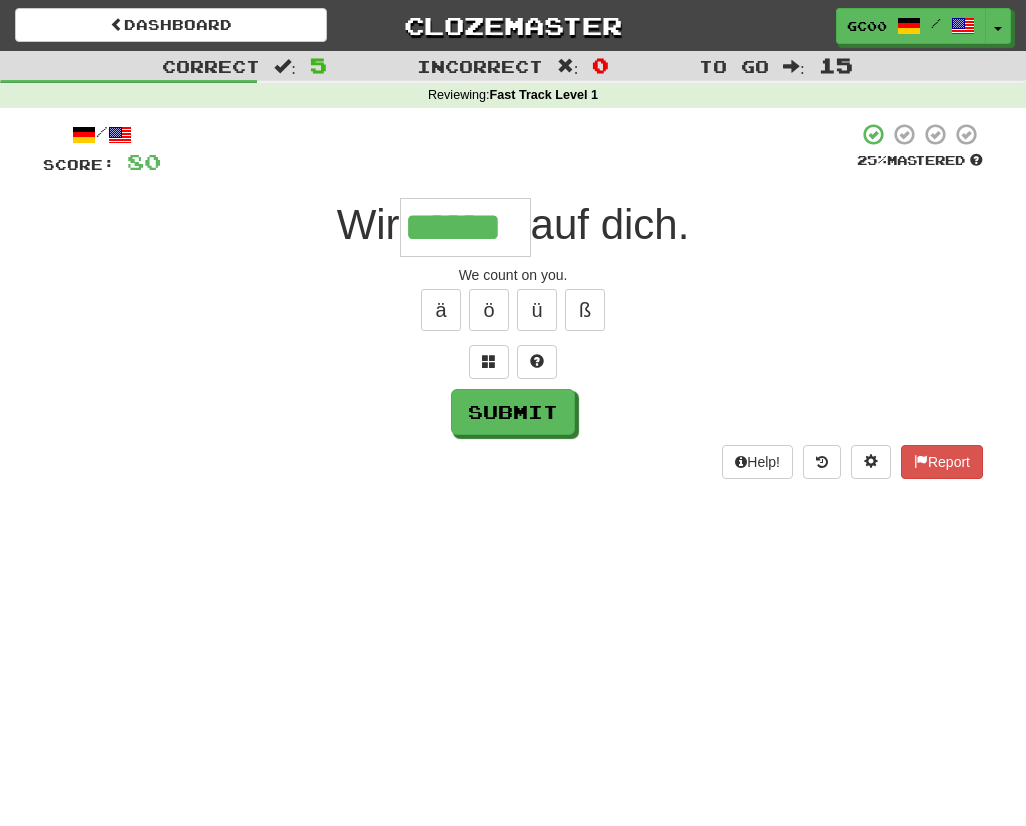 type on "******" 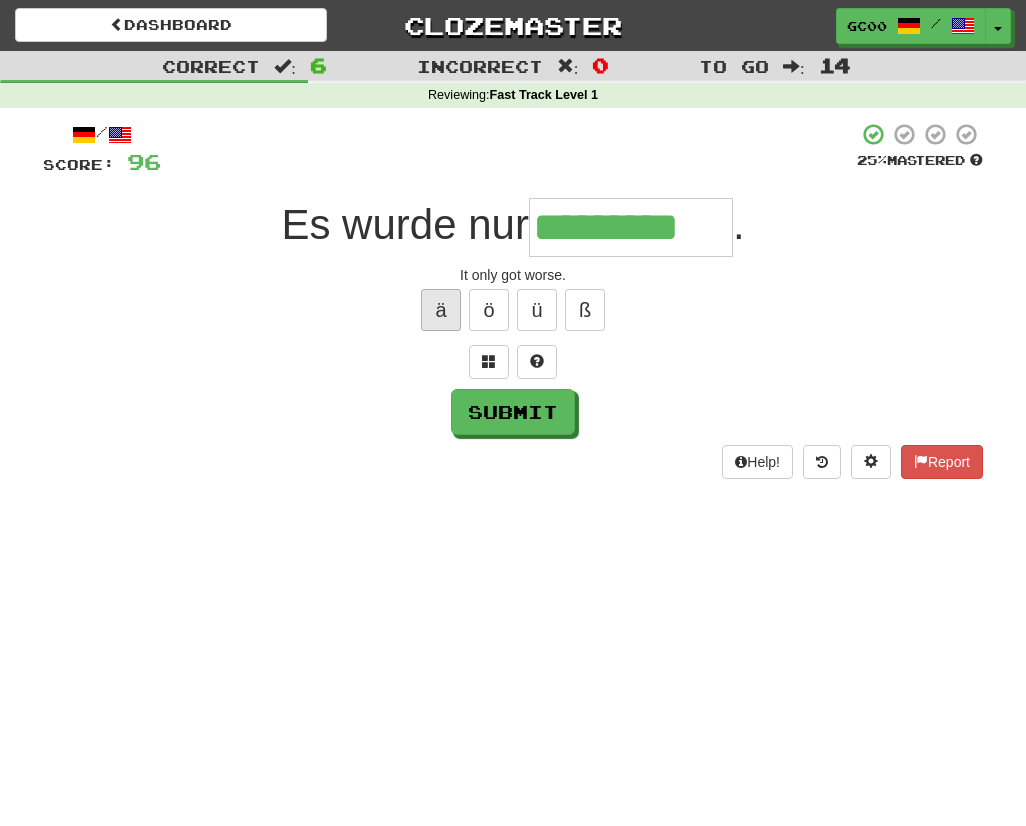 type on "*********" 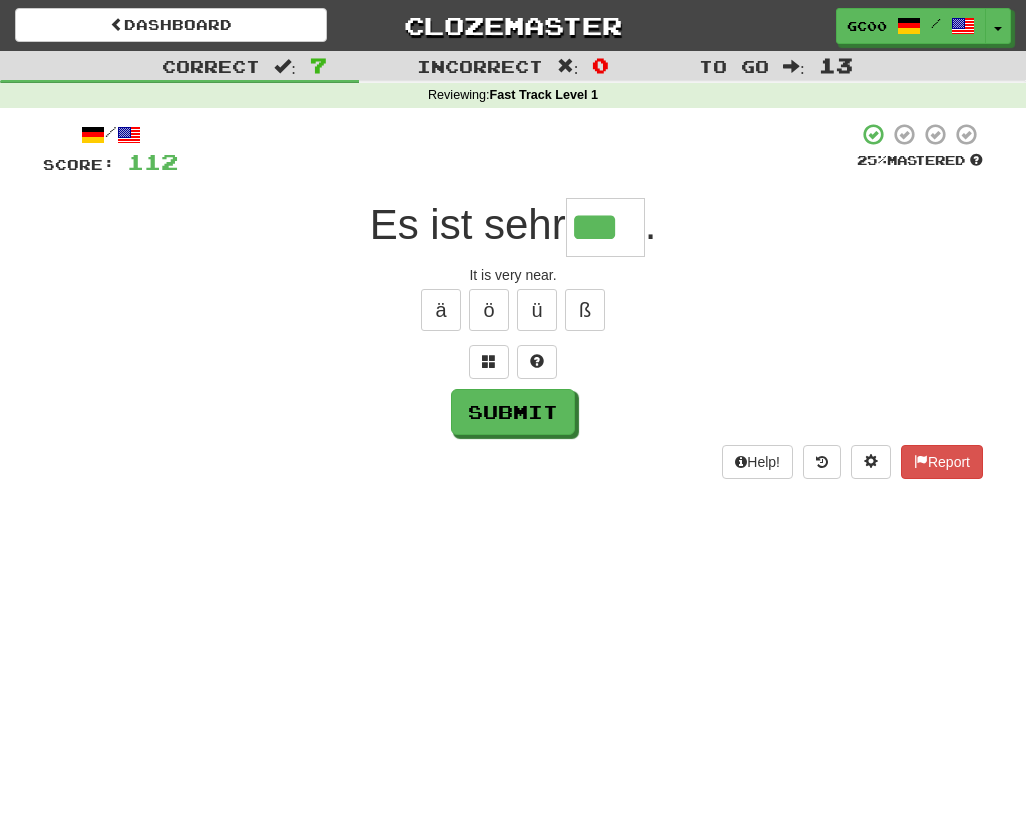 type on "***" 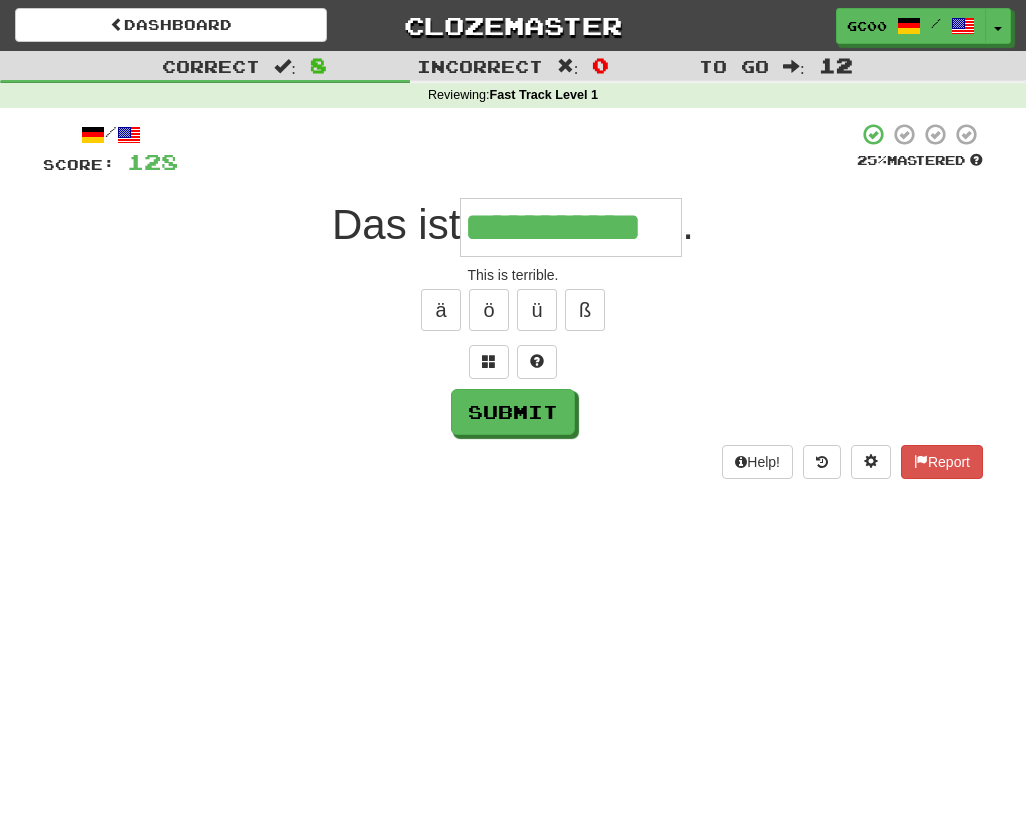 type on "**********" 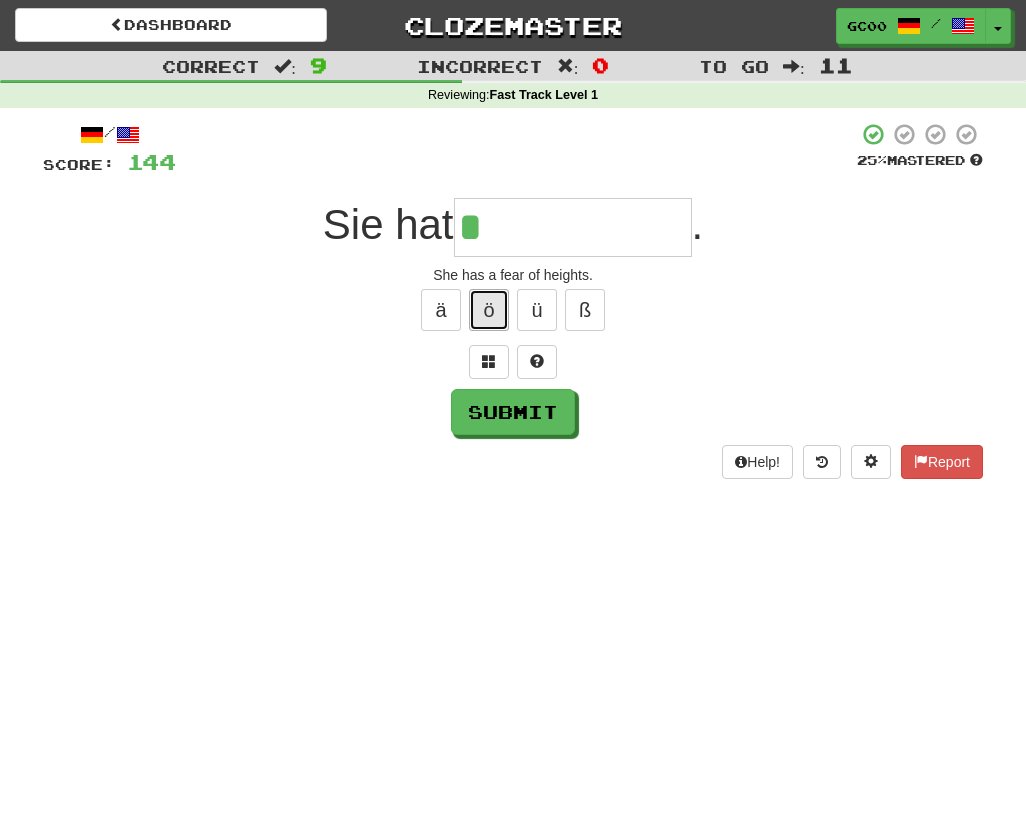 click on "ö" at bounding box center [489, 310] 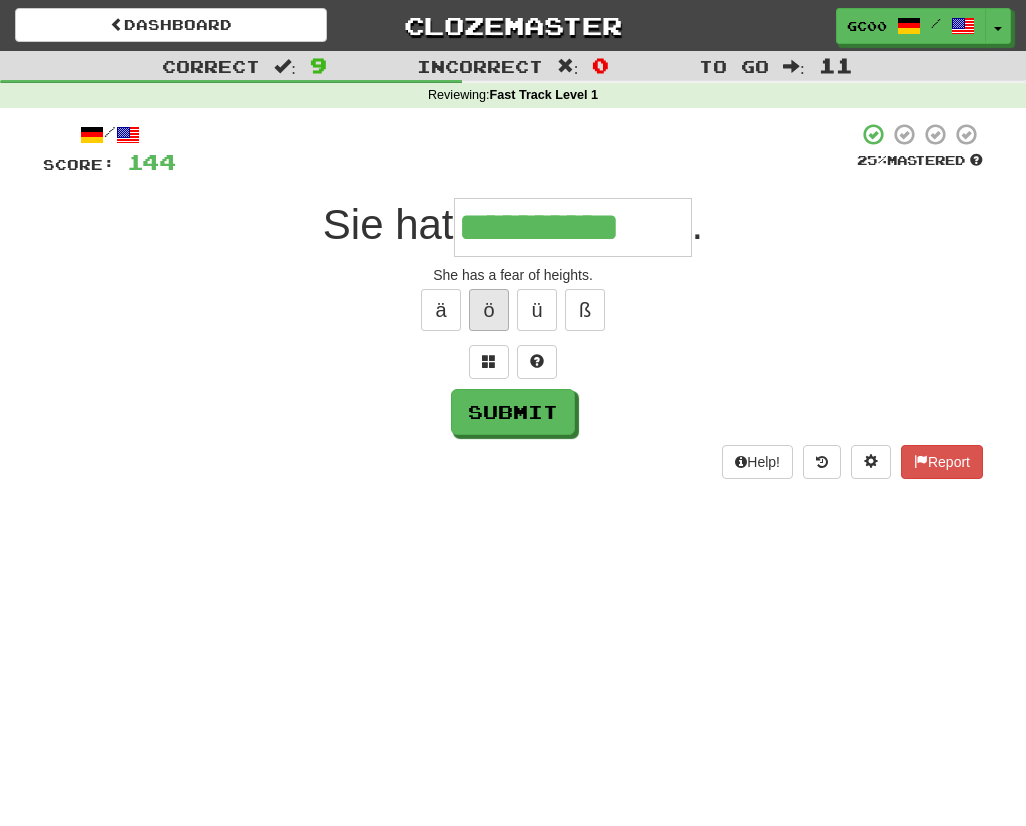 type on "**********" 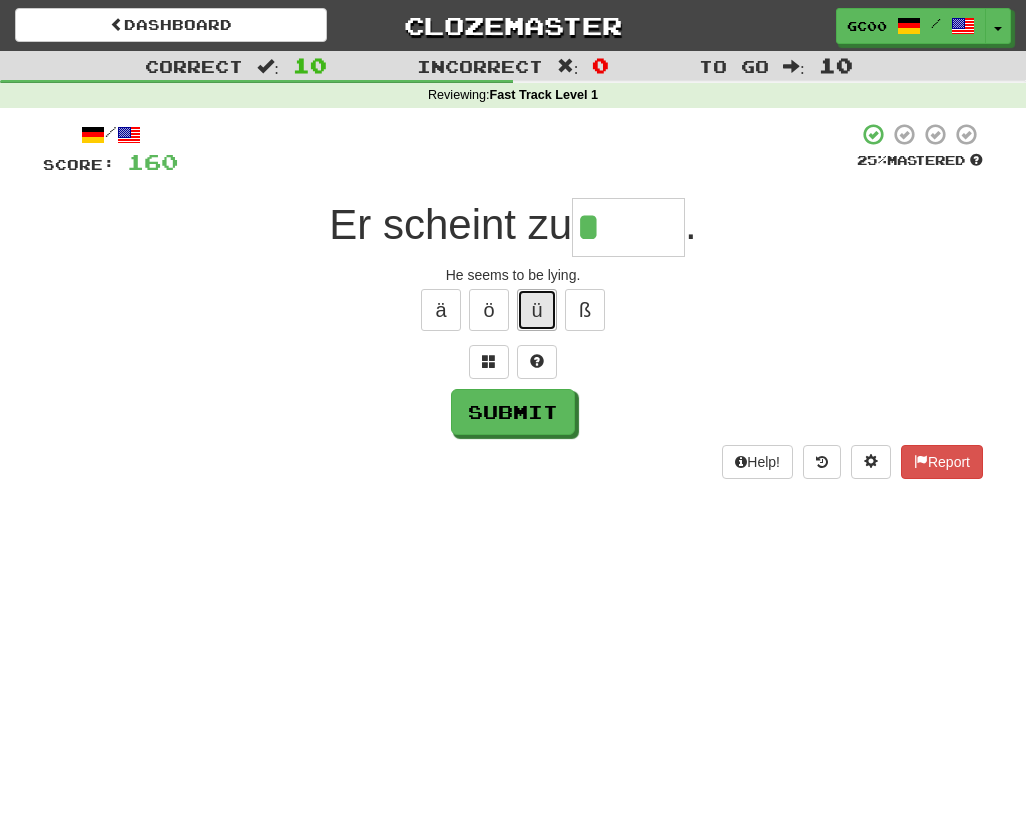 click on "ü" at bounding box center [537, 310] 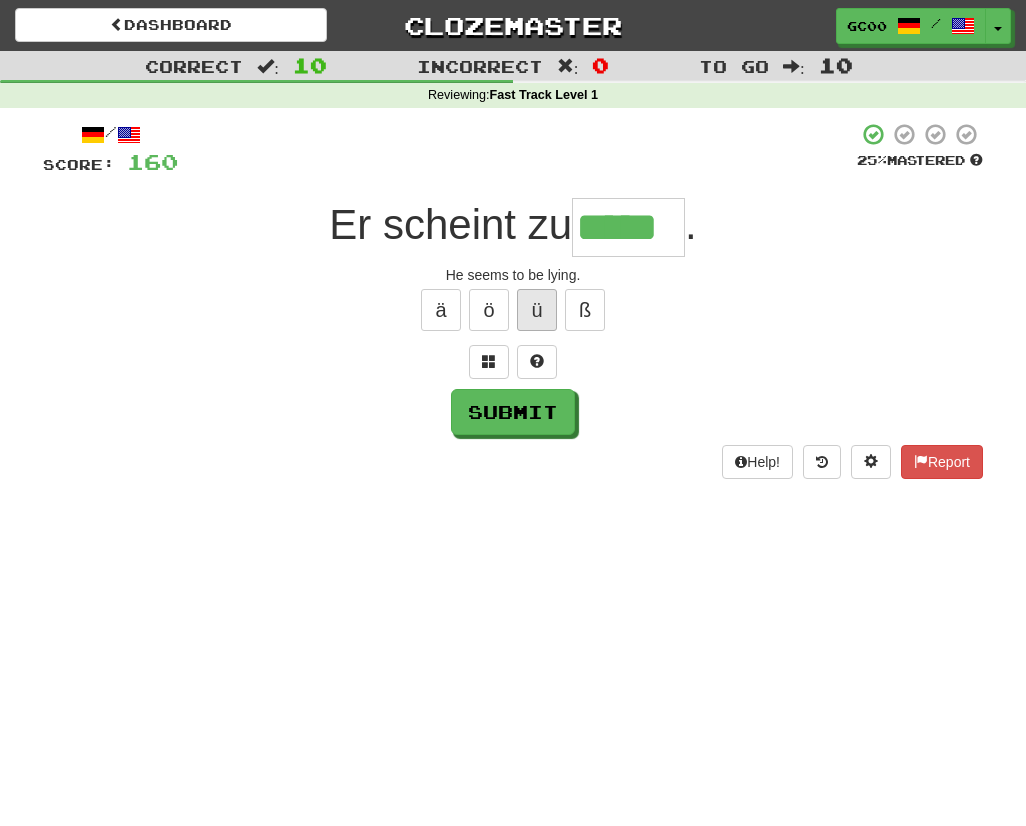 type on "*****" 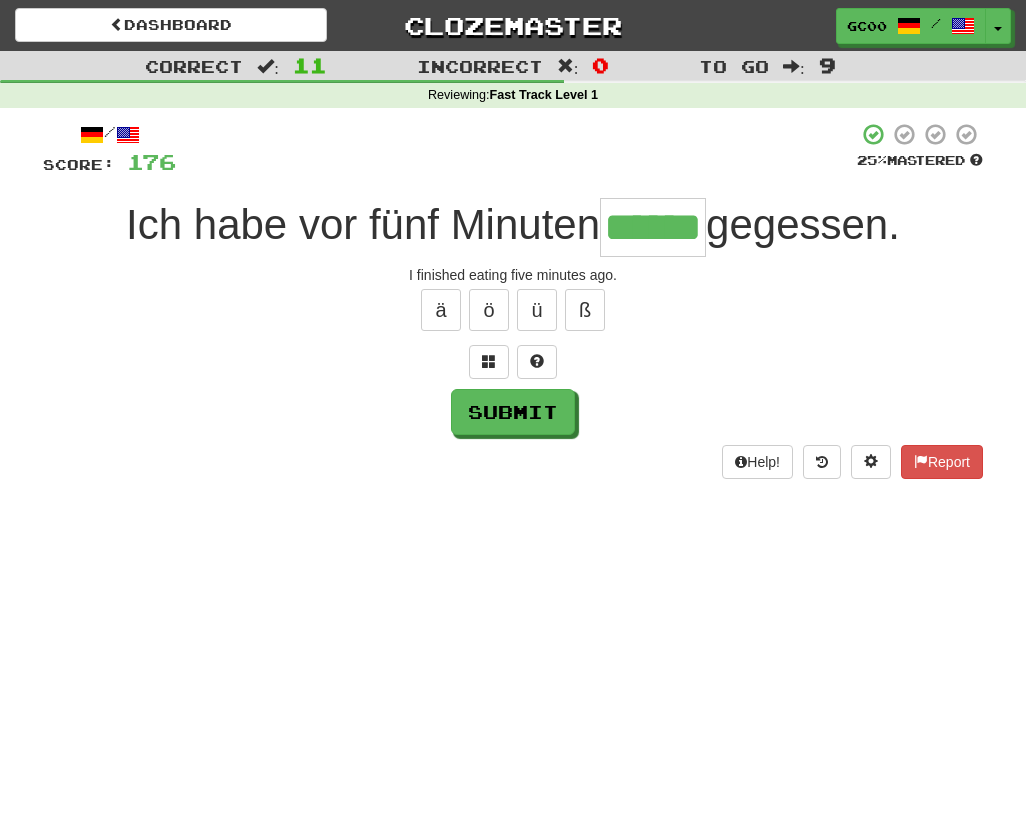 type on "******" 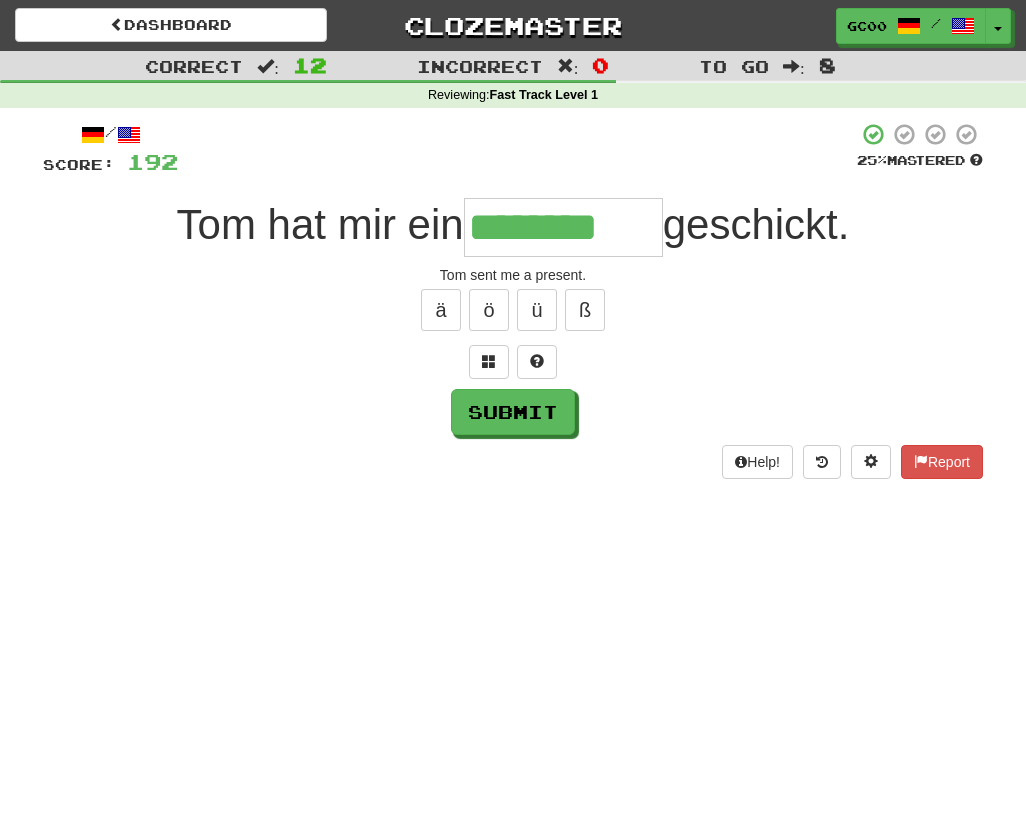 type on "********" 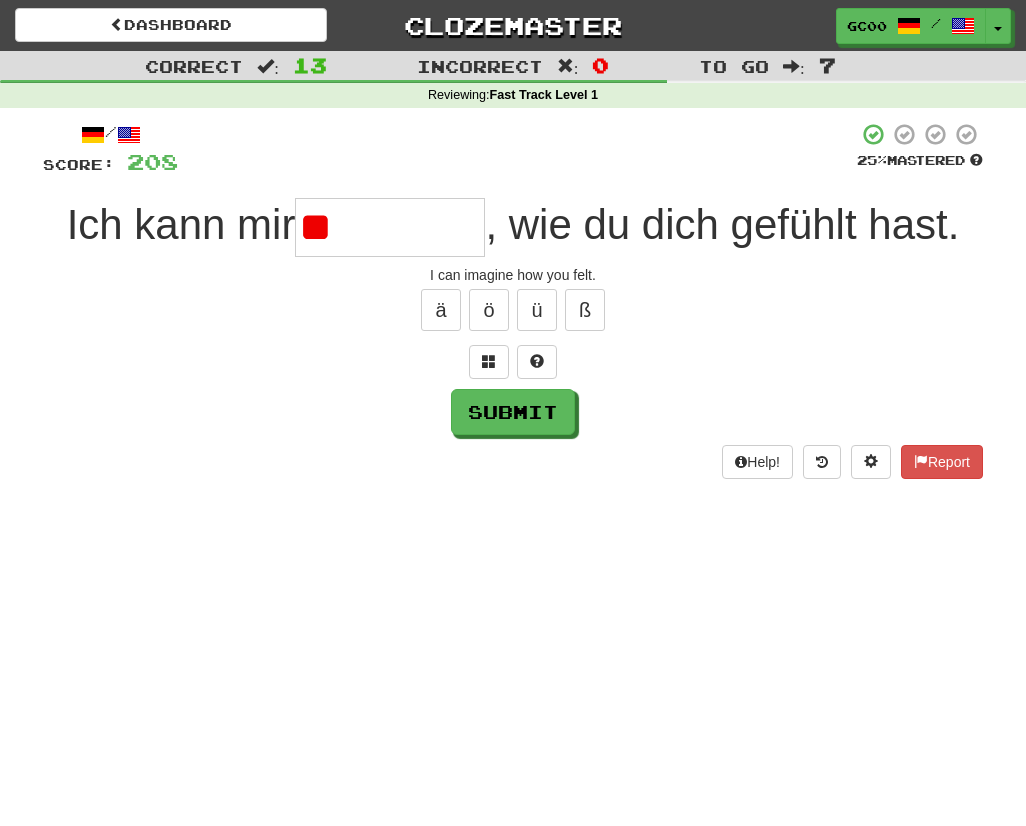 type on "*" 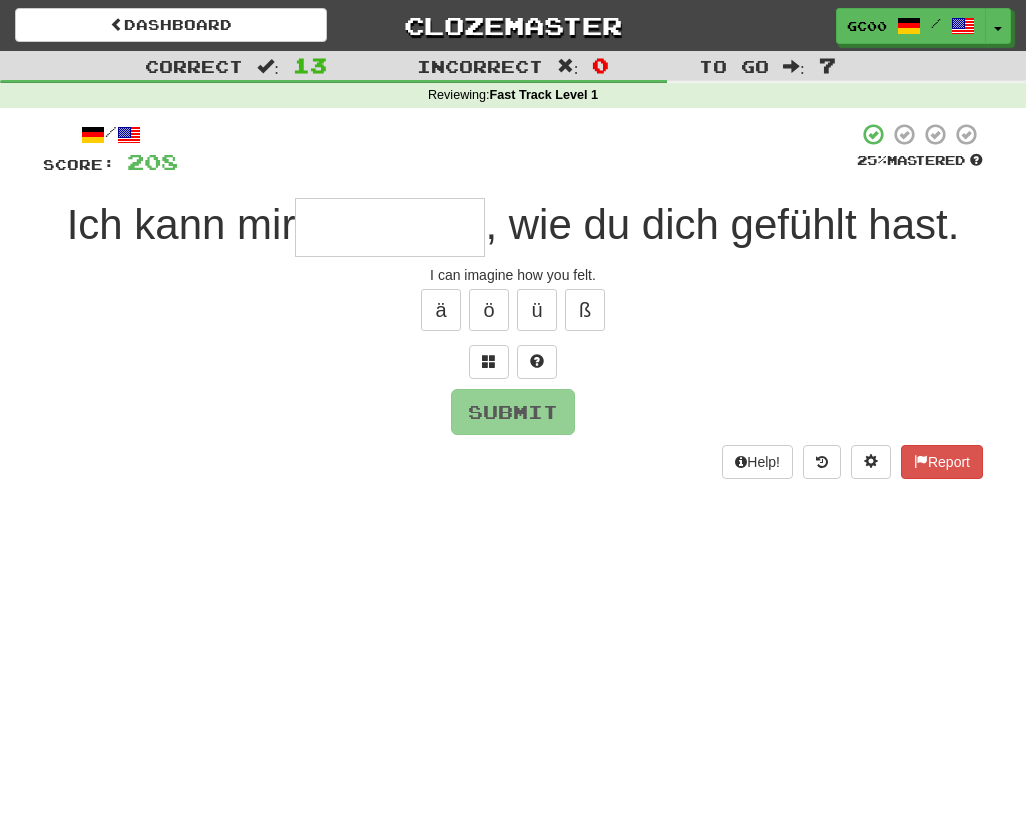 type on "*" 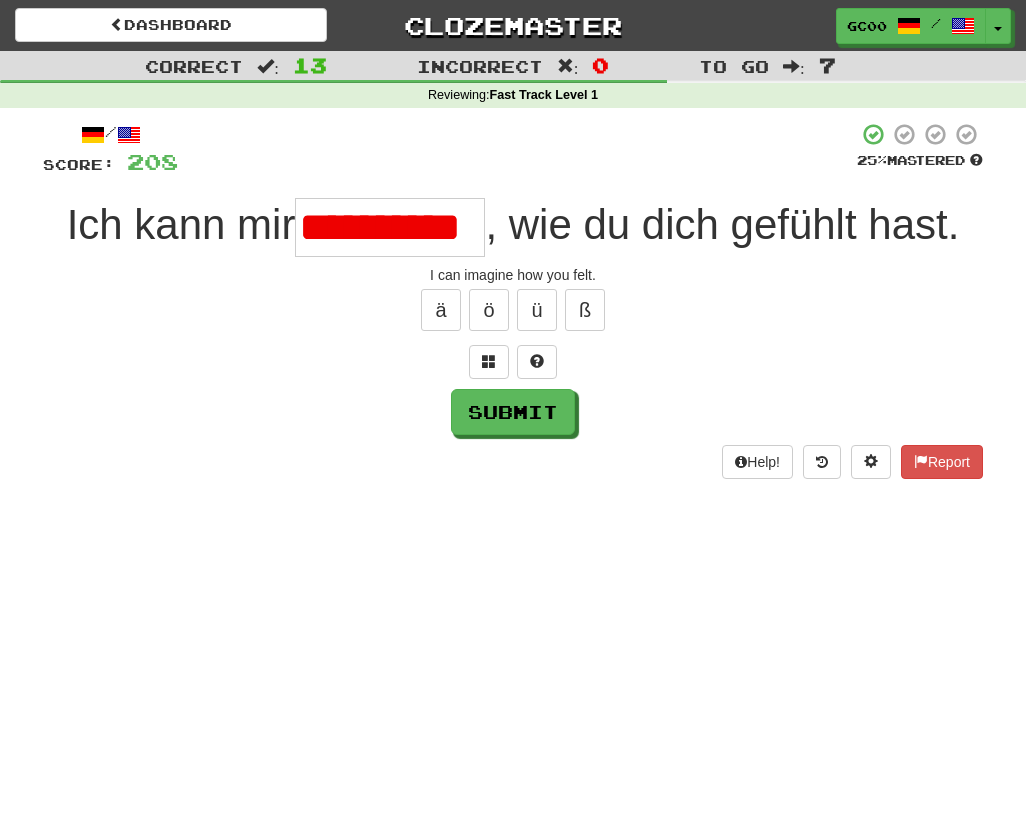 scroll, scrollTop: 0, scrollLeft: 0, axis: both 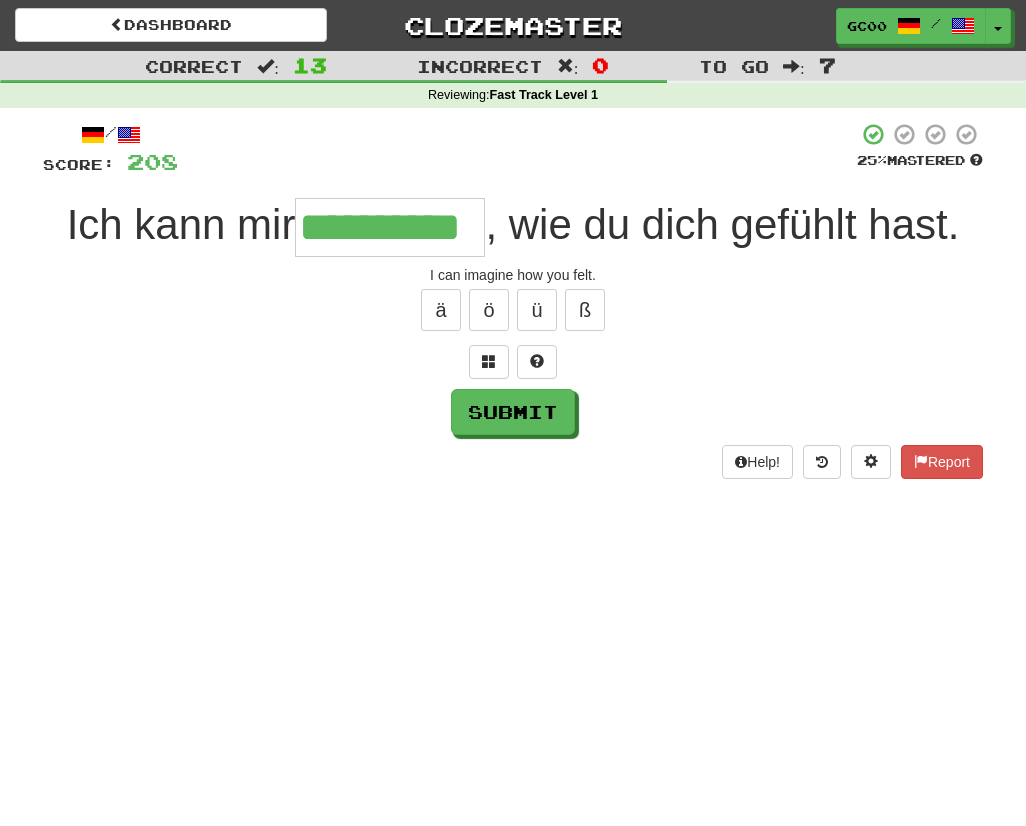 type on "**********" 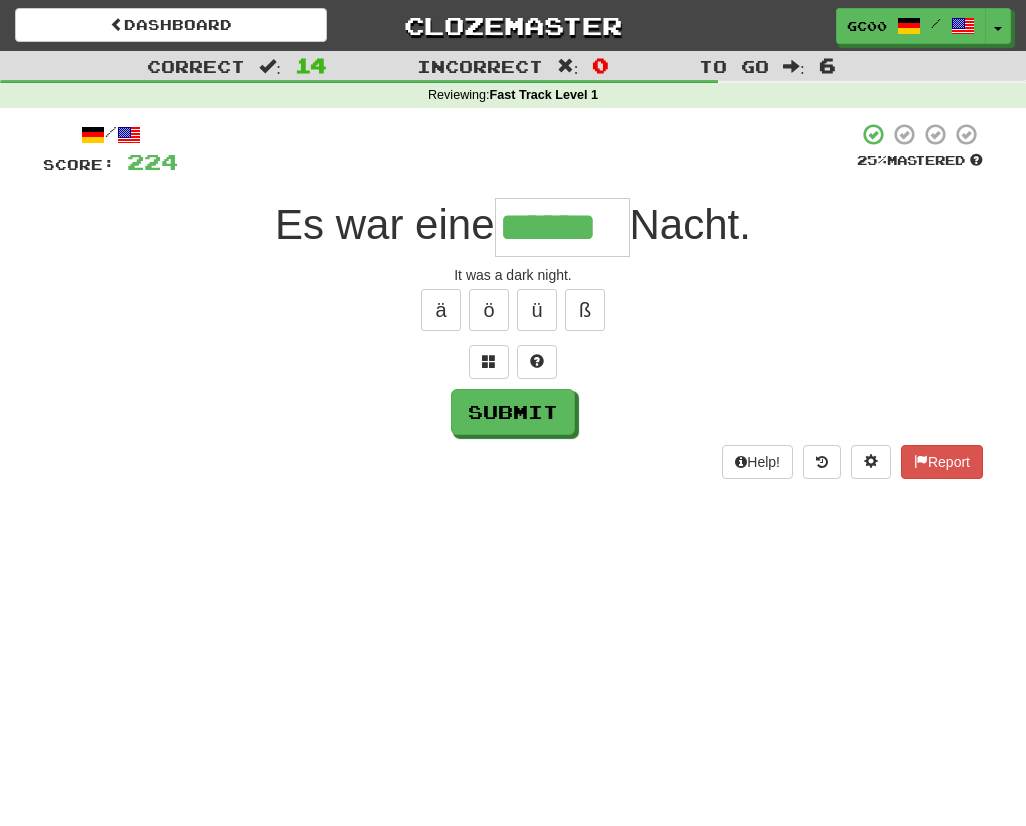 type on "******" 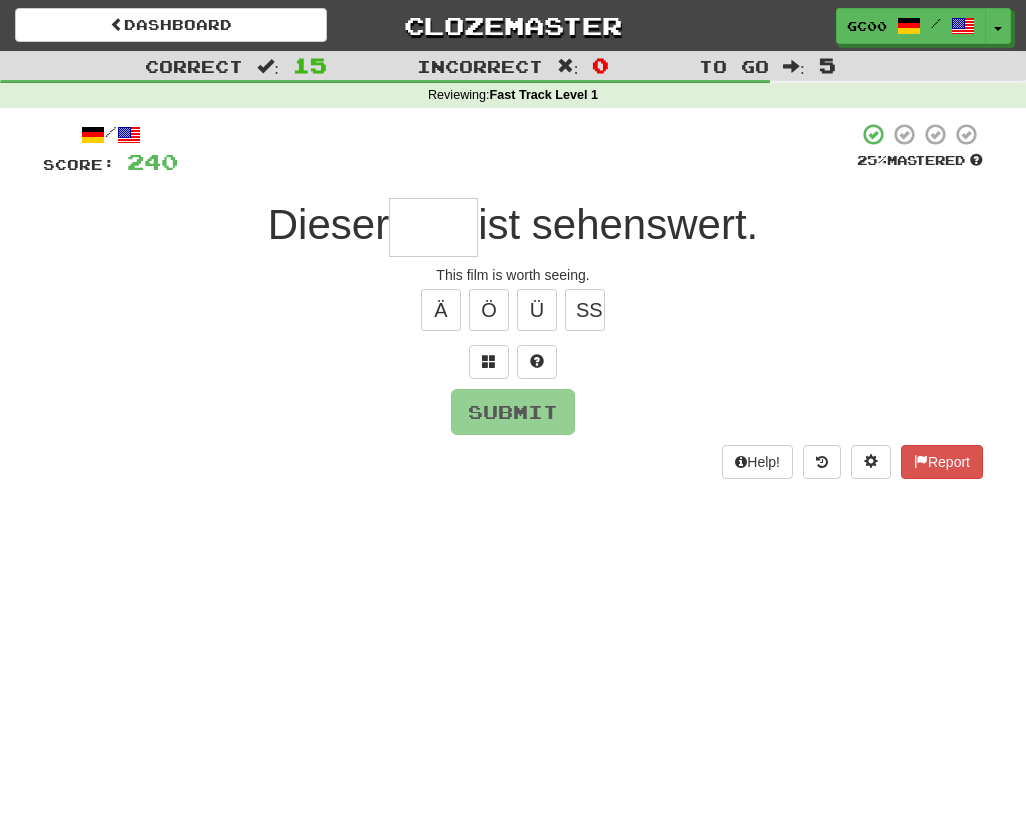type on "*" 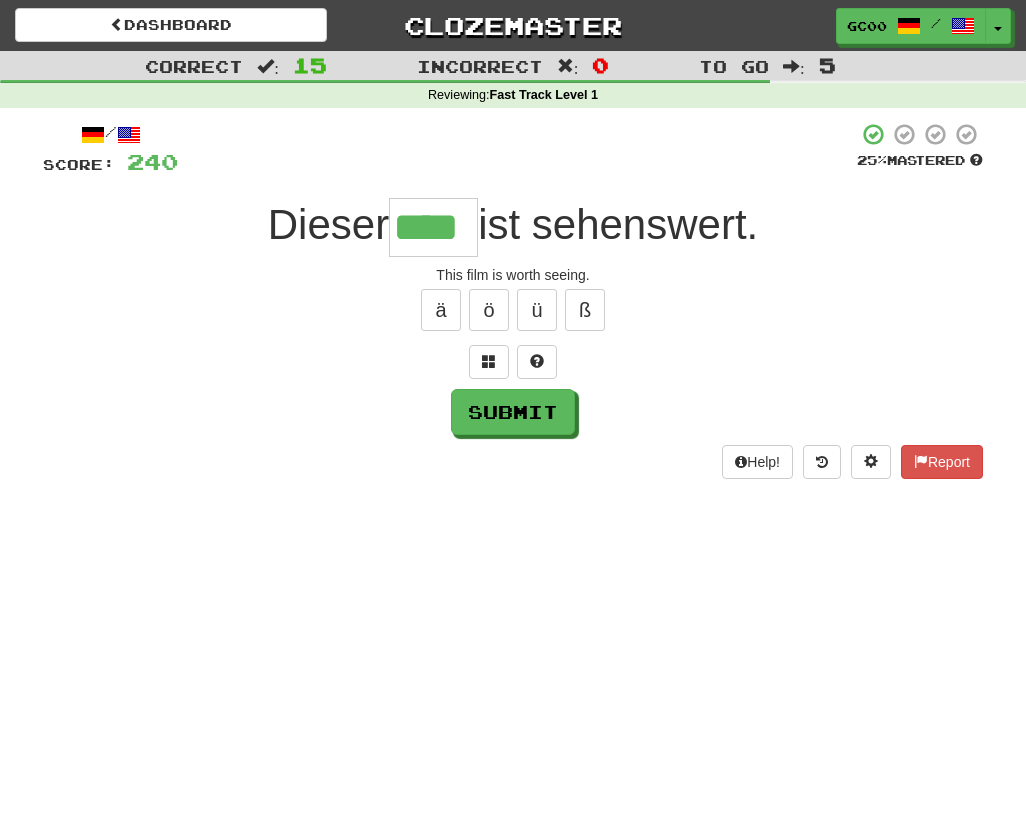 type on "****" 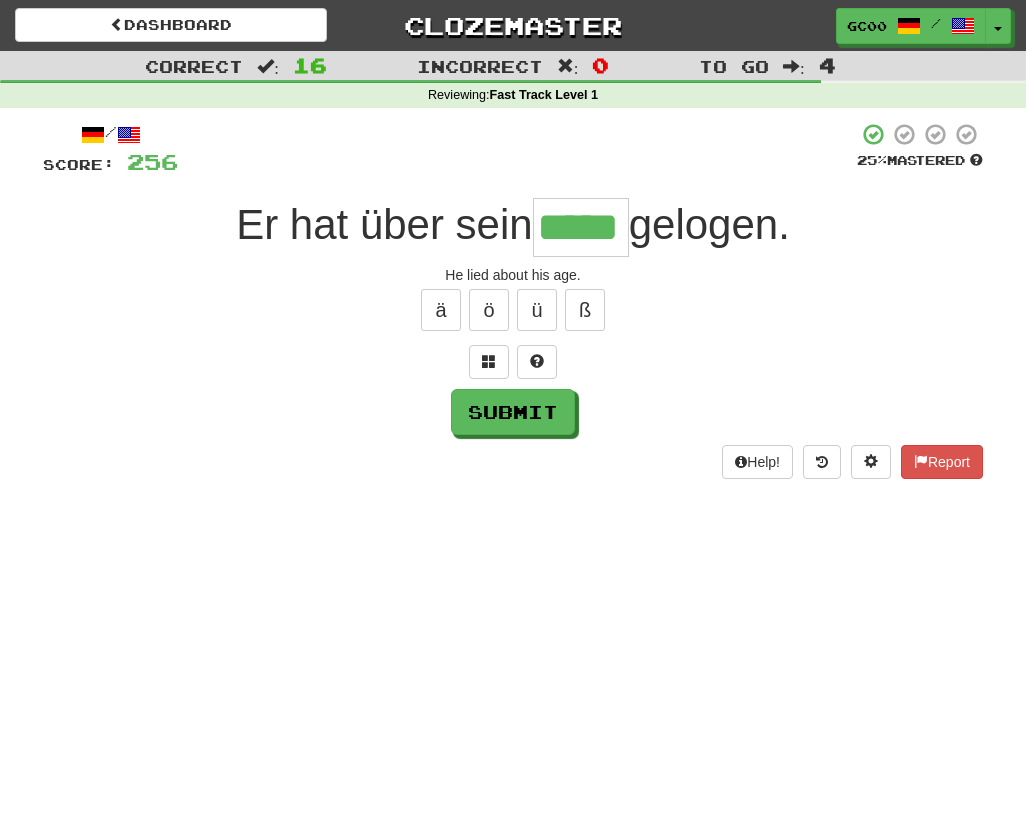 type on "*****" 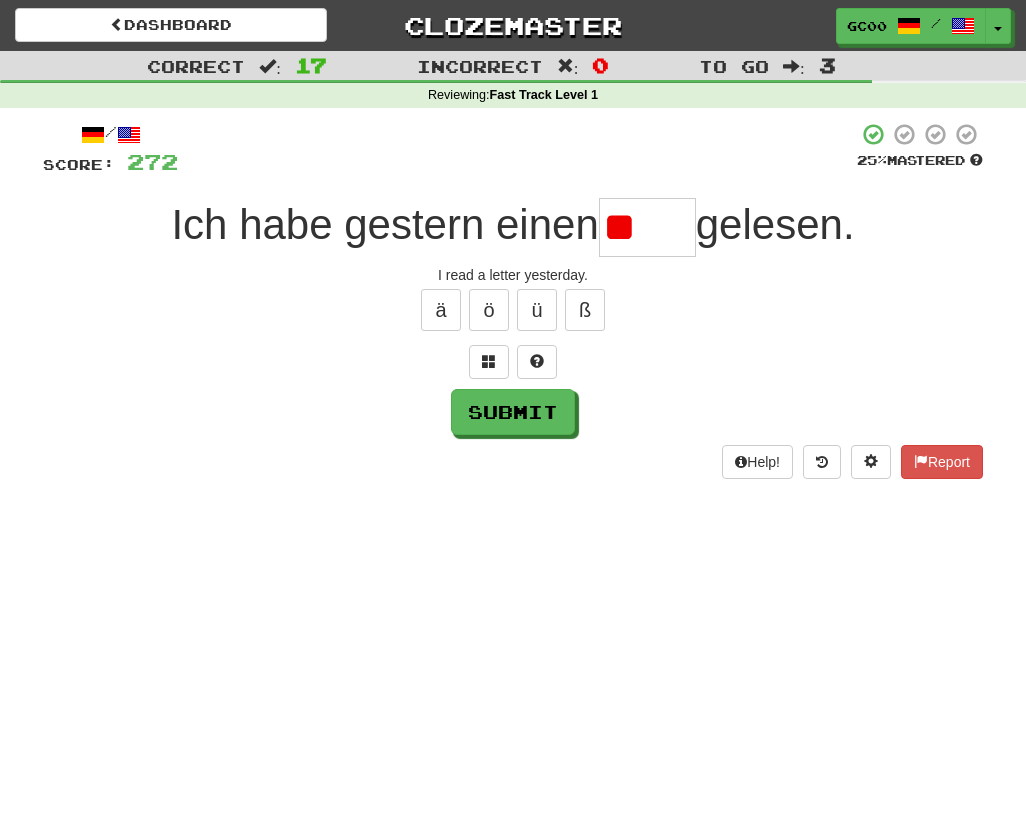 type on "*" 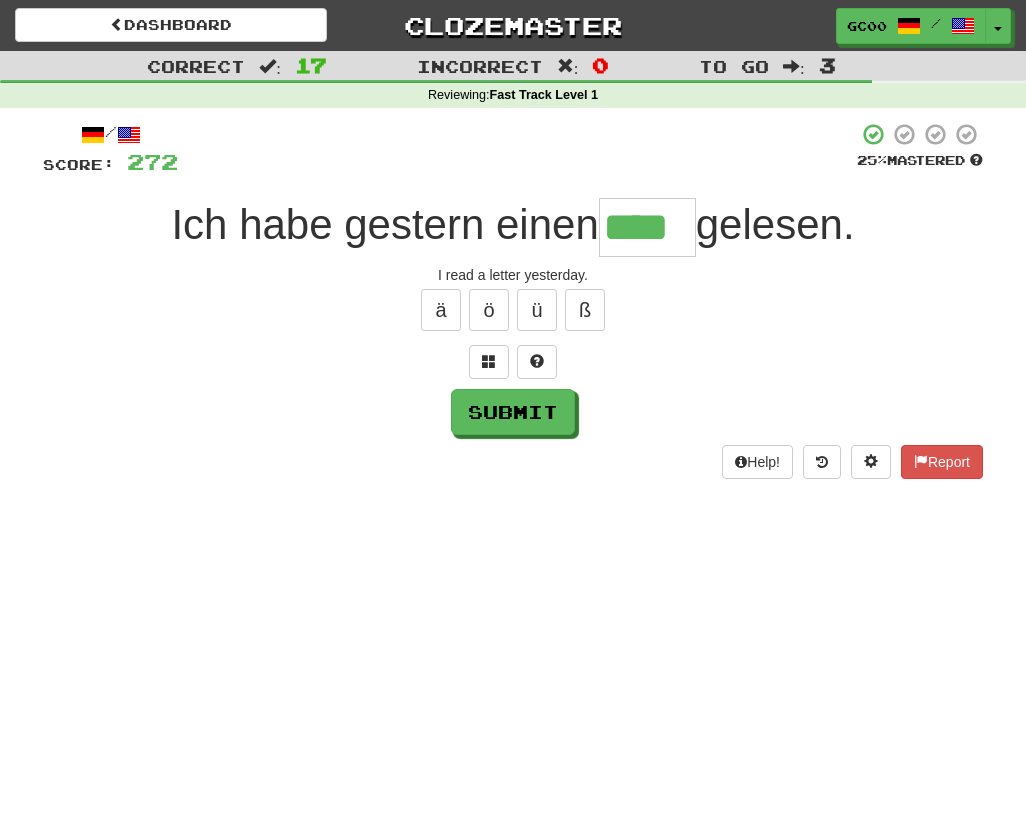 scroll, scrollTop: 0, scrollLeft: 0, axis: both 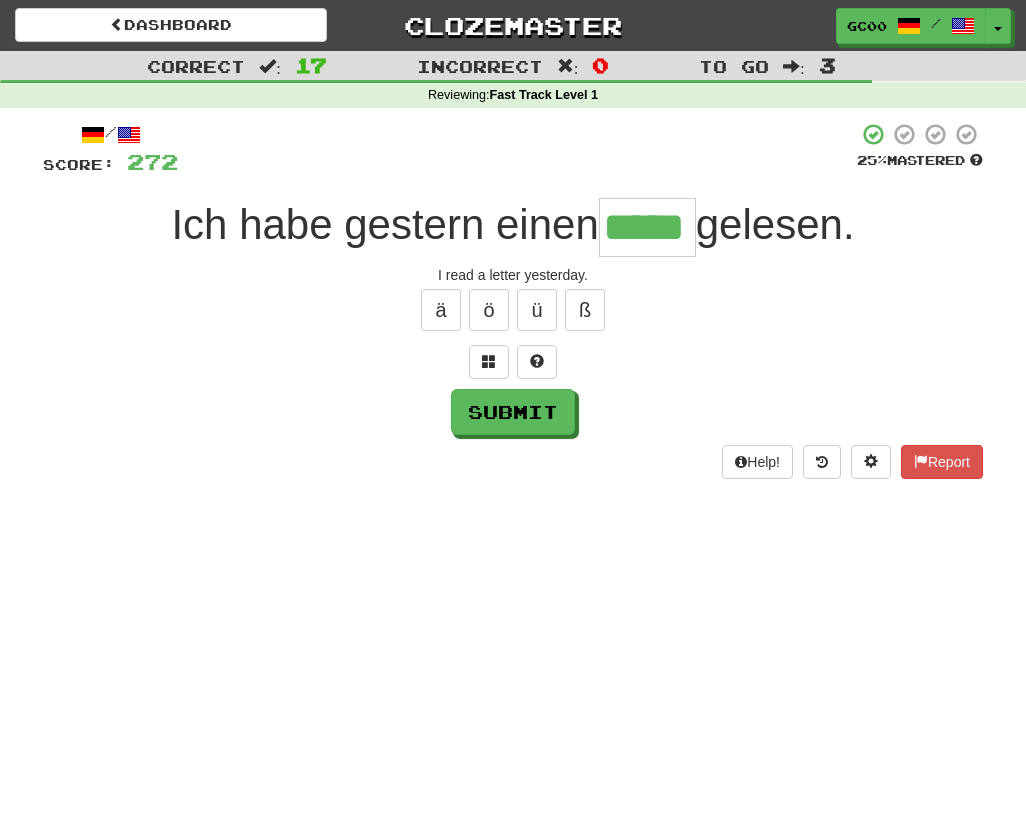 type on "*****" 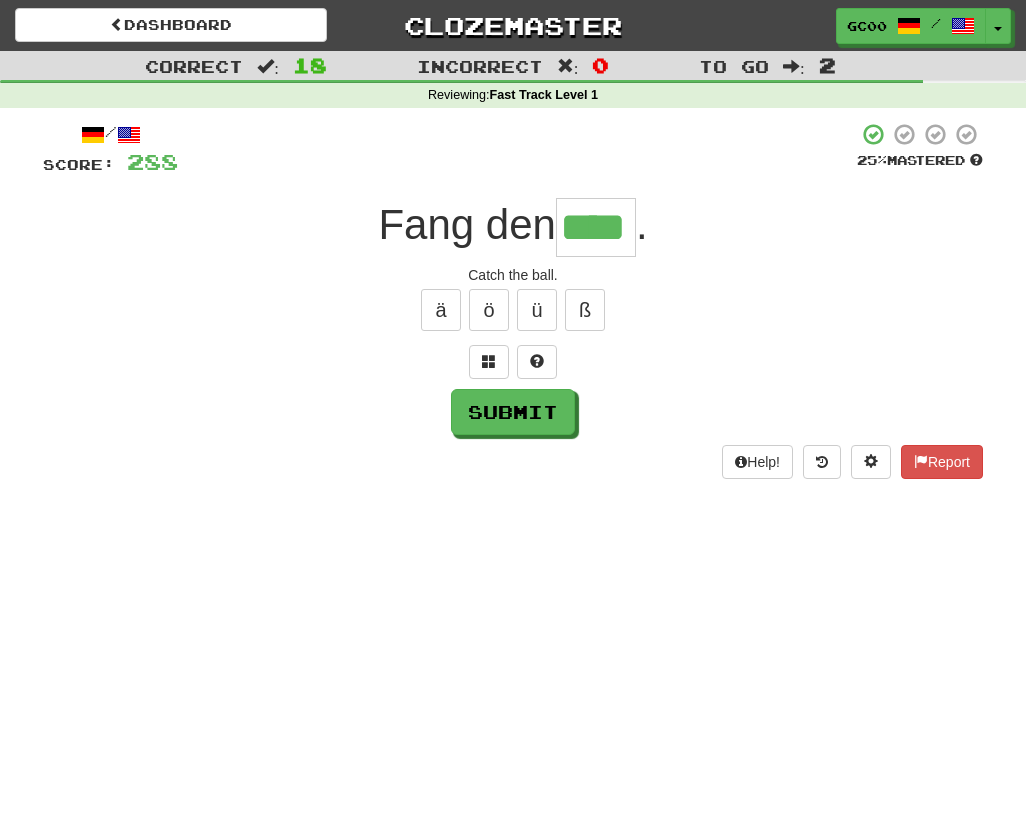 type on "****" 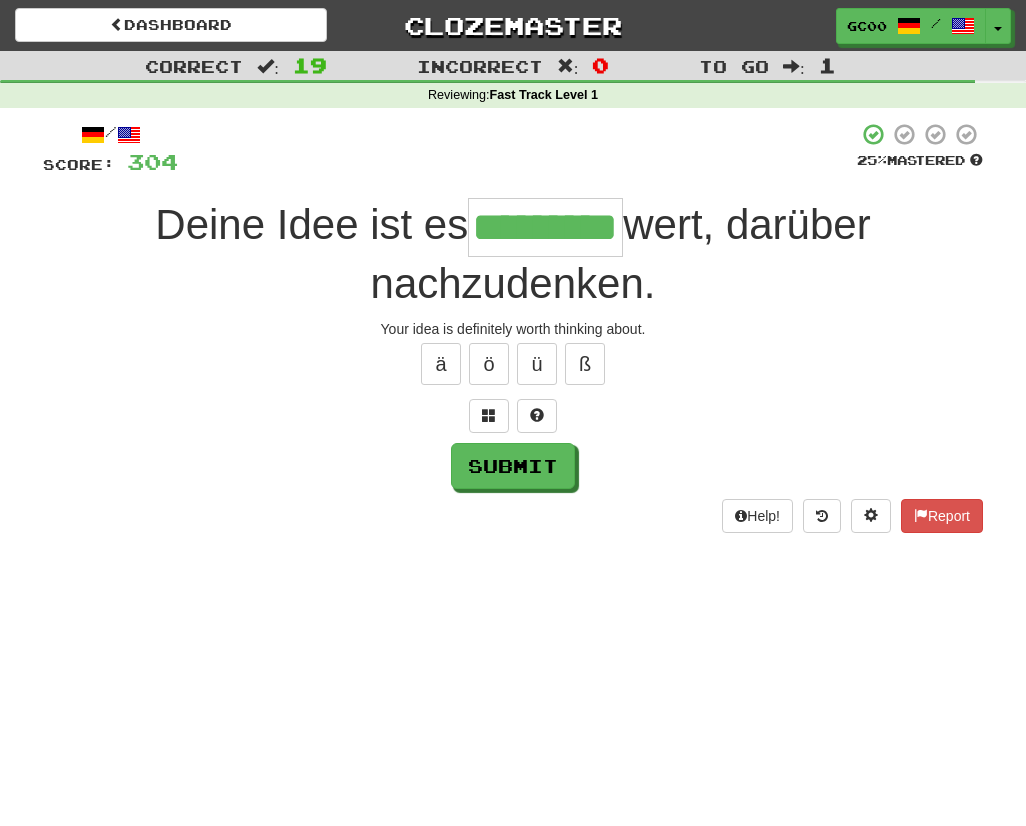 type on "*********" 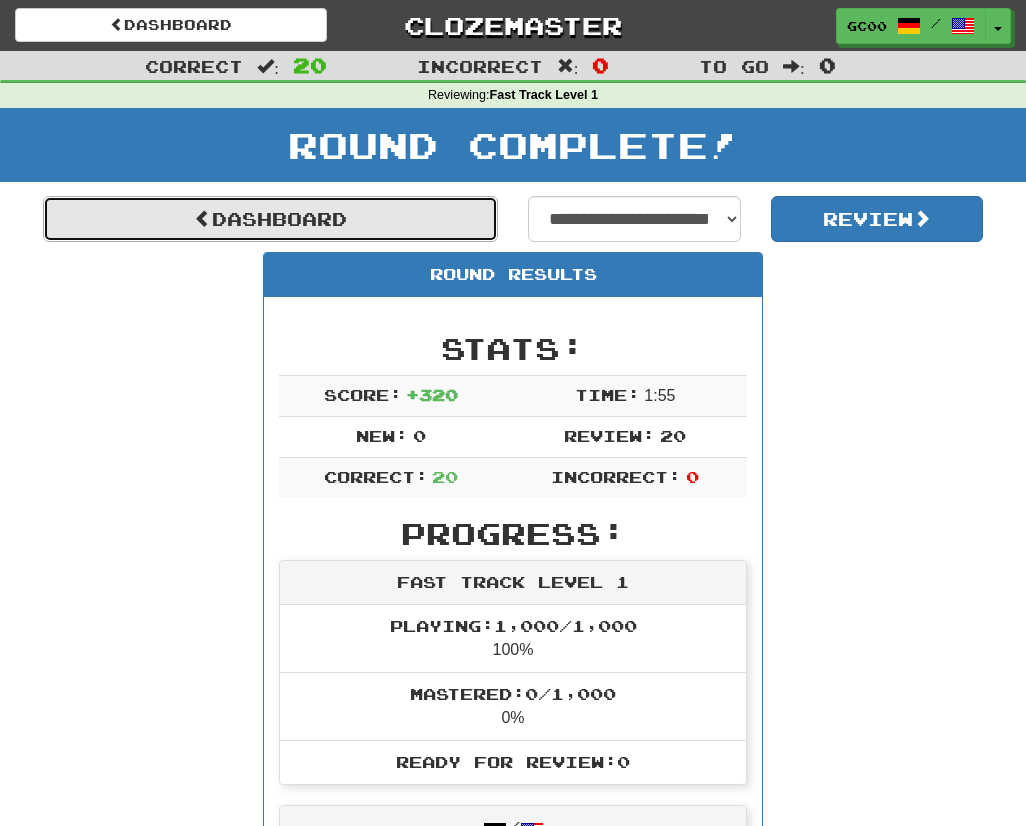 click on "Dashboard" at bounding box center [270, 219] 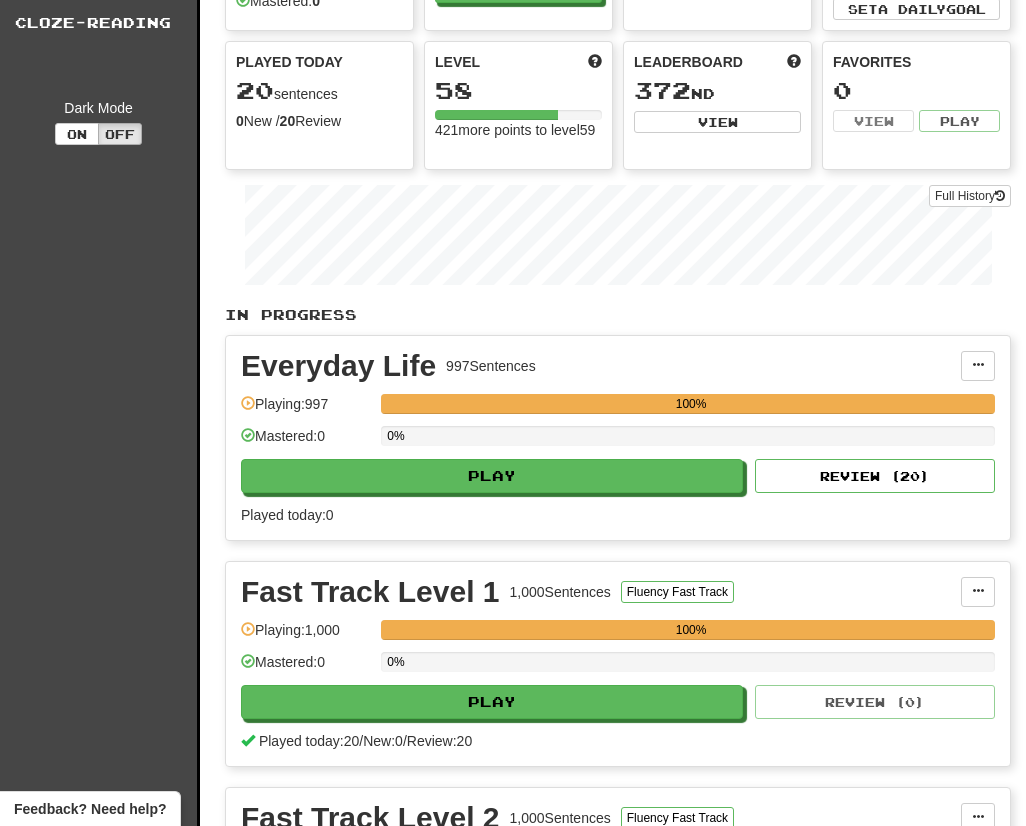 scroll, scrollTop: 261, scrollLeft: 0, axis: vertical 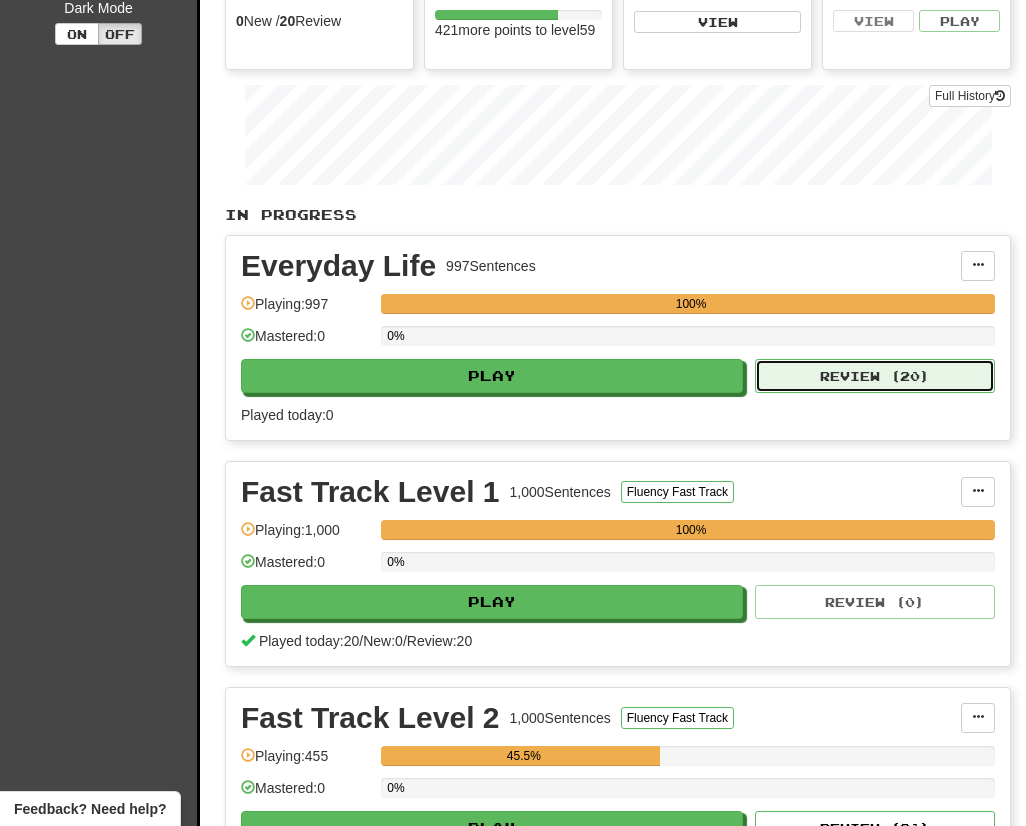 click on "Review ( 20 )" at bounding box center (875, 376) 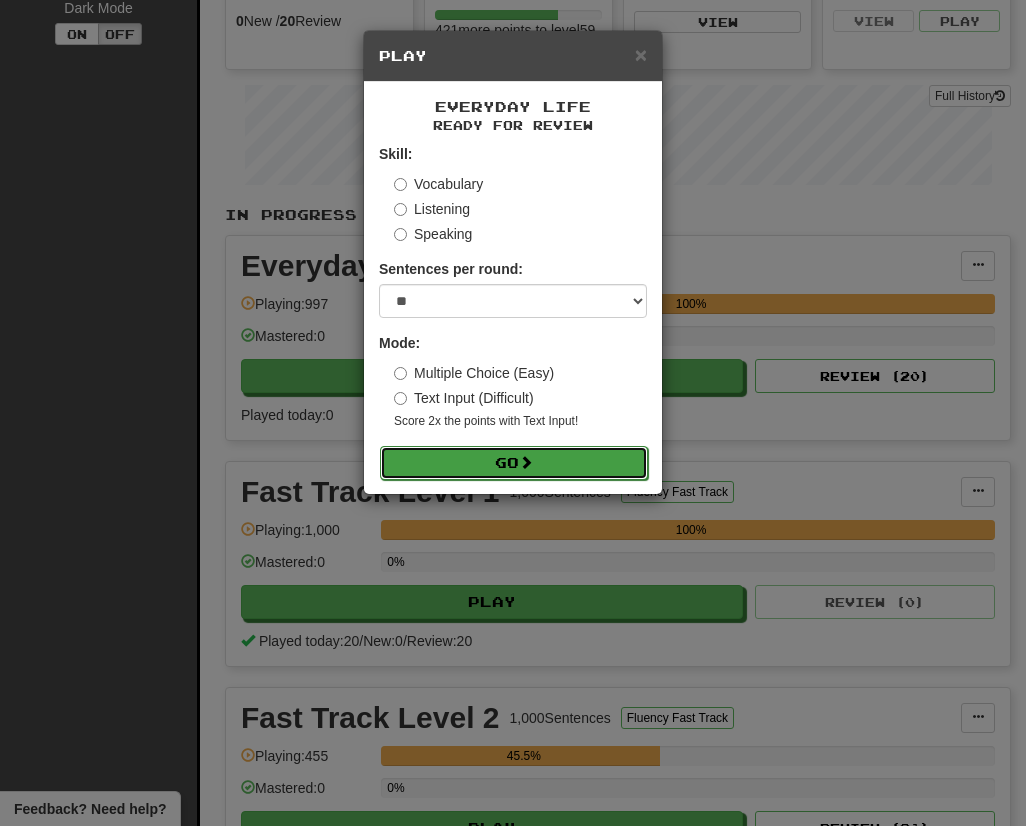 click on "Go" at bounding box center [514, 463] 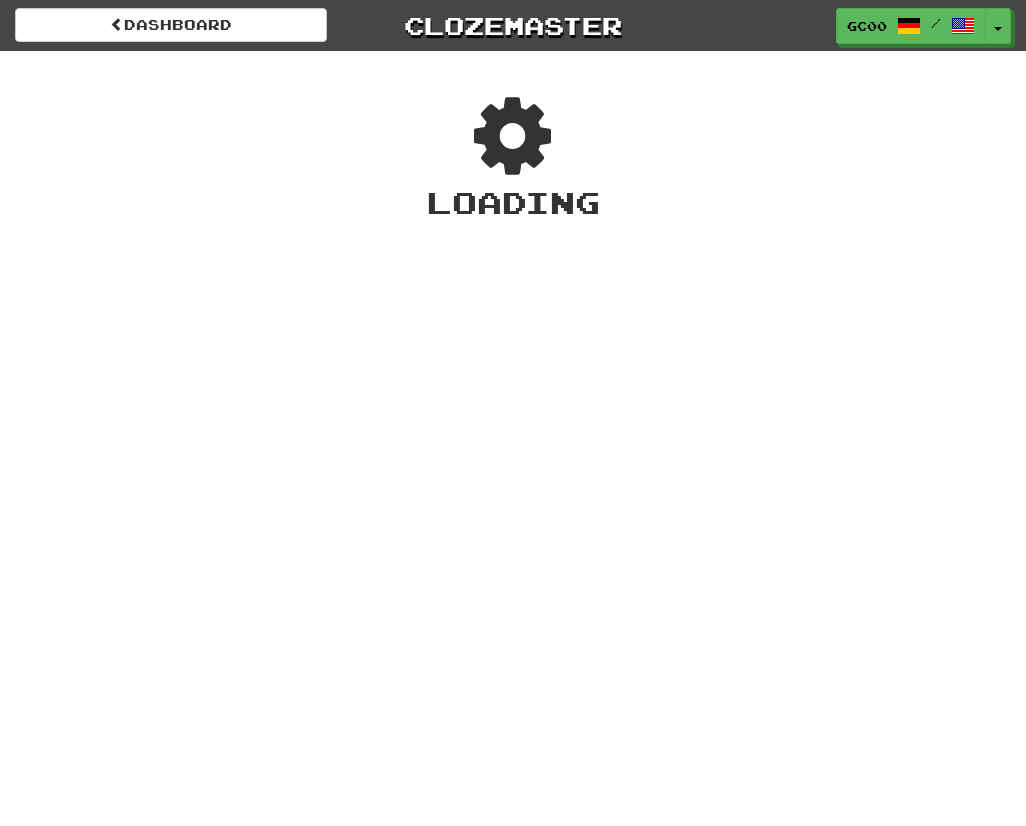 scroll, scrollTop: 0, scrollLeft: 0, axis: both 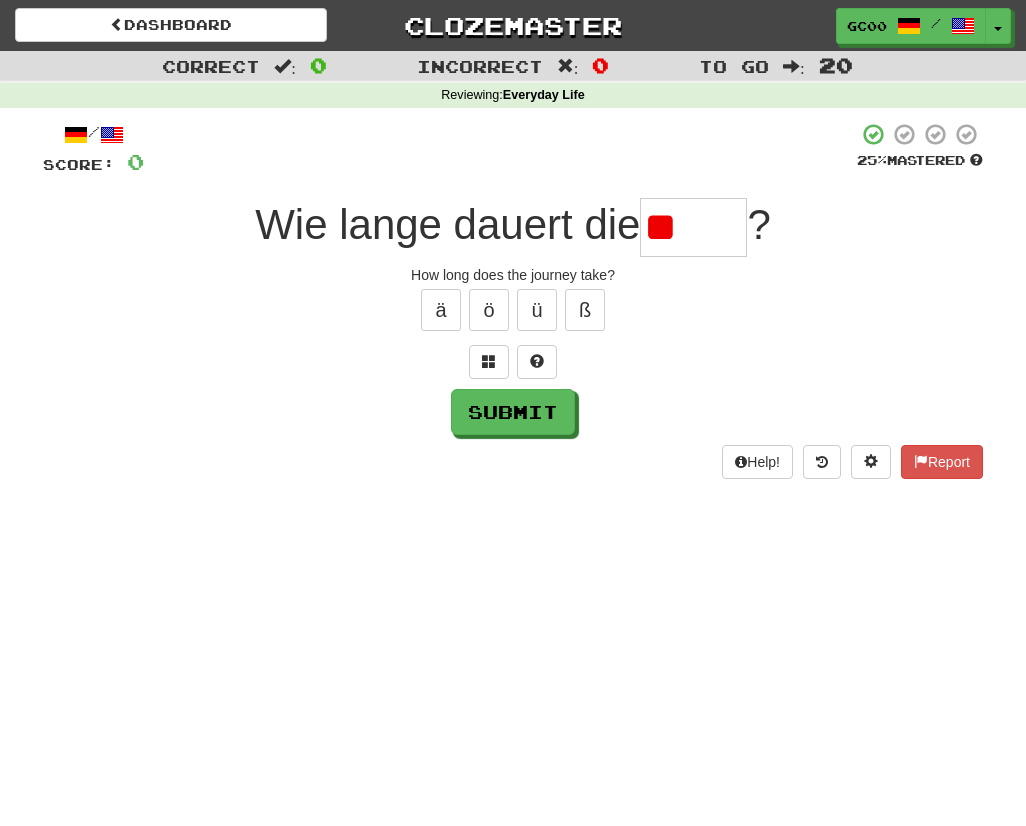 type on "*" 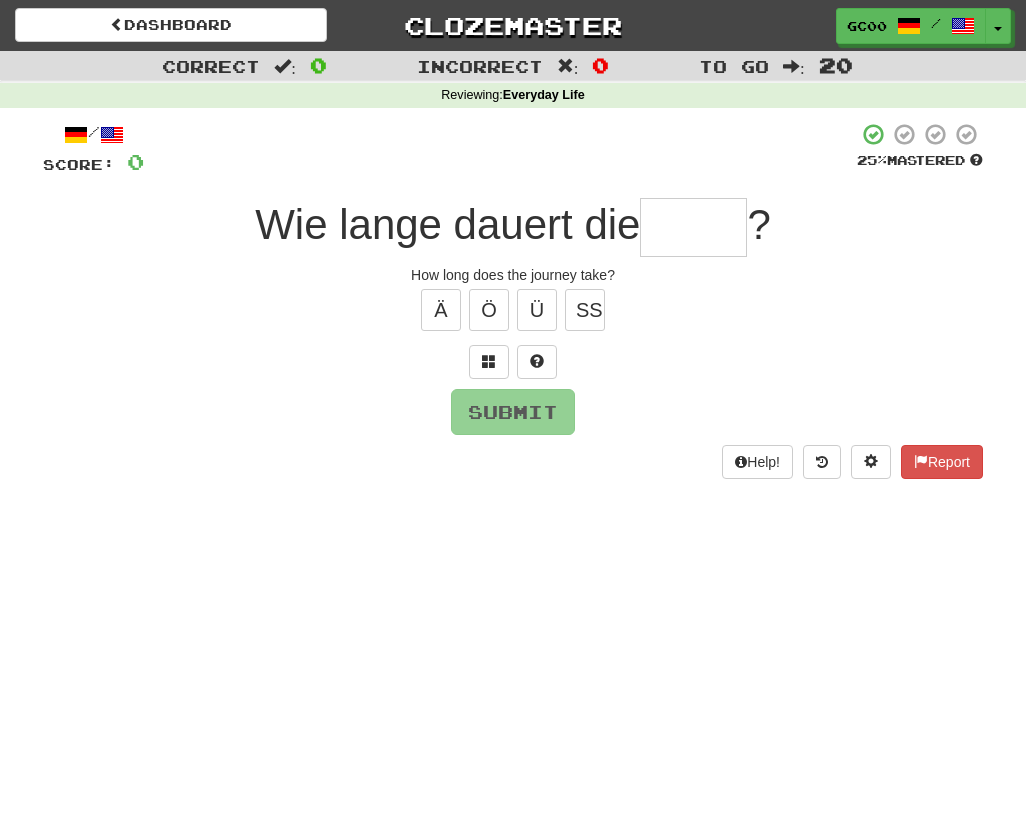 type on "*" 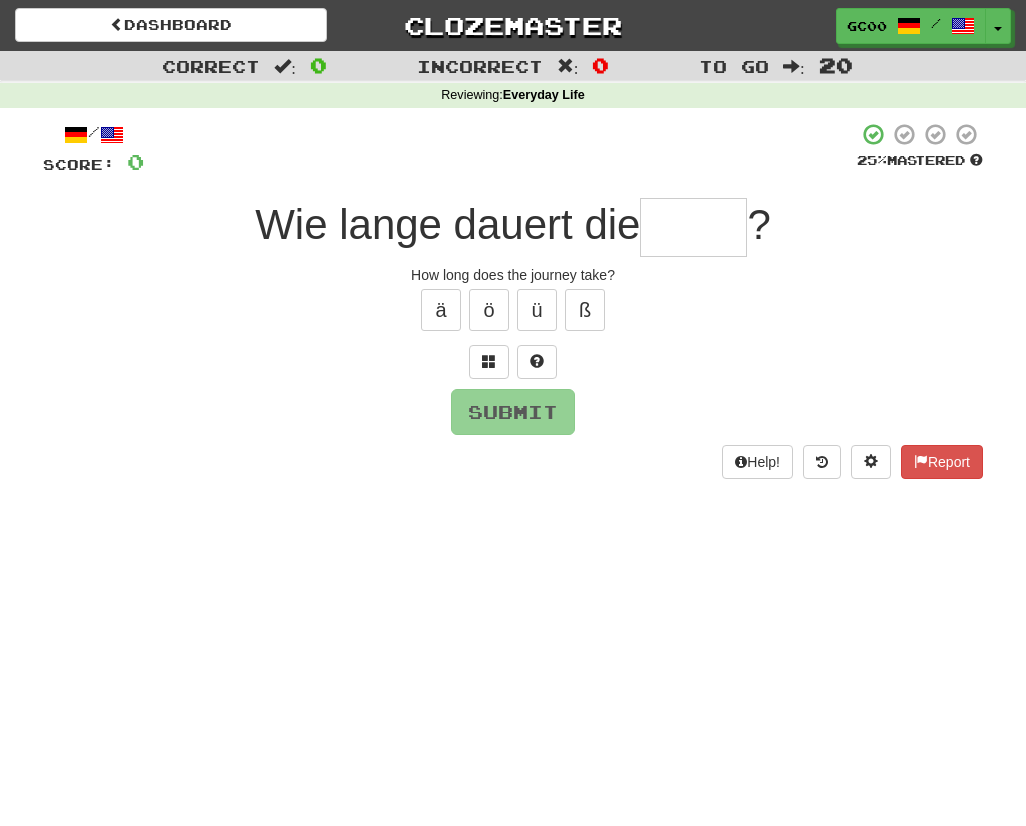 type on "*" 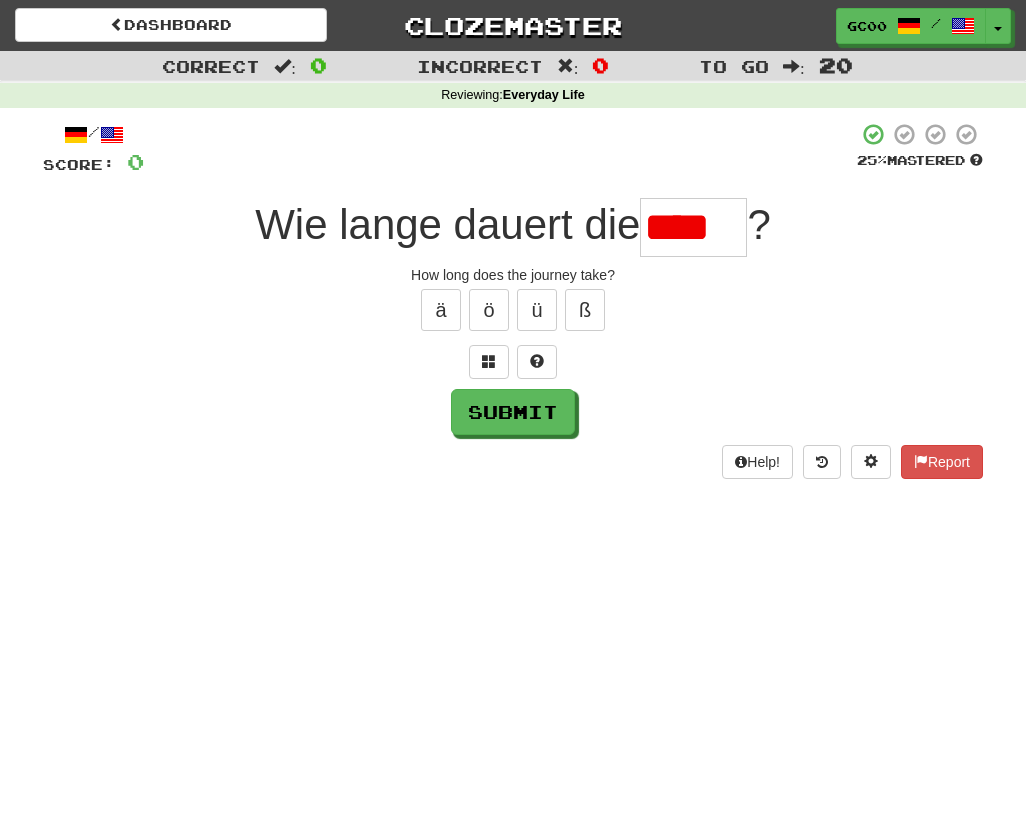 scroll, scrollTop: 0, scrollLeft: 0, axis: both 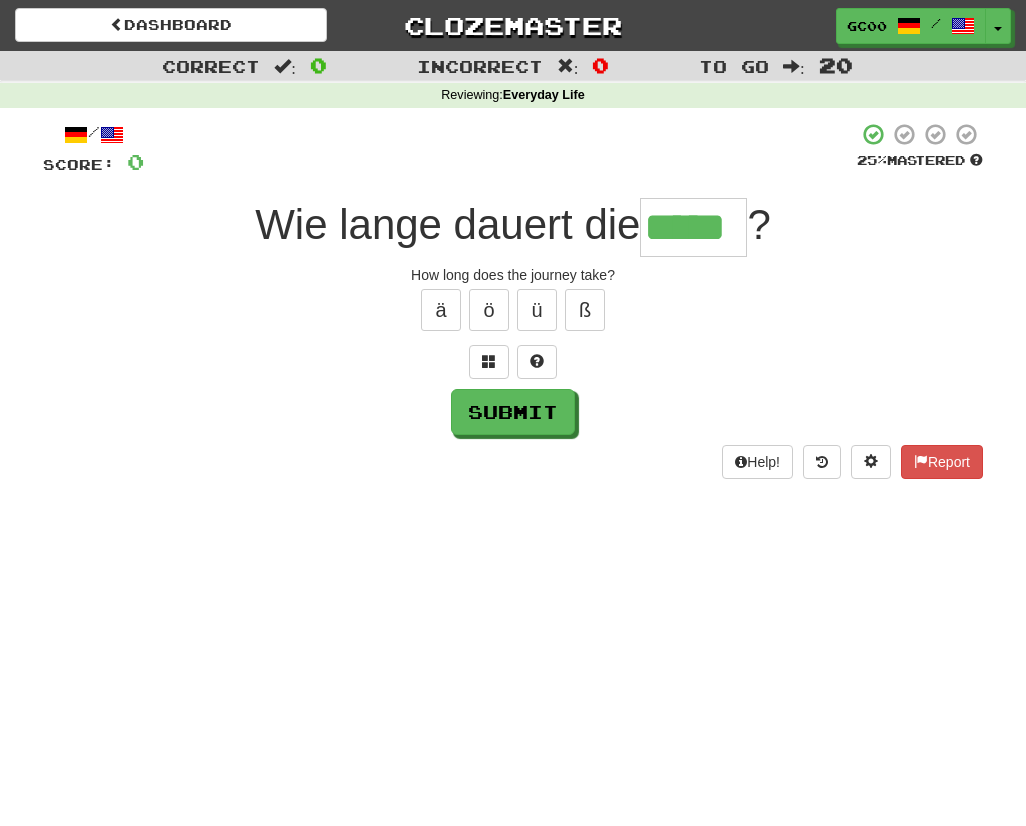type on "*****" 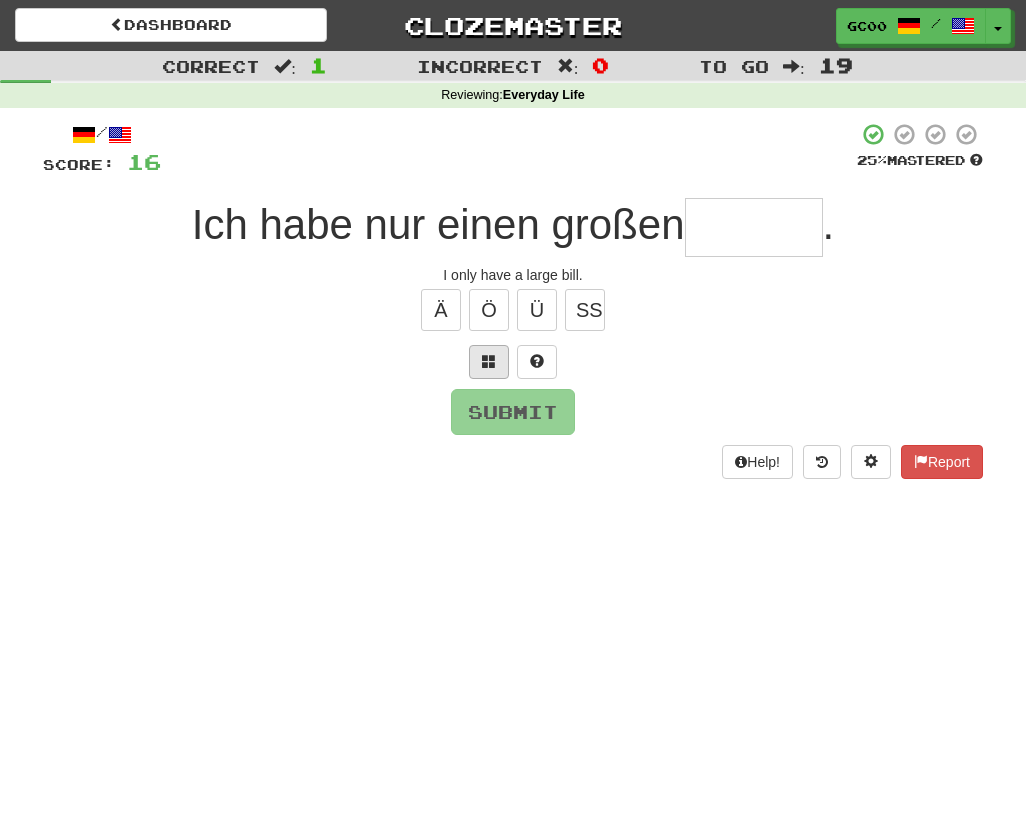 type on "*" 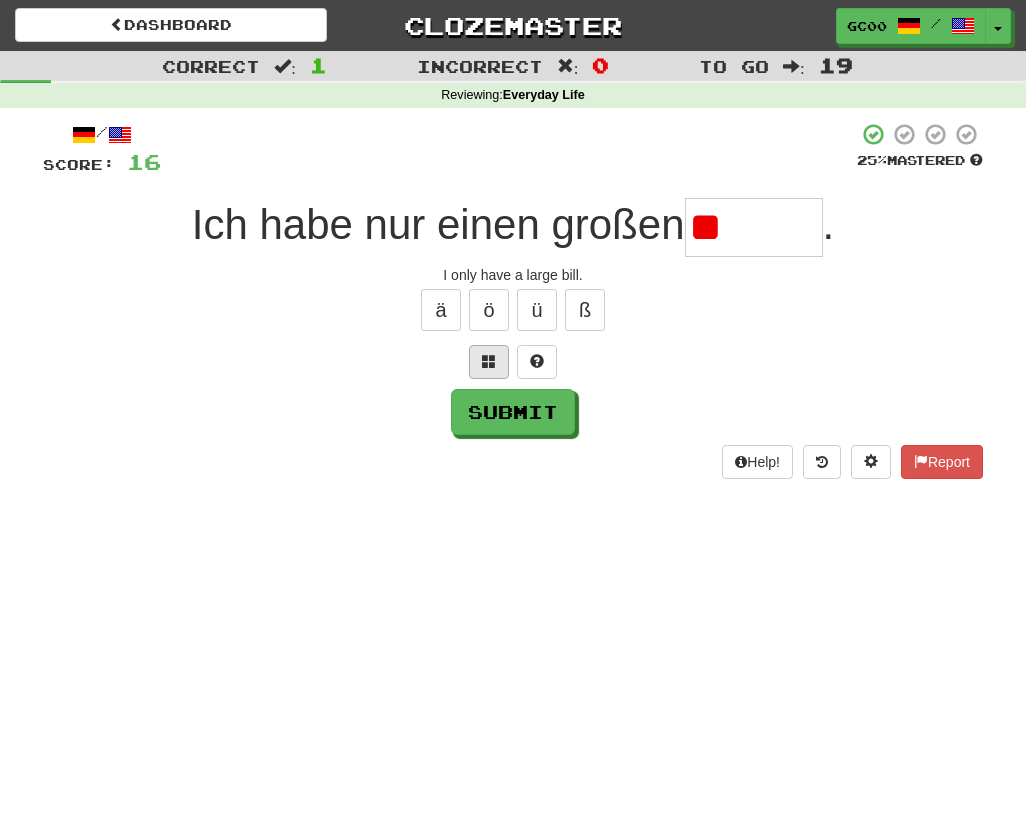 type on "*" 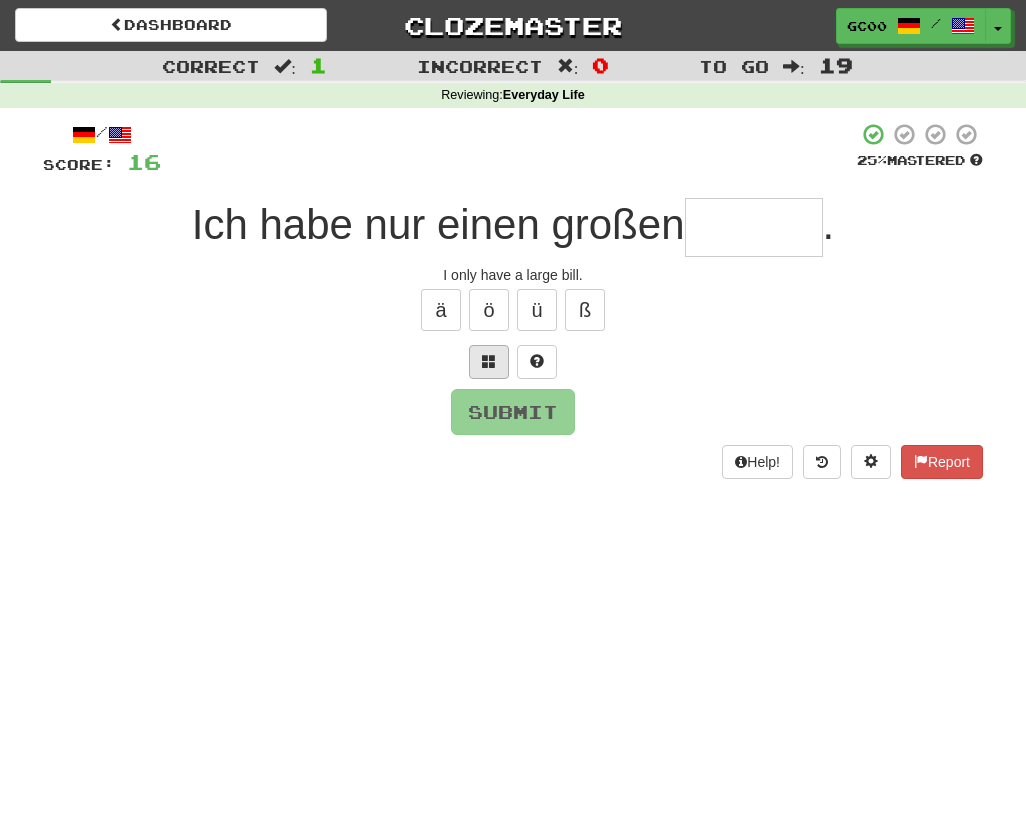 type on "*" 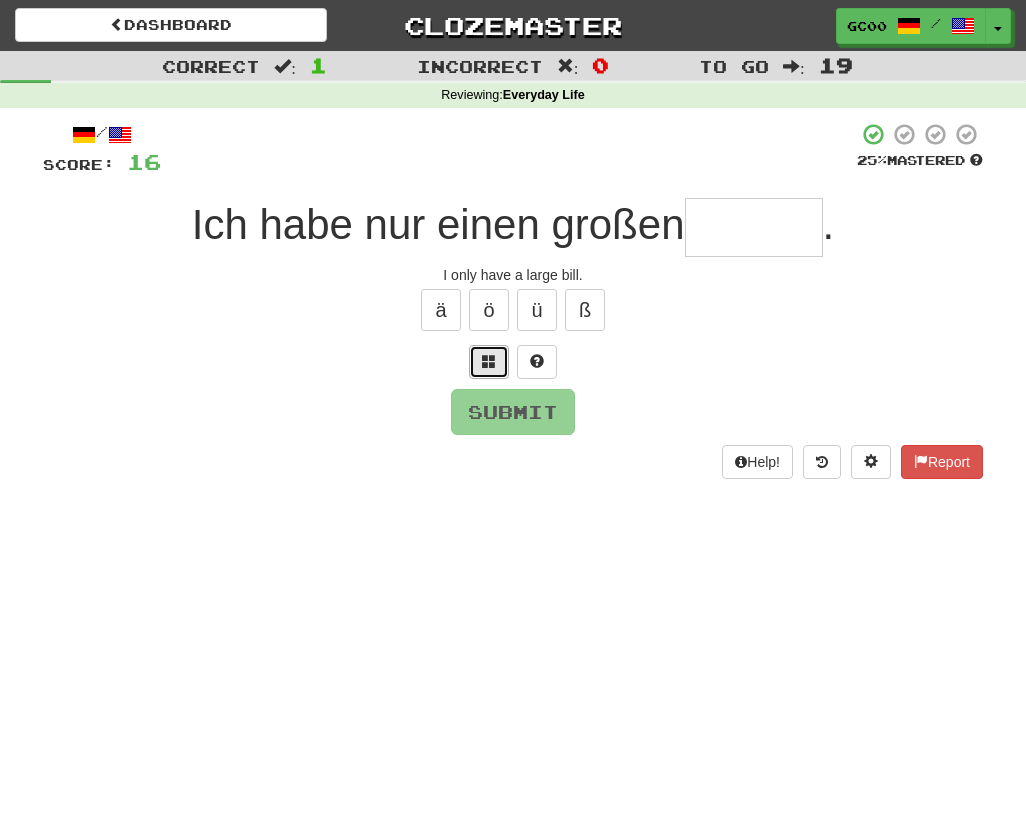 click at bounding box center (489, 361) 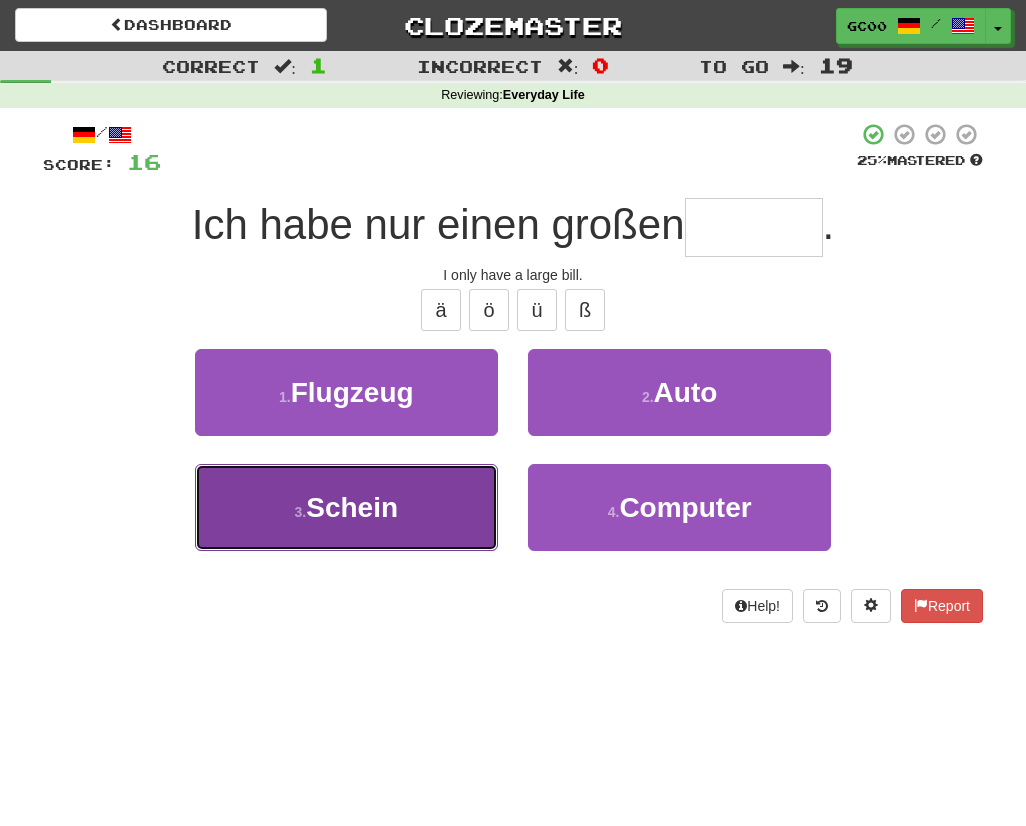 click on "3 .  Schein" at bounding box center (346, 507) 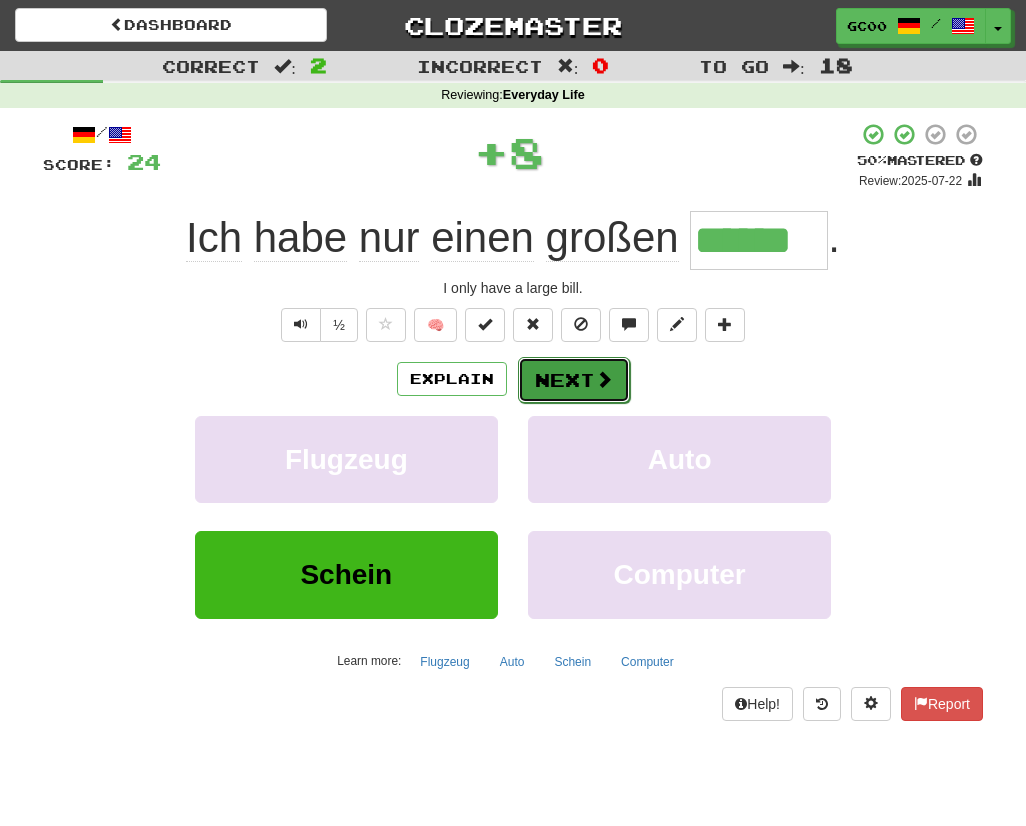 click on "Next" at bounding box center [574, 380] 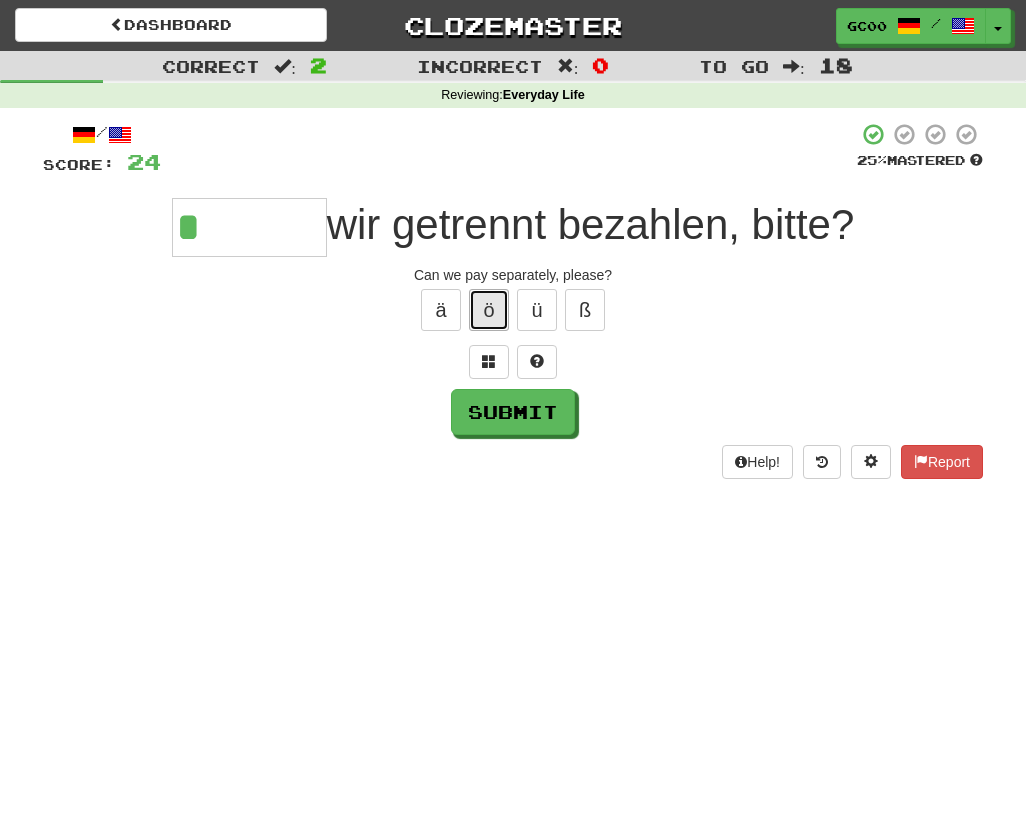click on "ö" at bounding box center [489, 310] 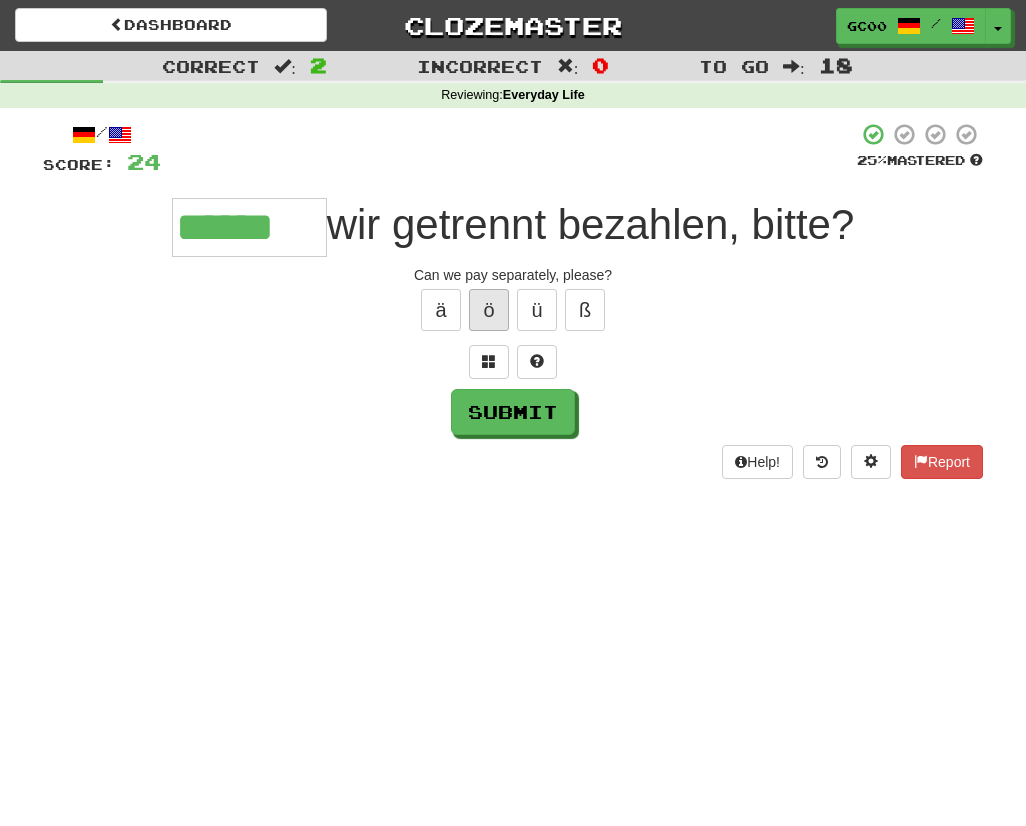 type on "******" 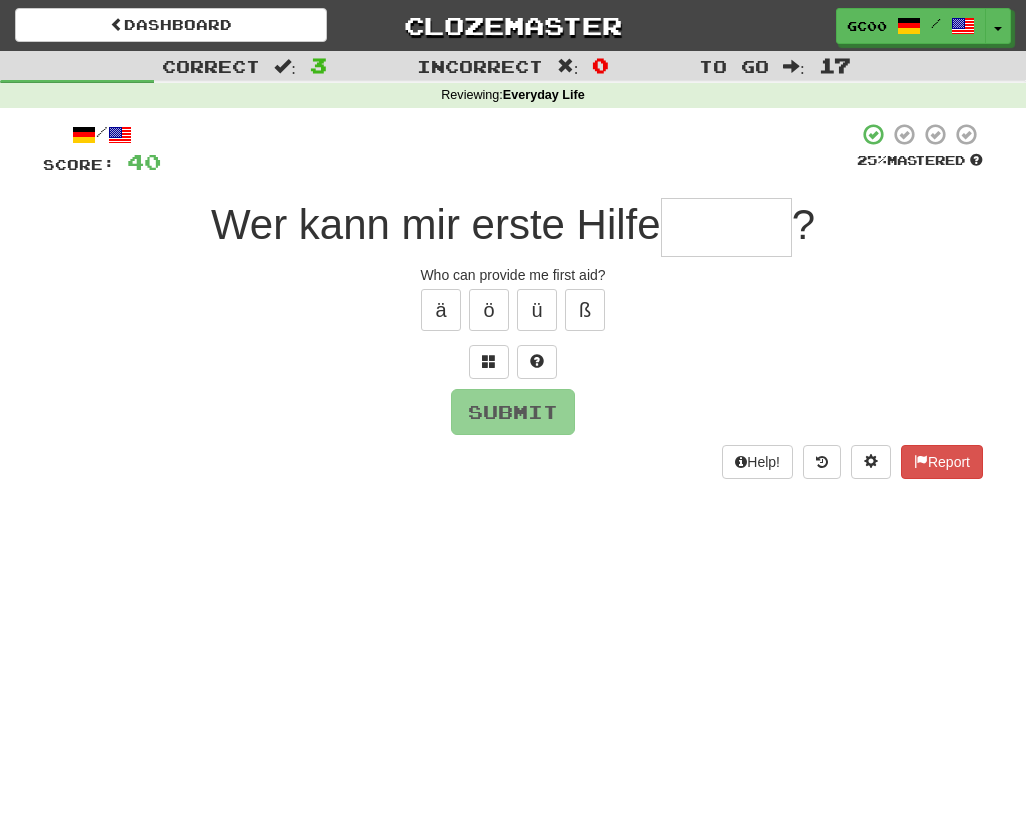 type on "*" 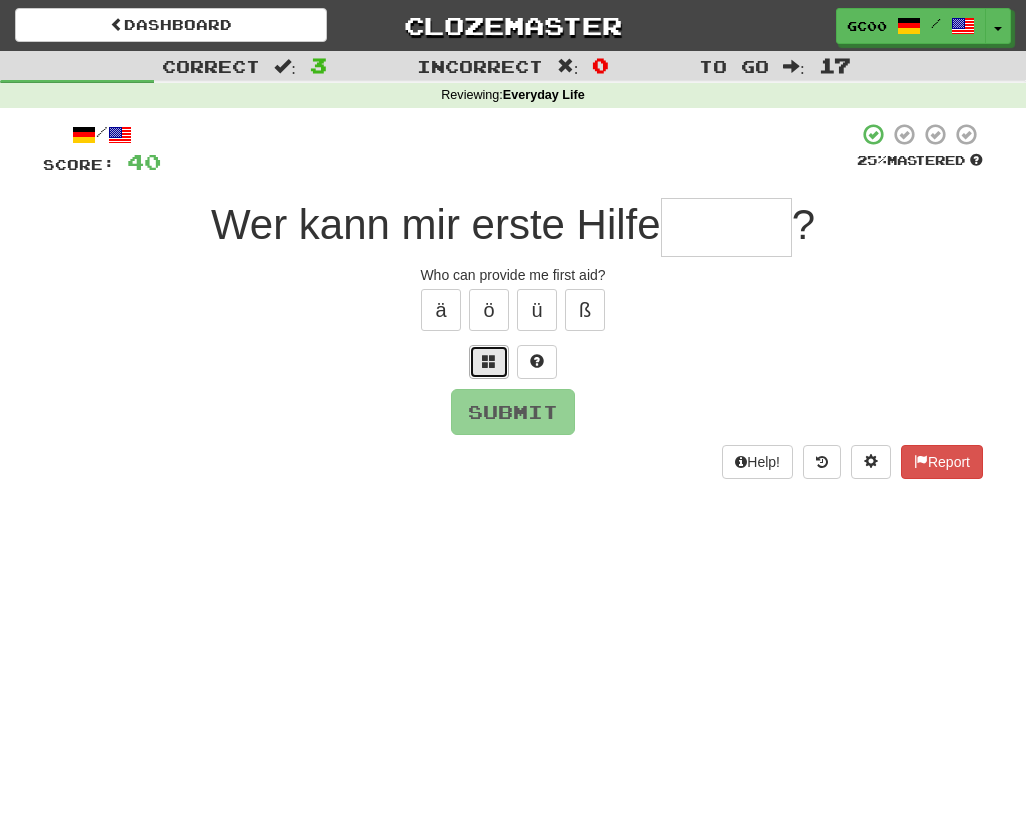 click at bounding box center [489, 362] 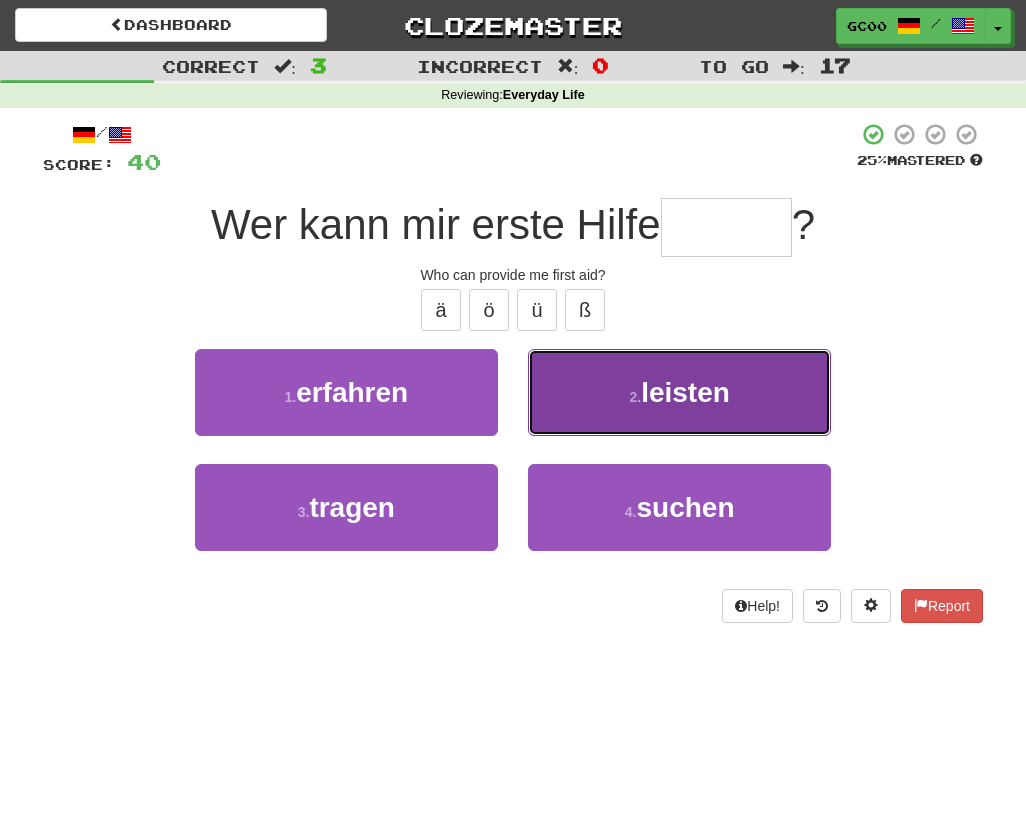 click on "2 .  leisten" at bounding box center [679, 392] 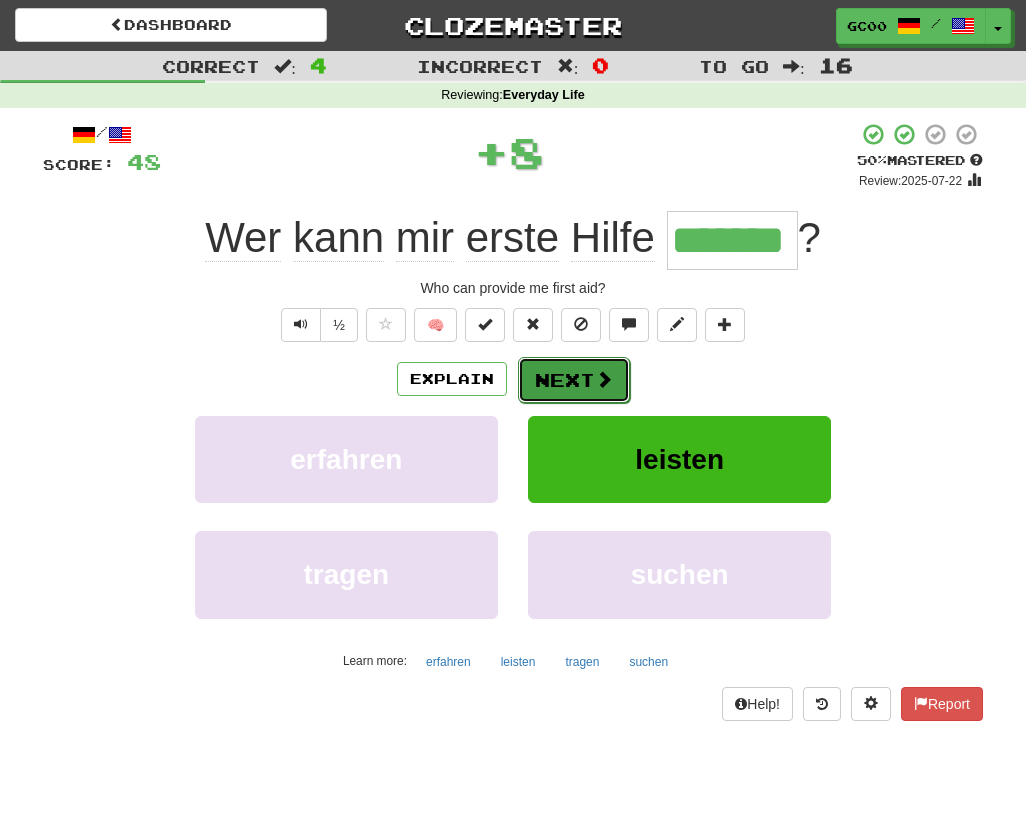 click at bounding box center [604, 379] 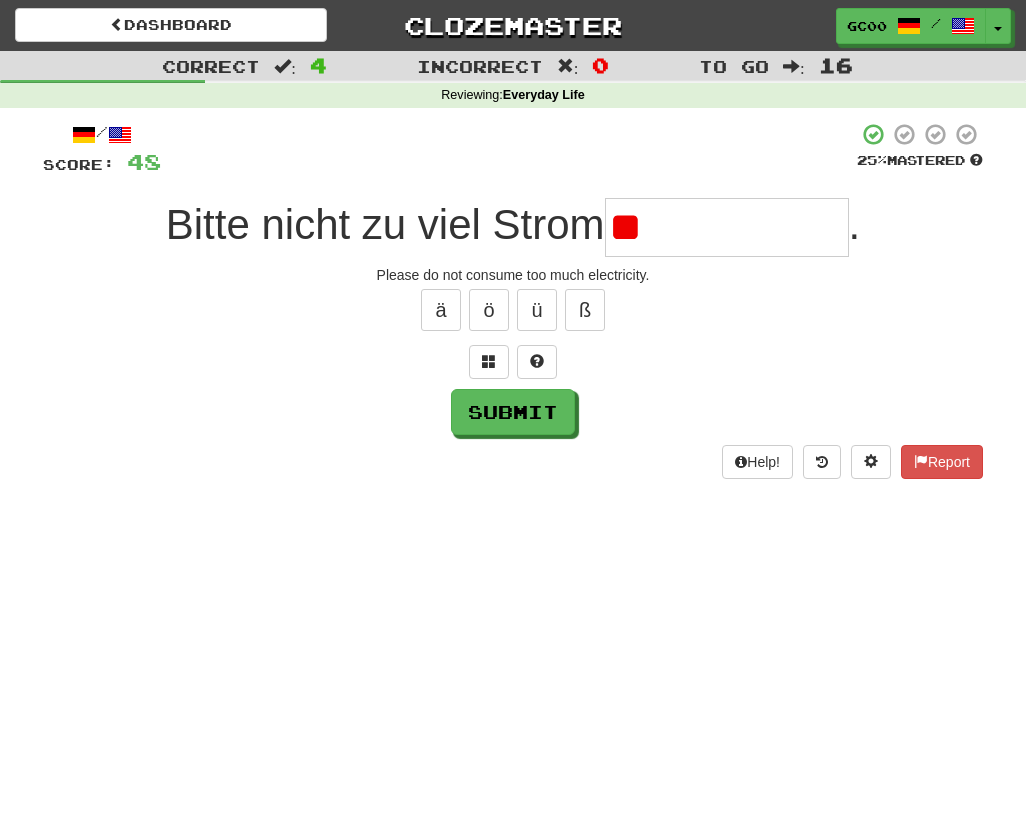 type on "*" 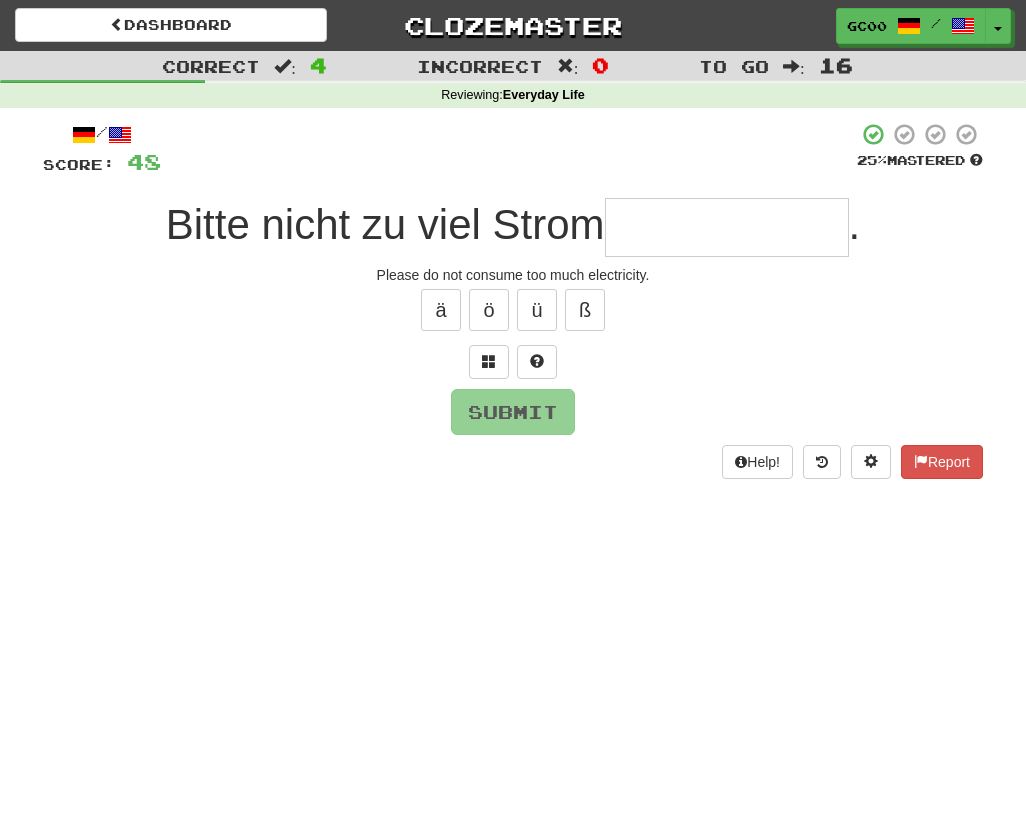 type on "*" 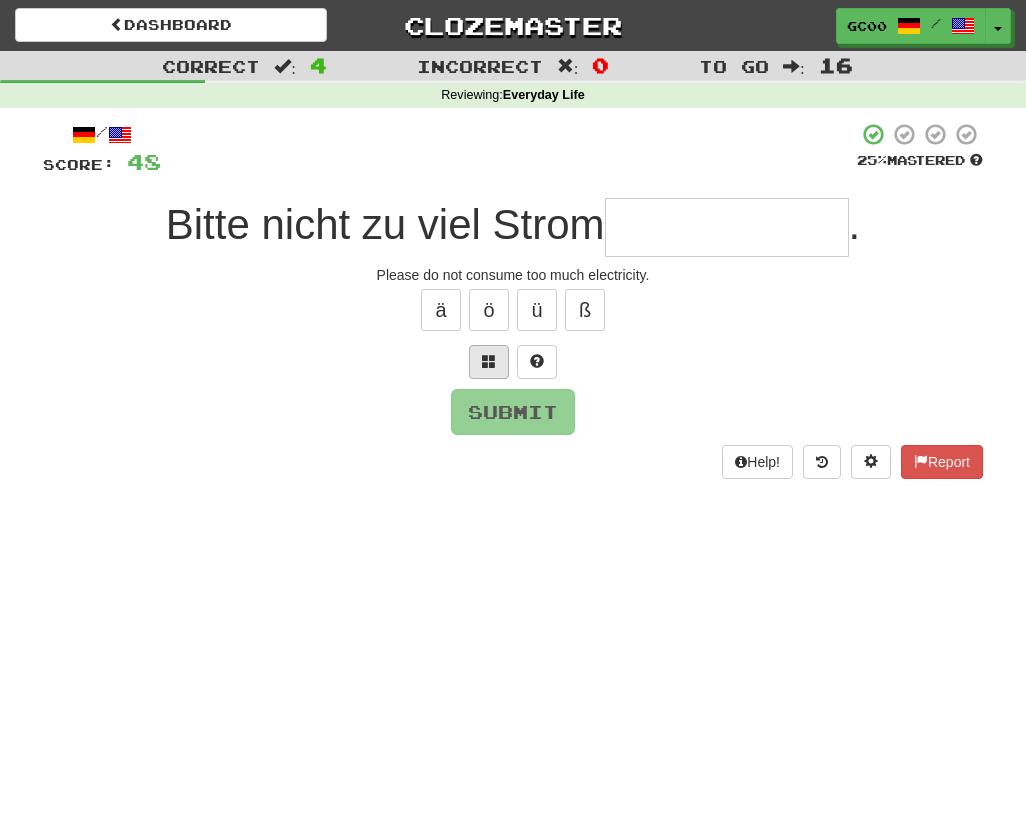type on "*" 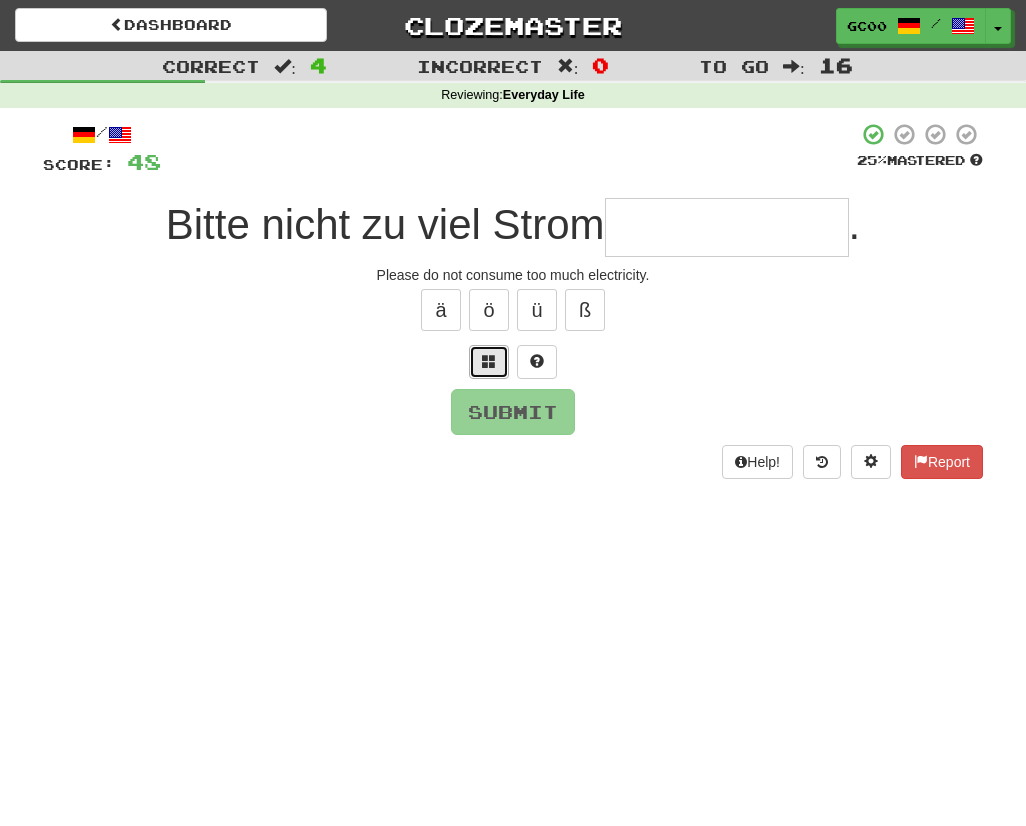 click at bounding box center [489, 362] 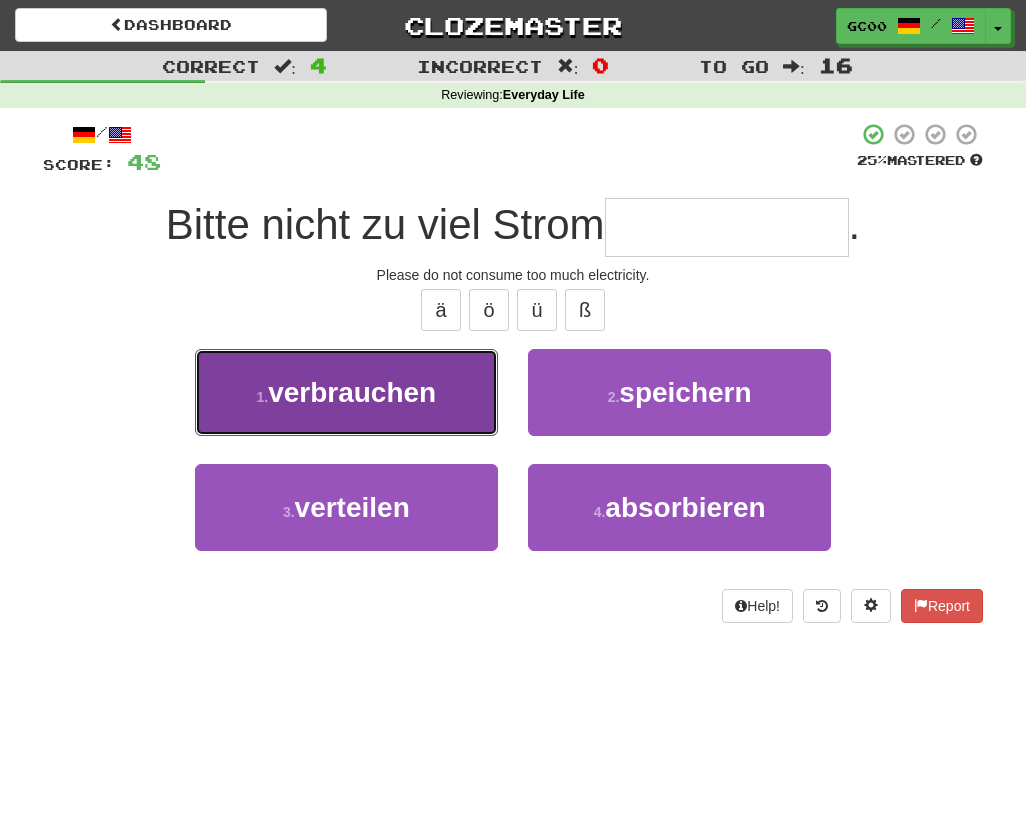 click on "1 .  verbrauchen" at bounding box center [346, 392] 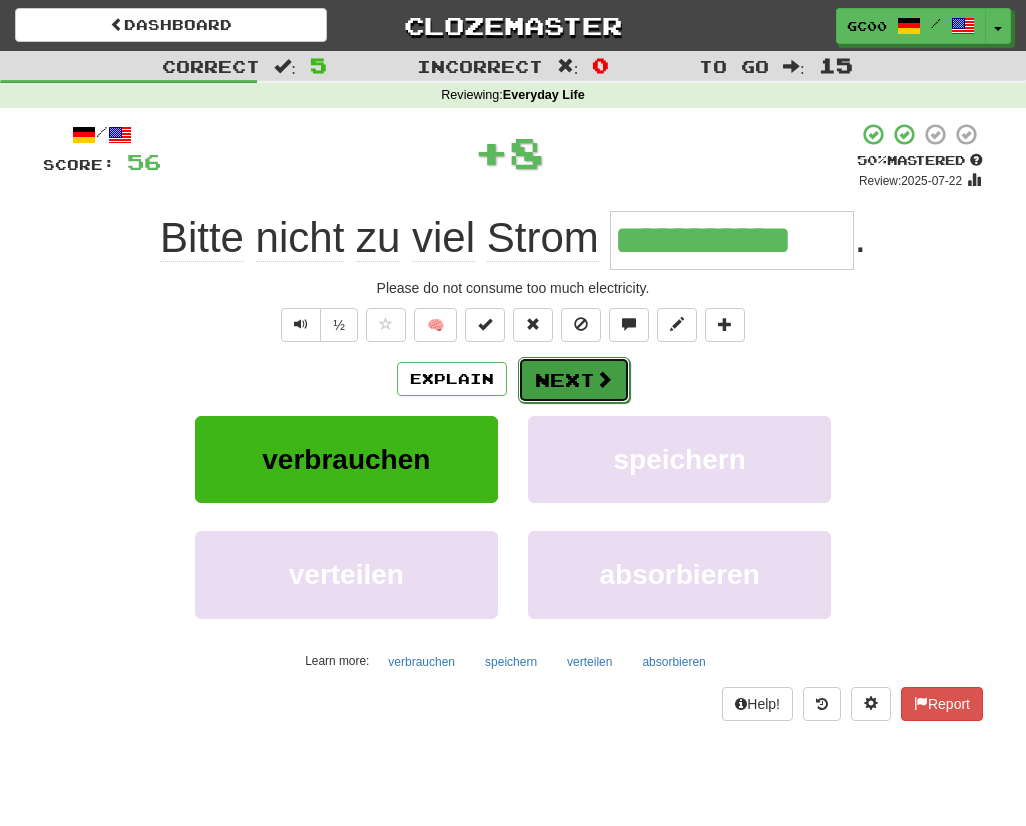 click on "Next" at bounding box center (574, 380) 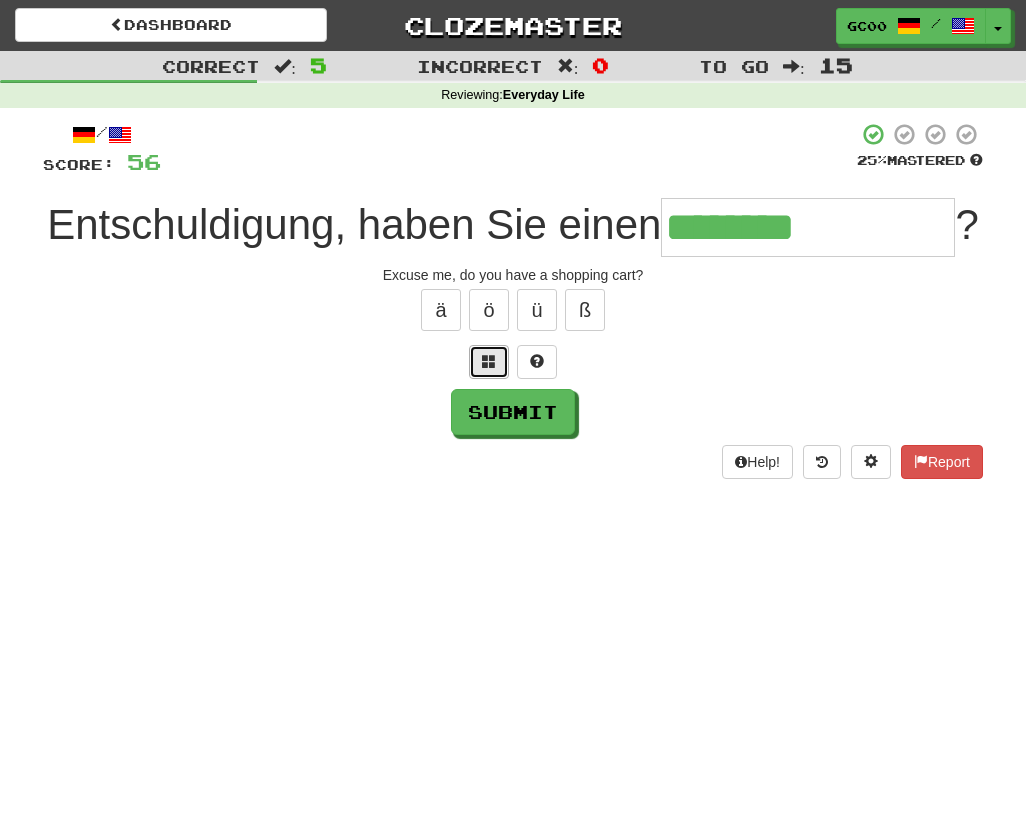 click at bounding box center [489, 362] 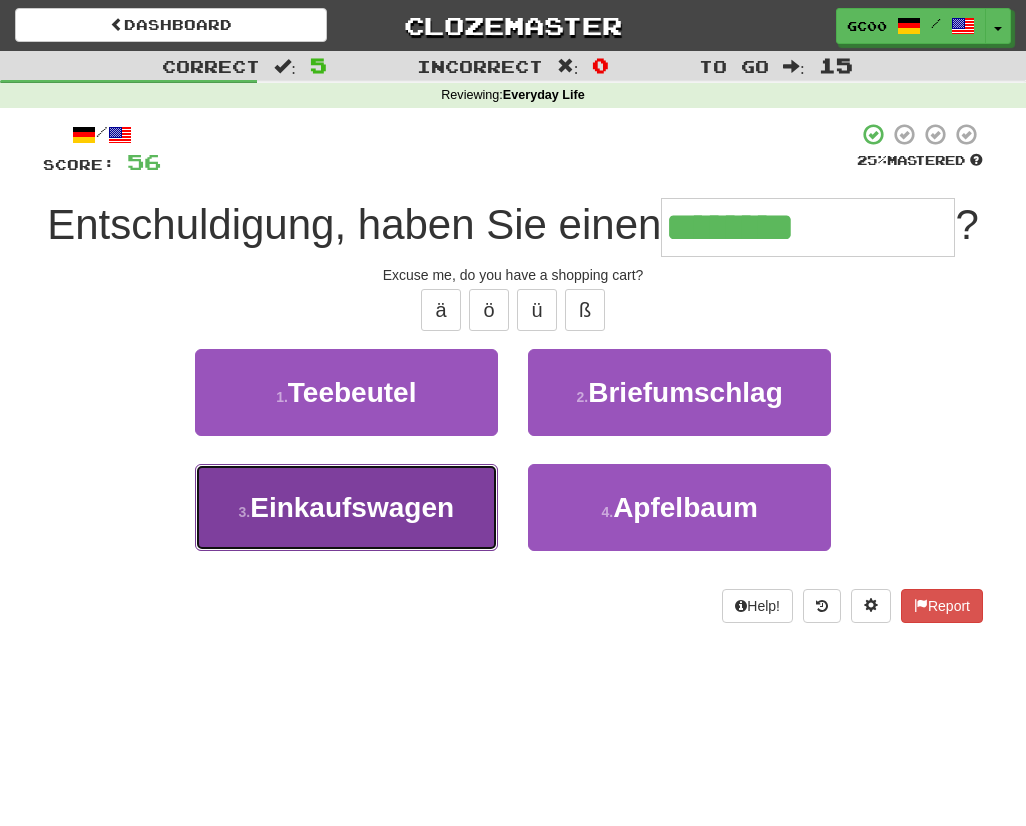 click on "3 .  Einkaufswagen" at bounding box center (346, 507) 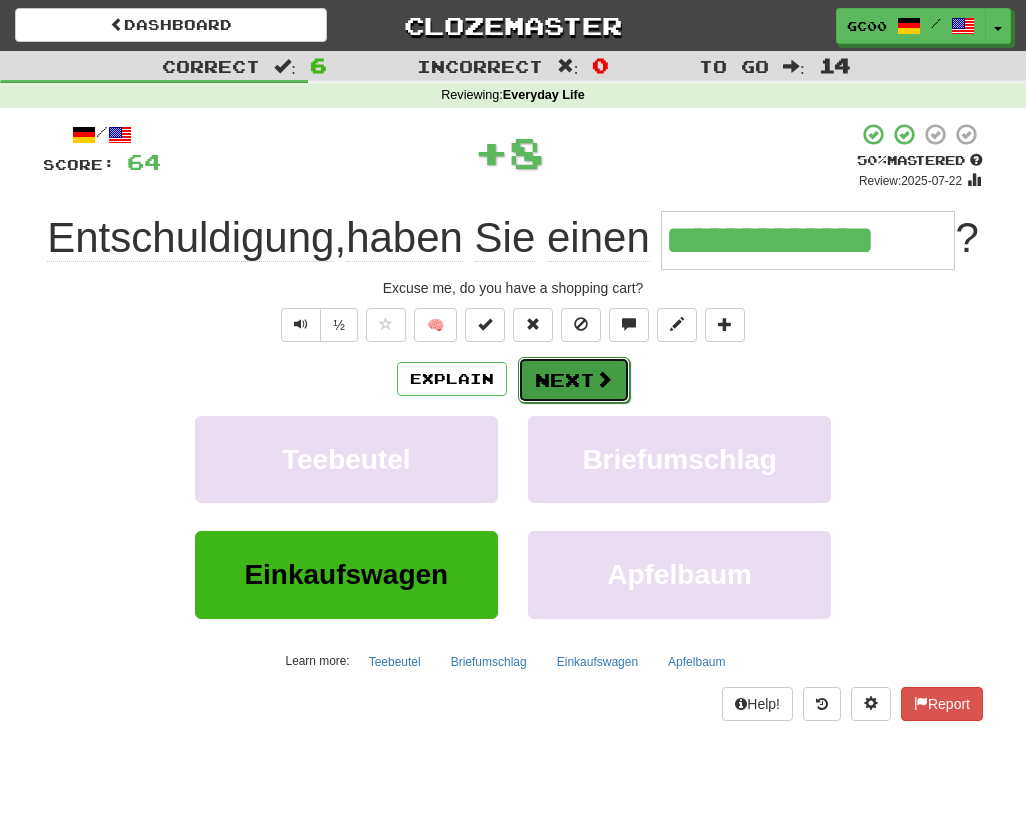 click on "Next" at bounding box center [574, 380] 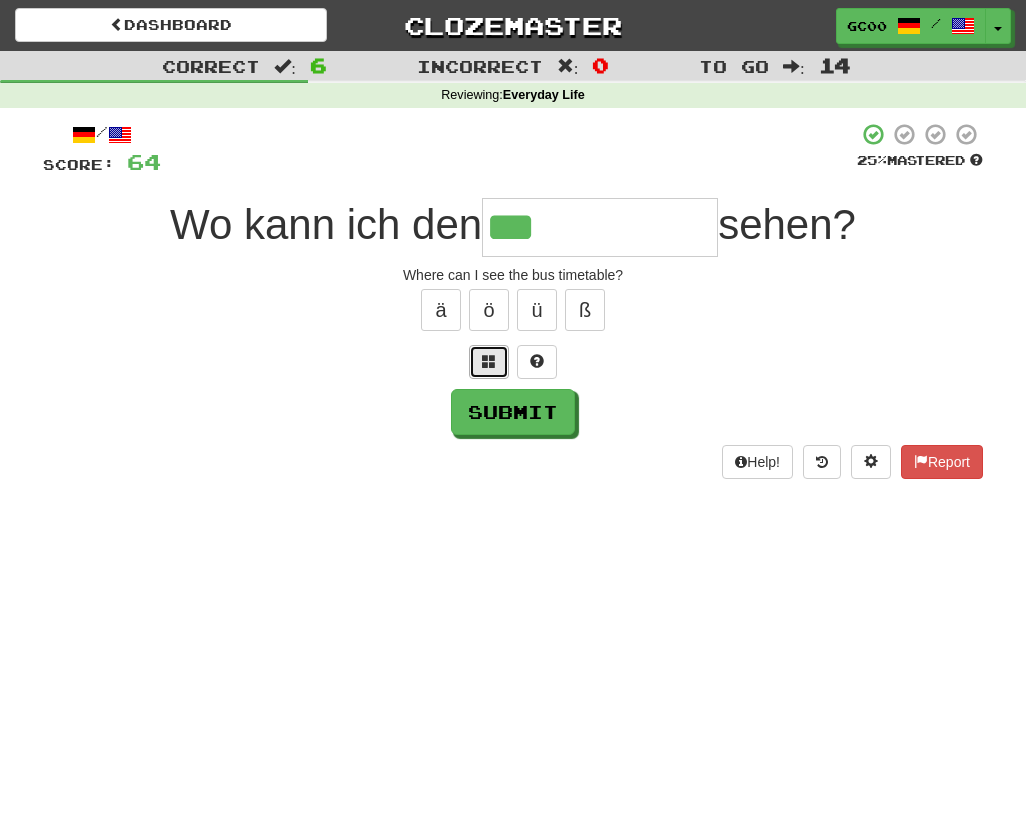 click at bounding box center [489, 362] 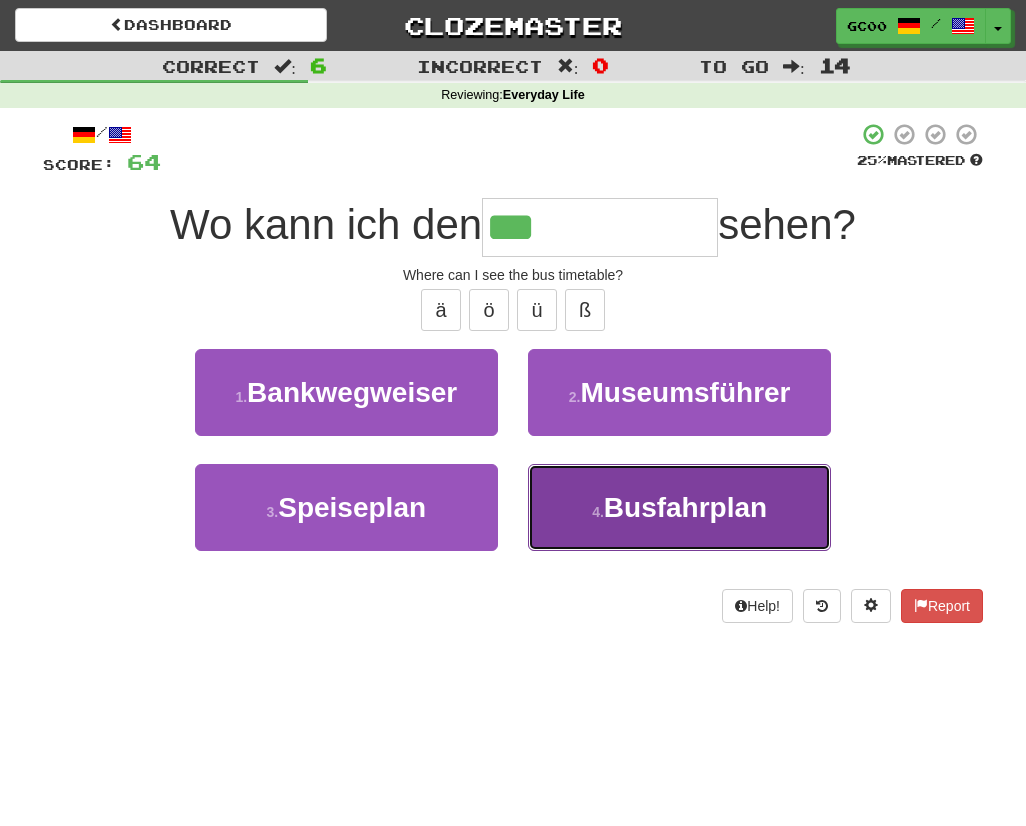 click on "4 .  Busfahrplan" at bounding box center (679, 507) 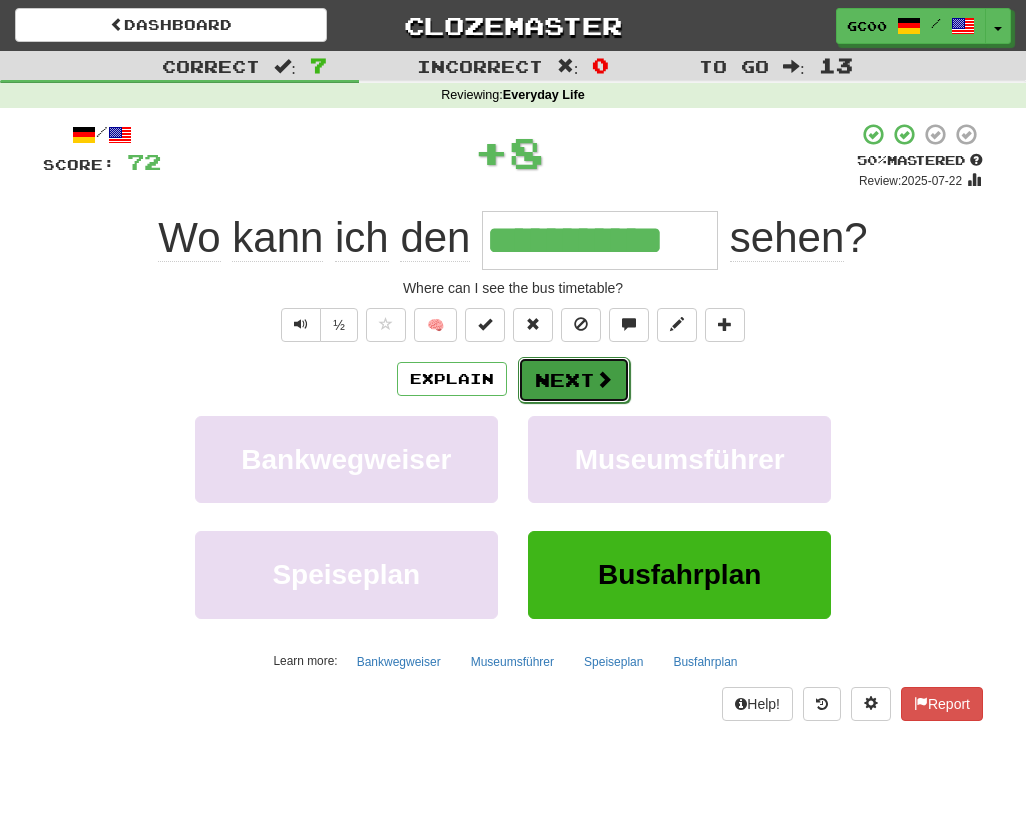 click at bounding box center (604, 379) 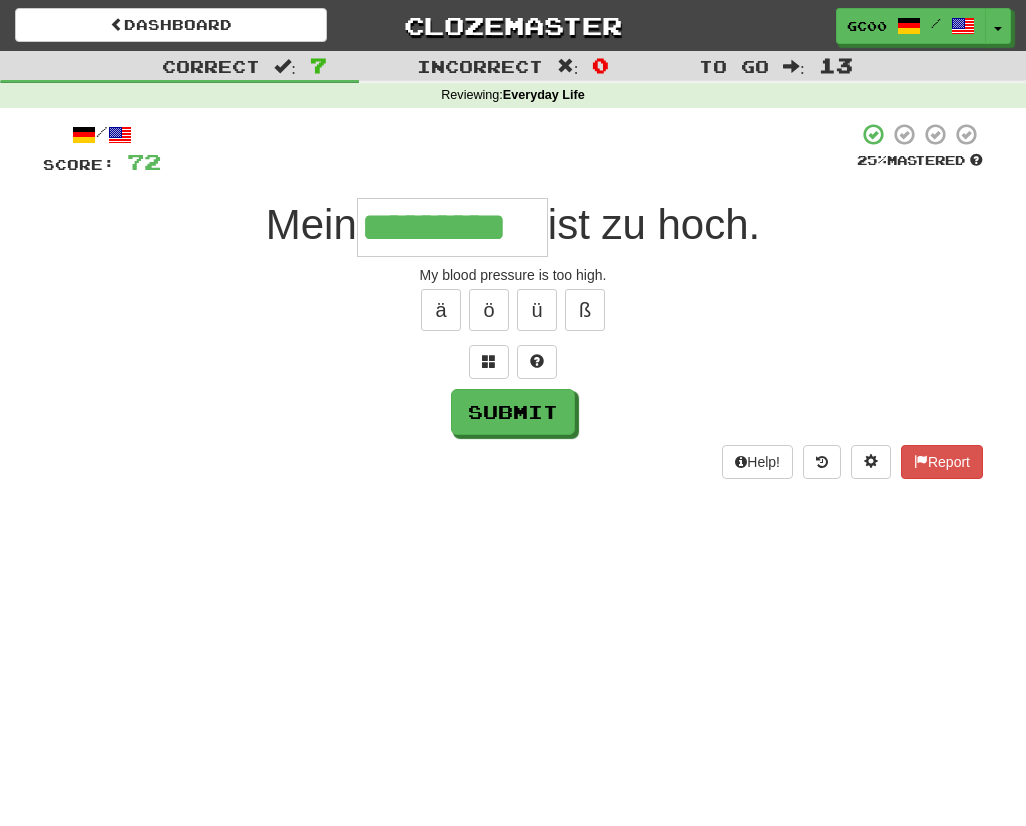 type on "*********" 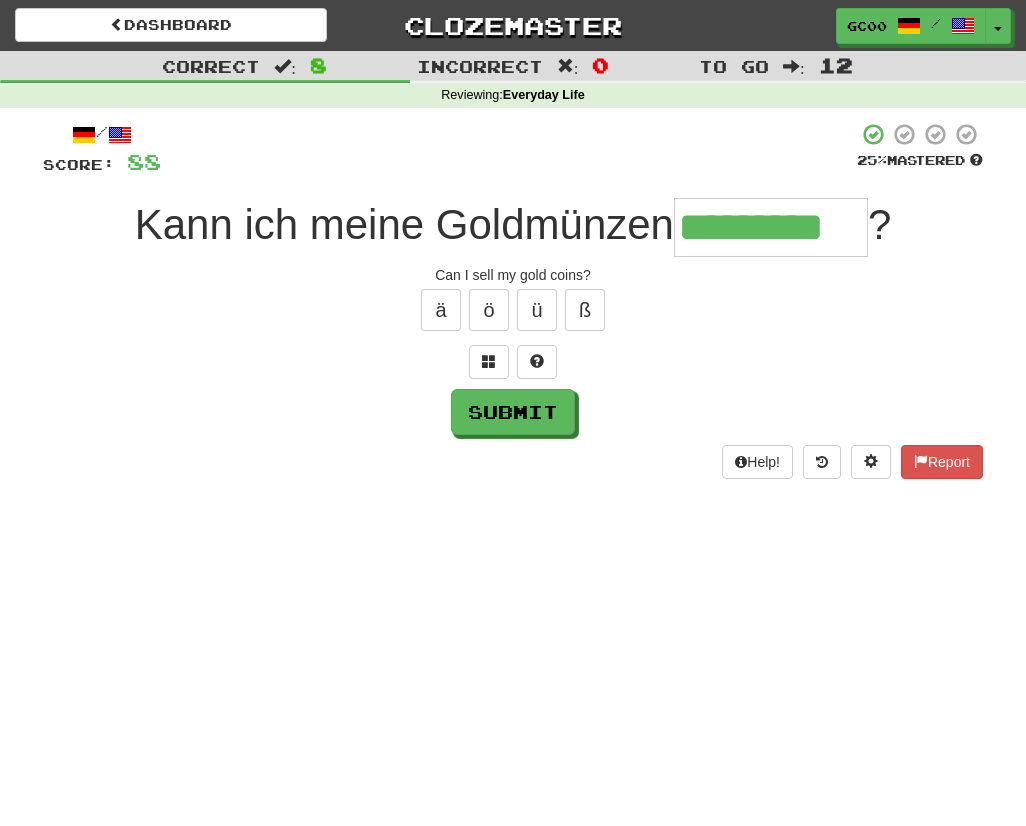 type on "*********" 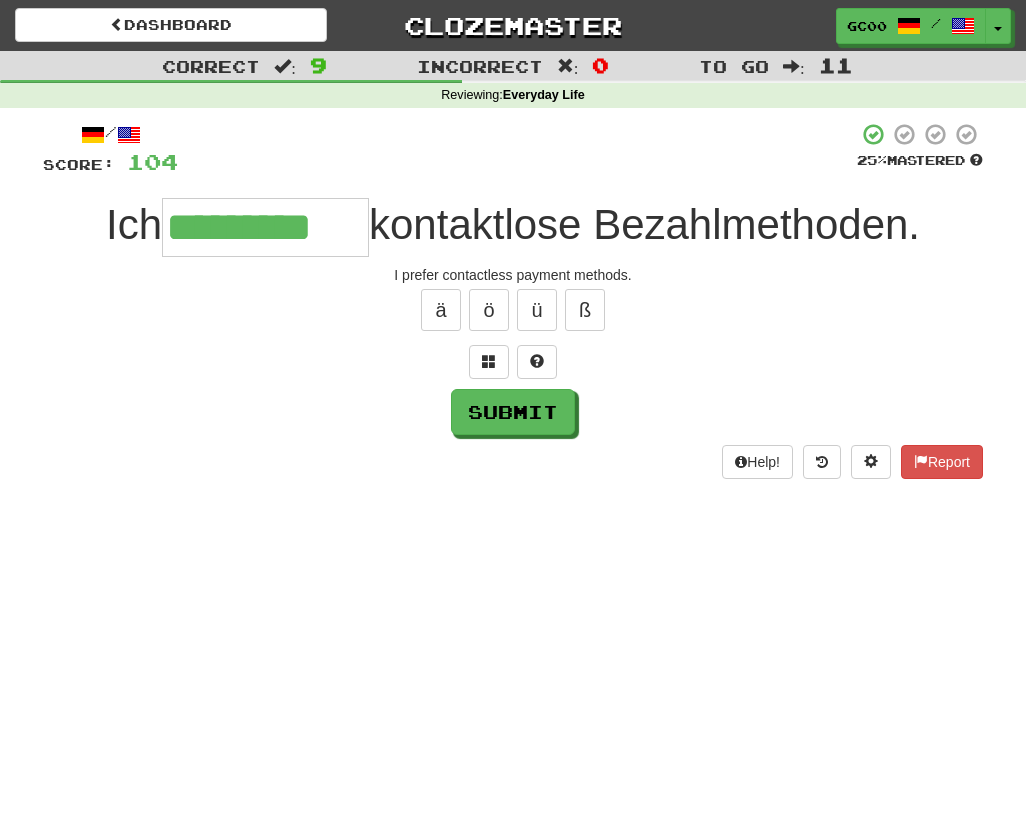type on "*********" 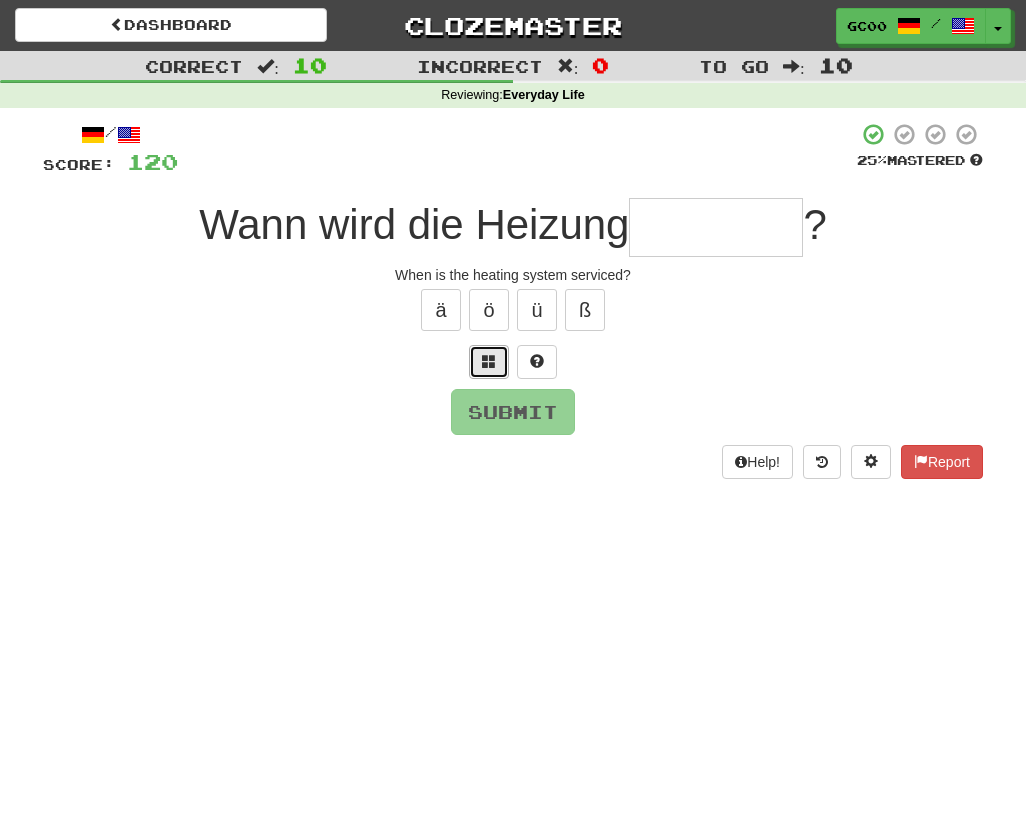click at bounding box center (489, 362) 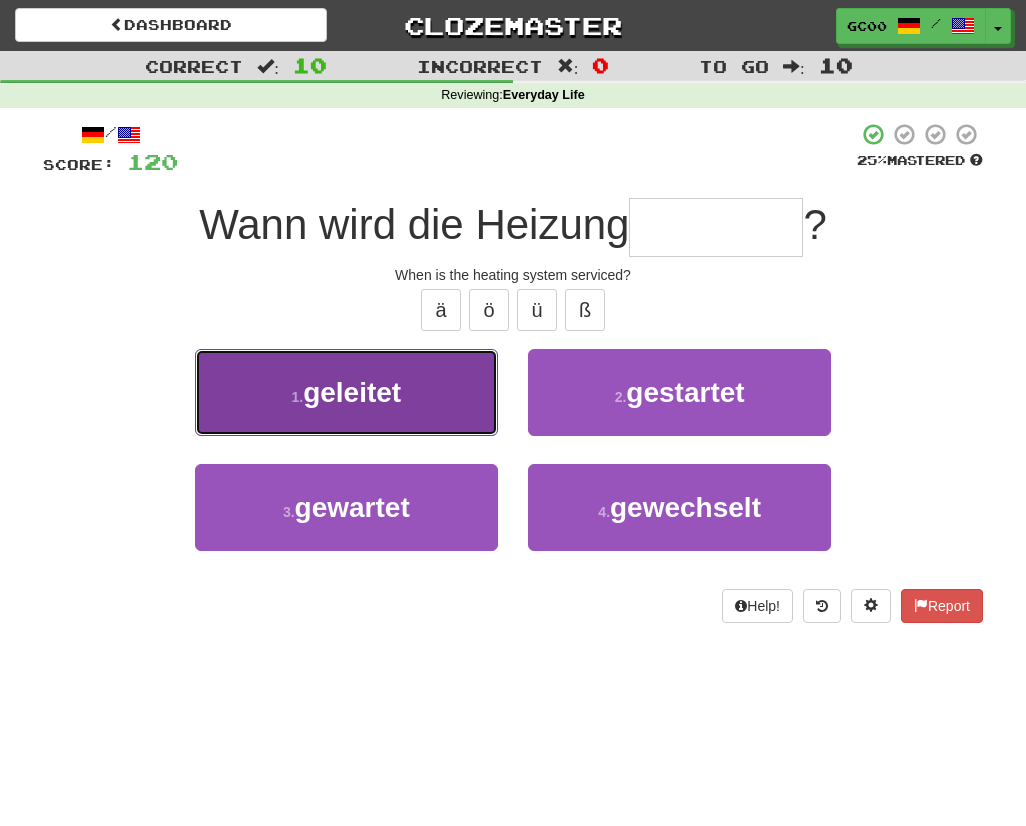 click on "1 .  geleitet" at bounding box center (346, 392) 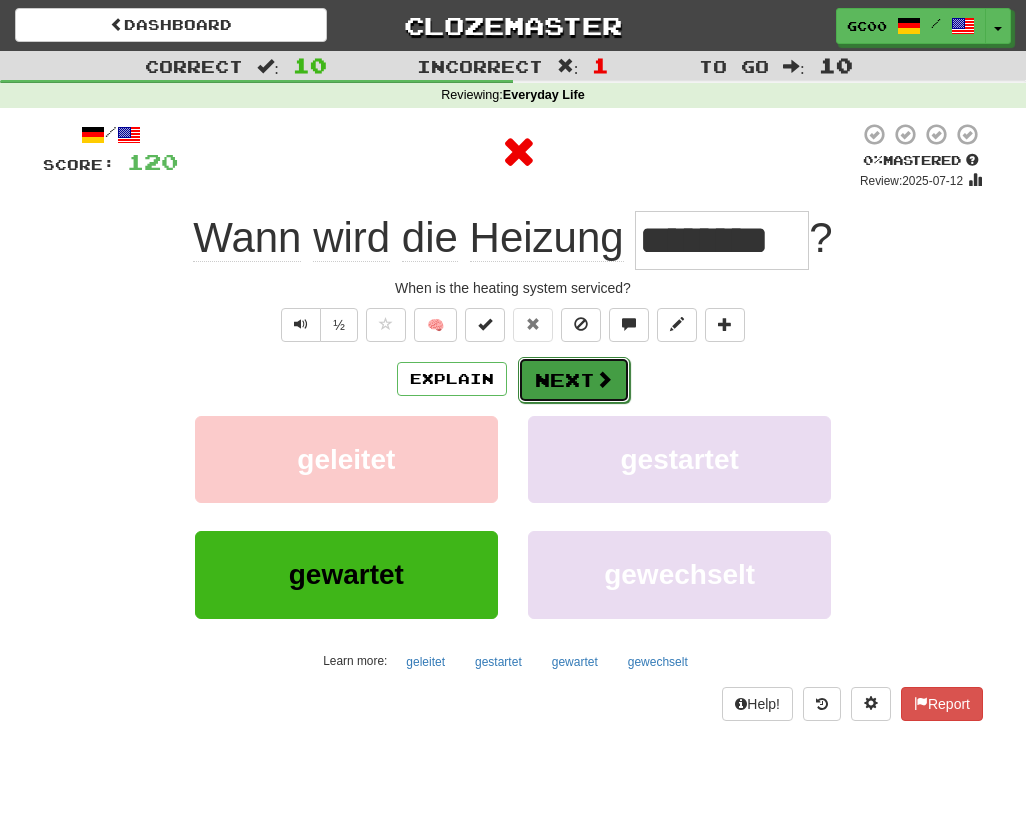 click on "Next" at bounding box center (574, 380) 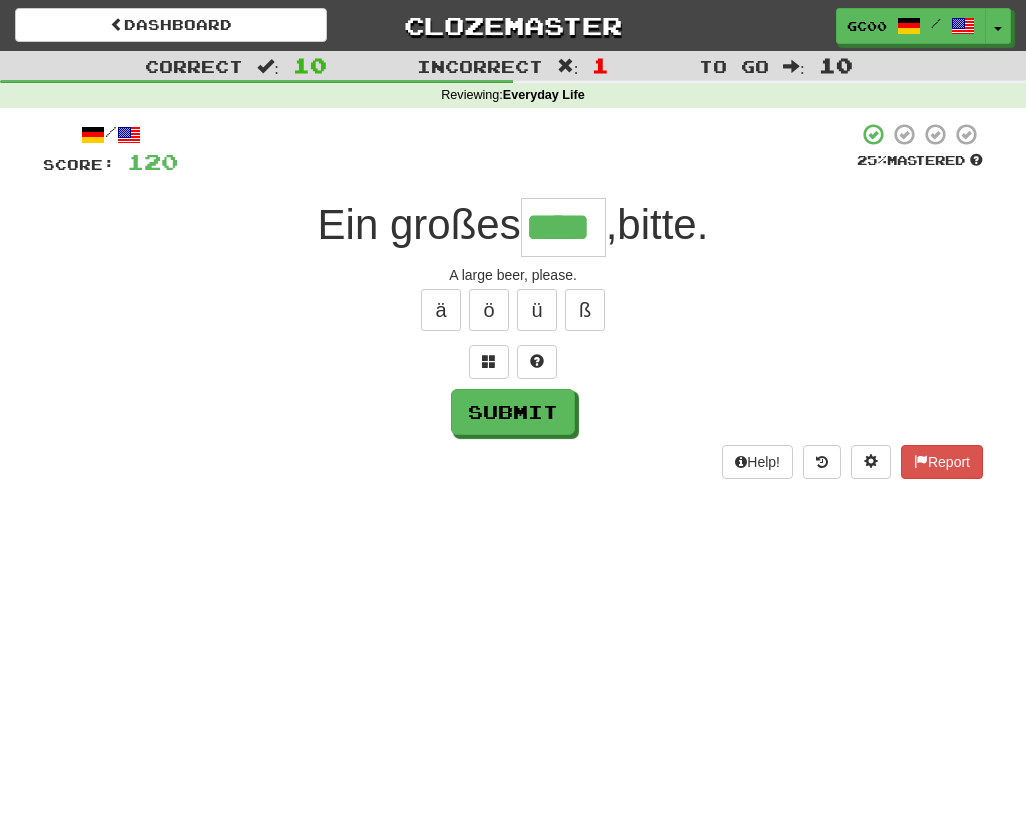 type on "****" 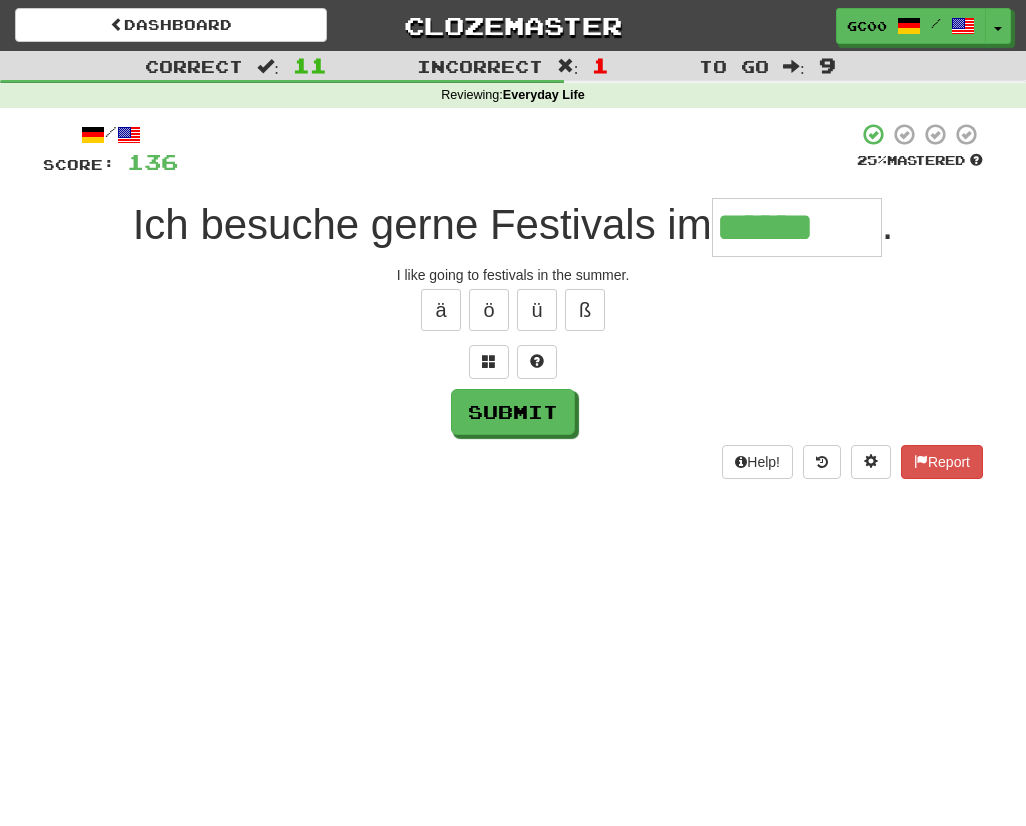 type on "******" 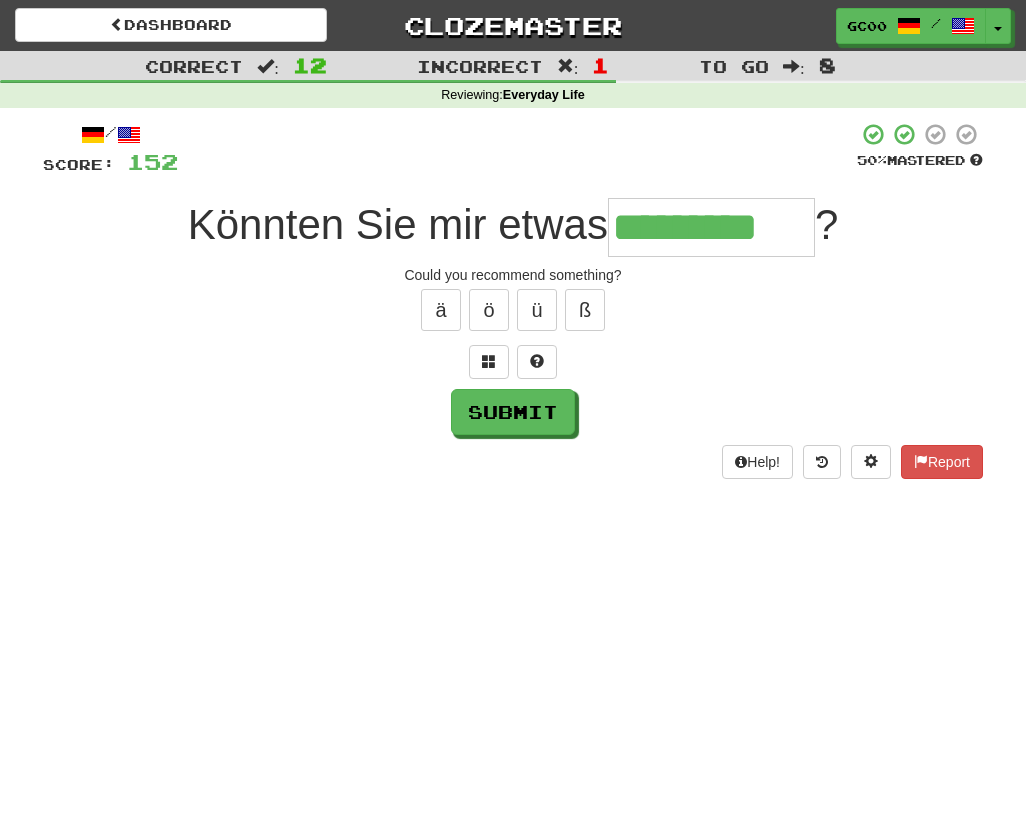 type on "*********" 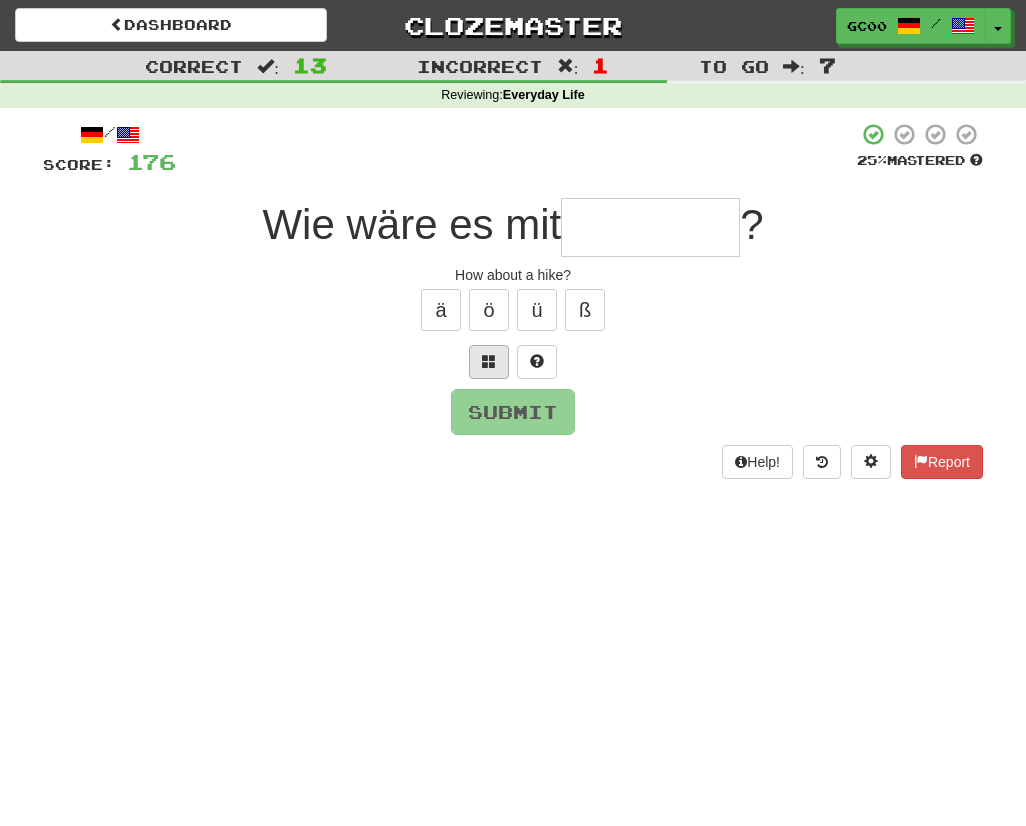 type on "*" 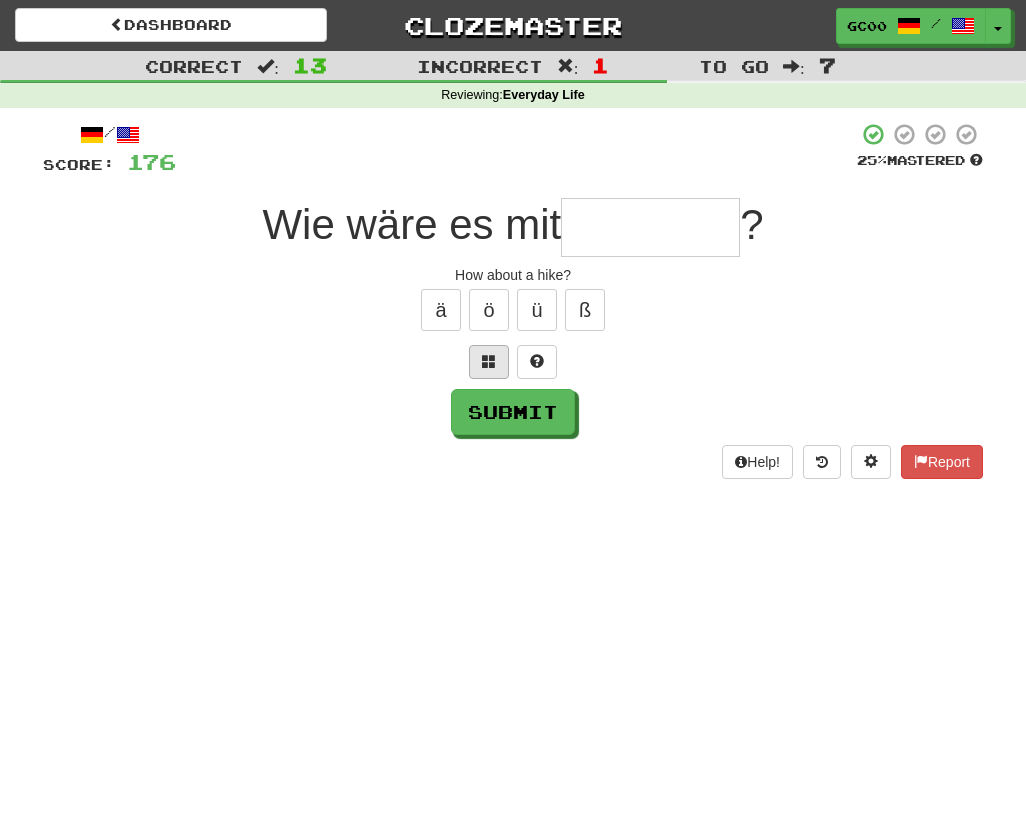 type on "*" 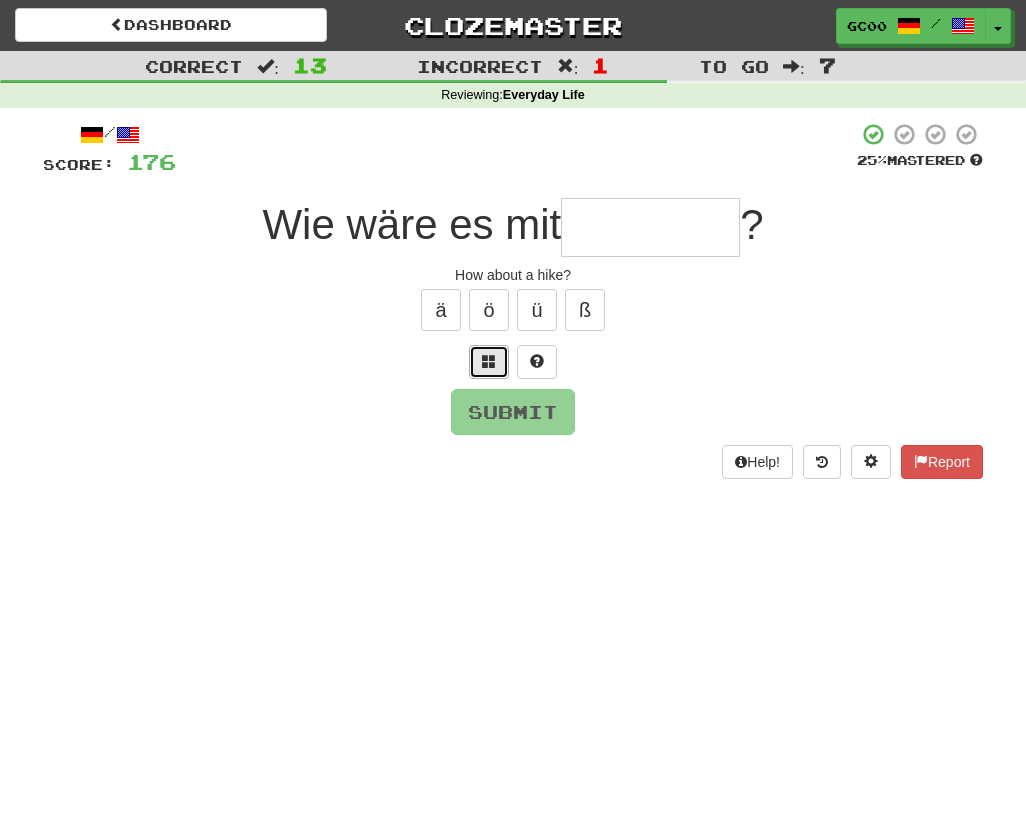 click at bounding box center [489, 362] 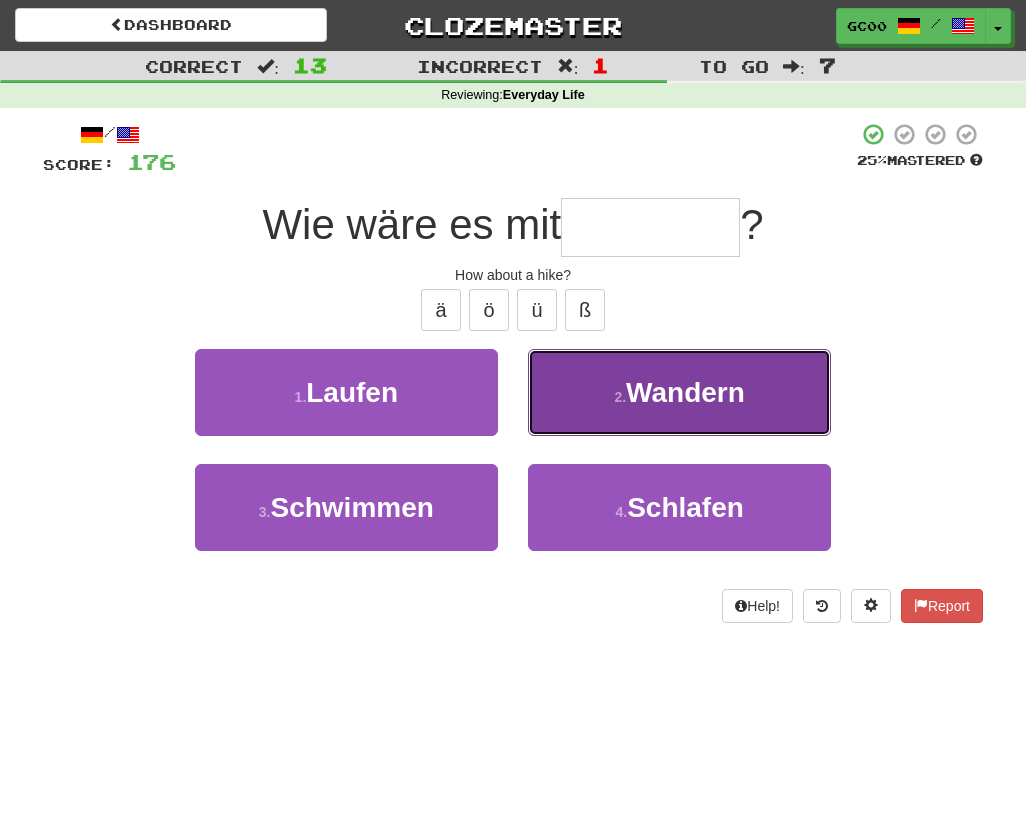 click on "2 .  Wandern" at bounding box center [679, 392] 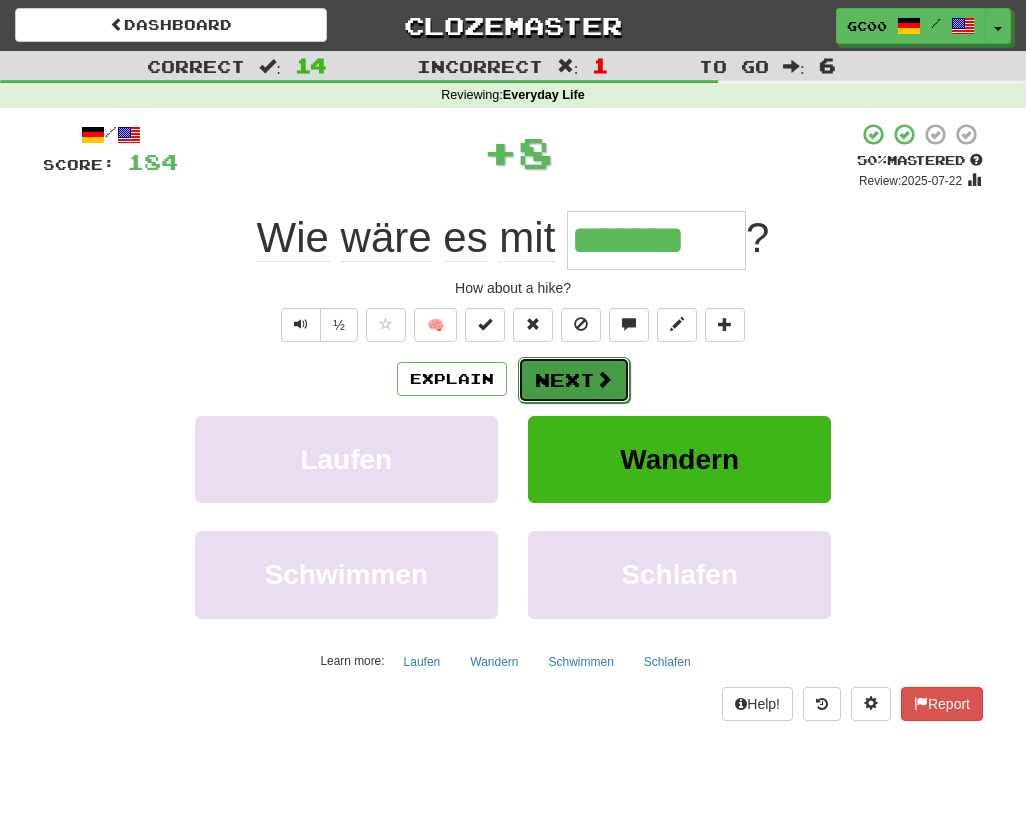 click on "Next" at bounding box center (574, 380) 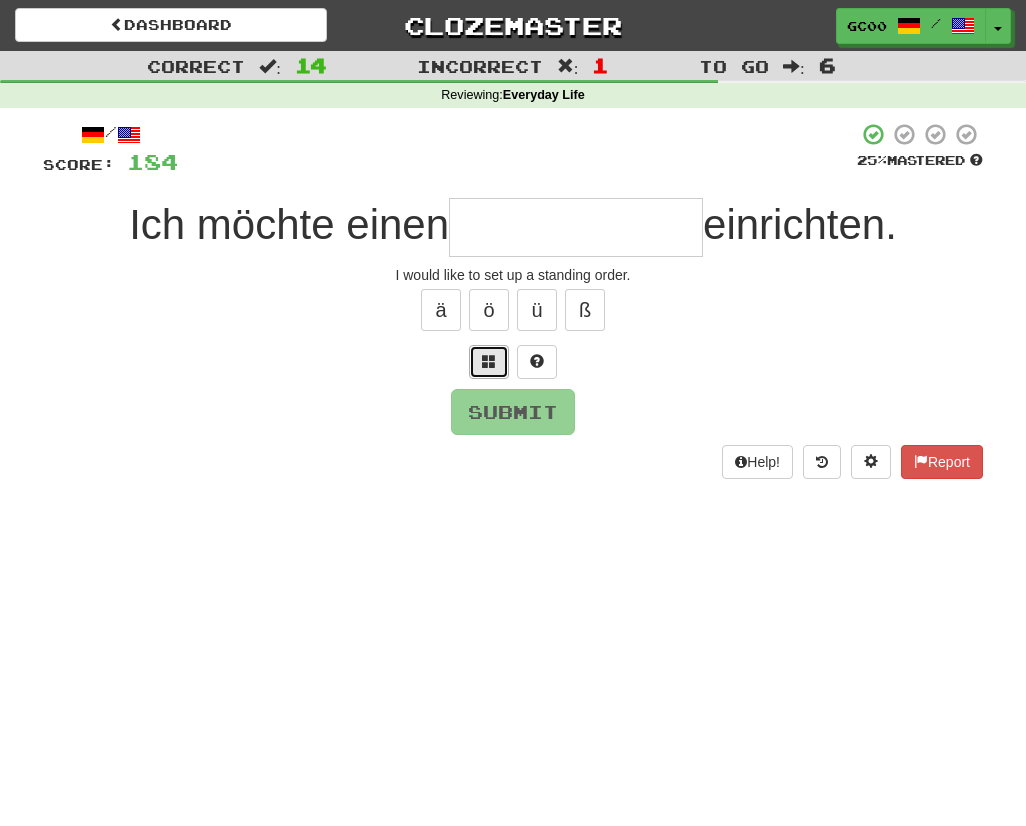 click at bounding box center (489, 362) 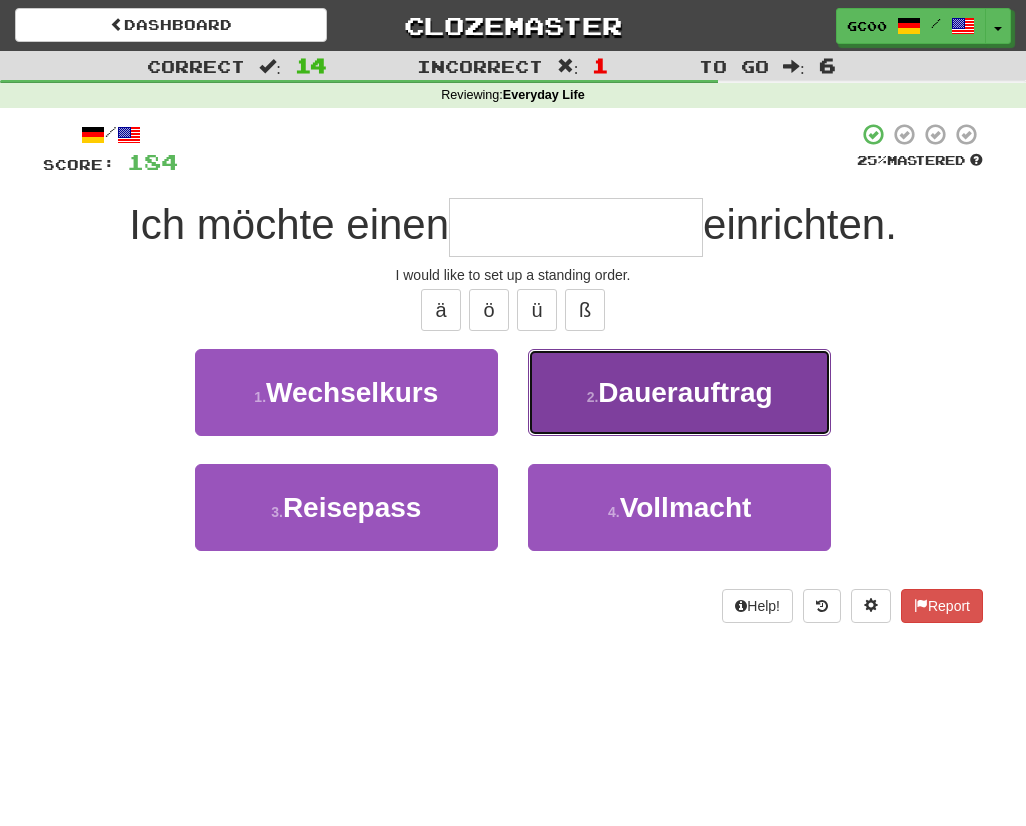 click on "2 .  Dauerauftrag" at bounding box center (679, 392) 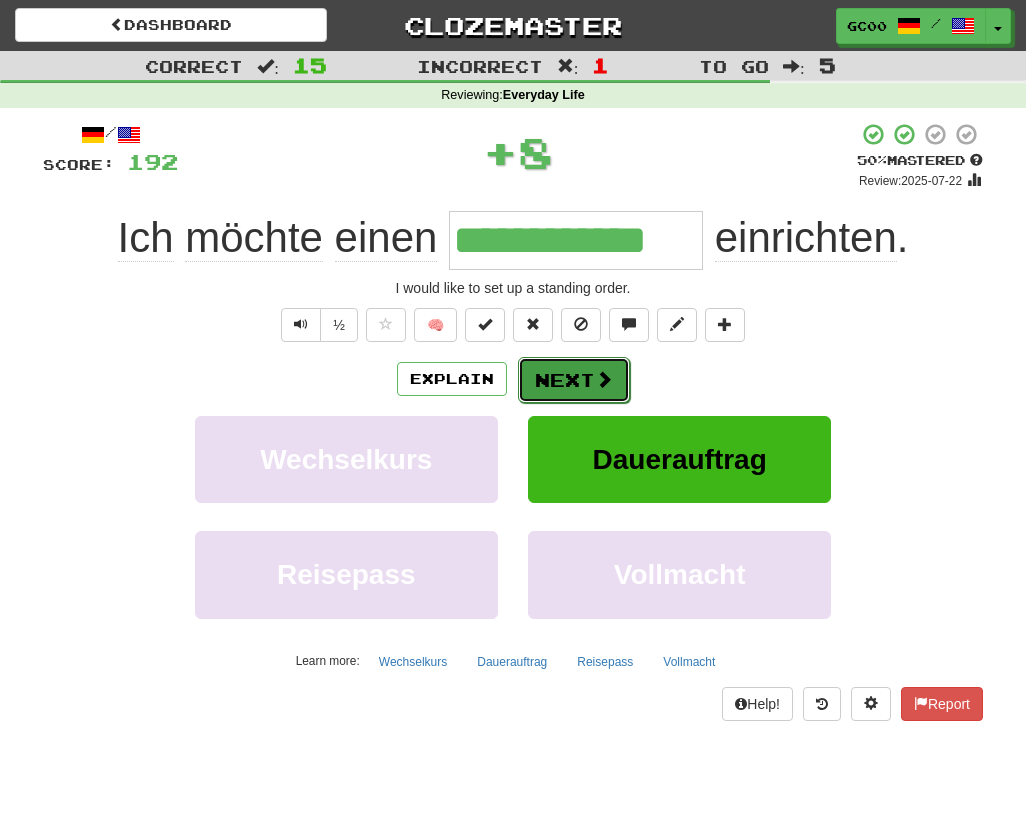 click on "Next" at bounding box center (574, 380) 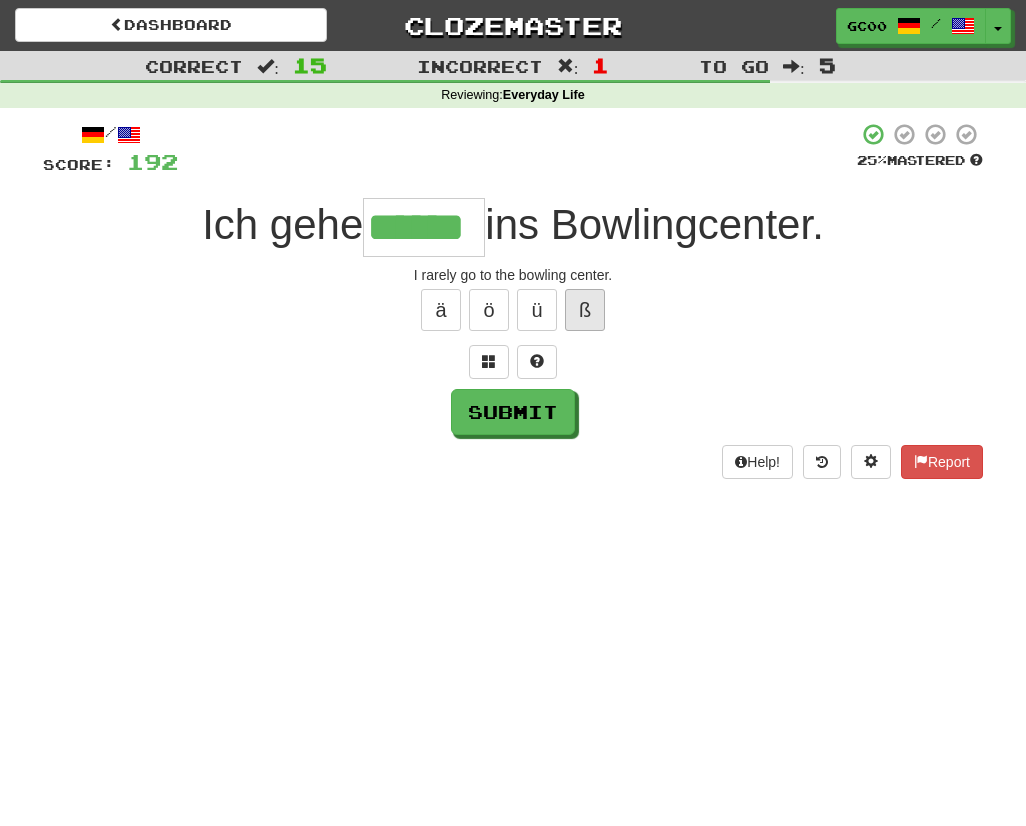 type on "******" 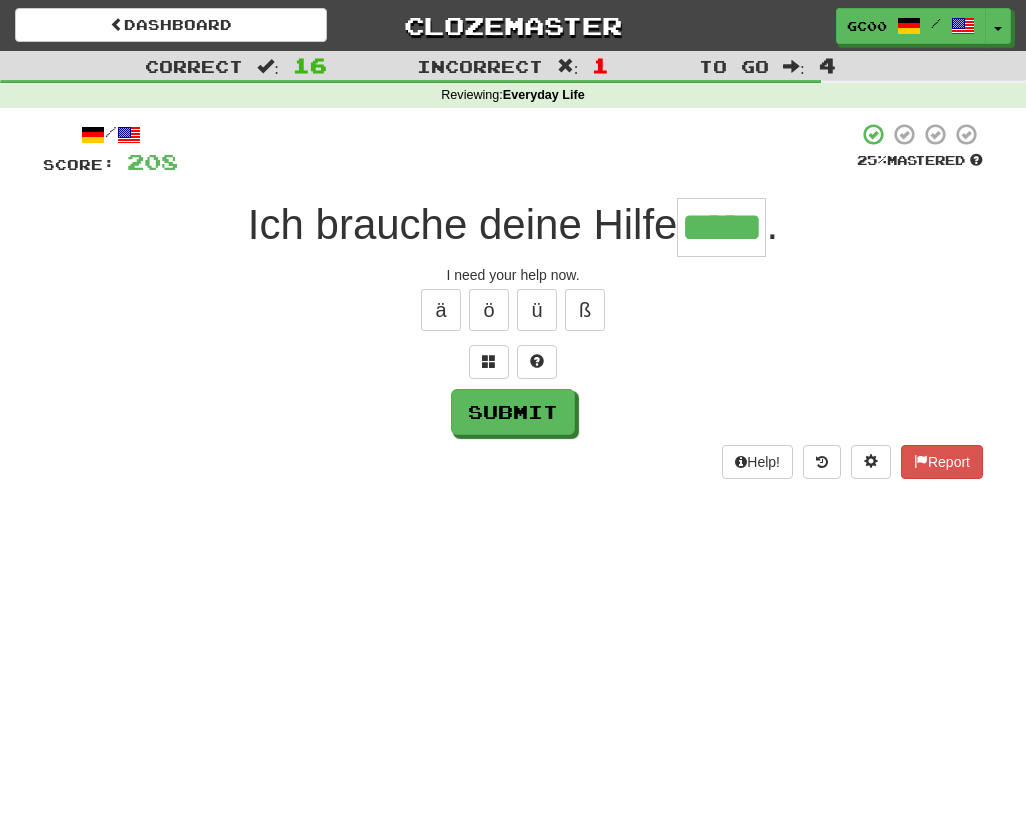 type on "*****" 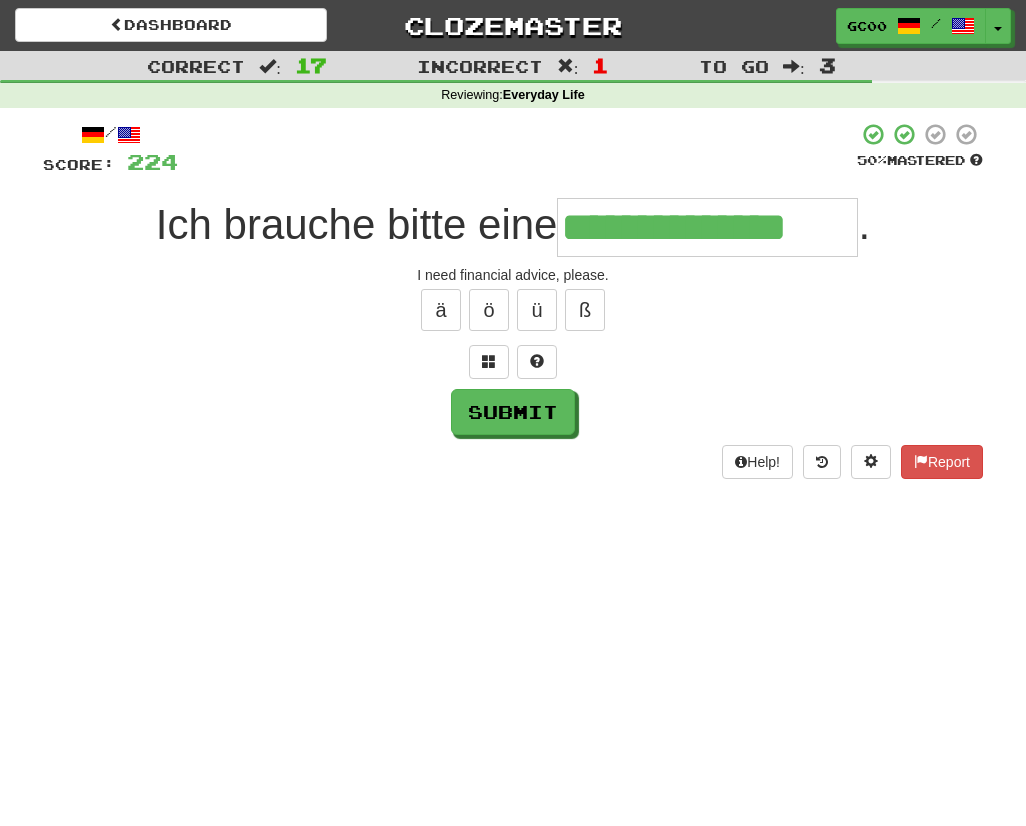 type on "**********" 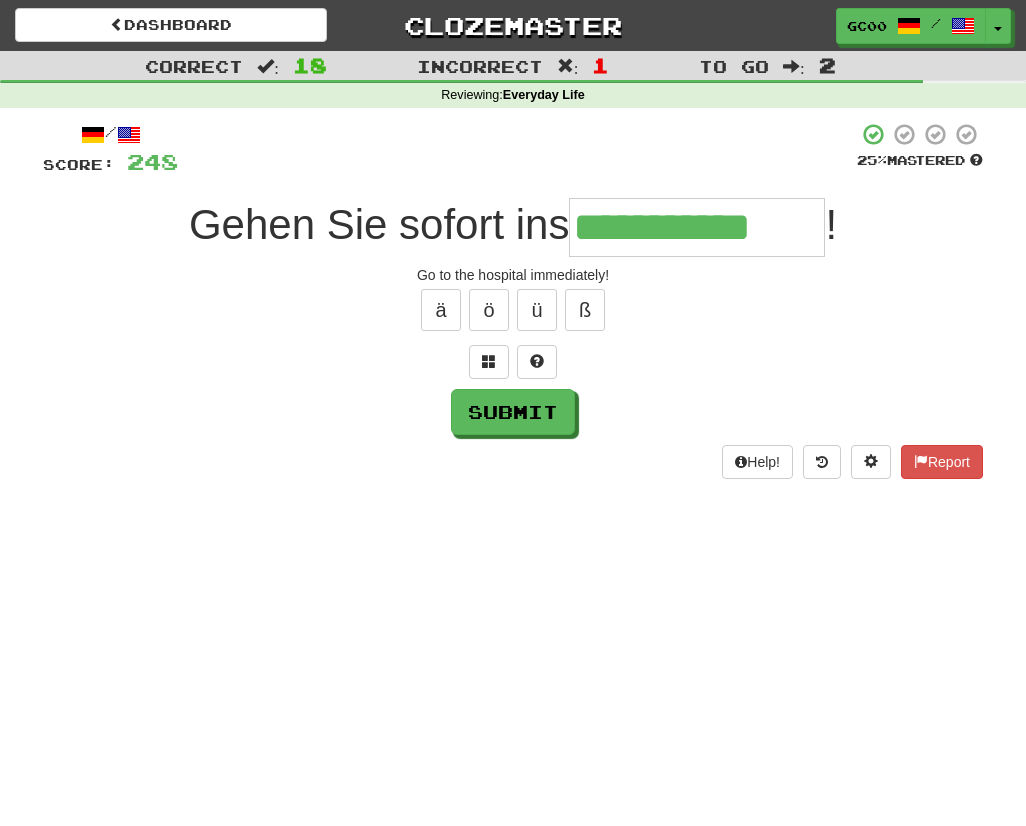 type on "**********" 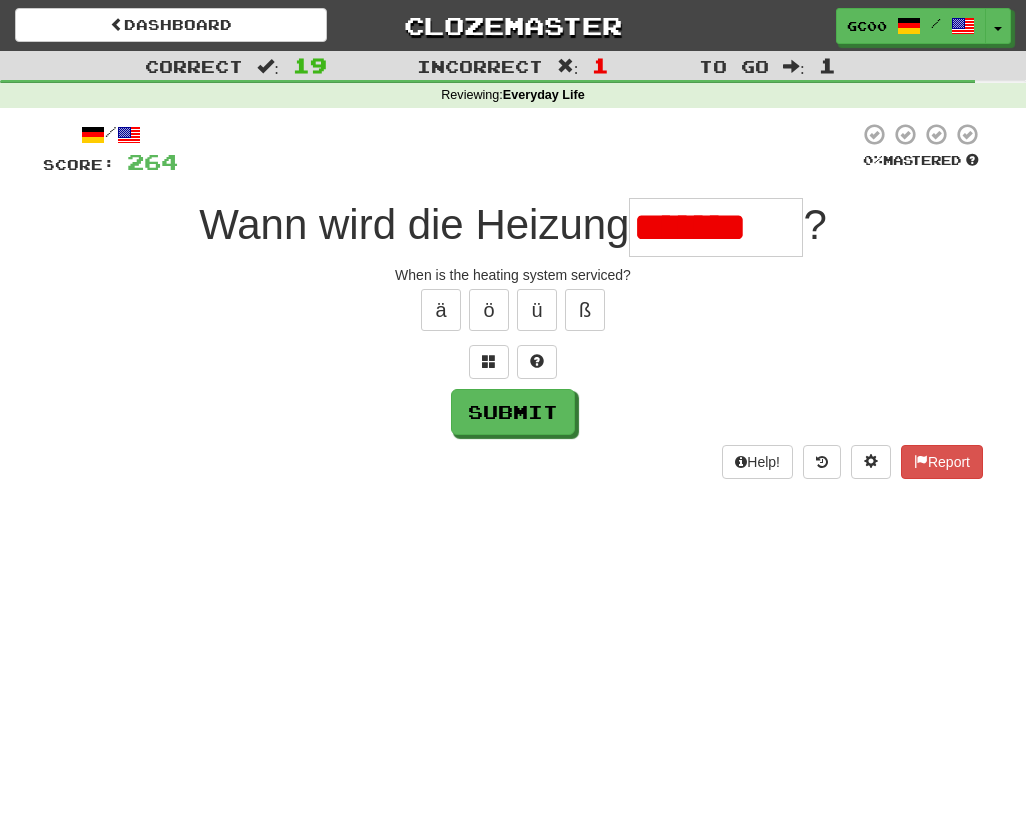 scroll, scrollTop: 0, scrollLeft: 0, axis: both 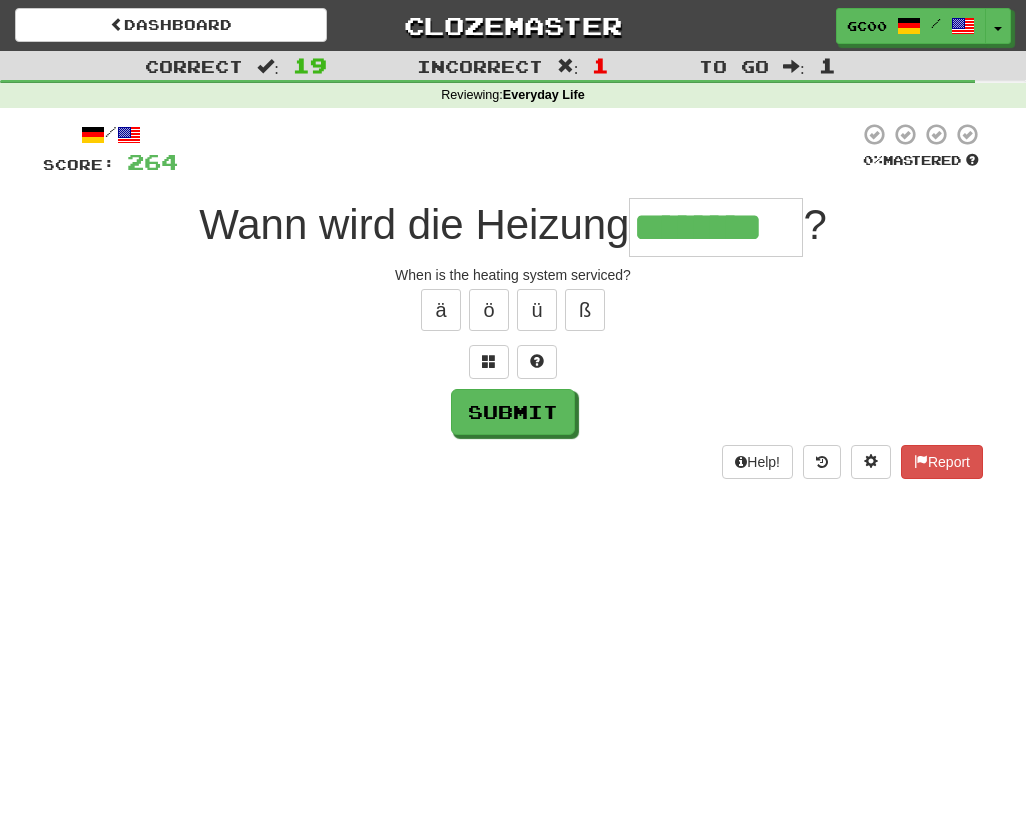 type on "********" 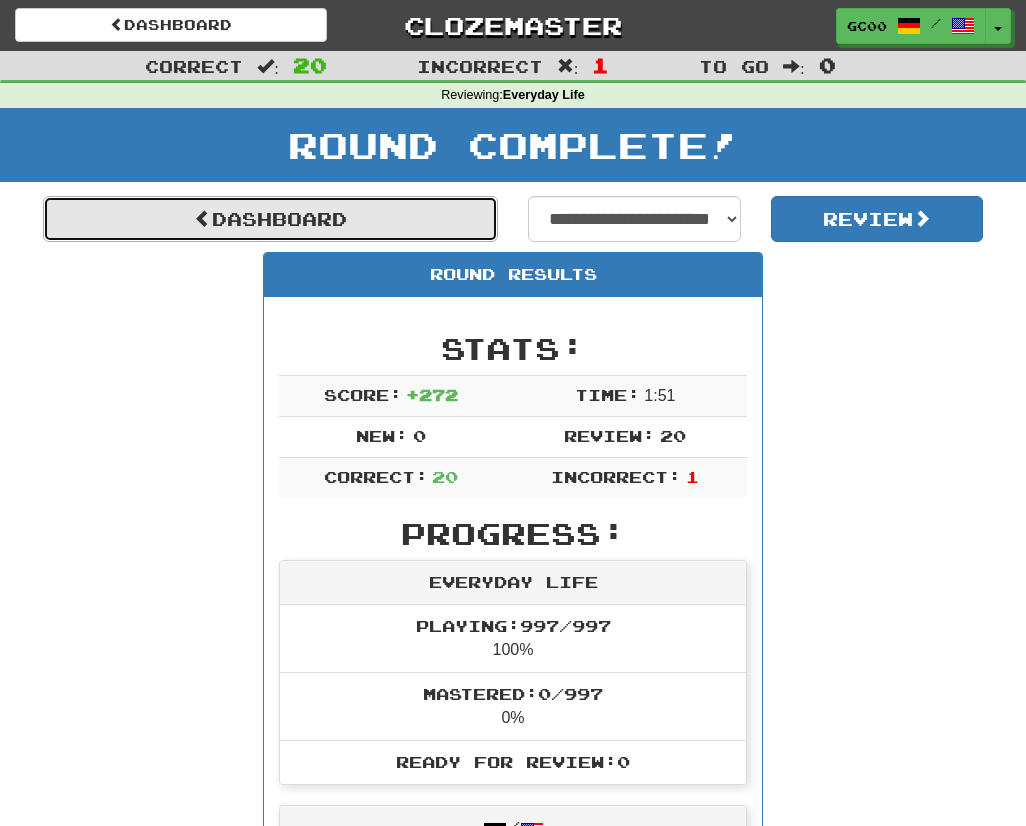 click on "Dashboard" at bounding box center [270, 219] 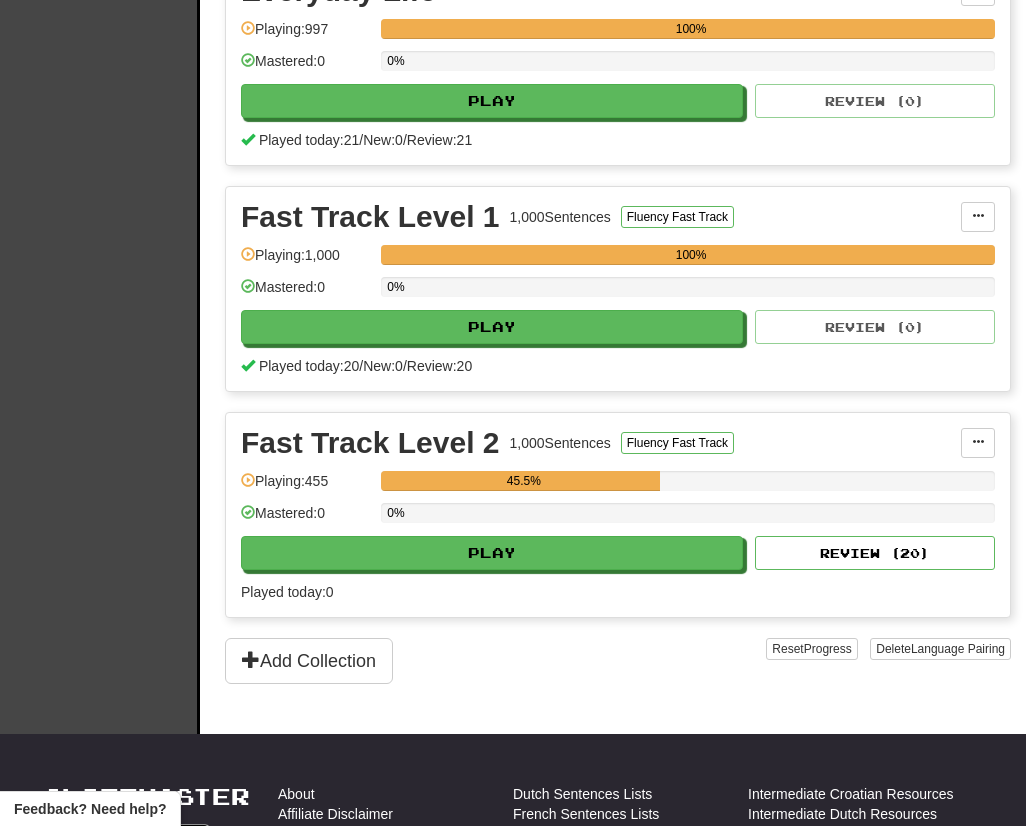 scroll, scrollTop: 543, scrollLeft: 0, axis: vertical 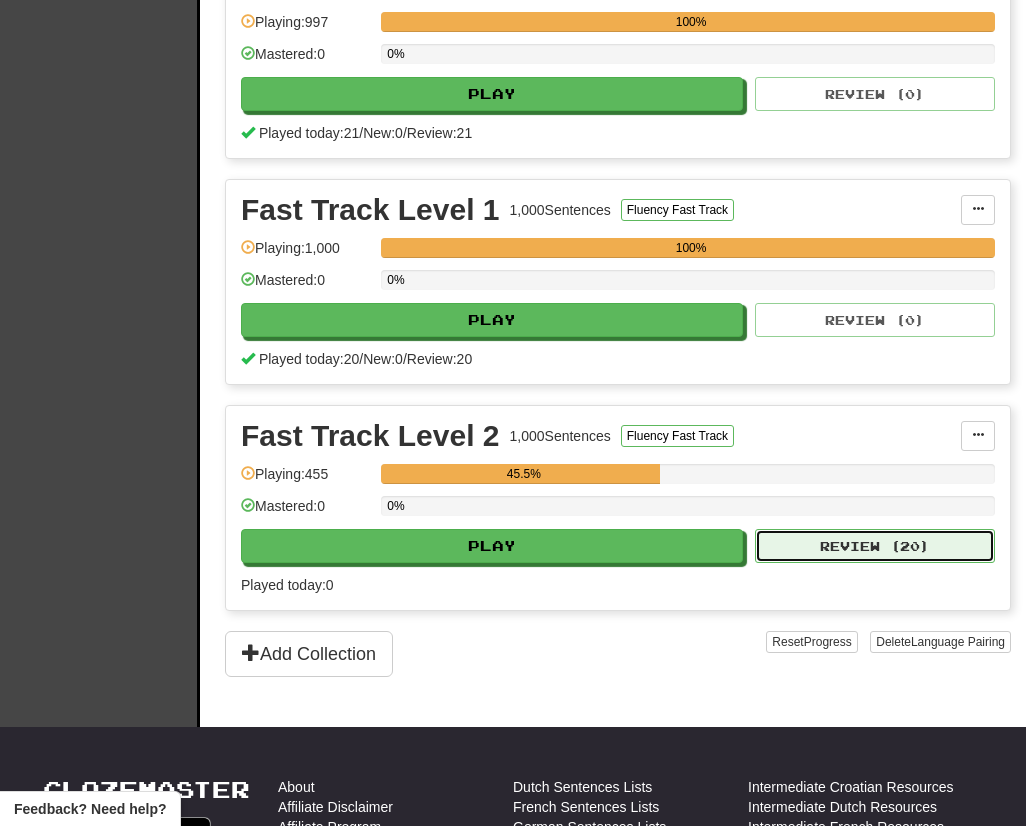 click on "Review ( 20 )" at bounding box center [875, 546] 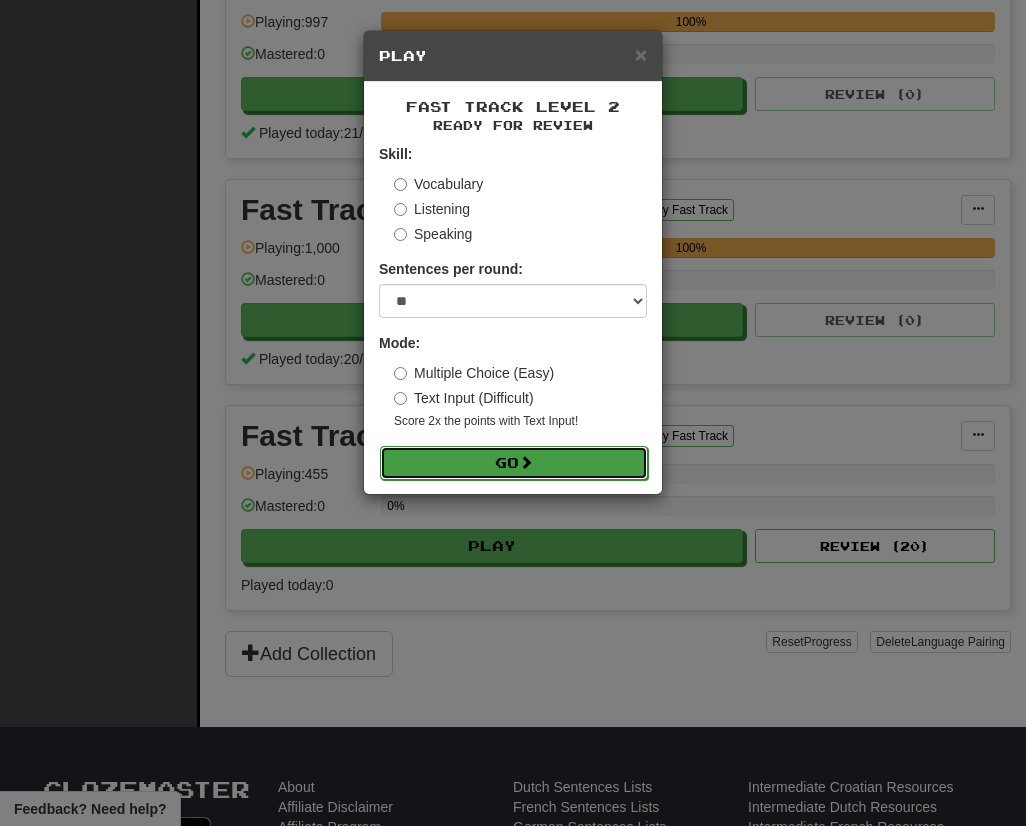 click on "Go" at bounding box center (514, 463) 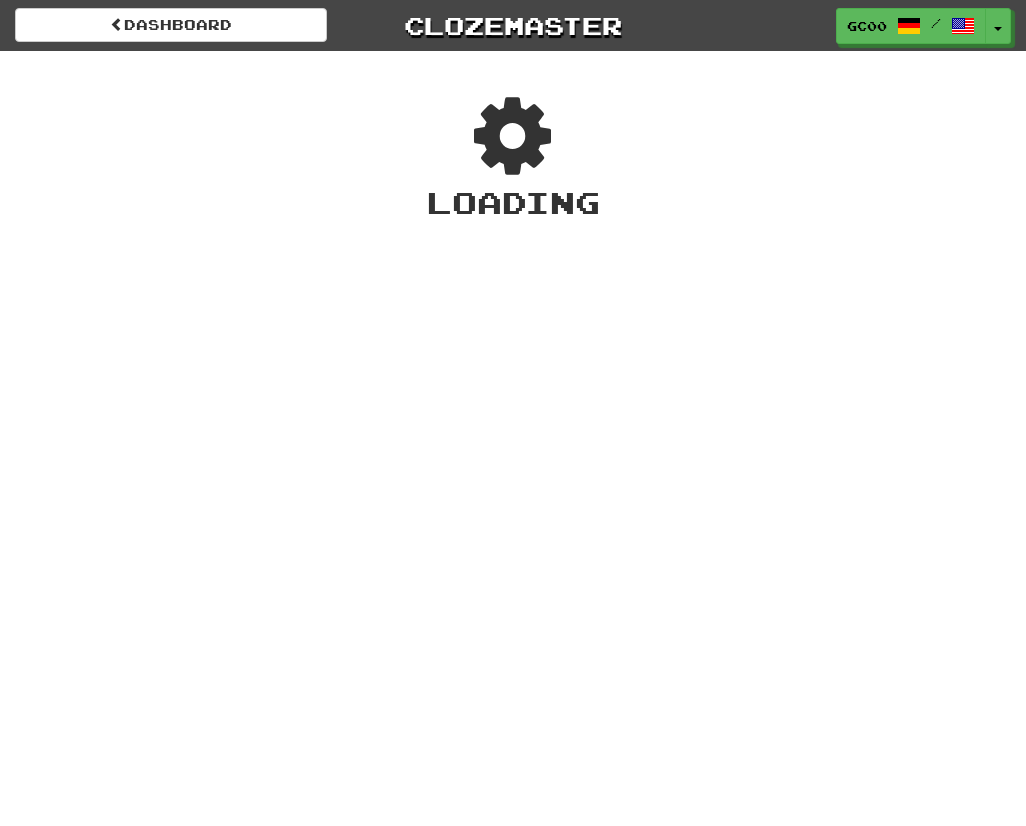 scroll, scrollTop: 0, scrollLeft: 0, axis: both 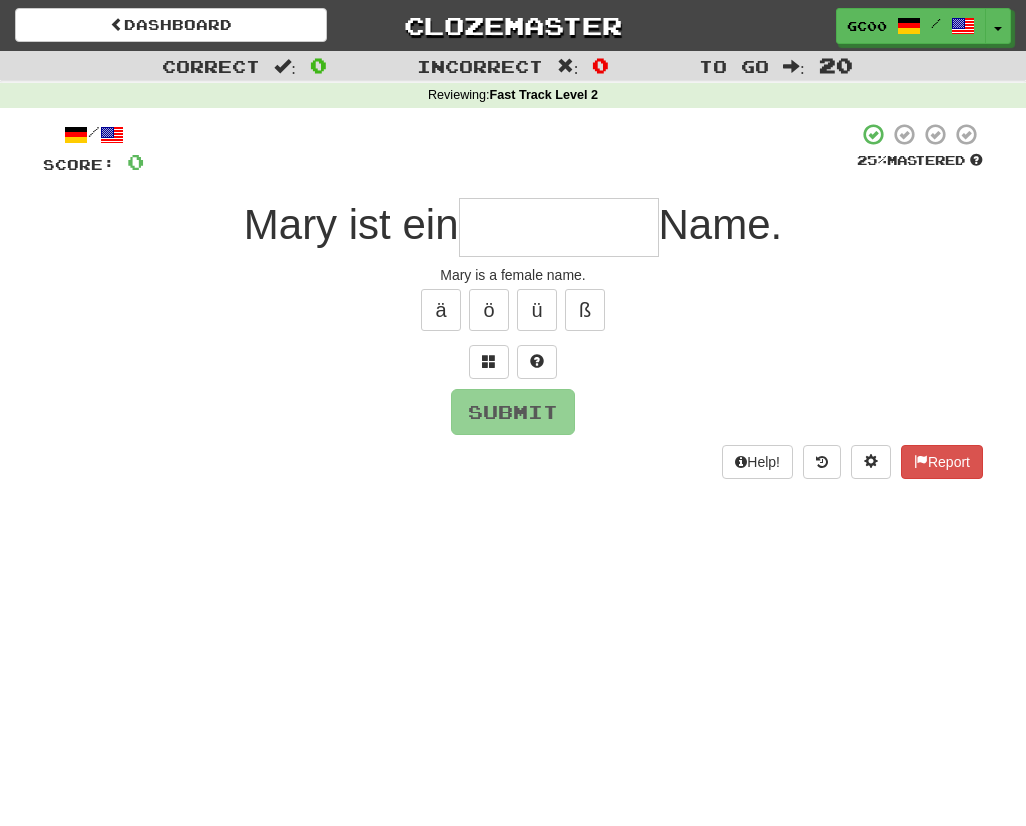 click at bounding box center (559, 227) 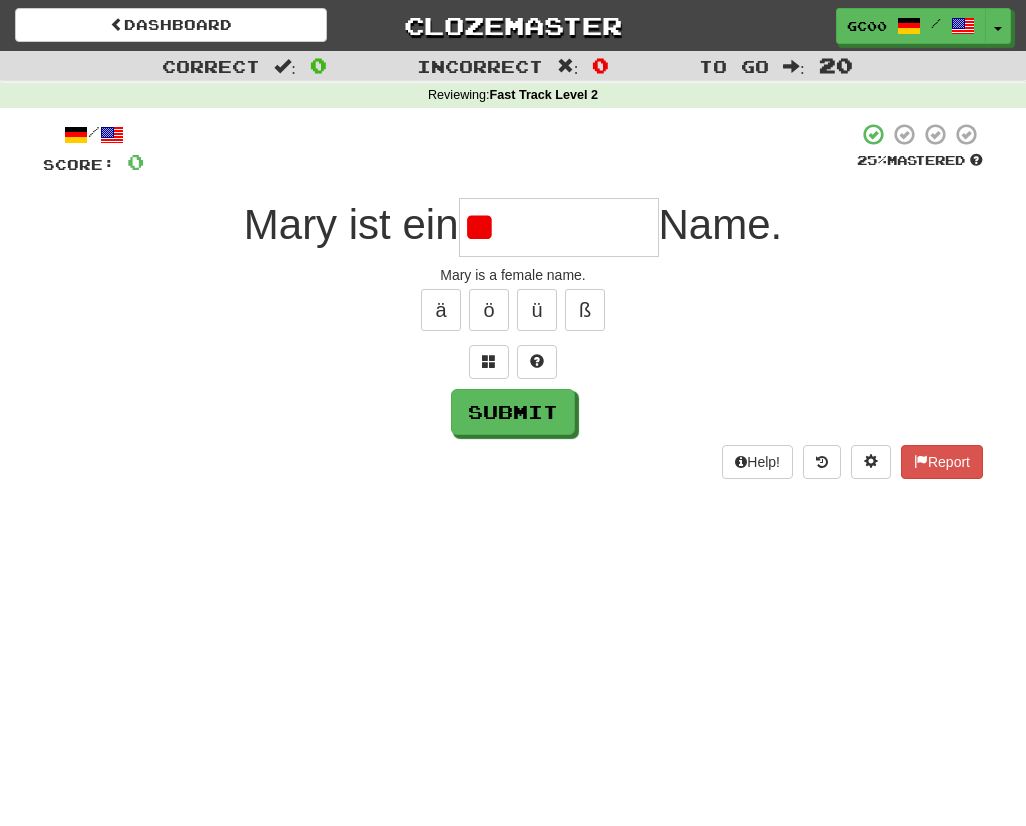 type on "*" 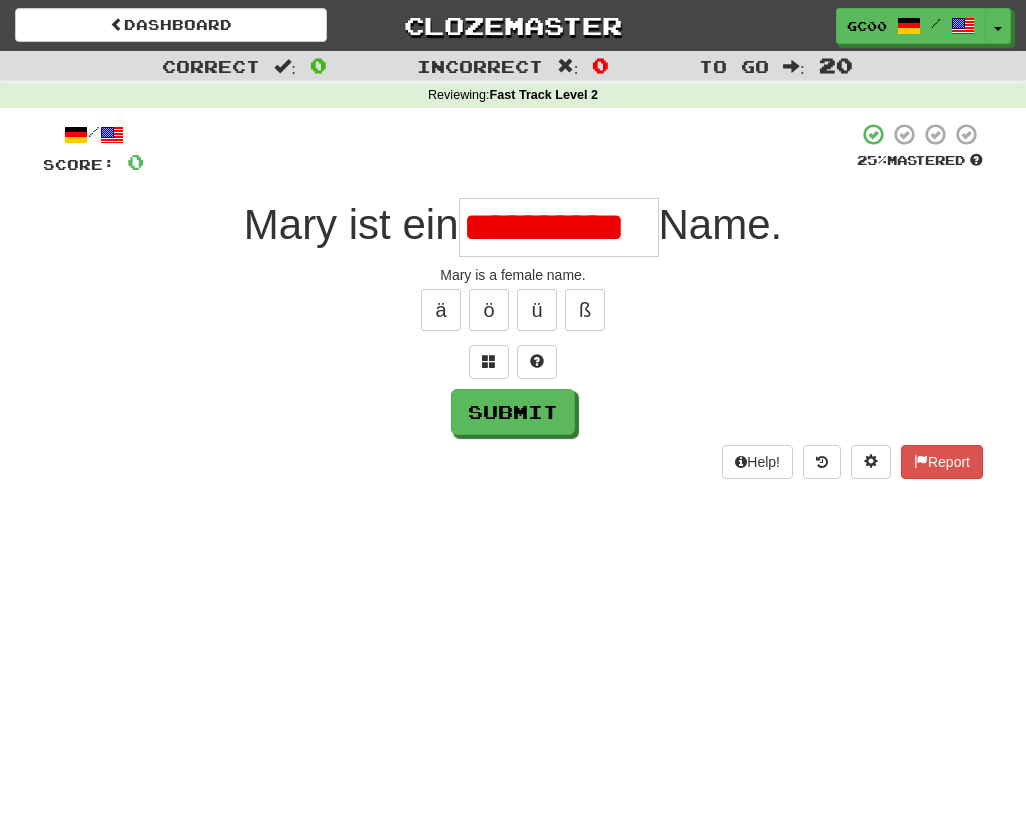 scroll, scrollTop: 0, scrollLeft: 2, axis: horizontal 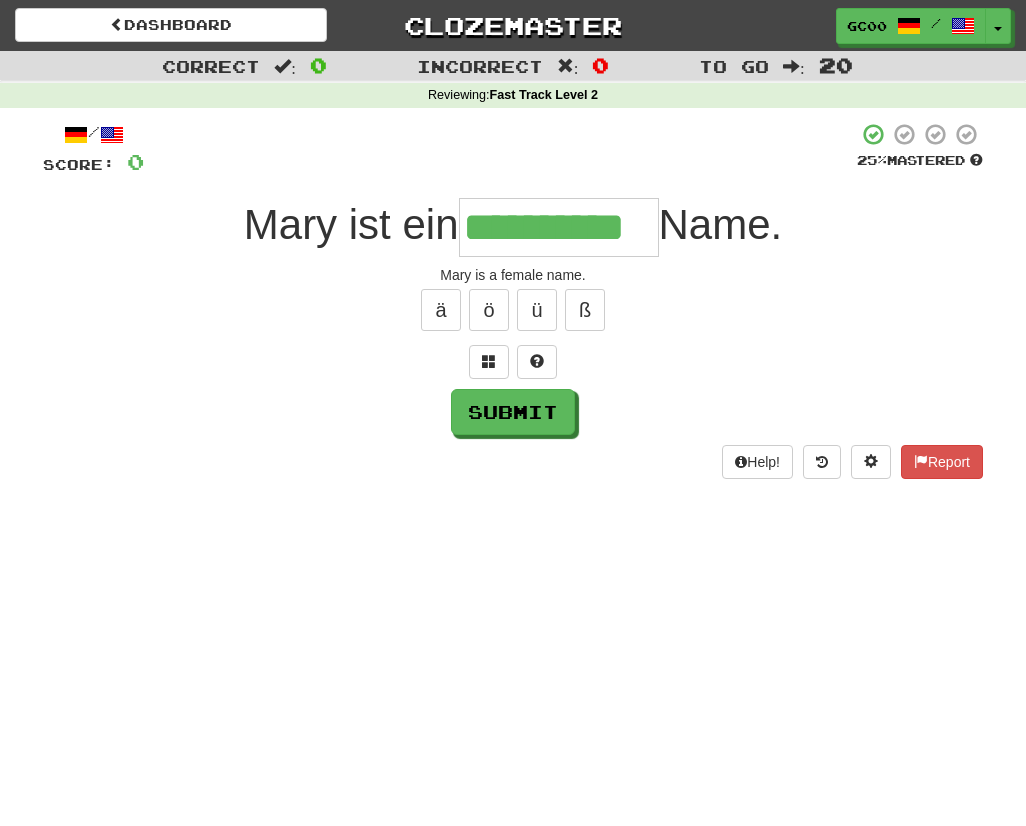 type on "**********" 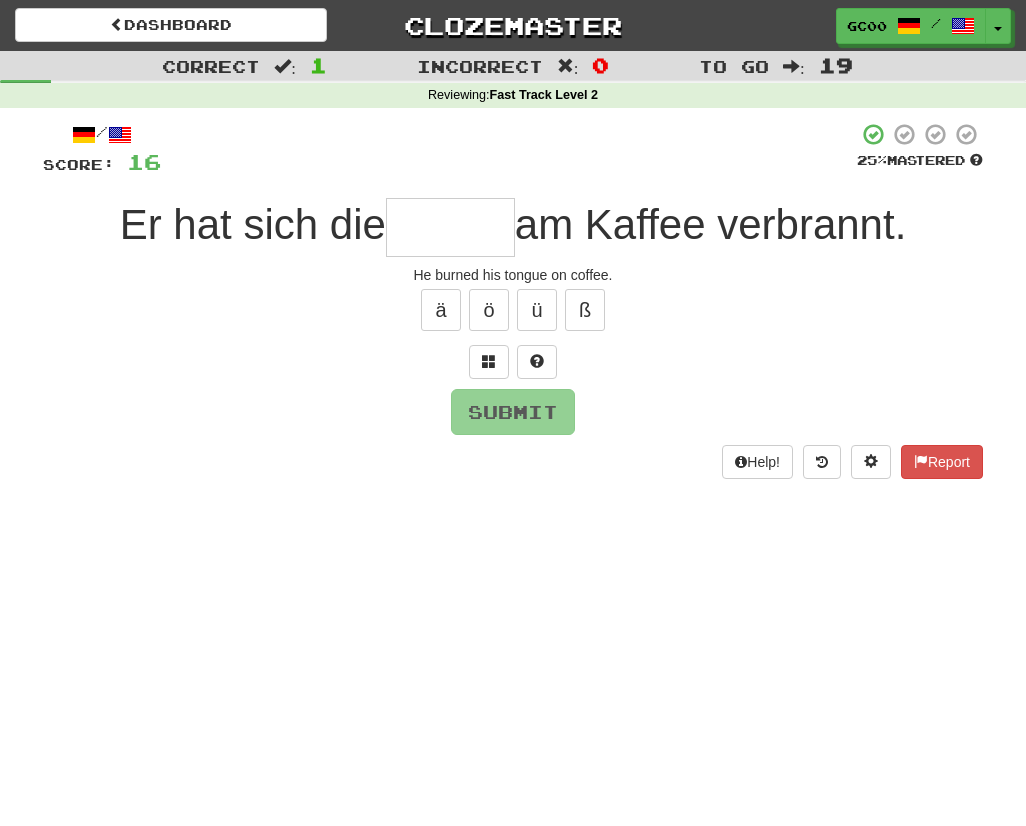 type on "*" 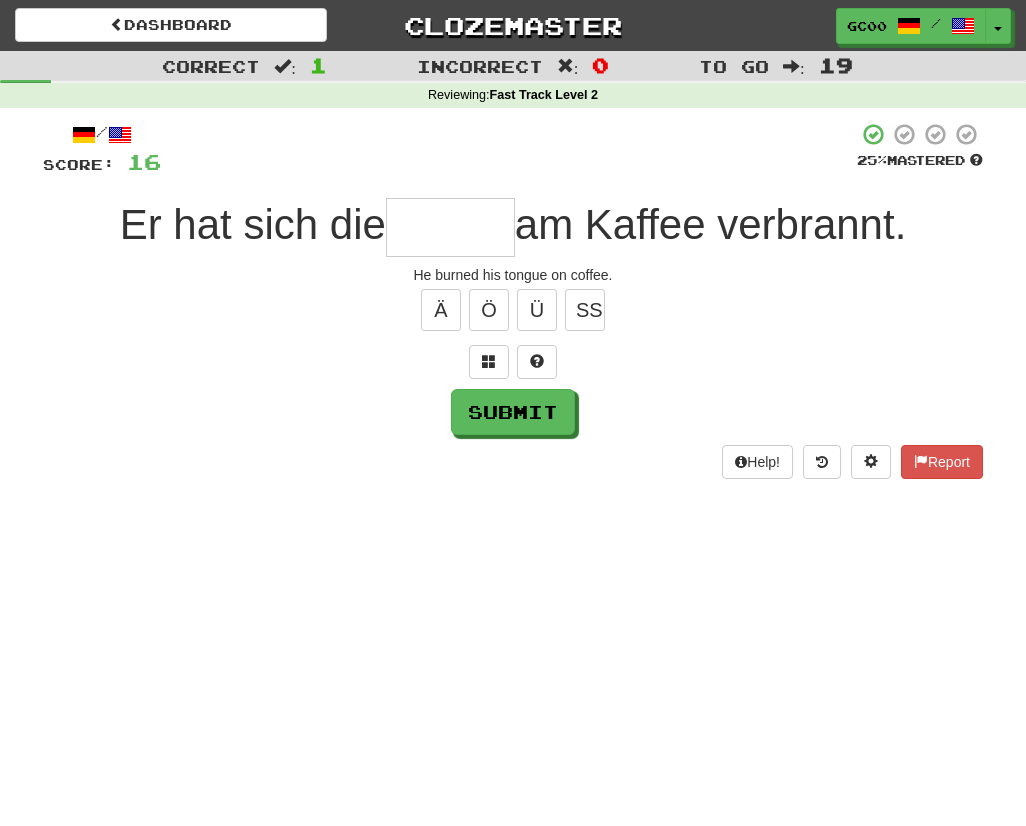 type on "*" 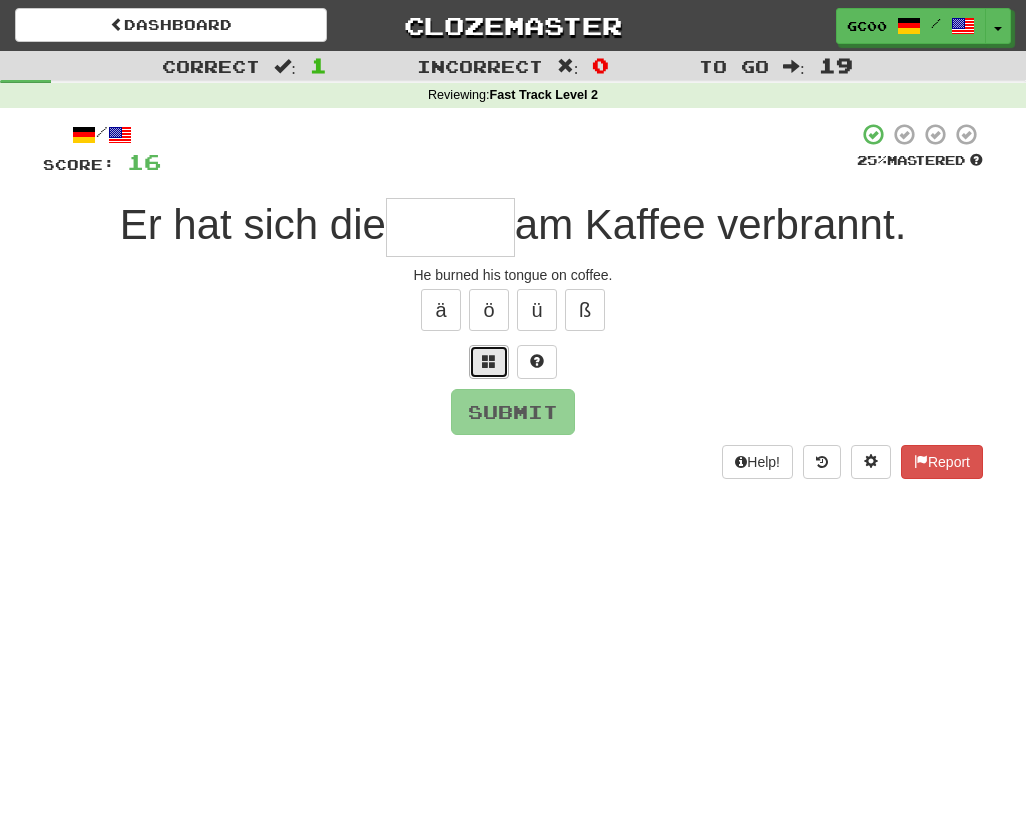 click at bounding box center [489, 361] 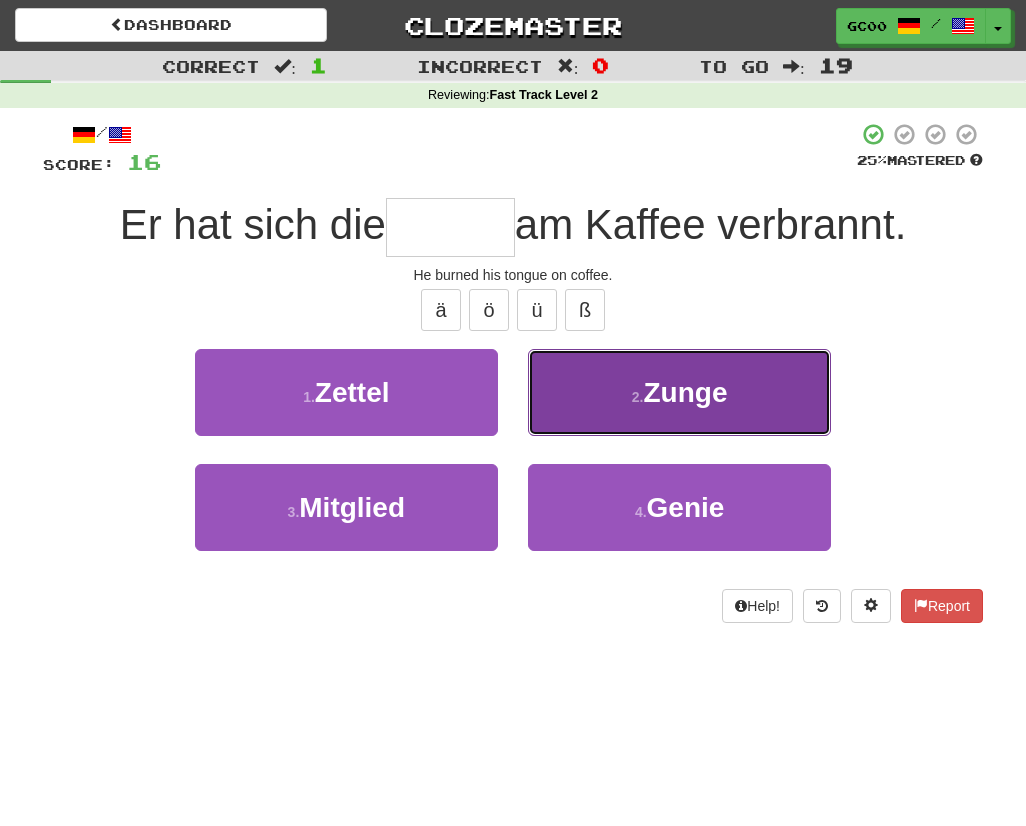 click on "2 .  Zunge" at bounding box center [679, 392] 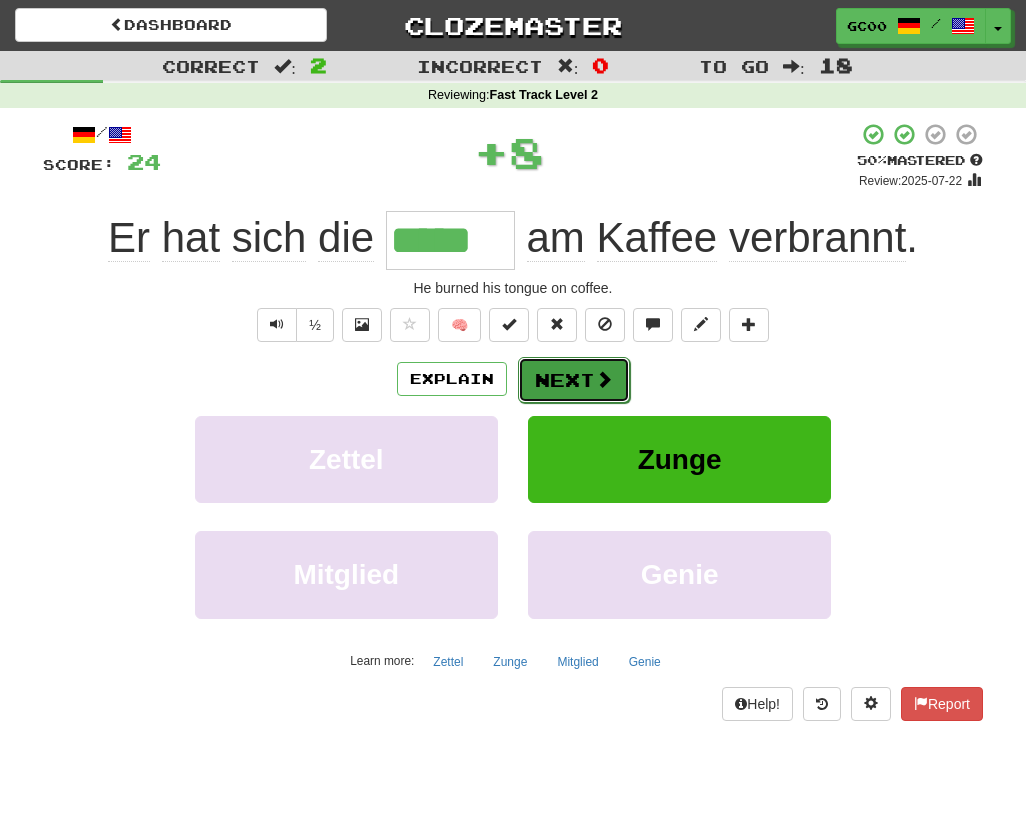 click on "Next" at bounding box center [574, 380] 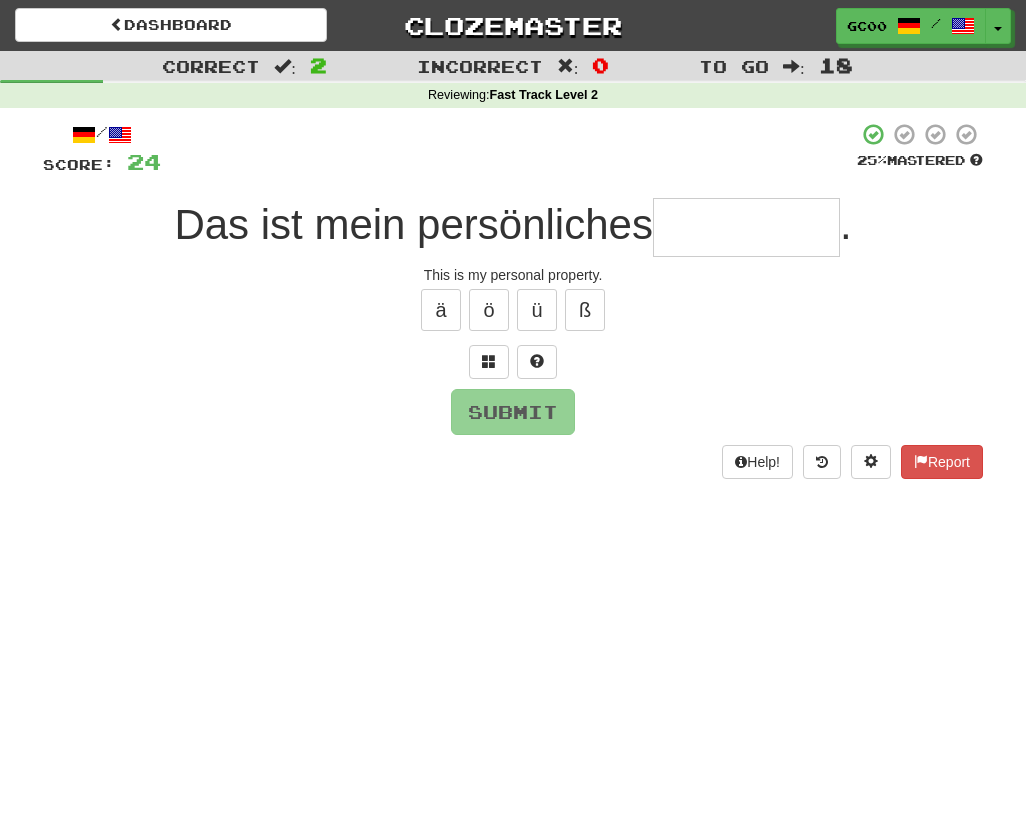 type on "*" 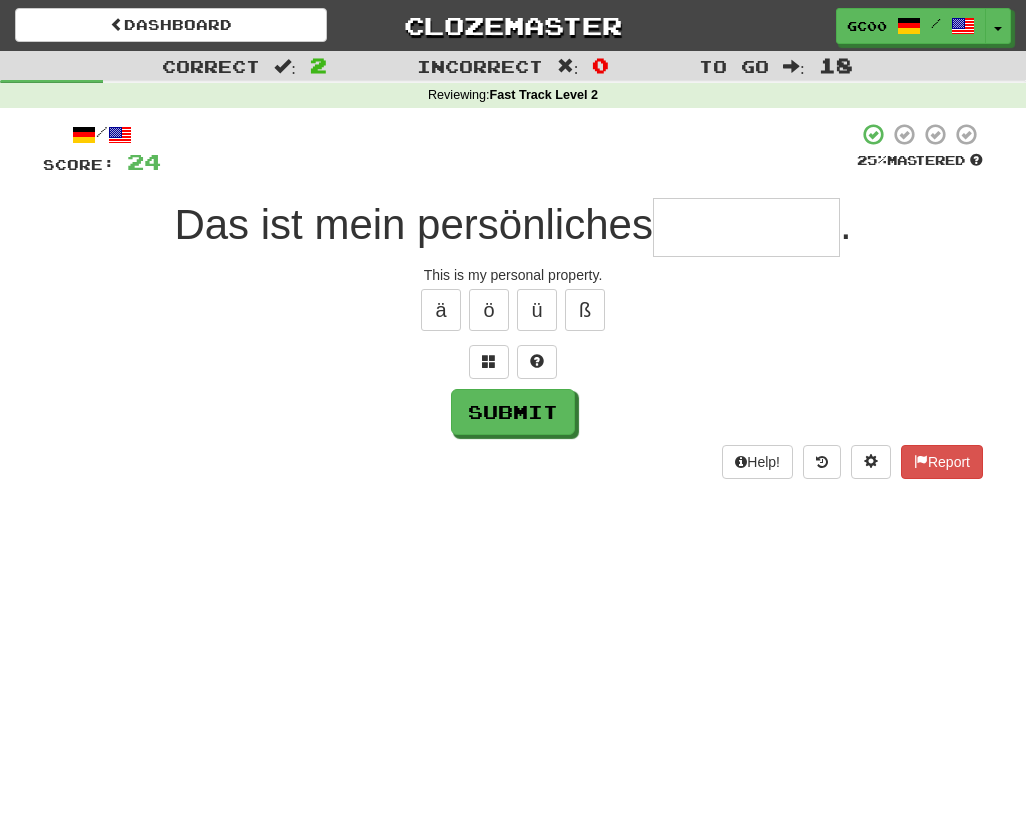 type on "*" 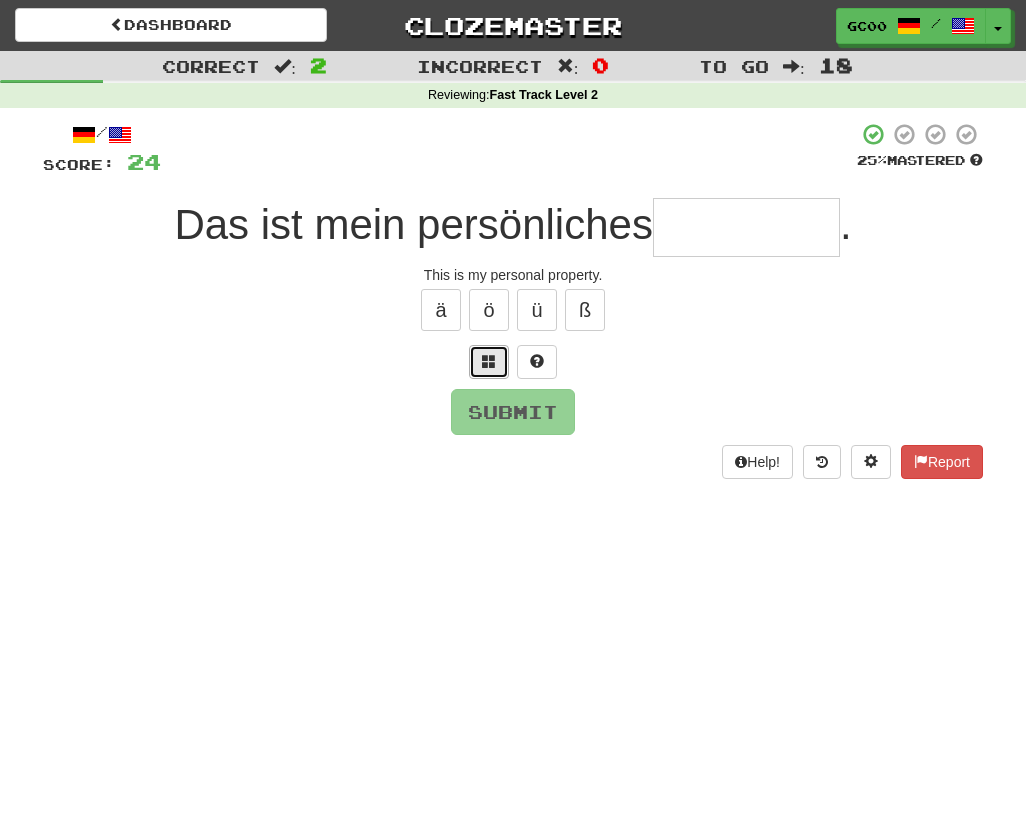 click at bounding box center [489, 362] 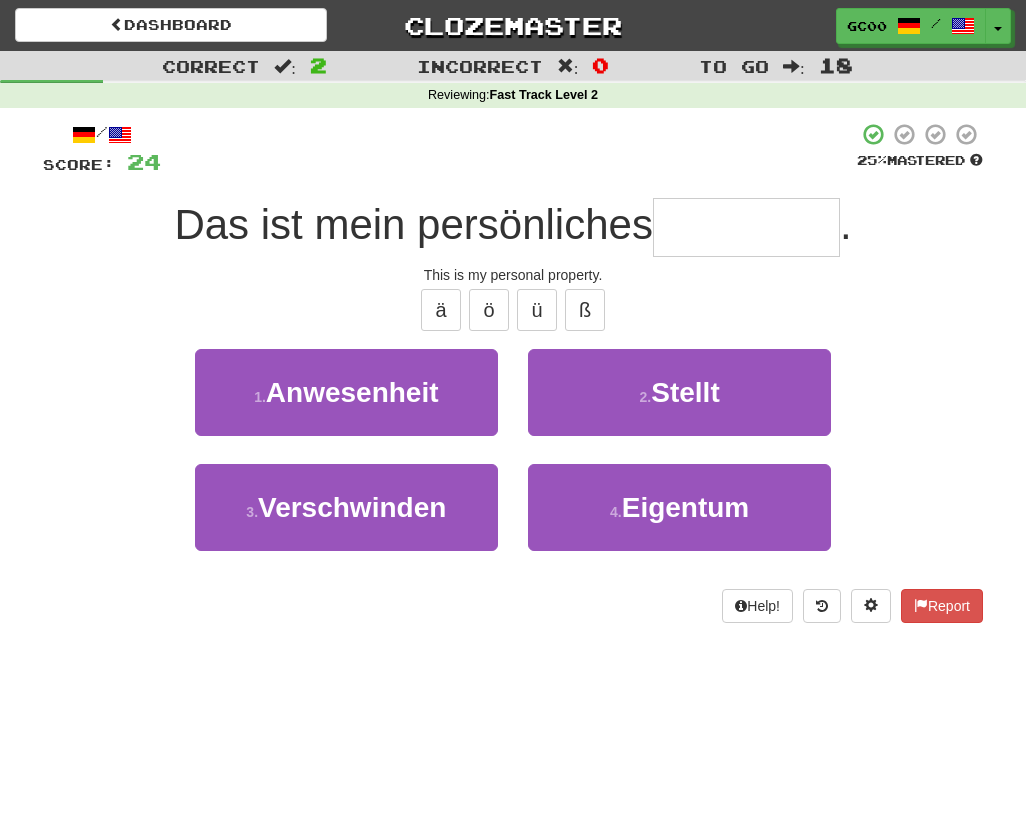 click on "4 .  Eigentum" at bounding box center (679, 521) 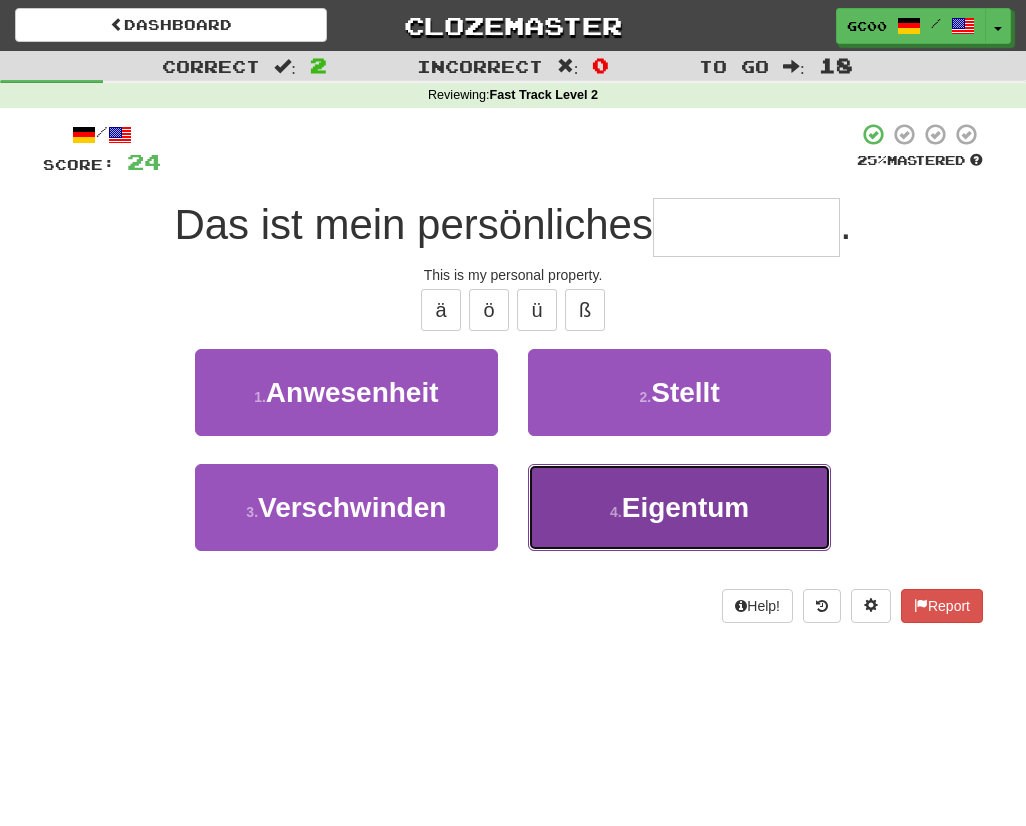 click on "4 .  Eigentum" at bounding box center [679, 507] 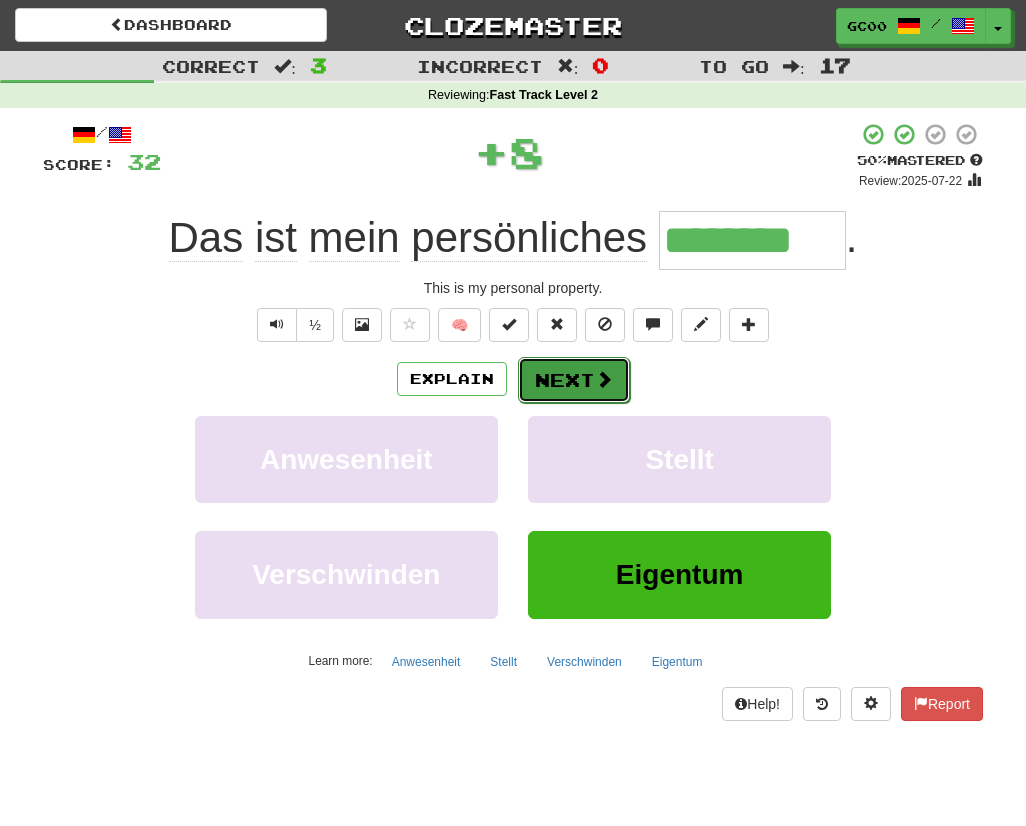 click at bounding box center (604, 379) 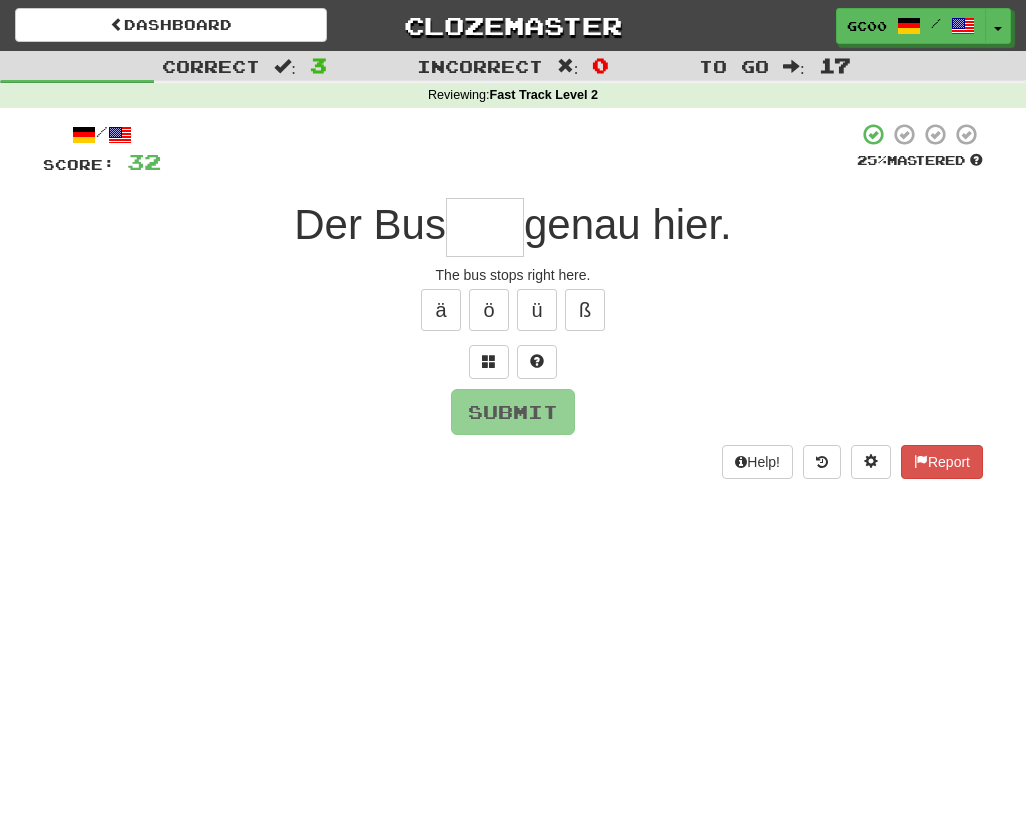 type on "*" 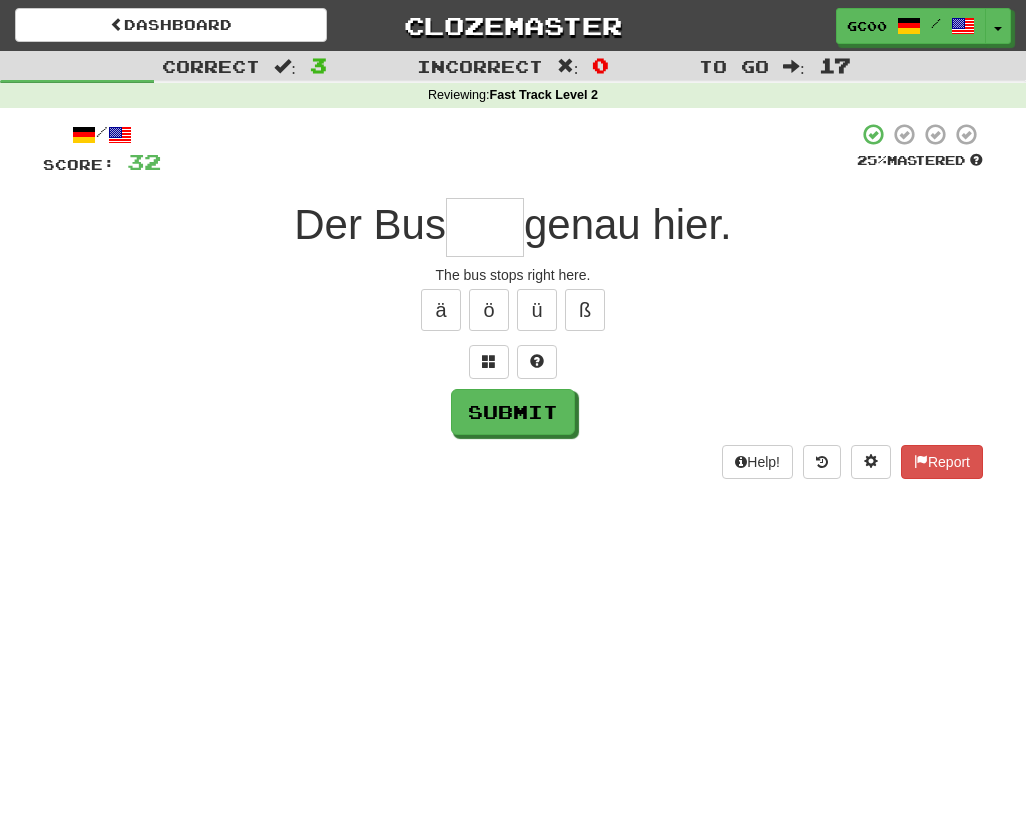 type on "*" 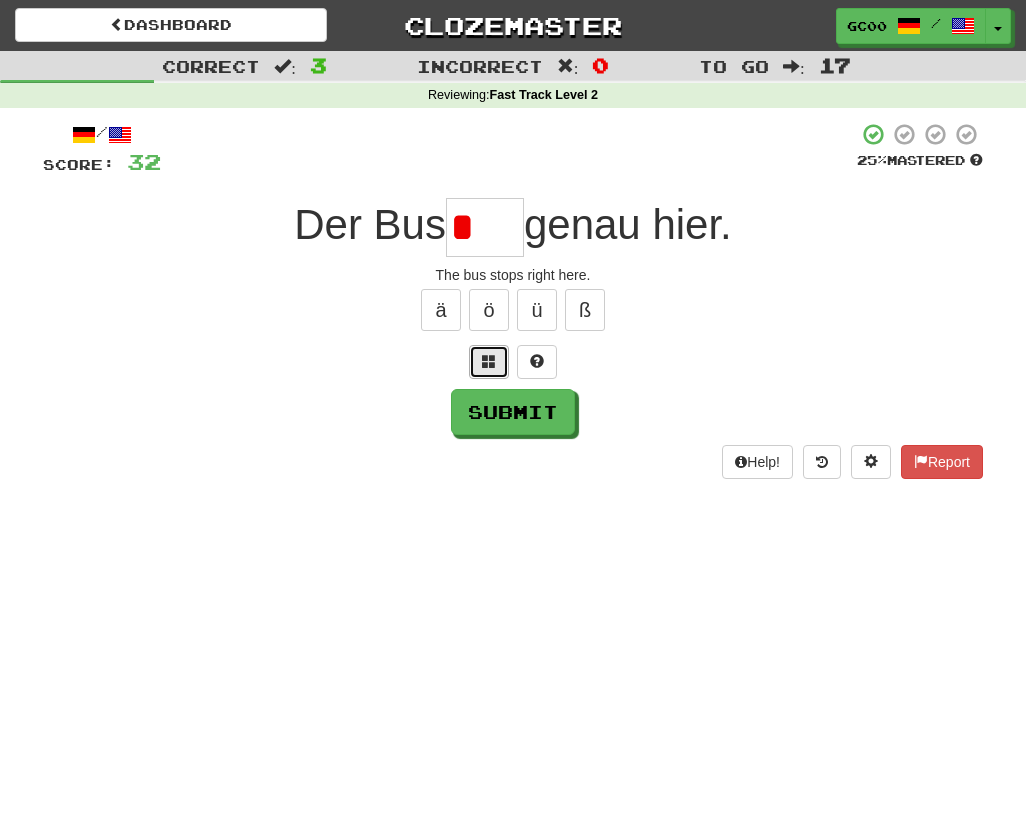 click at bounding box center (489, 361) 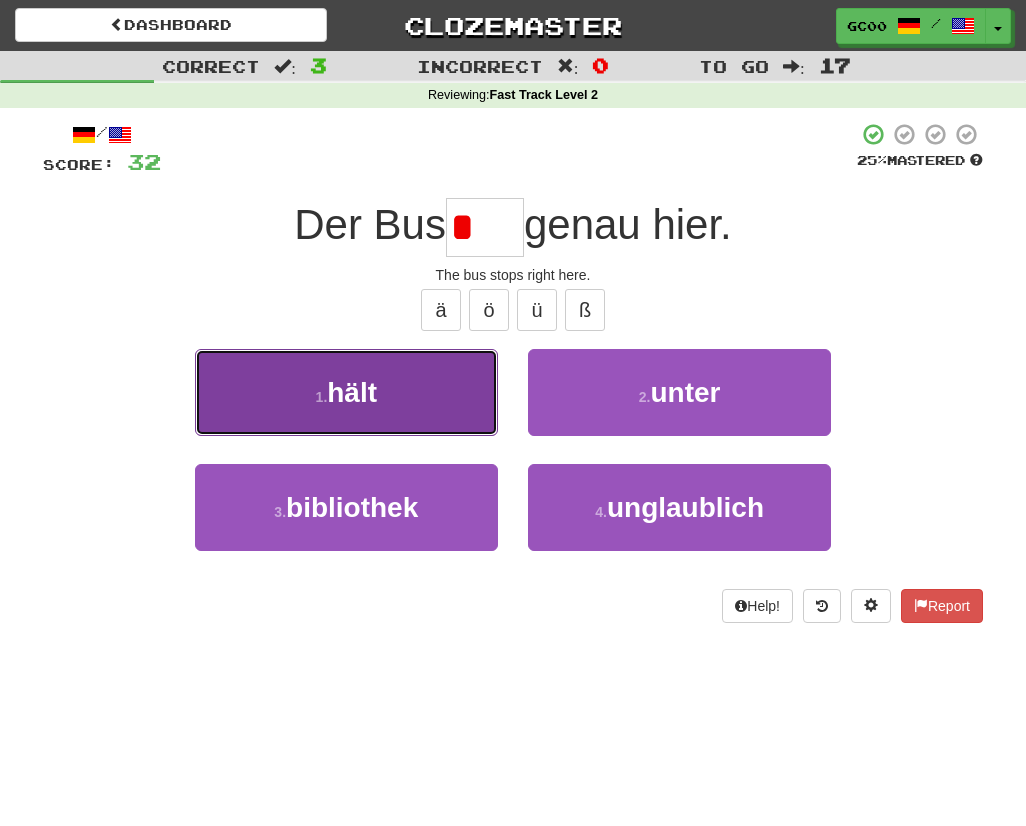 click on "1 .  hält" at bounding box center (346, 392) 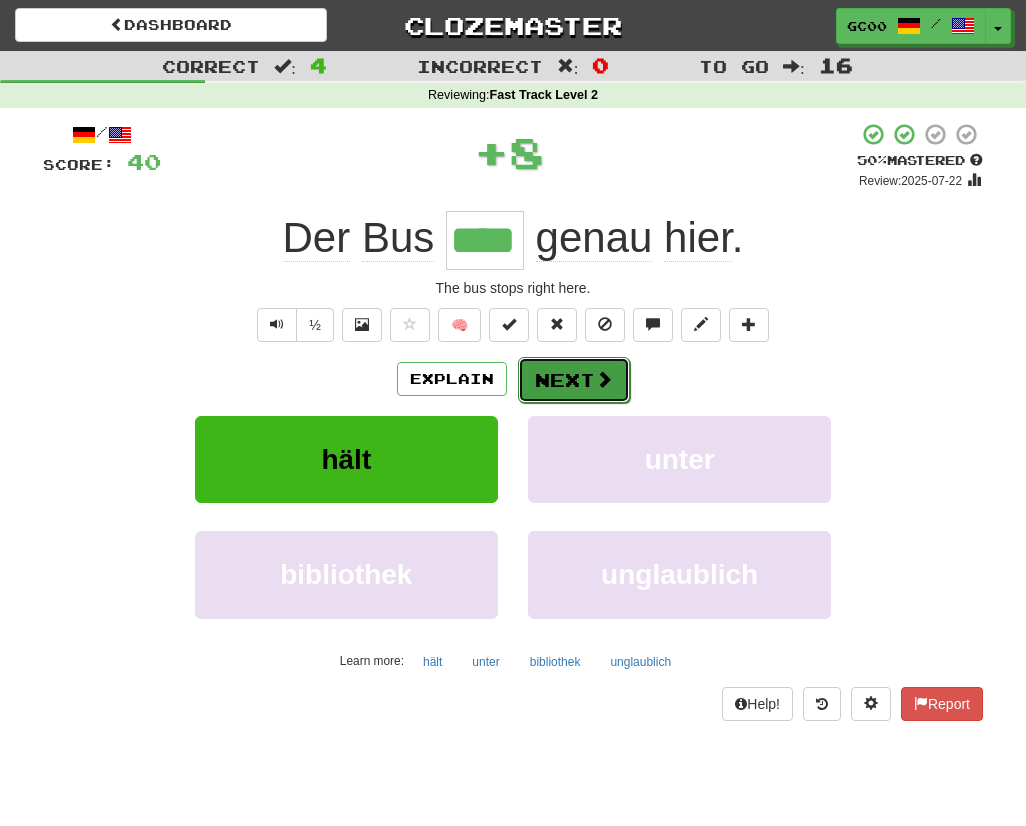 click on "Next" at bounding box center (574, 380) 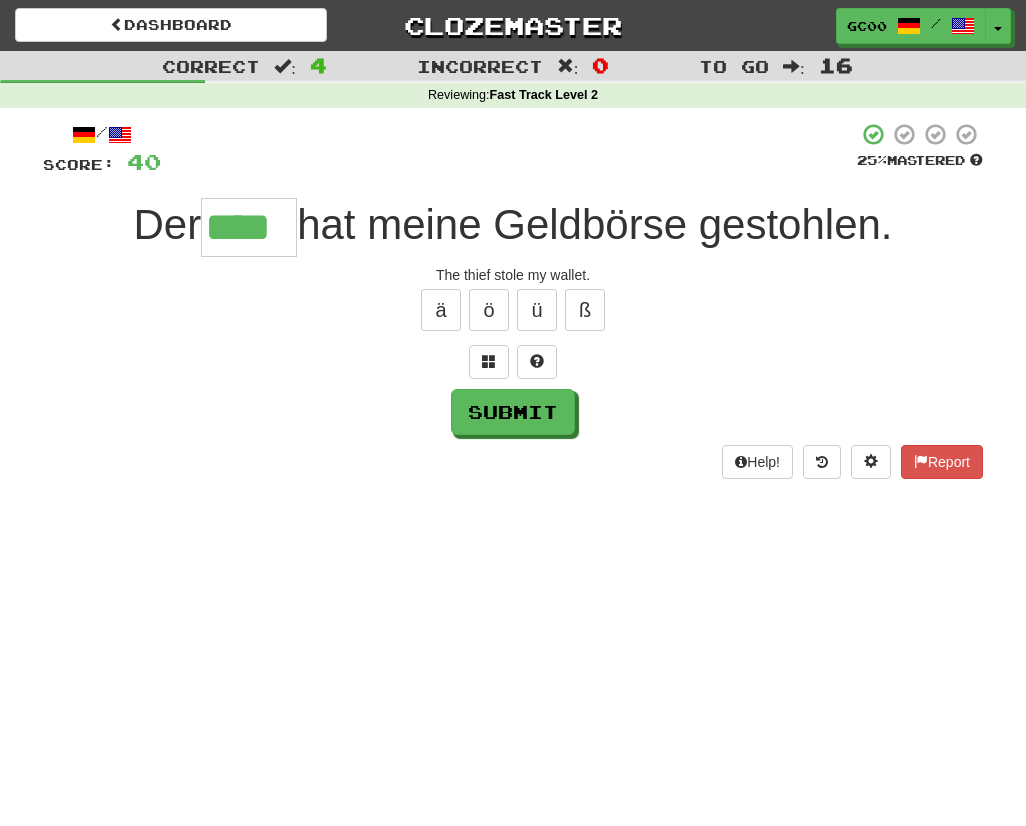 type on "****" 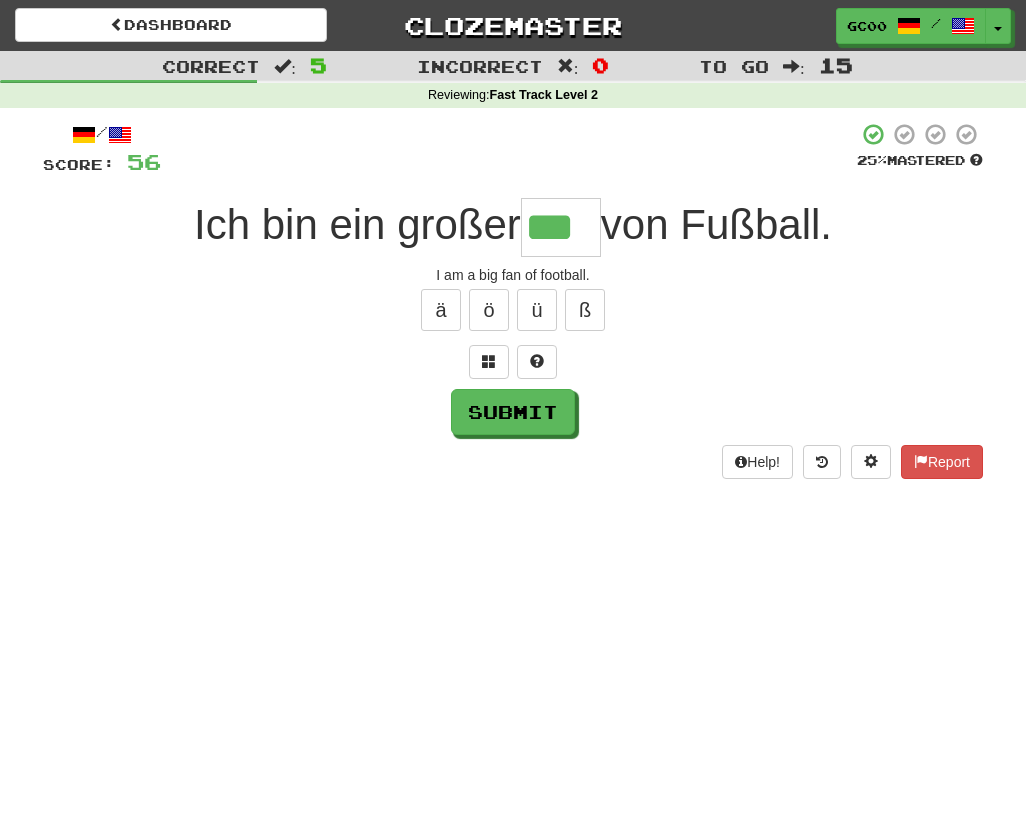 type on "***" 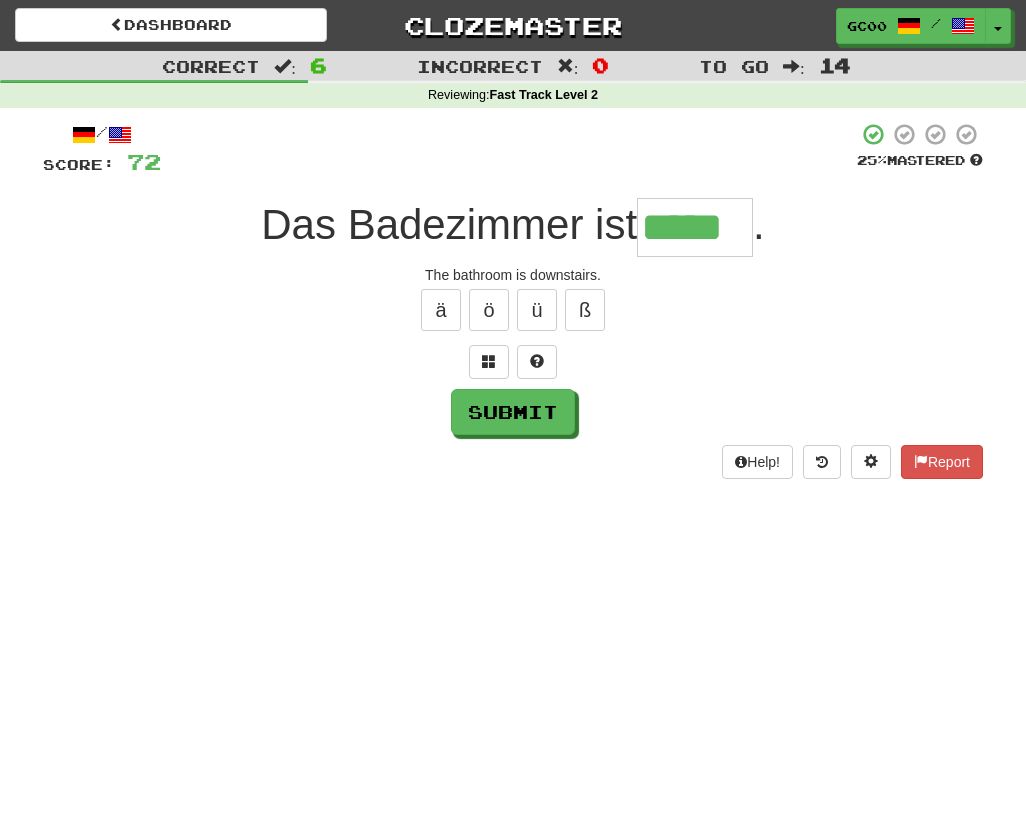 type on "*****" 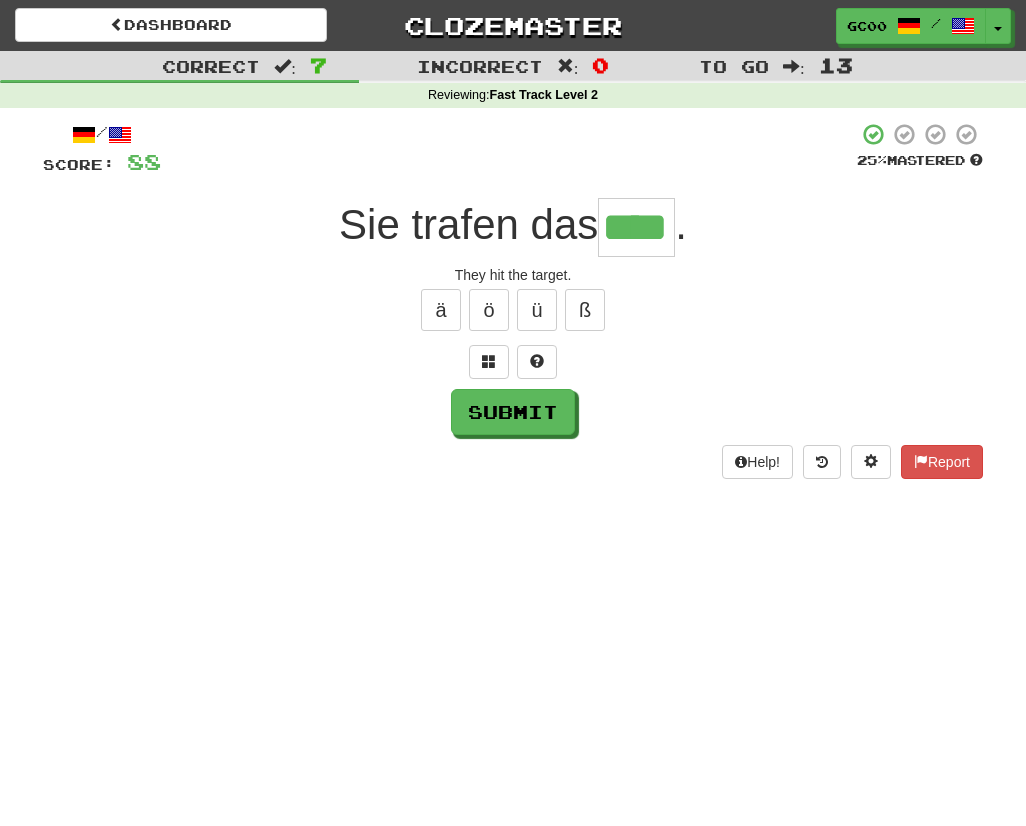 type on "****" 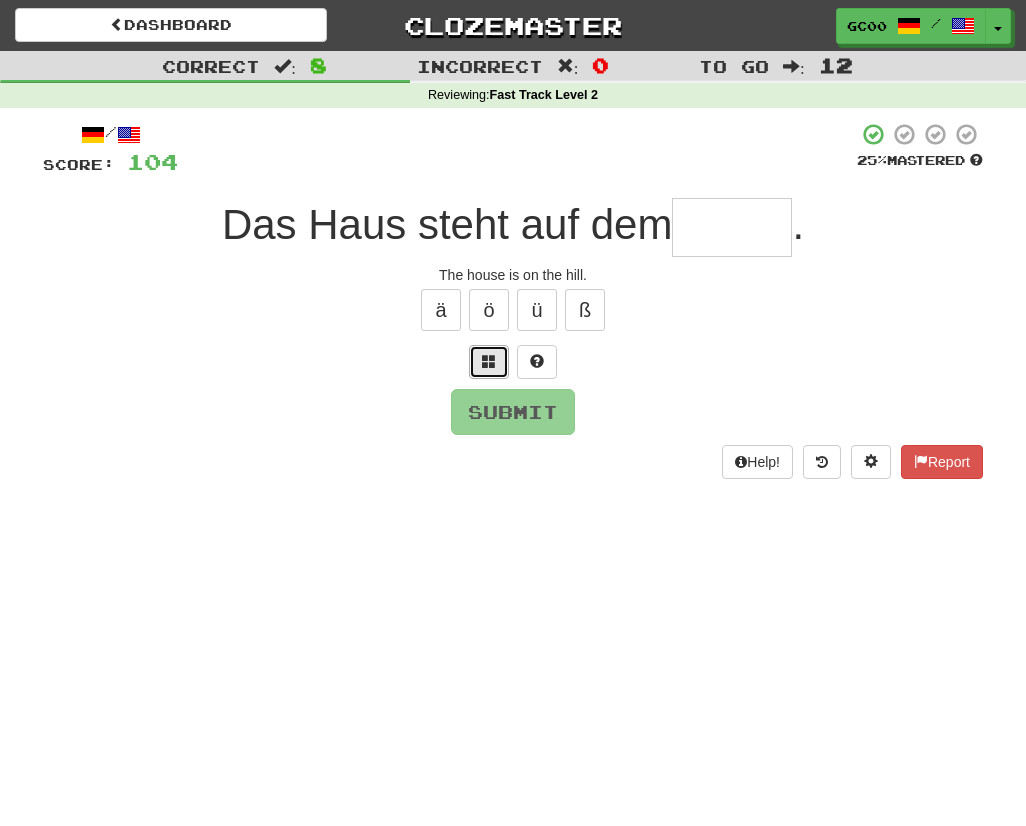click at bounding box center [489, 362] 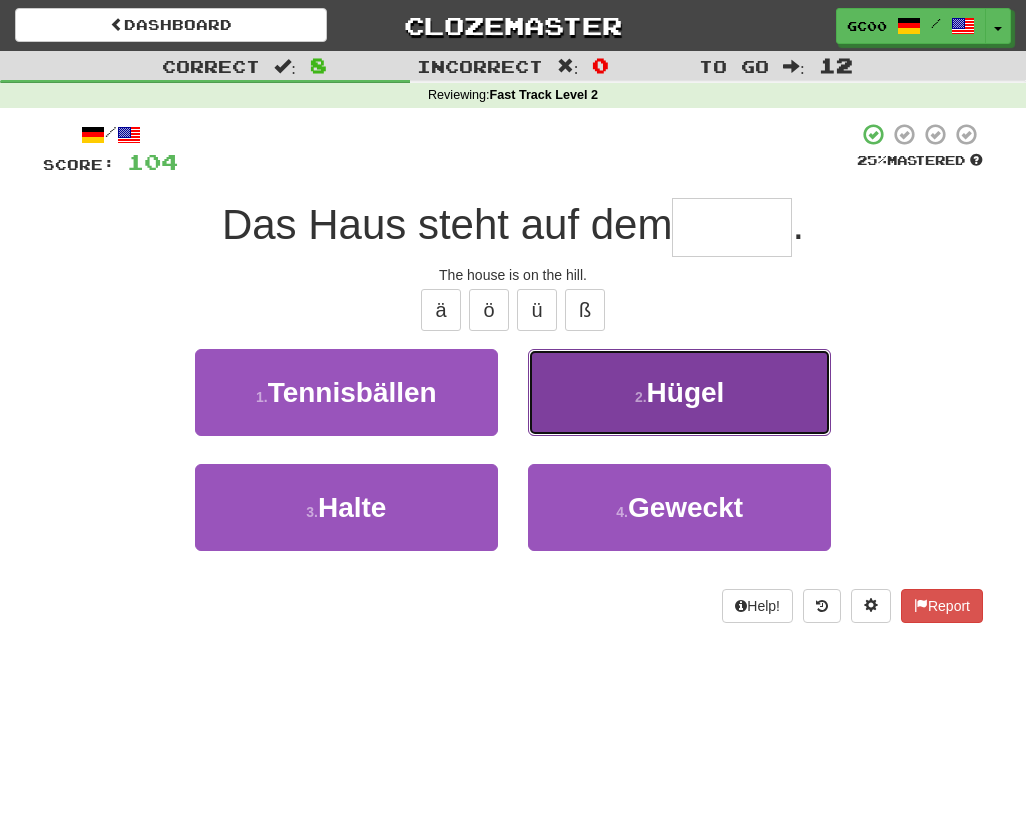 click on "2 .  Hügel" at bounding box center (679, 392) 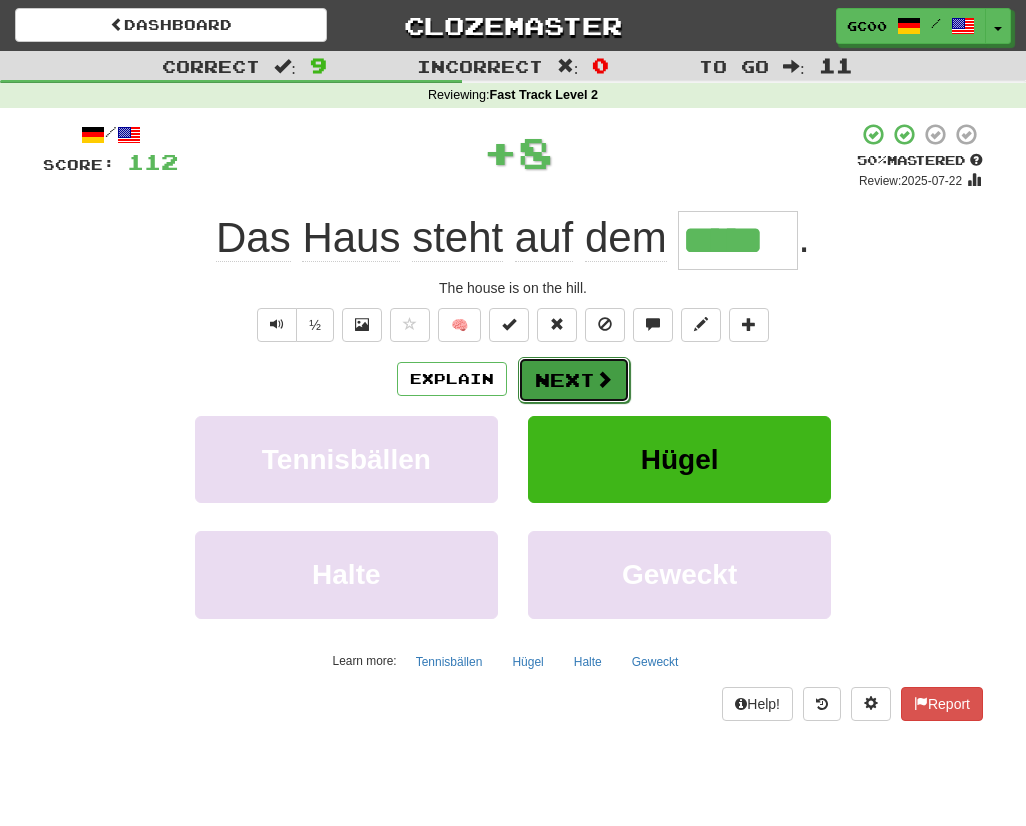 click on "Next" at bounding box center (574, 380) 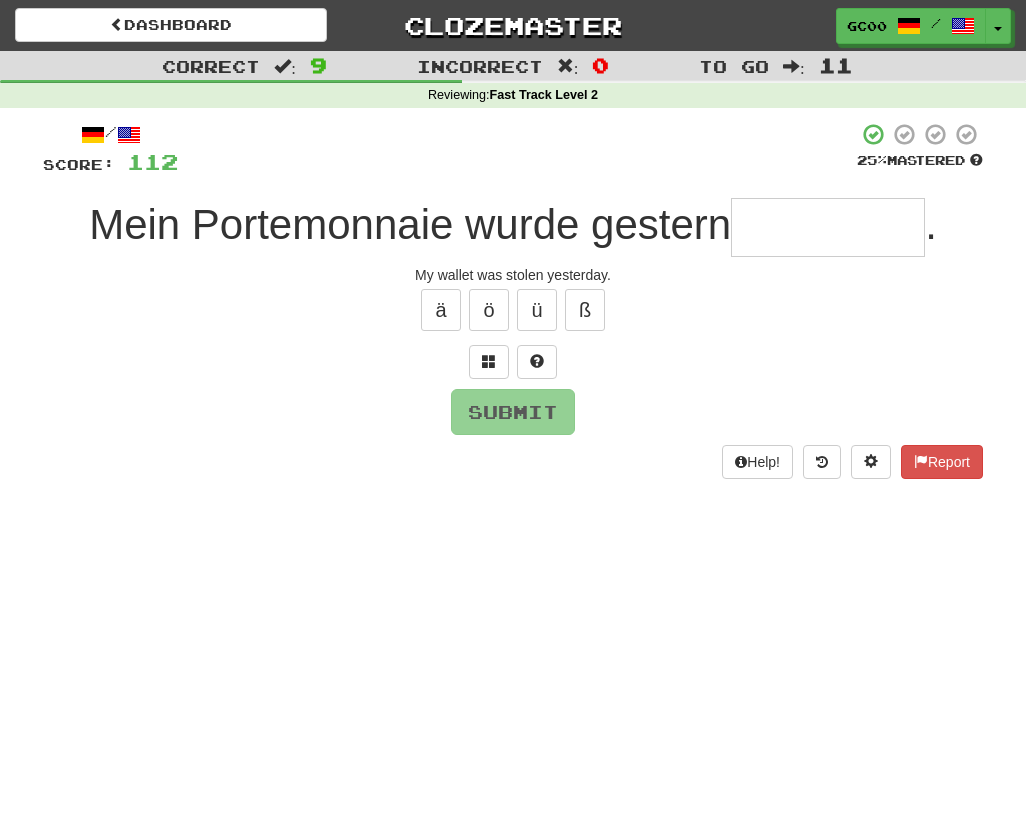type on "*" 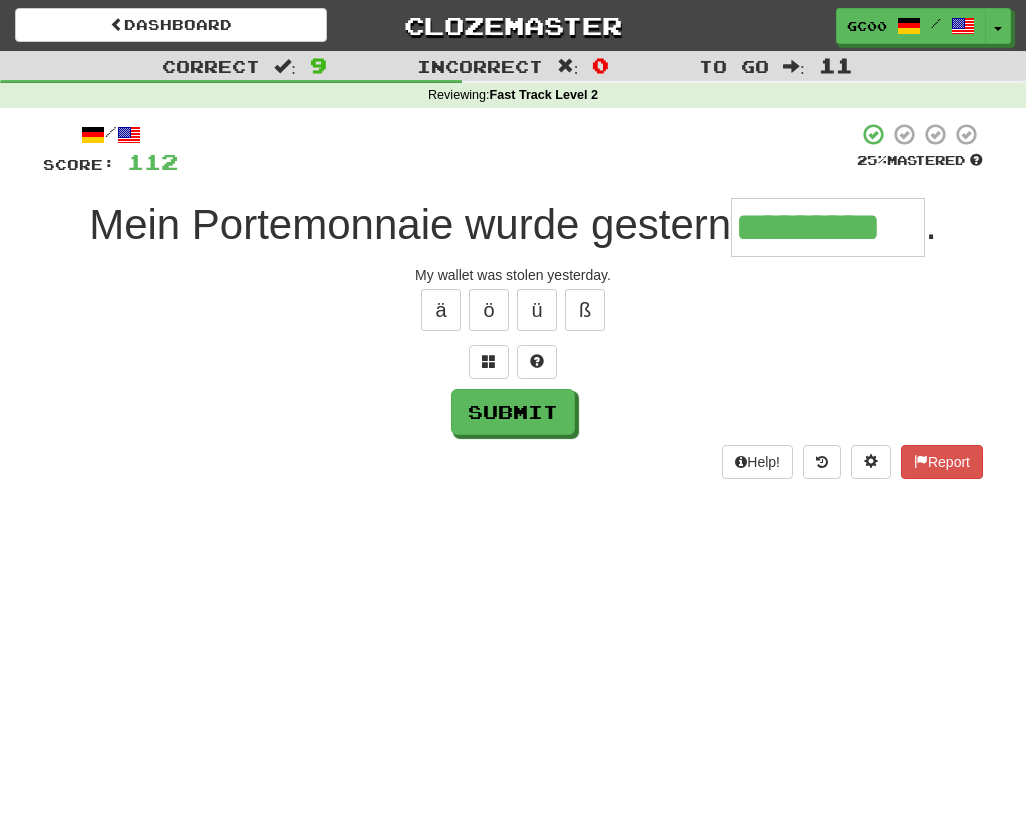type on "*********" 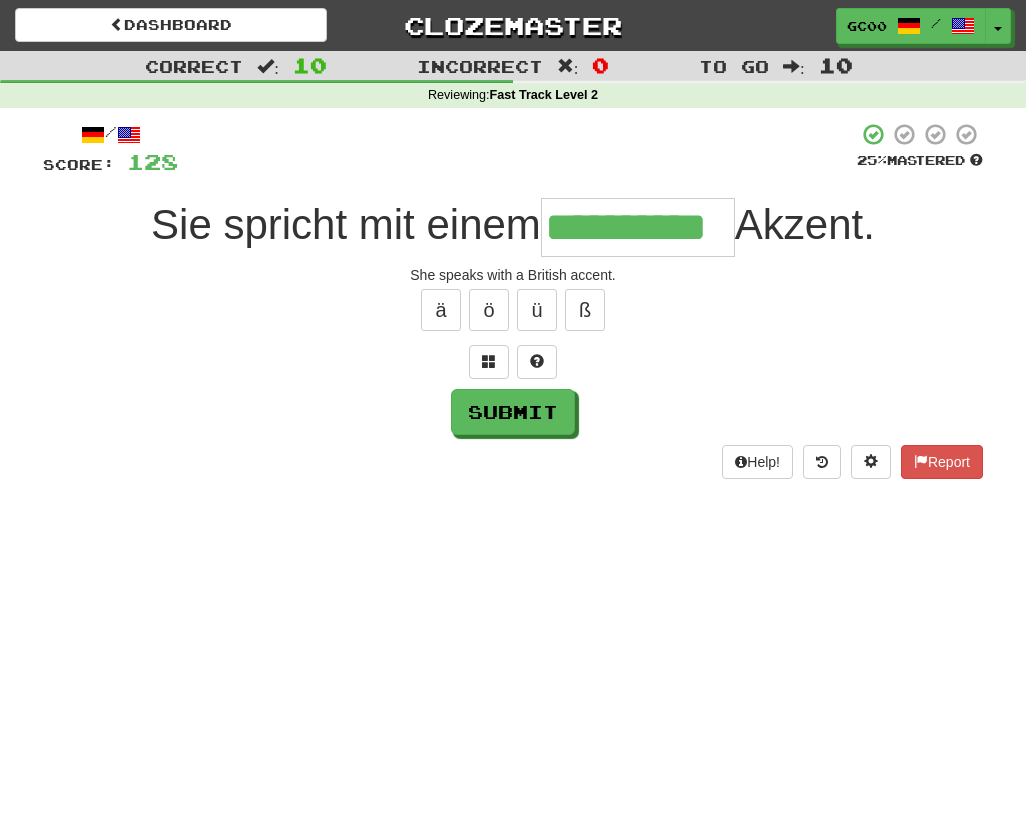 scroll, scrollTop: 0, scrollLeft: 1, axis: horizontal 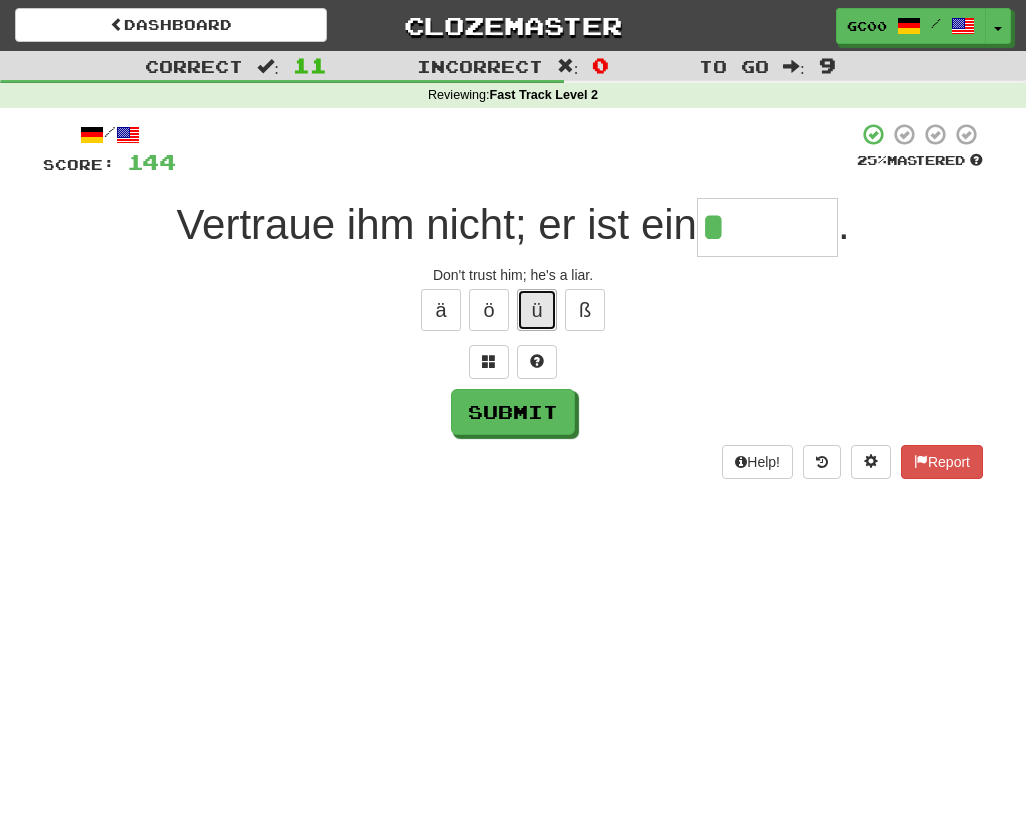 click on "ü" at bounding box center (537, 310) 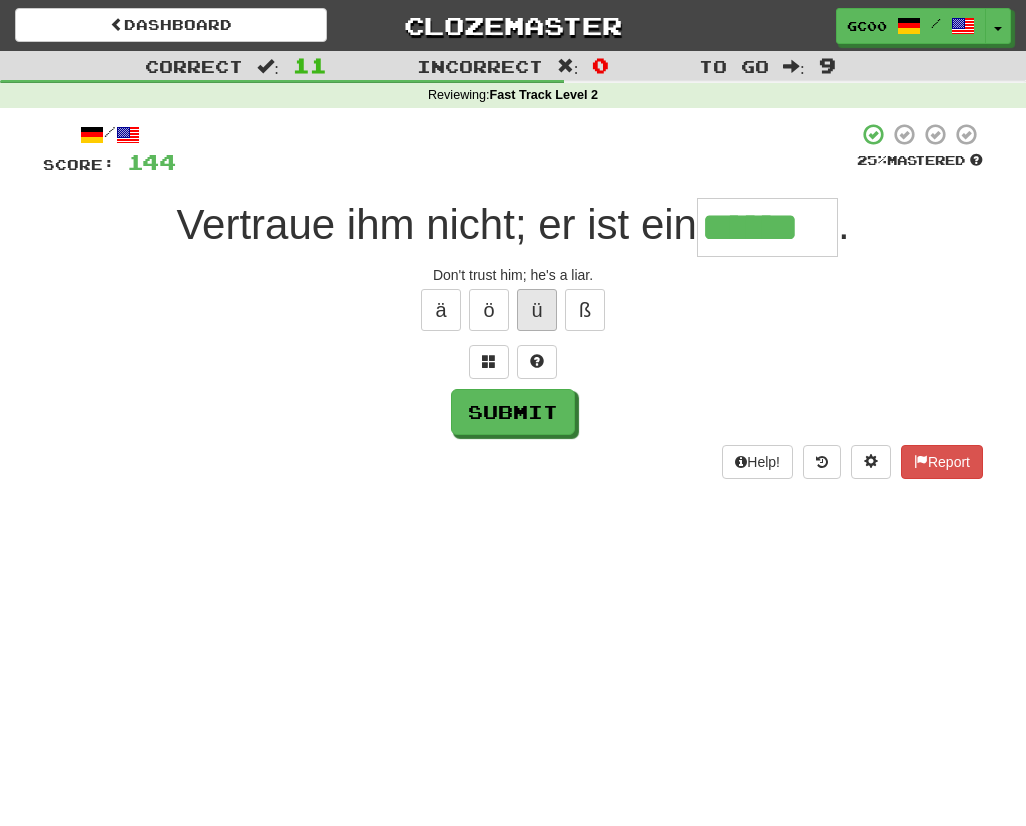 type on "******" 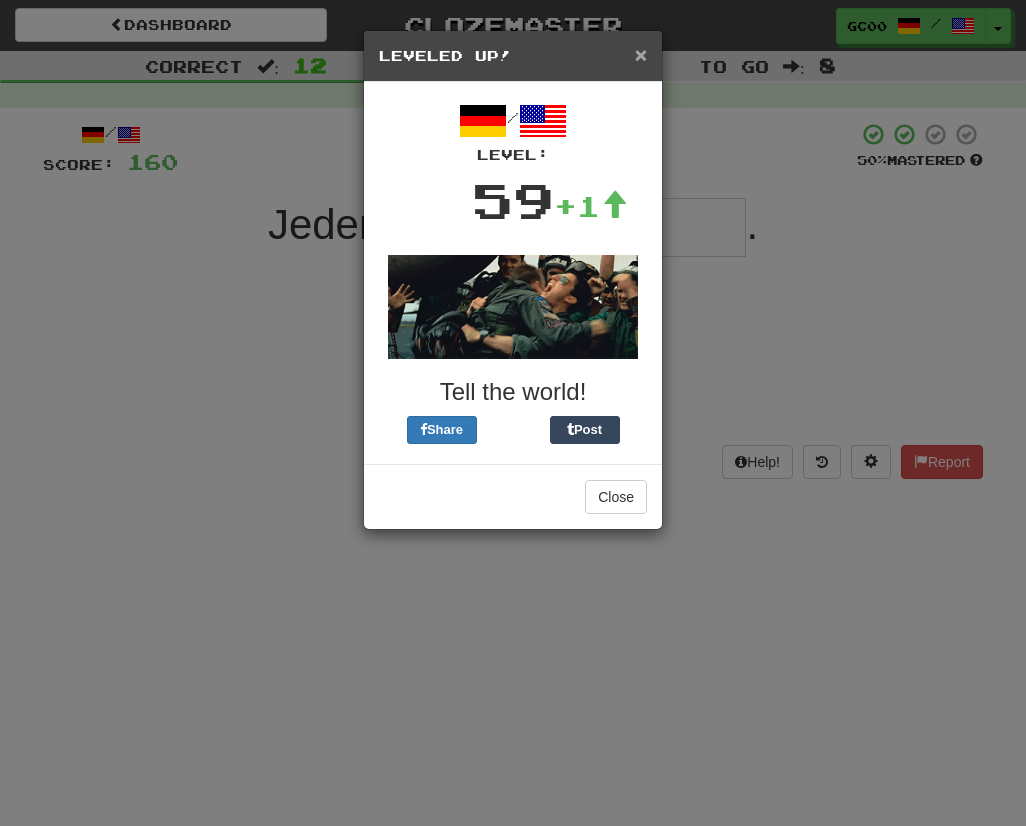 click on "×" at bounding box center [641, 54] 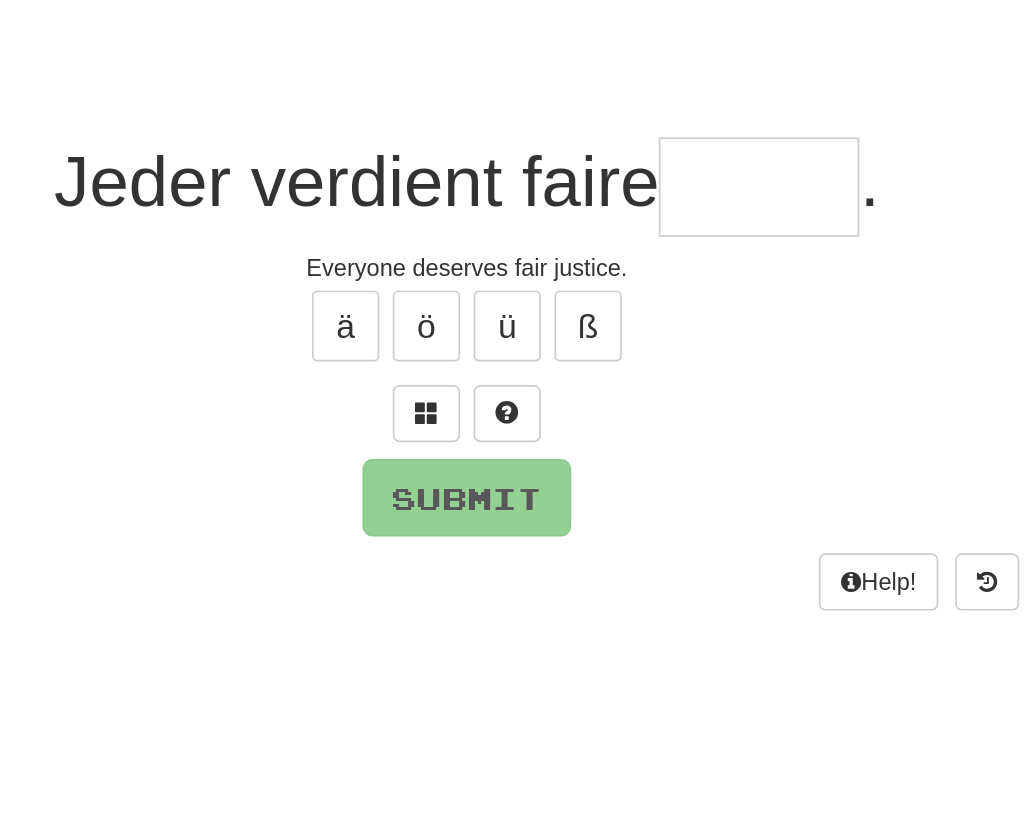 click at bounding box center (686, 227) 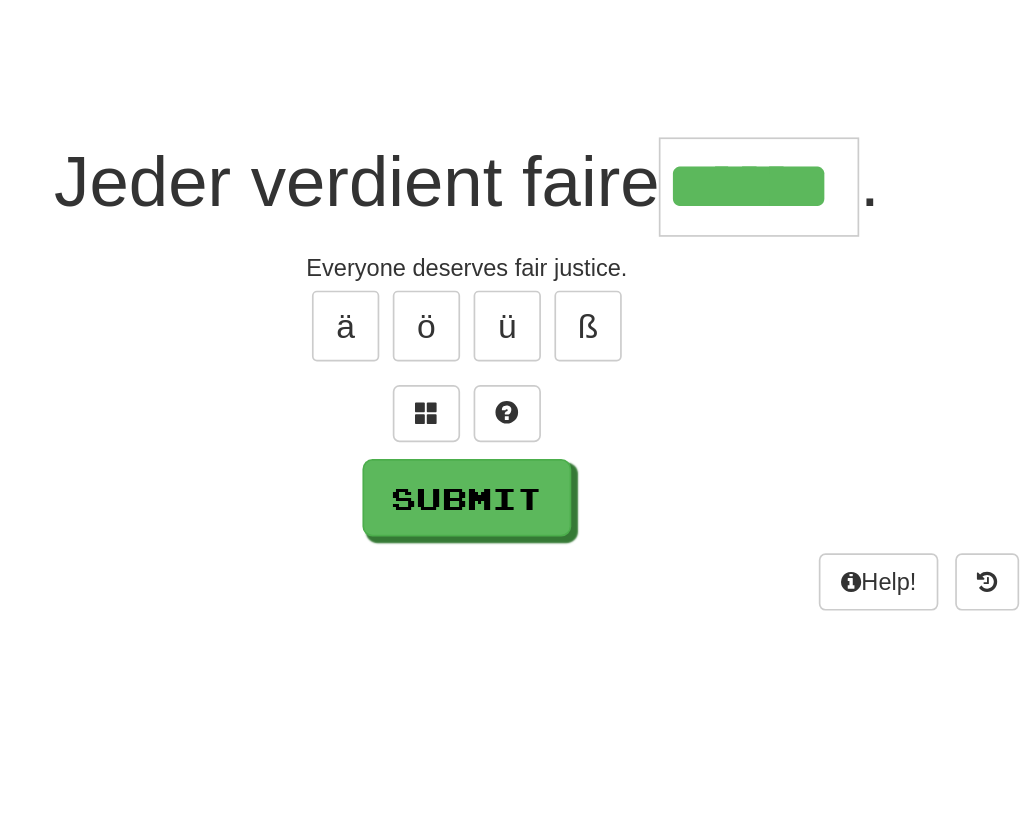 type on "******" 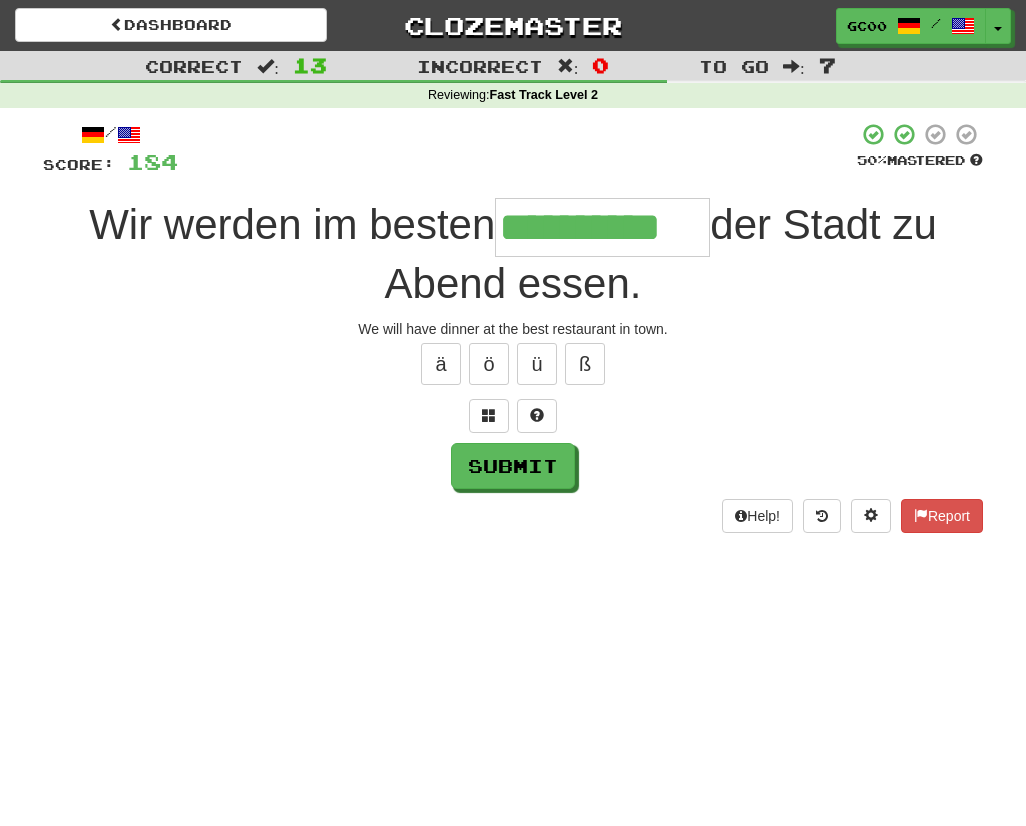 type on "**********" 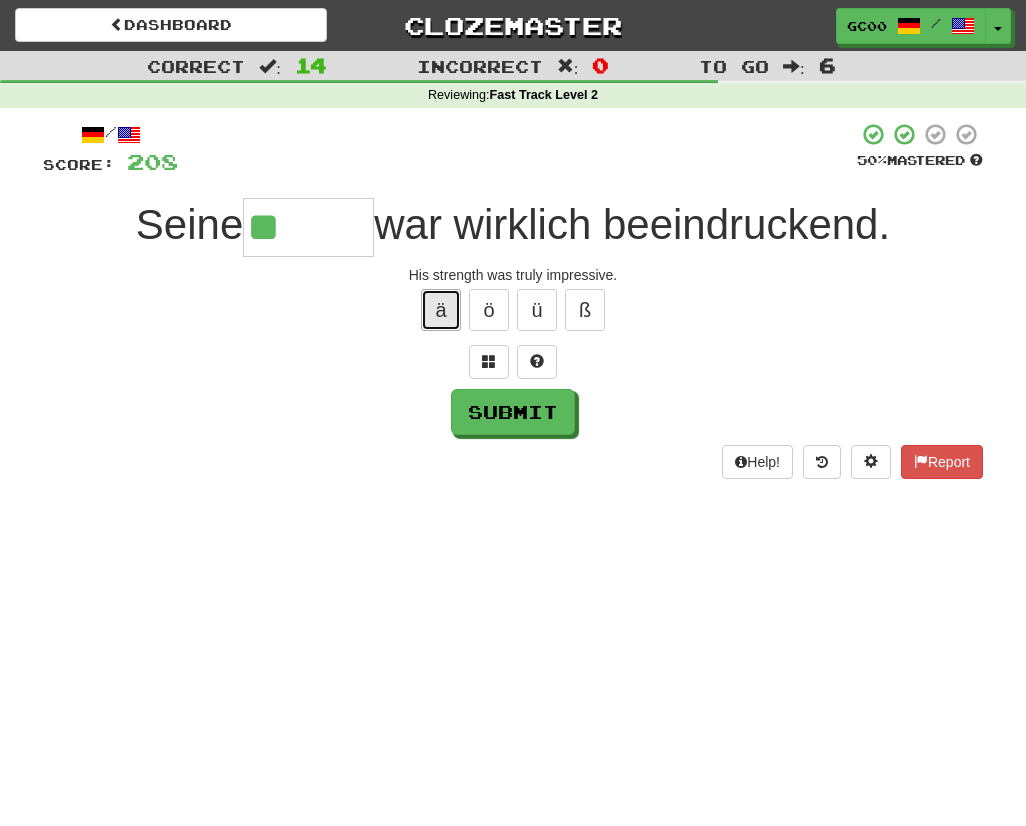 click on "ä" at bounding box center [441, 310] 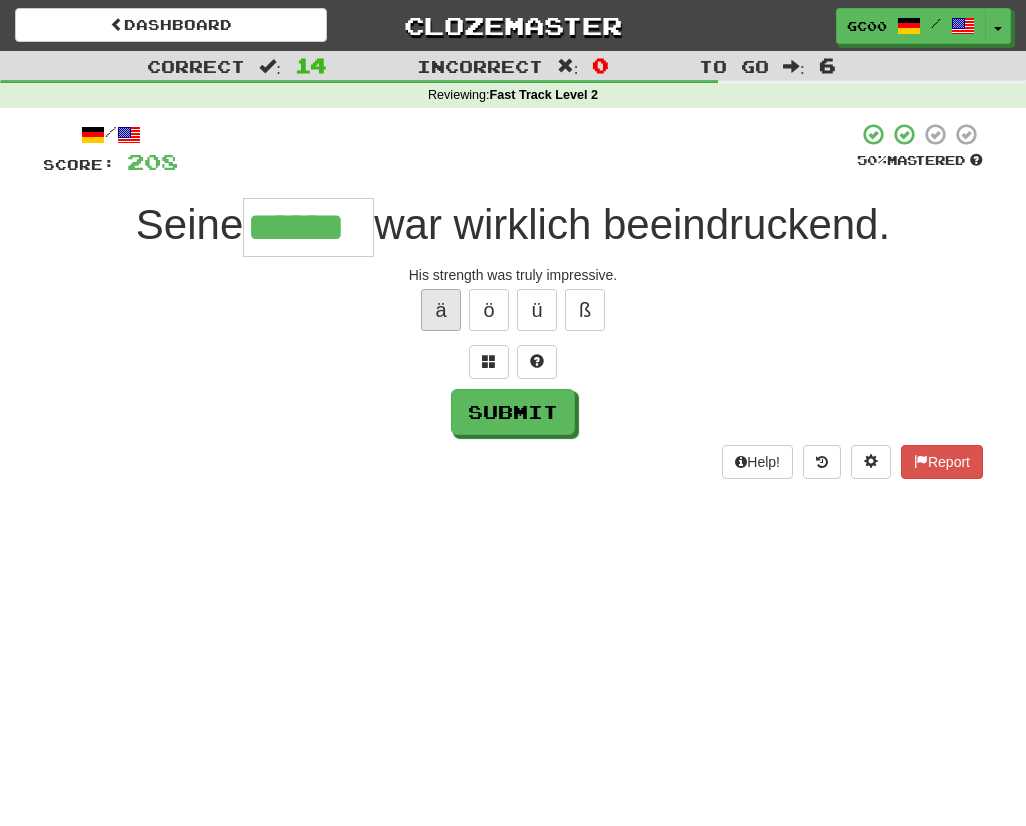 type on "******" 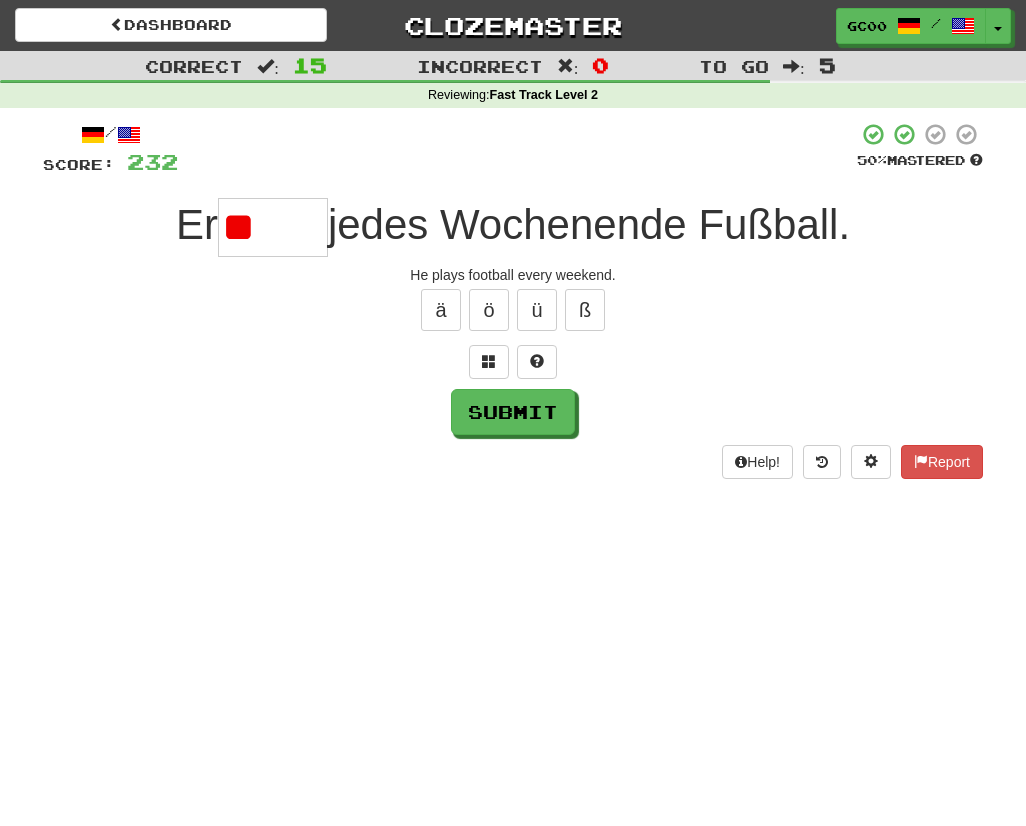 type on "*" 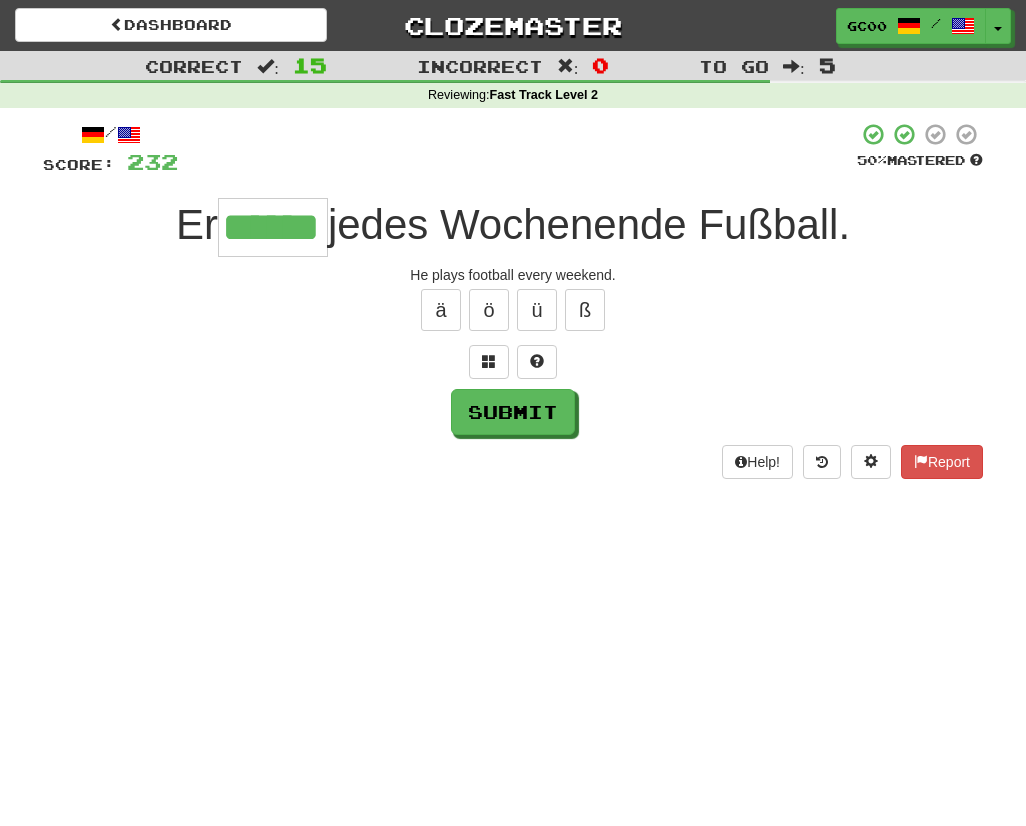 type on "******" 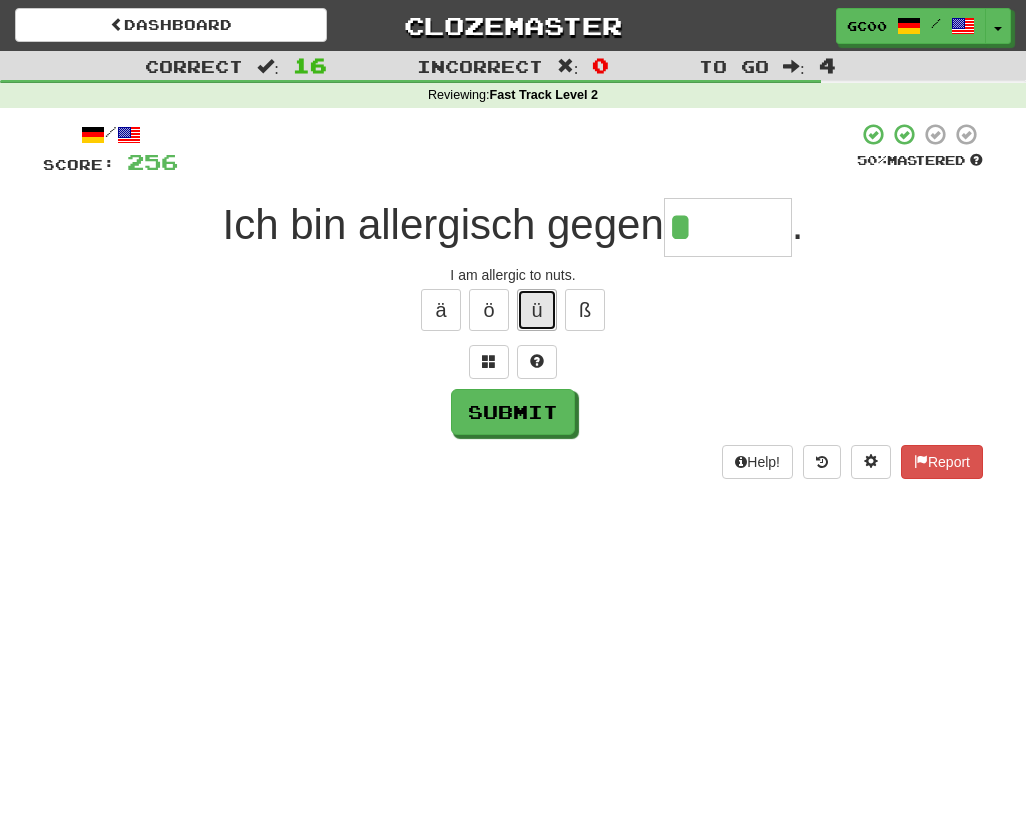 click on "ü" at bounding box center (537, 310) 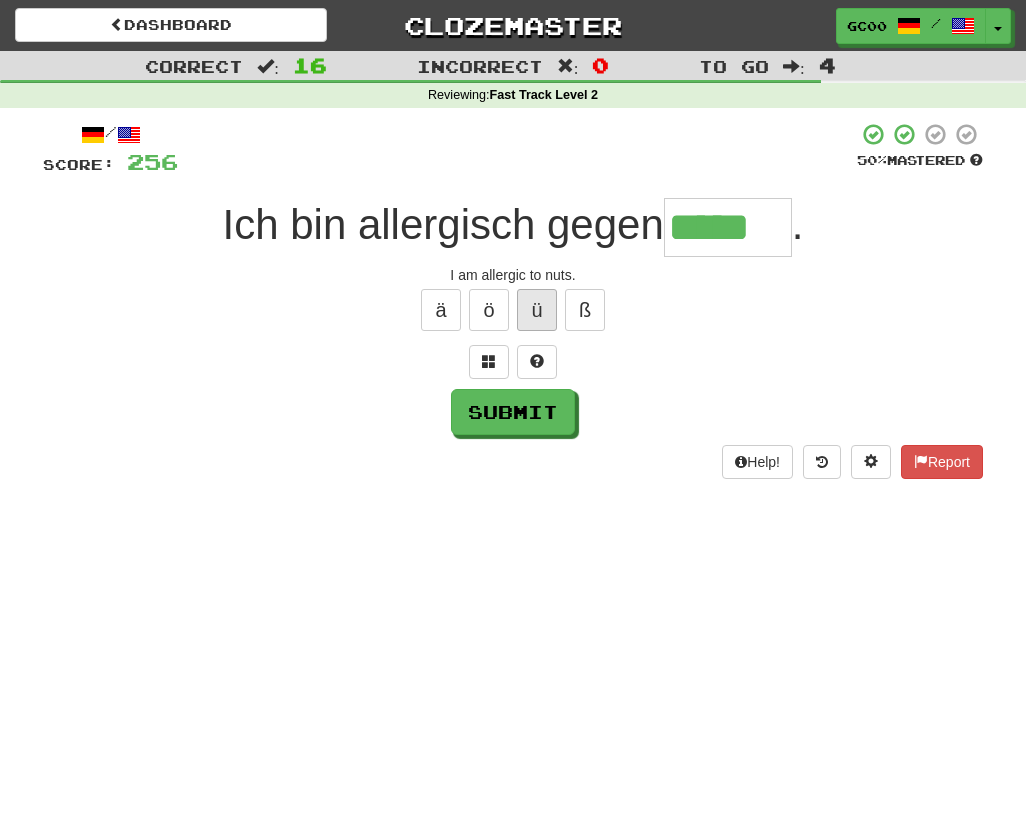 type on "*****" 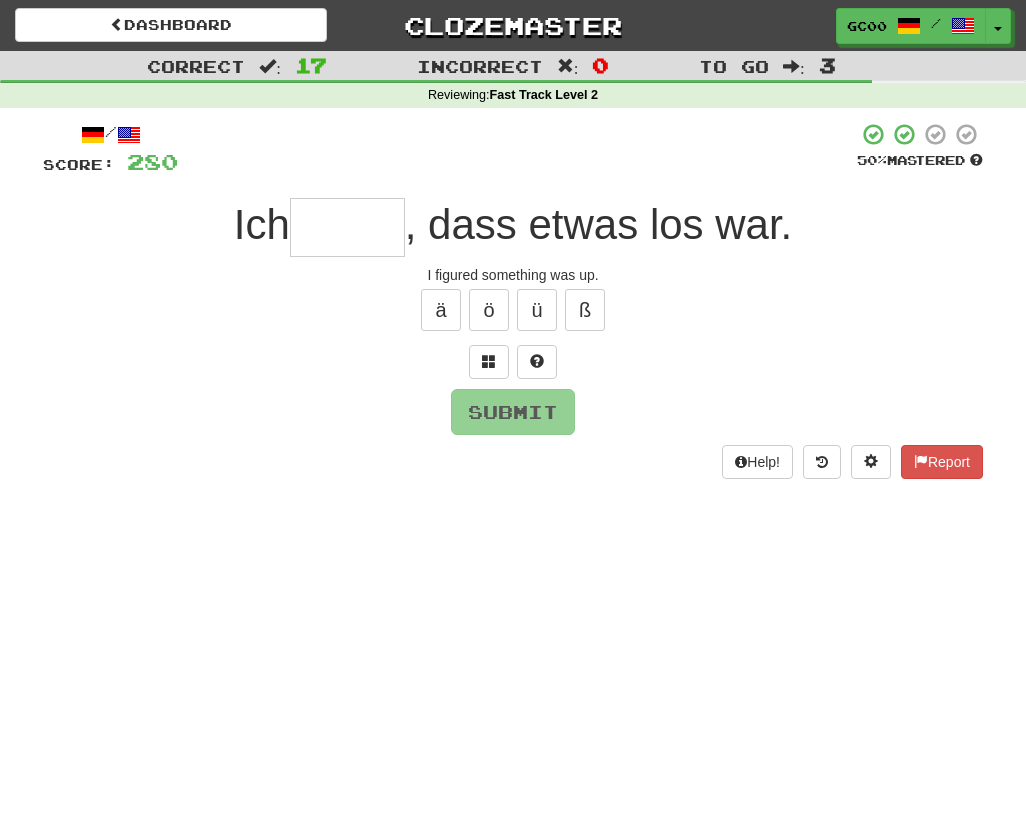 type on "*" 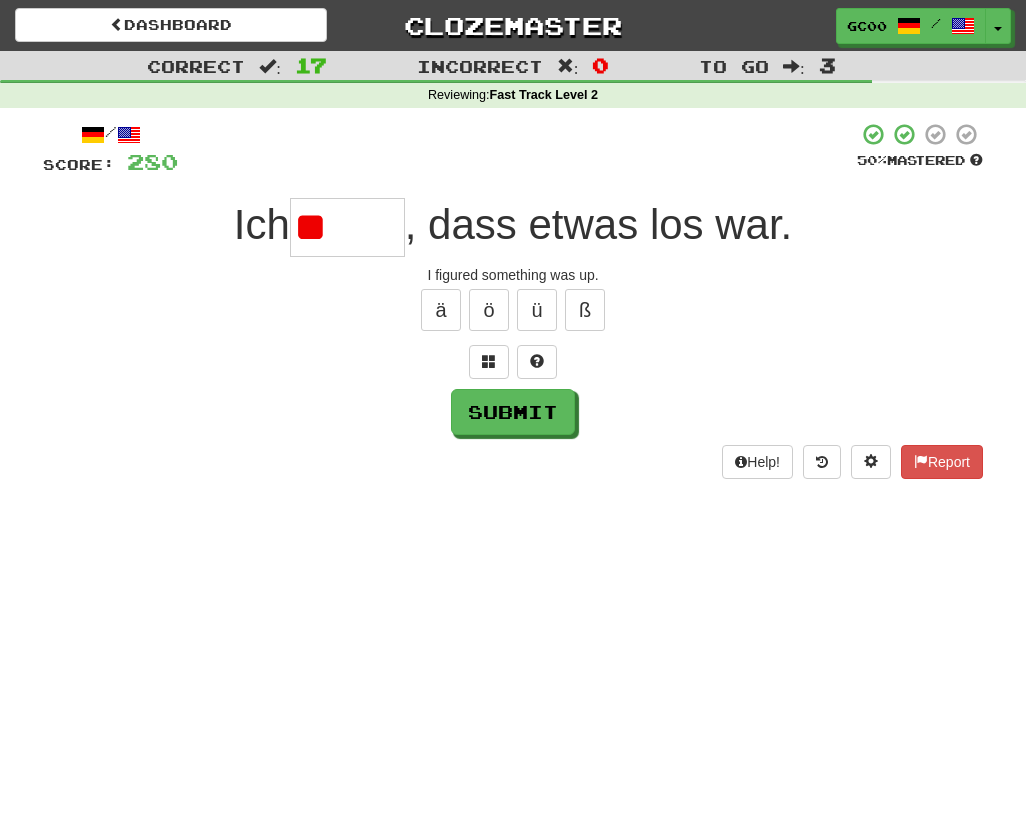 type on "*" 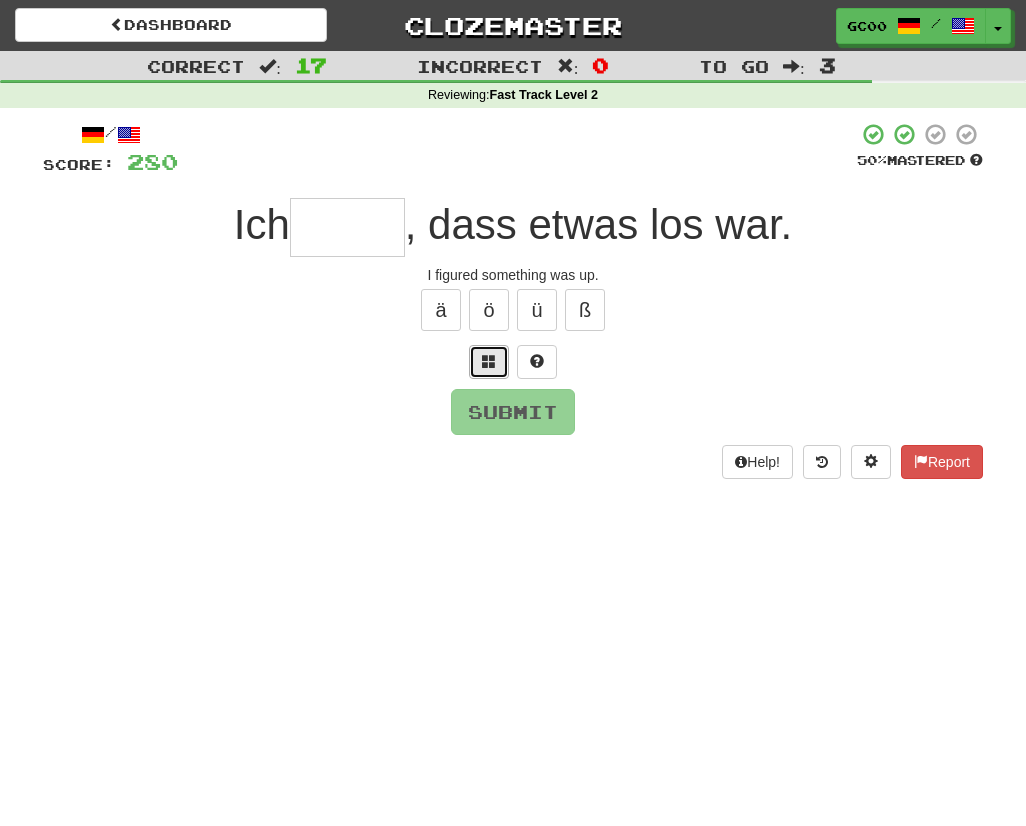 click at bounding box center [489, 362] 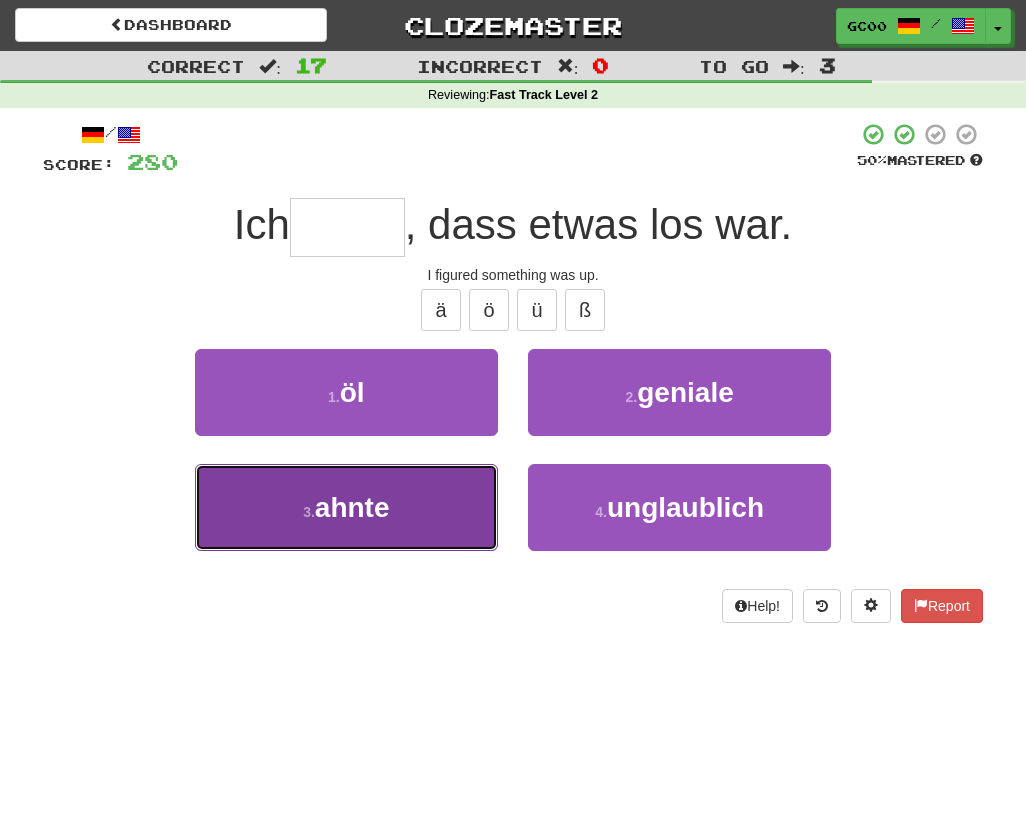 click on "3 .  ahnte" at bounding box center (346, 507) 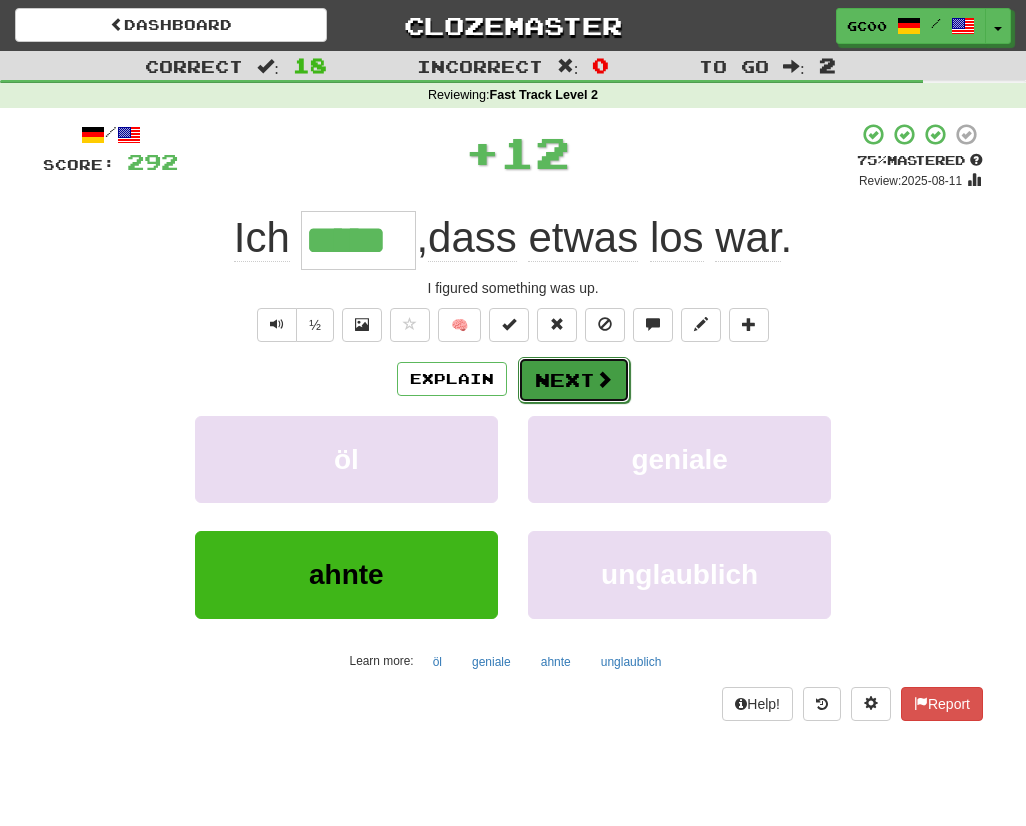 click on "Next" at bounding box center [574, 380] 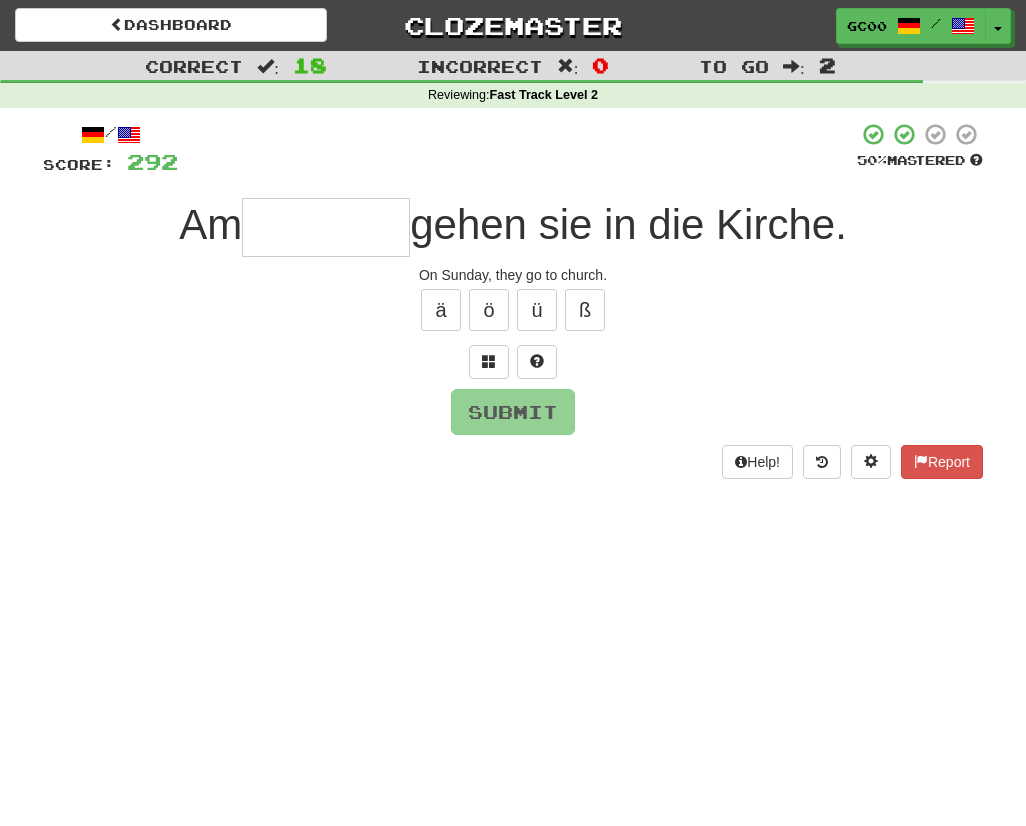 click at bounding box center (326, 227) 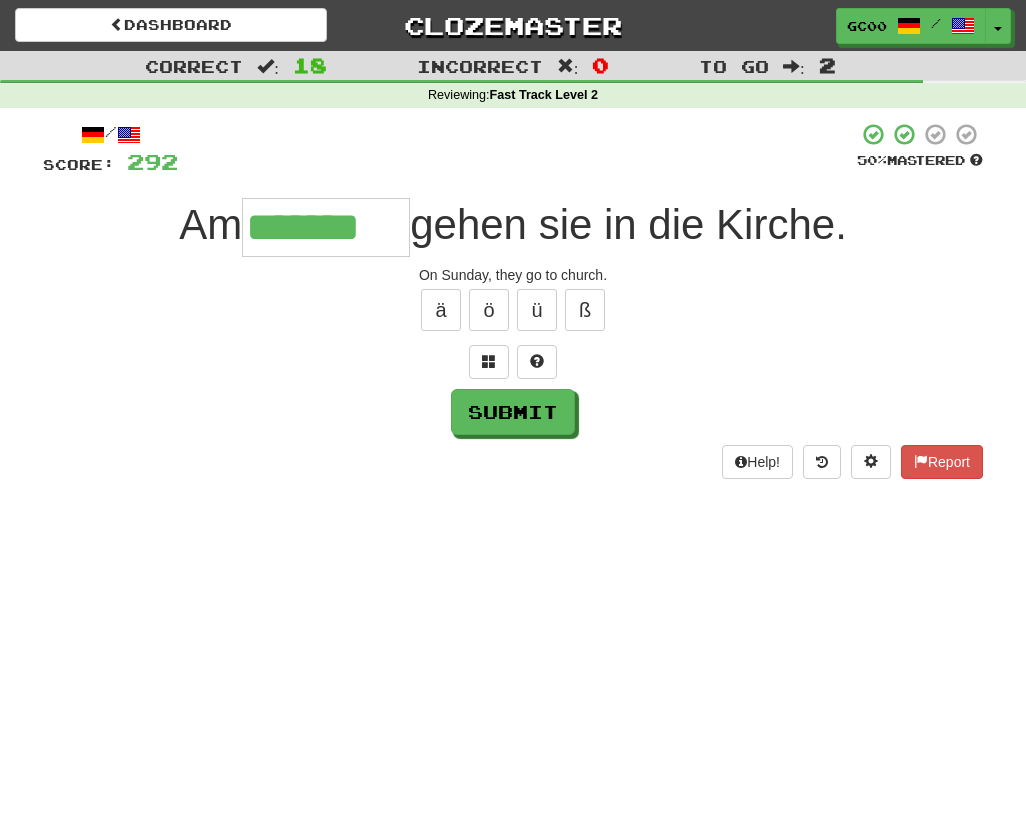 type on "*******" 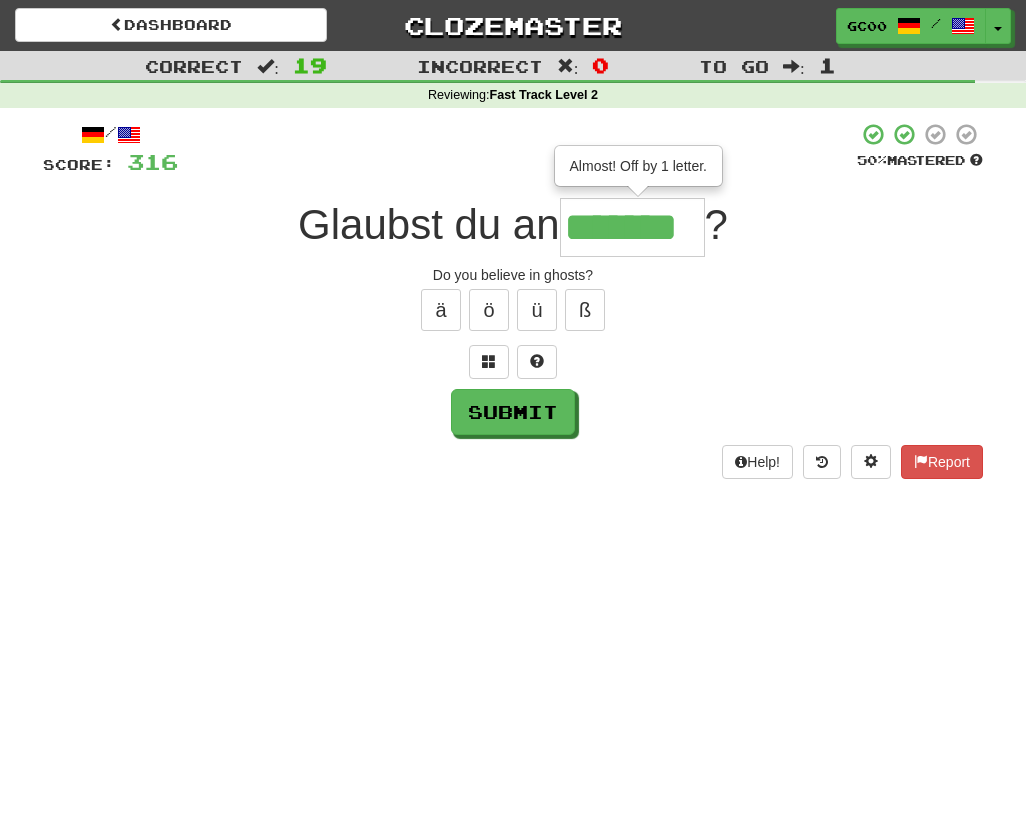 type on "*******" 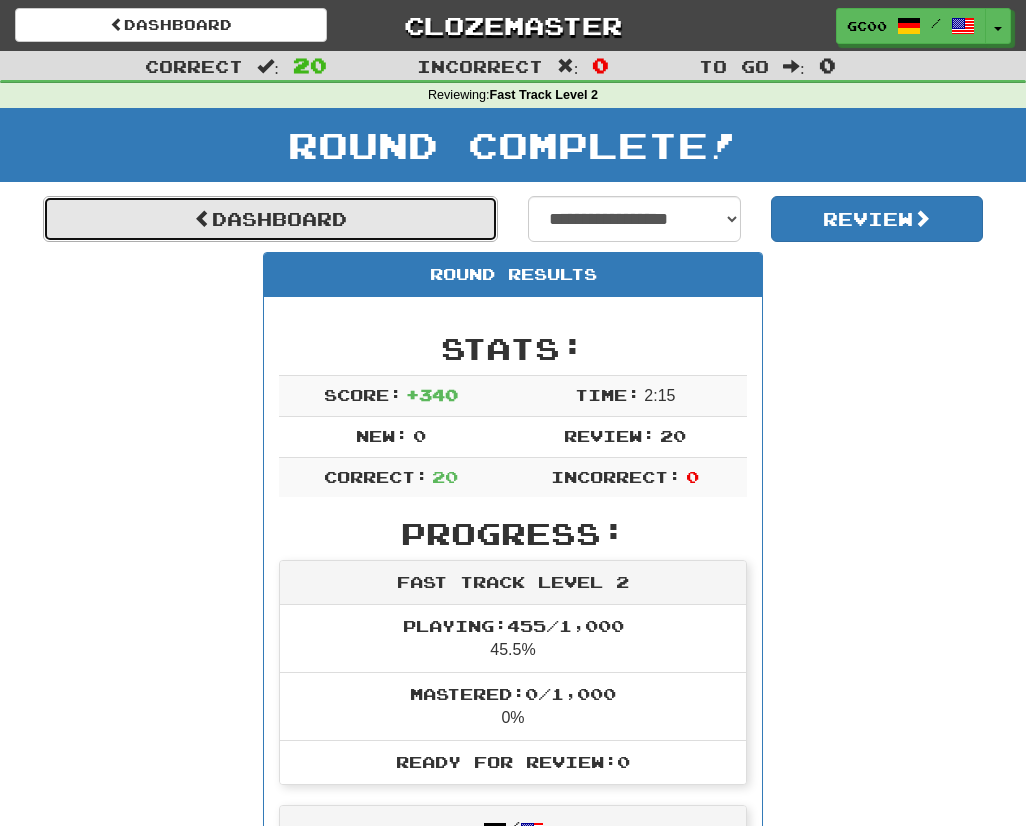 click on "Dashboard" at bounding box center (270, 219) 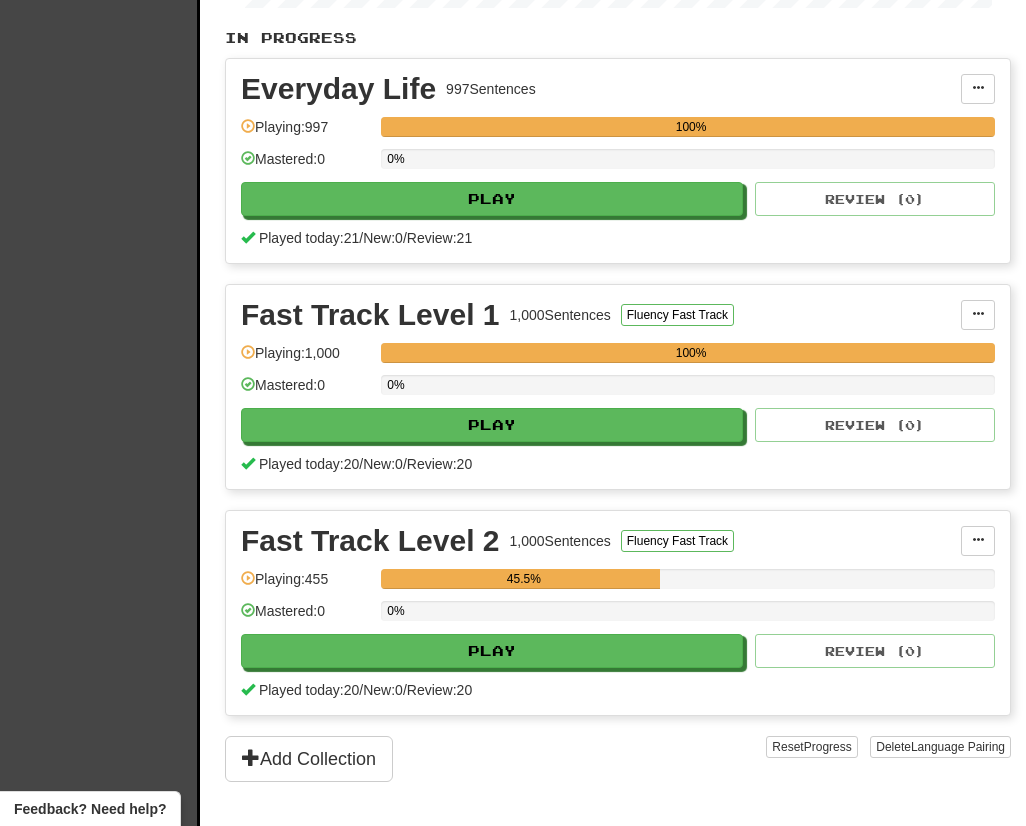 scroll, scrollTop: 474, scrollLeft: 0, axis: vertical 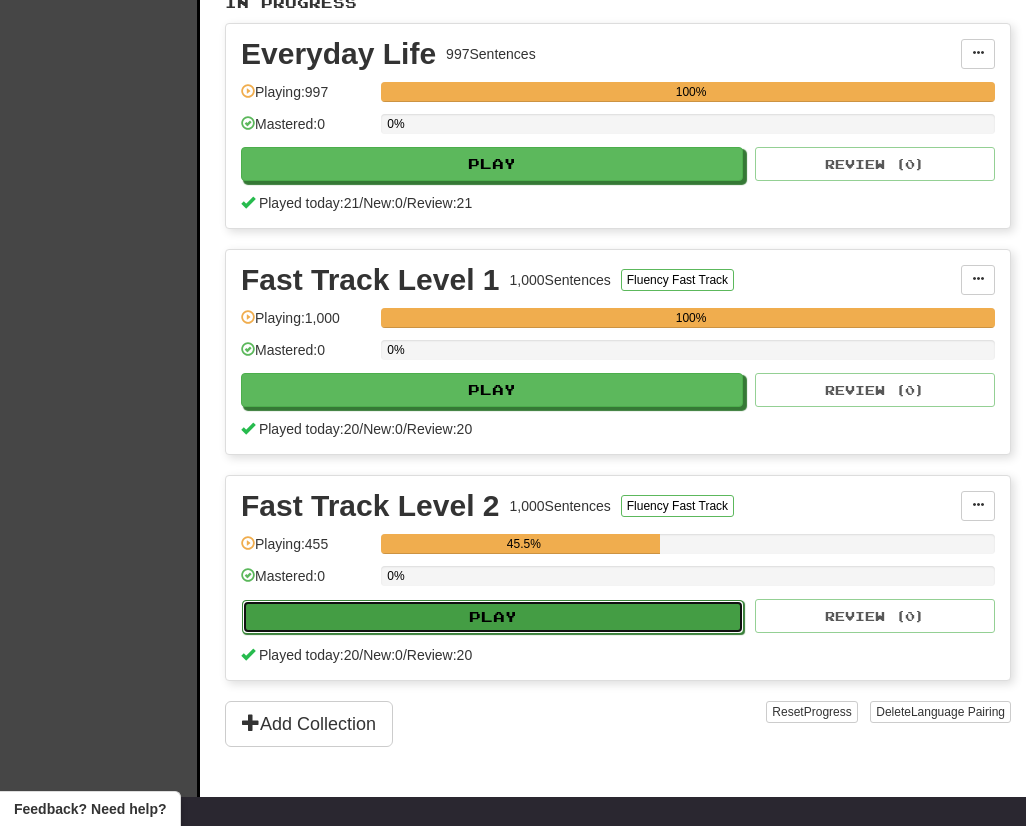click on "Play" at bounding box center [493, 617] 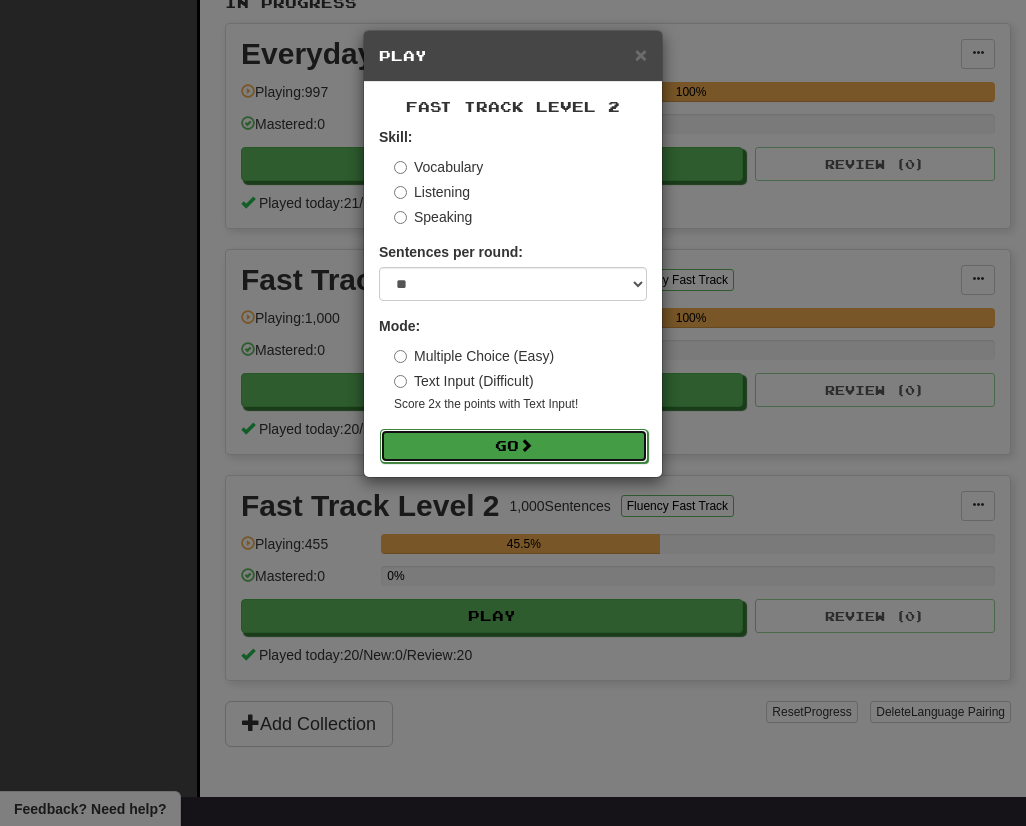click on "Go" at bounding box center (514, 446) 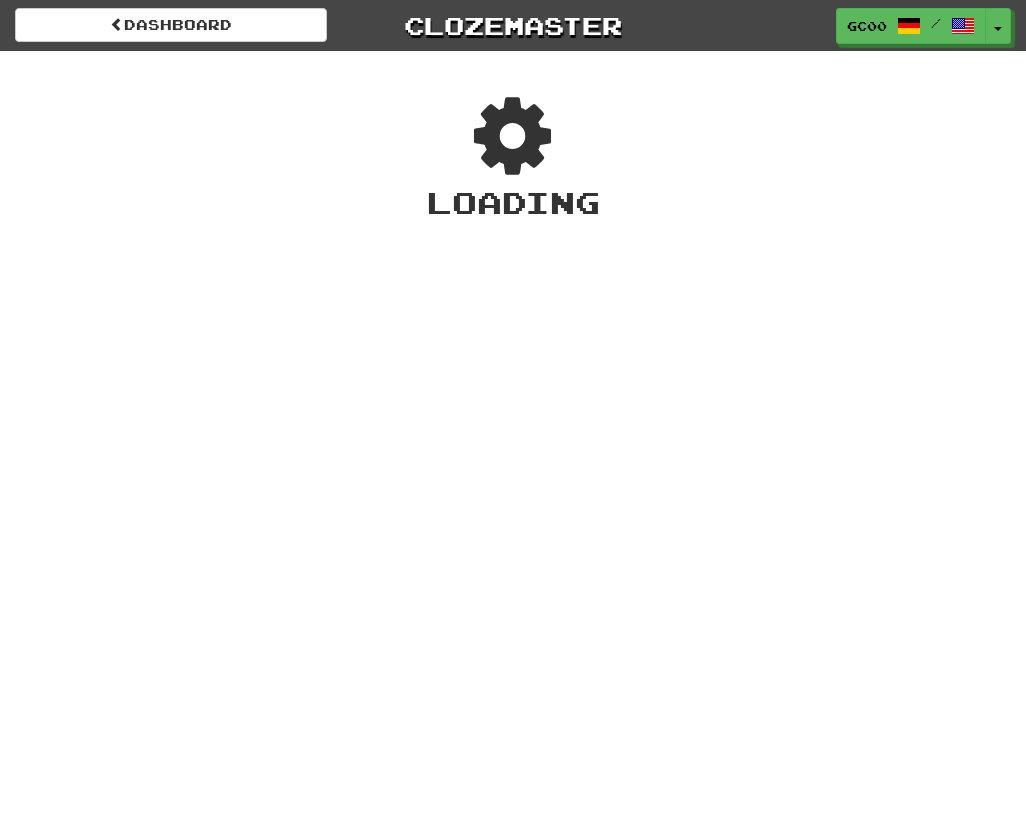 scroll, scrollTop: 0, scrollLeft: 0, axis: both 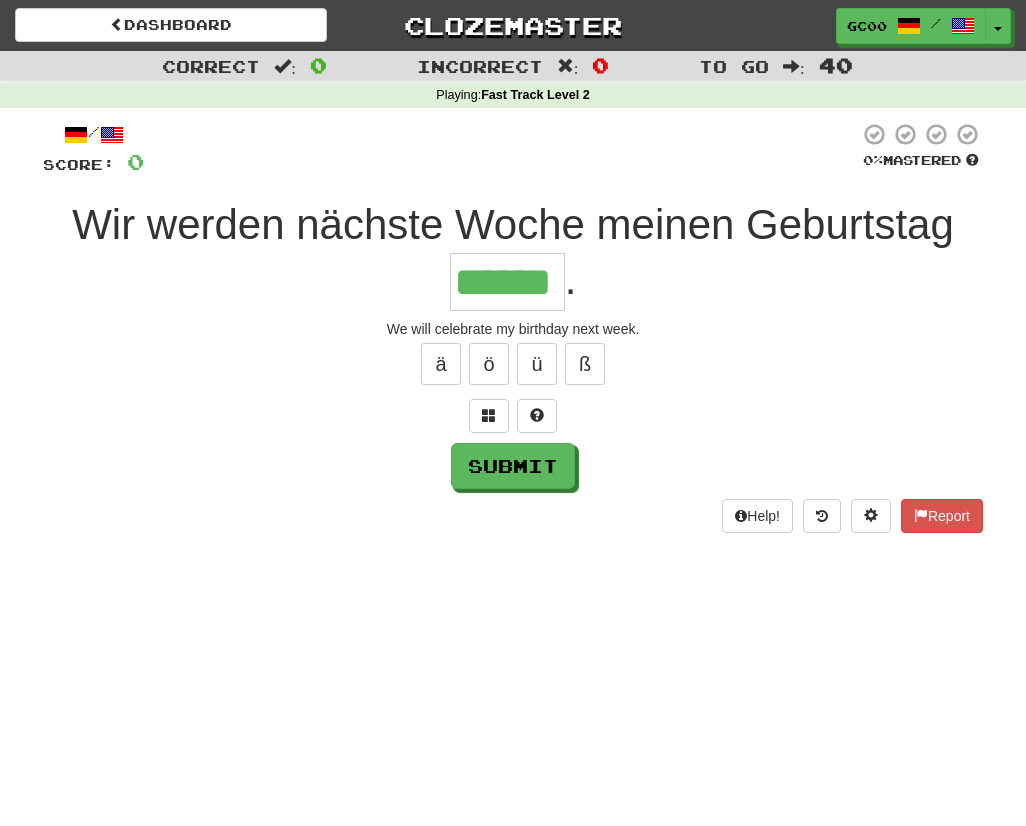 type on "******" 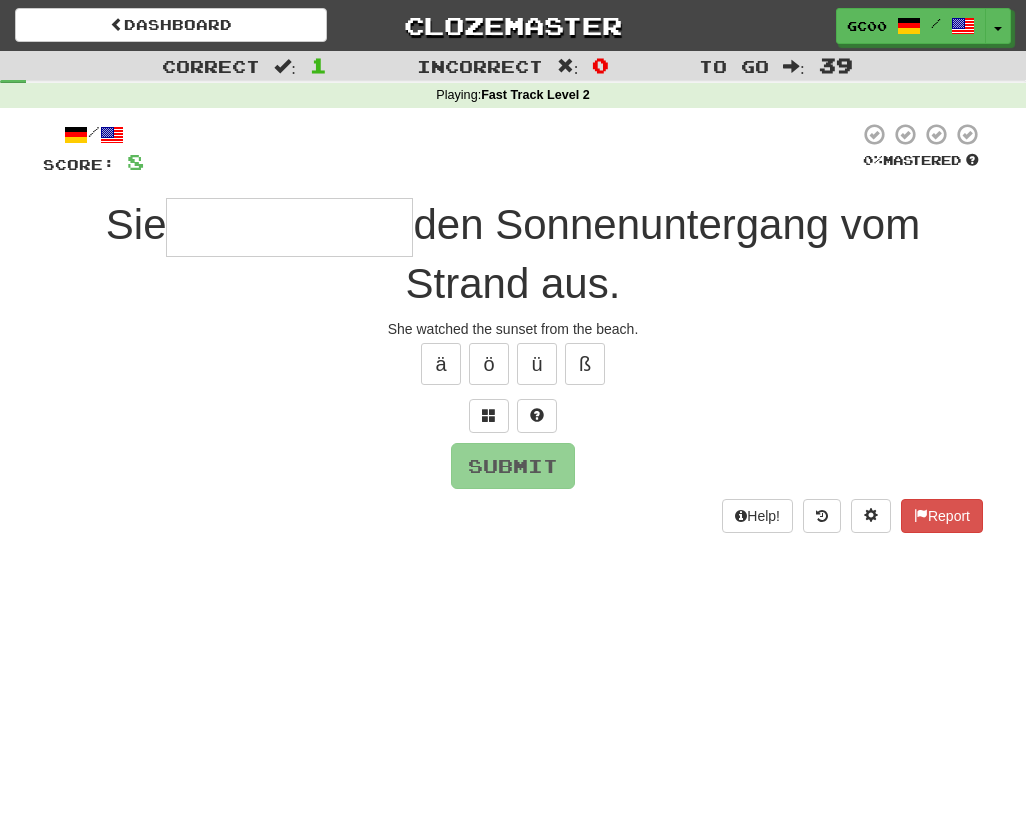 type on "*" 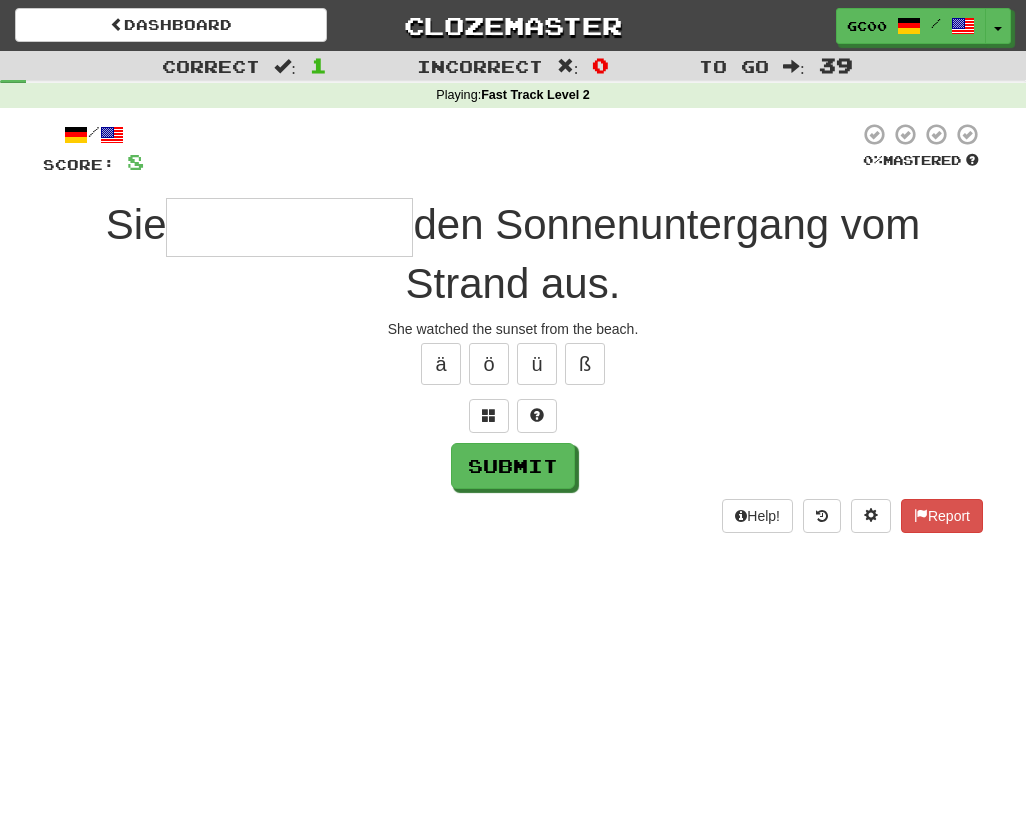 type on "*" 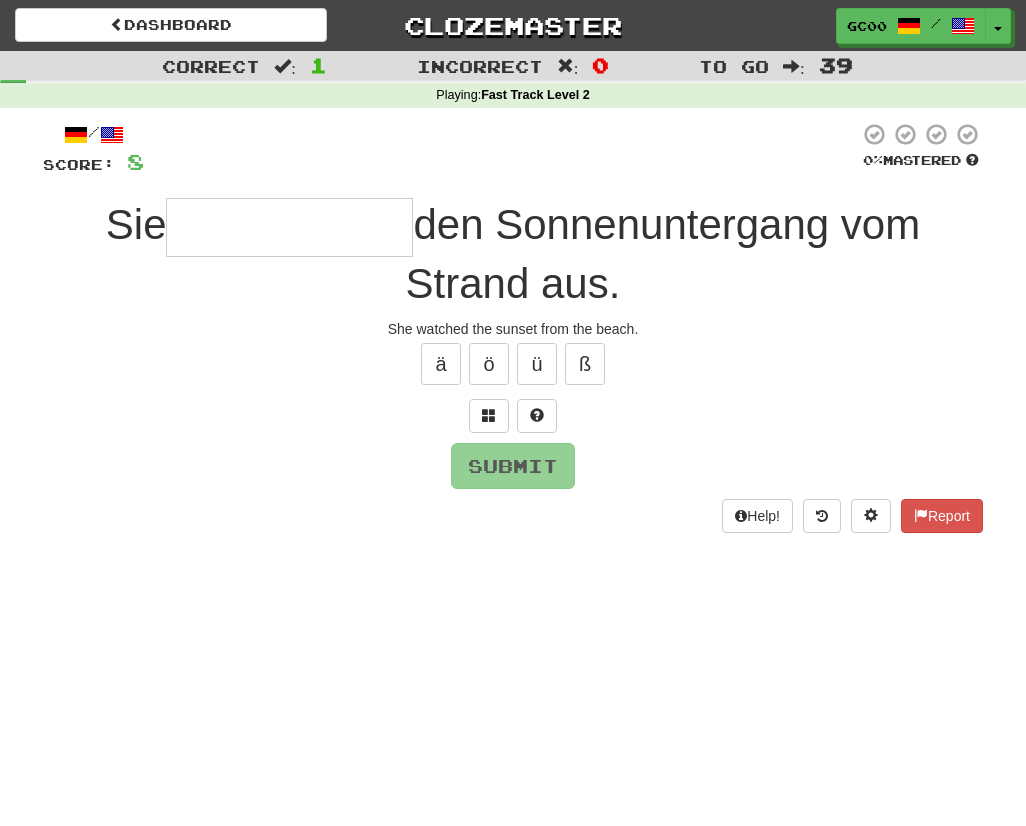 type on "*" 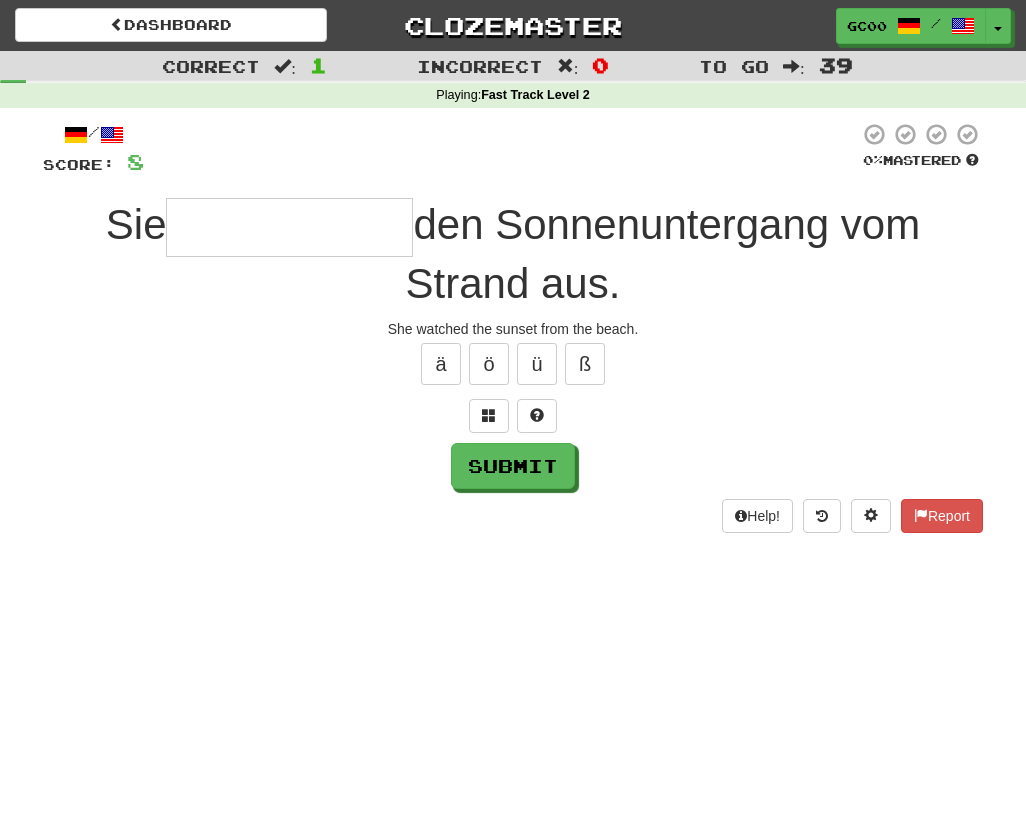 type on "*" 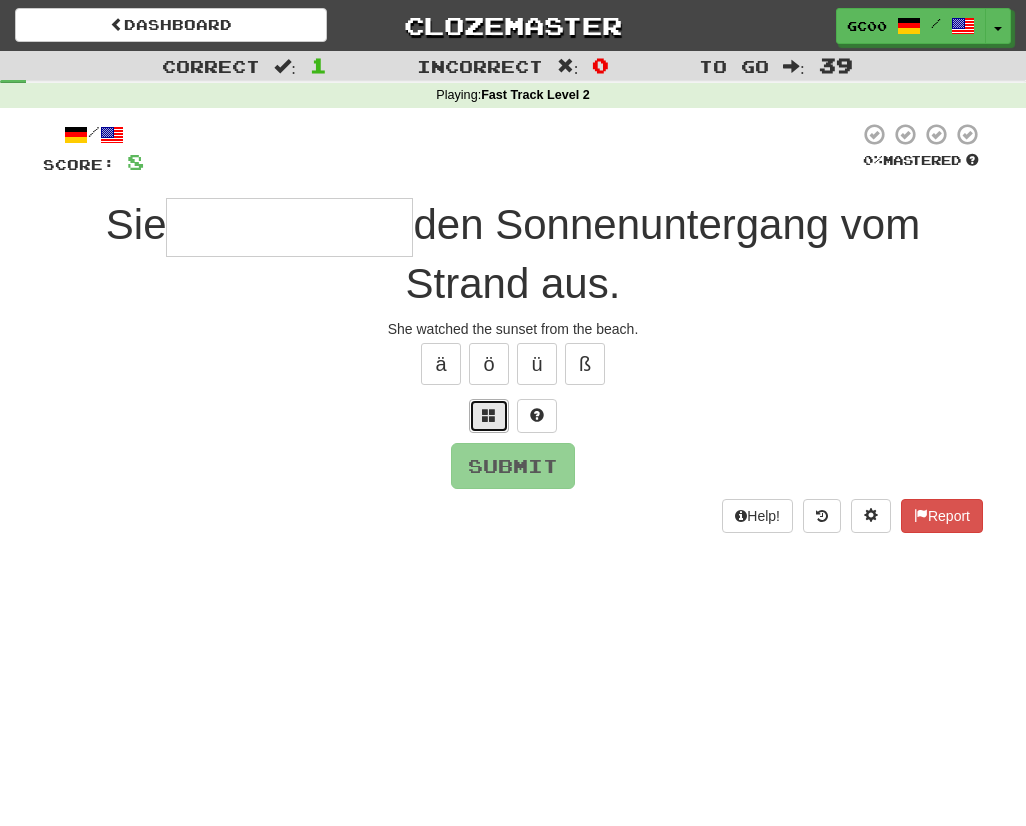 click at bounding box center (489, 415) 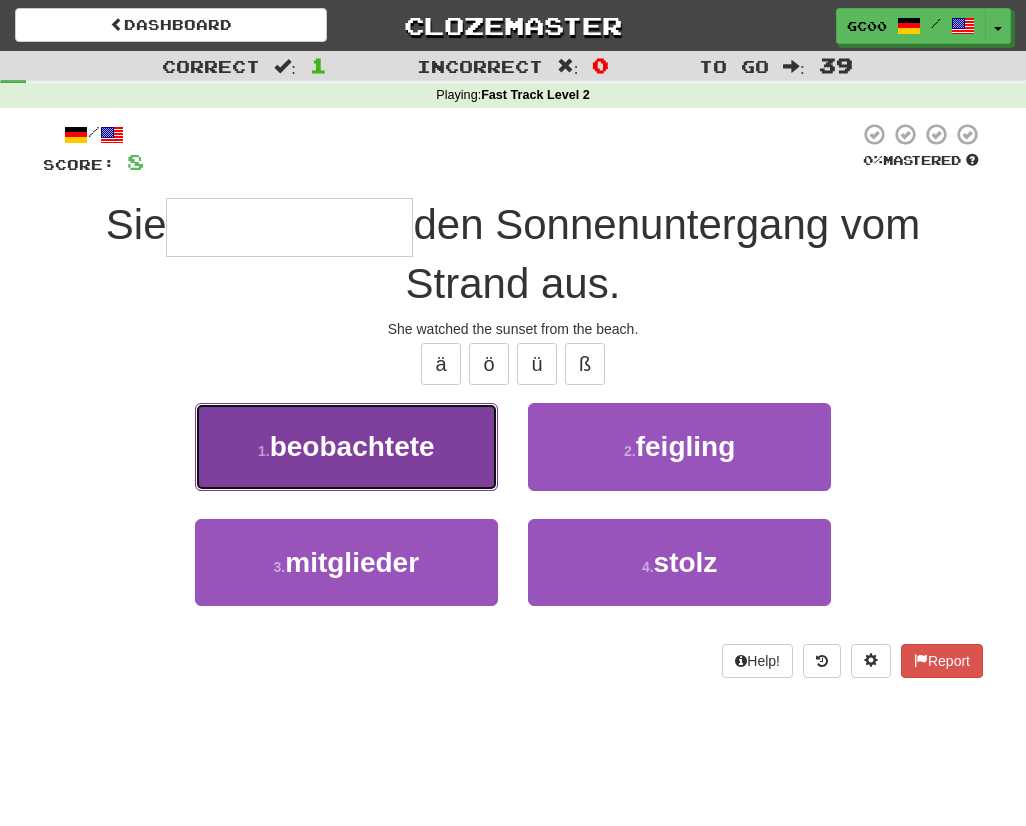 click on "1 .  beobachtete" at bounding box center [346, 446] 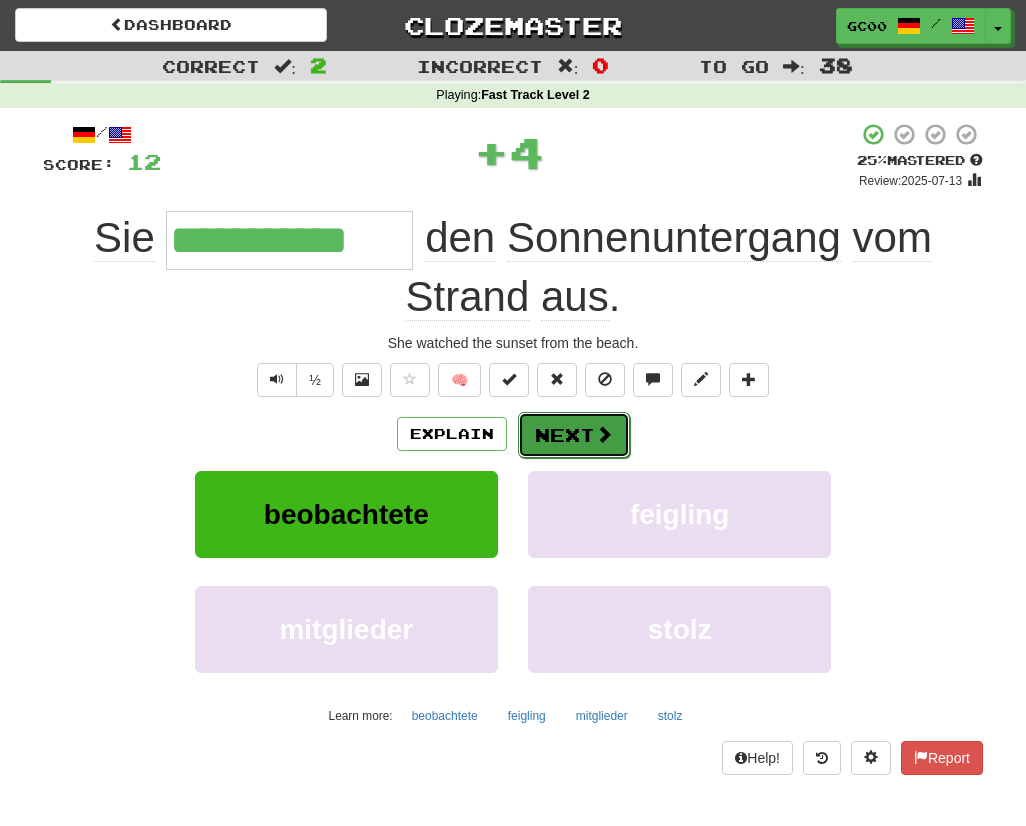 click on "Next" at bounding box center [574, 435] 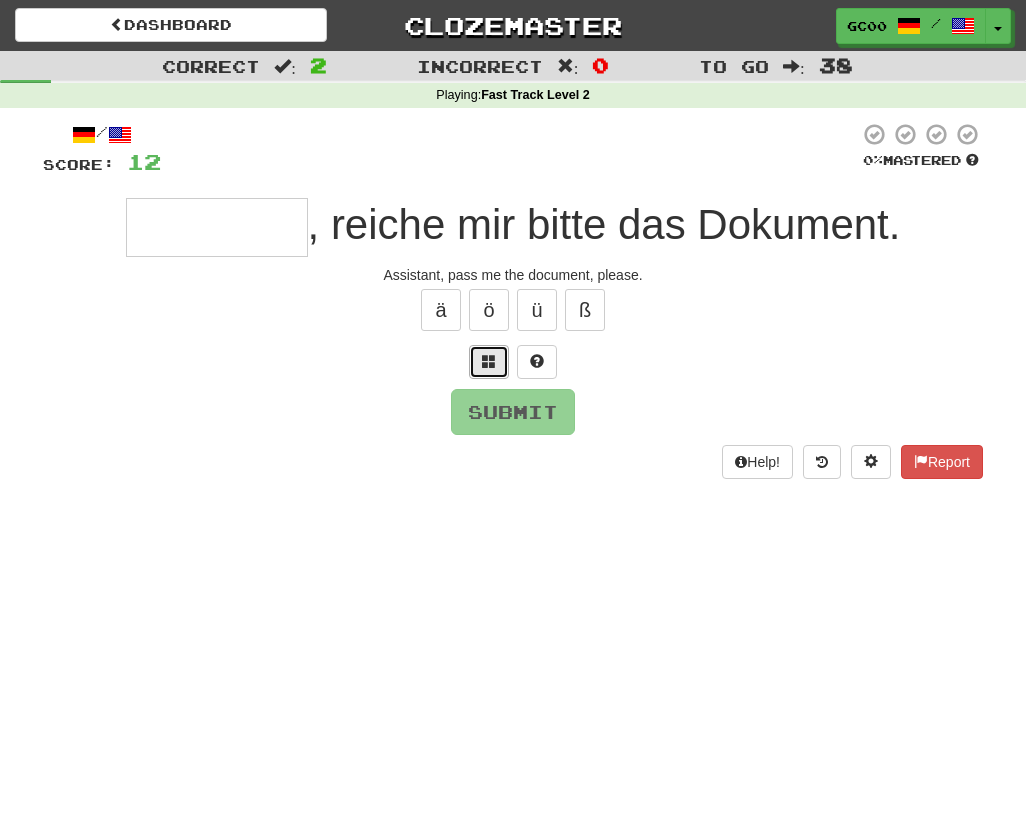 click at bounding box center (489, 362) 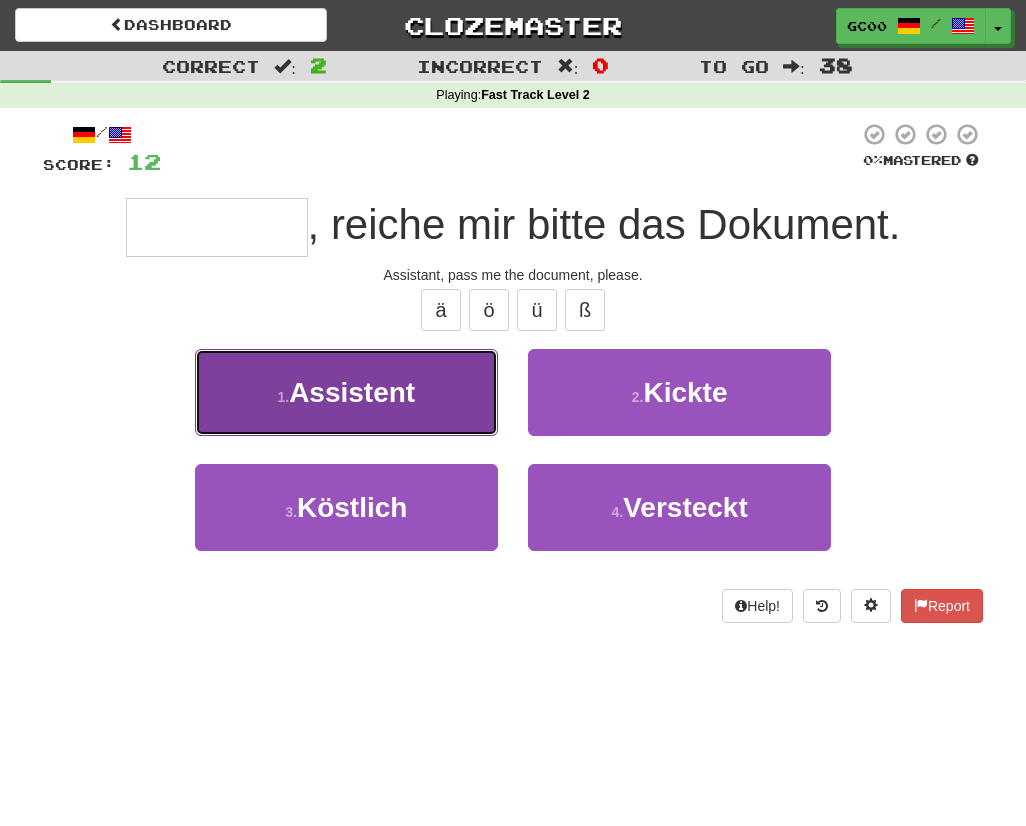 click on "Assistent" at bounding box center [352, 392] 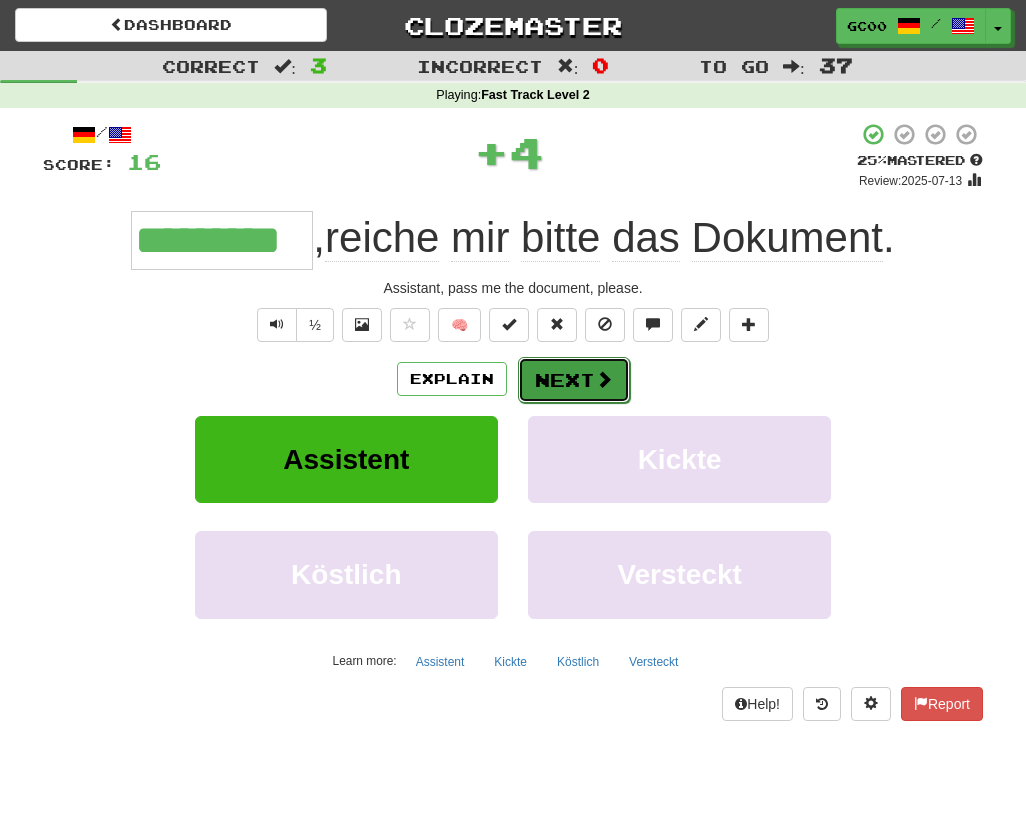 click on "Next" at bounding box center (574, 380) 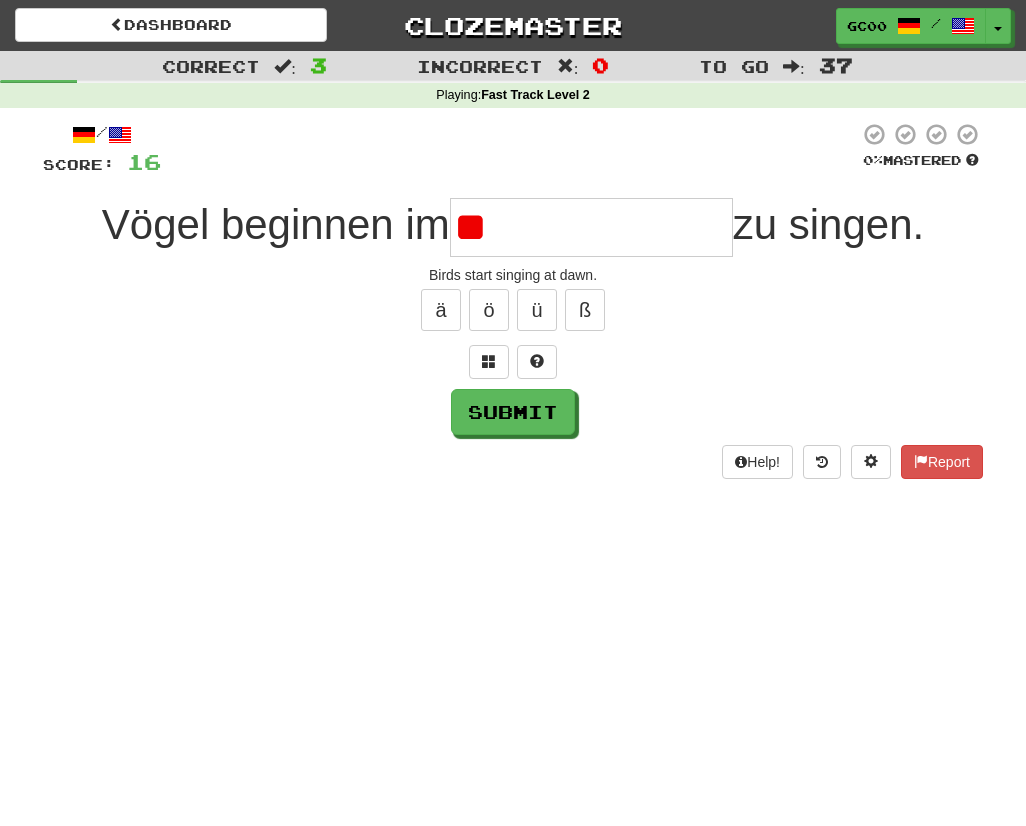 type on "*" 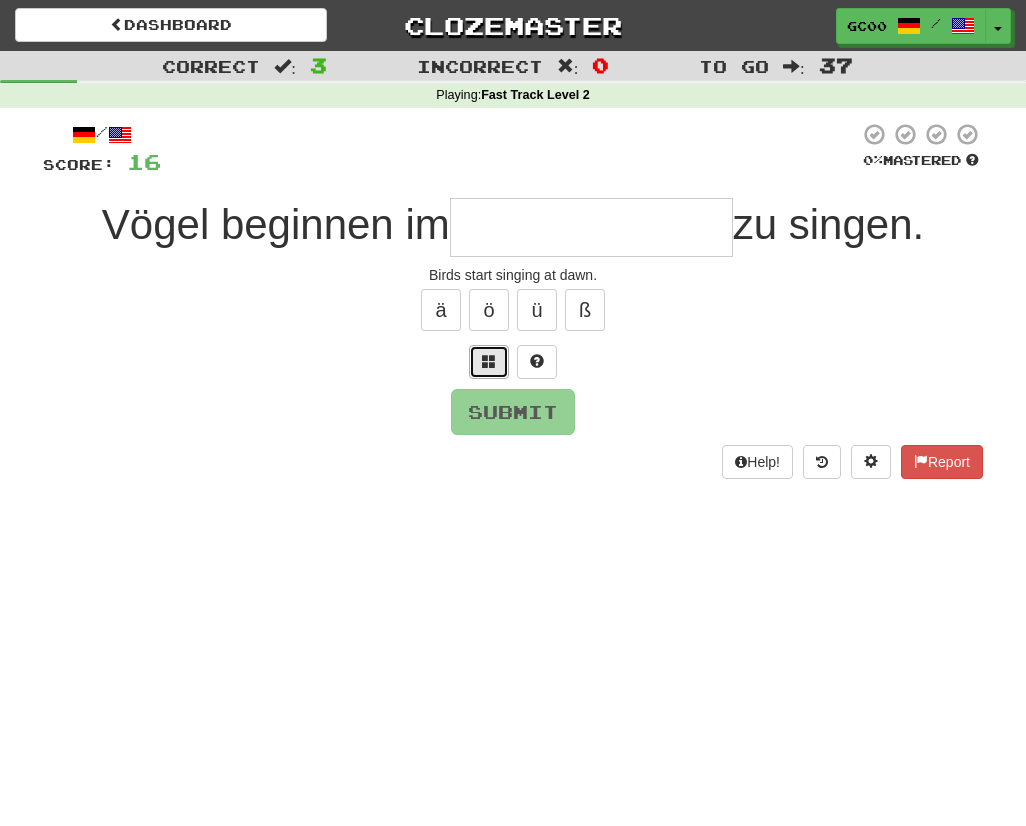 click at bounding box center (489, 361) 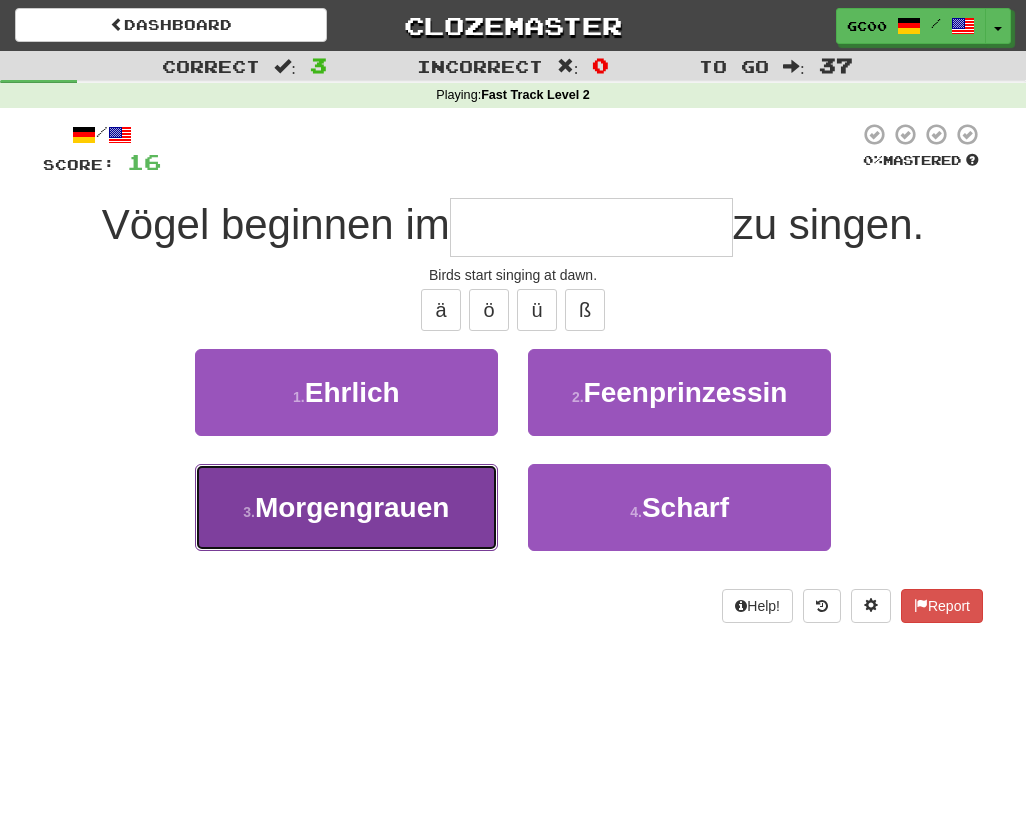 click on "3 .  Morgengrauen" at bounding box center (346, 507) 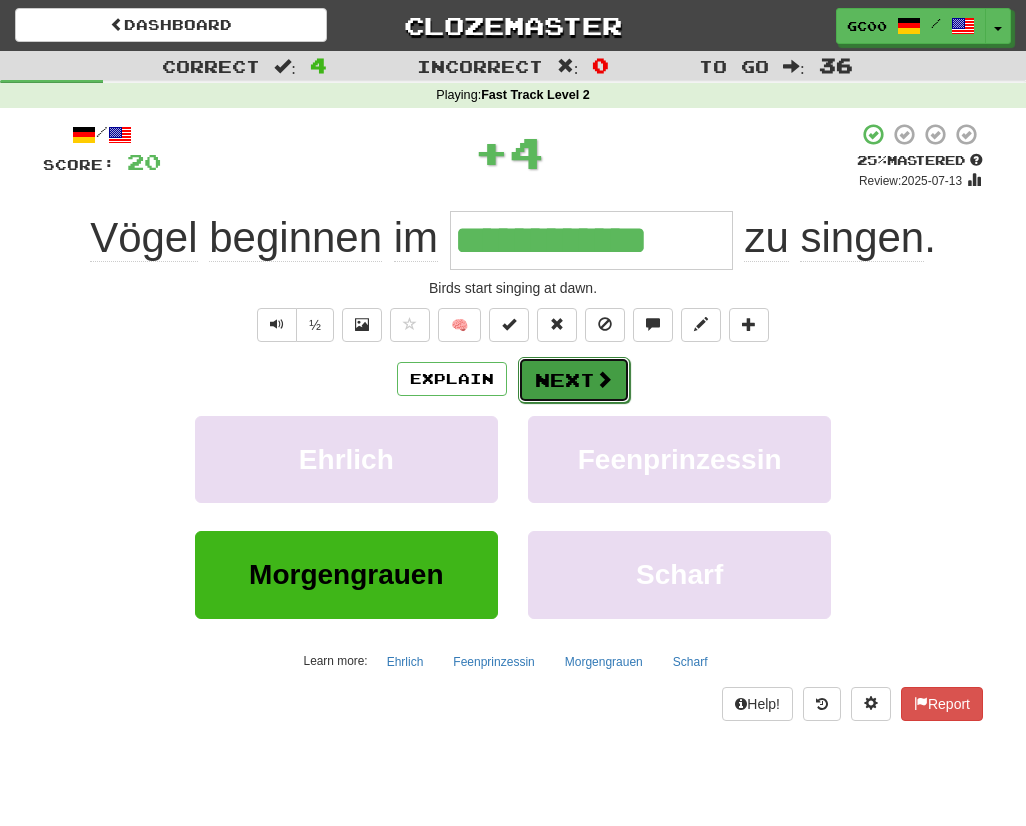 click on "Next" at bounding box center (574, 380) 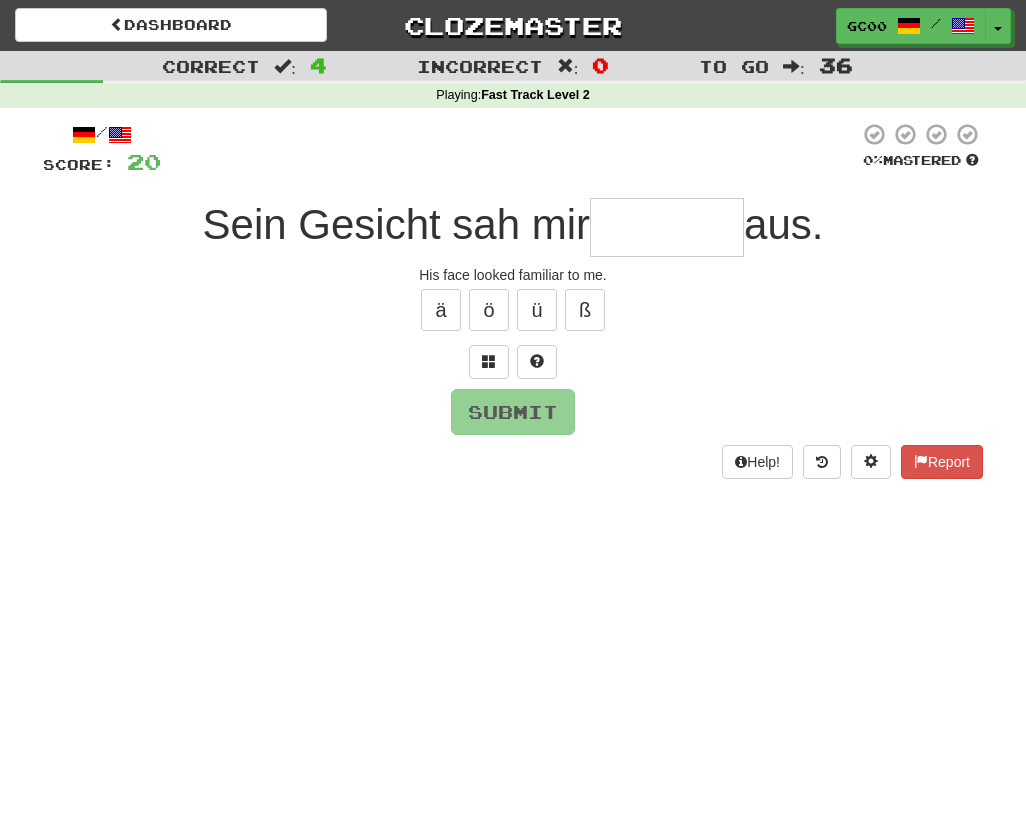 type on "*" 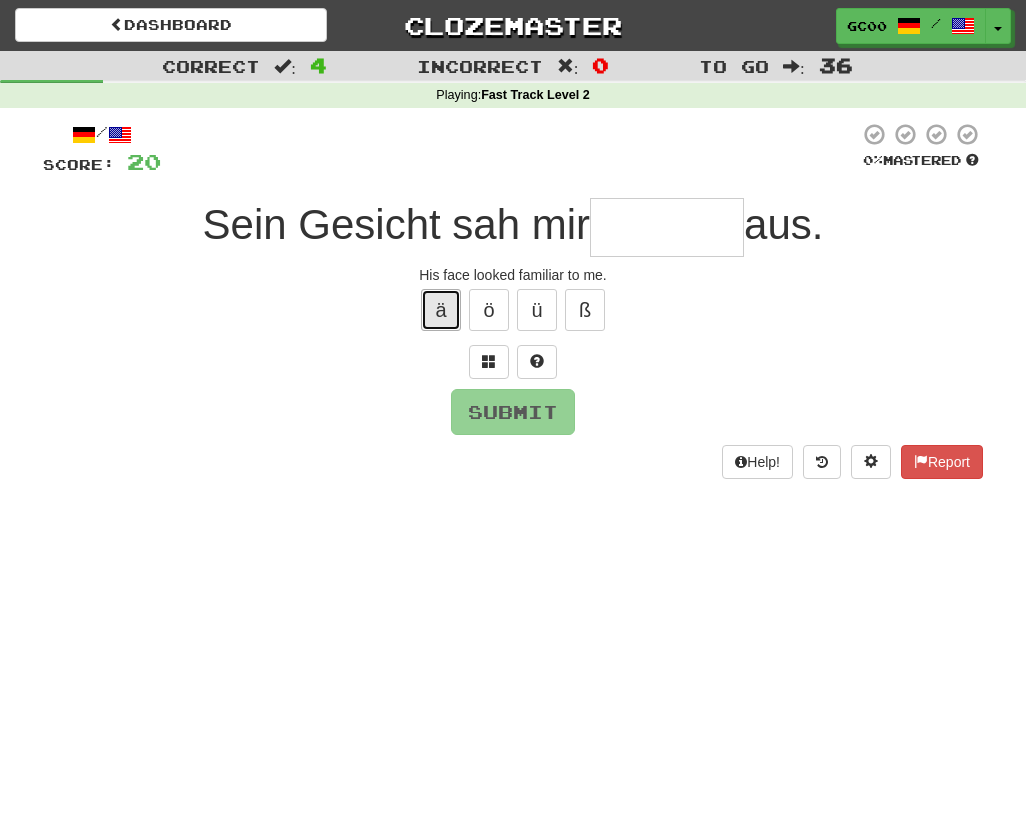 click on "ä" at bounding box center [441, 310] 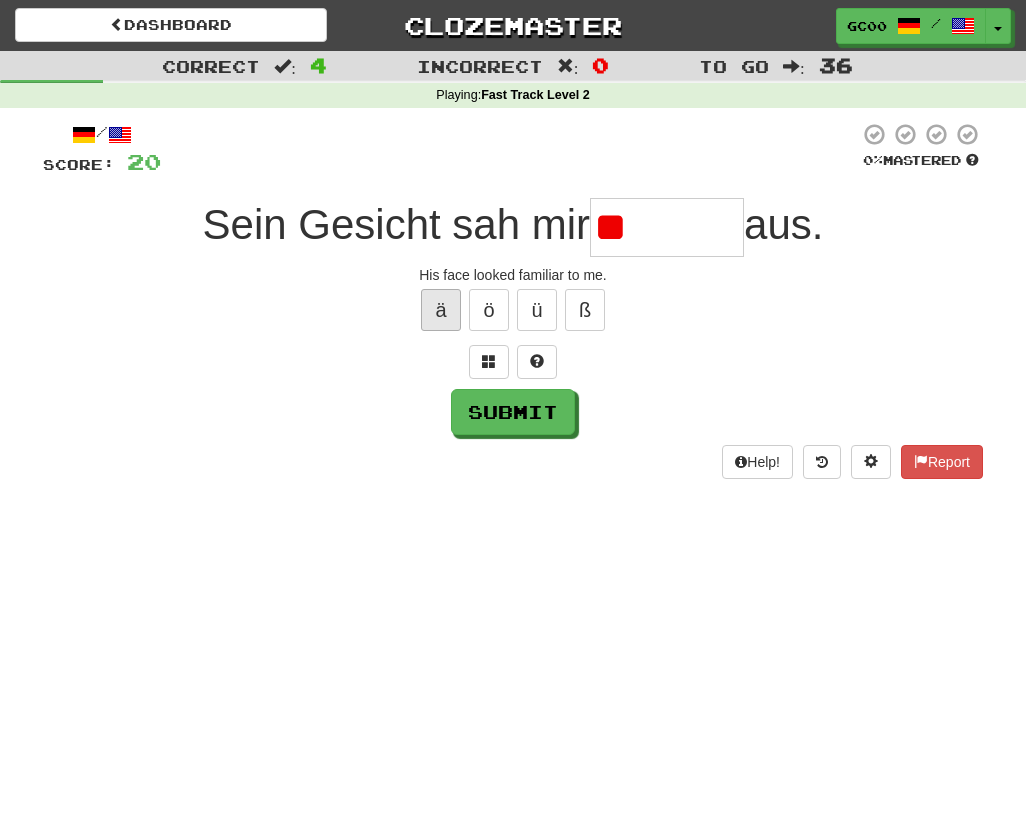 type on "*" 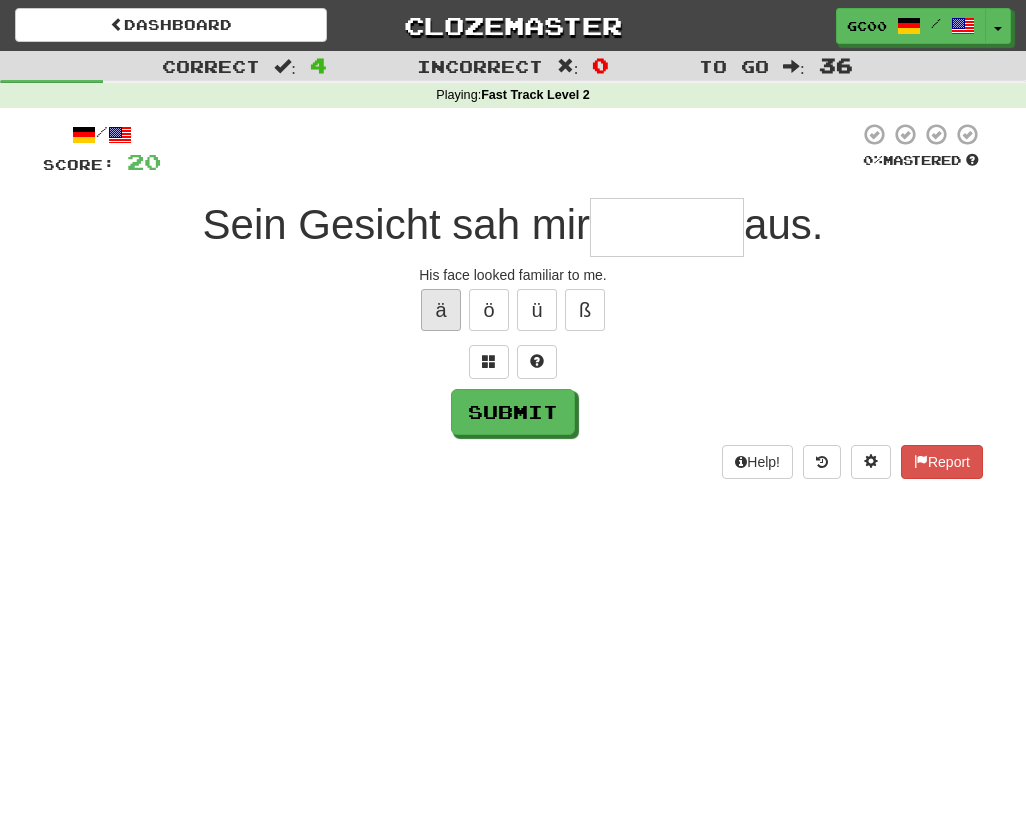 type on "*" 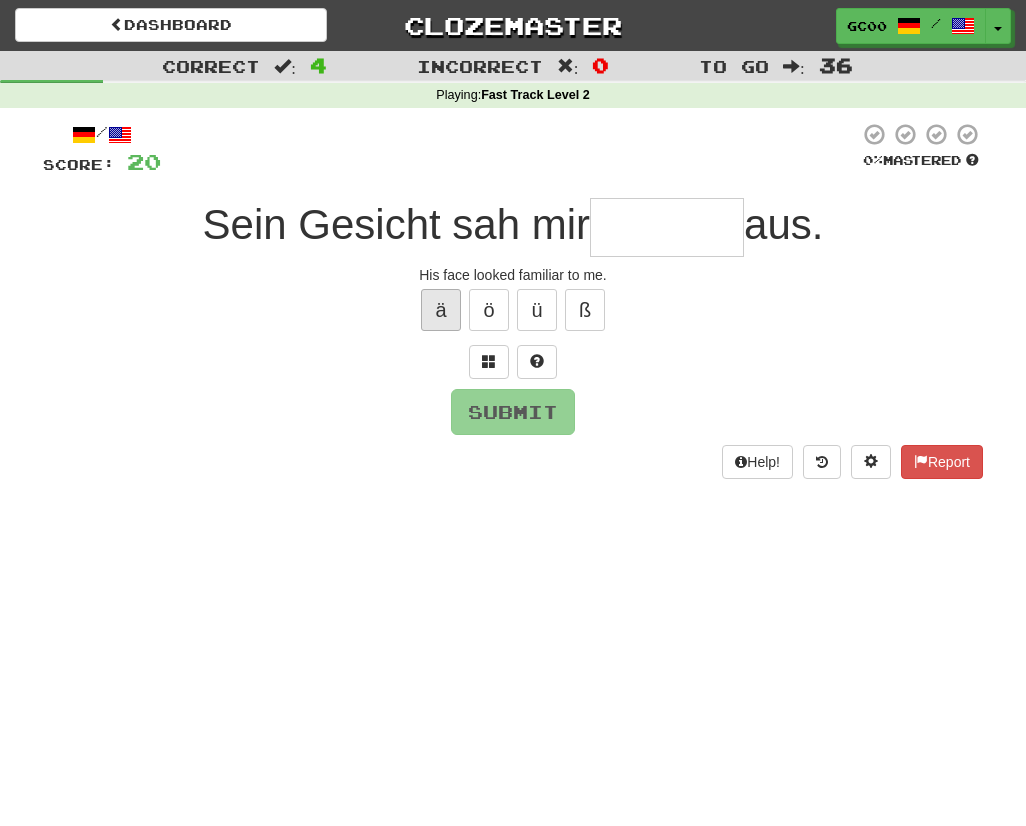 type on "*" 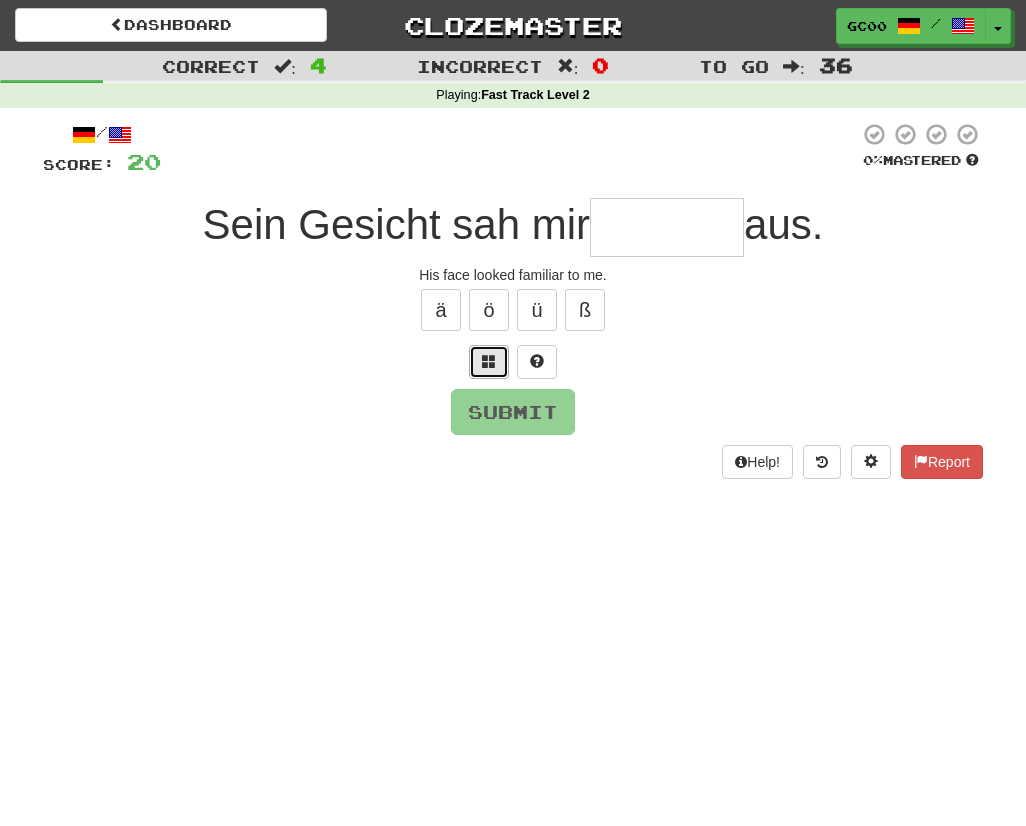 click at bounding box center (489, 362) 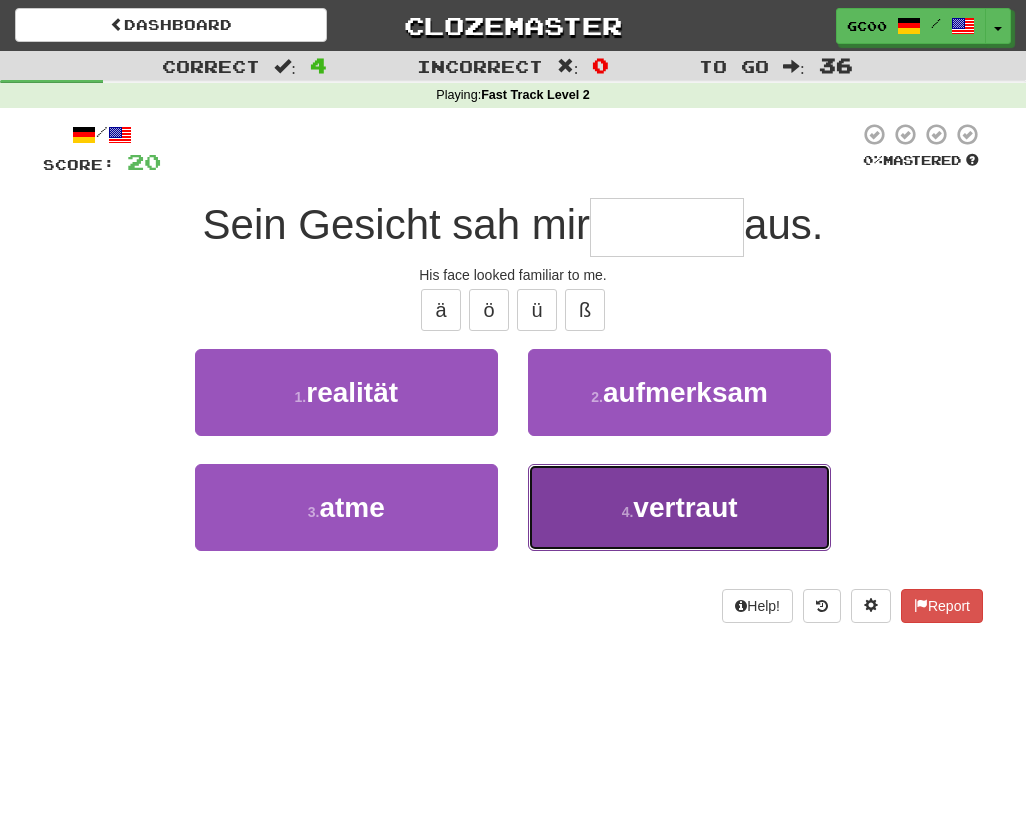 click on "4 .  vertraut" at bounding box center (679, 507) 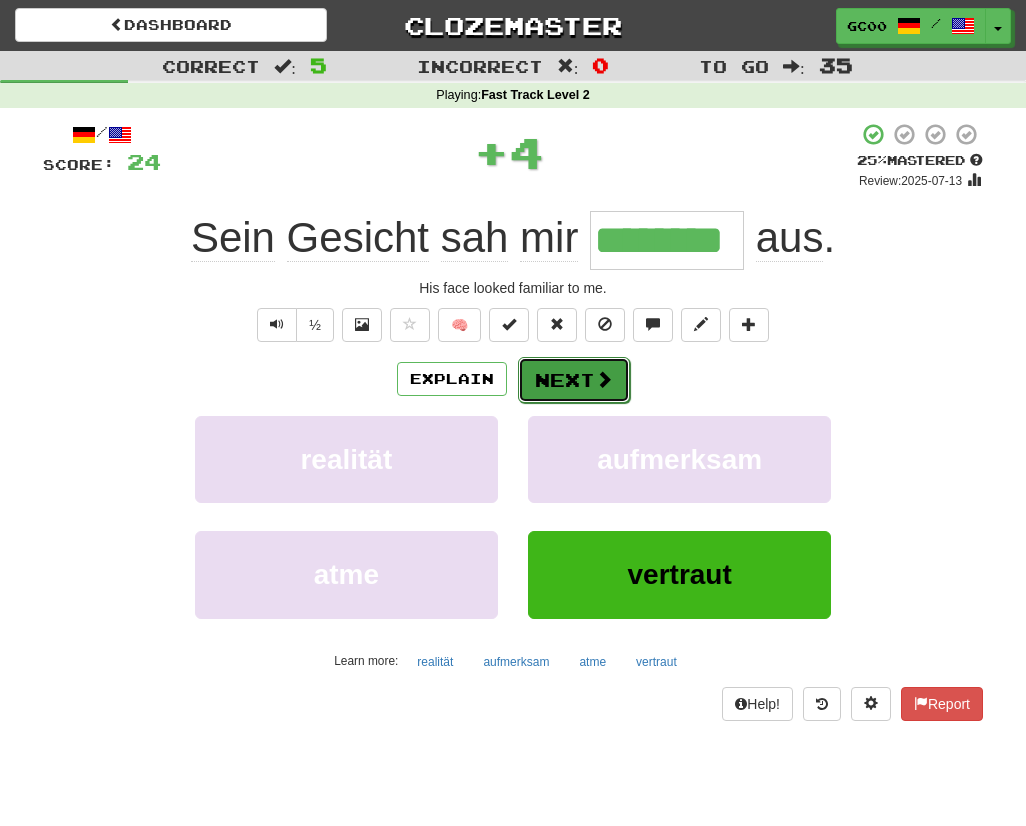 click at bounding box center [604, 379] 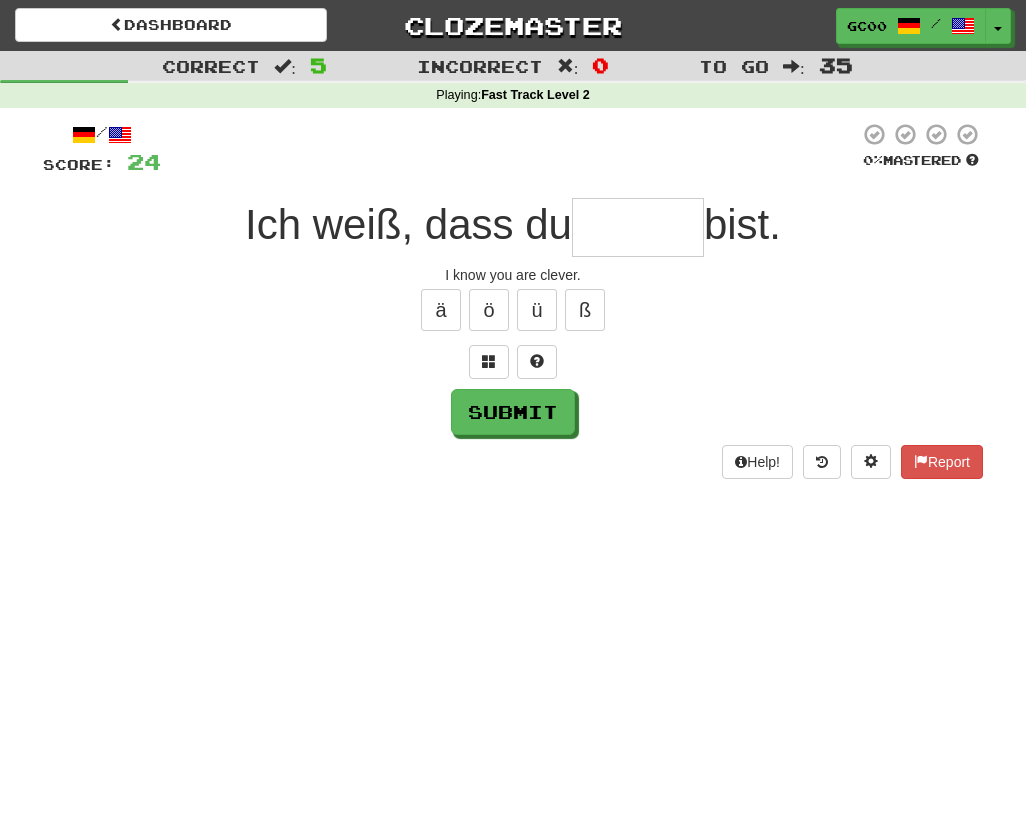 type on "*" 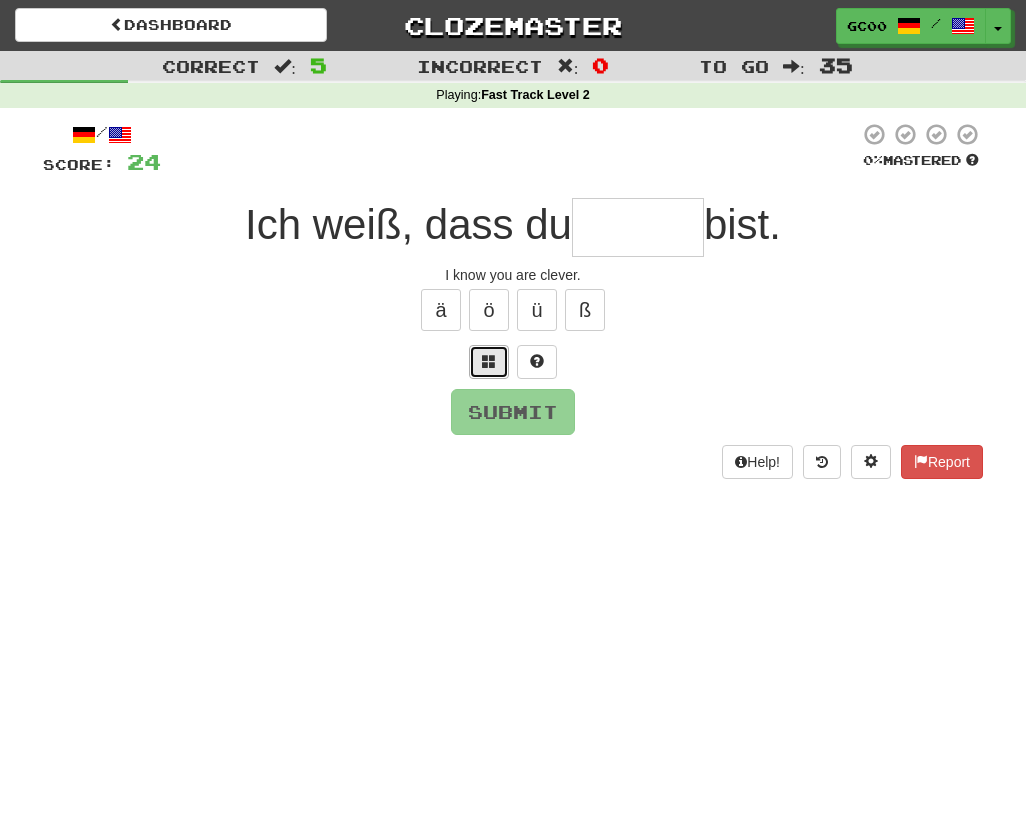 click at bounding box center (489, 361) 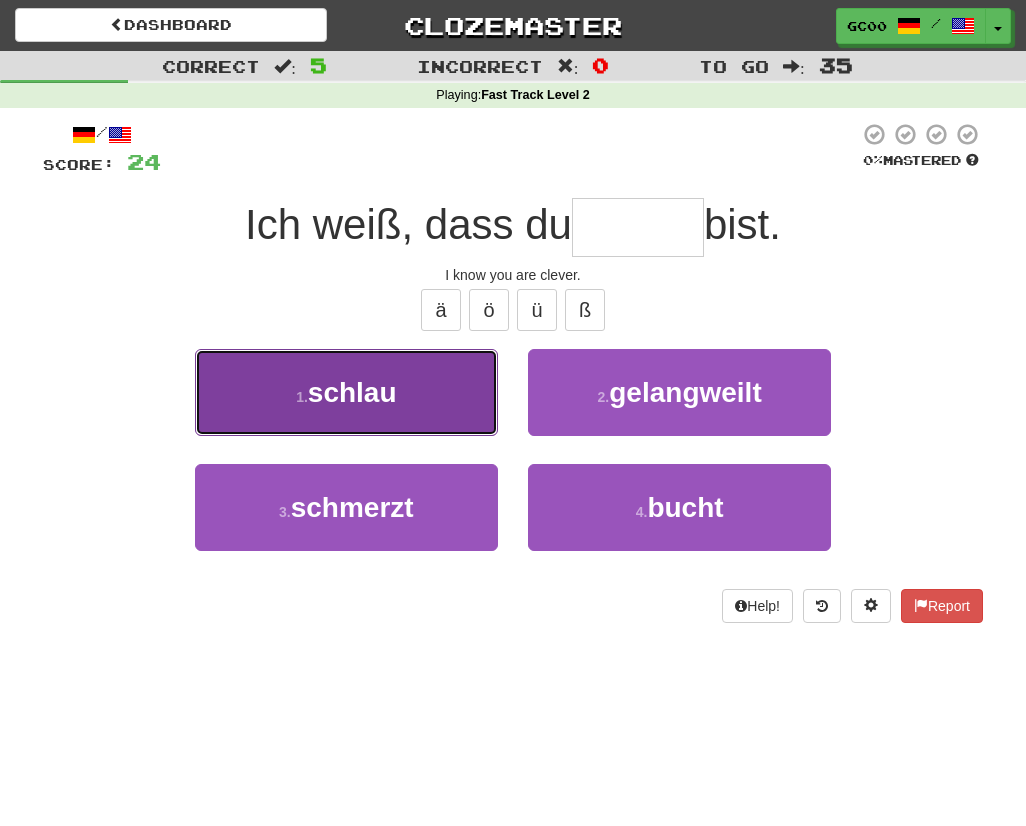 click on "1 .  schlau" at bounding box center (346, 392) 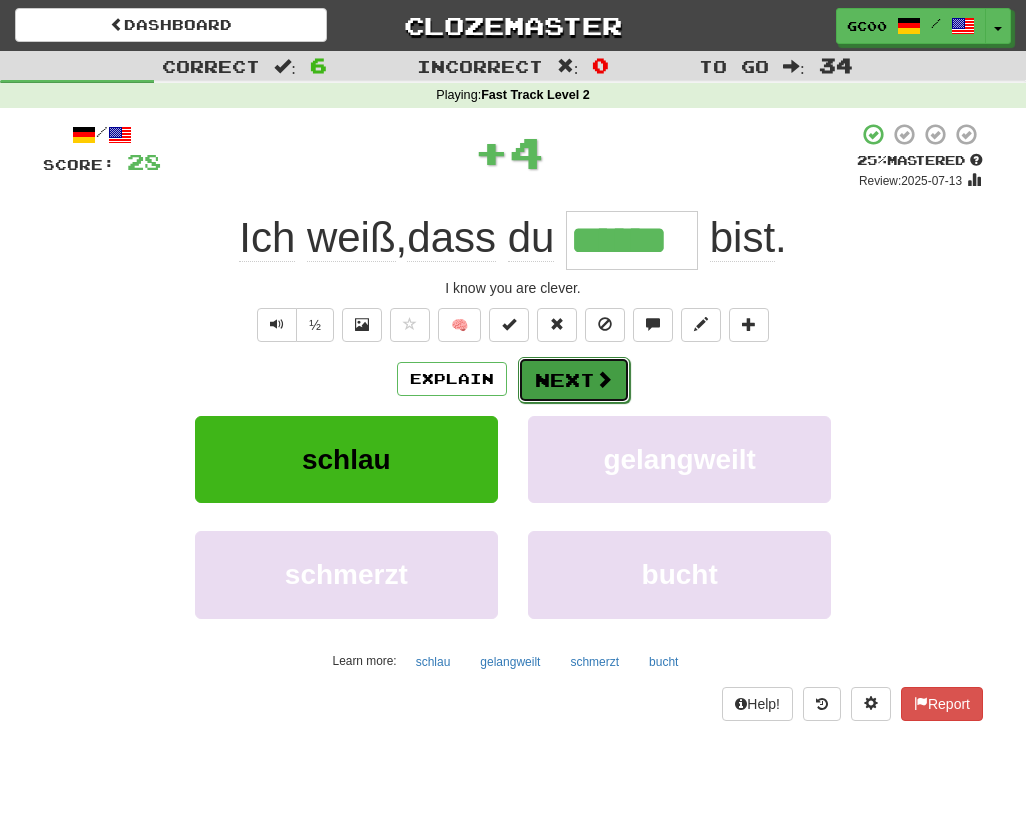 click on "Next" at bounding box center [574, 380] 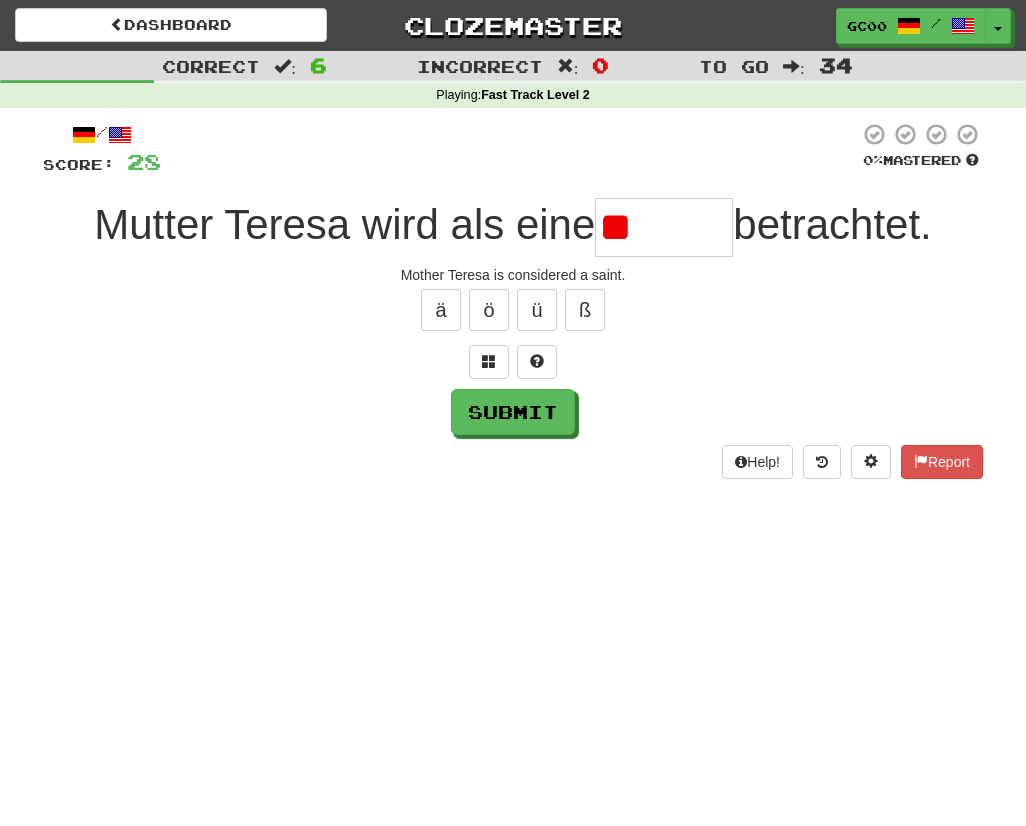 type on "*" 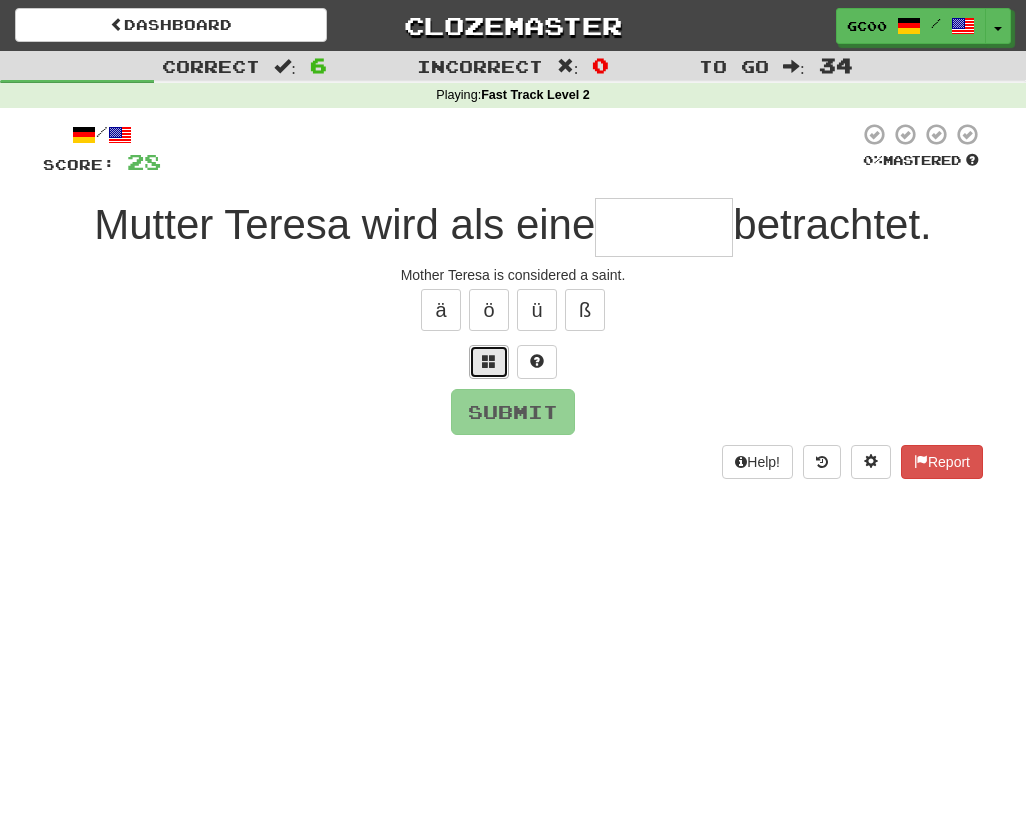 click at bounding box center [489, 362] 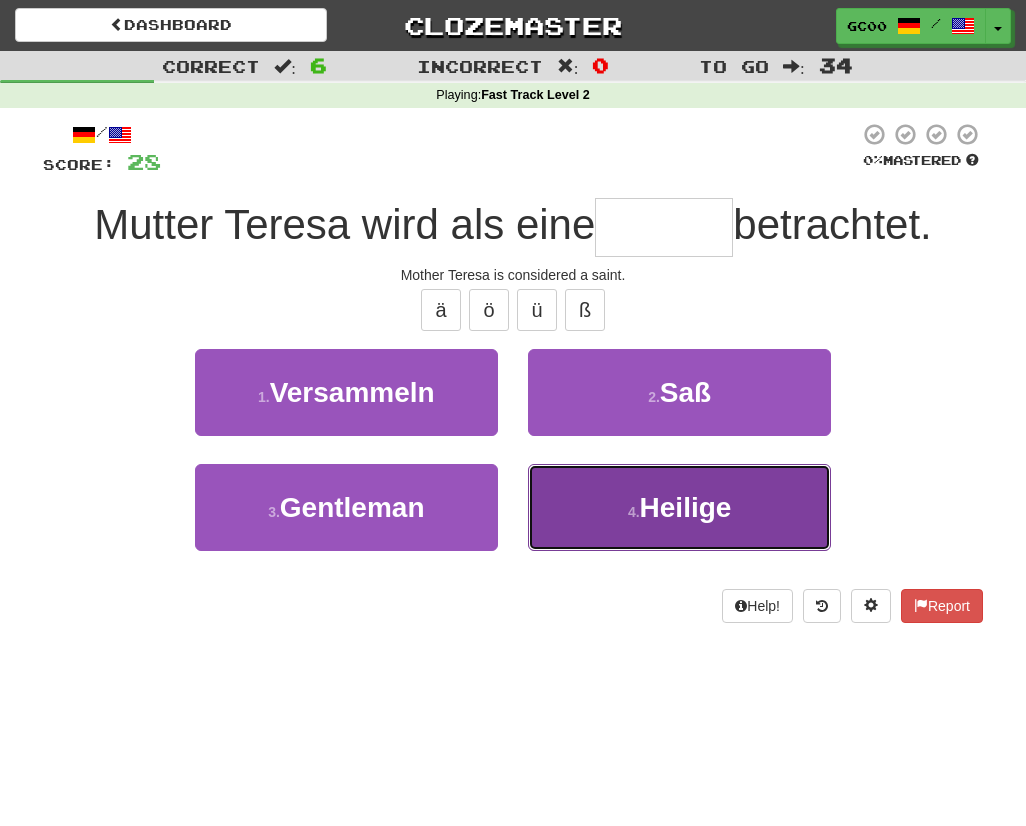 click on "4 .  Heilige" at bounding box center (679, 507) 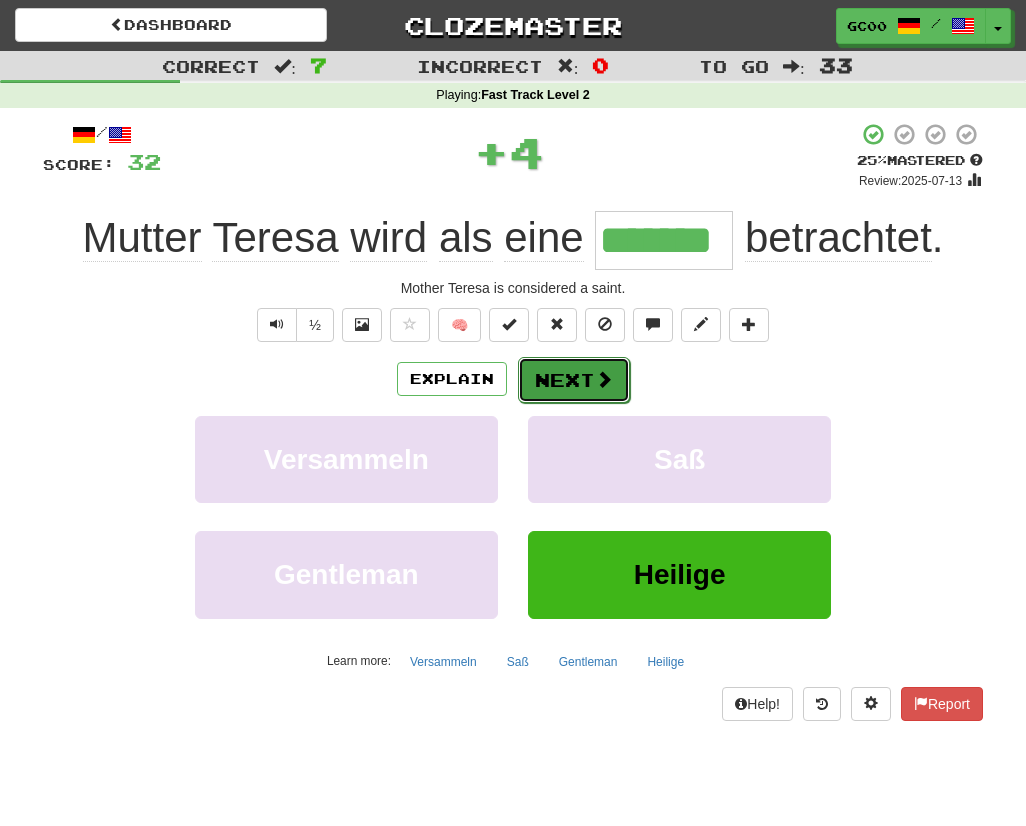 click on "Next" at bounding box center [574, 380] 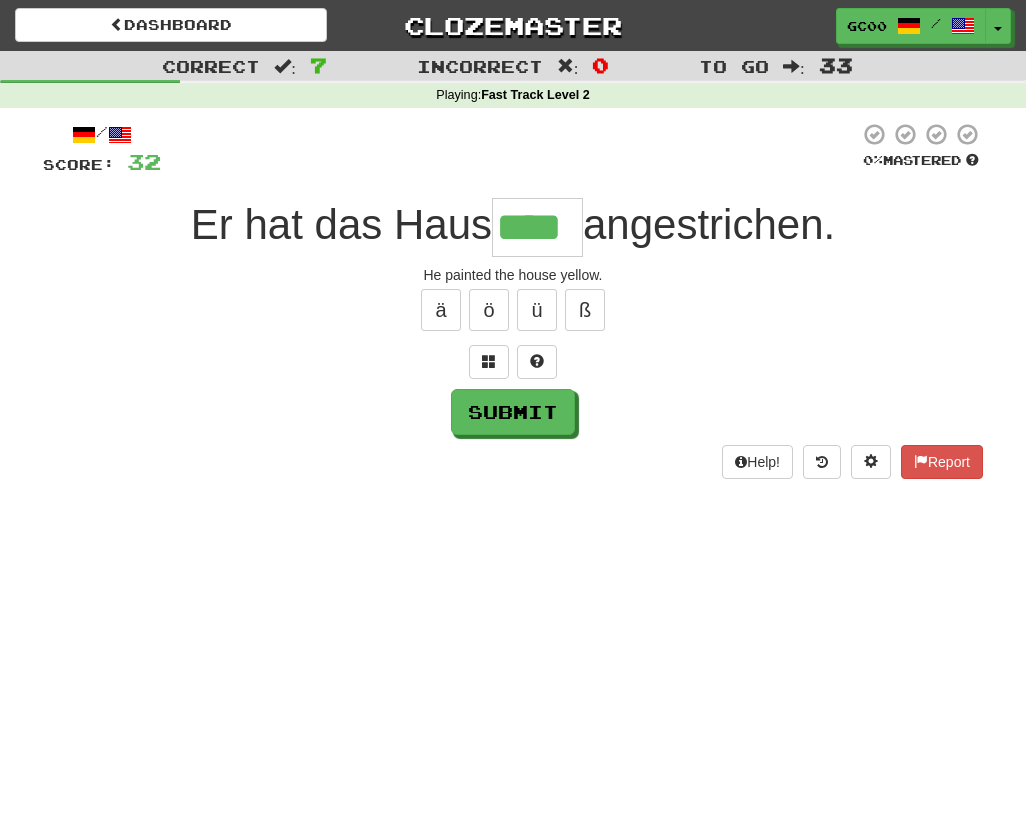 type on "****" 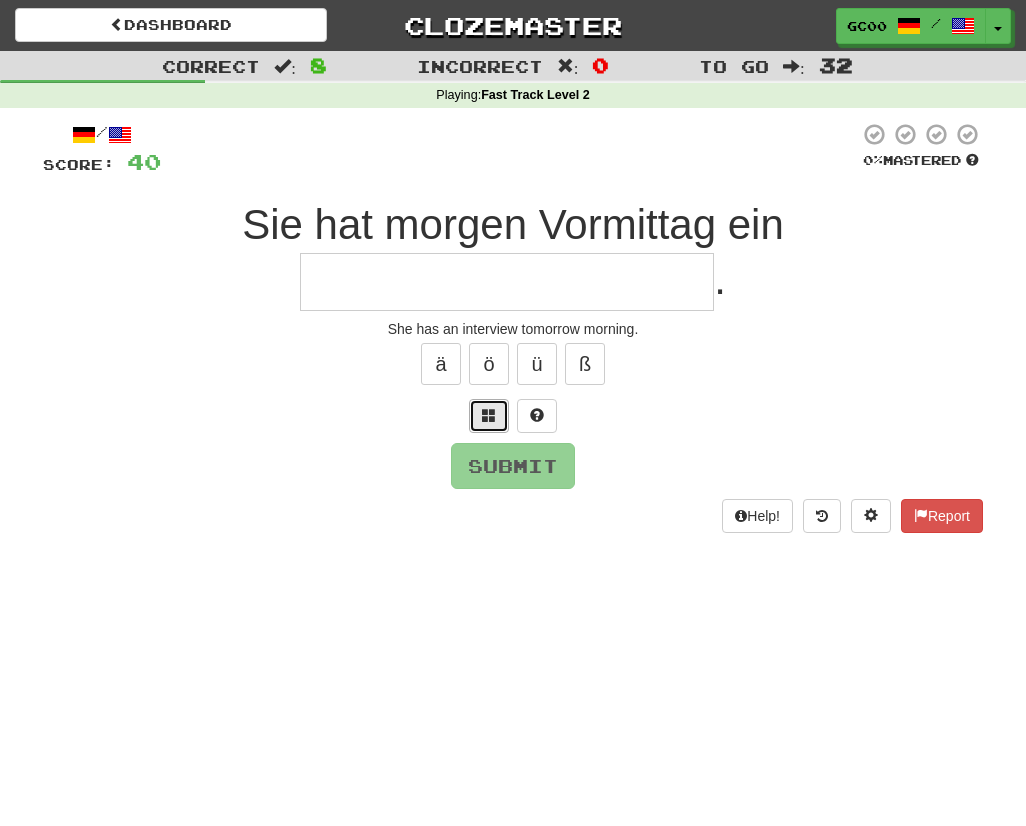 click at bounding box center [489, 415] 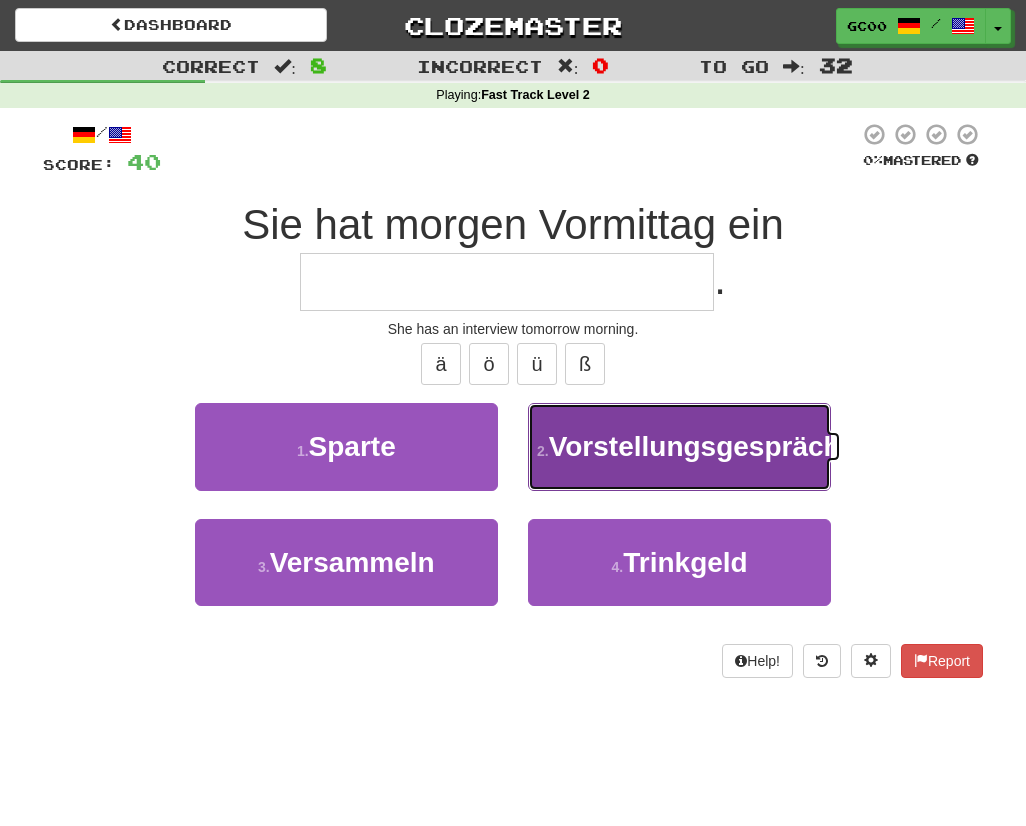 click on "Vorstellungsgespräch" at bounding box center (695, 446) 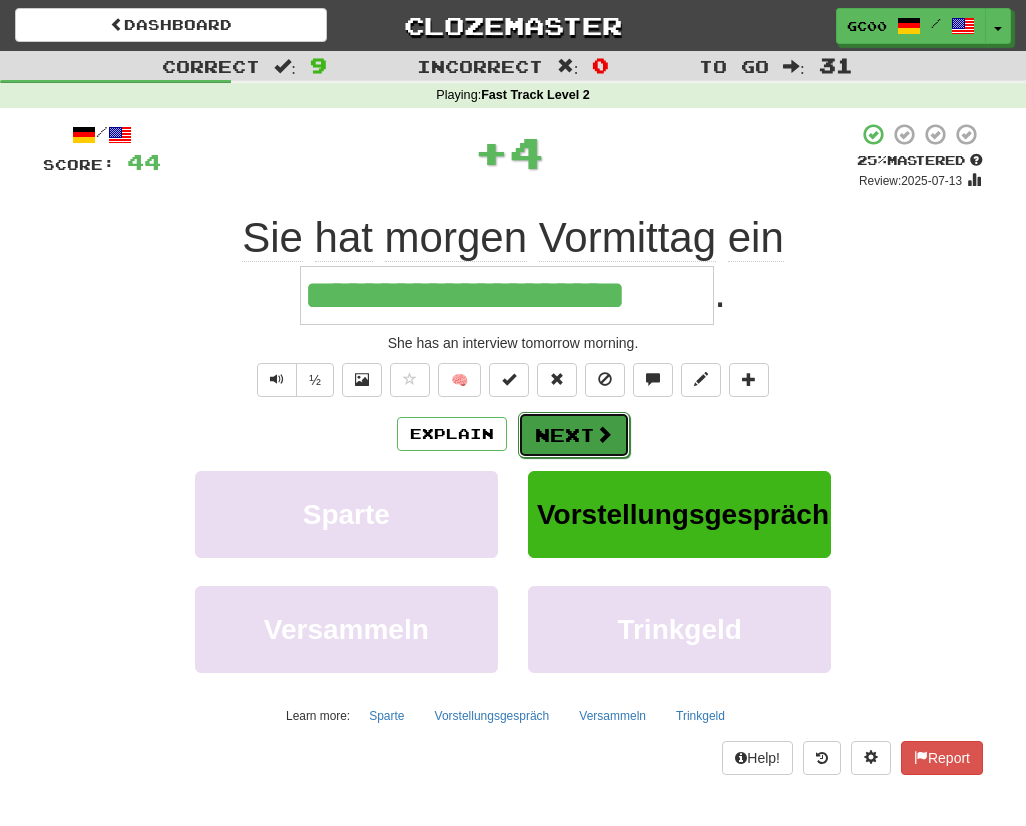 click on "Next" at bounding box center [574, 435] 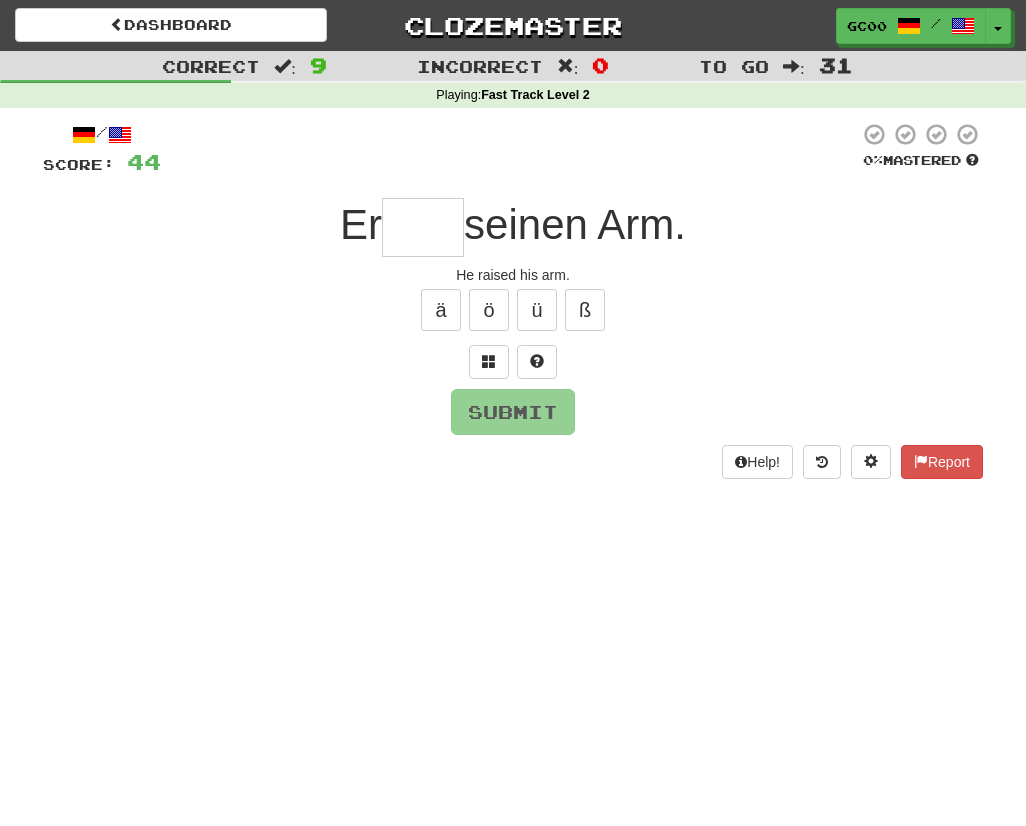type on "*" 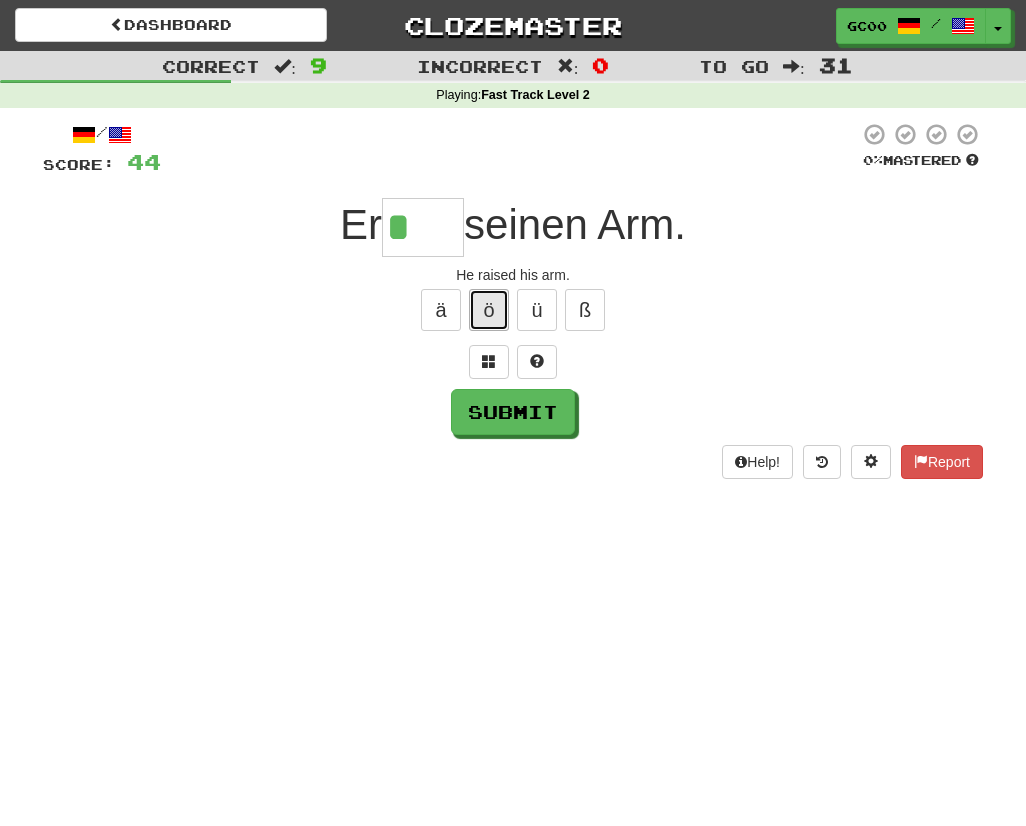 click on "ö" at bounding box center (489, 310) 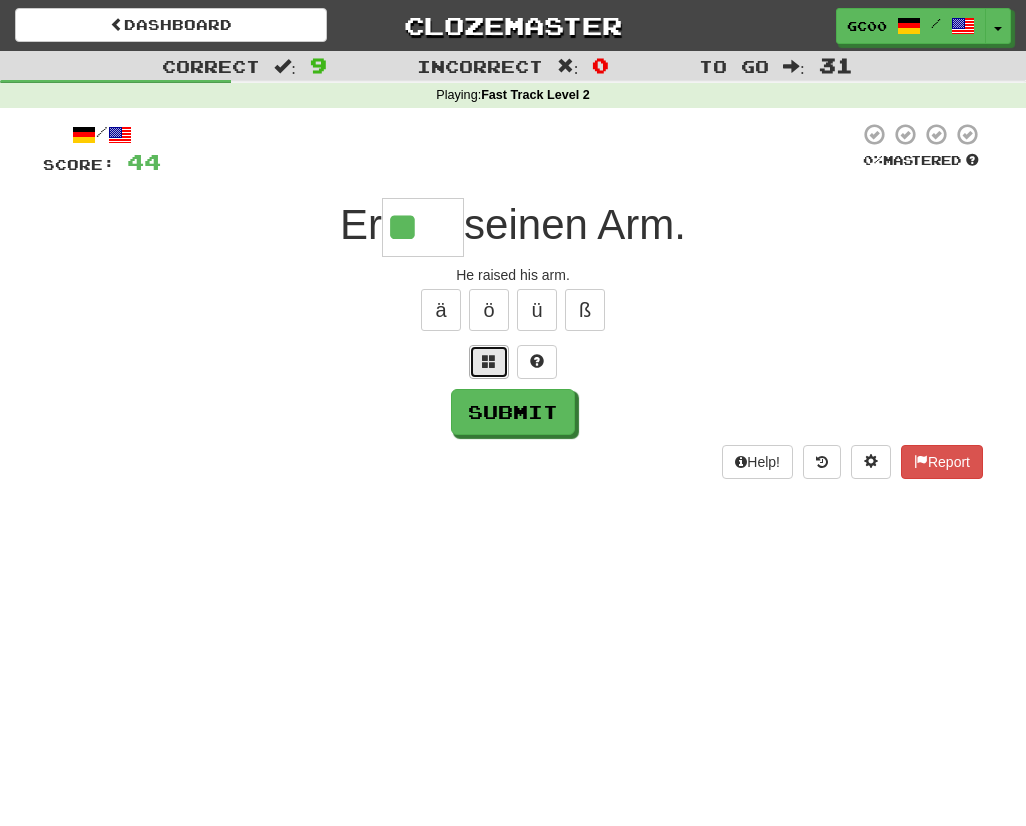 click at bounding box center (489, 361) 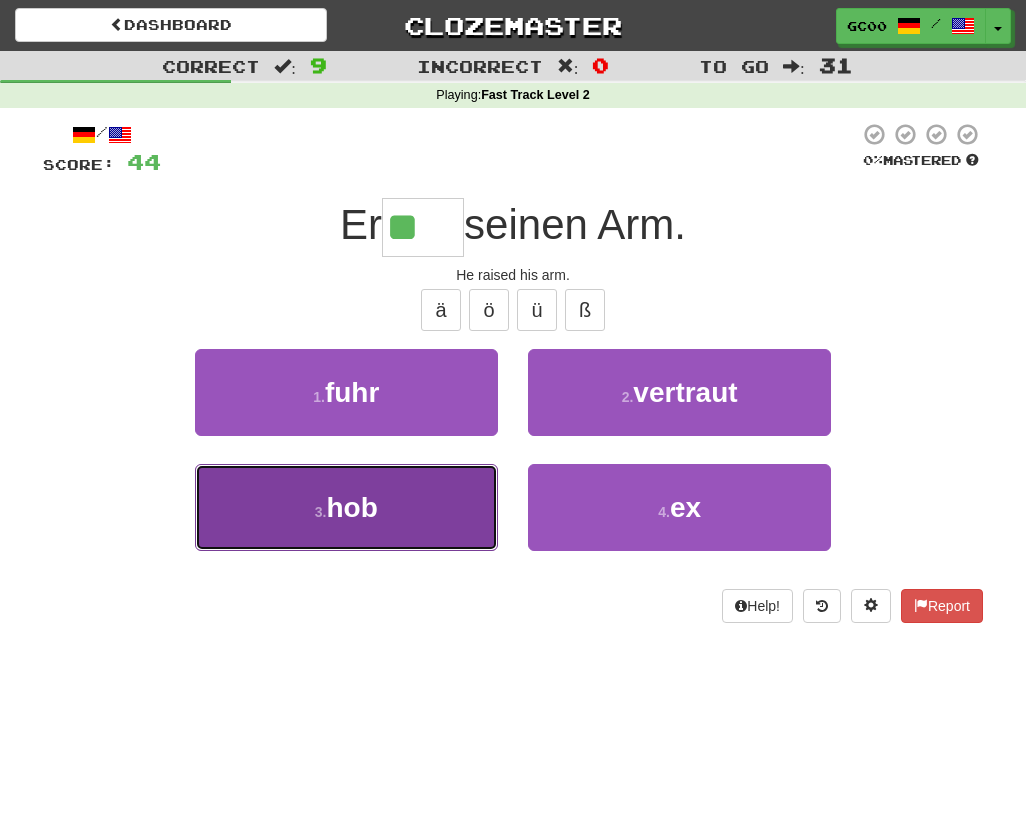 click on "3 .  hob" at bounding box center (346, 507) 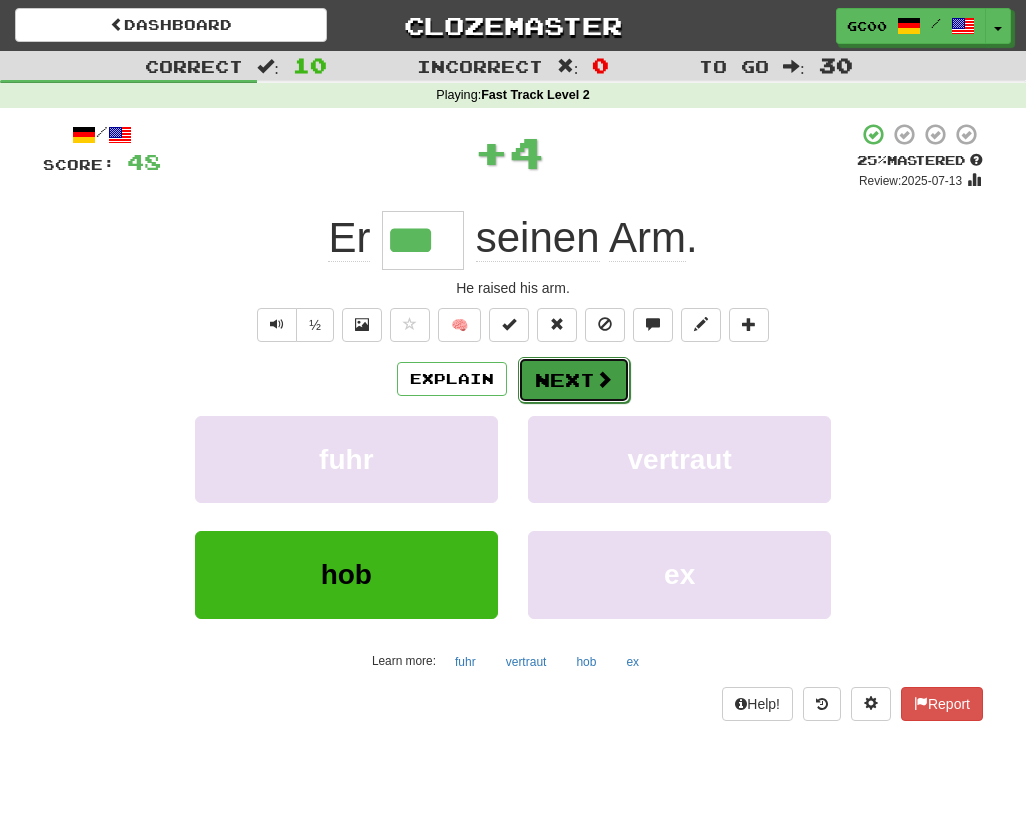 click on "Next" at bounding box center [574, 380] 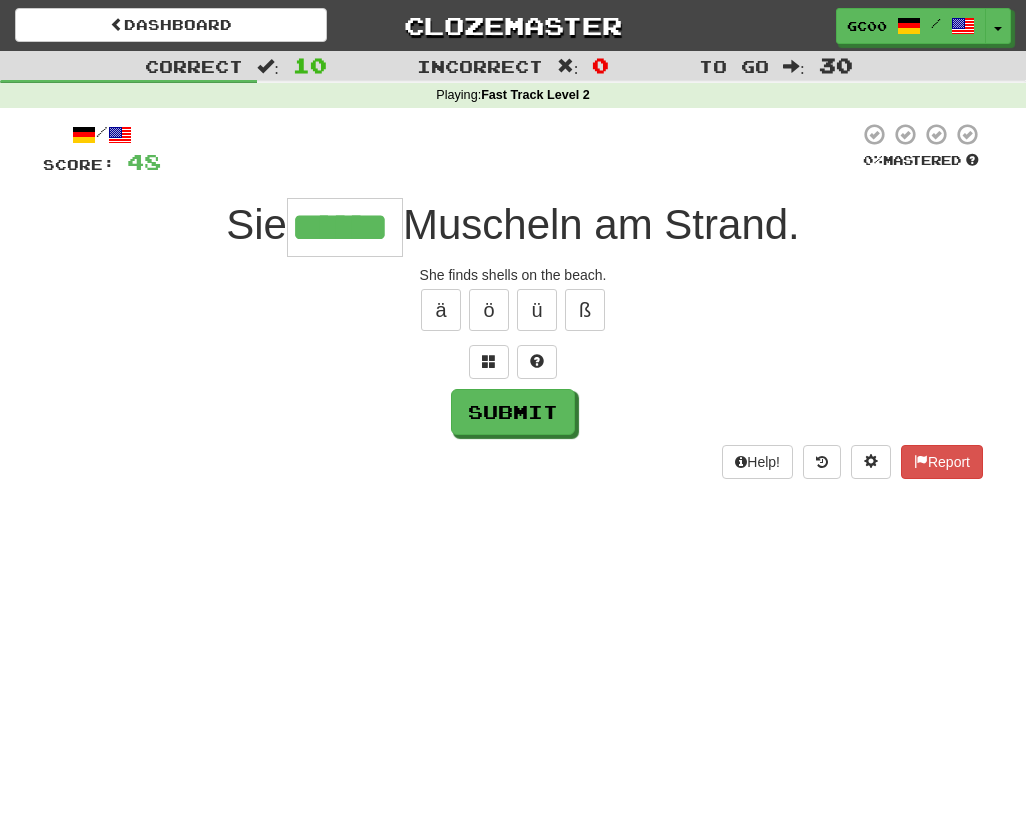 type on "******" 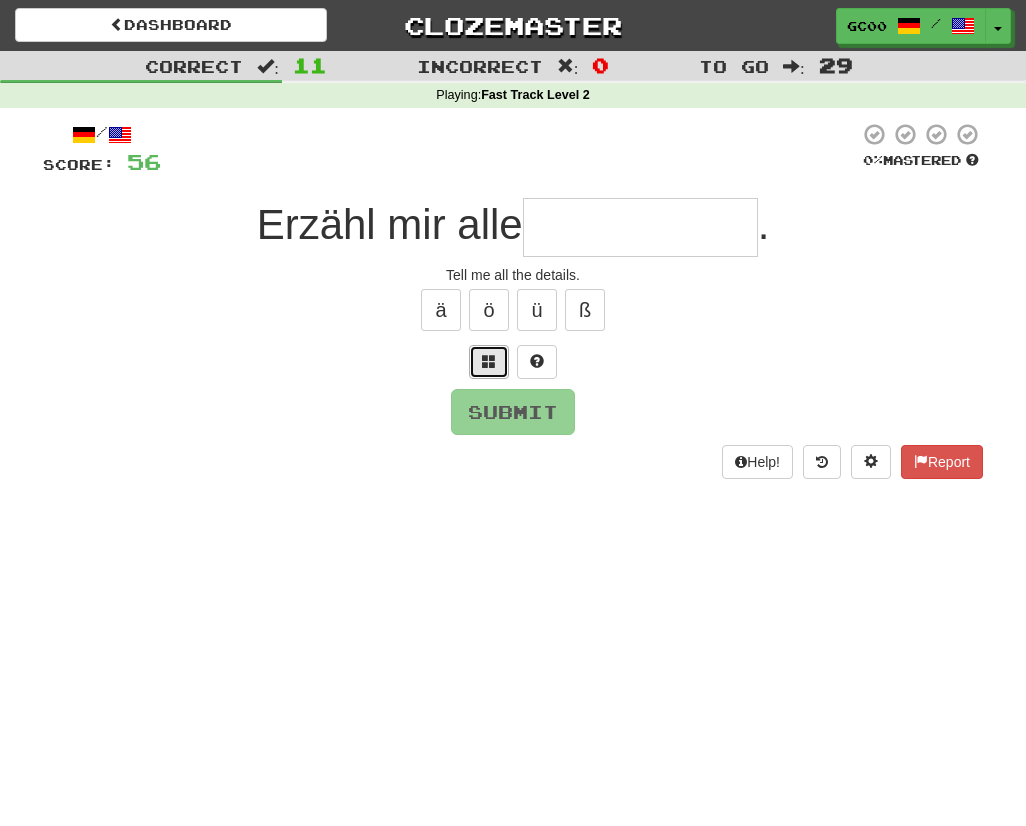 click at bounding box center [489, 361] 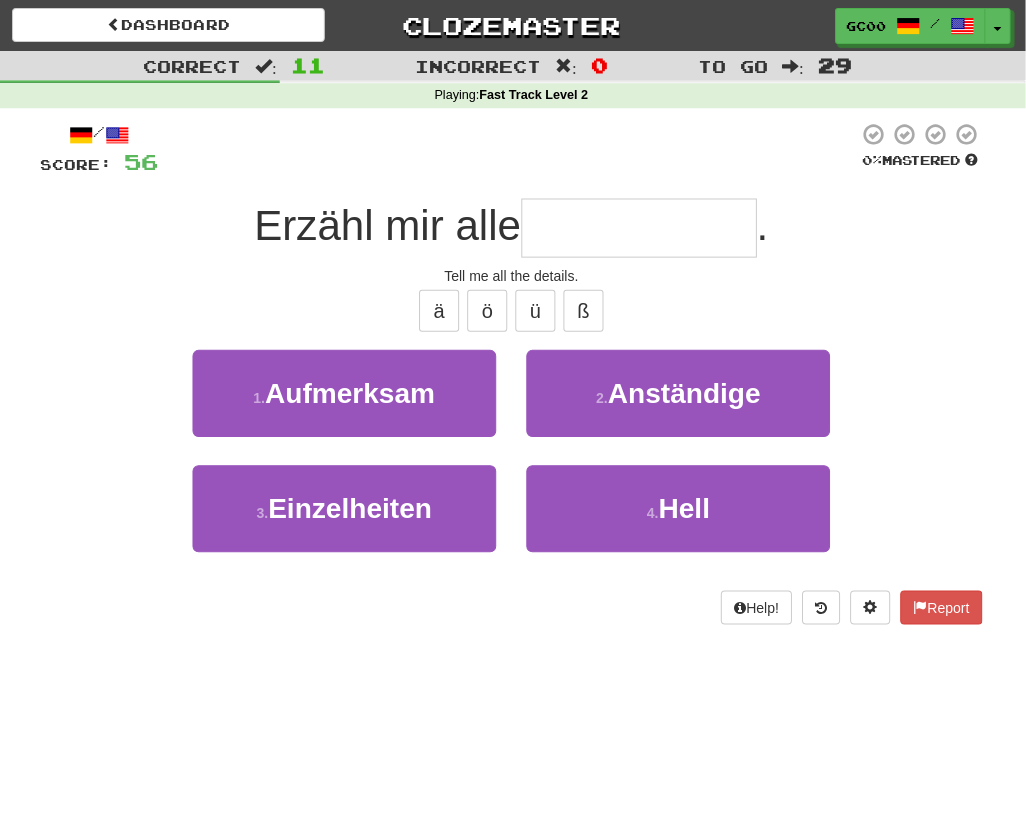 scroll, scrollTop: 0, scrollLeft: 0, axis: both 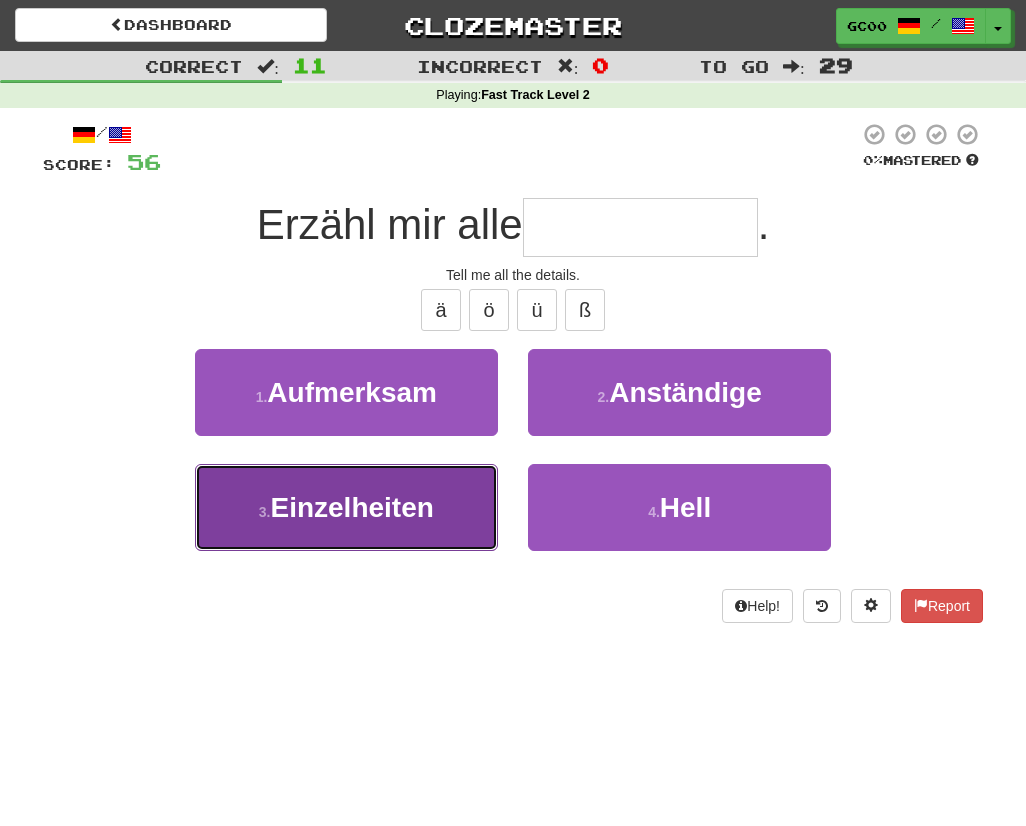 click on "Einzelheiten" at bounding box center [351, 507] 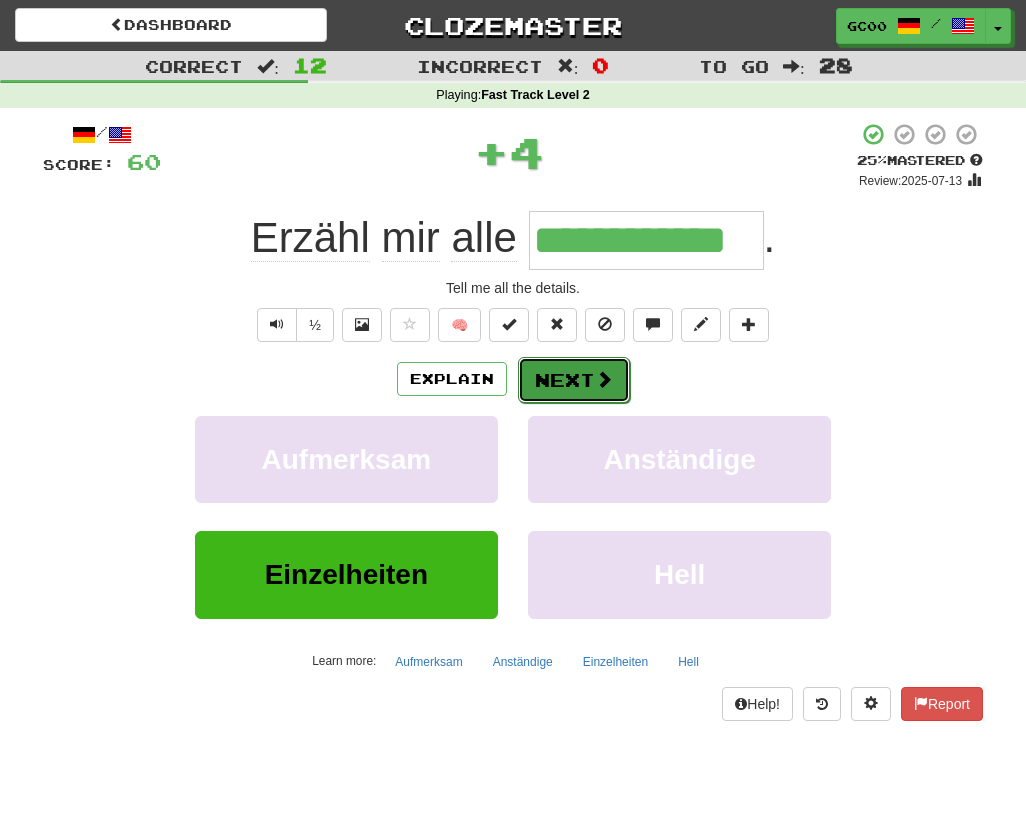 click at bounding box center (604, 379) 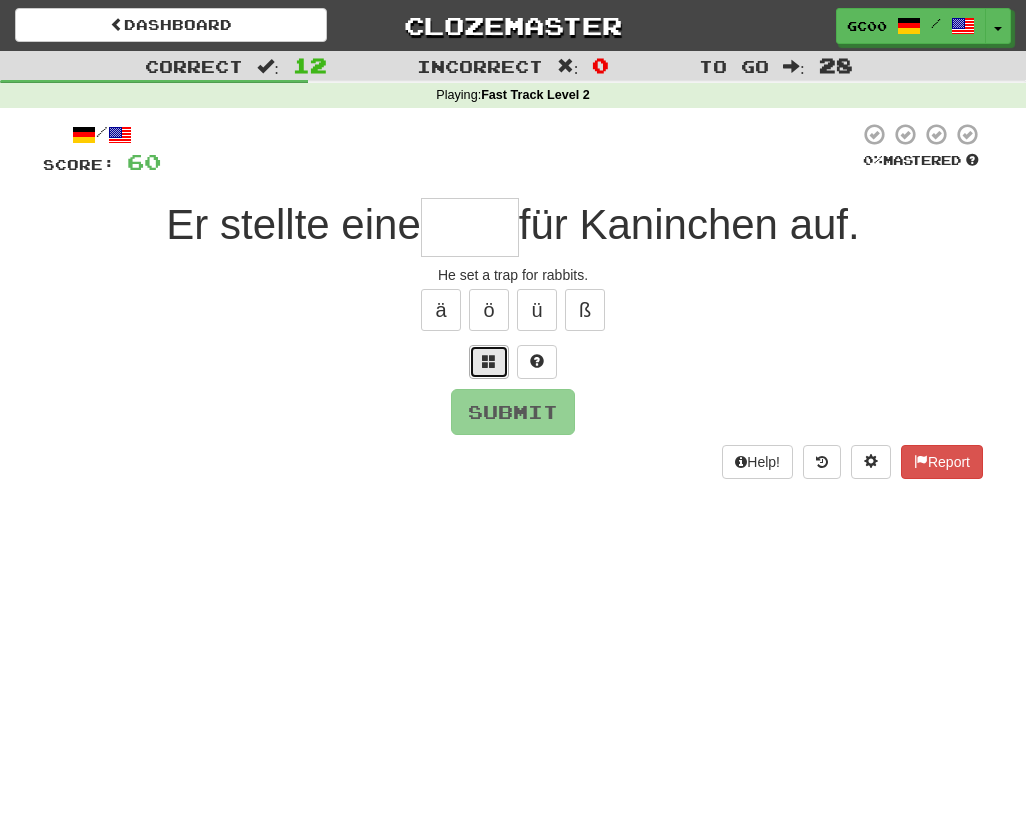 click at bounding box center [489, 362] 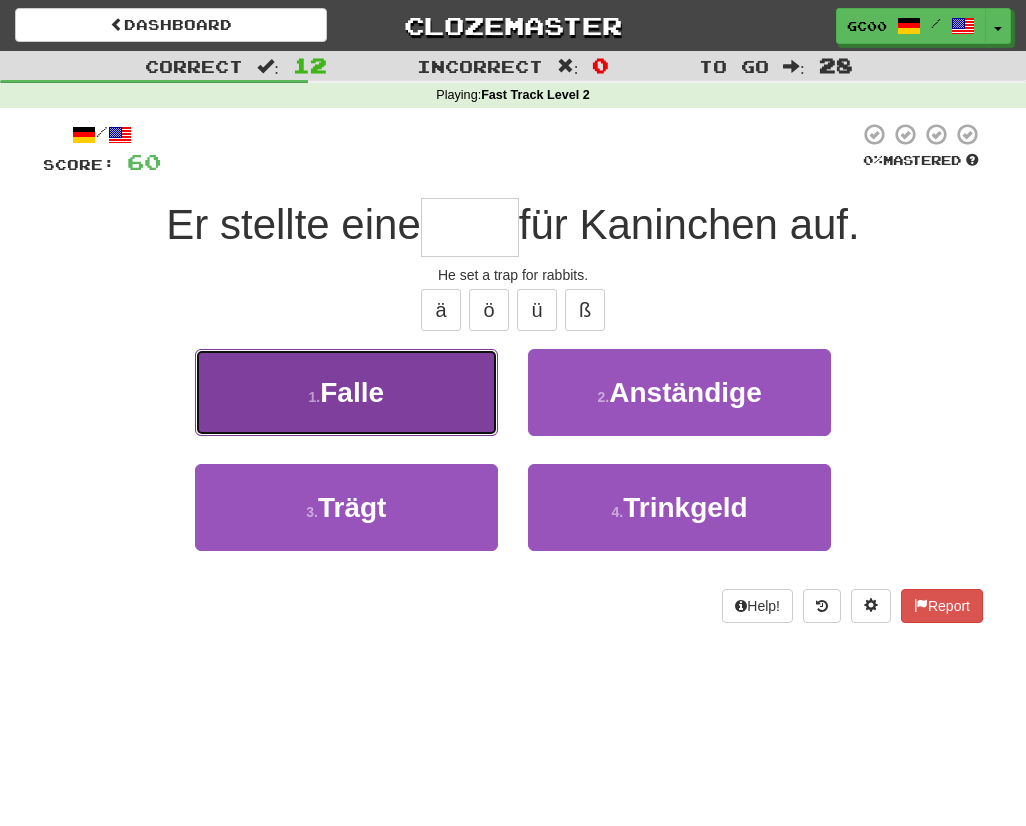 click on "1 .  Falle" at bounding box center [346, 392] 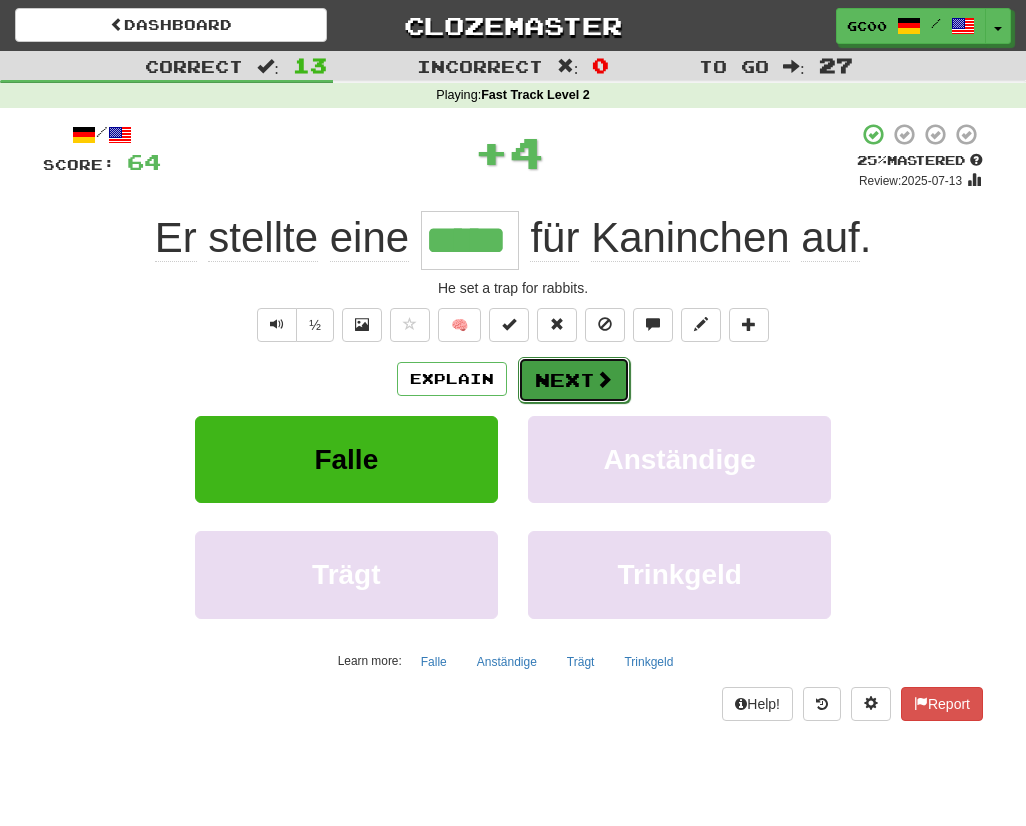 click on "Next" at bounding box center (574, 380) 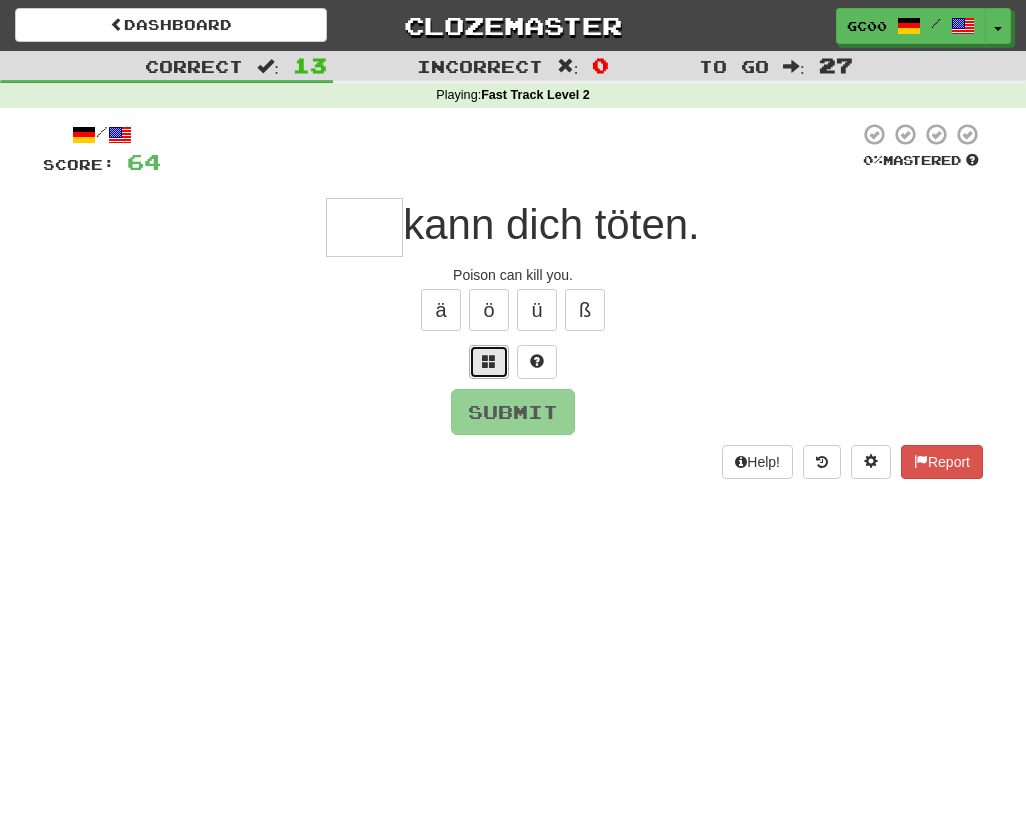 click at bounding box center [489, 362] 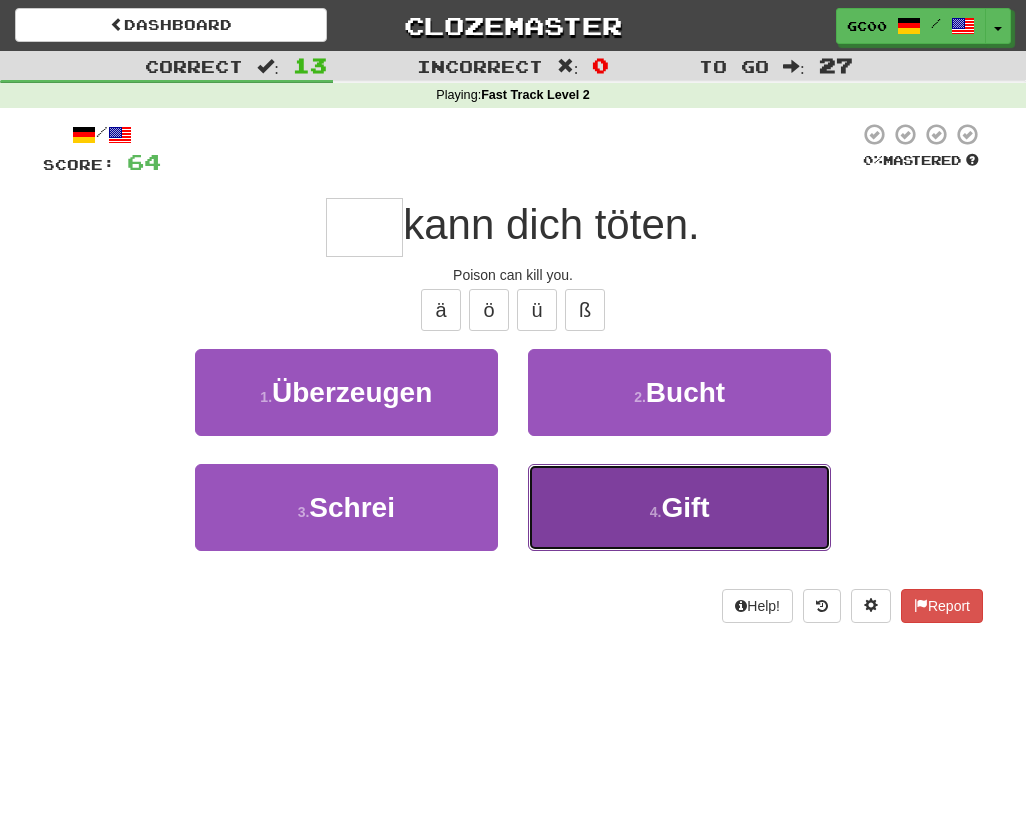 click on "4 .  Gift" at bounding box center [679, 507] 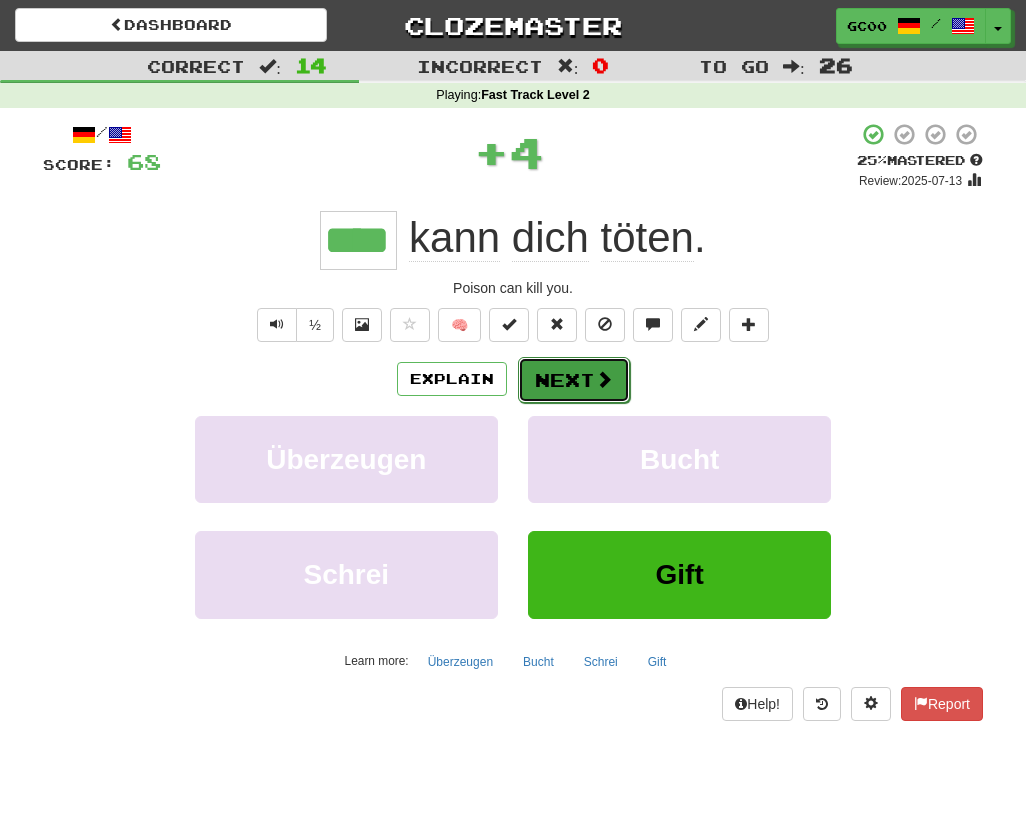 click on "Next" at bounding box center (574, 380) 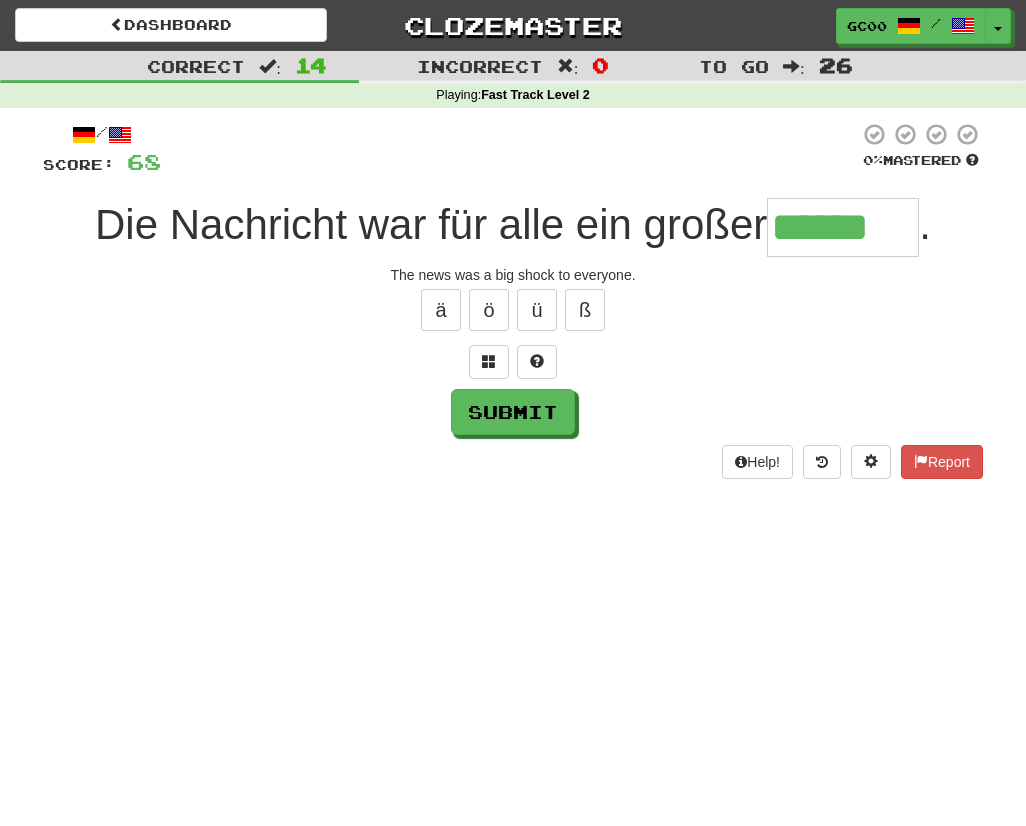 type on "******" 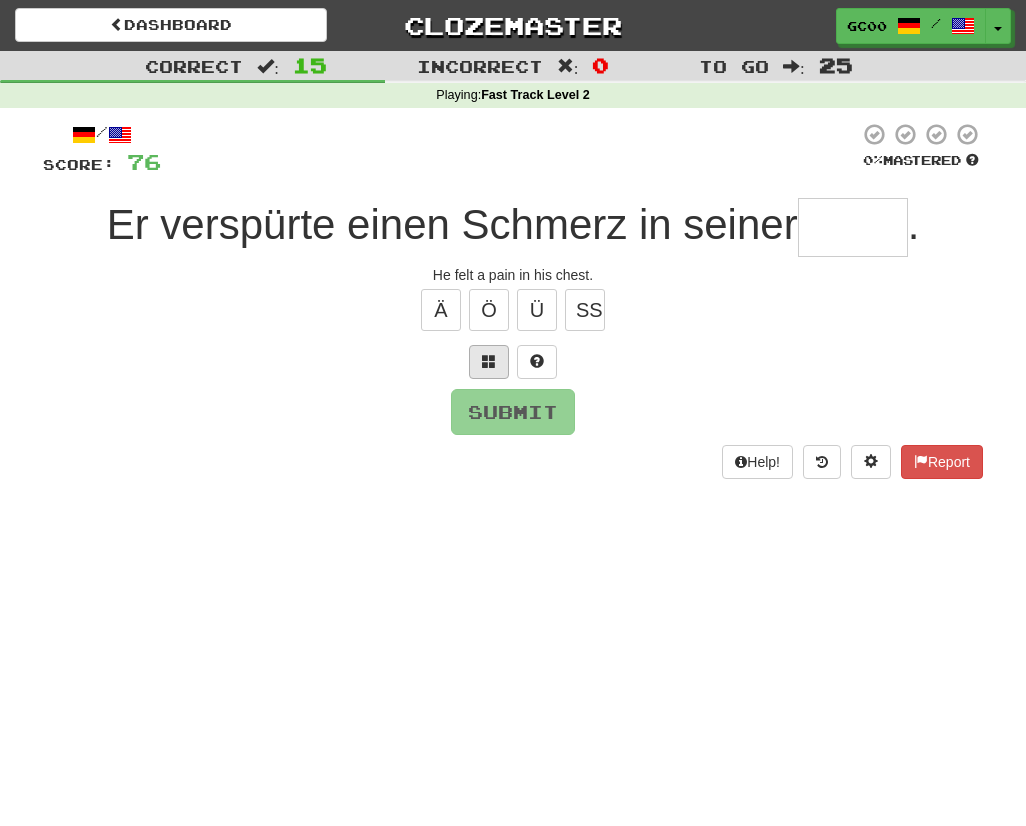 type on "*" 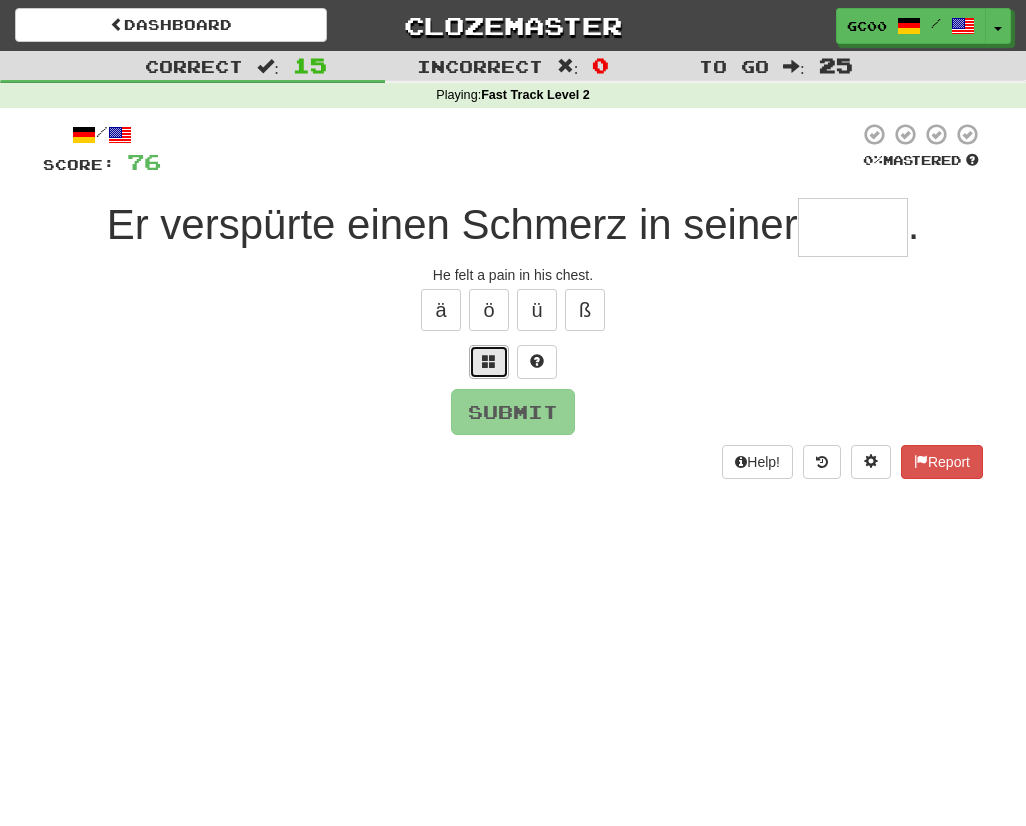 click at bounding box center (489, 362) 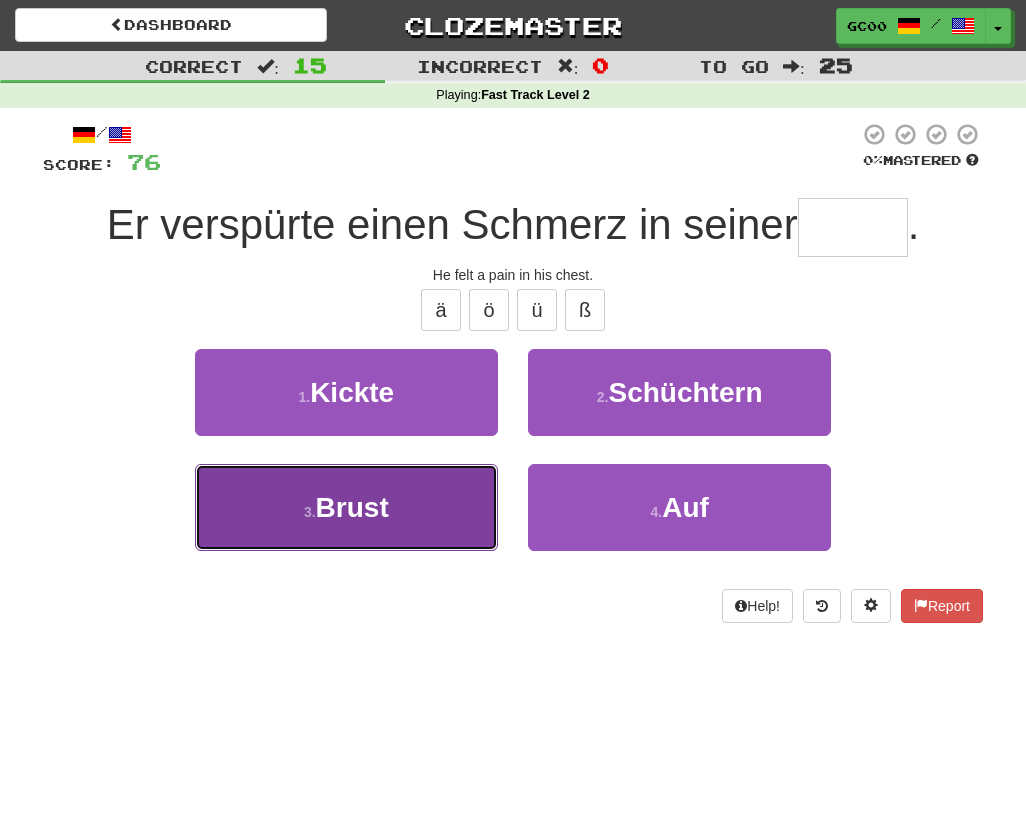 click on "3 .  Brust" at bounding box center [346, 507] 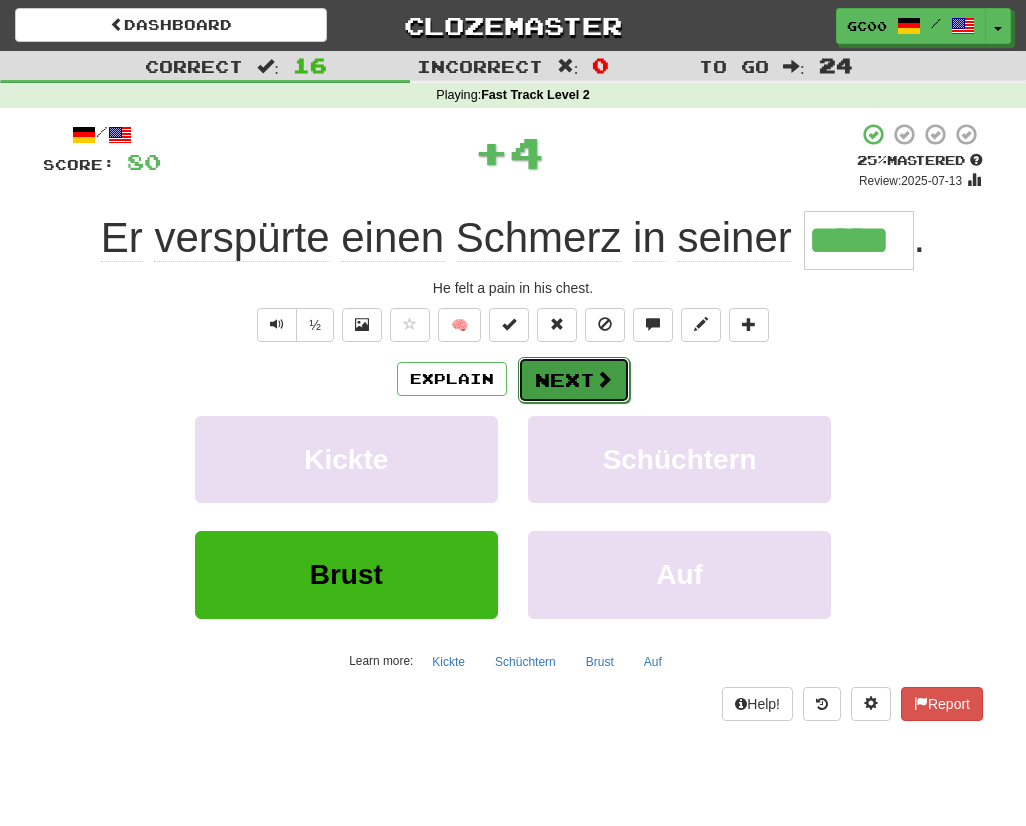 click on "Next" at bounding box center (574, 380) 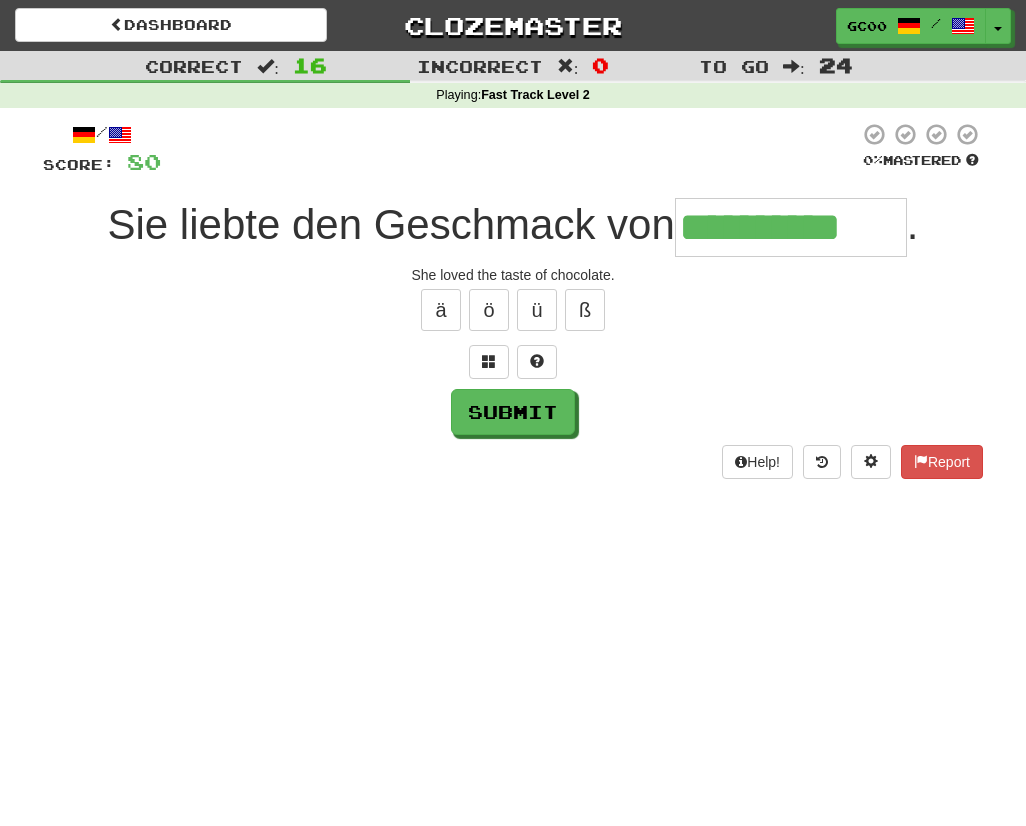 type on "**********" 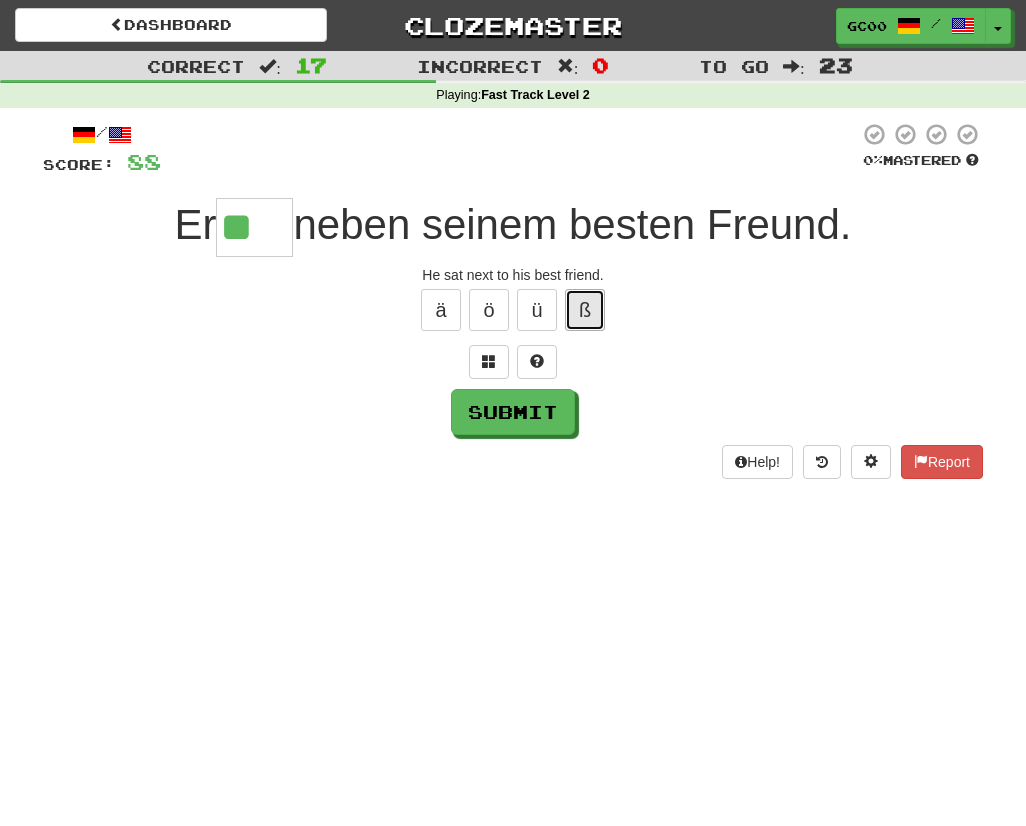 click on "ß" at bounding box center (585, 310) 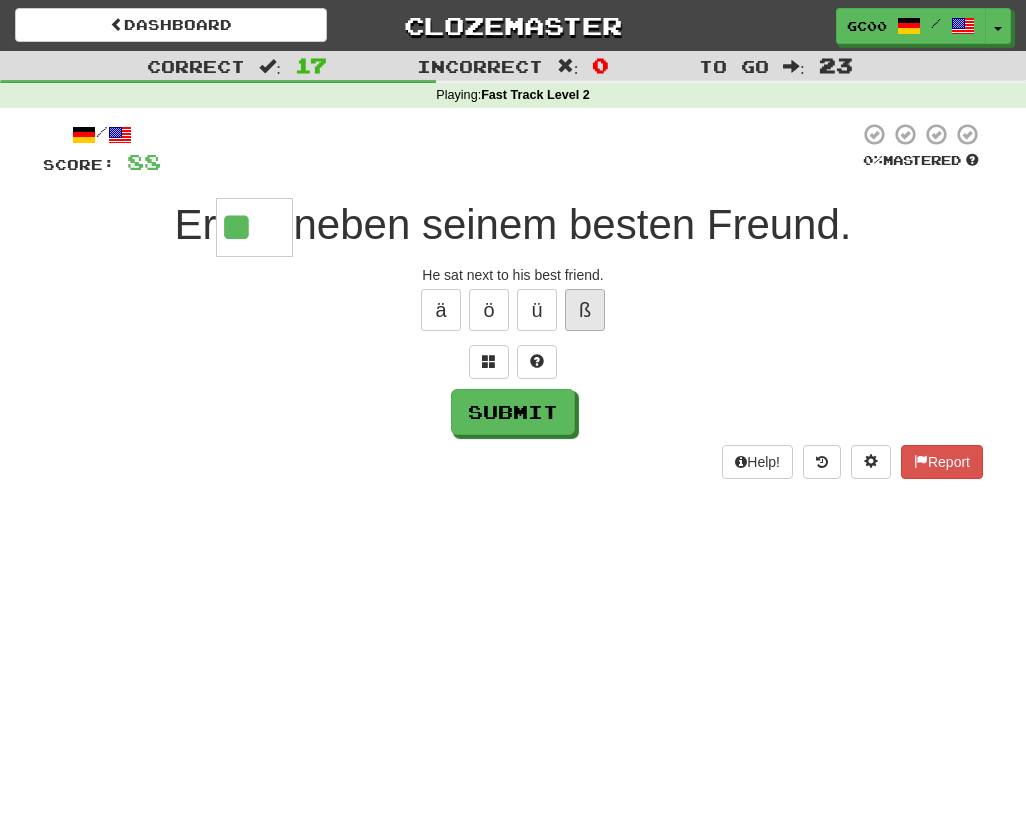 type on "***" 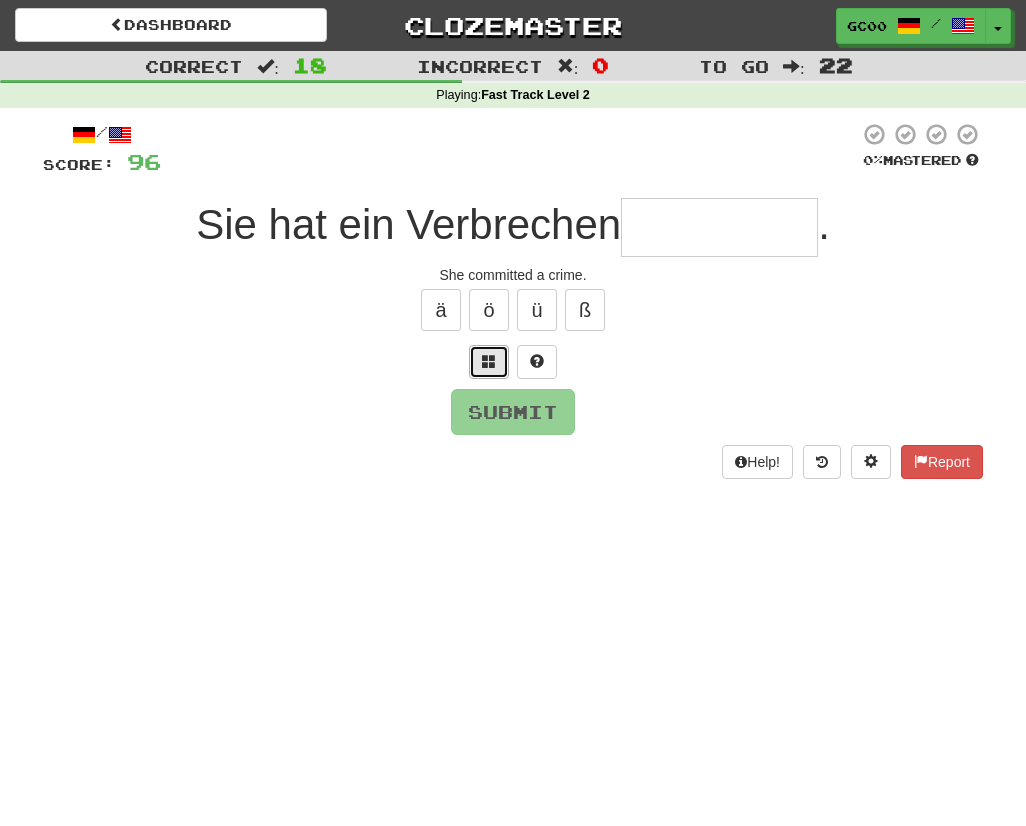 click at bounding box center (489, 362) 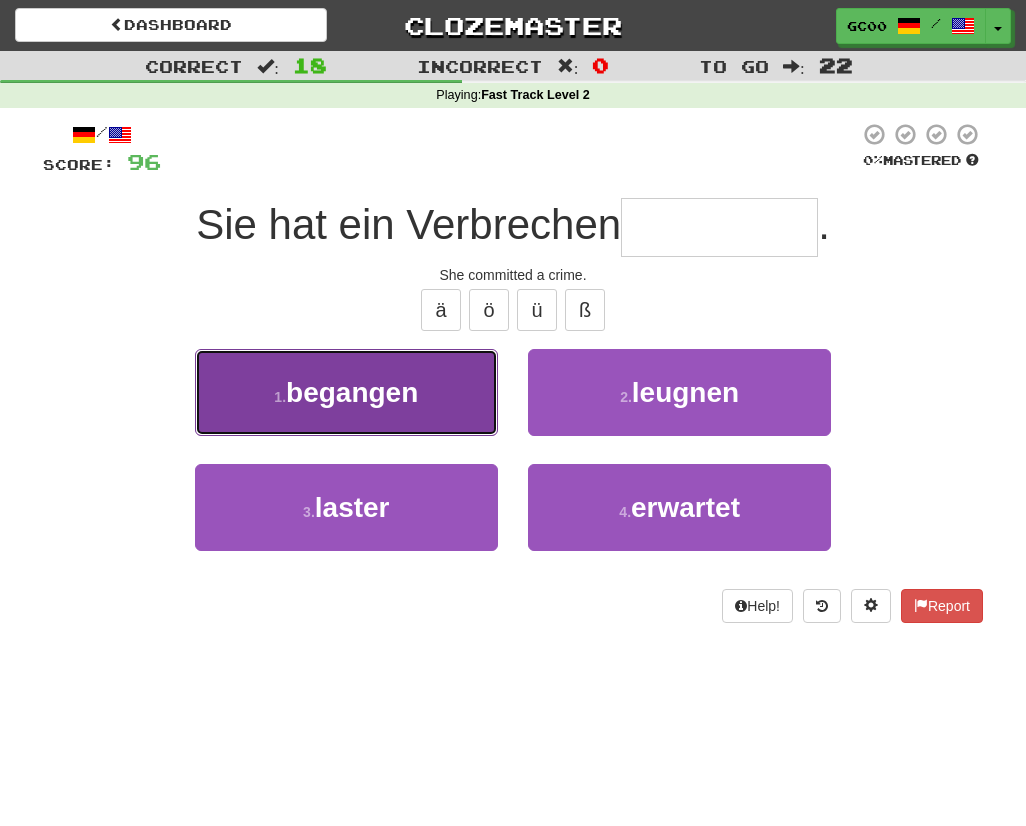 click on "1 .  begangen" at bounding box center (346, 392) 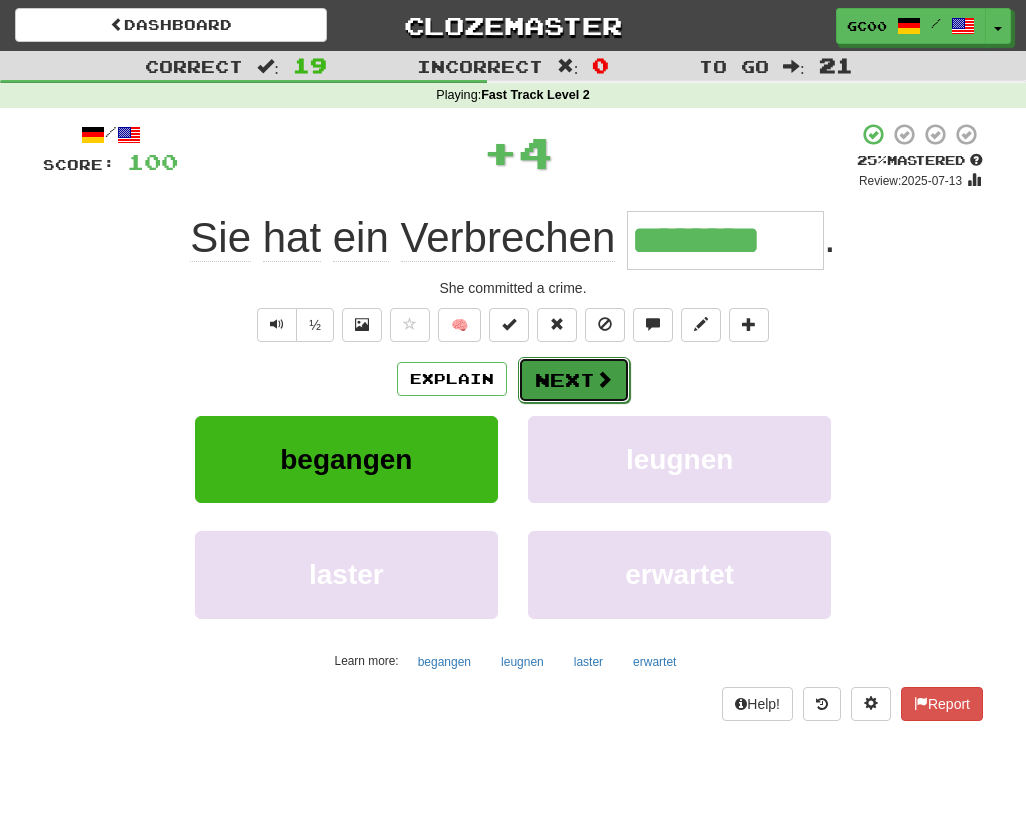 click at bounding box center [604, 379] 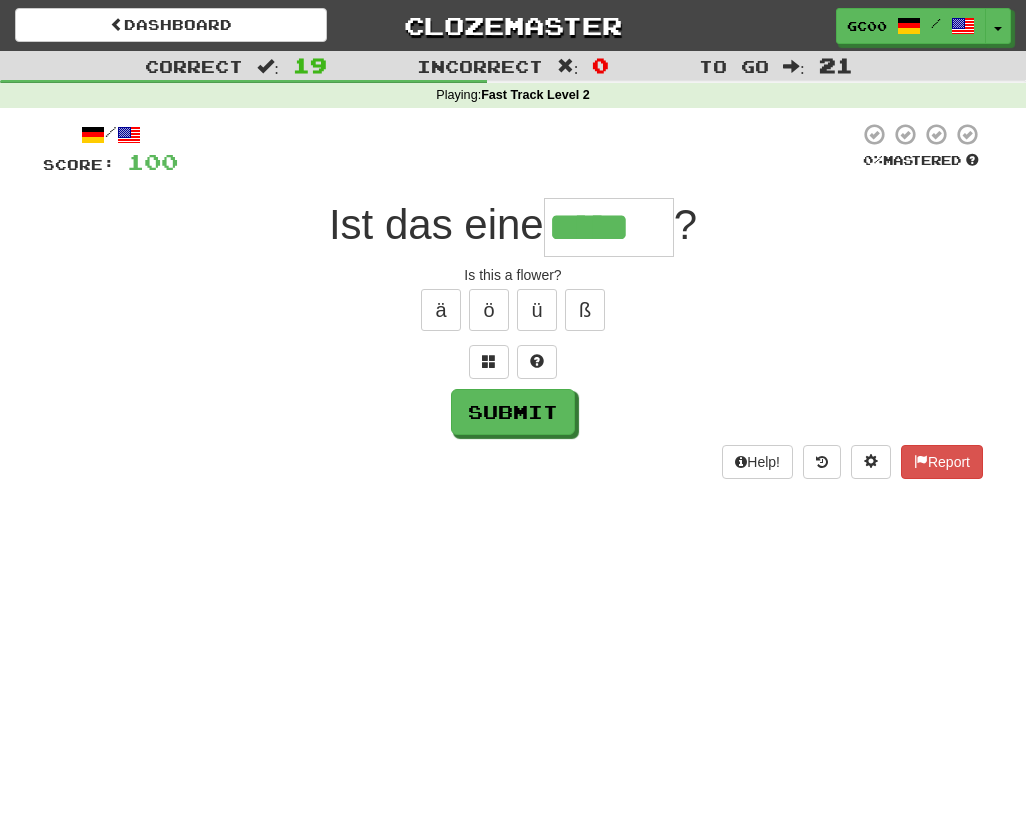 type on "*****" 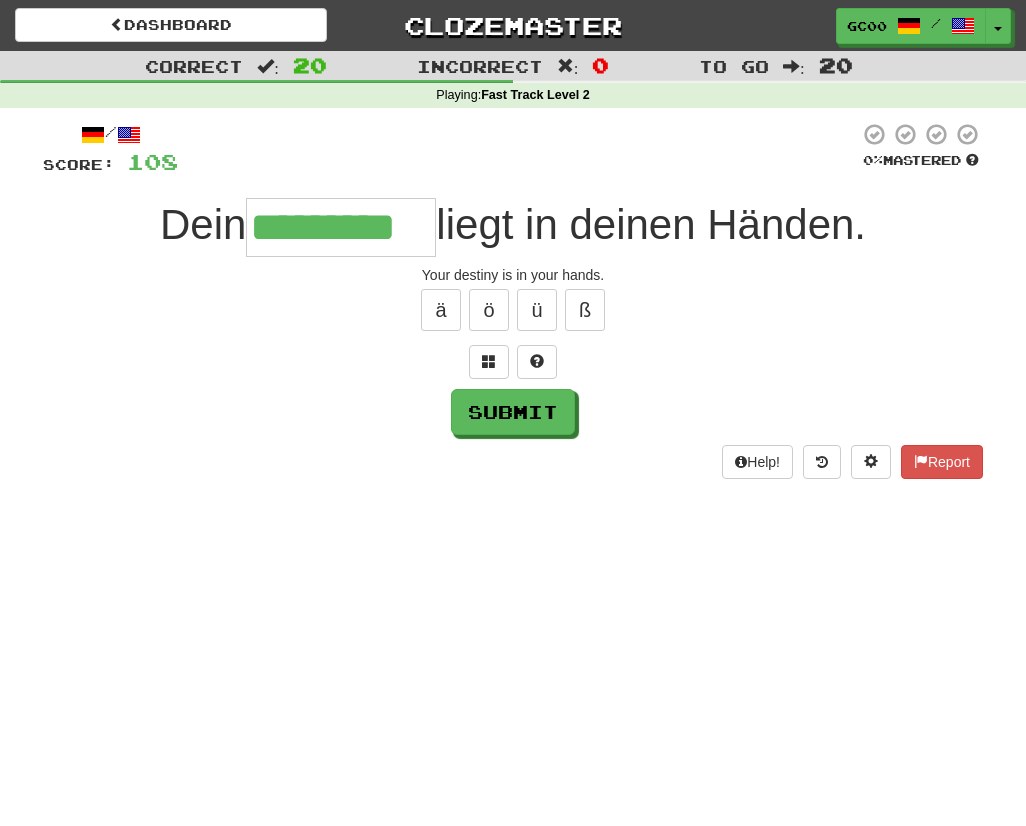 type on "*********" 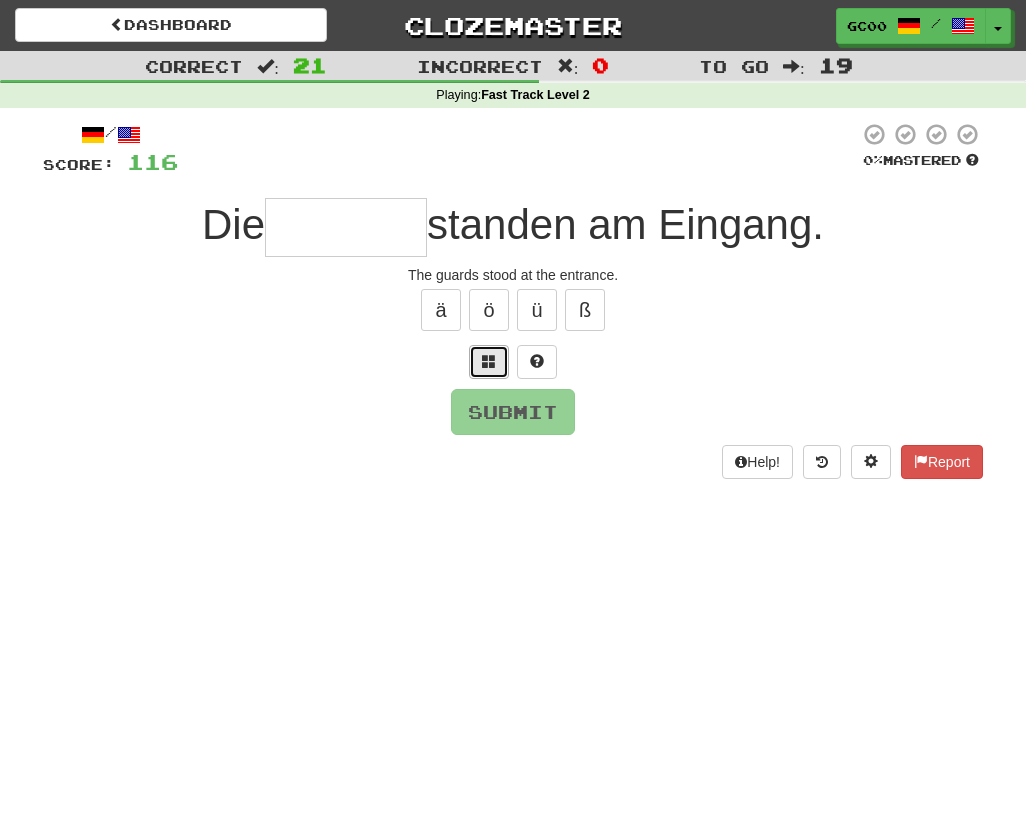 click at bounding box center (489, 362) 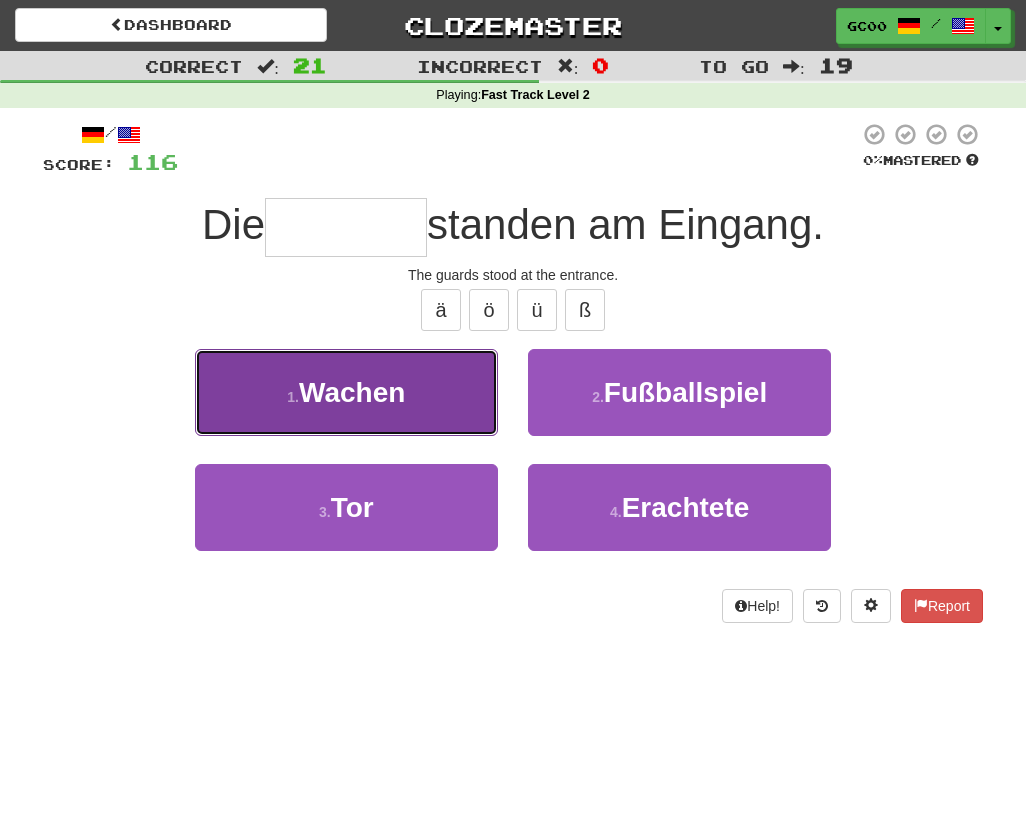 click on "1 .  Wachen" at bounding box center (346, 392) 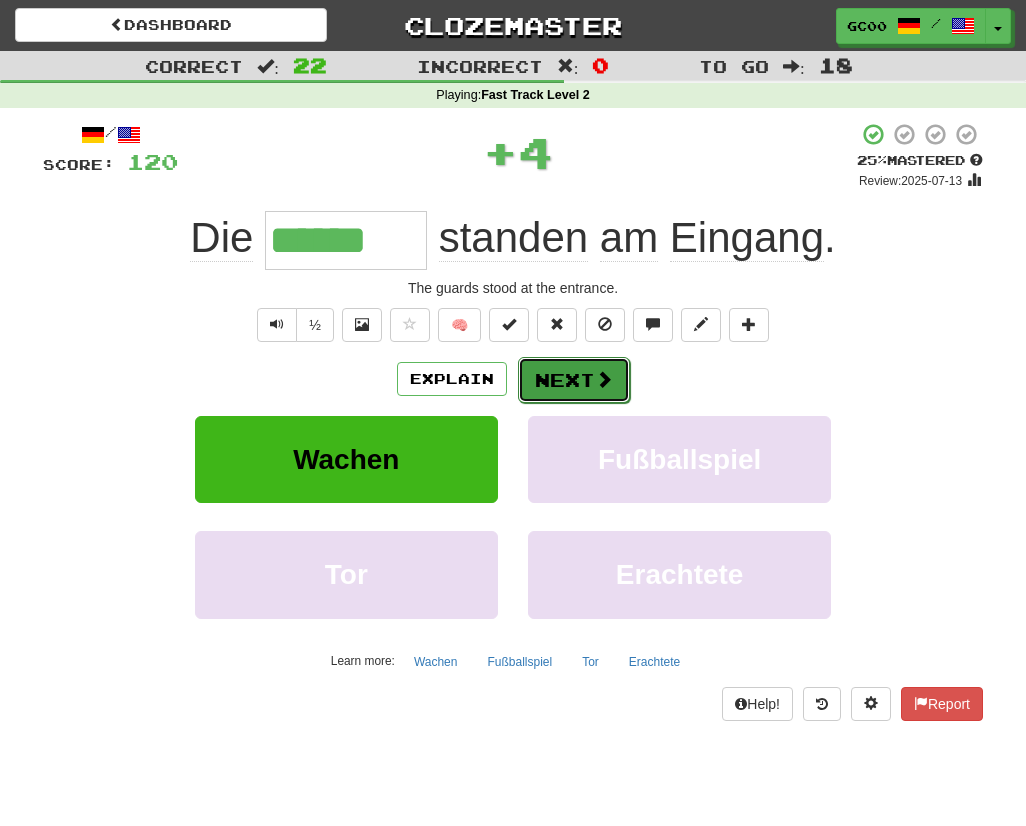 click on "Next" at bounding box center [574, 380] 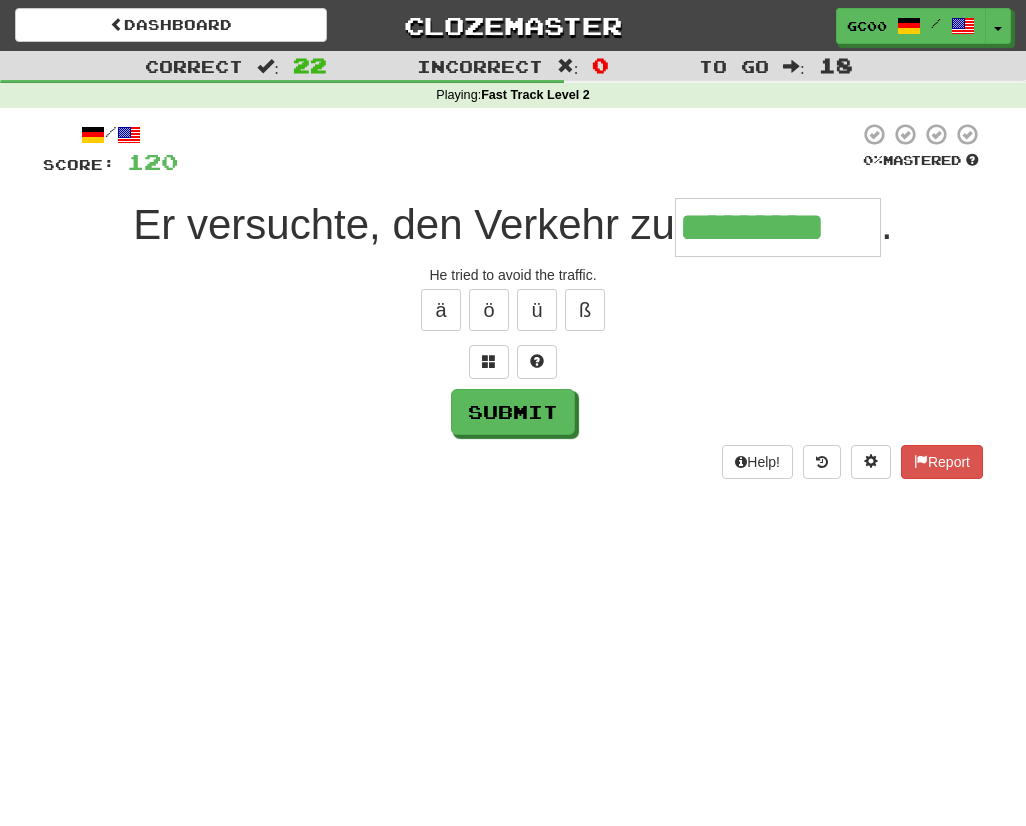 type on "*********" 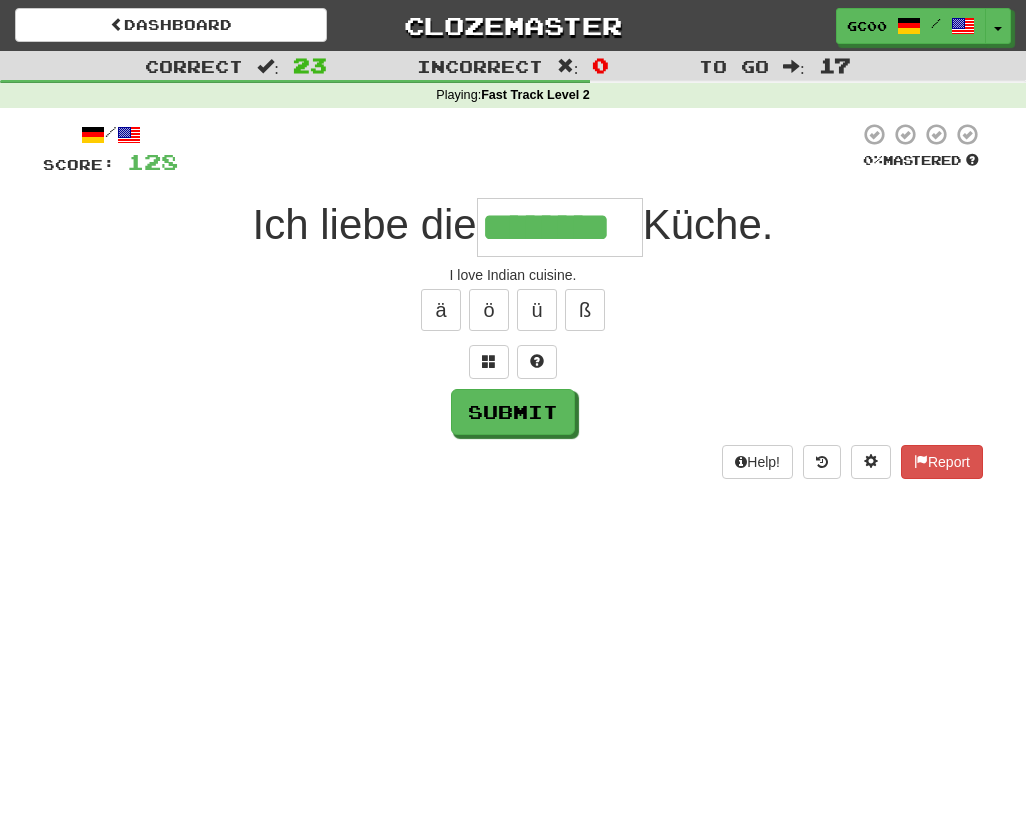 type on "********" 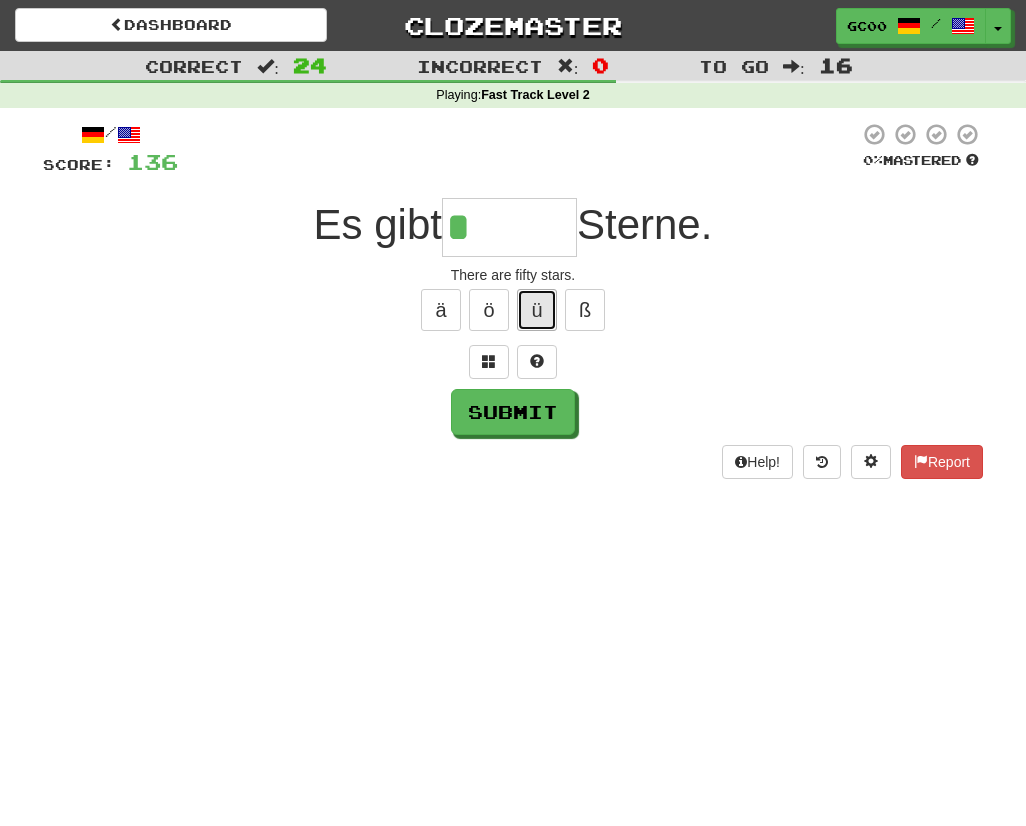 click on "ü" at bounding box center (537, 310) 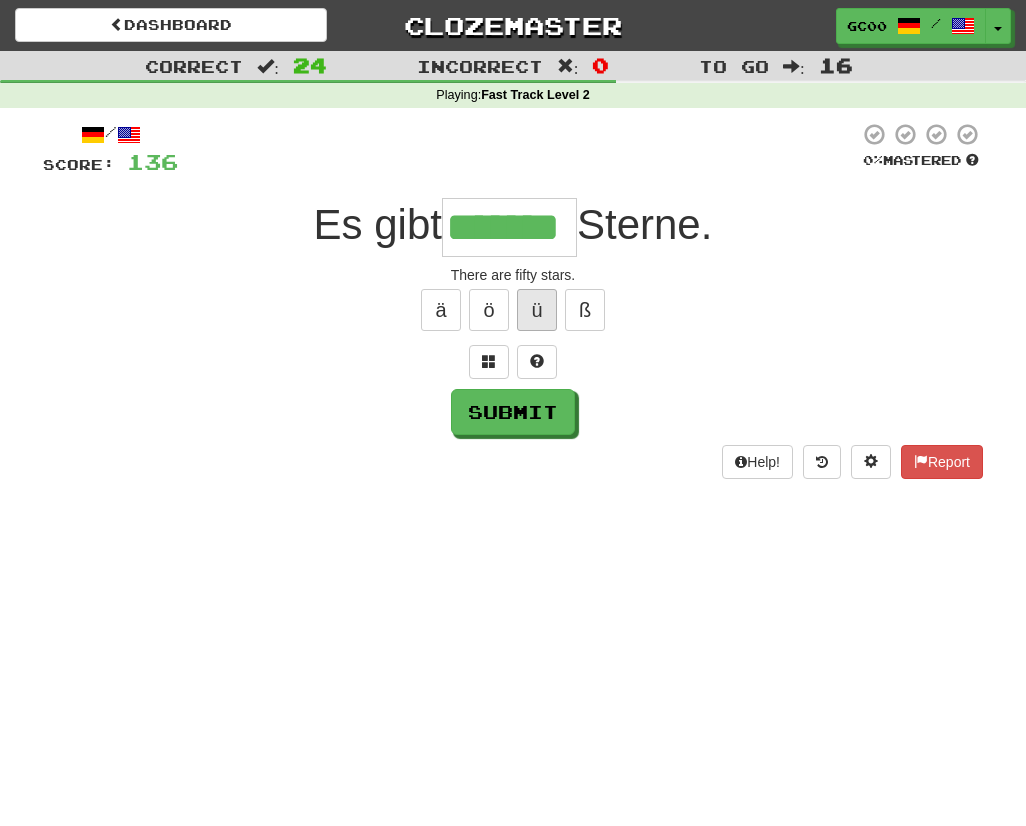 type on "*******" 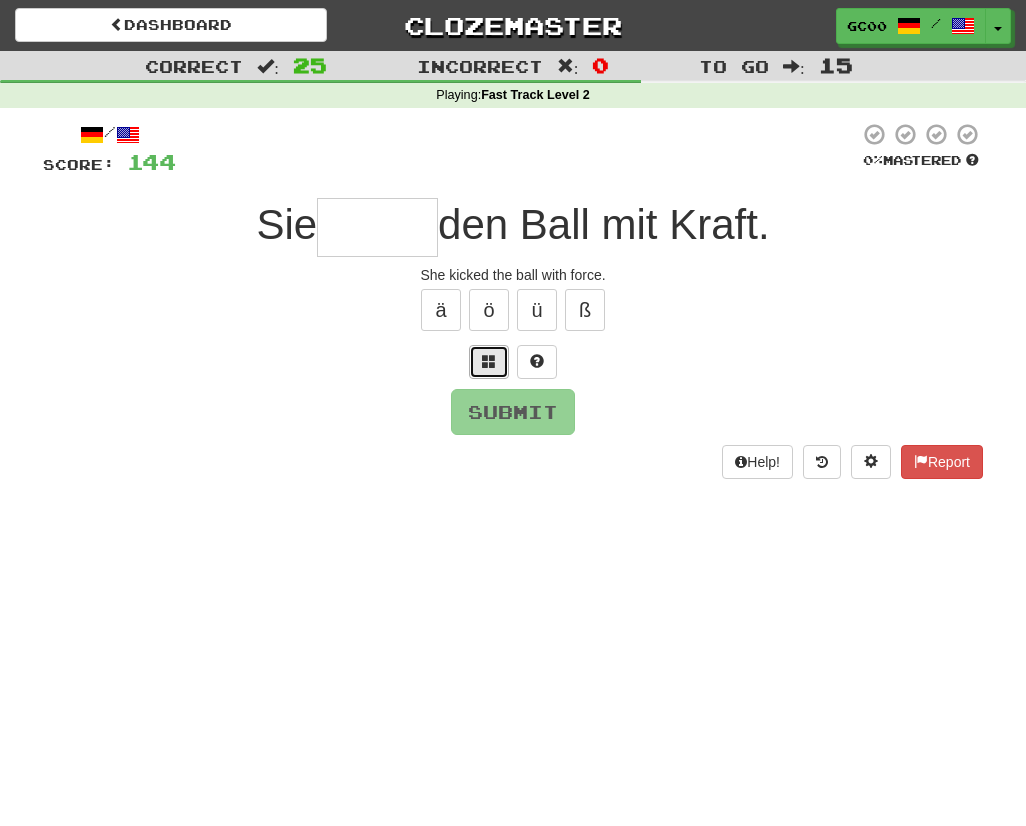 click at bounding box center (489, 362) 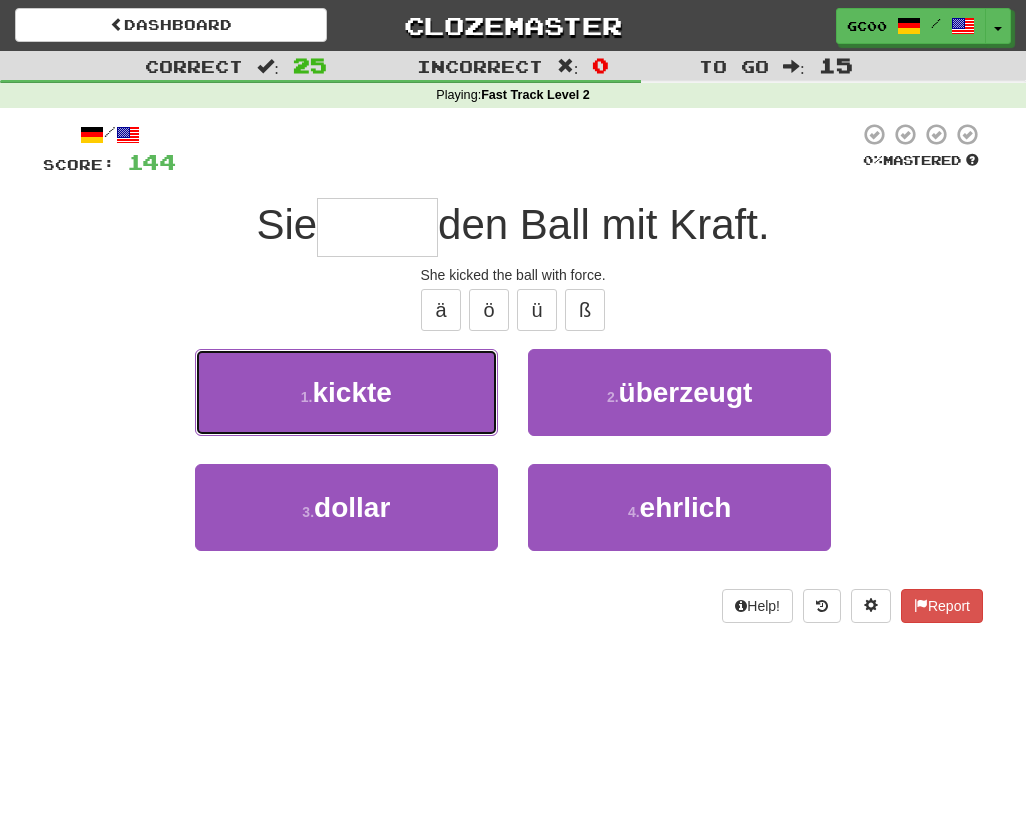 click on "1 .  kickte" at bounding box center [346, 392] 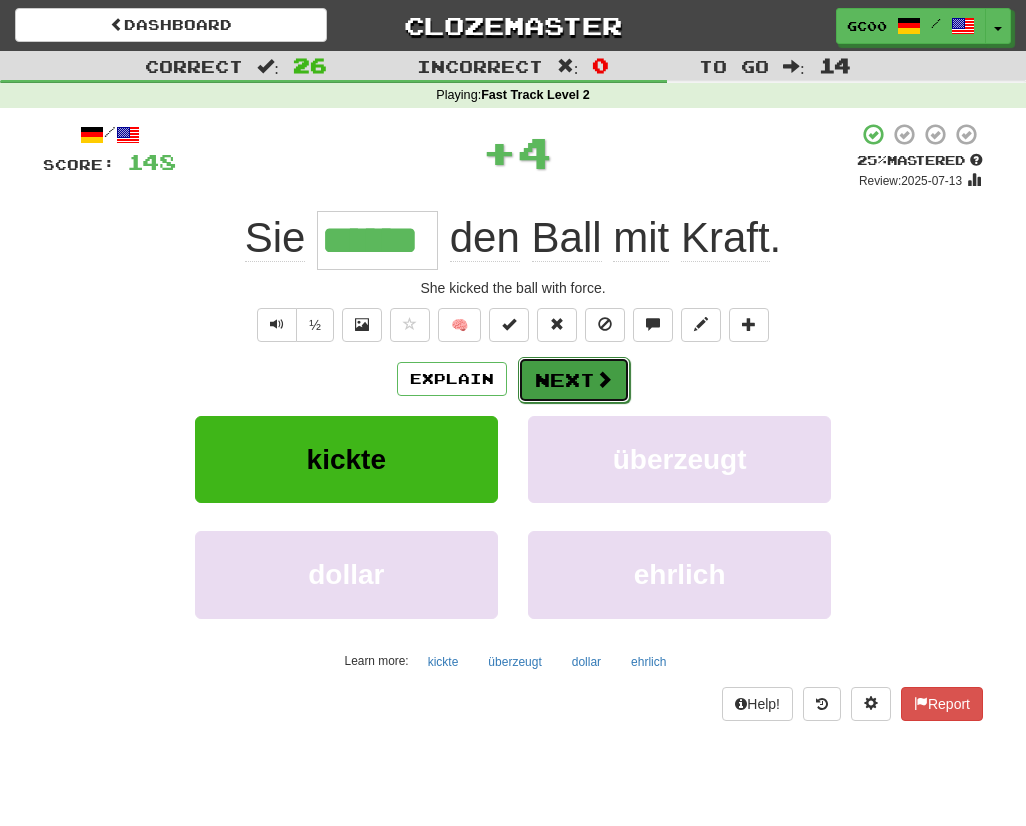 click on "Next" at bounding box center (574, 380) 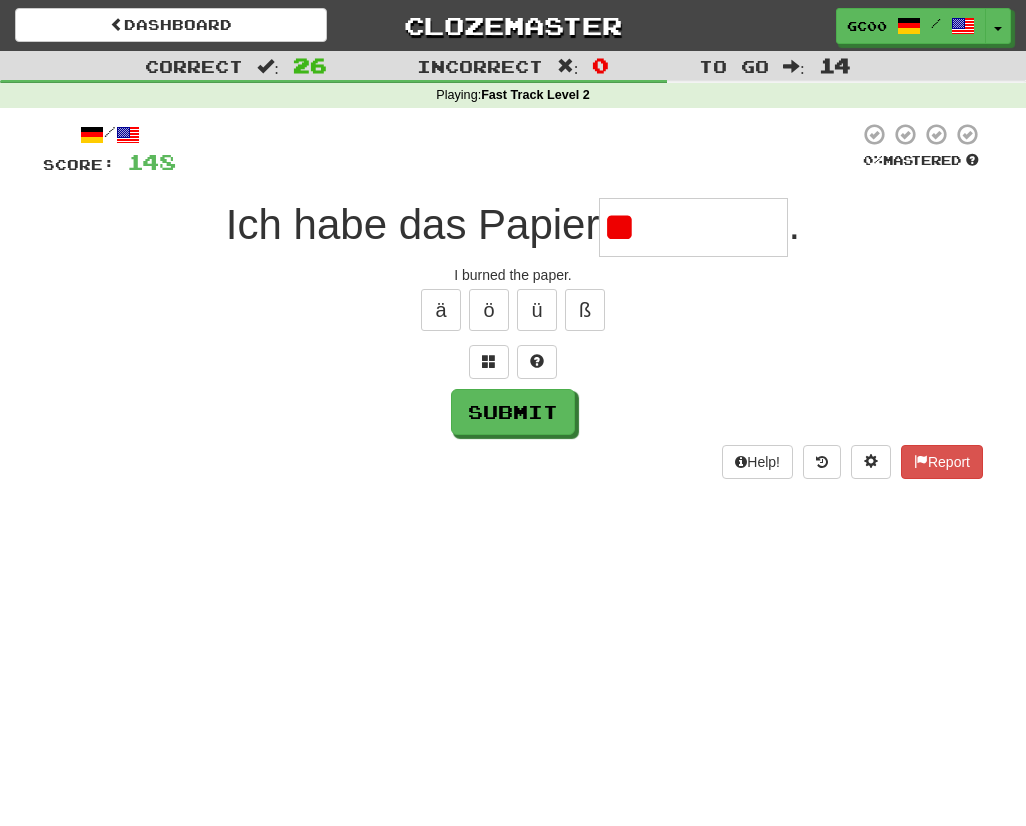 type on "*" 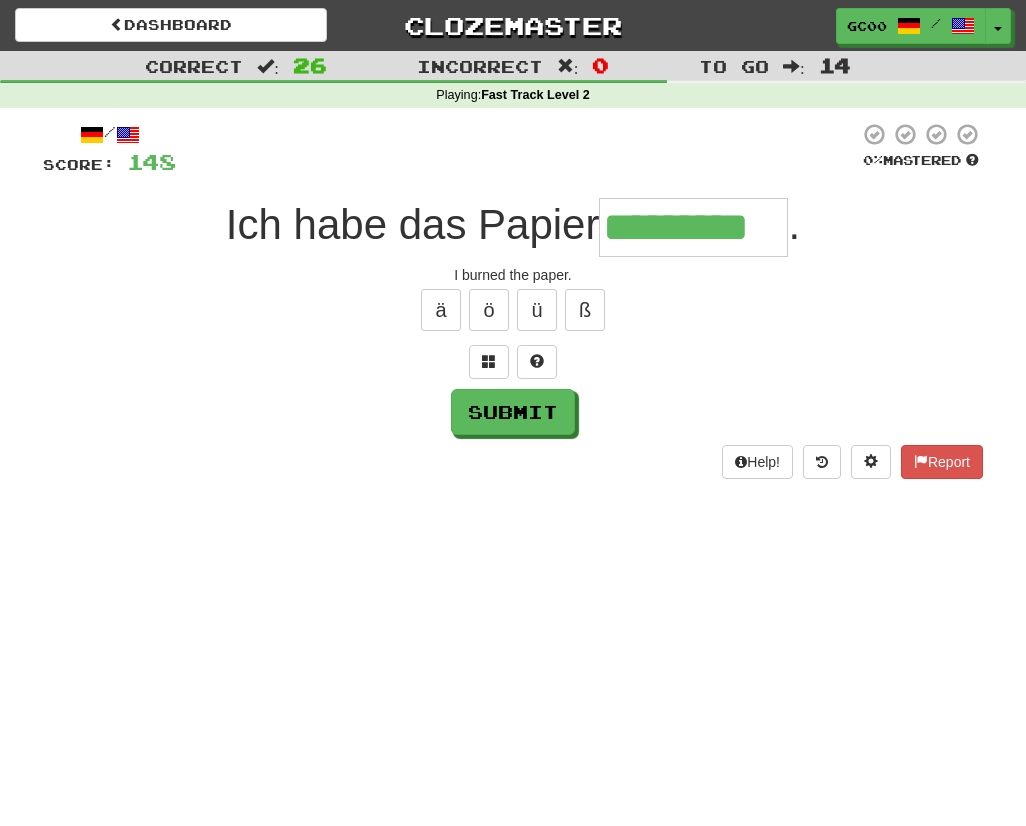 type on "*********" 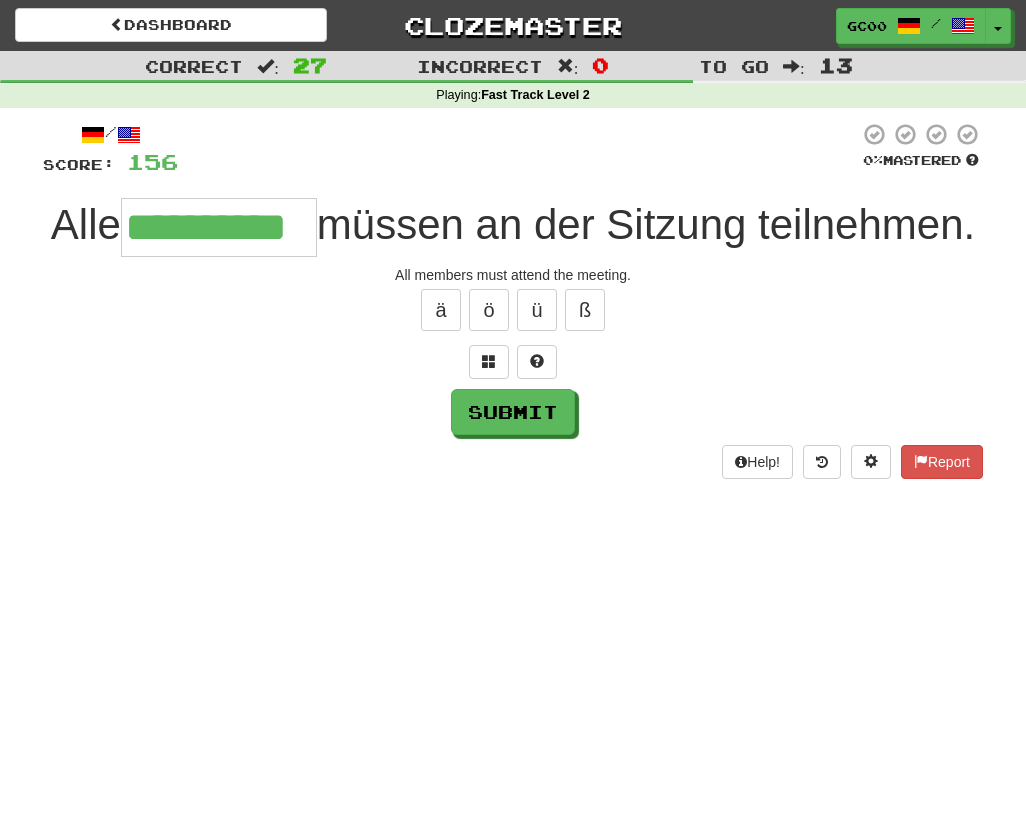type on "**********" 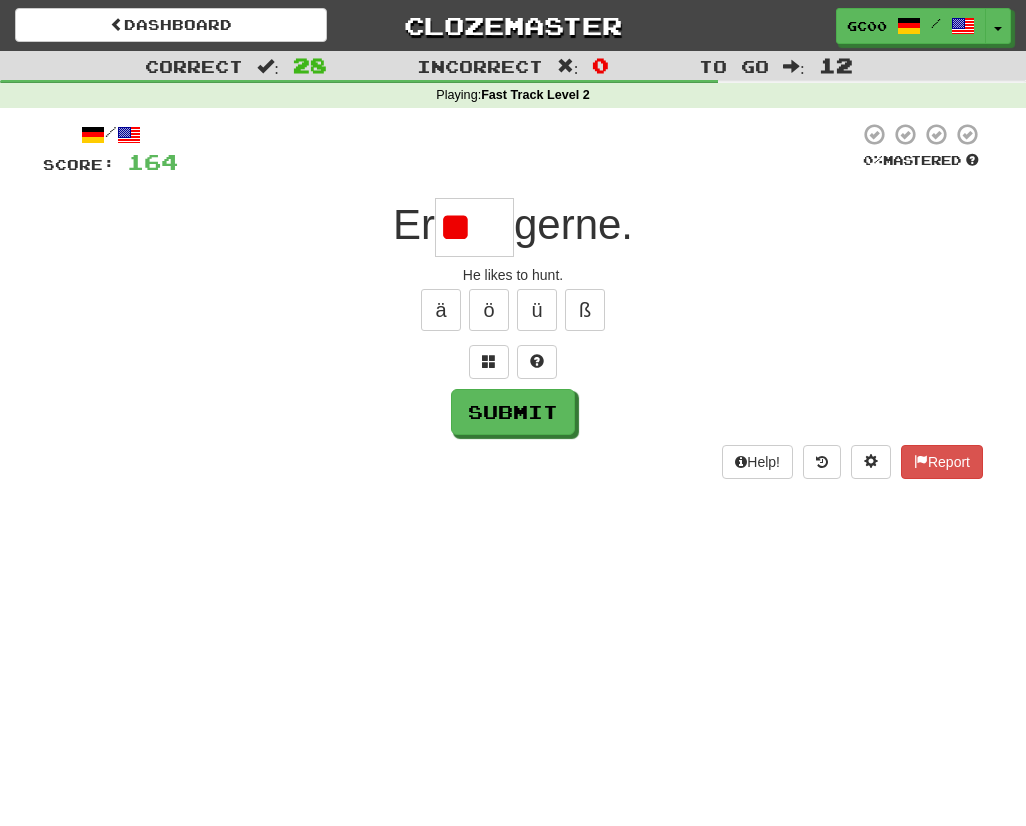 type on "*" 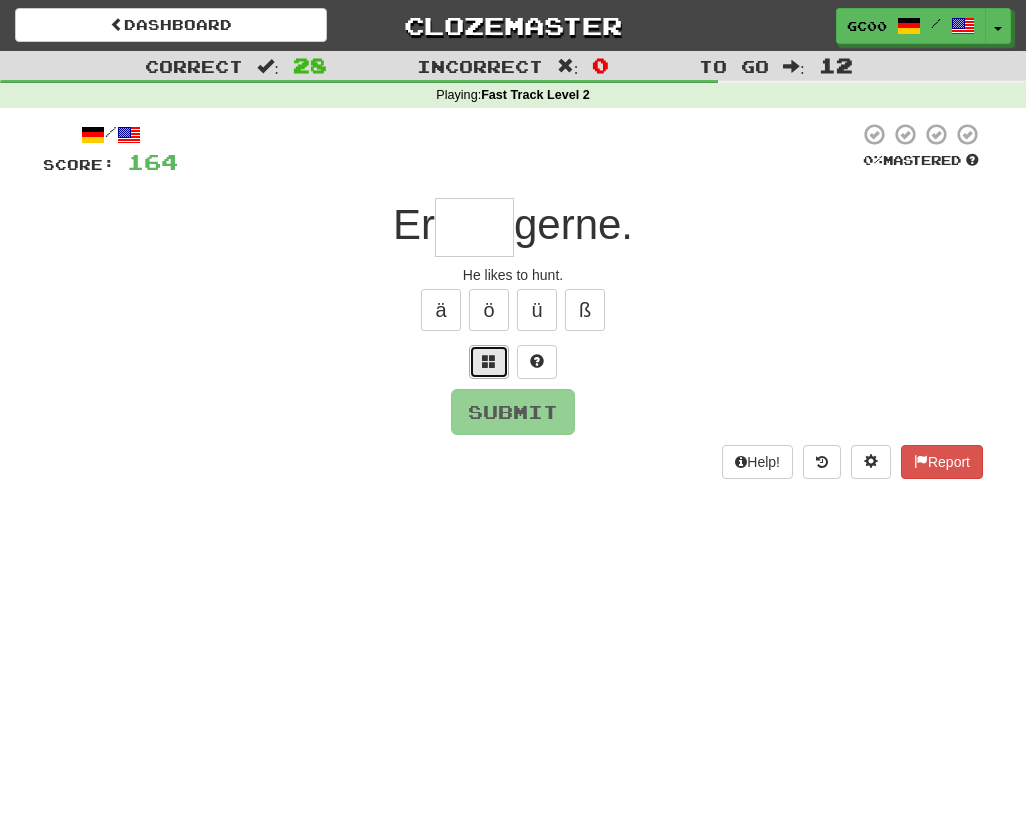 click at bounding box center [489, 361] 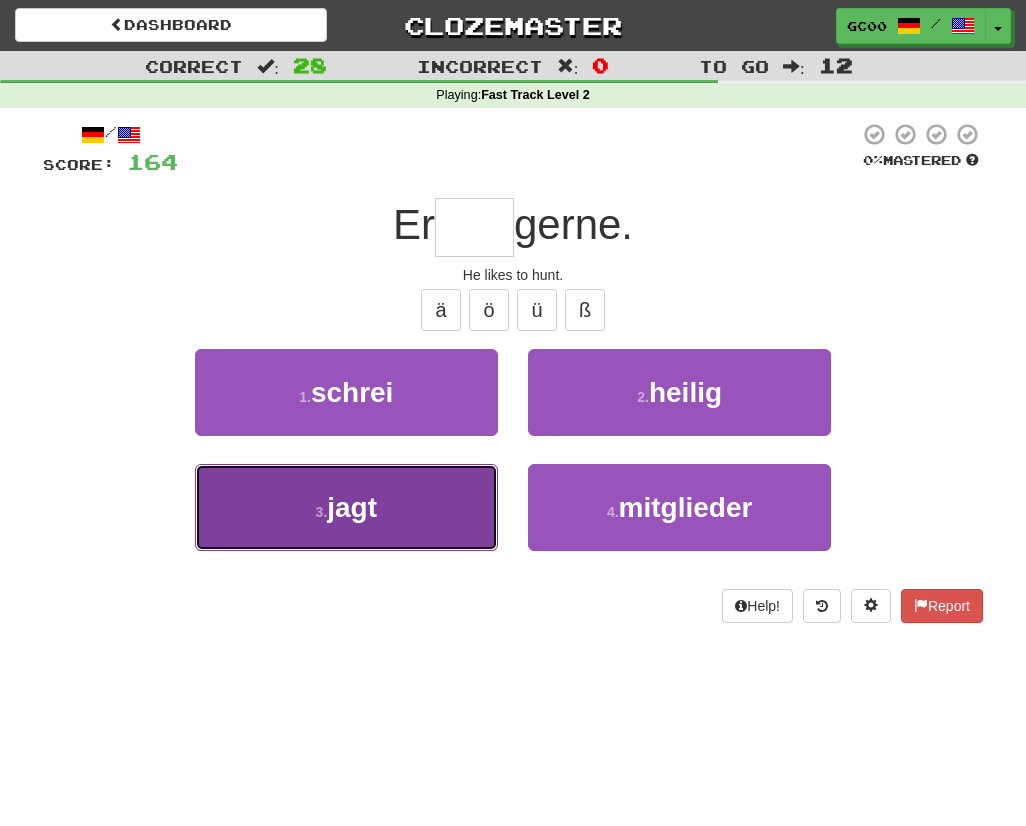 click on "3 .  jagt" at bounding box center (346, 507) 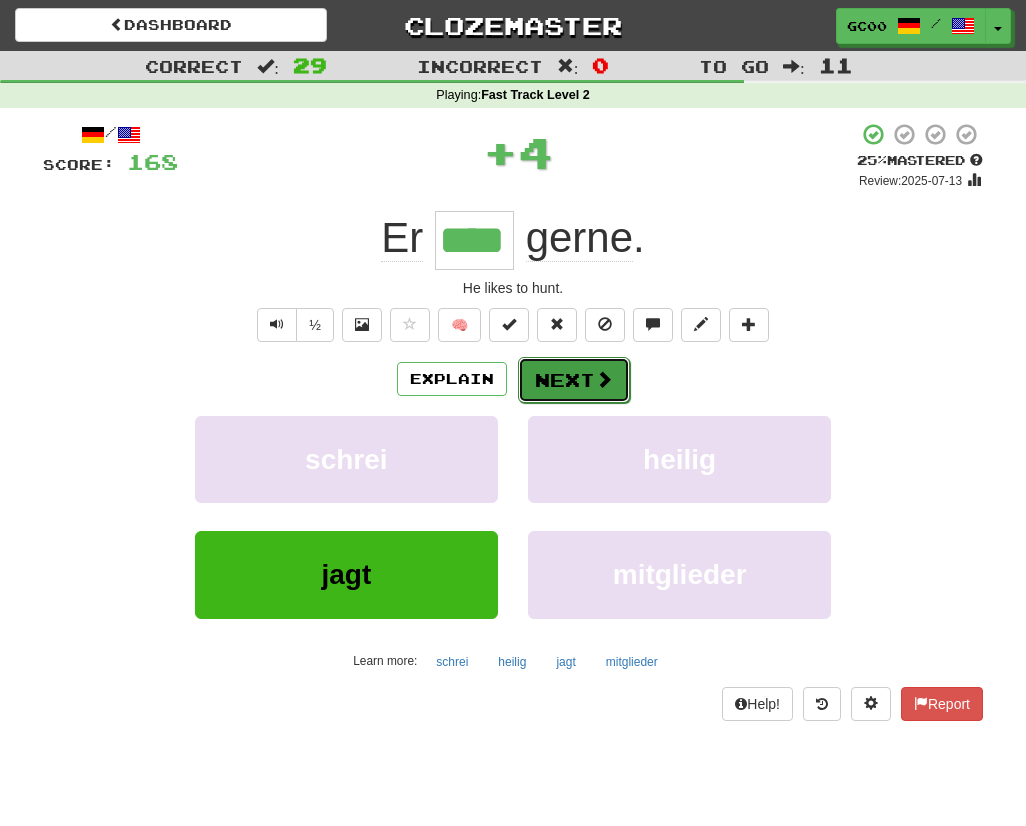 click on "Next" at bounding box center (574, 380) 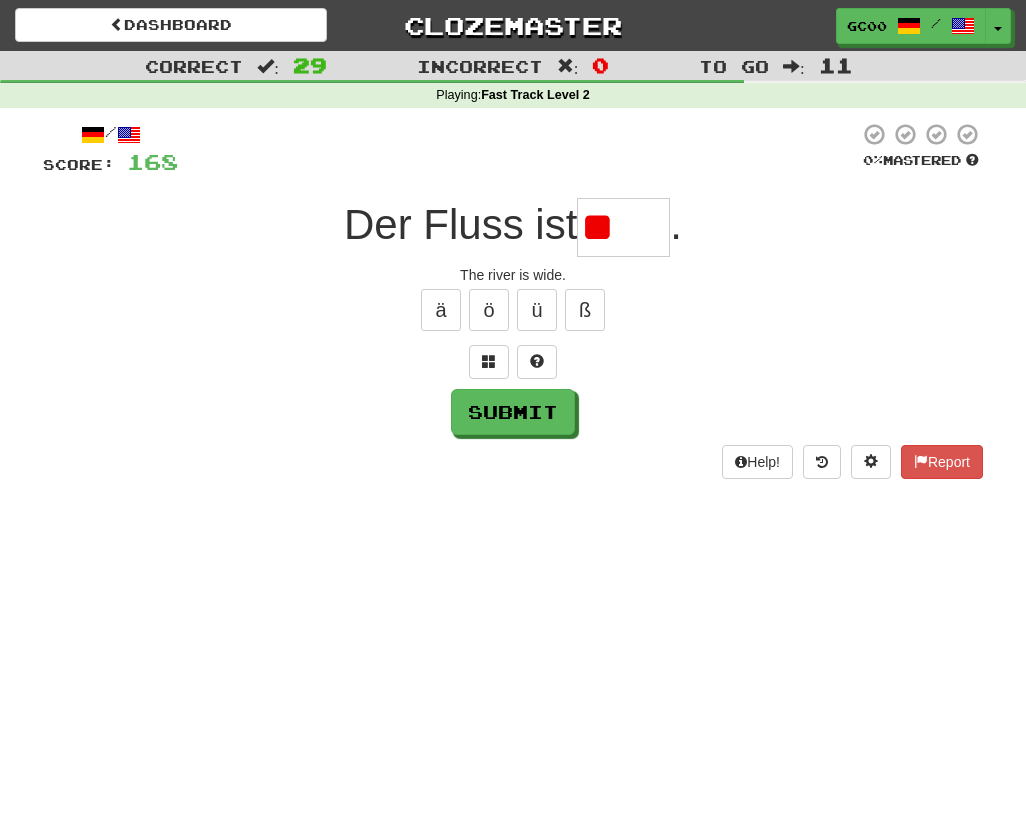 type on "*" 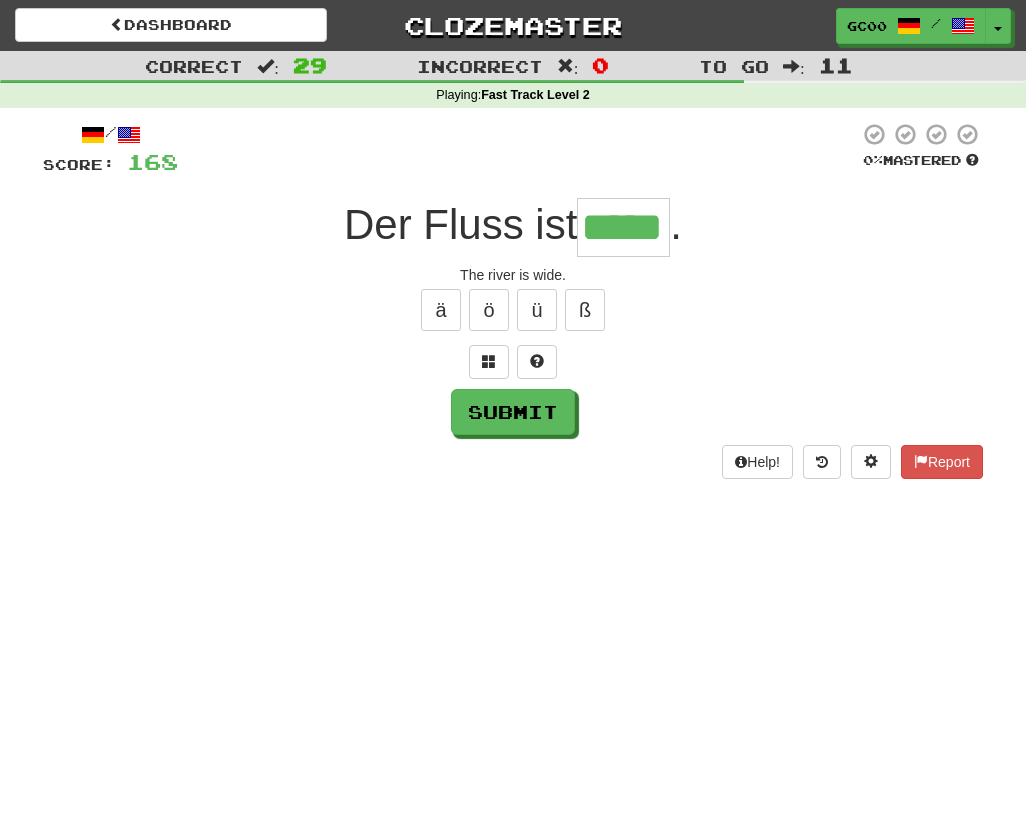 type on "*****" 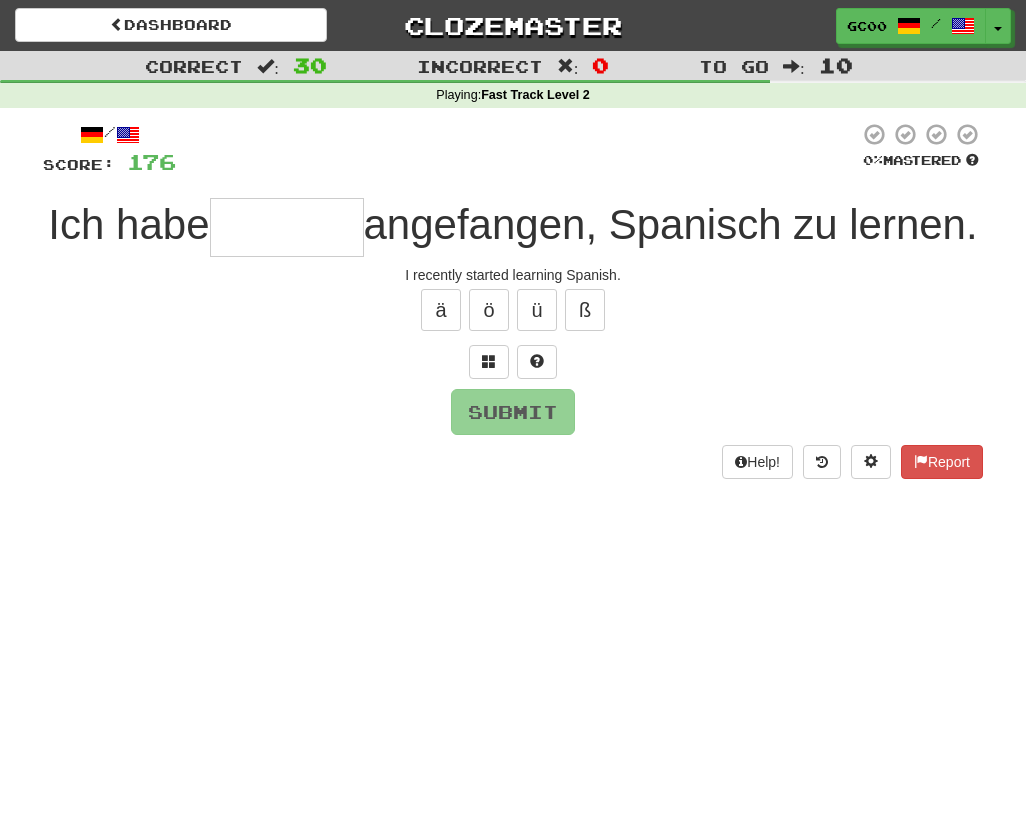 type on "*" 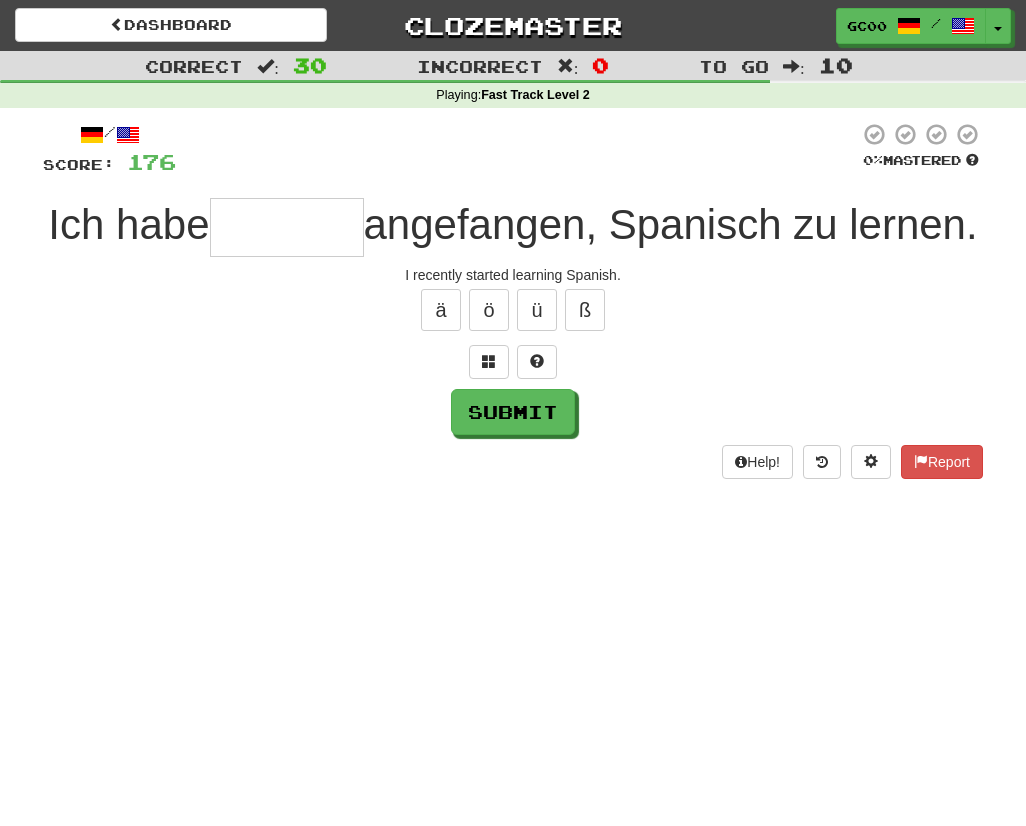 type on "*" 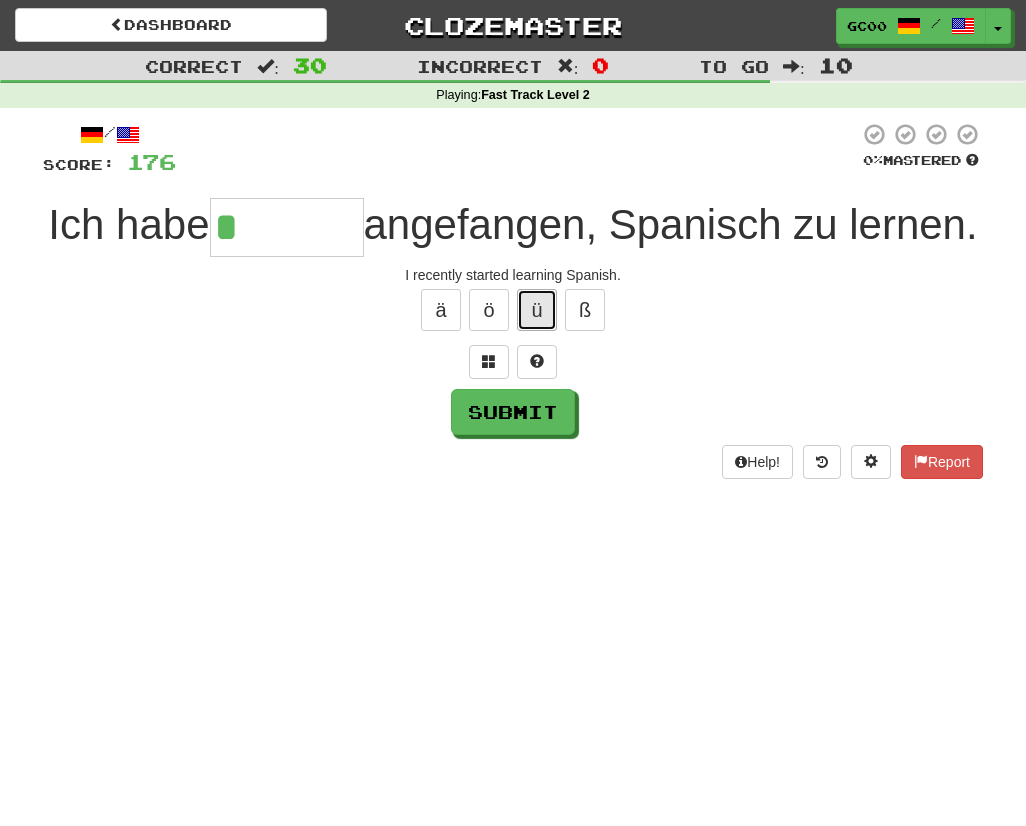 click on "ü" at bounding box center (537, 310) 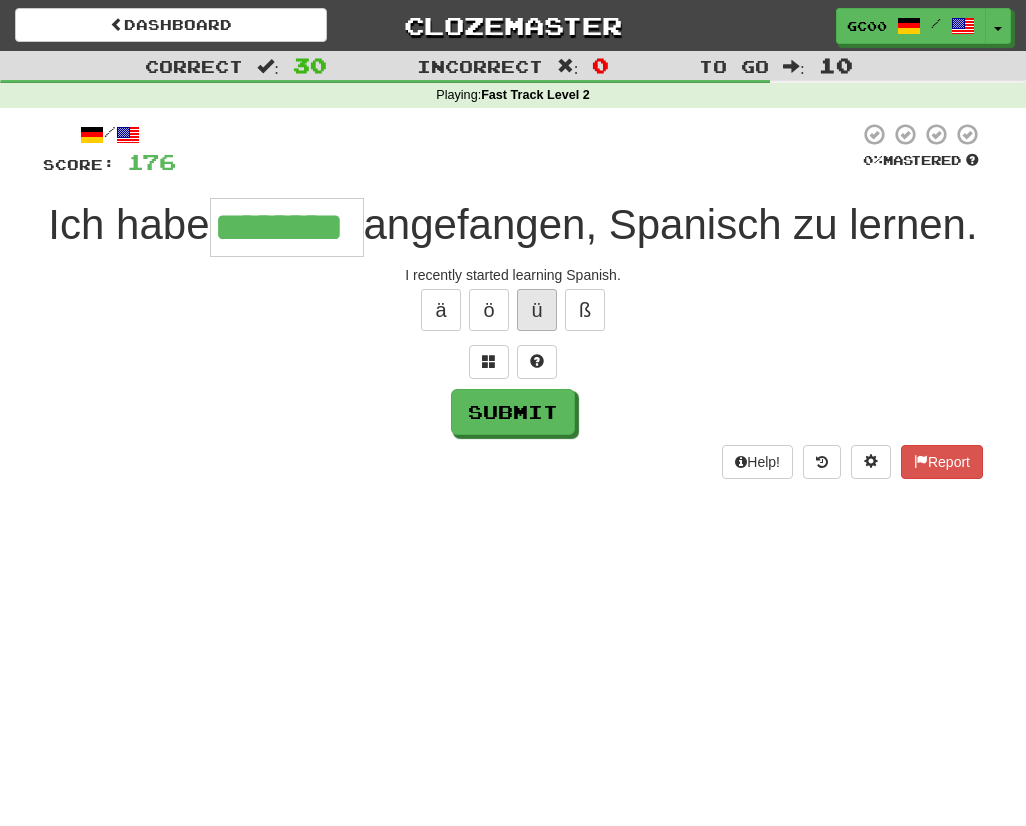 type on "********" 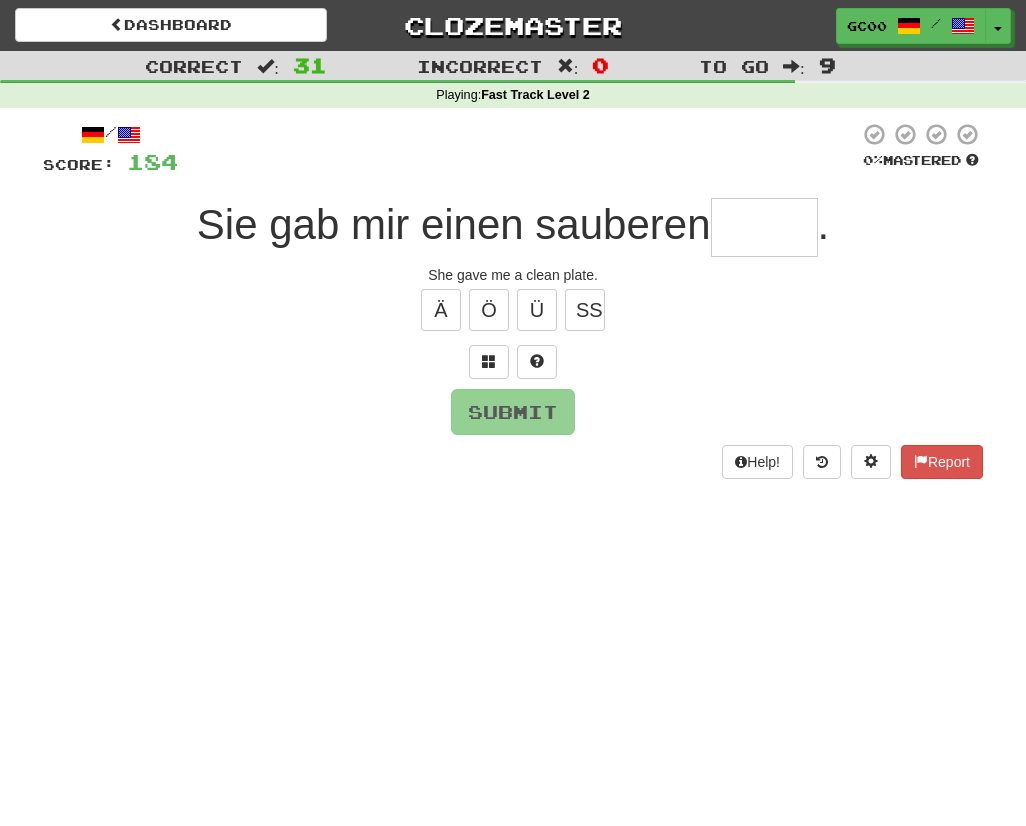 type on "*" 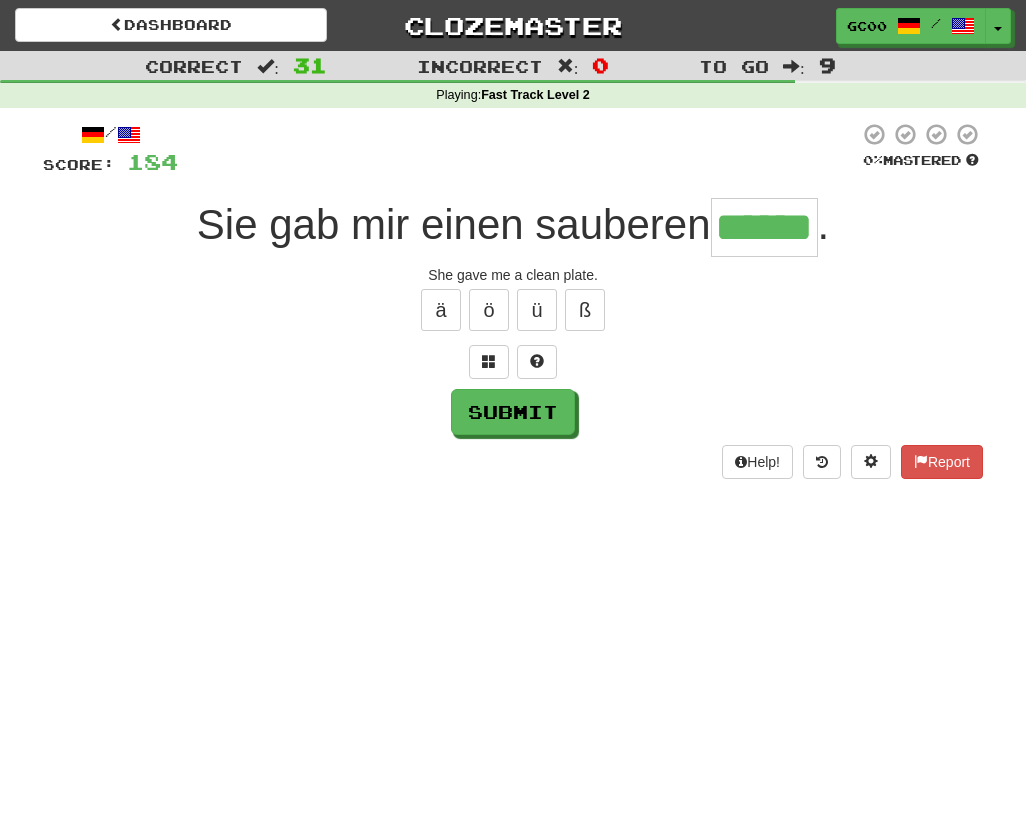 type on "******" 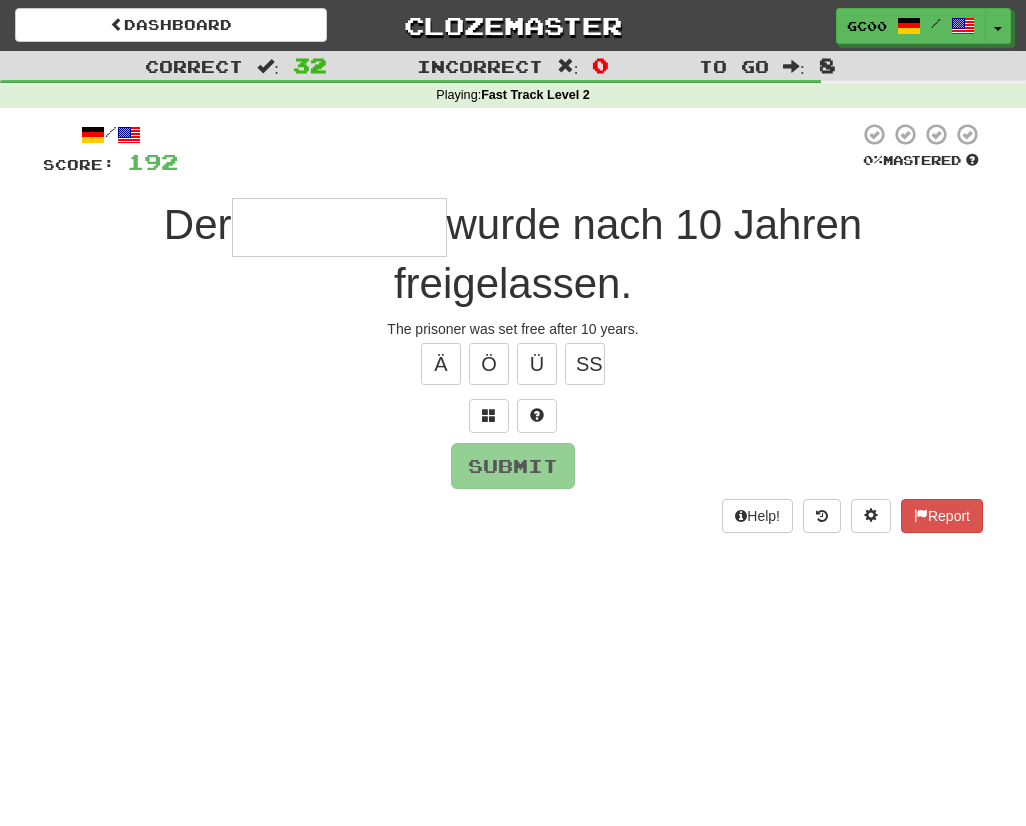 type on "*" 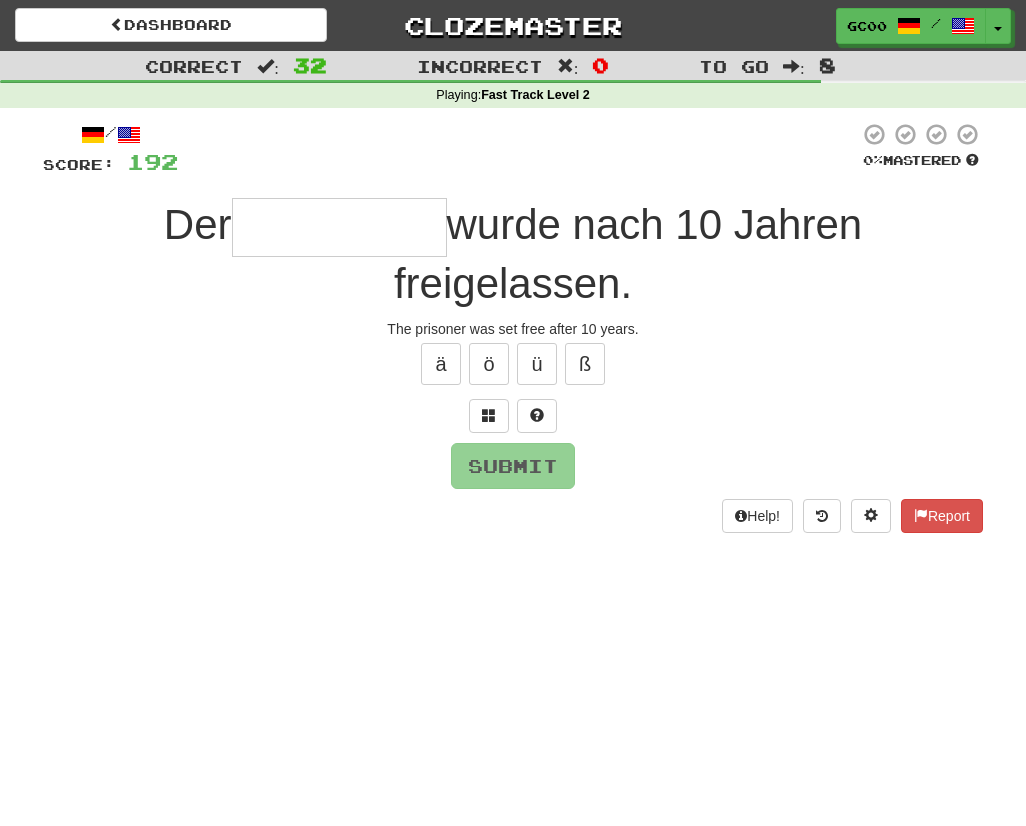 type on "*" 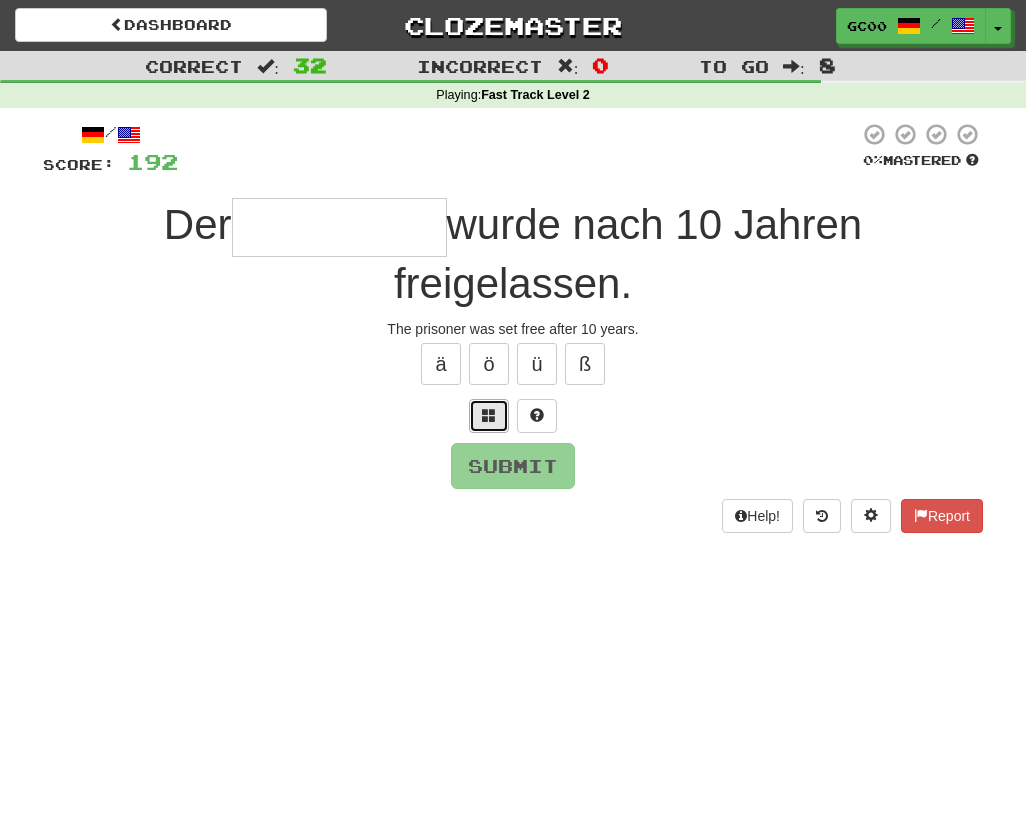 click at bounding box center (489, 416) 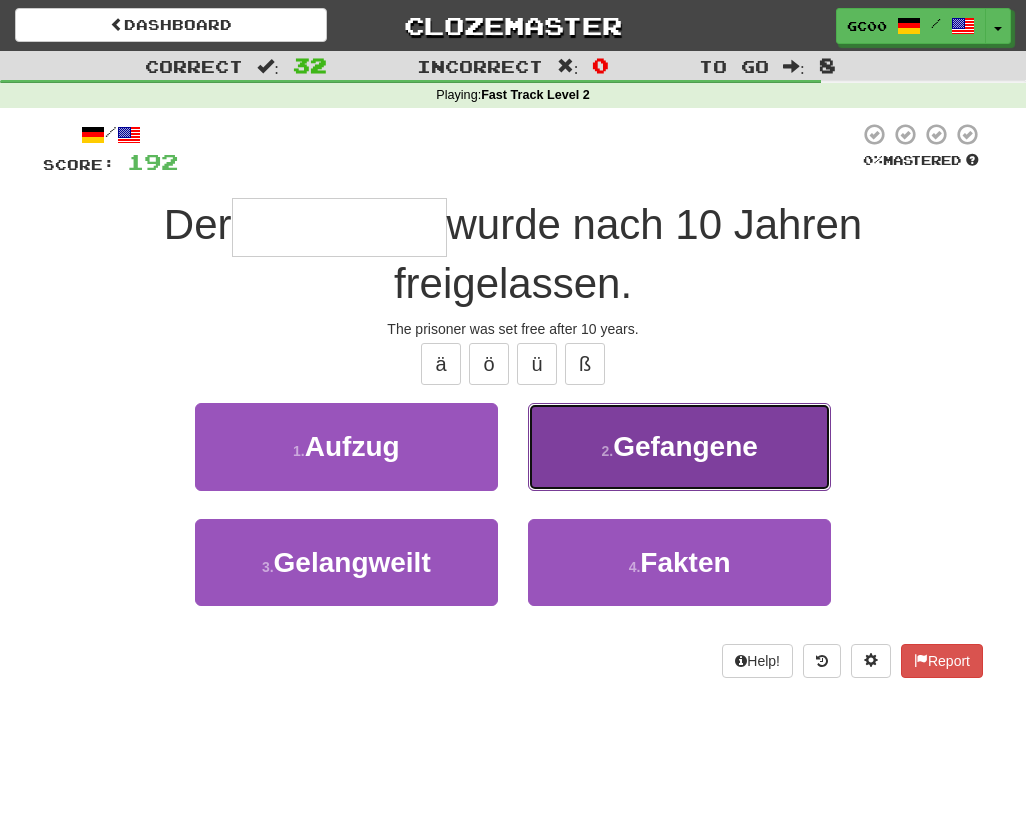 click on "2 .  Gefangene" at bounding box center (679, 446) 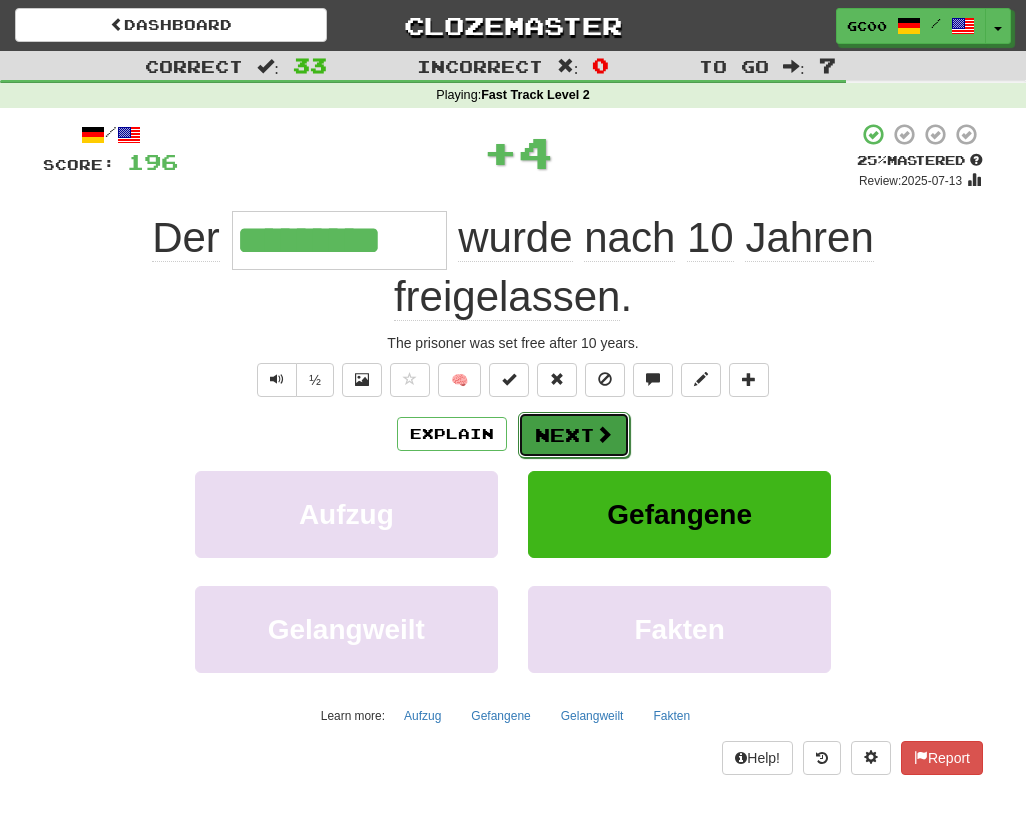 click on "Next" at bounding box center (574, 435) 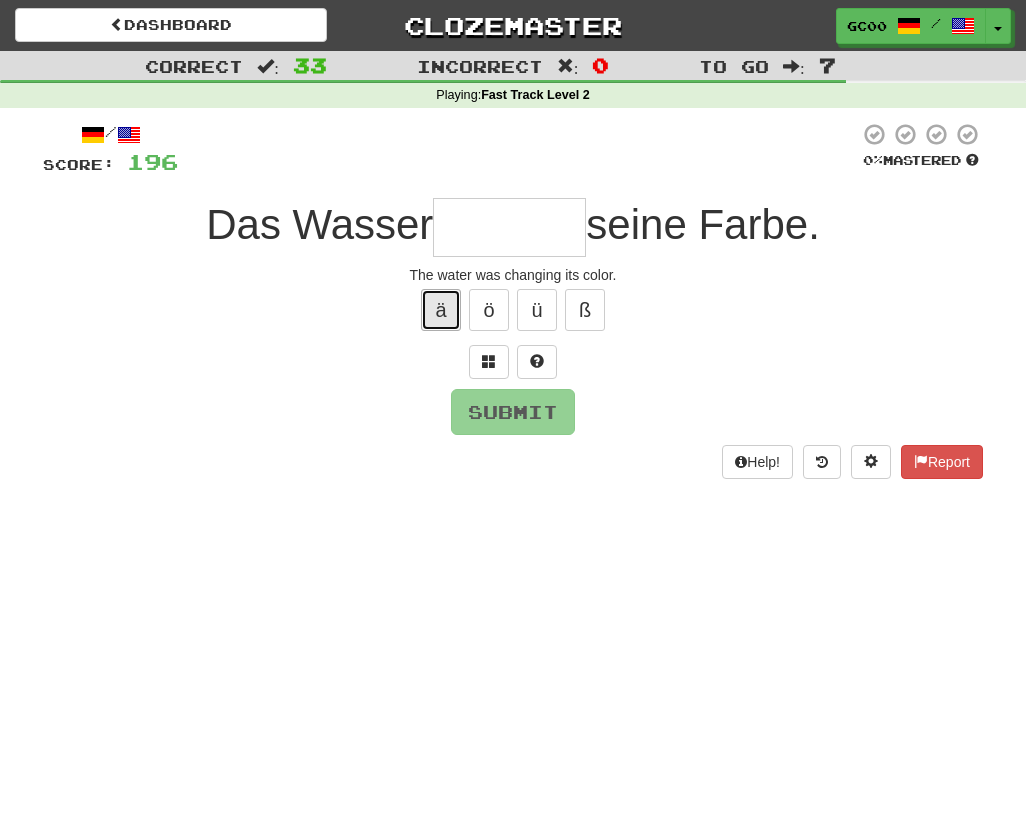 click on "ä" at bounding box center (441, 310) 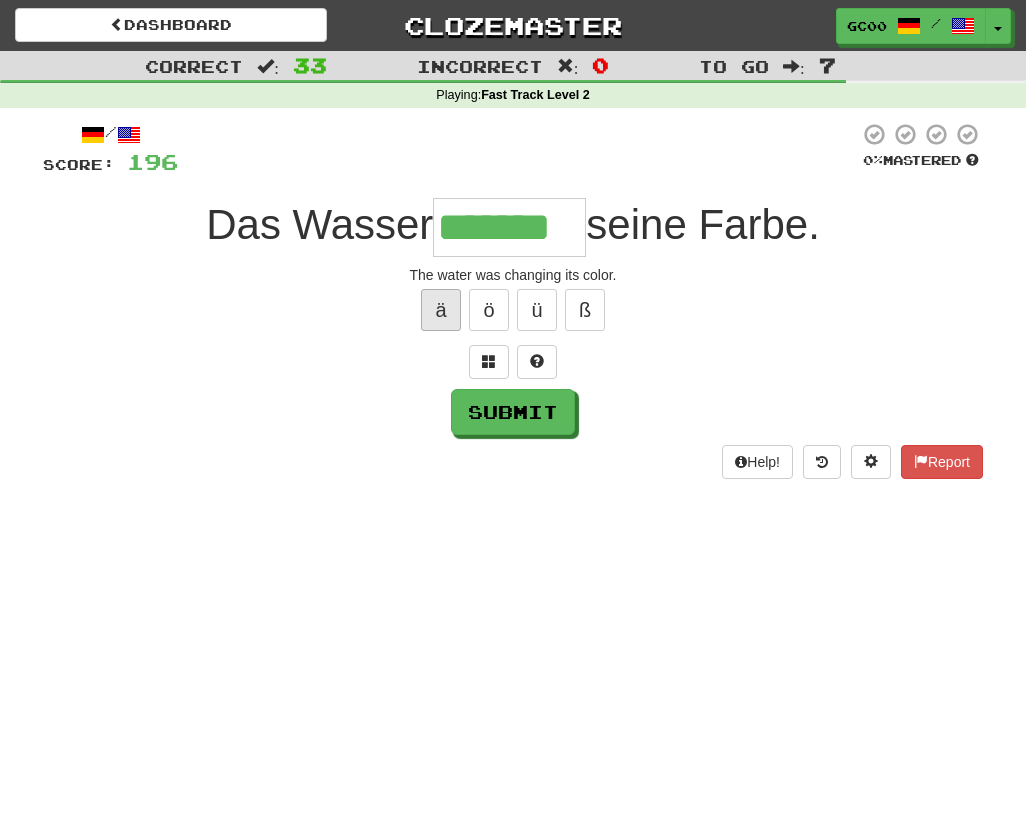 type on "*******" 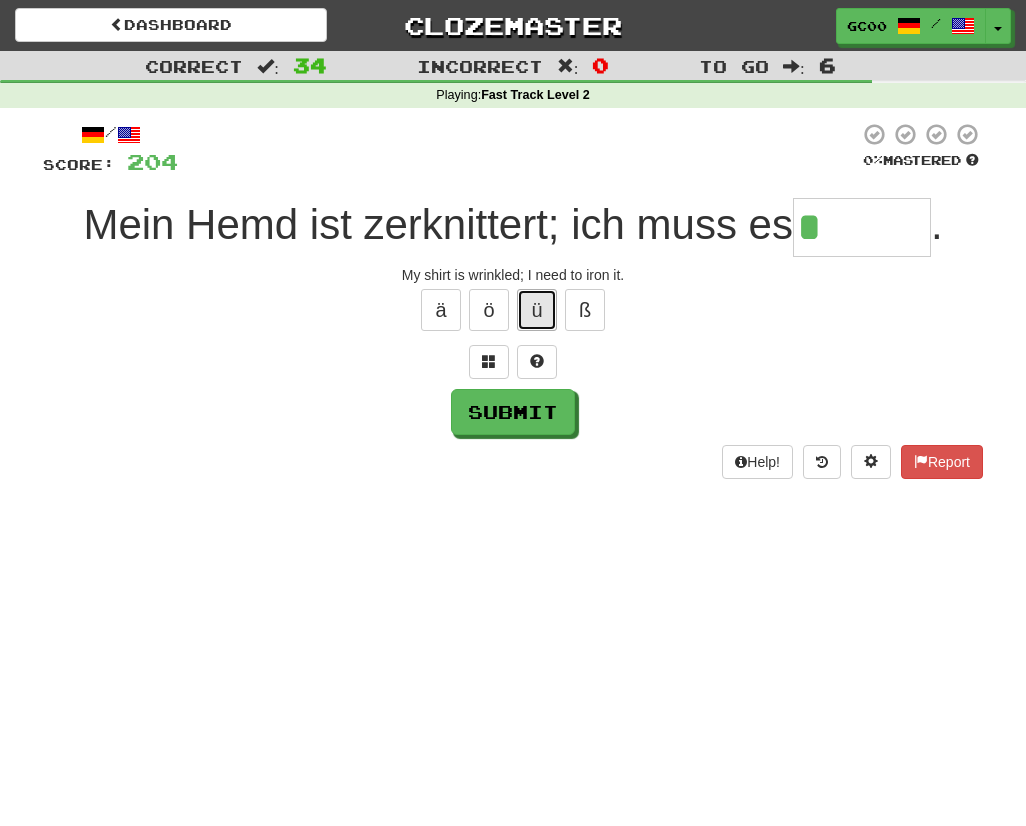 click on "ü" at bounding box center (537, 310) 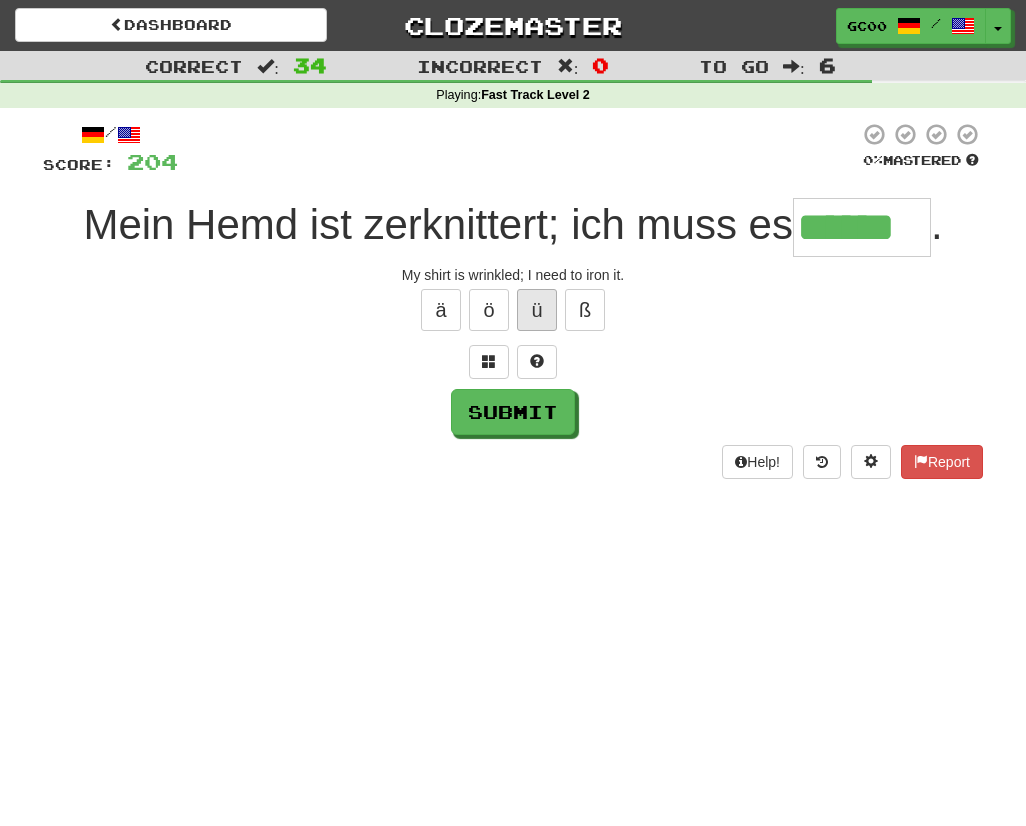 type on "******" 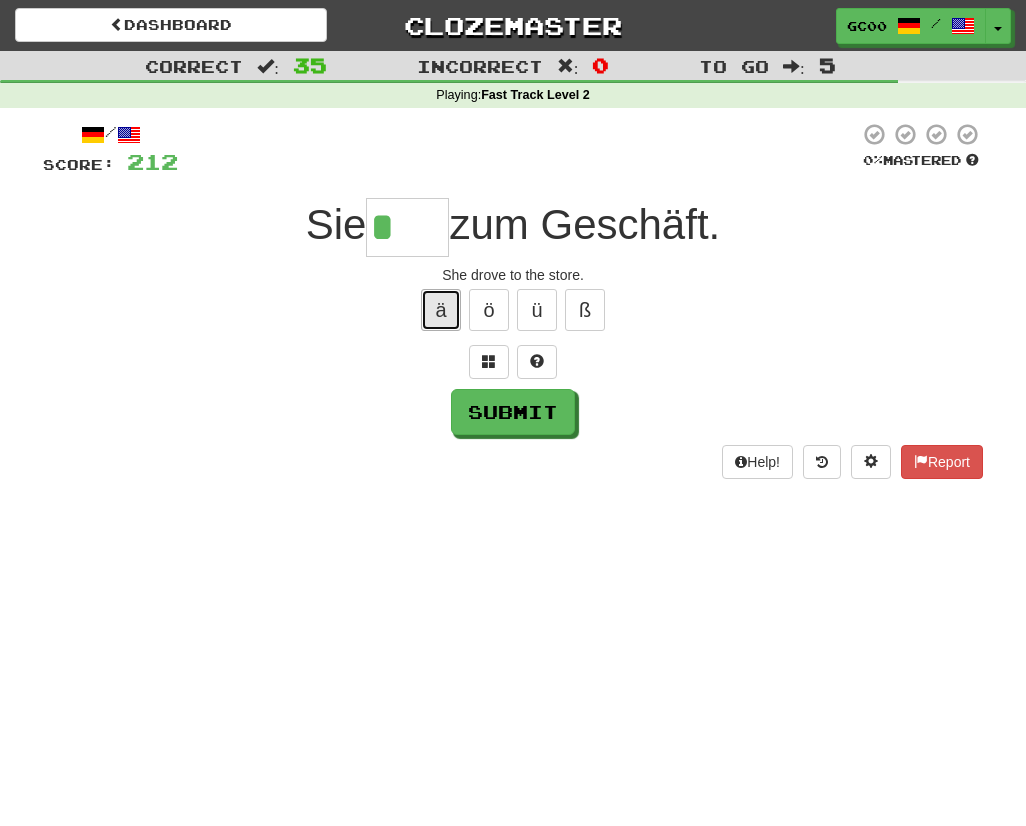 click on "ä" at bounding box center [441, 310] 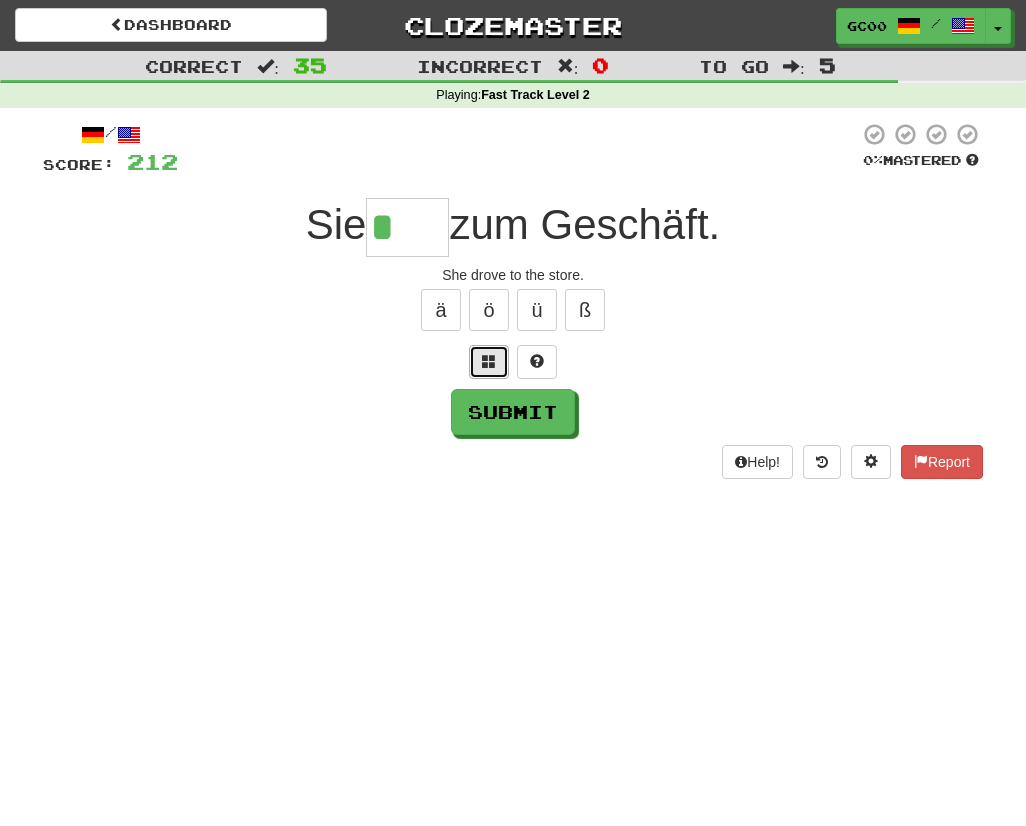 click at bounding box center [489, 361] 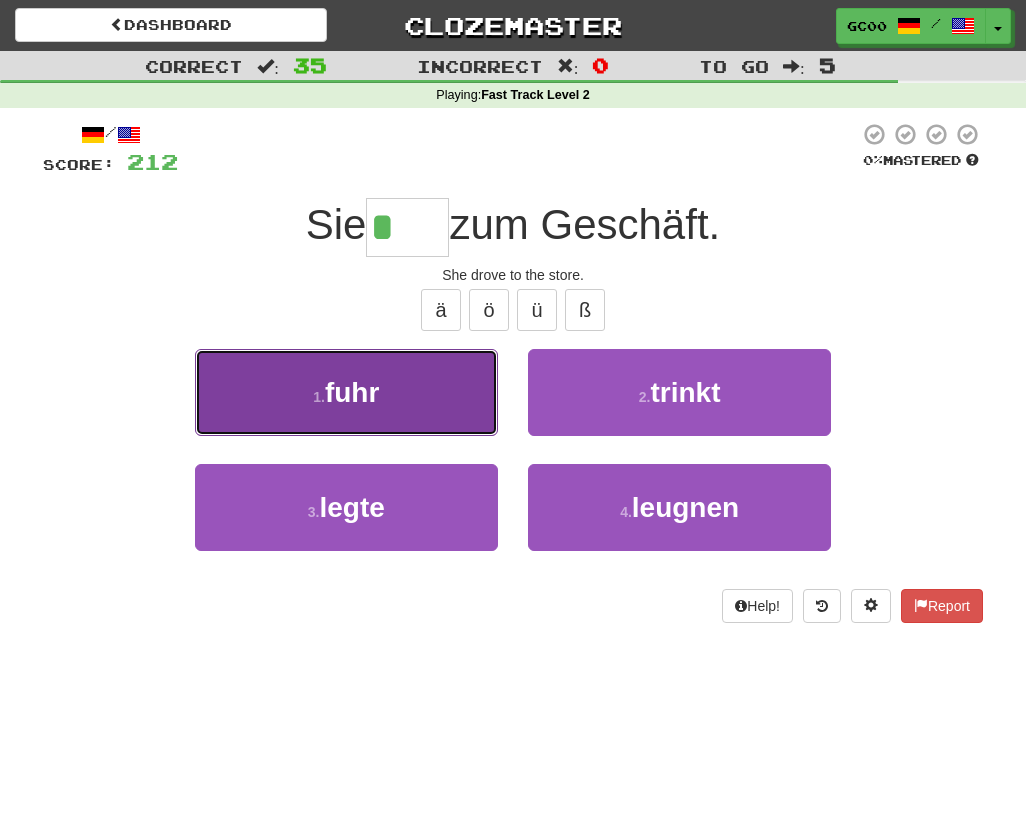 click on "1 .  fuhr" at bounding box center (346, 392) 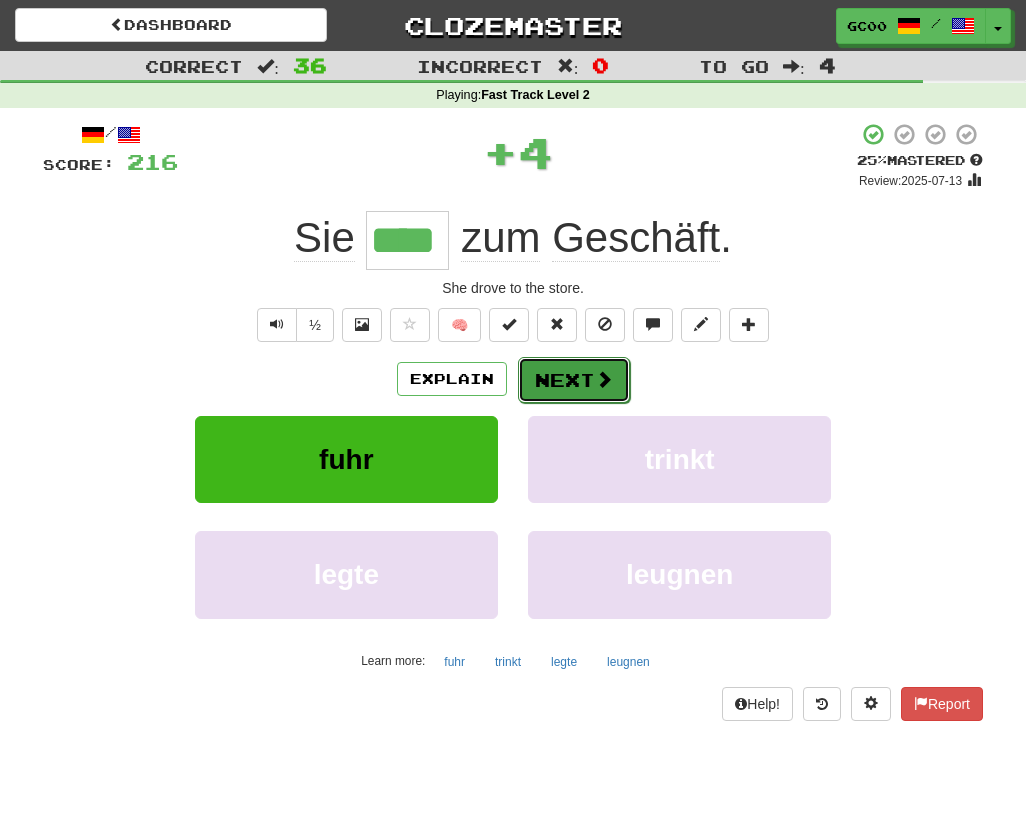 click at bounding box center [604, 379] 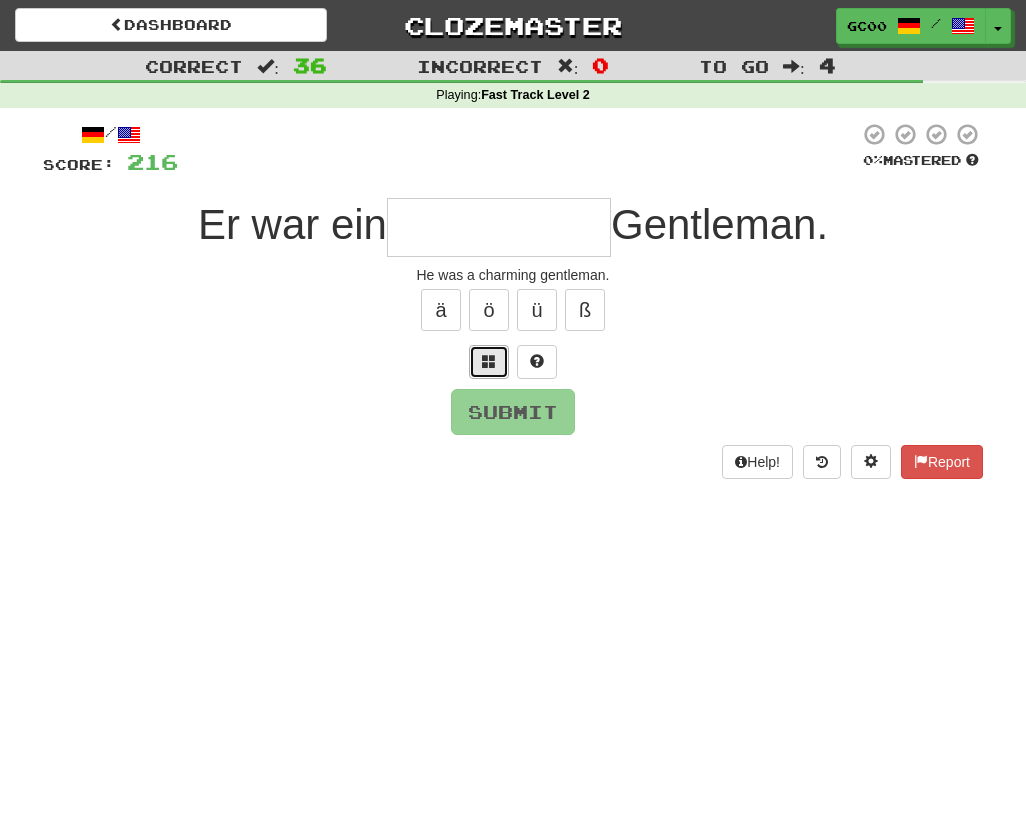 click at bounding box center (489, 361) 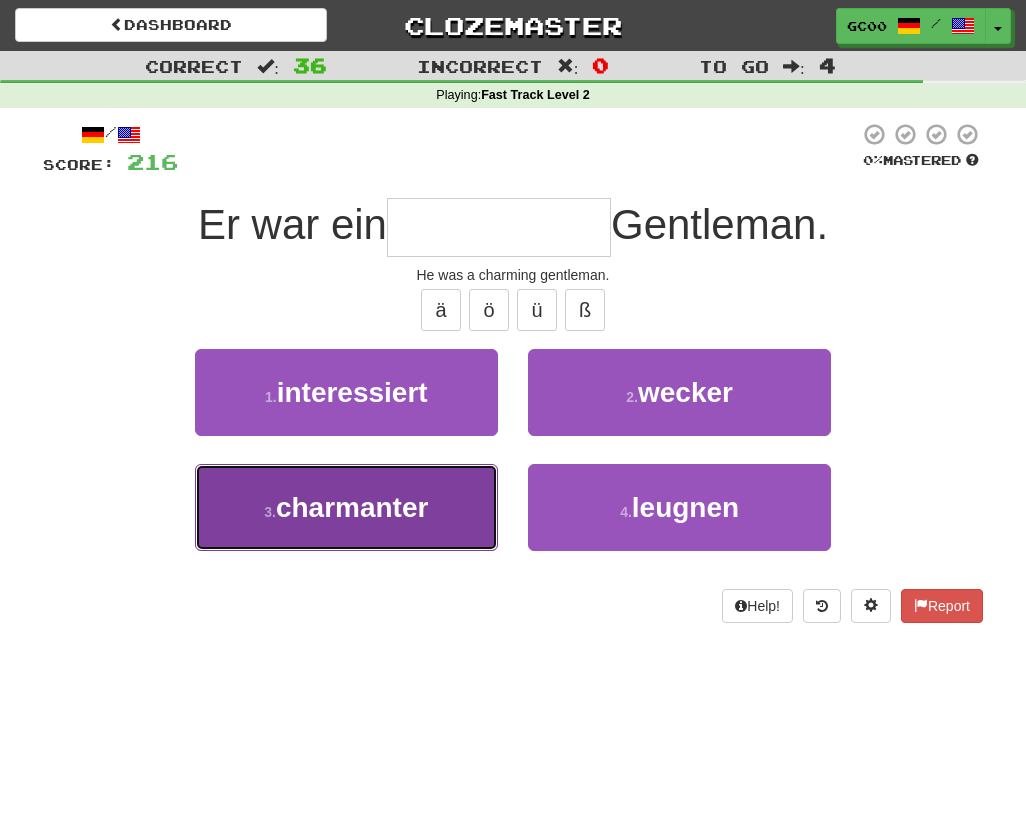 click on "charmanter" at bounding box center (352, 507) 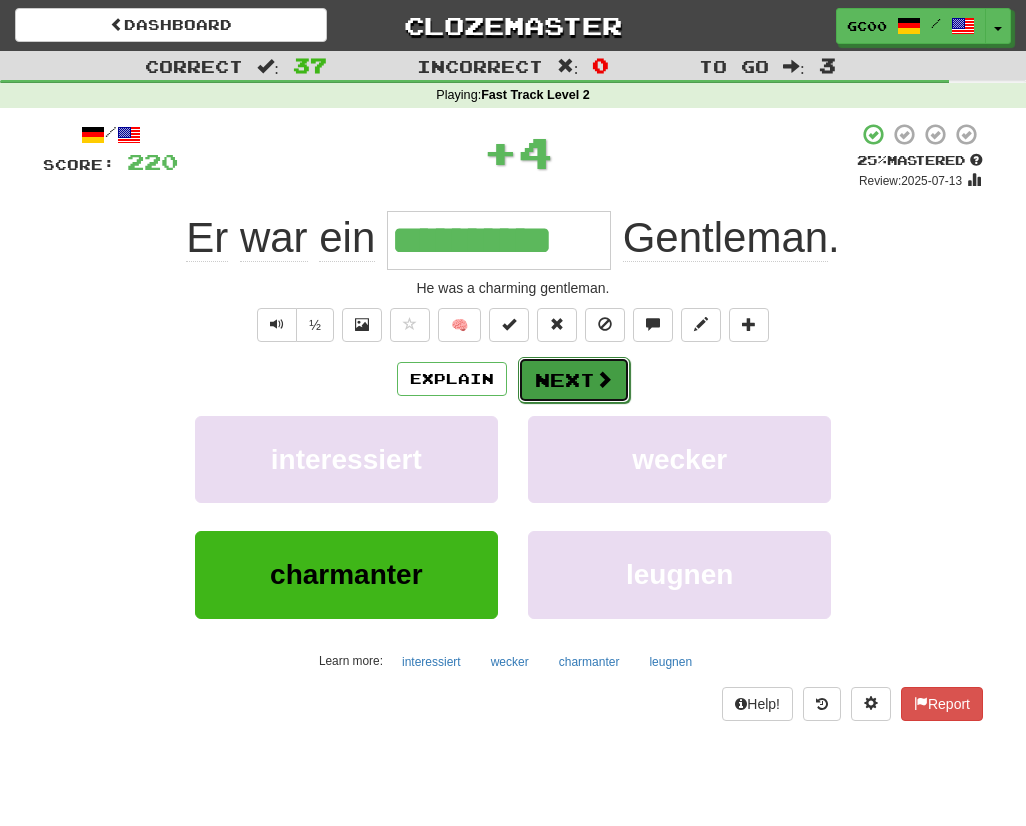 click on "Next" at bounding box center (574, 380) 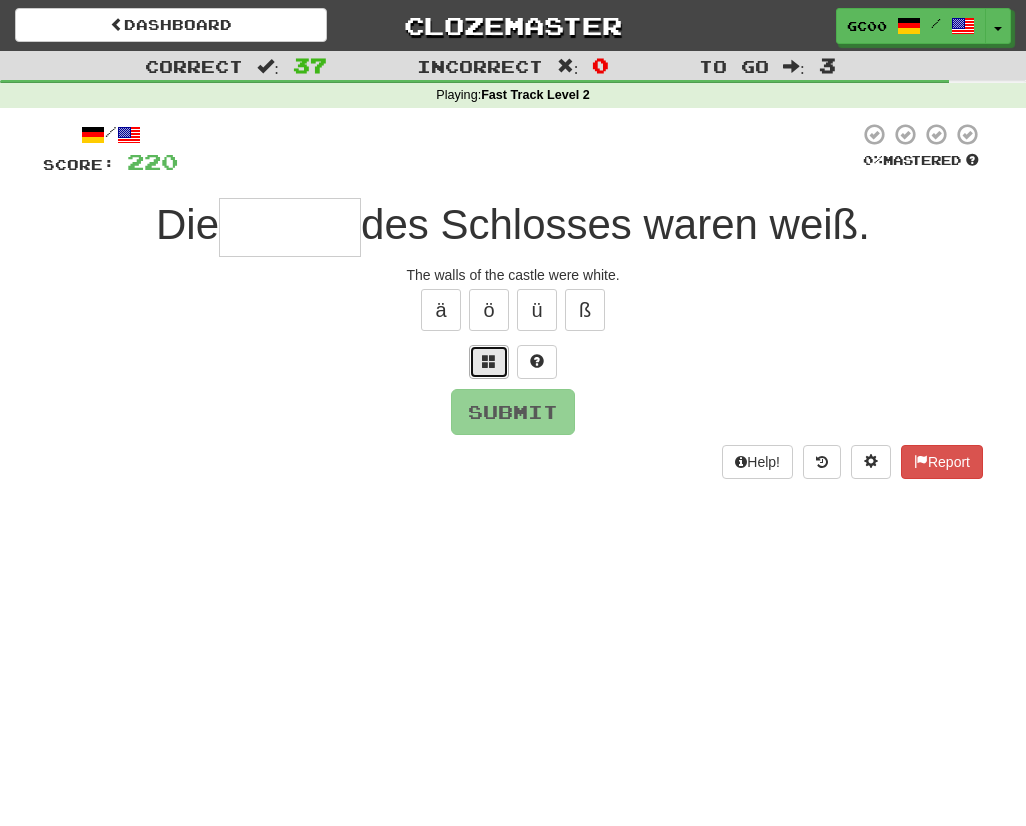 click at bounding box center [489, 362] 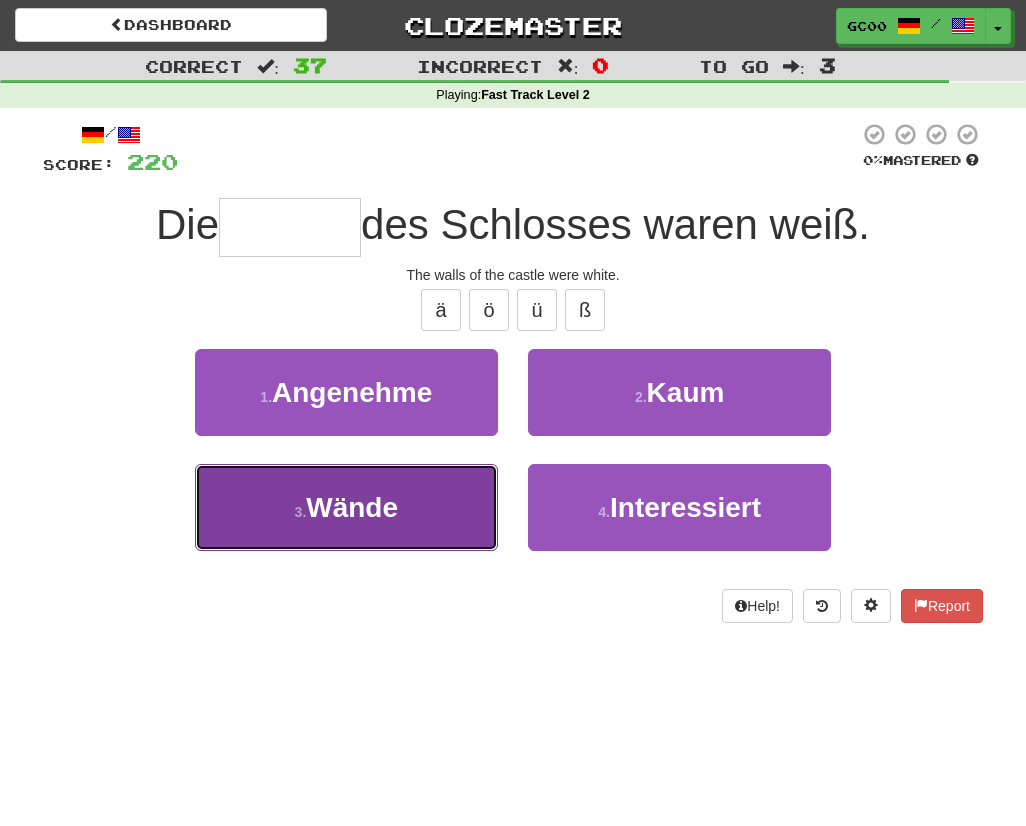 click on "3 .  Wände" at bounding box center [346, 507] 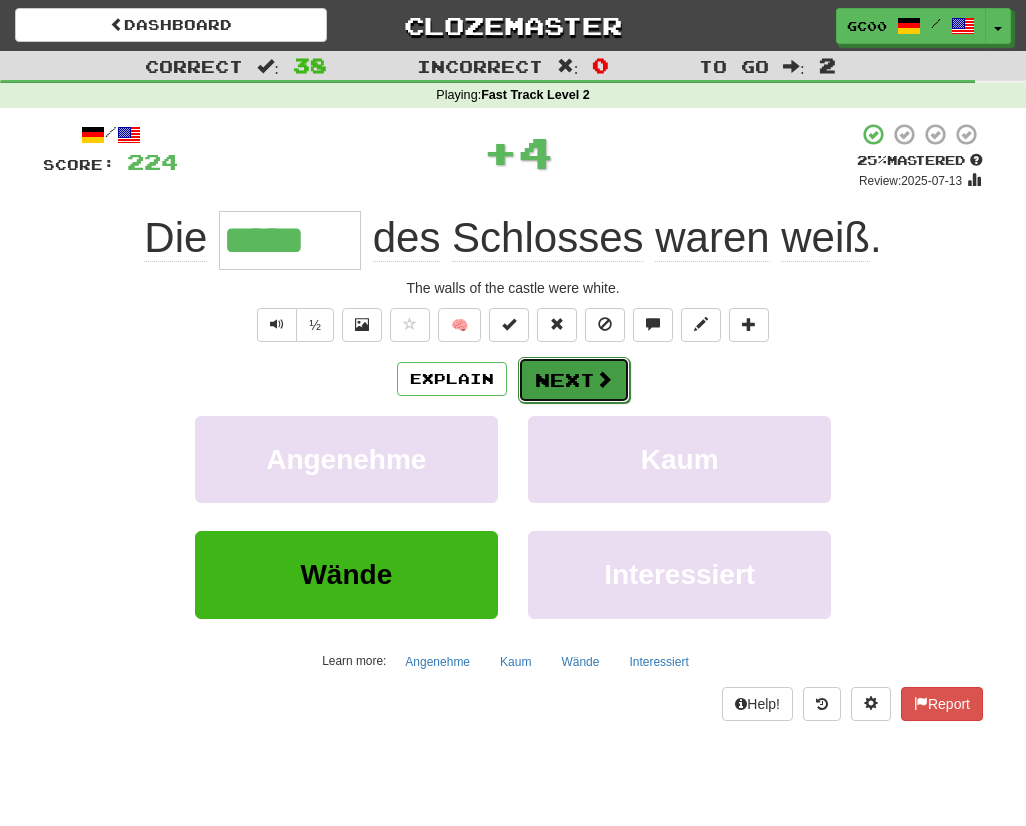 click on "Next" at bounding box center (574, 380) 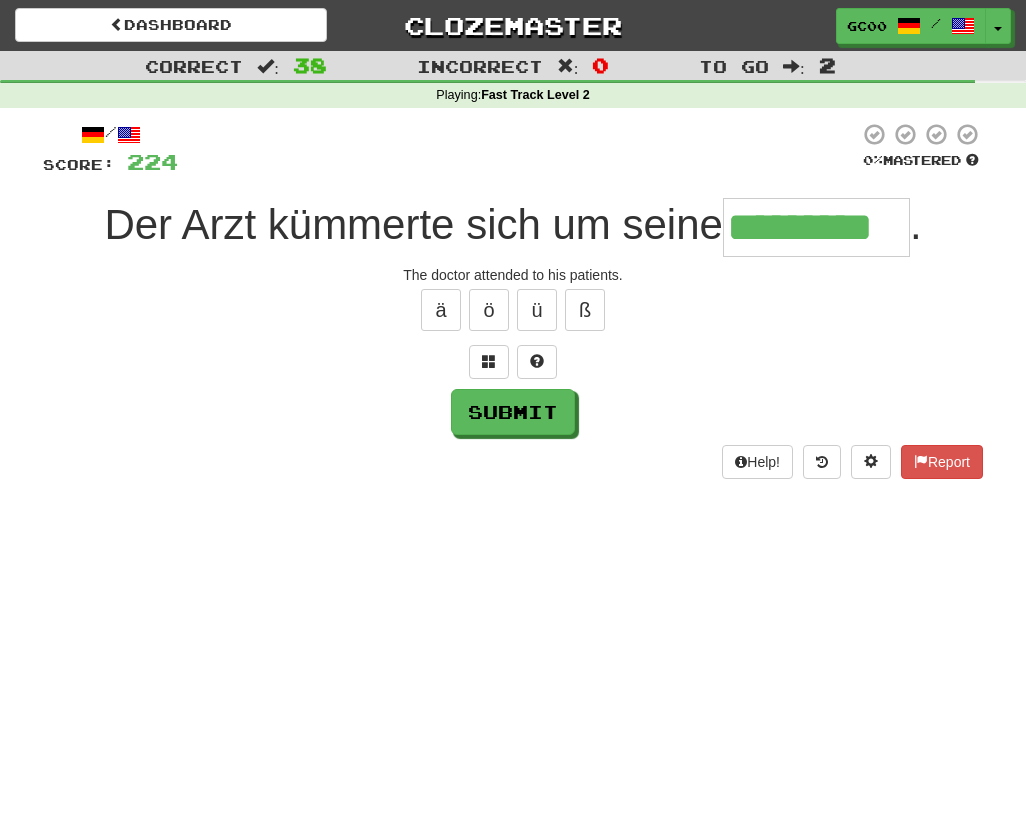 type on "*********" 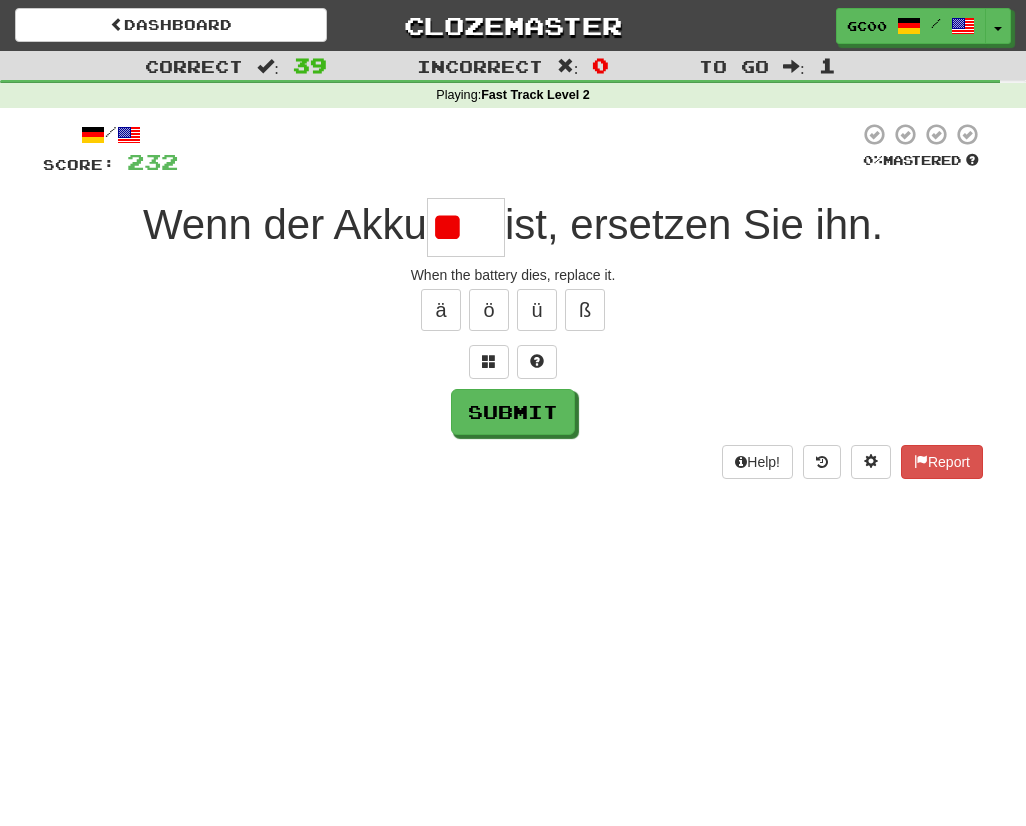 type on "*" 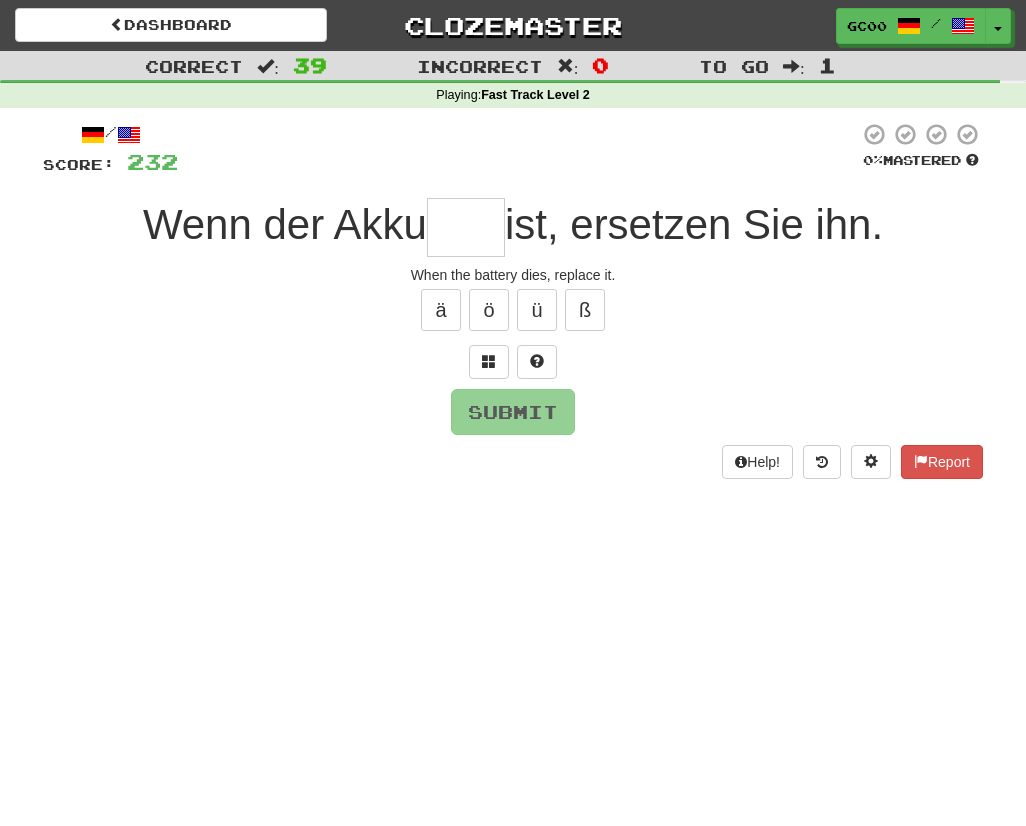 type on "*" 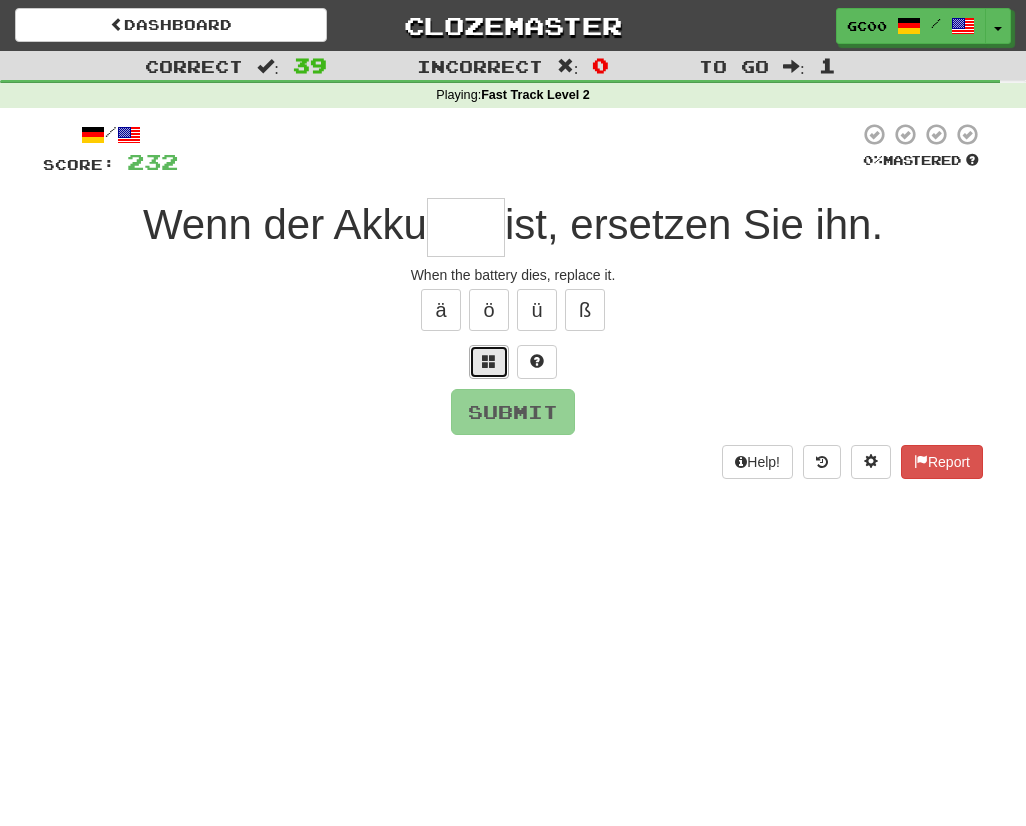 click at bounding box center (489, 362) 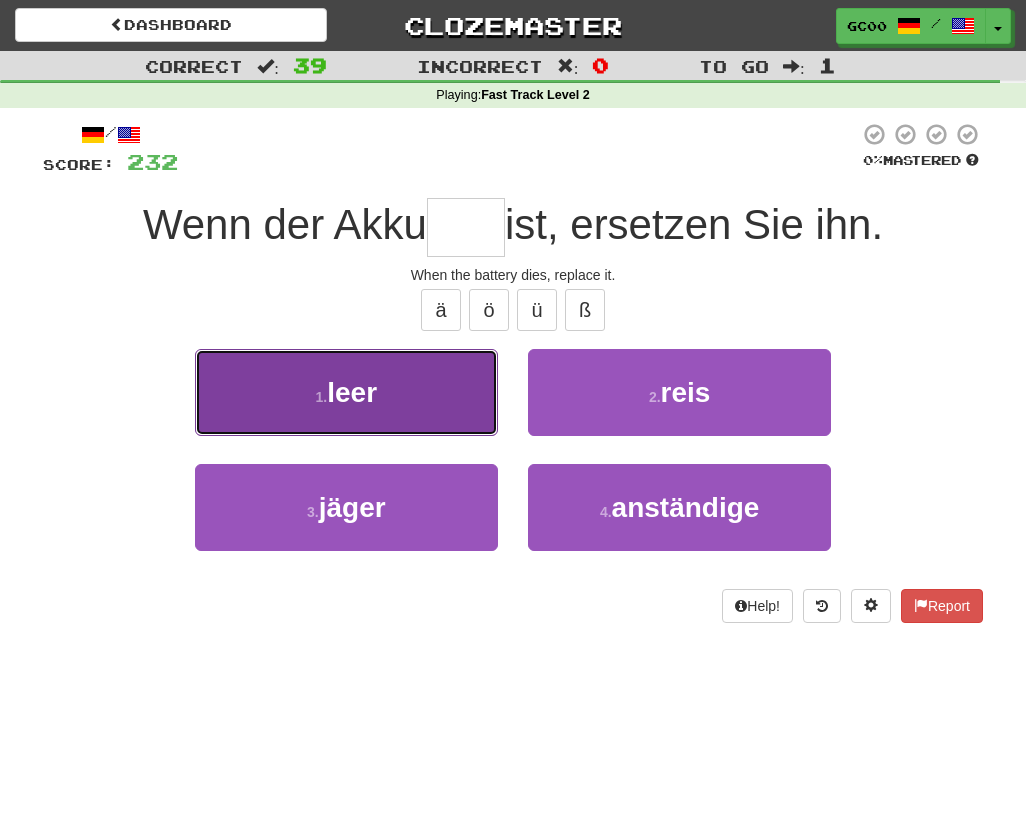click on "1 .  leer" at bounding box center [346, 392] 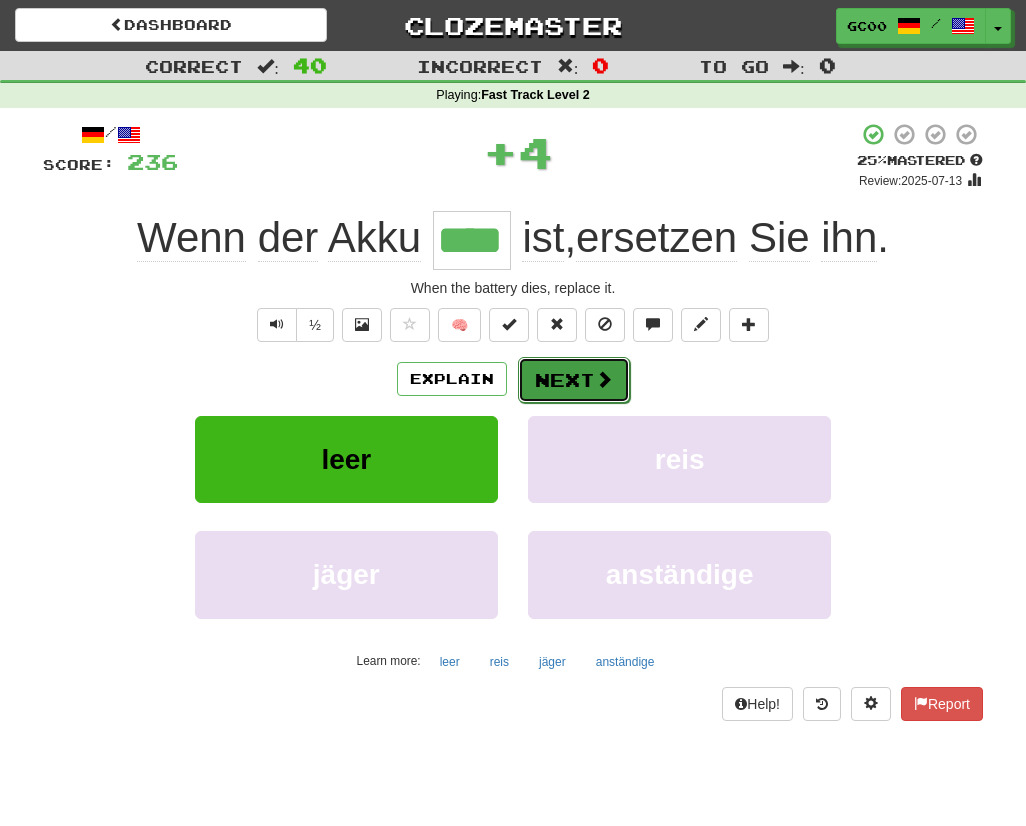 click on "Next" at bounding box center (574, 380) 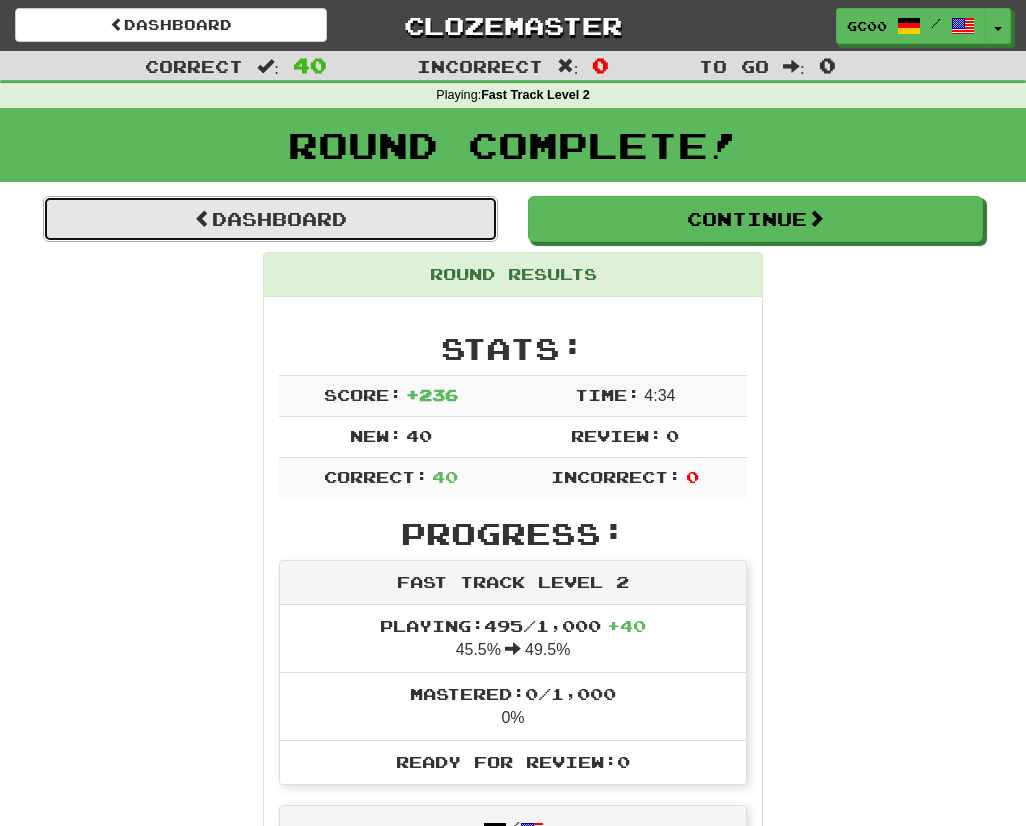 click on "Dashboard" at bounding box center (270, 219) 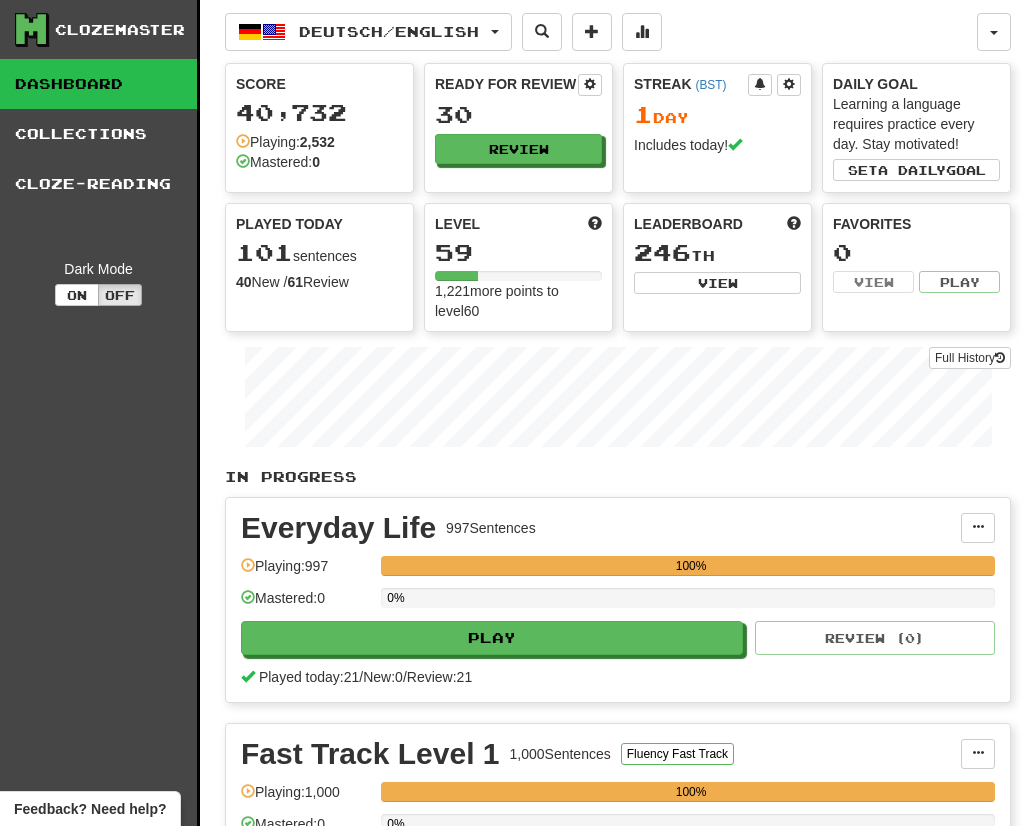 scroll, scrollTop: 0, scrollLeft: 0, axis: both 